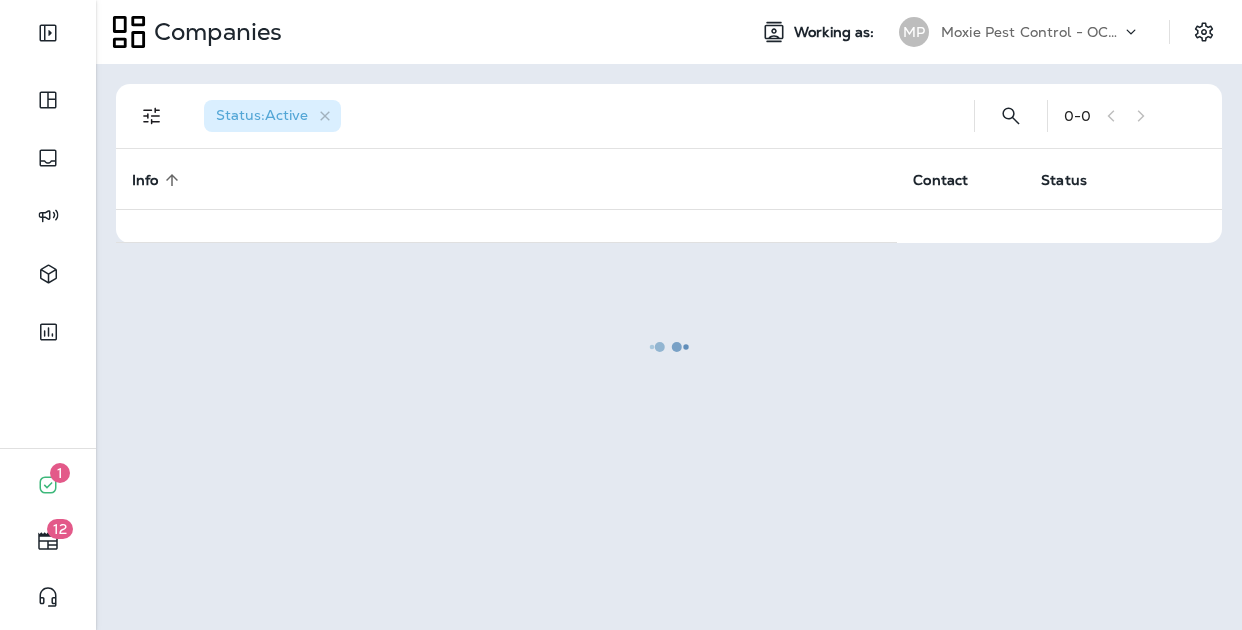 scroll, scrollTop: 0, scrollLeft: 0, axis: both 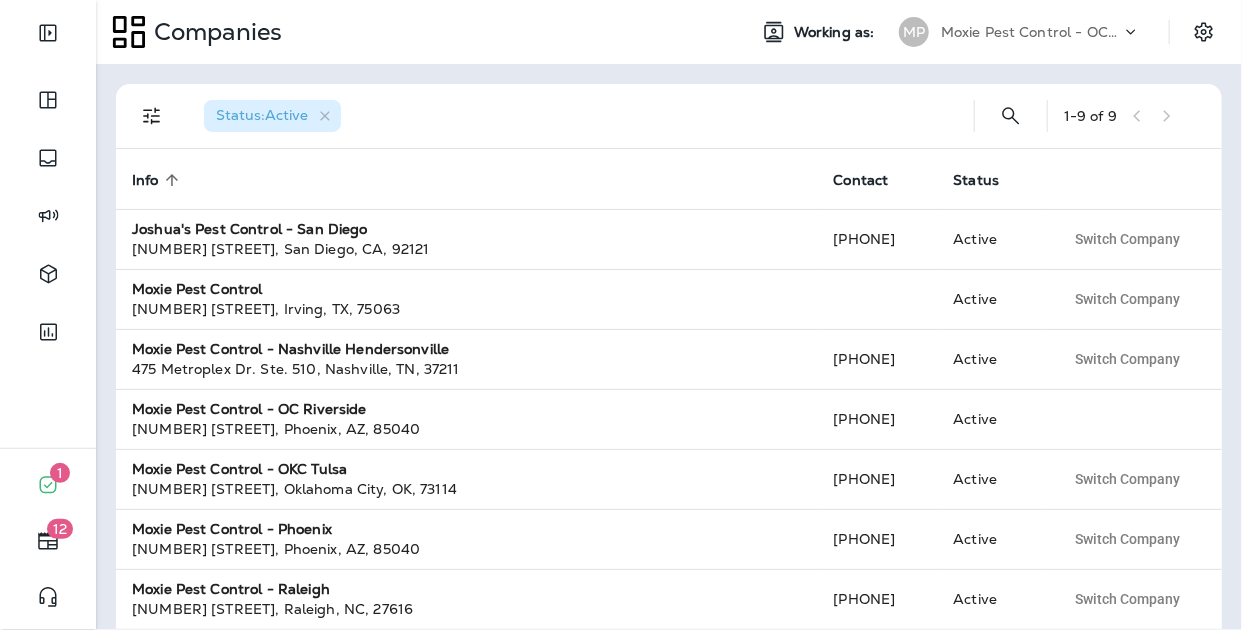 click on "Moxie Pest Control - OC Riverside" at bounding box center (1031, 32) 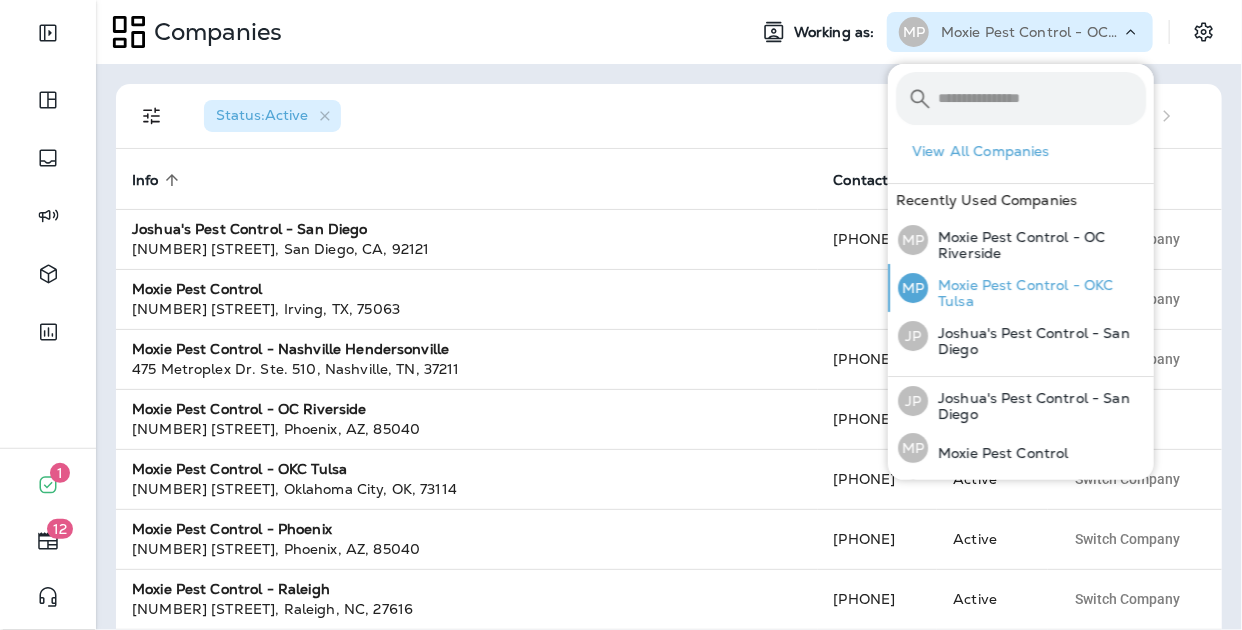 click on "Moxie Pest Control - OKC Tulsa" at bounding box center (1037, 293) 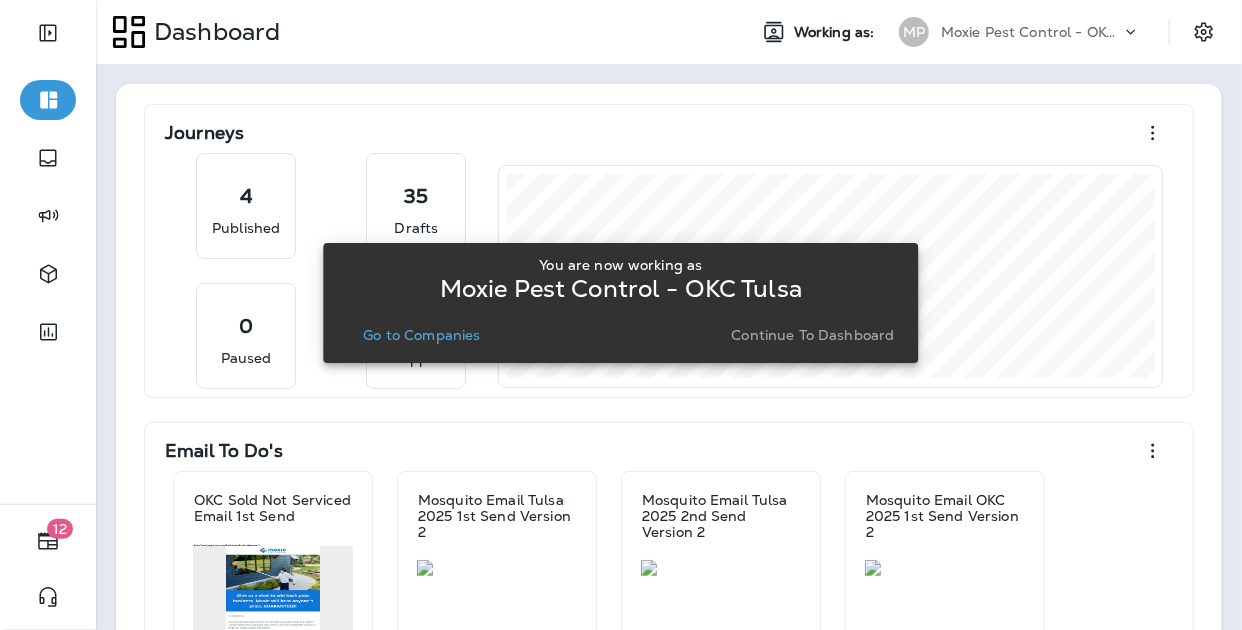 click on "Go to Companies" at bounding box center [421, 335] 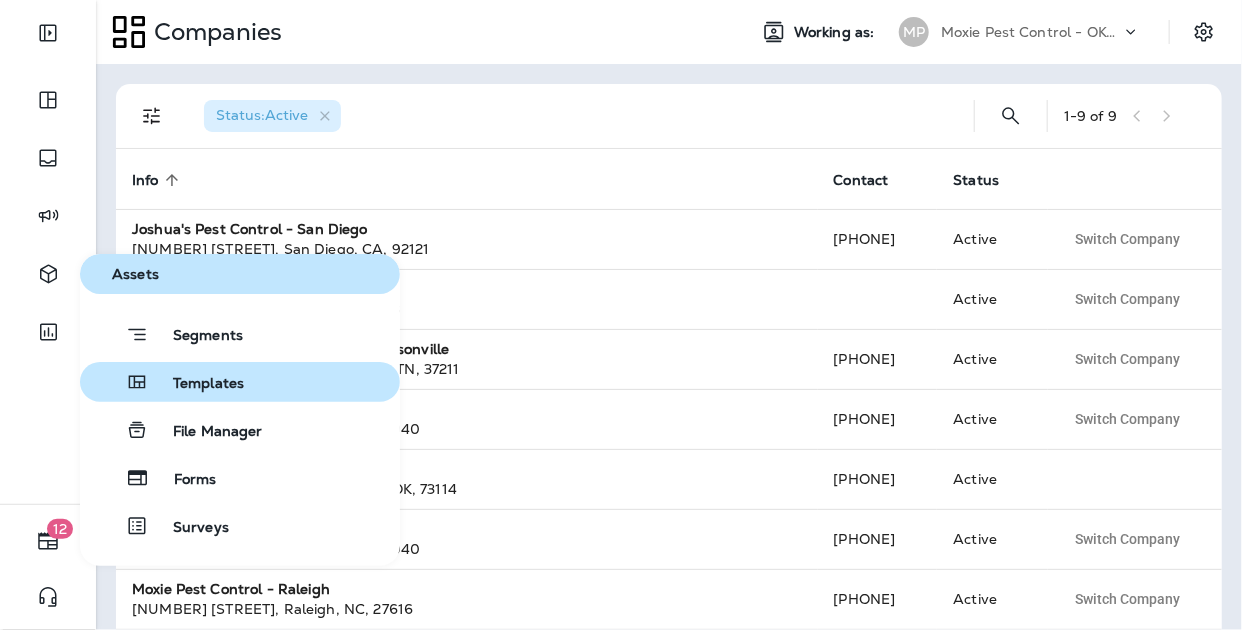click on "Templates" at bounding box center (196, 384) 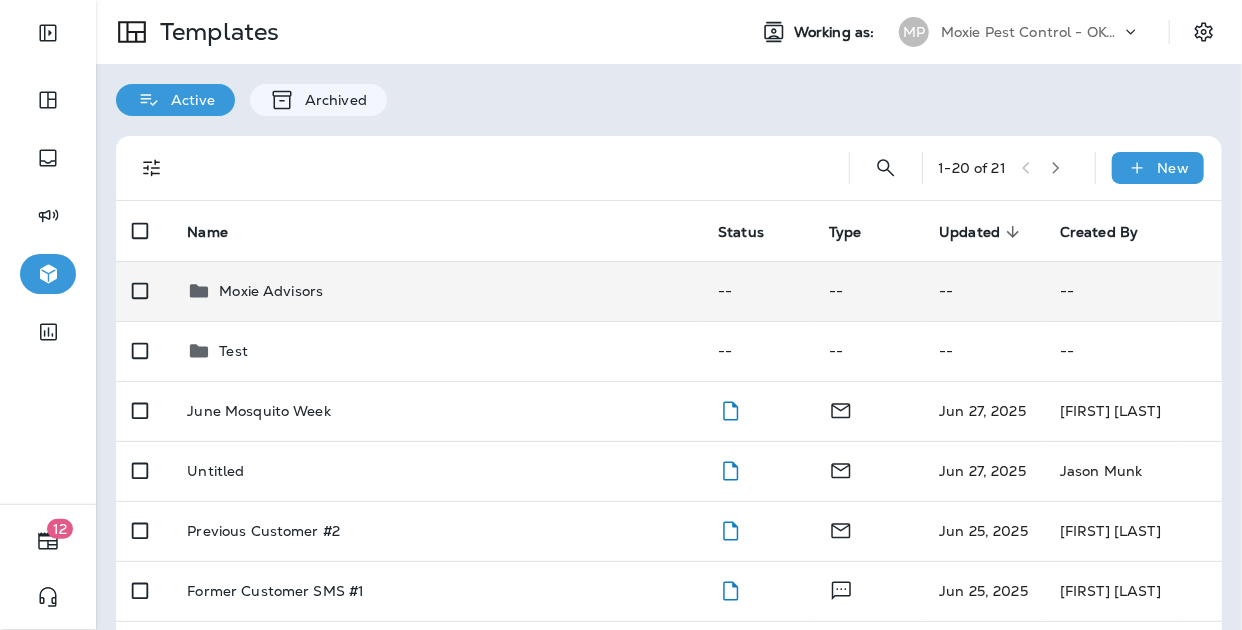click on "Moxie Advisors" at bounding box center [436, 291] 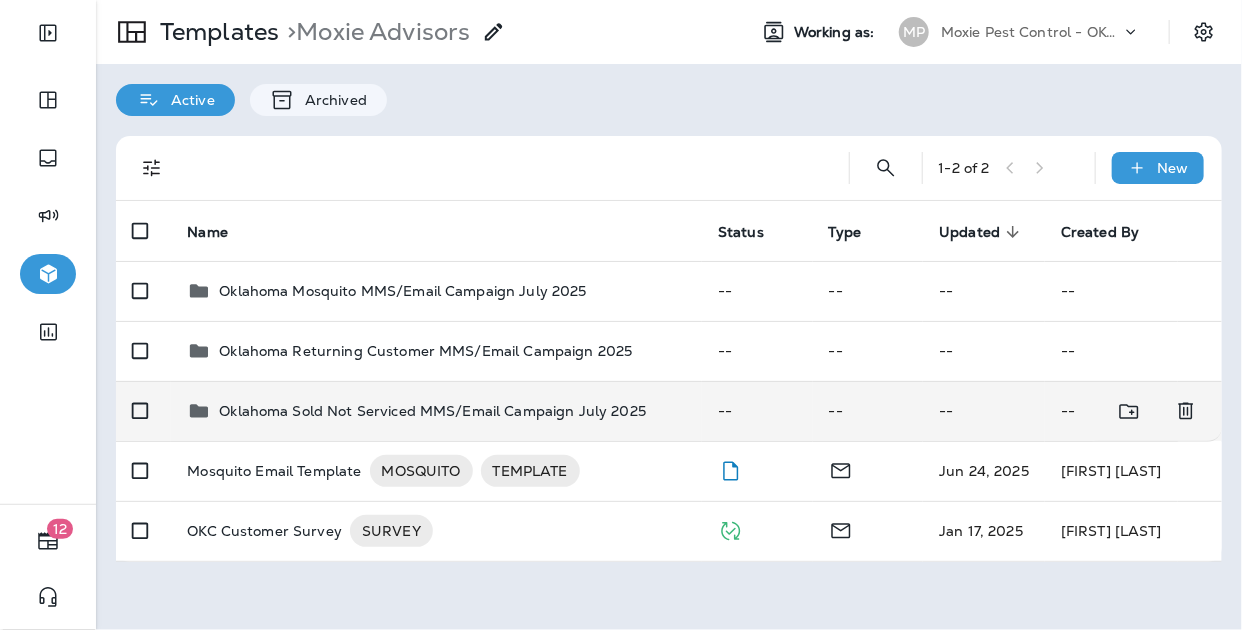 click on "Oklahoma Sold Not Serviced MMS/Email Campaign July 2025" at bounding box center [432, 411] 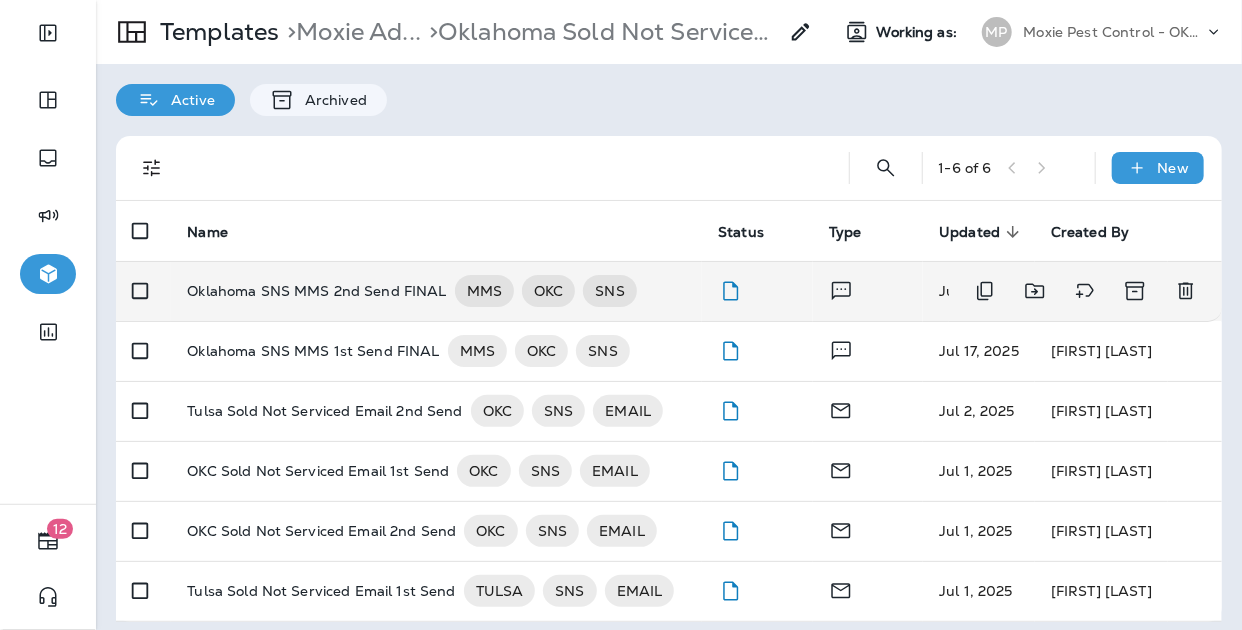 click on "Oklahoma SNS MMS 2nd Send FINAL" at bounding box center [316, 291] 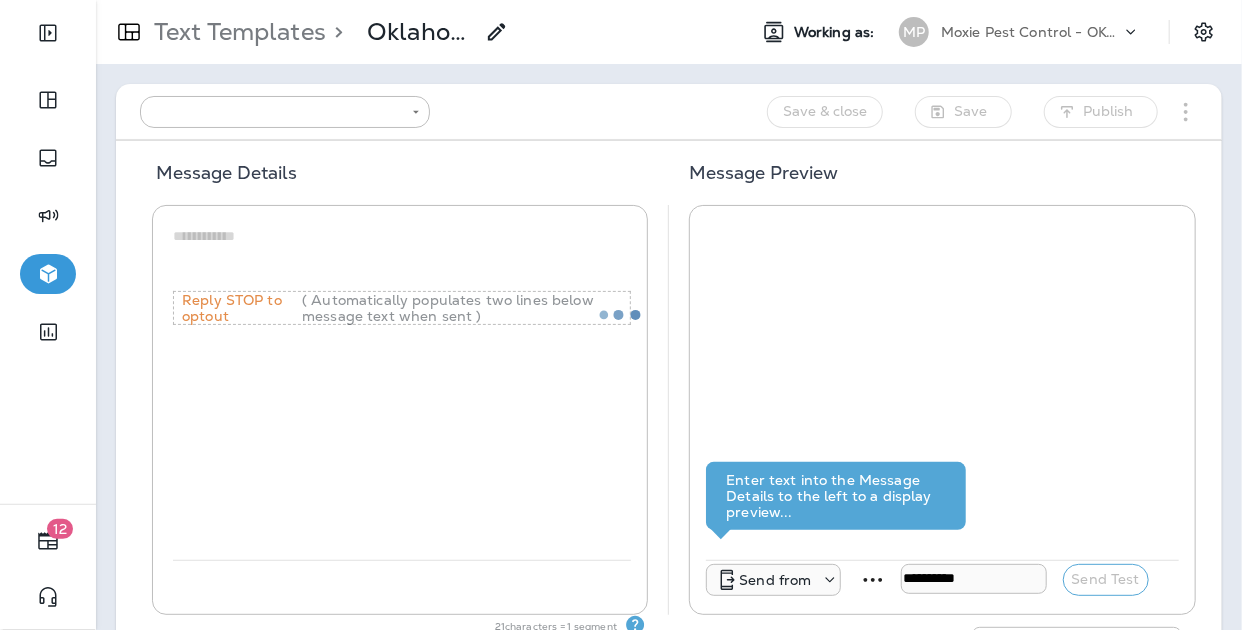type on "**********" 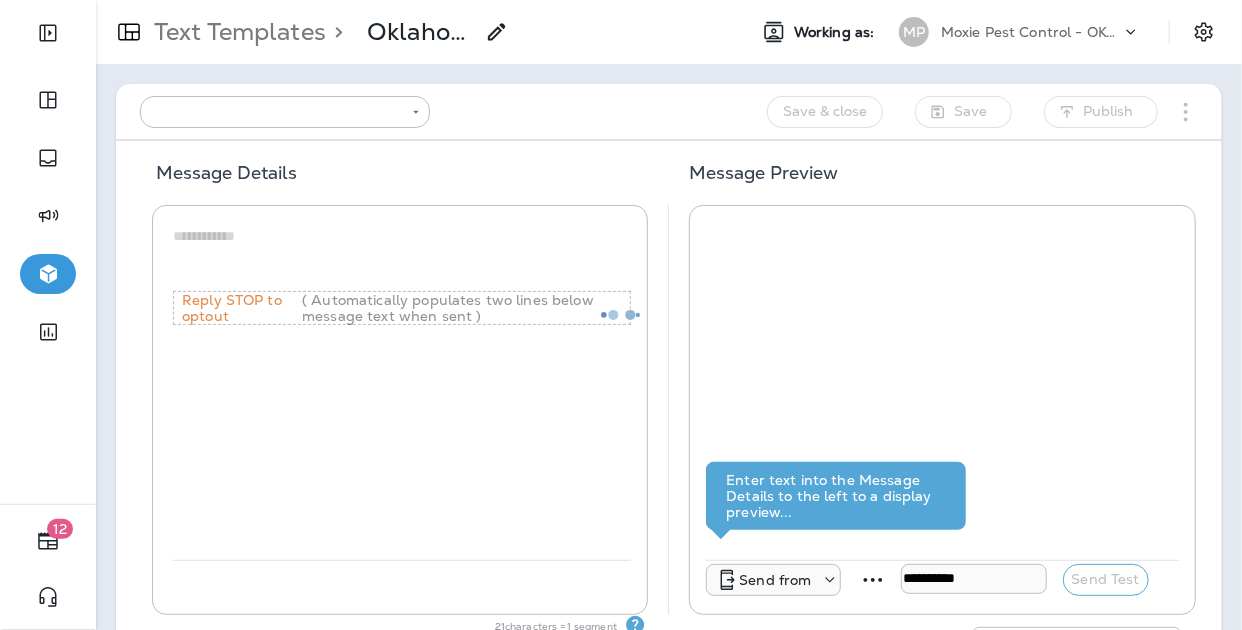 type on "**********" 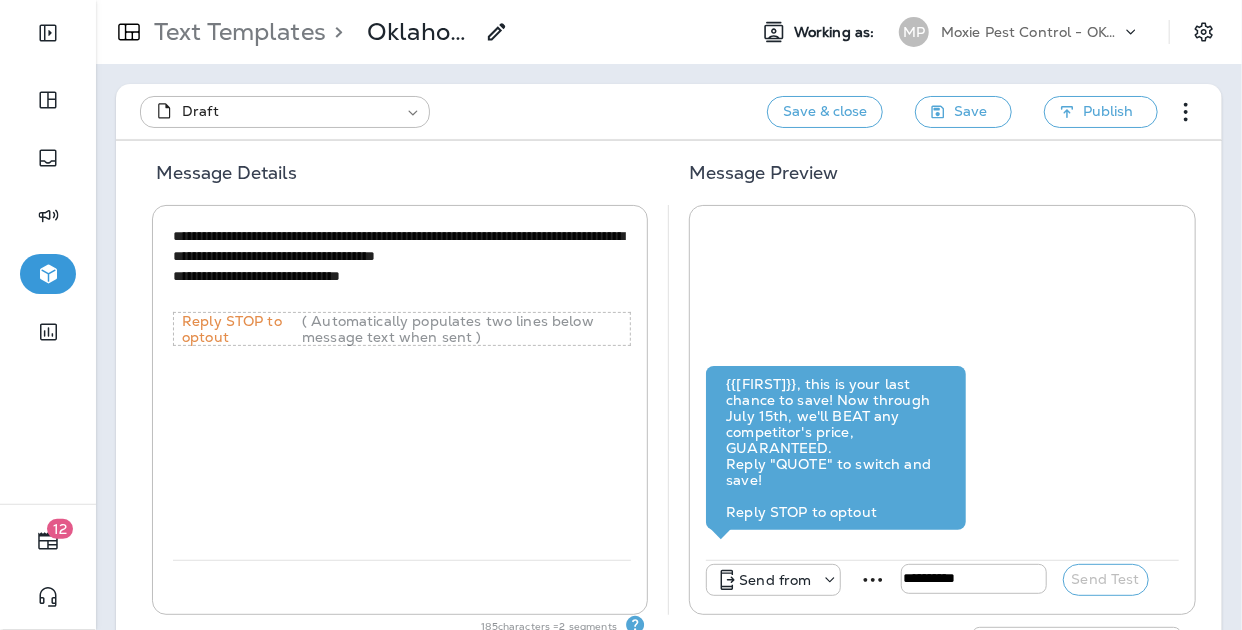 scroll, scrollTop: 76, scrollLeft: 0, axis: vertical 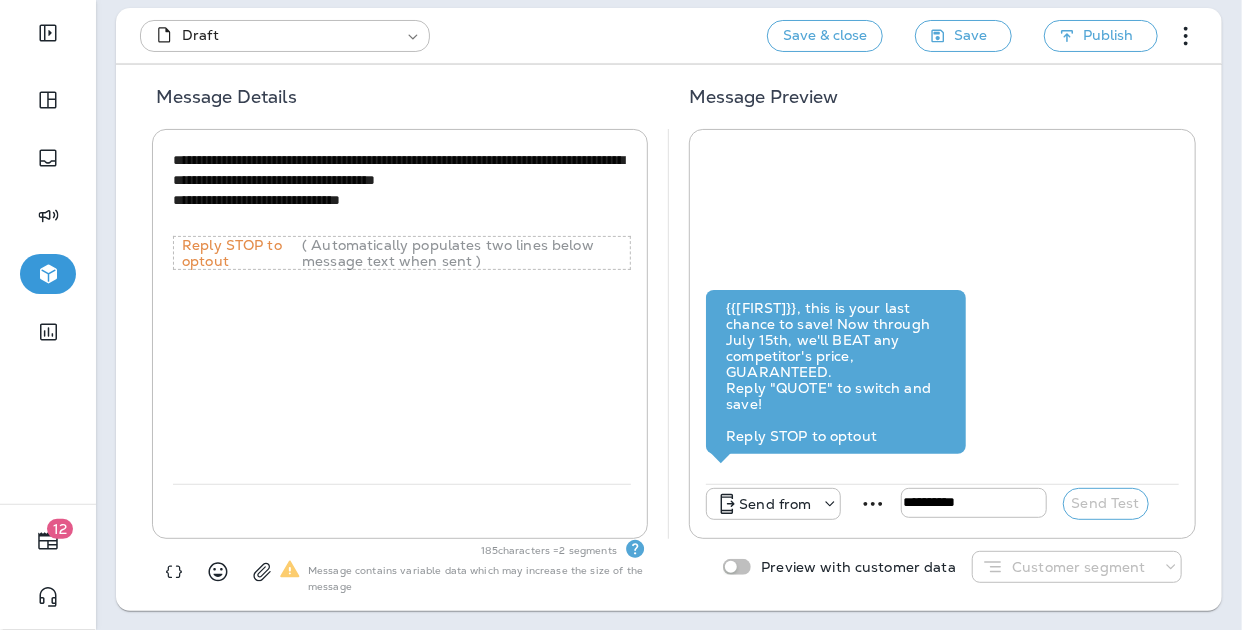 click on "Send from" at bounding box center [775, 504] 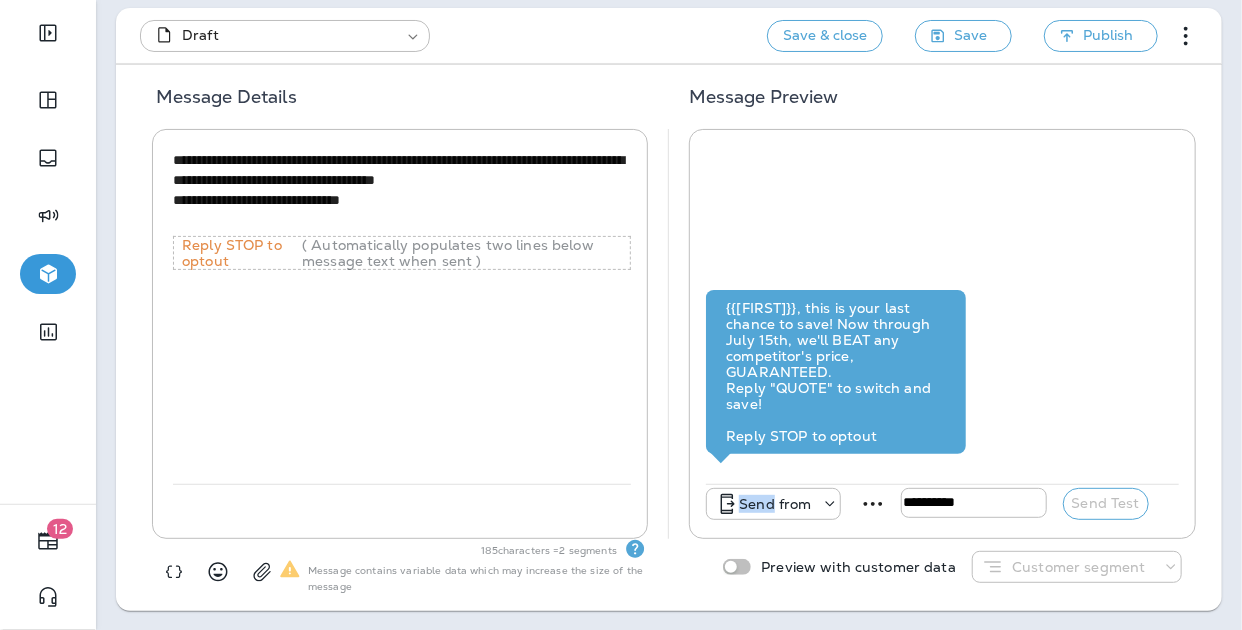 click on "Send from" at bounding box center (775, 504) 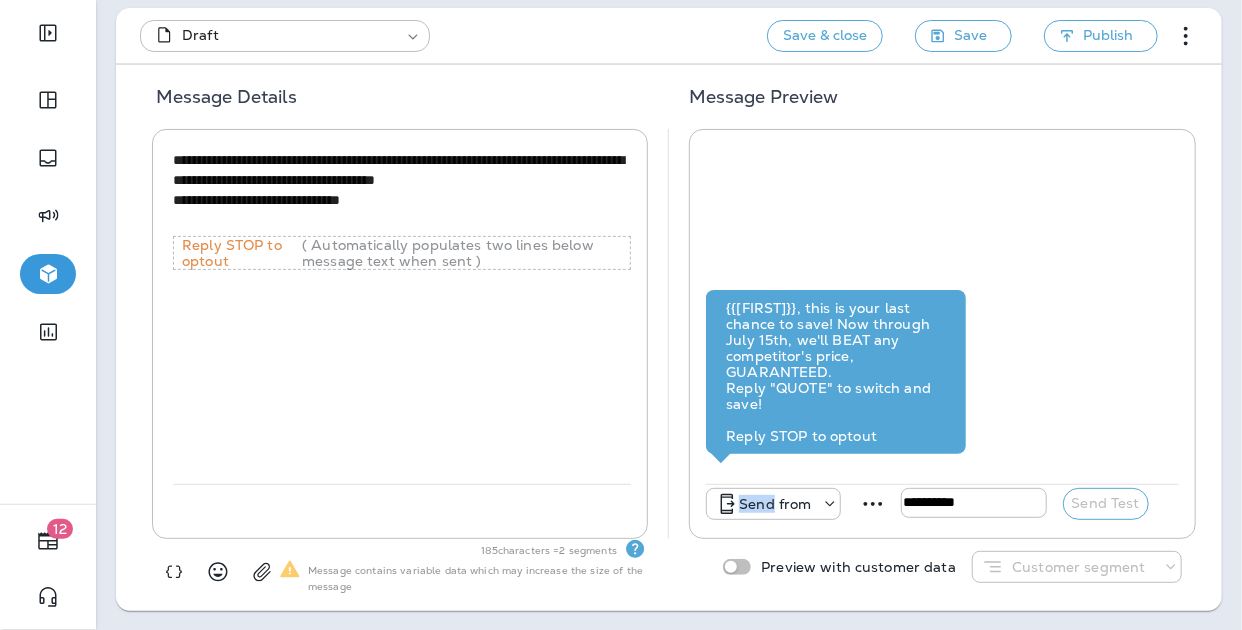 click on "Send from" at bounding box center (775, 504) 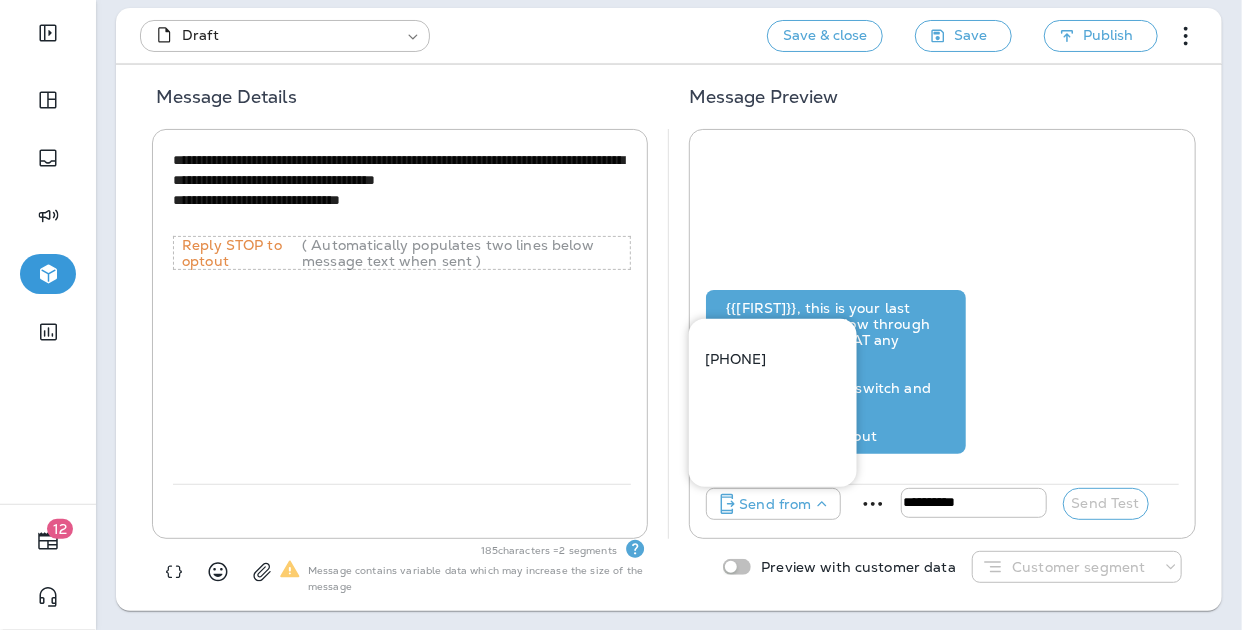 click on "[PHONE]" at bounding box center (773, 359) 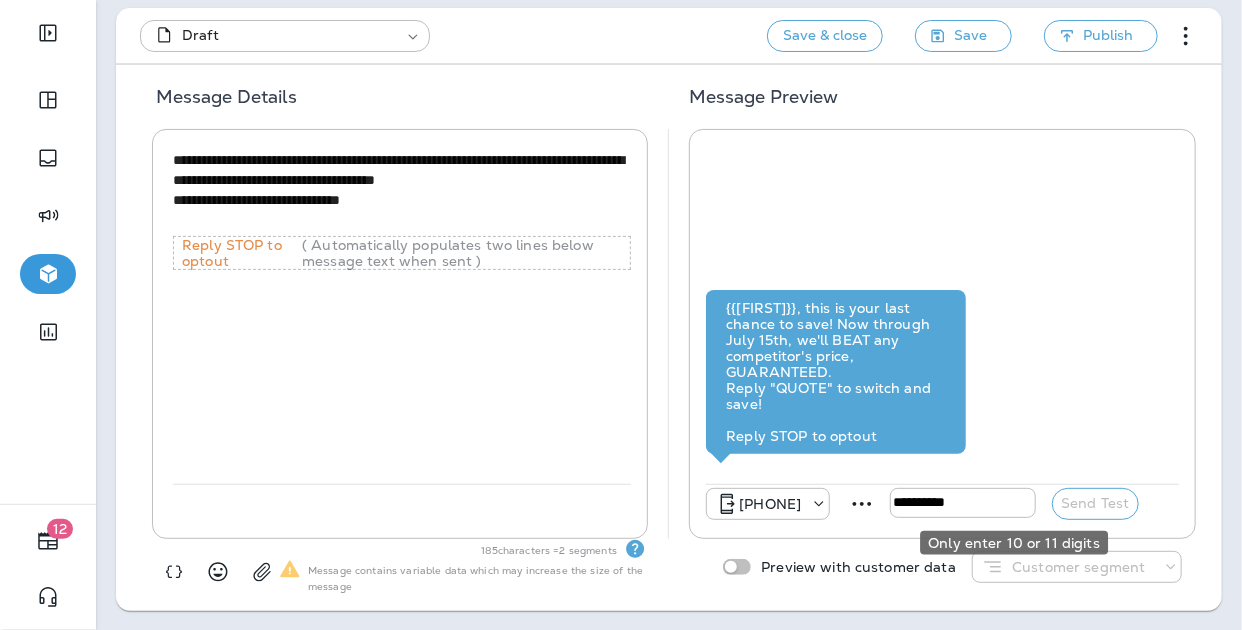 click at bounding box center [963, 503] 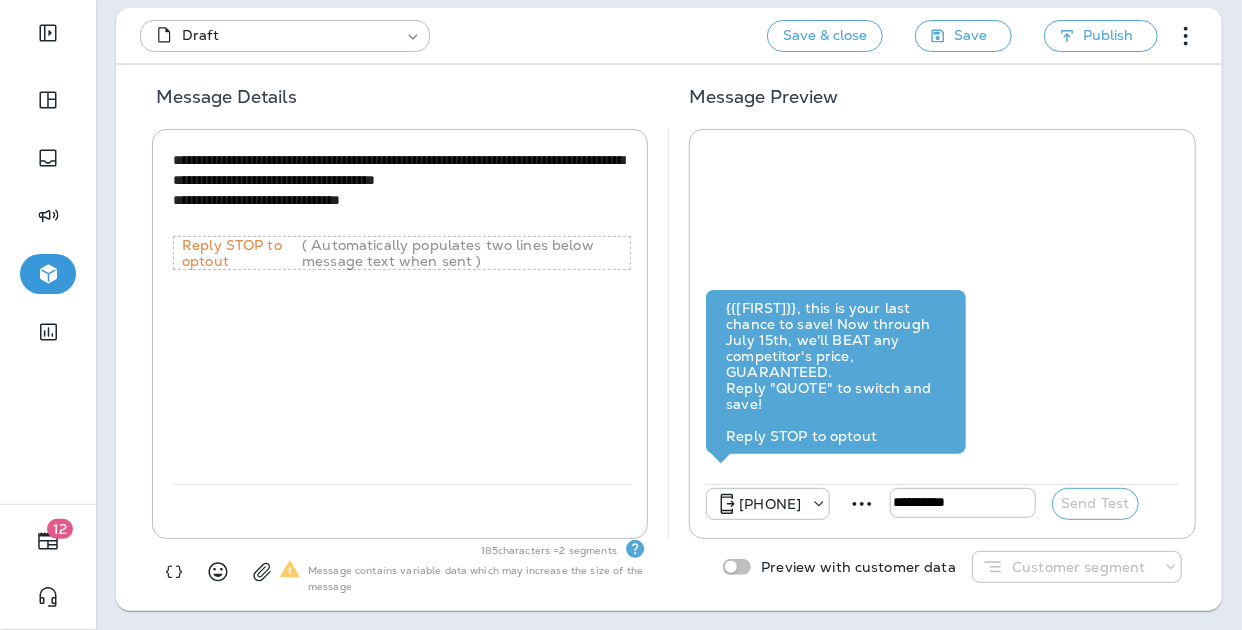type on "**********" 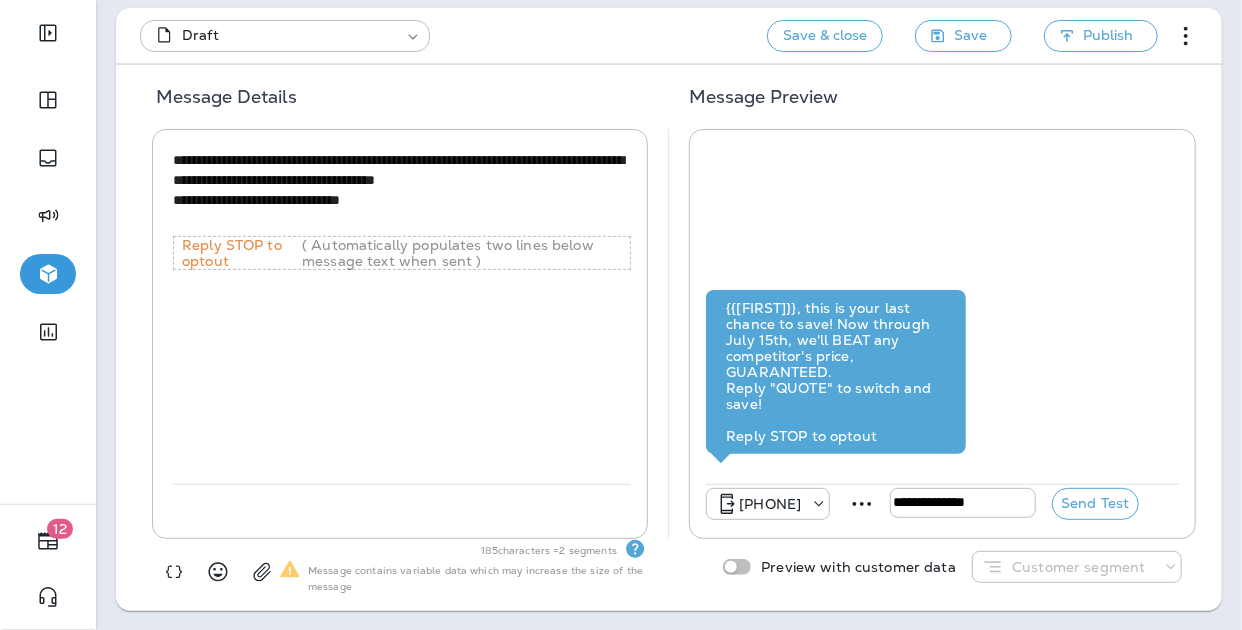 click on "**********" at bounding box center (402, 190) 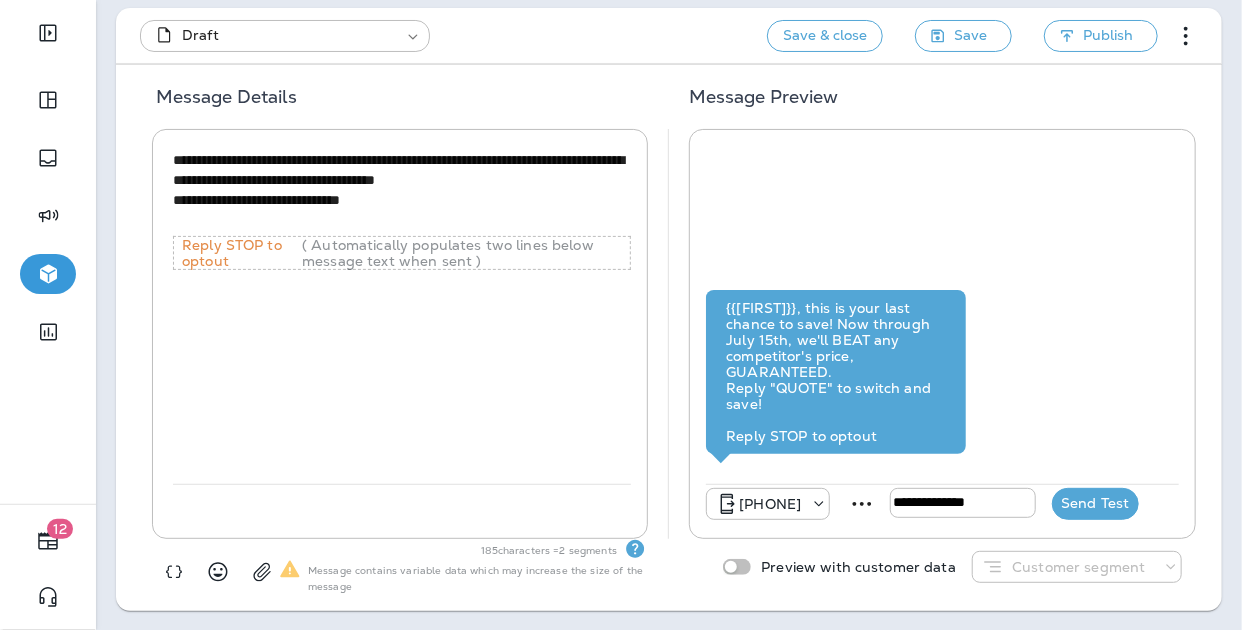 click on "Send Test" at bounding box center [1095, 504] 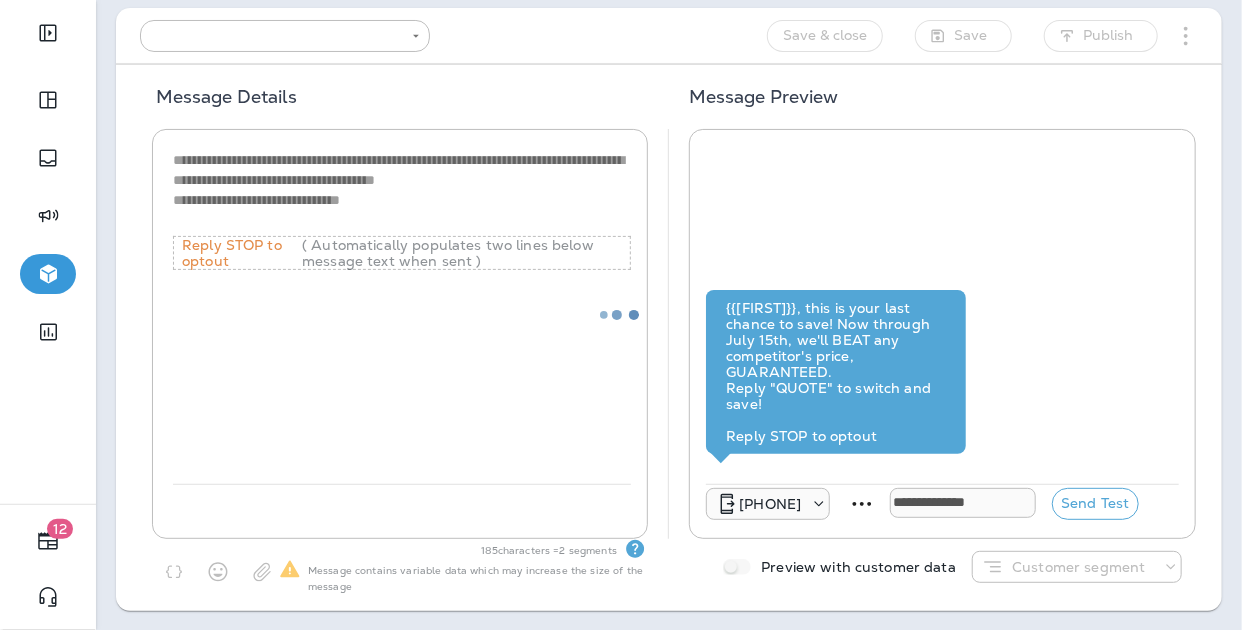 type on "**********" 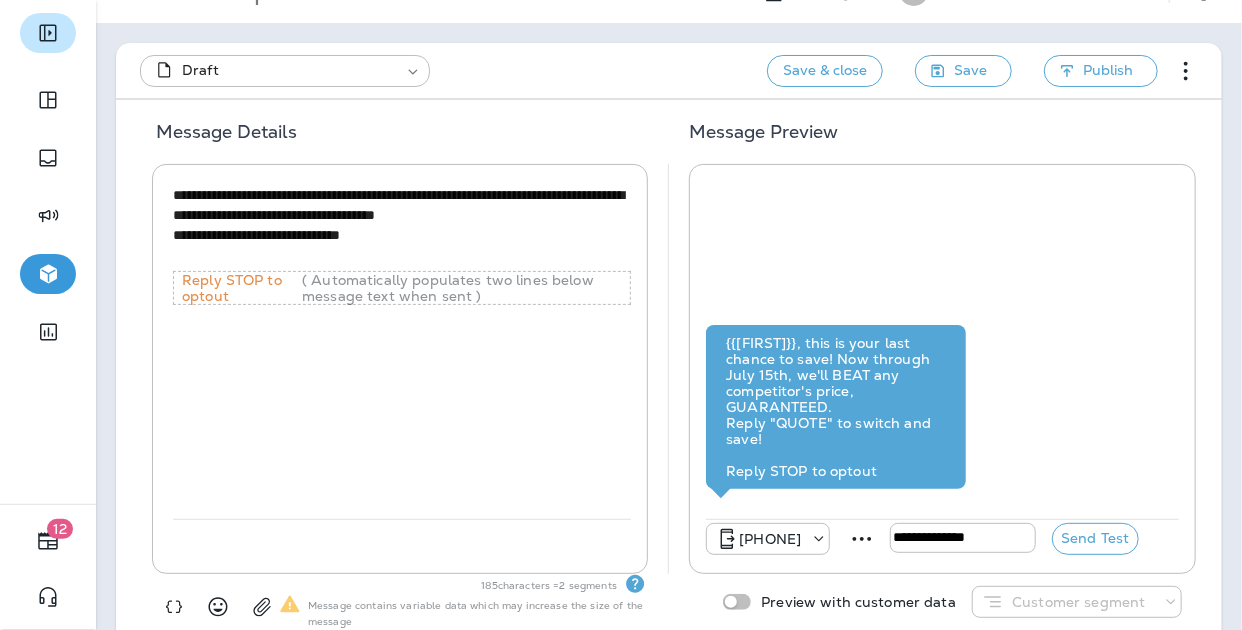 scroll, scrollTop: 0, scrollLeft: 0, axis: both 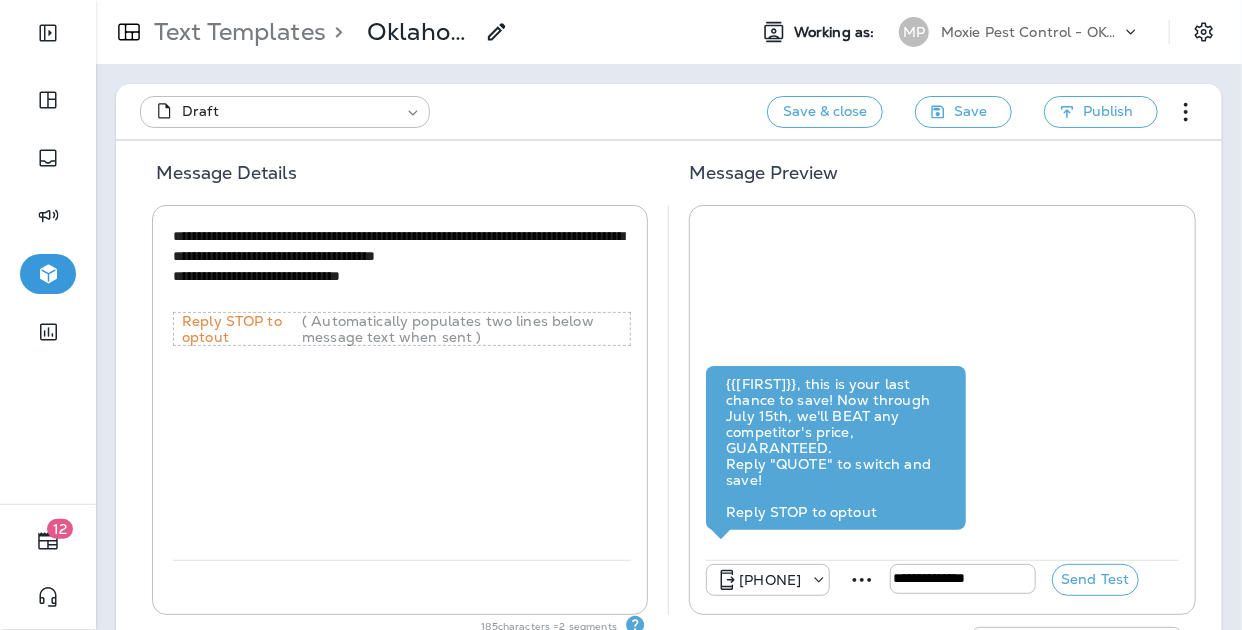 click on "Text Templates" at bounding box center [236, 32] 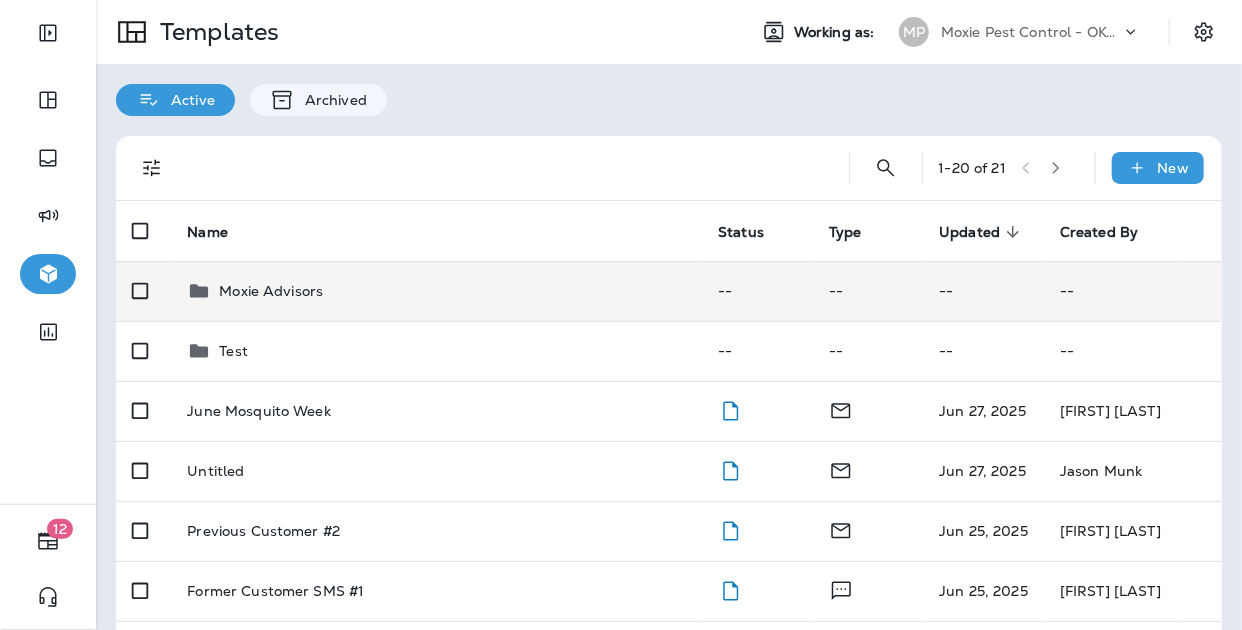 click on "Moxie Advisors" at bounding box center (436, 291) 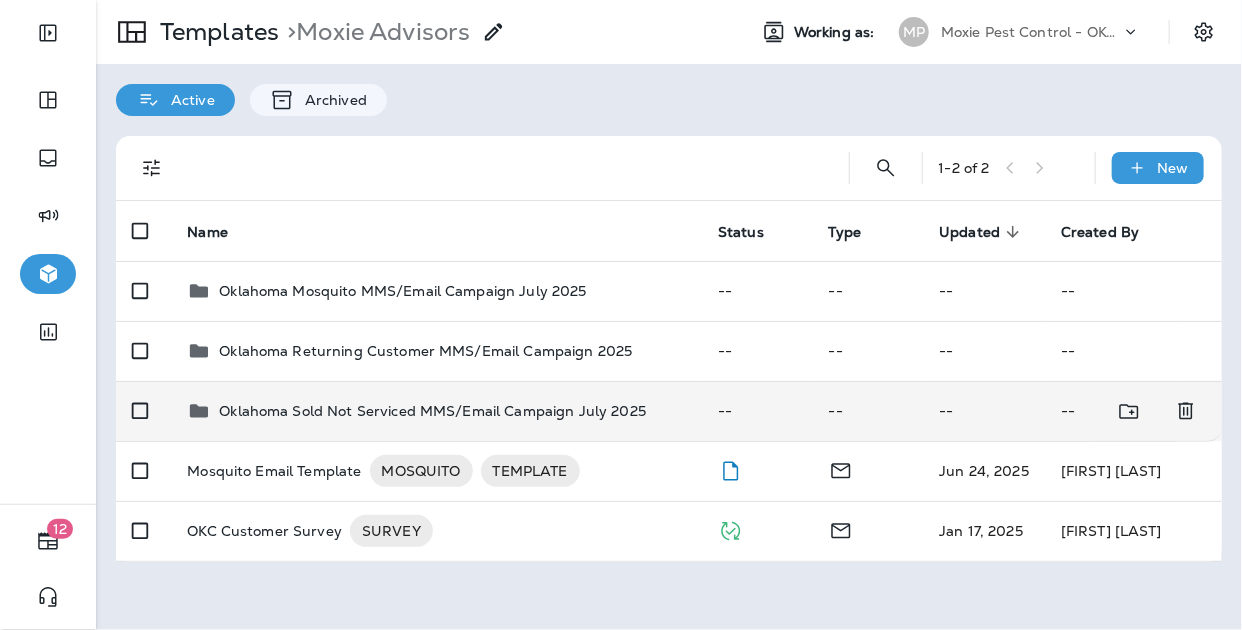 click on "Oklahoma Sold Not Serviced MMS/Email Campaign July 2025" at bounding box center (432, 411) 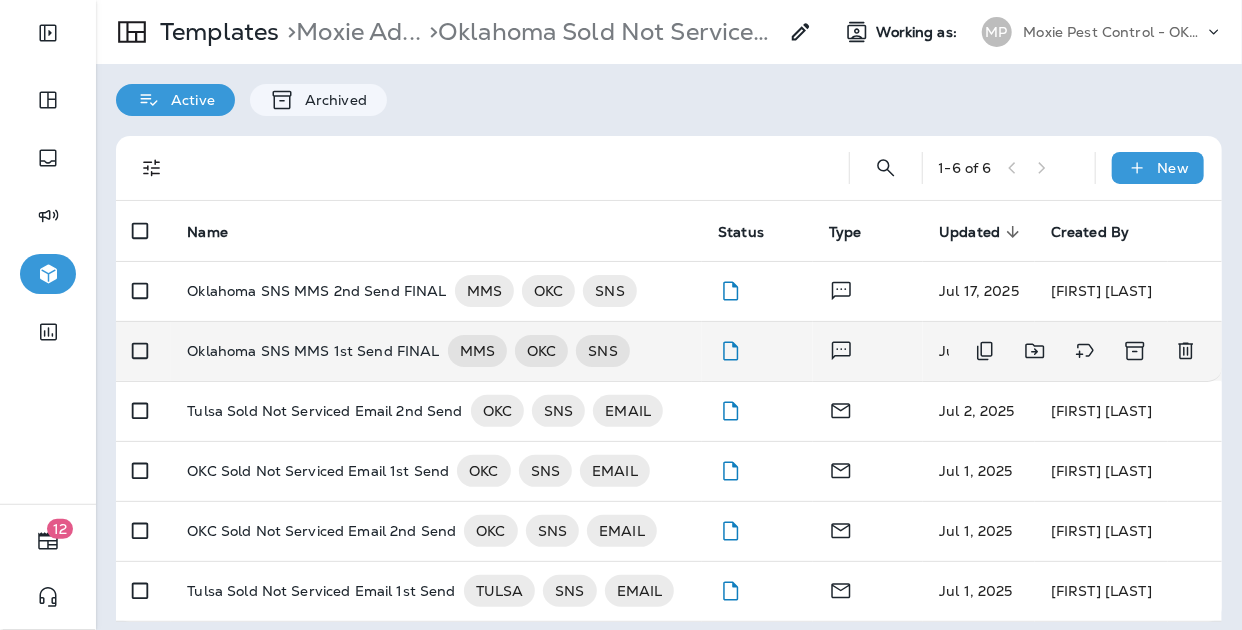 scroll, scrollTop: 12, scrollLeft: 0, axis: vertical 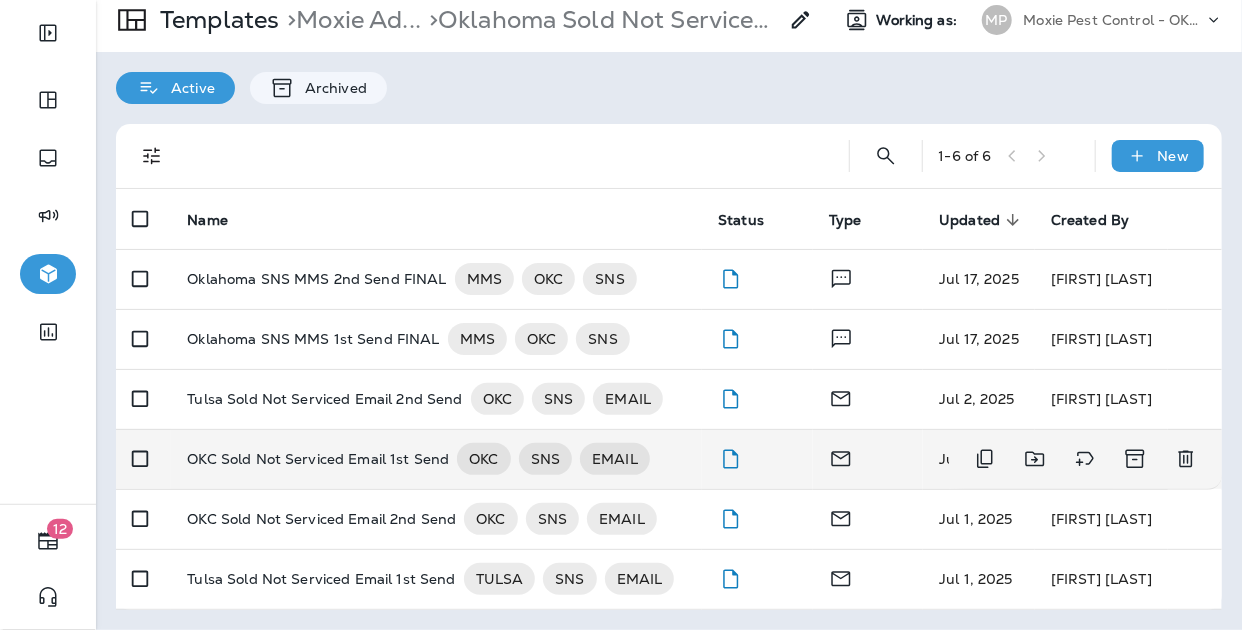 click on "OKC Sold Not Serviced Email 1st Send" at bounding box center [318, 459] 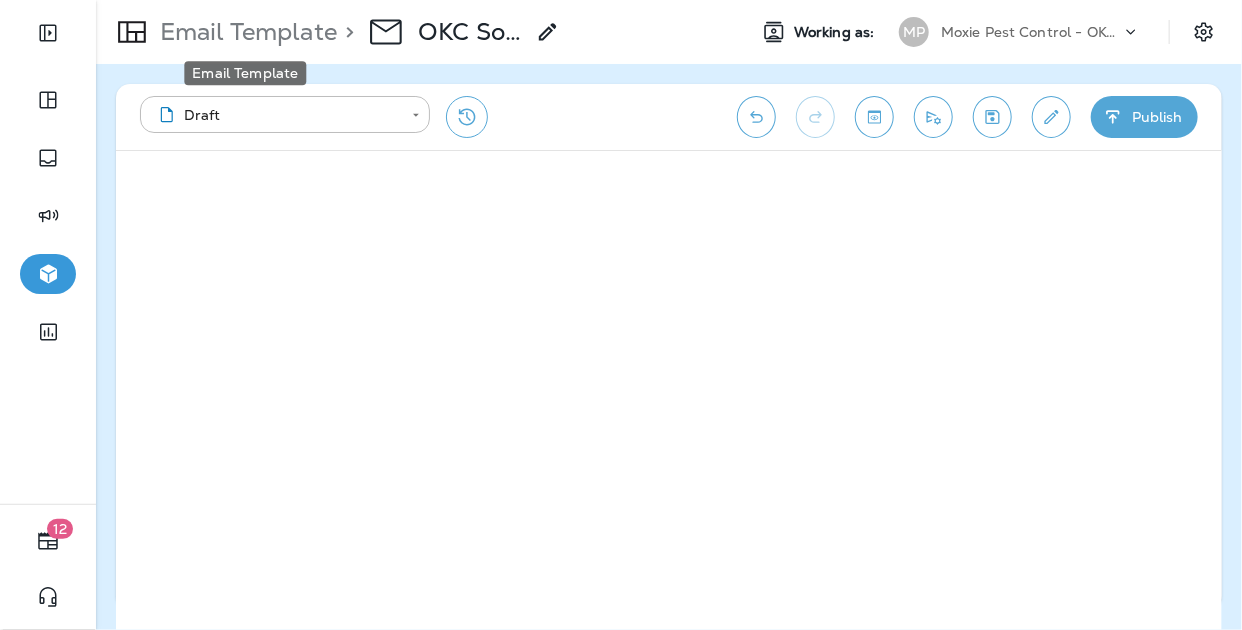 click on "Email Template" at bounding box center (244, 32) 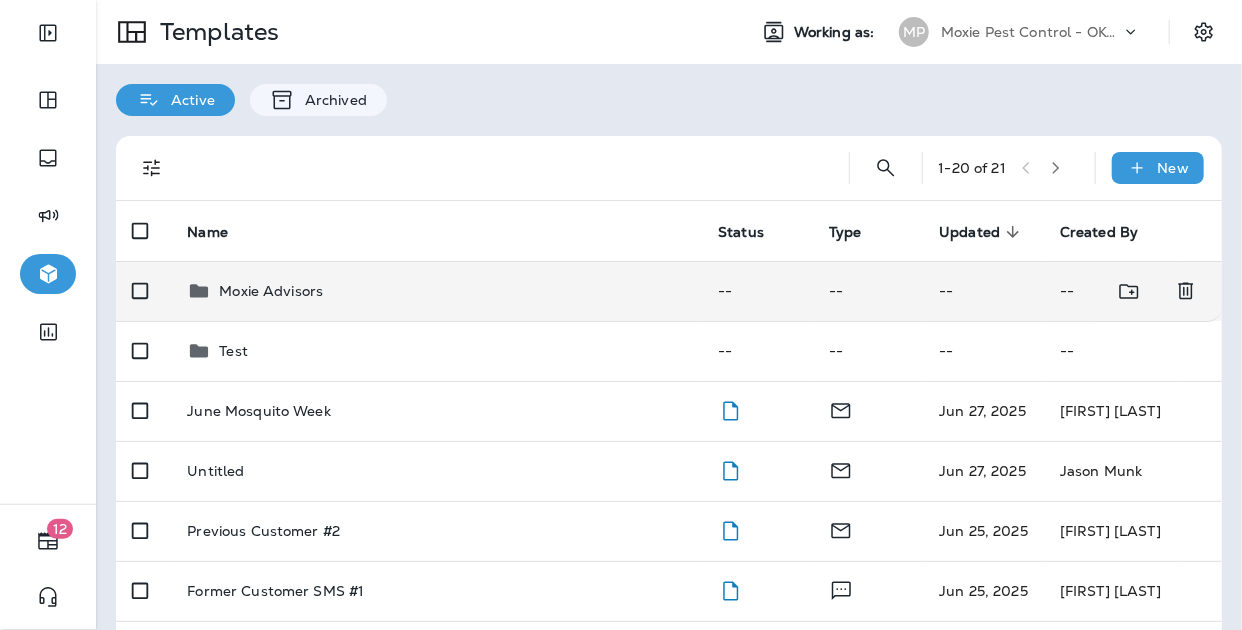 click on "Moxie Advisors" at bounding box center (436, 291) 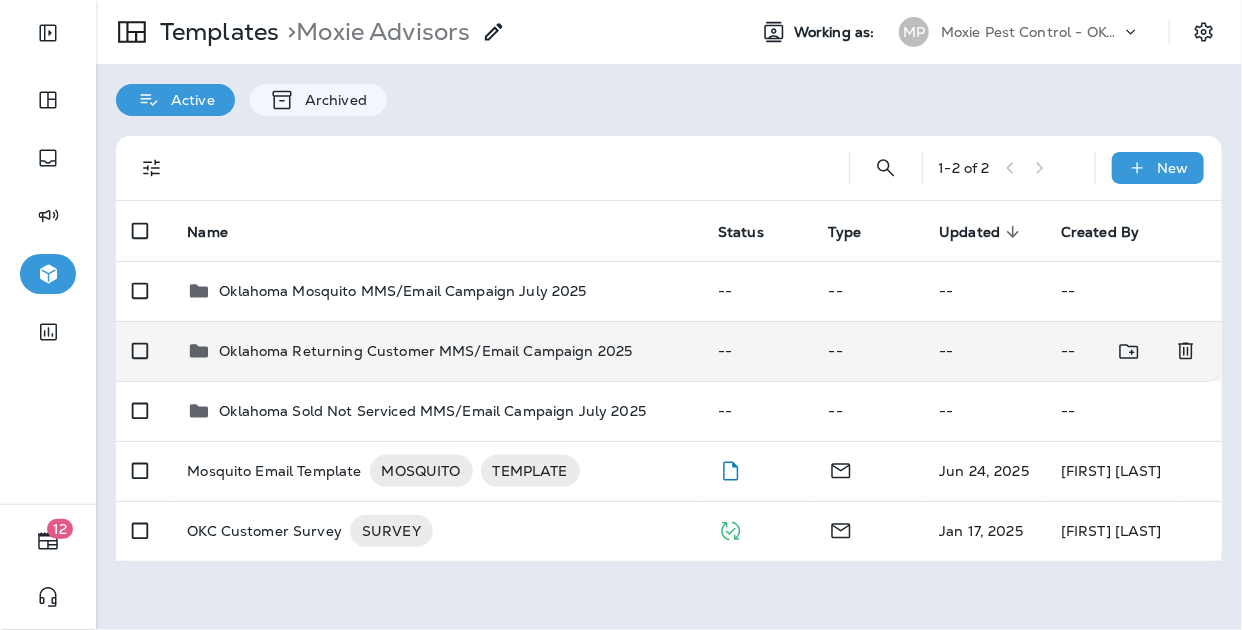 click on "Oklahoma Returning Customer MMS/Email Campaign 2025" at bounding box center (436, 351) 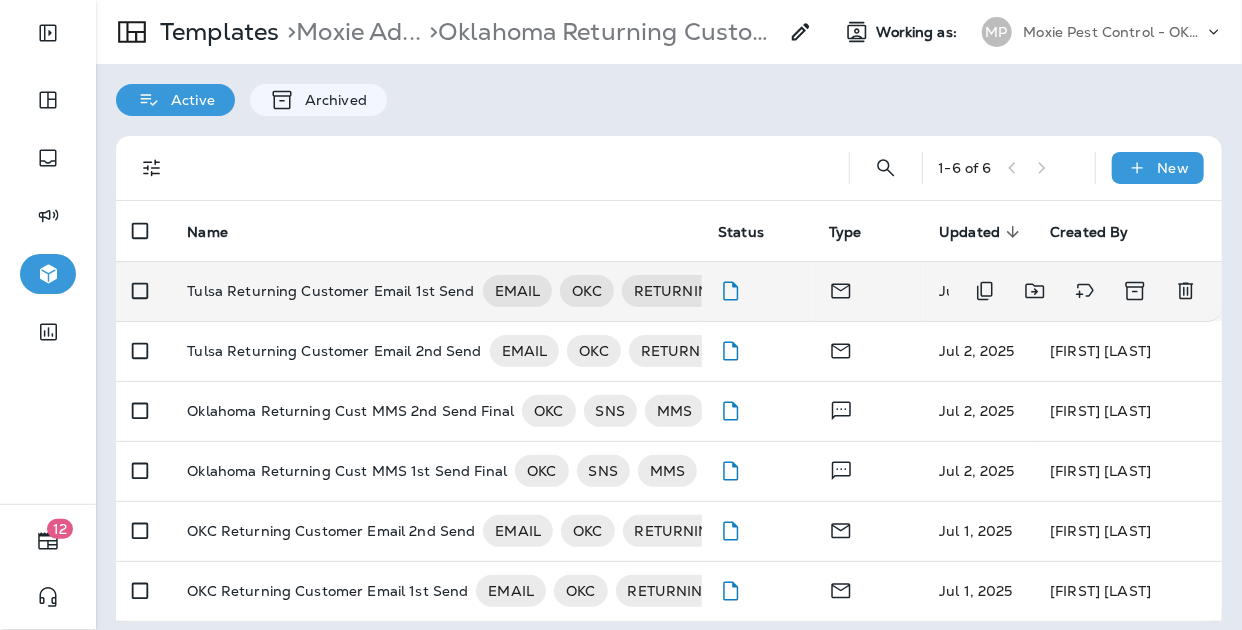 click on "Tulsa Returning Customer Email 1st Send" at bounding box center [330, 291] 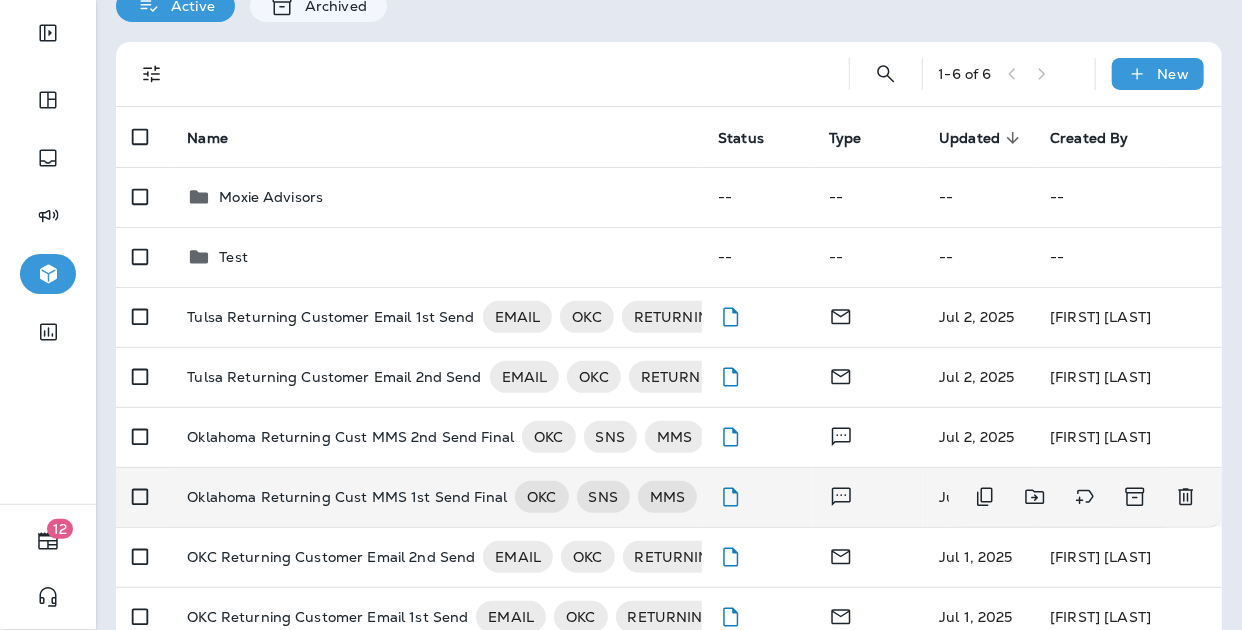 scroll, scrollTop: 132, scrollLeft: 0, axis: vertical 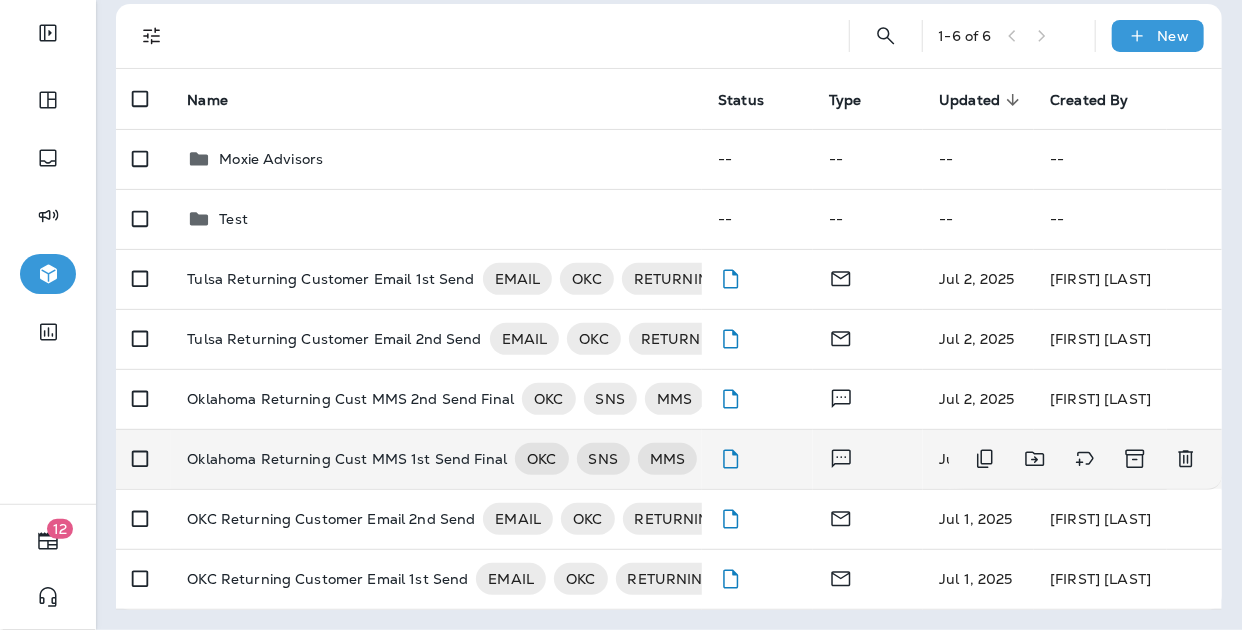click on "Oklahoma Returning Cust MMS 1st Send Final" at bounding box center (347, 459) 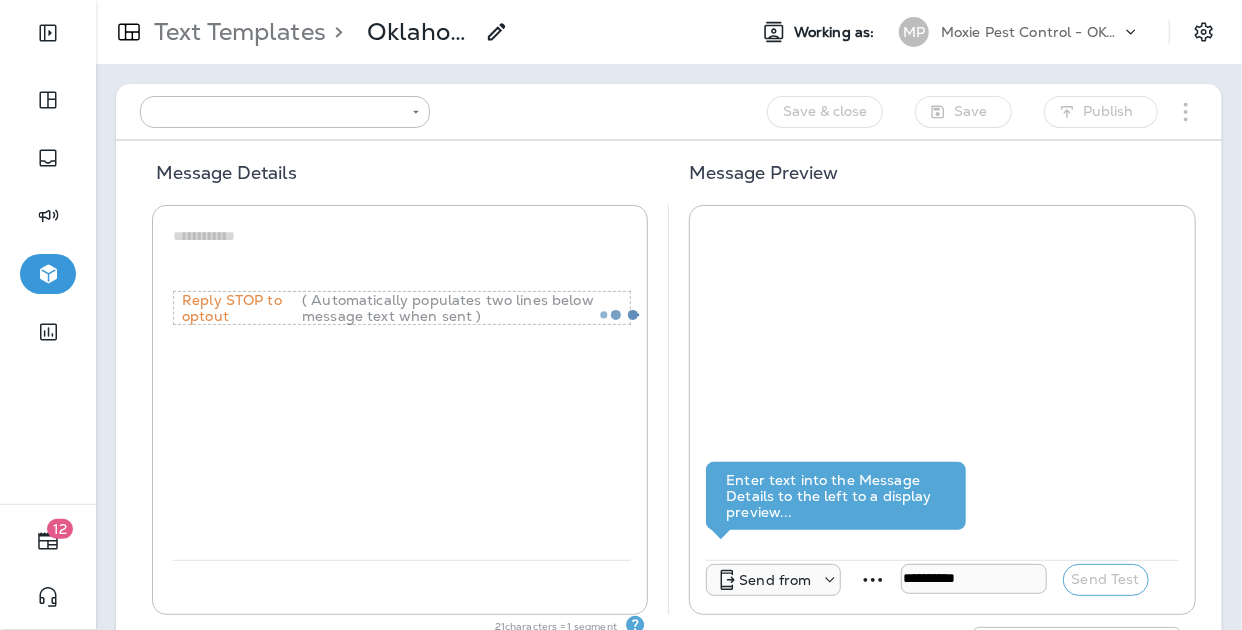 type on "**********" 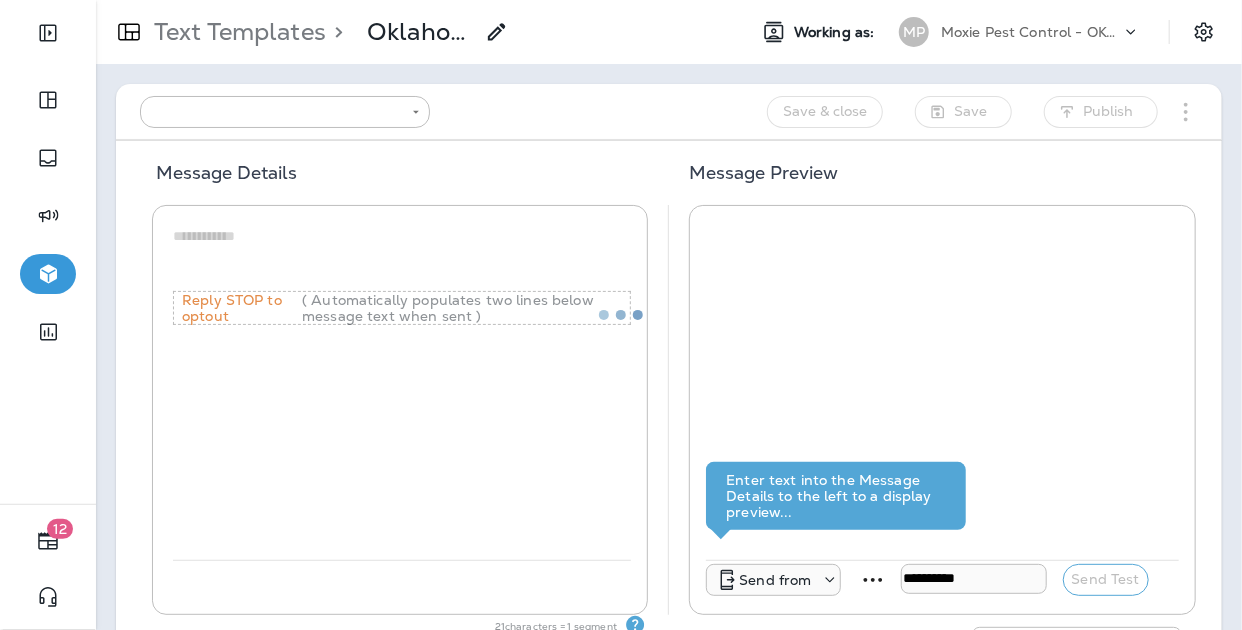 type on "**********" 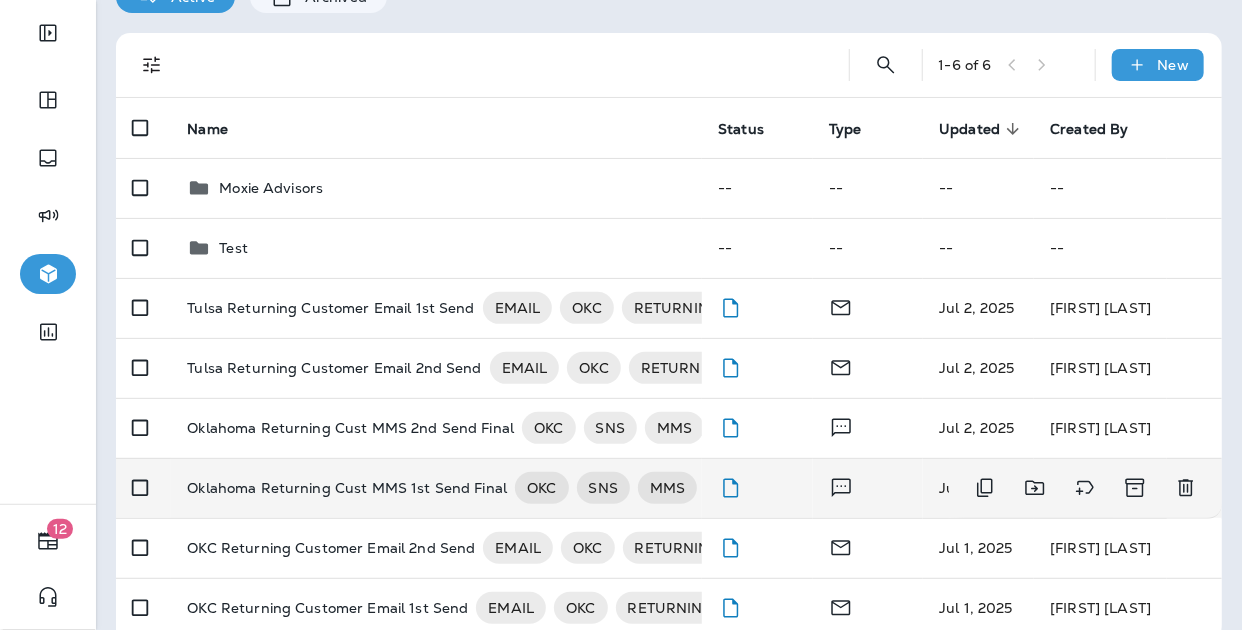 scroll, scrollTop: 132, scrollLeft: 0, axis: vertical 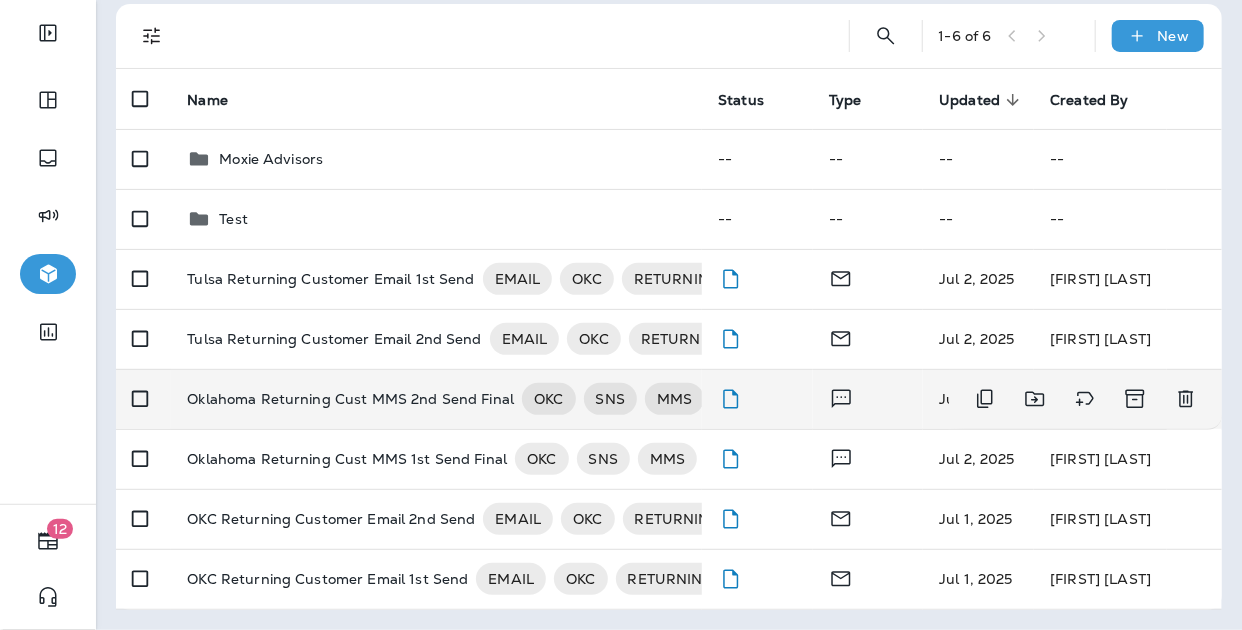 click on "Oklahoma Returning Cust MMS 2nd Send Final" at bounding box center (350, 399) 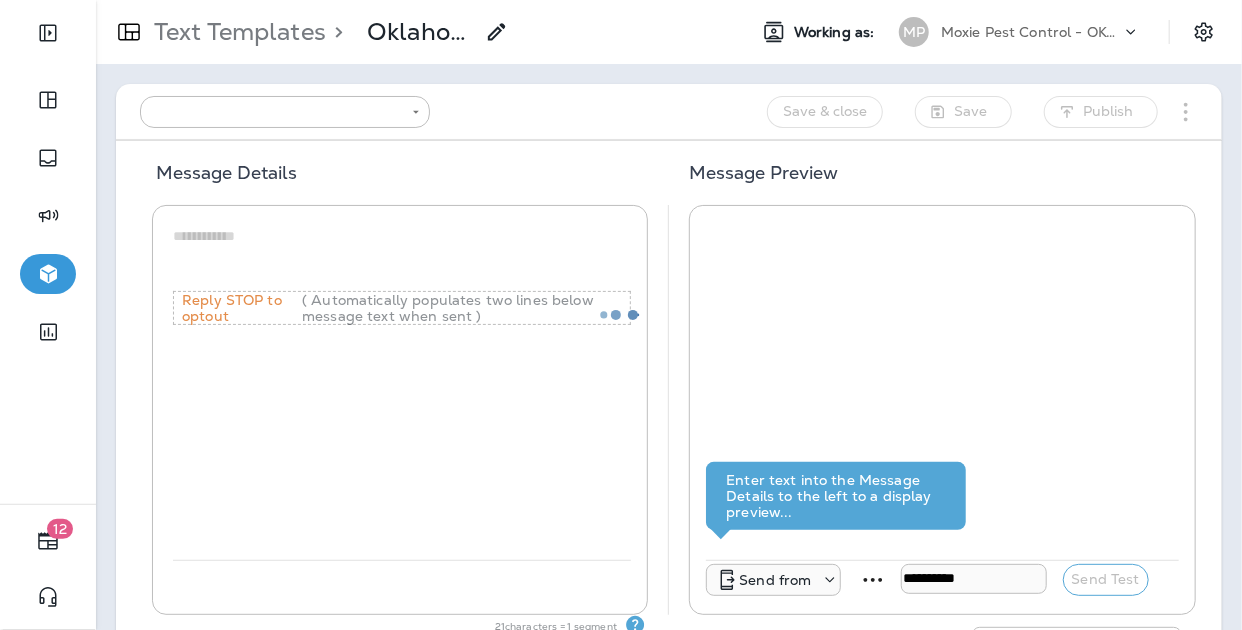 type on "**********" 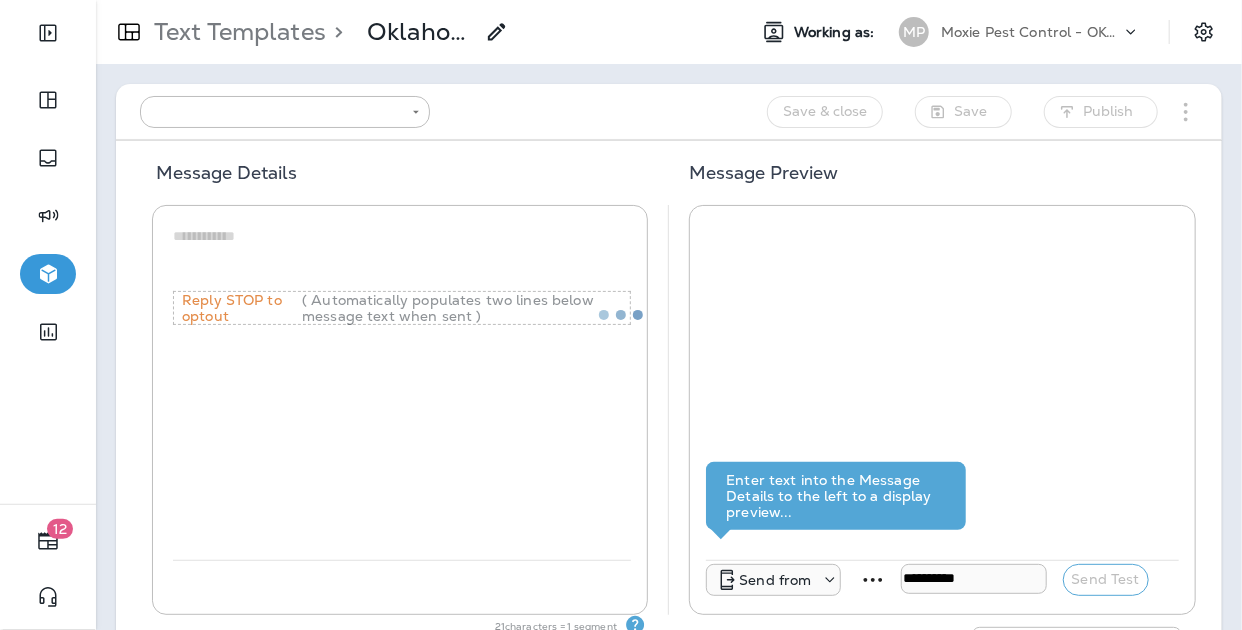 type on "**********" 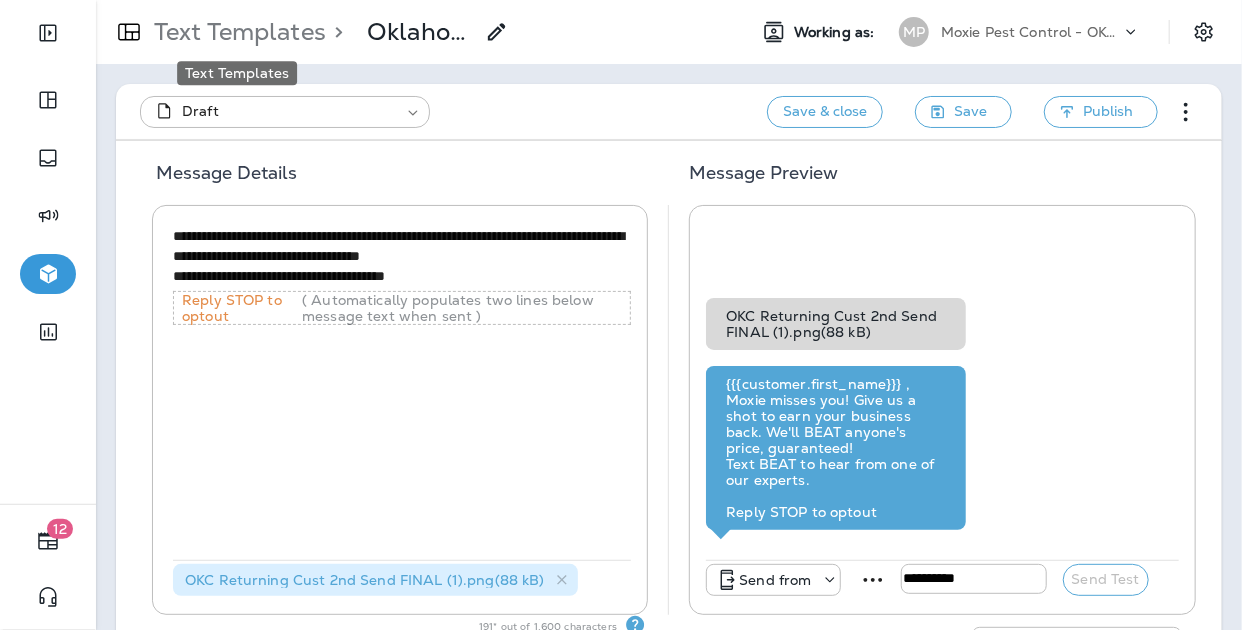 click on "Text Templates" at bounding box center (236, 32) 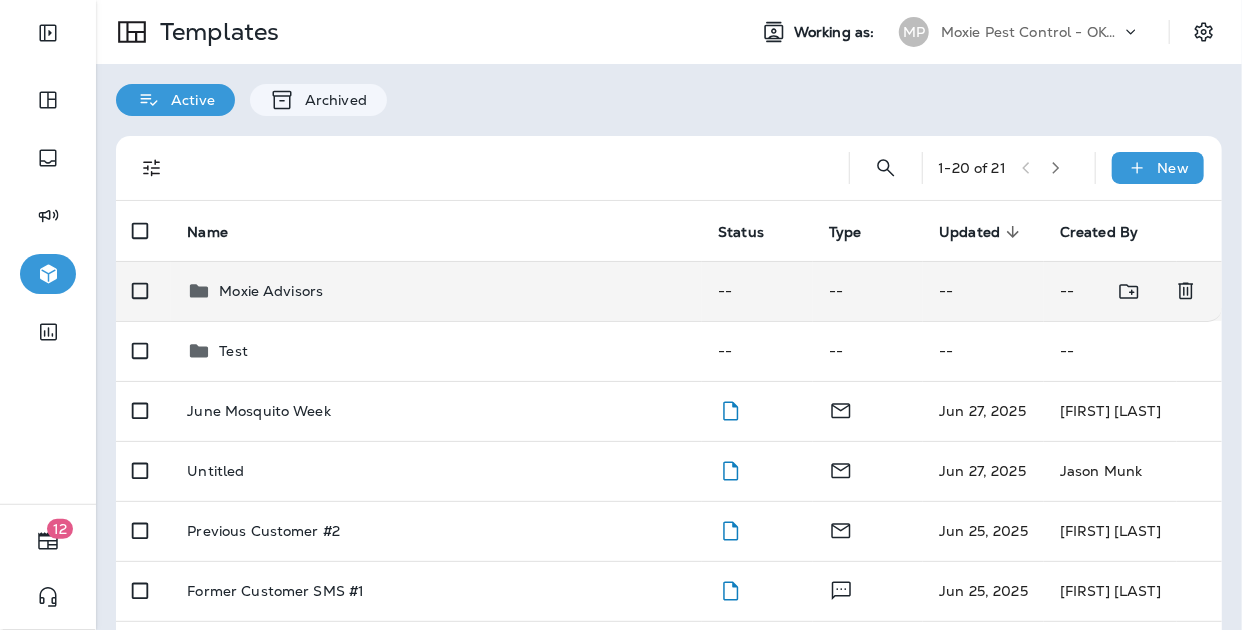 click on "Moxie Advisors" at bounding box center (271, 291) 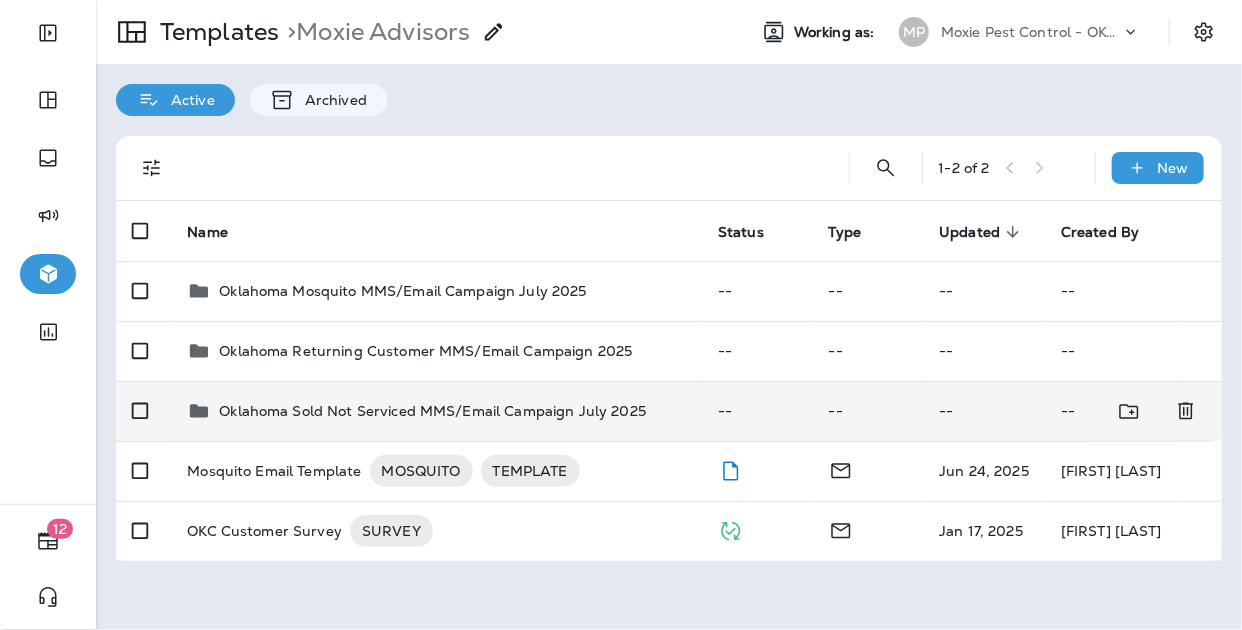 click on "Oklahoma Sold Not Serviced MMS/Email Campaign July 2025" at bounding box center [432, 411] 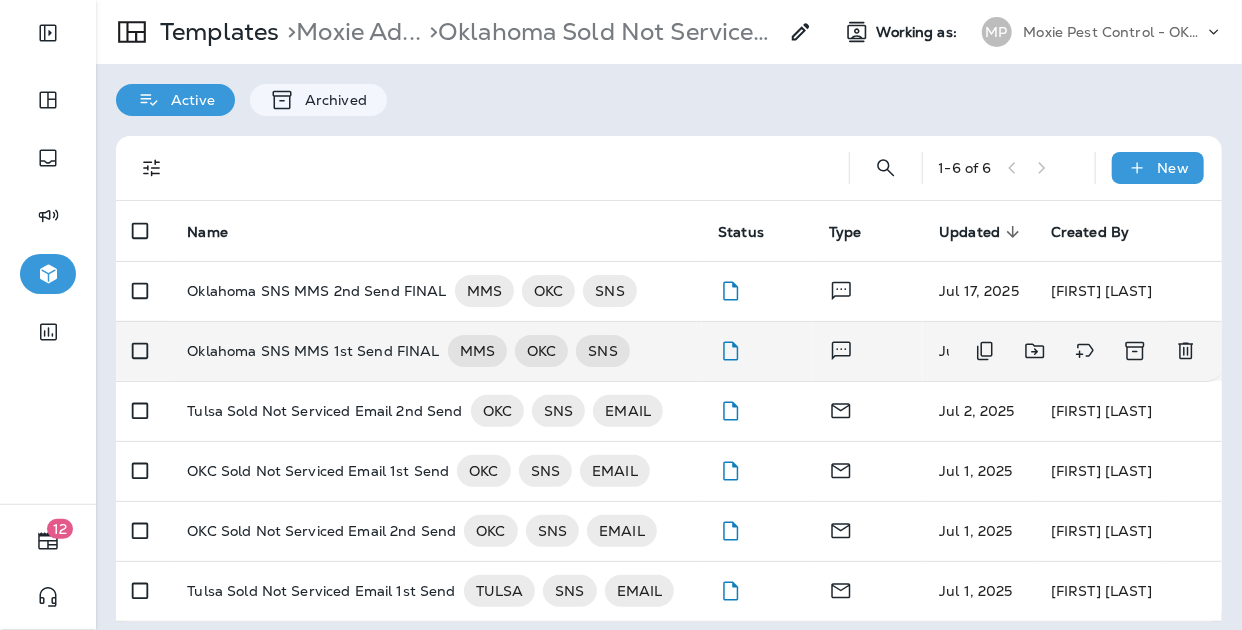 click on "Oklahoma SNS MMS 1st Send FINAL" at bounding box center [313, 351] 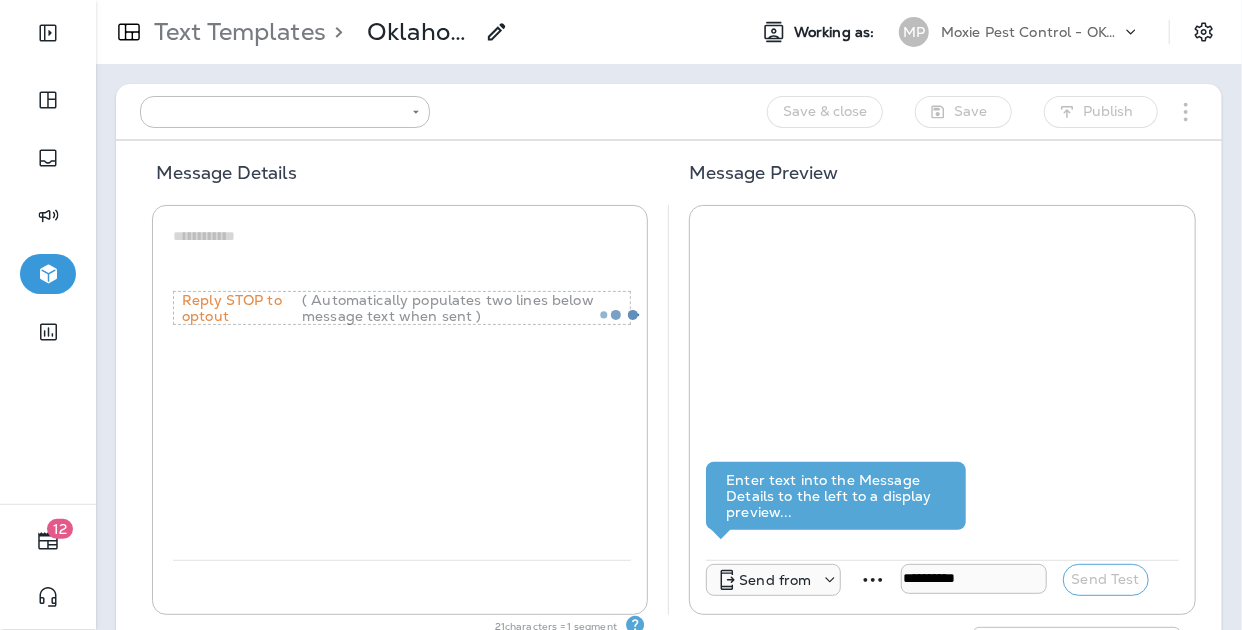 type on "**********" 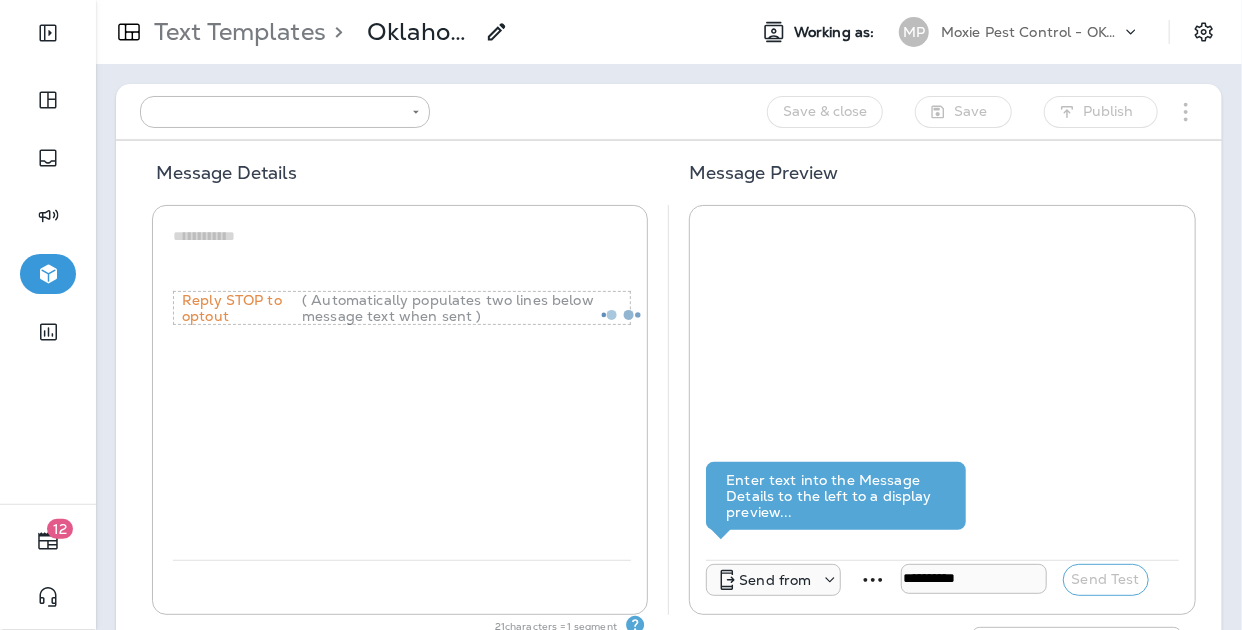 type on "**********" 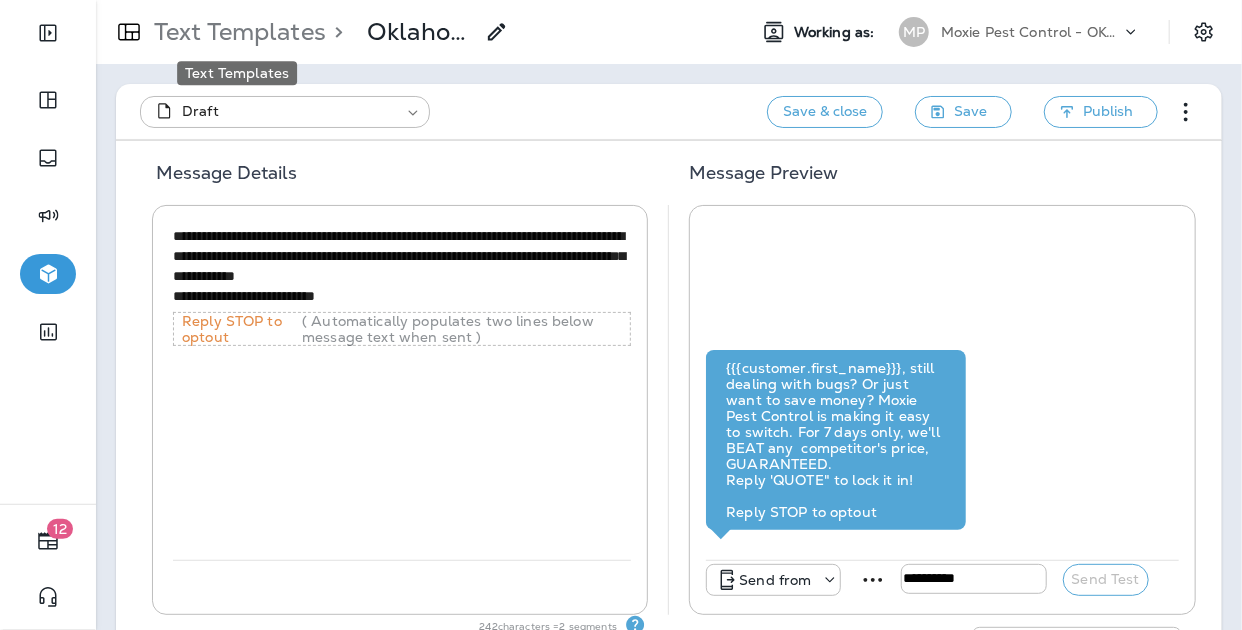click on "Text Templates" at bounding box center (236, 32) 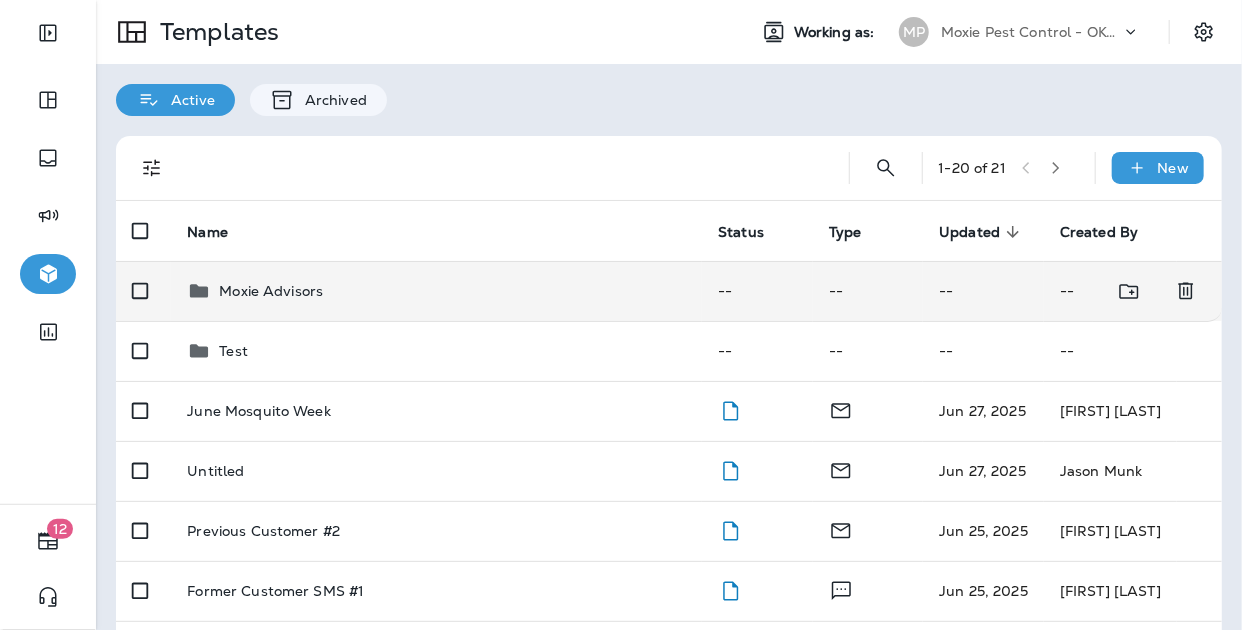 click on "Moxie Advisors" at bounding box center (436, 291) 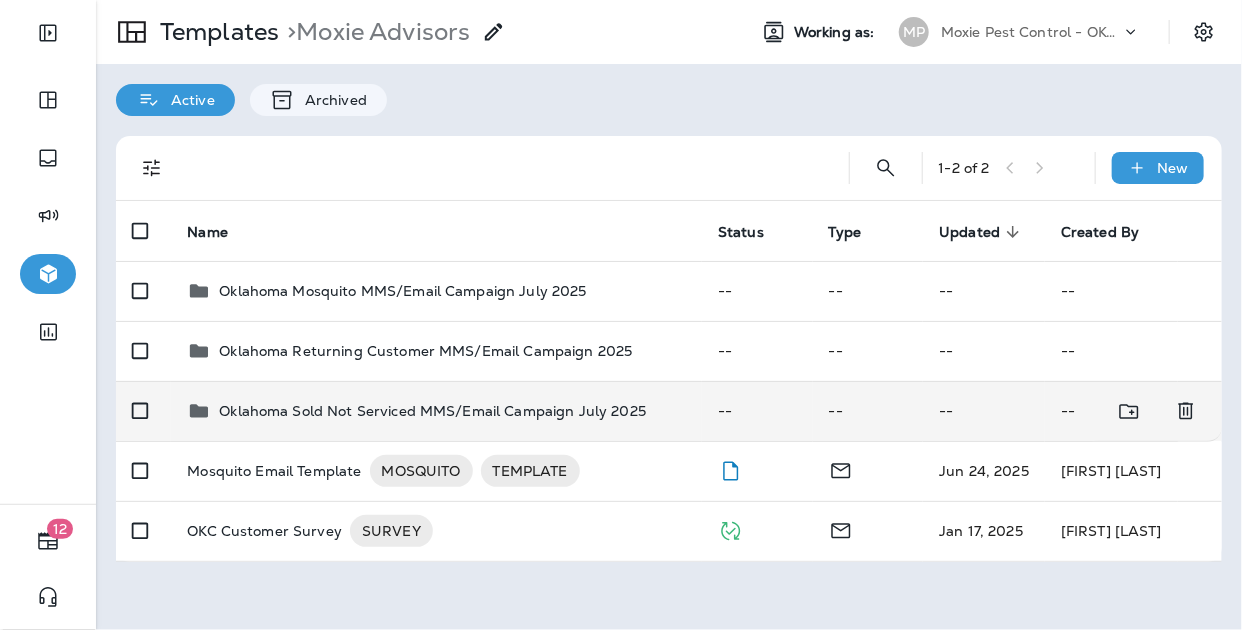 click on "Oklahoma Sold Not Serviced MMS/Email Campaign July 2025" at bounding box center [432, 411] 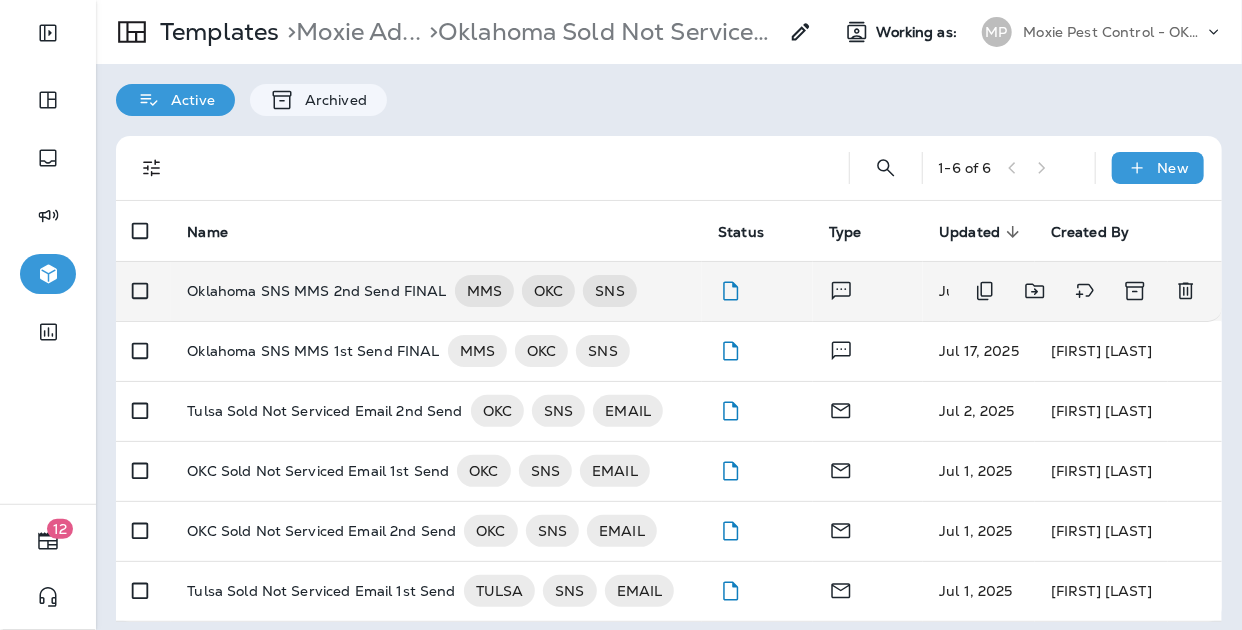 click on "Oklahoma SNS MMS 2nd Send FINAL" at bounding box center [316, 291] 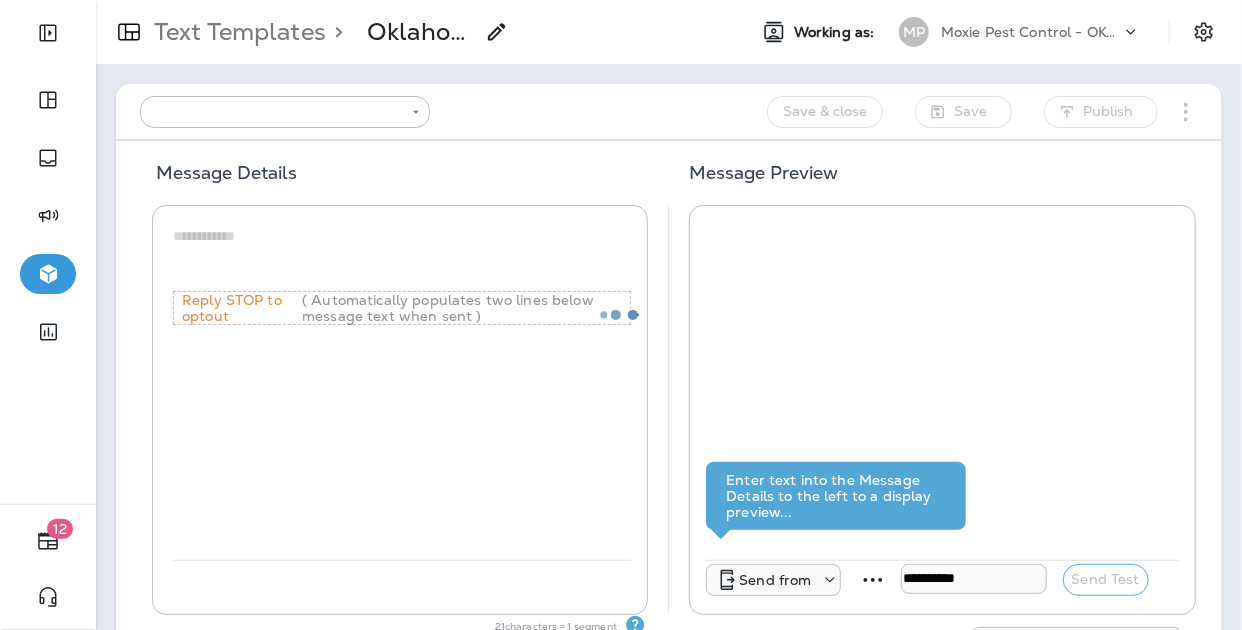 type on "**********" 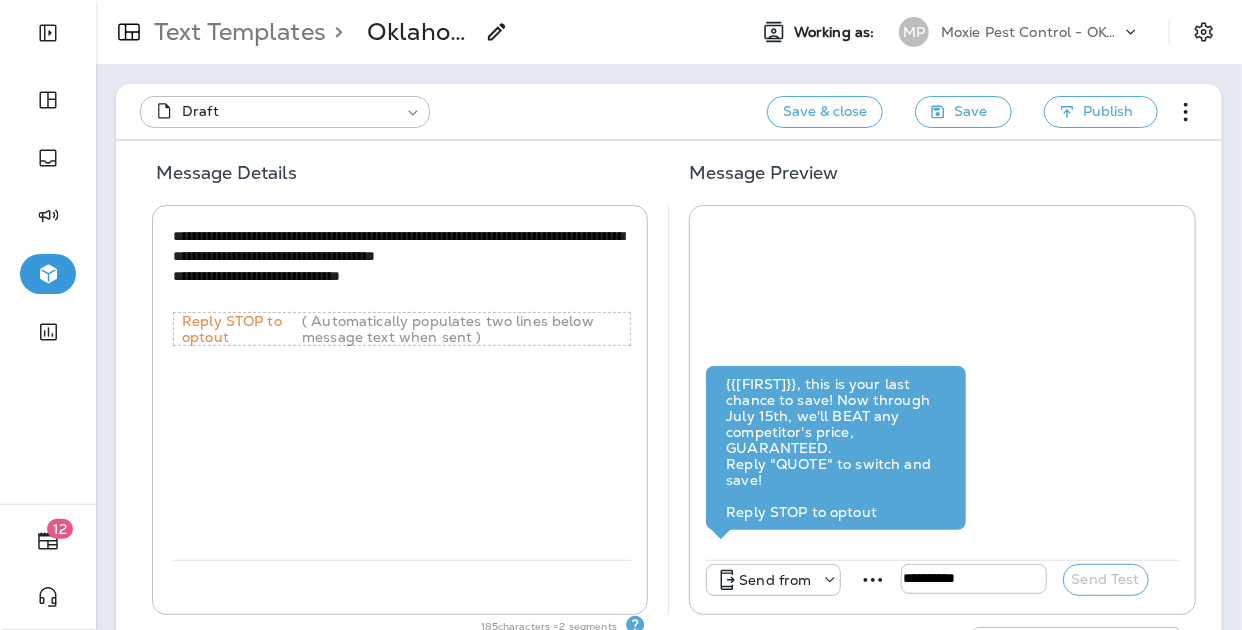 click on "**********" at bounding box center (402, 266) 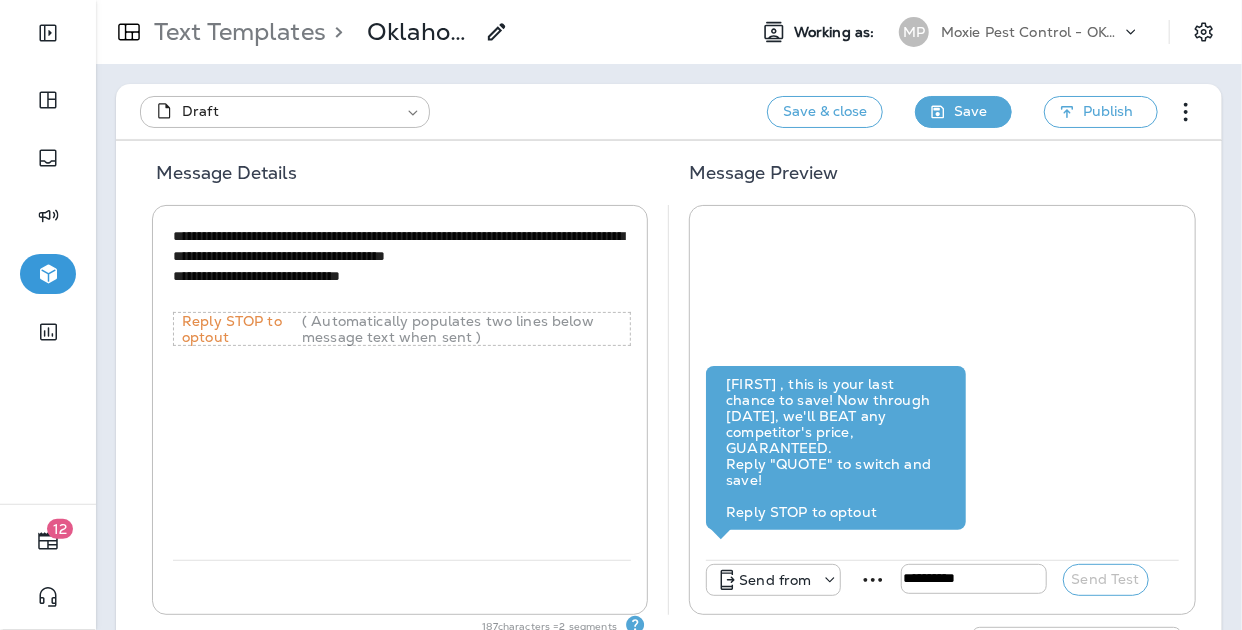 type on "**********" 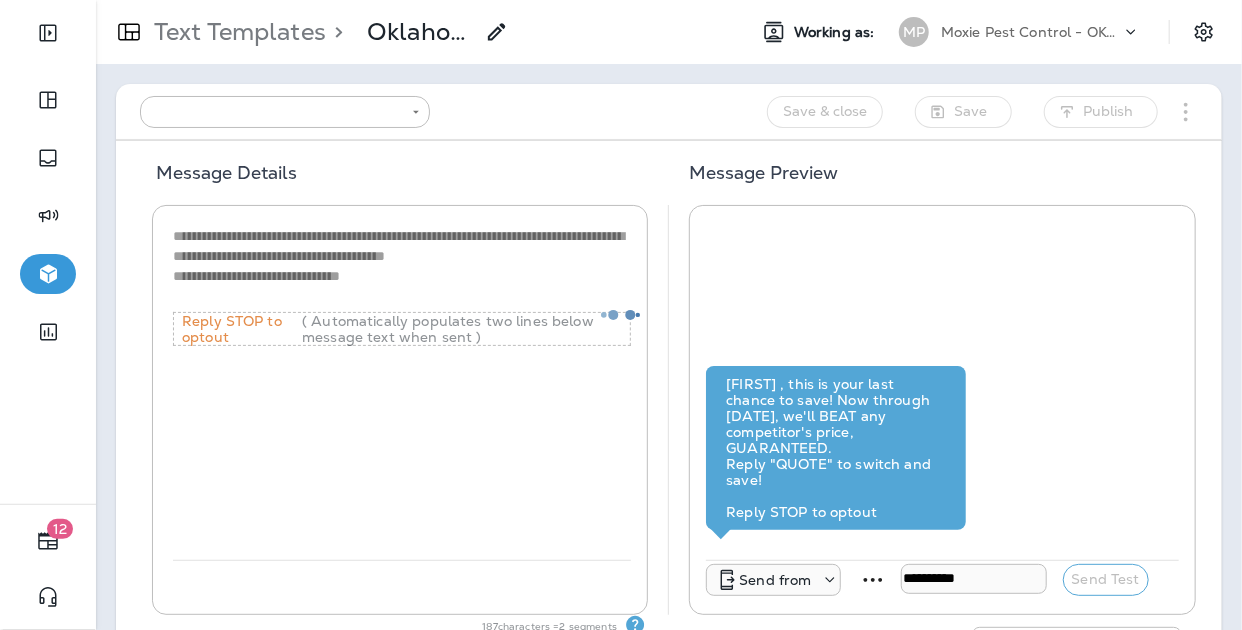 type on "**********" 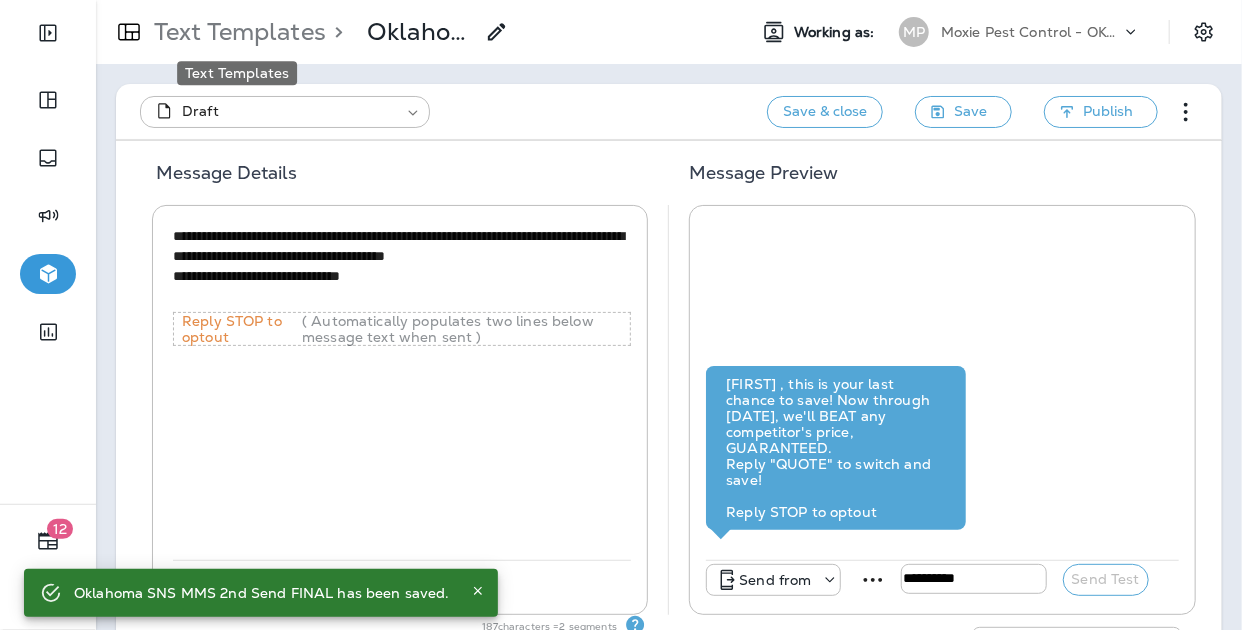click on "Text Templates" at bounding box center (236, 32) 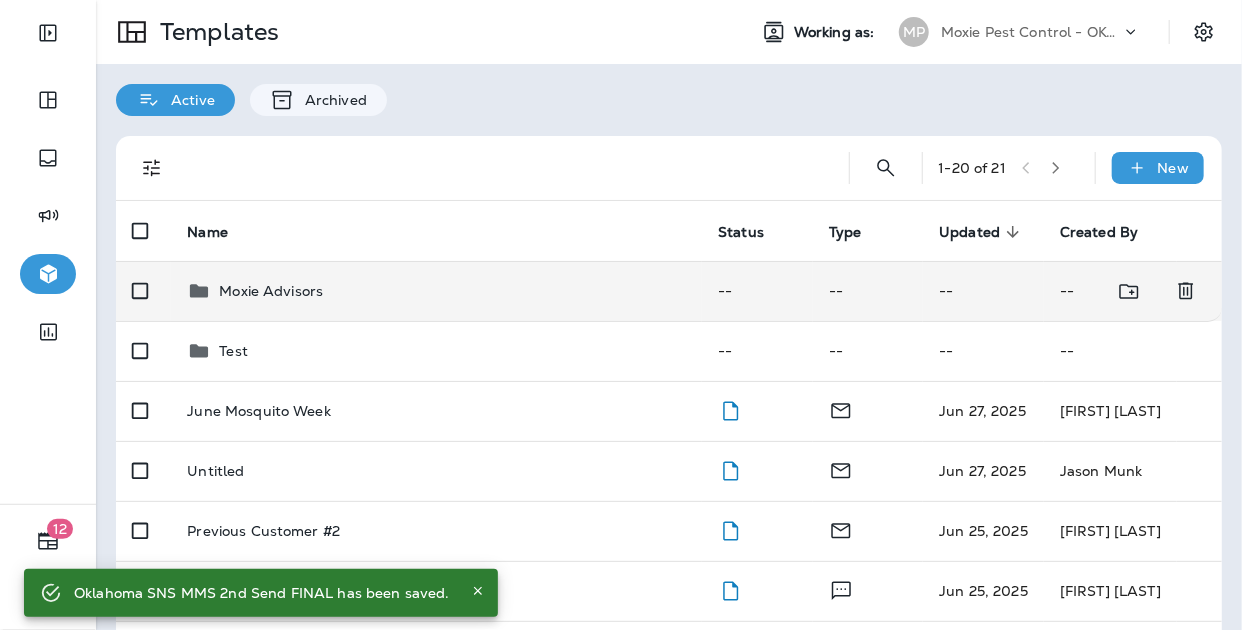 click on "Moxie Advisors" at bounding box center (436, 291) 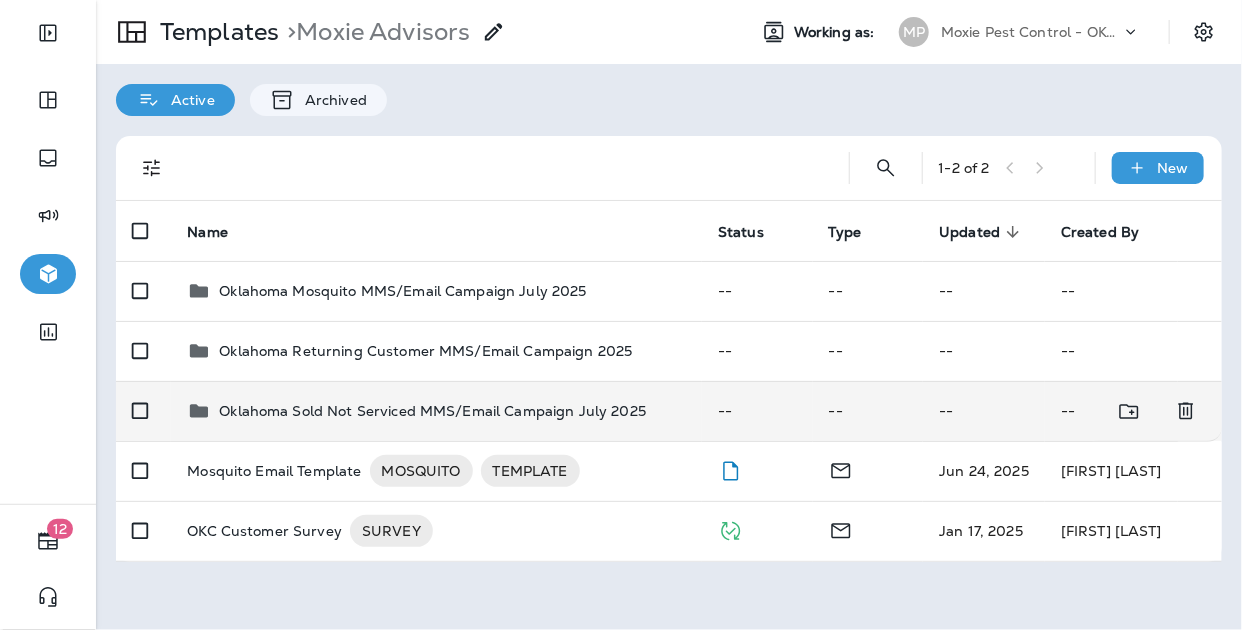 click on "Oklahoma Sold Not Serviced MMS/Email Campaign July 2025" at bounding box center (432, 411) 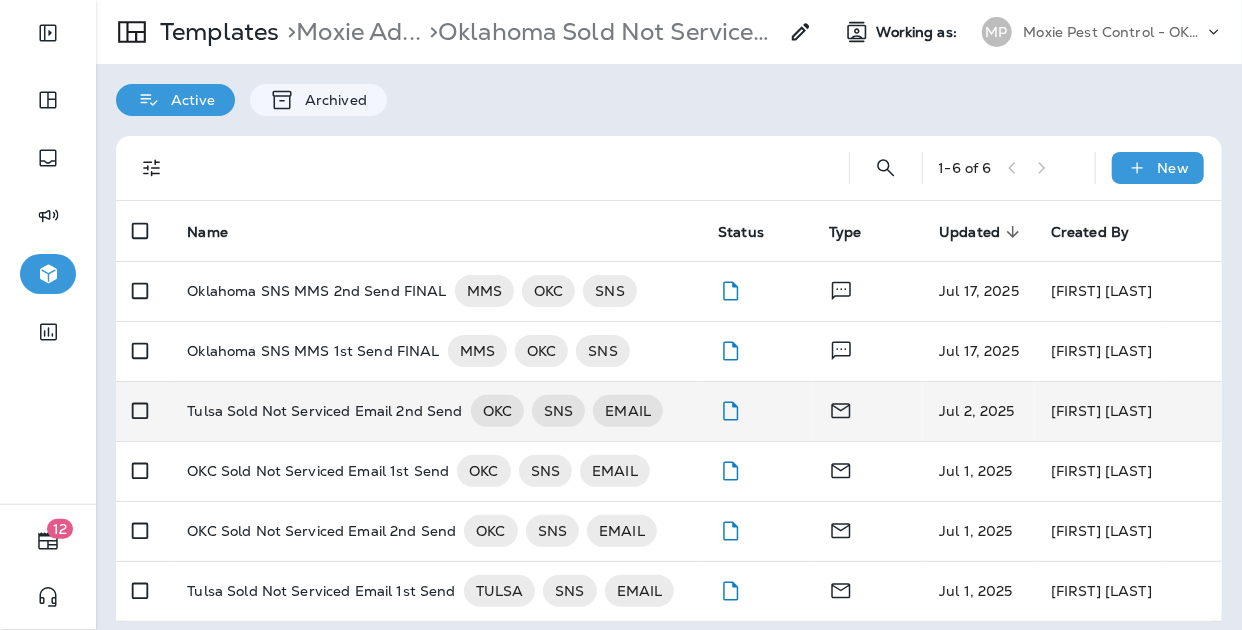 scroll, scrollTop: 12, scrollLeft: 0, axis: vertical 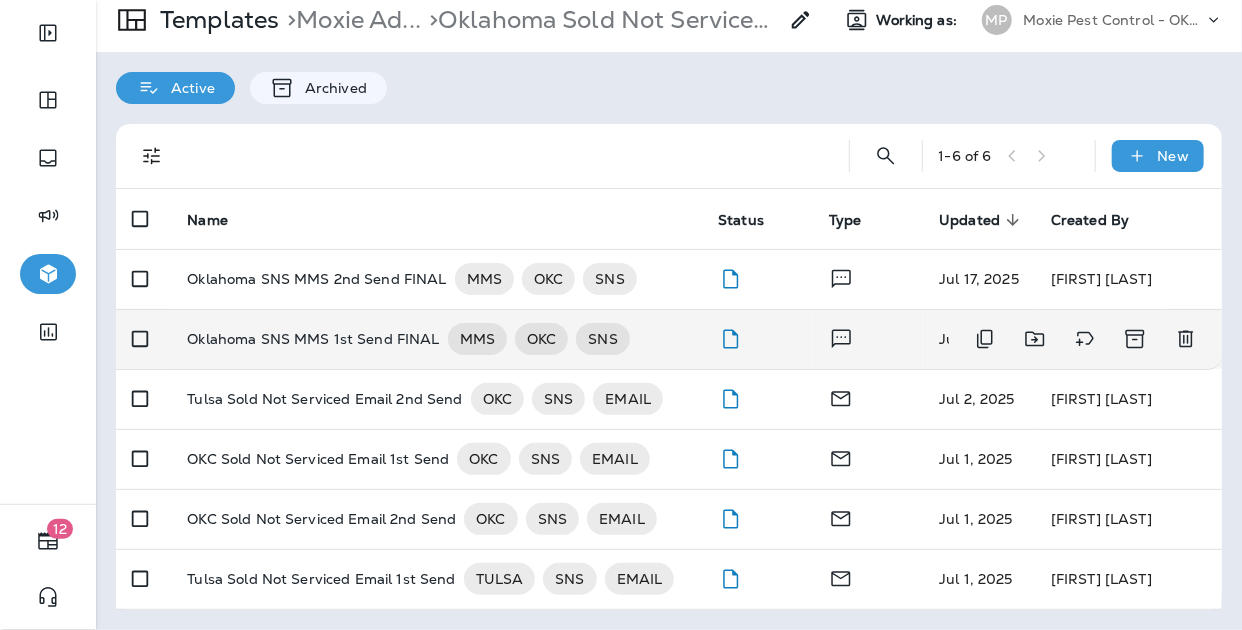 click on "Oklahoma SNS MMS 1st Send FINAL" at bounding box center (313, 339) 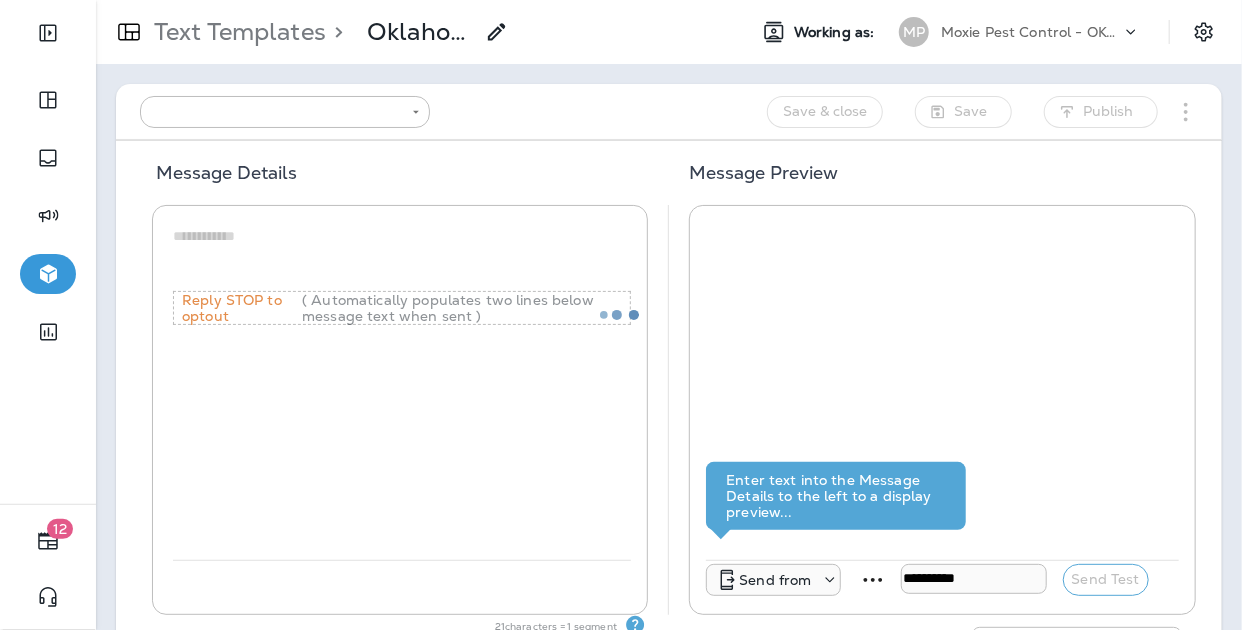 type on "**********" 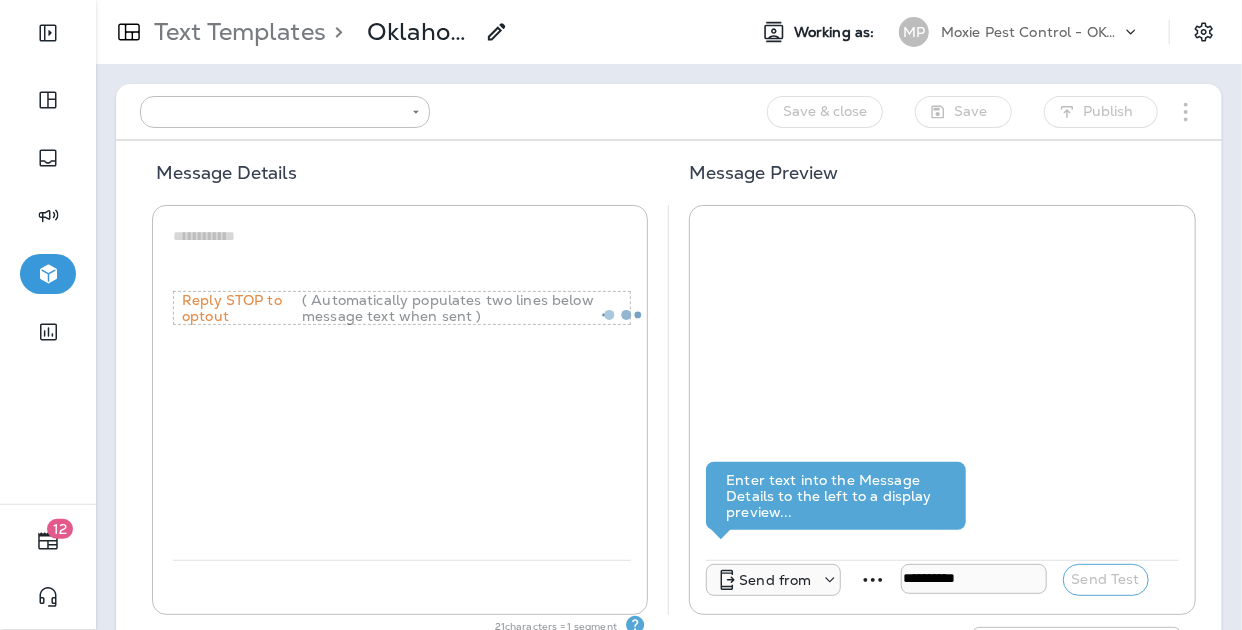 type on "**********" 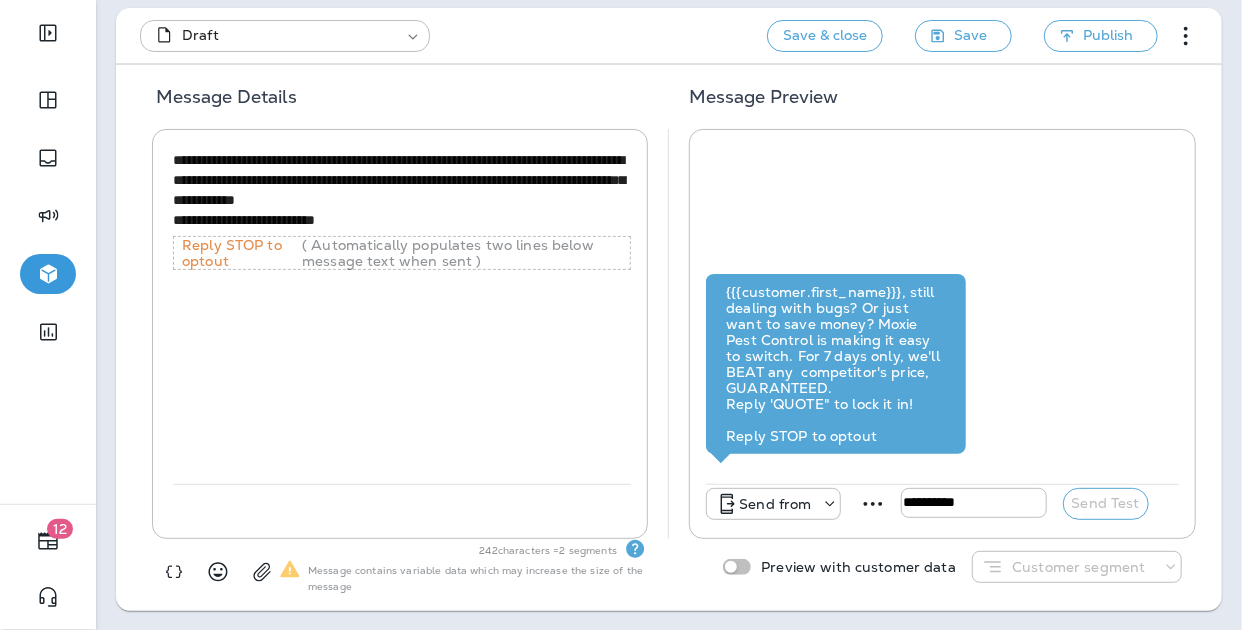 scroll, scrollTop: 0, scrollLeft: 0, axis: both 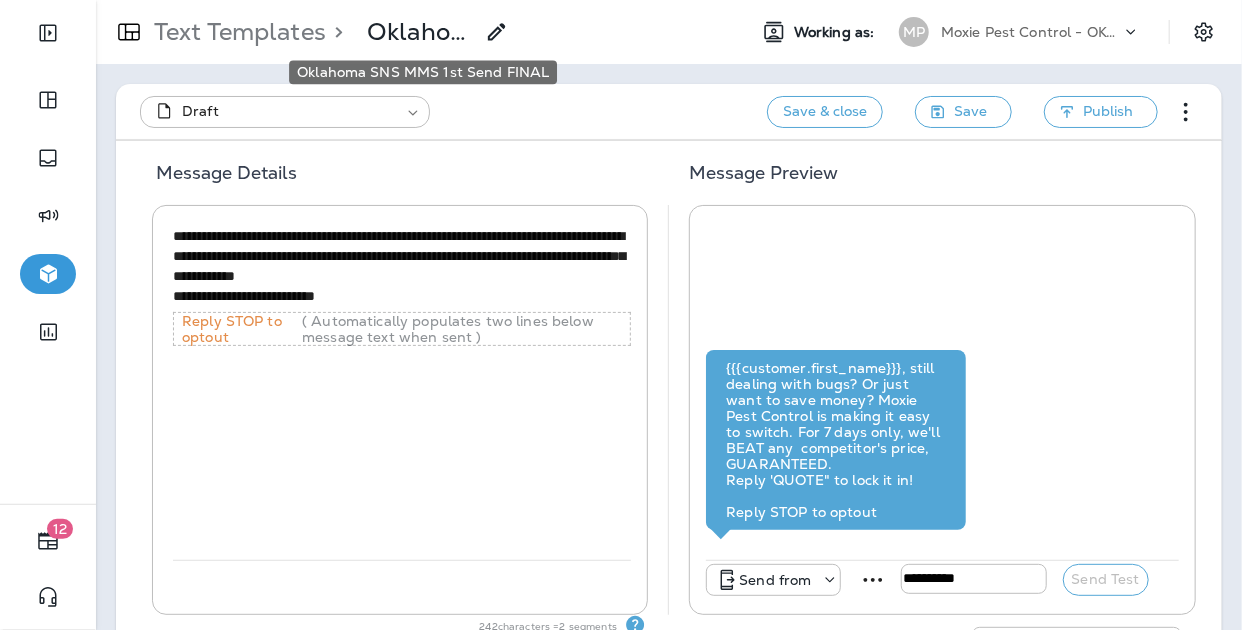 click on "Oklahoma SNS MMS 1st Send FINAL" at bounding box center [420, 32] 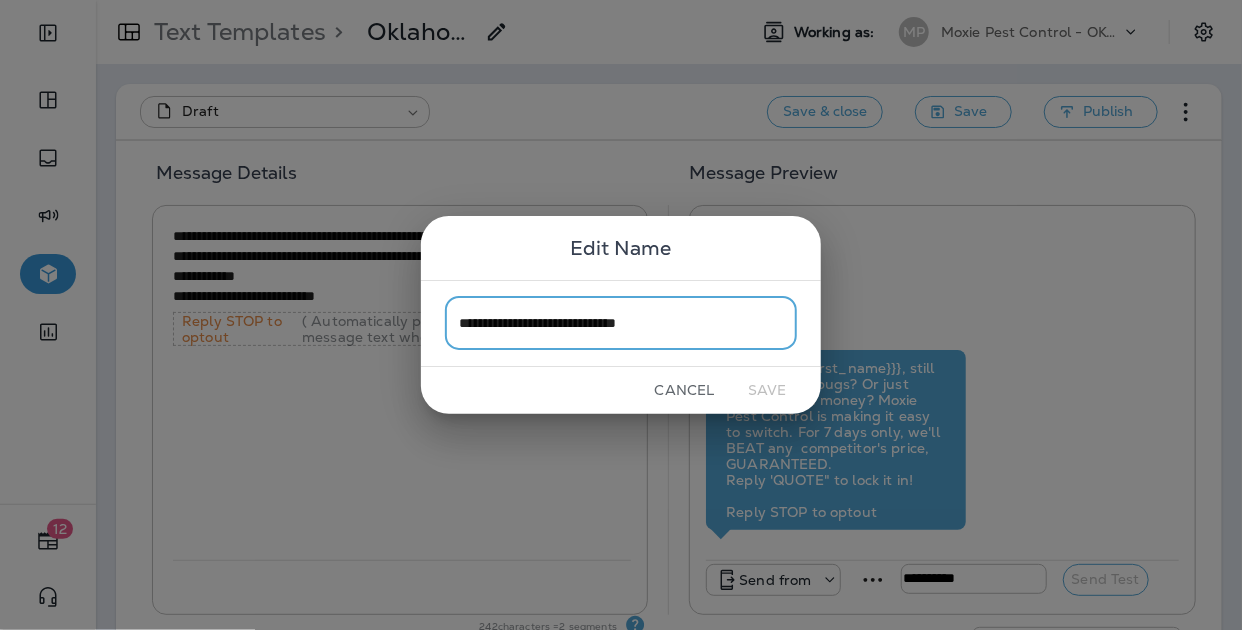 click on "Cancel" at bounding box center [684, 390] 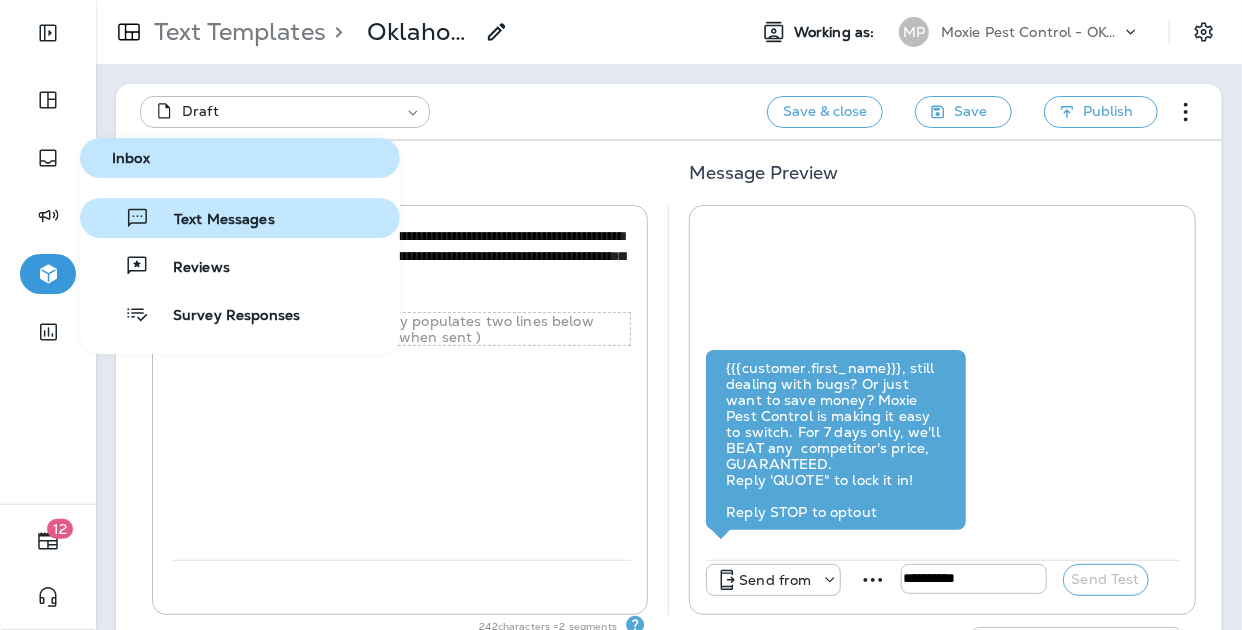 click on "Text Messages" at bounding box center [212, 220] 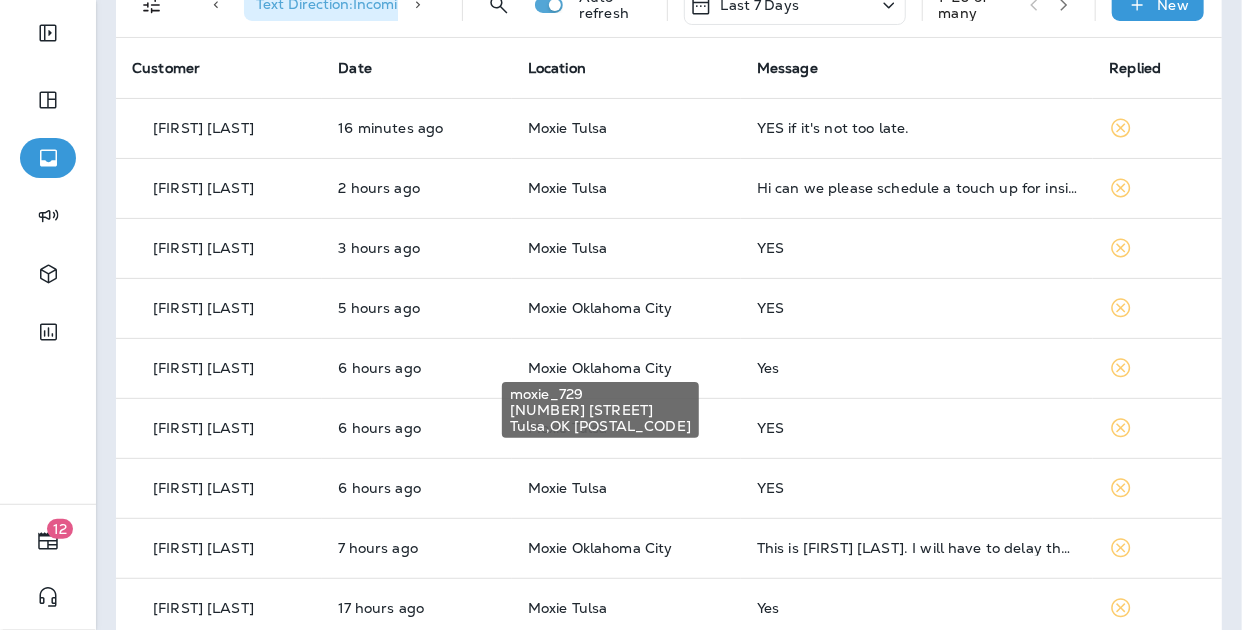 scroll, scrollTop: 156, scrollLeft: 0, axis: vertical 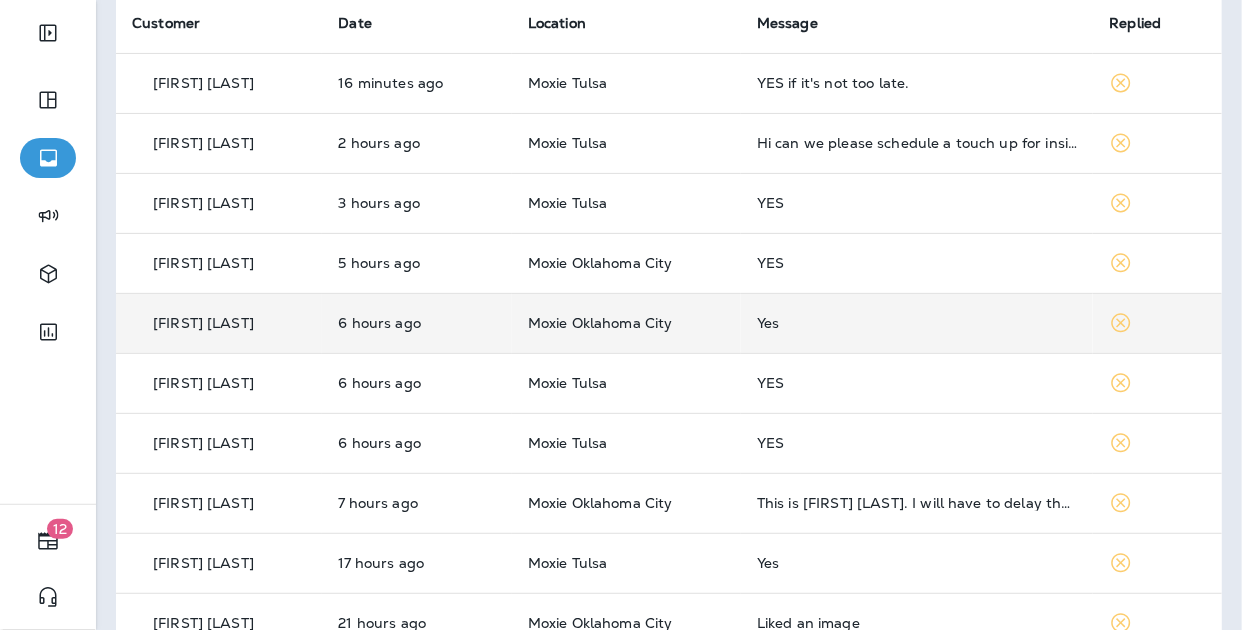 click on "Moxie Oklahoma City" at bounding box center [626, 323] 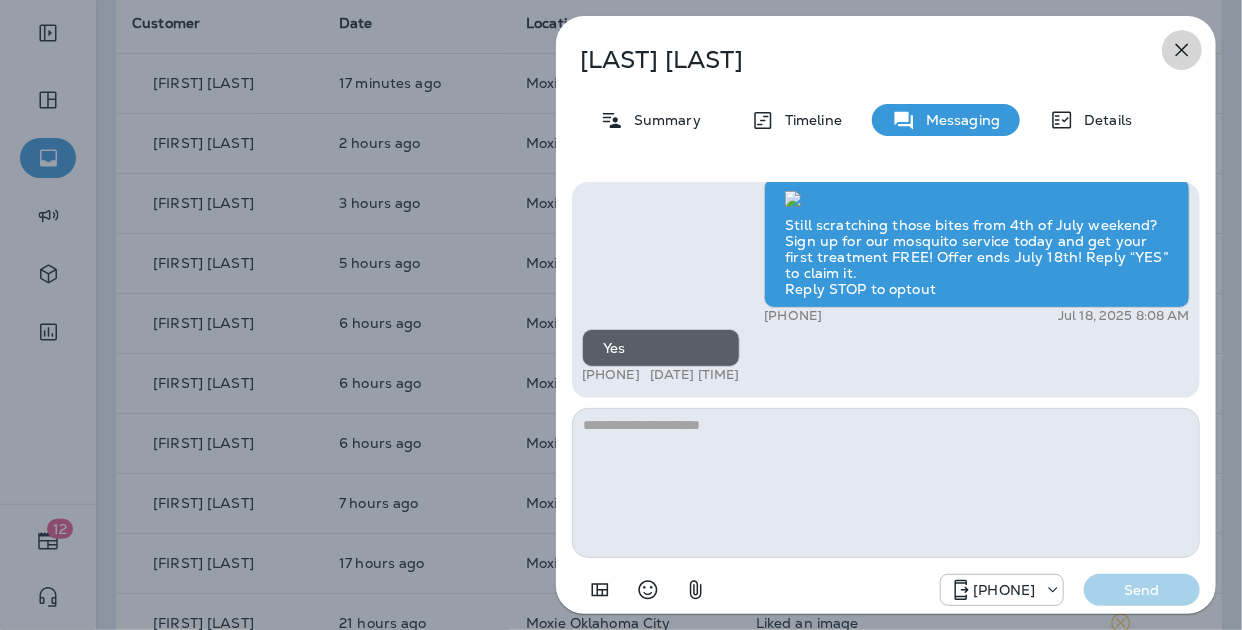 click 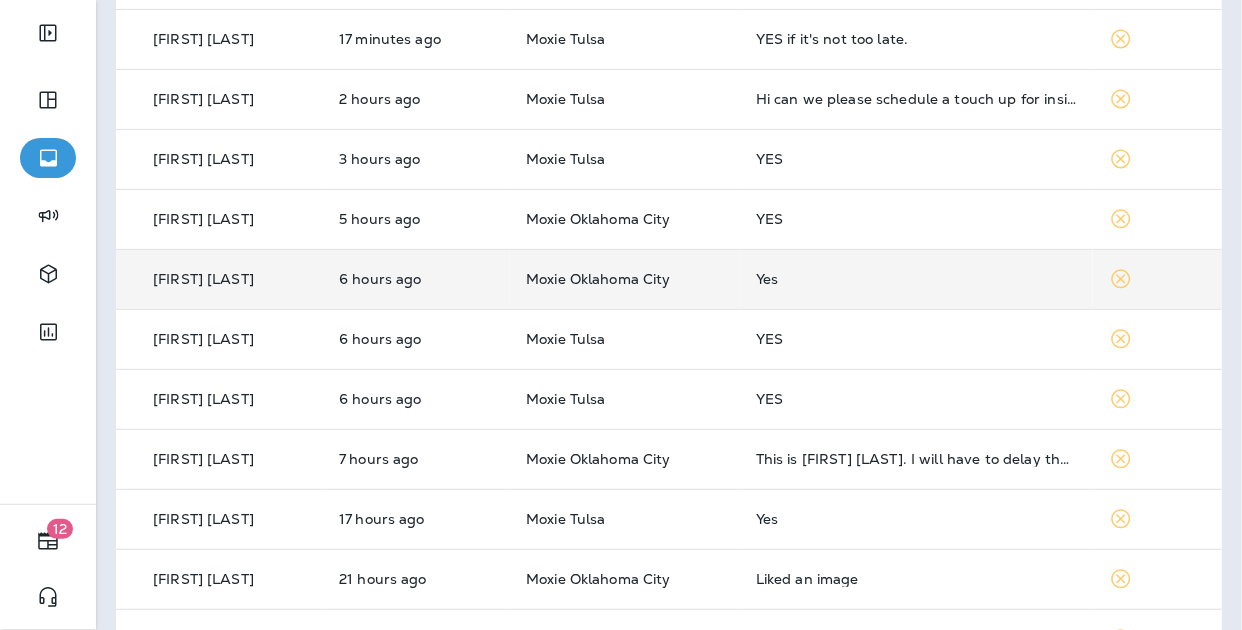 scroll, scrollTop: 200, scrollLeft: 0, axis: vertical 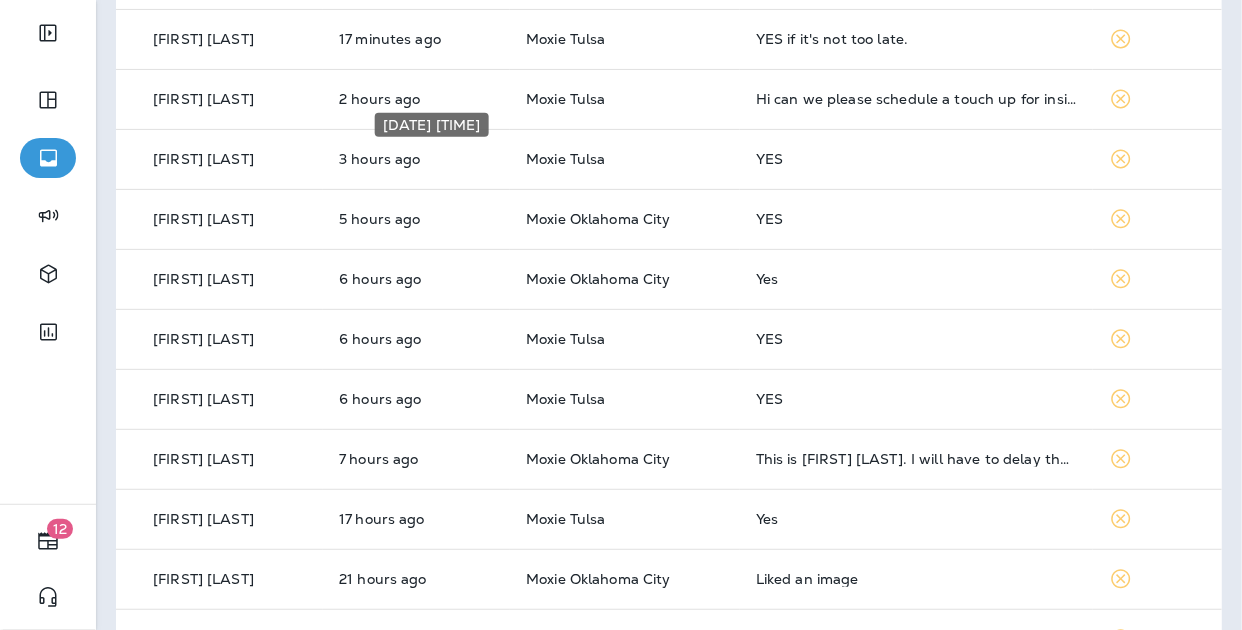 click on "12 Text Messages Working as: MP Moxie Pest Control - OKC Tulsa Text Direction :  Incoming   Auto refresh       Last 7 Days 1  -  20   of many New Customer Date Location Message Replied [FIRST] [LAST] 17 minutes ago Moxie Tulsa YES if it's not too late.  Haley Trahan 2 hours ago Moxie Tulsa Hi can we please schedule a touch up for inside our house next week? We saw a huge huge huge spider yesterday Cheryl Knight 3 hours ago Moxie Tulsa YES Rachel Greve 5 hours ago Moxie Oklahoma City YES Gurene Cook 6 hours ago Moxie Oklahoma City Yes Stayce Williams 6 hours ago Moxie Tulsa YES Mandy Wiseman 6 hours ago Moxie Tulsa YES Debbie Price 7 hours ago Moxie Oklahoma City This is Debbie Price.  I will have to delay the insect mosquito treatment for today.  Can it be postponed until next week?  I need to take care of something else today.
If you have any questions, please call me at ([PHONE]). Curtis Wright 17 hours ago Moxie Tulsa Yes Joan Woolley 21 hours ago Moxie Oklahoma City Liked an image Tricia Way YES" at bounding box center [621, 0] 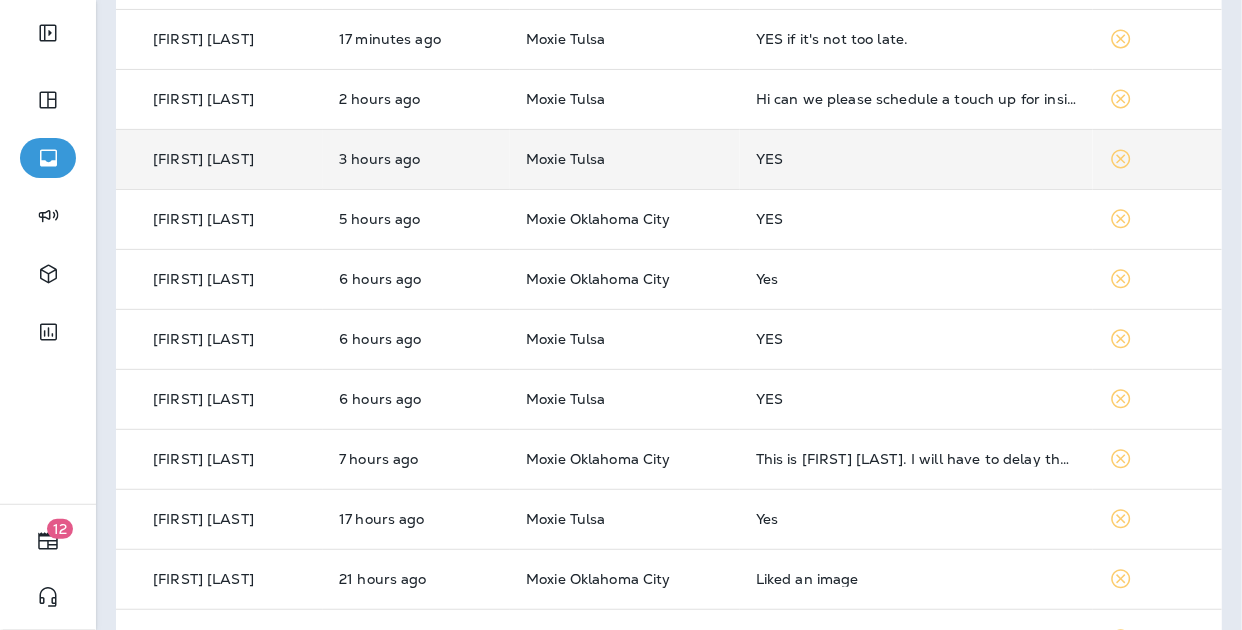 click on "3 hours ago" at bounding box center (416, 159) 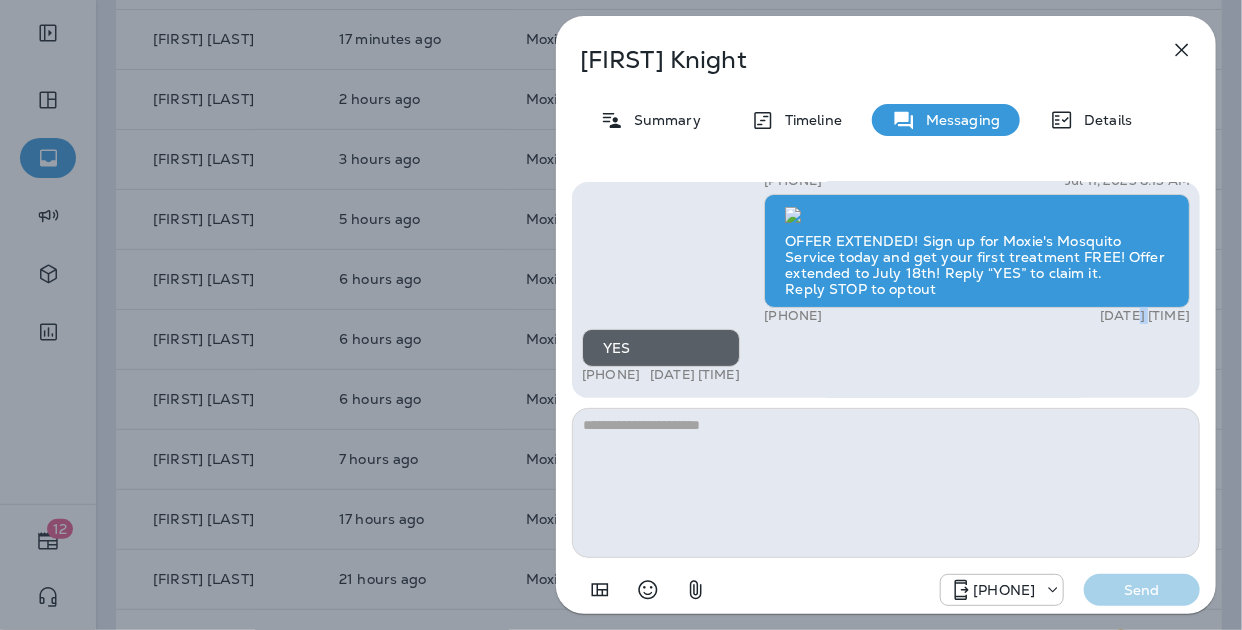 drag, startPoint x: 1081, startPoint y: 319, endPoint x: 1093, endPoint y: 317, distance: 12.165525 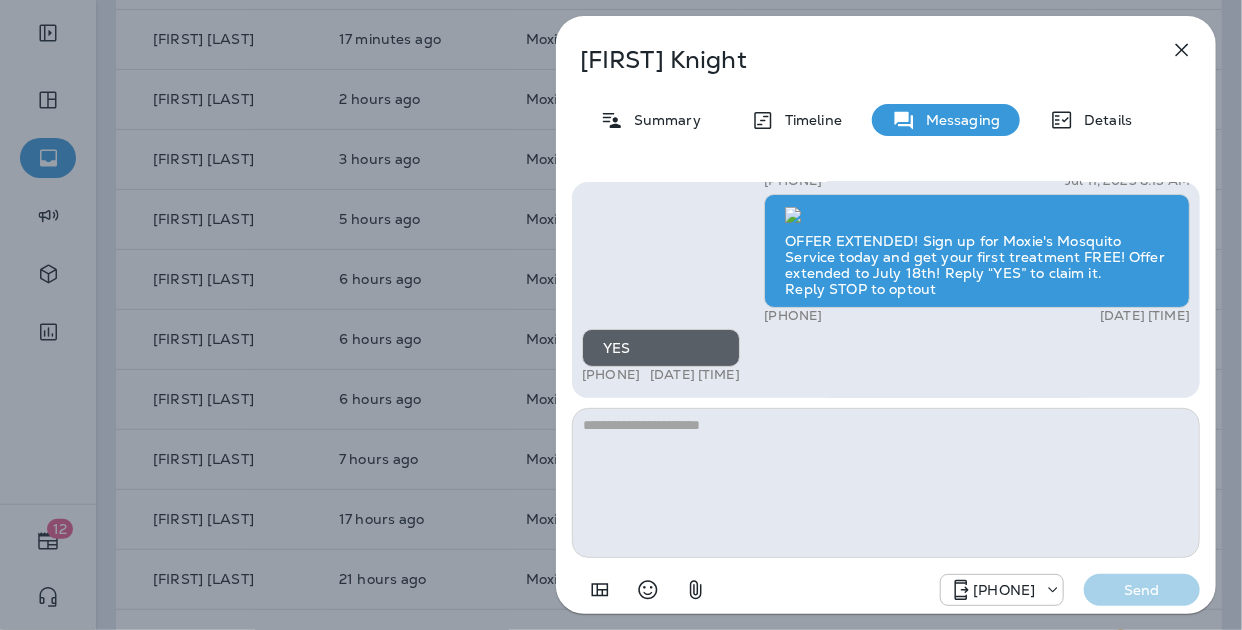 drag, startPoint x: 725, startPoint y: 375, endPoint x: 741, endPoint y: 374, distance: 16.03122 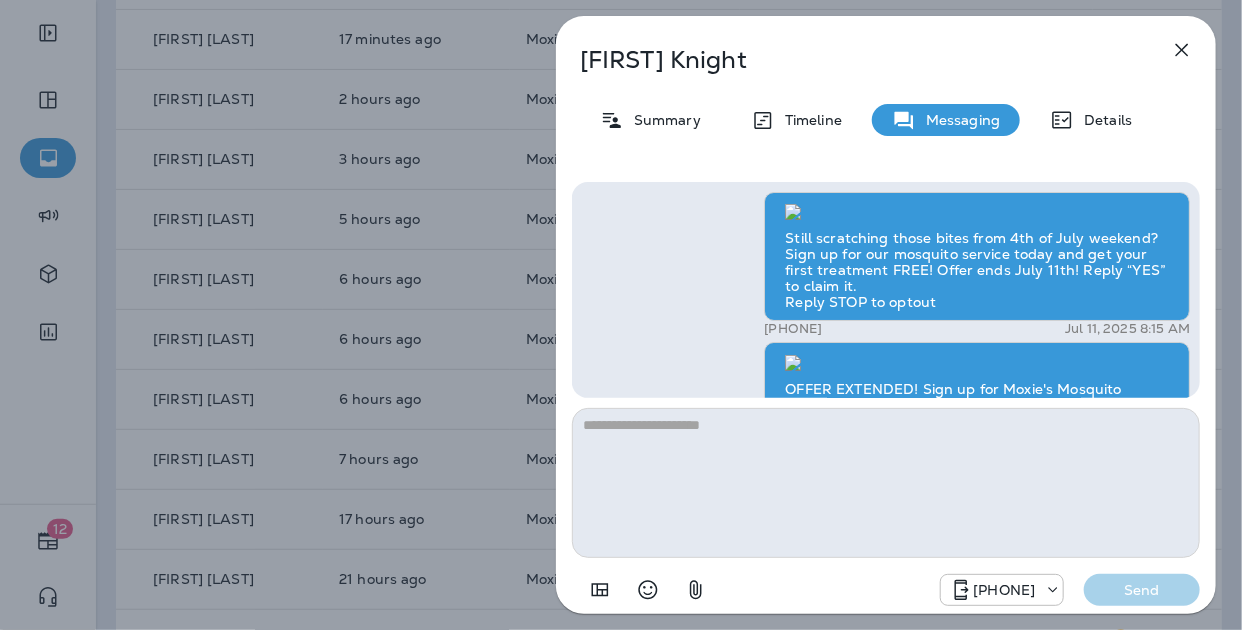 scroll, scrollTop: 0, scrollLeft: 0, axis: both 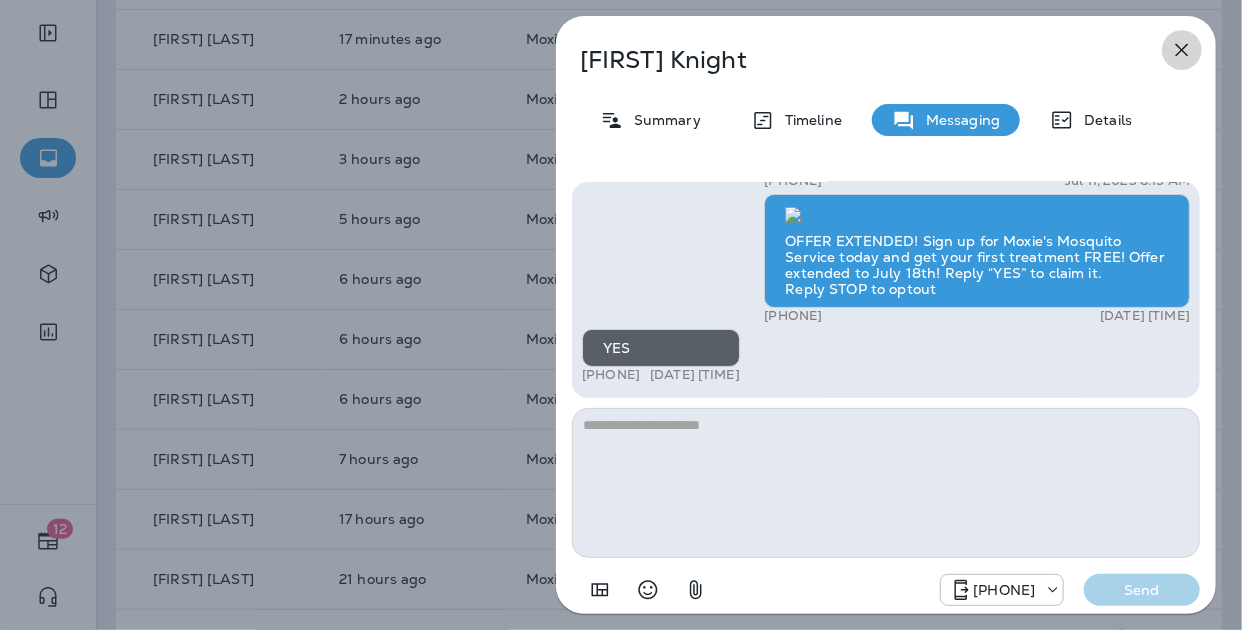 click 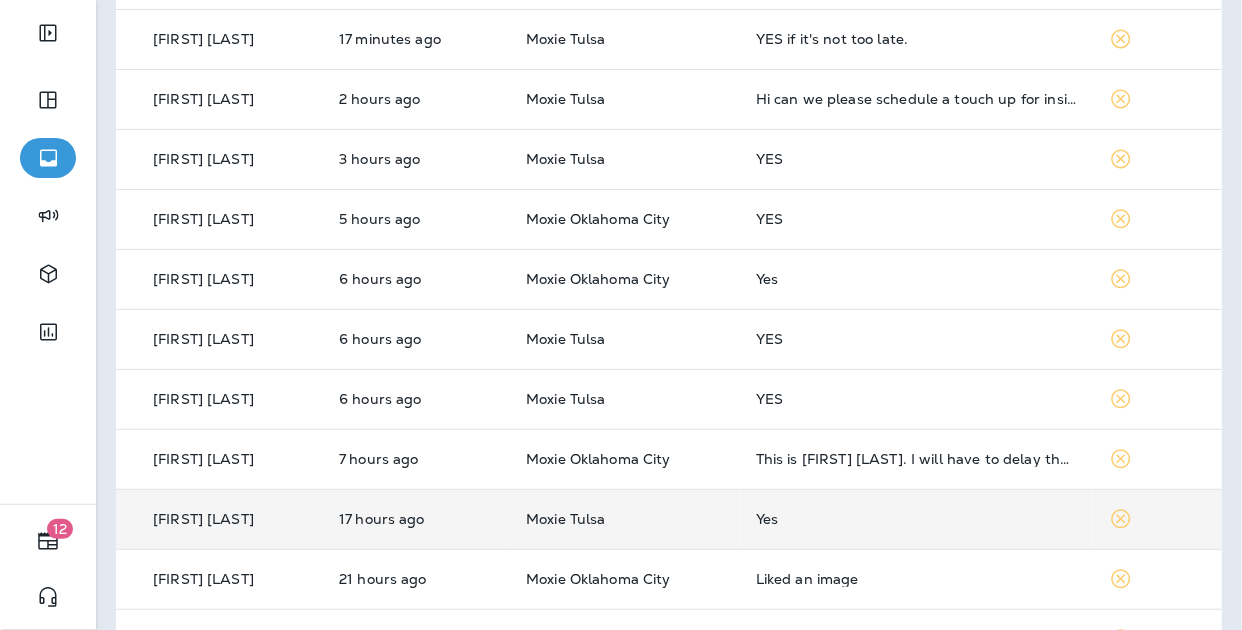 click on "17 hours ago" at bounding box center [416, 519] 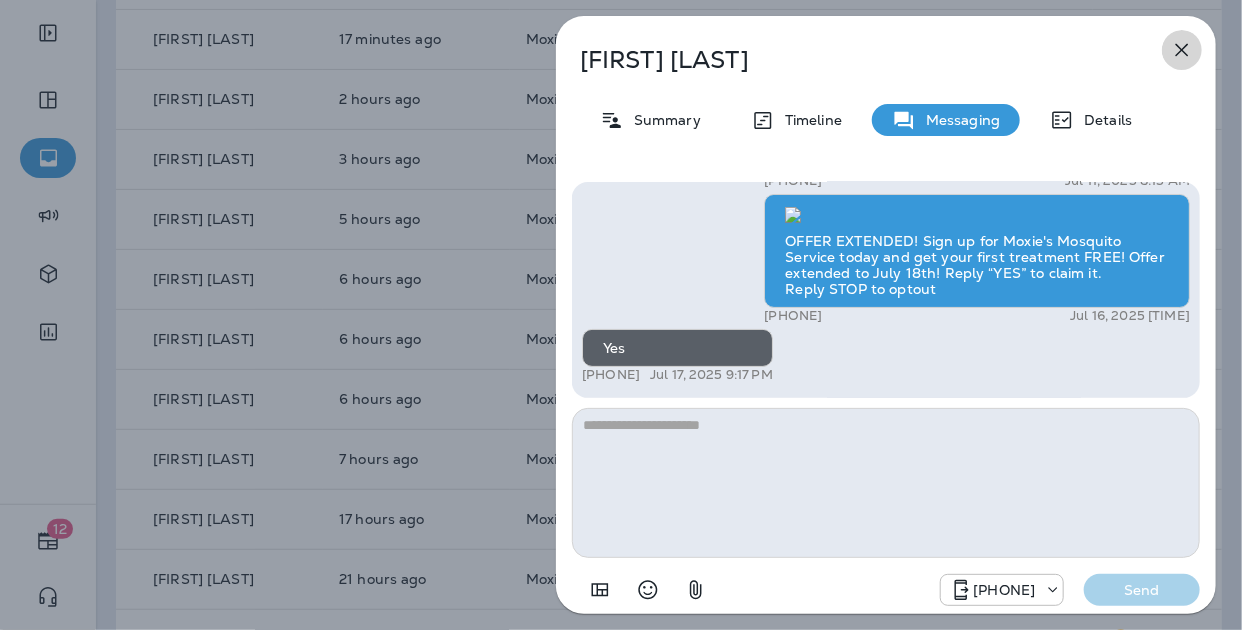 click 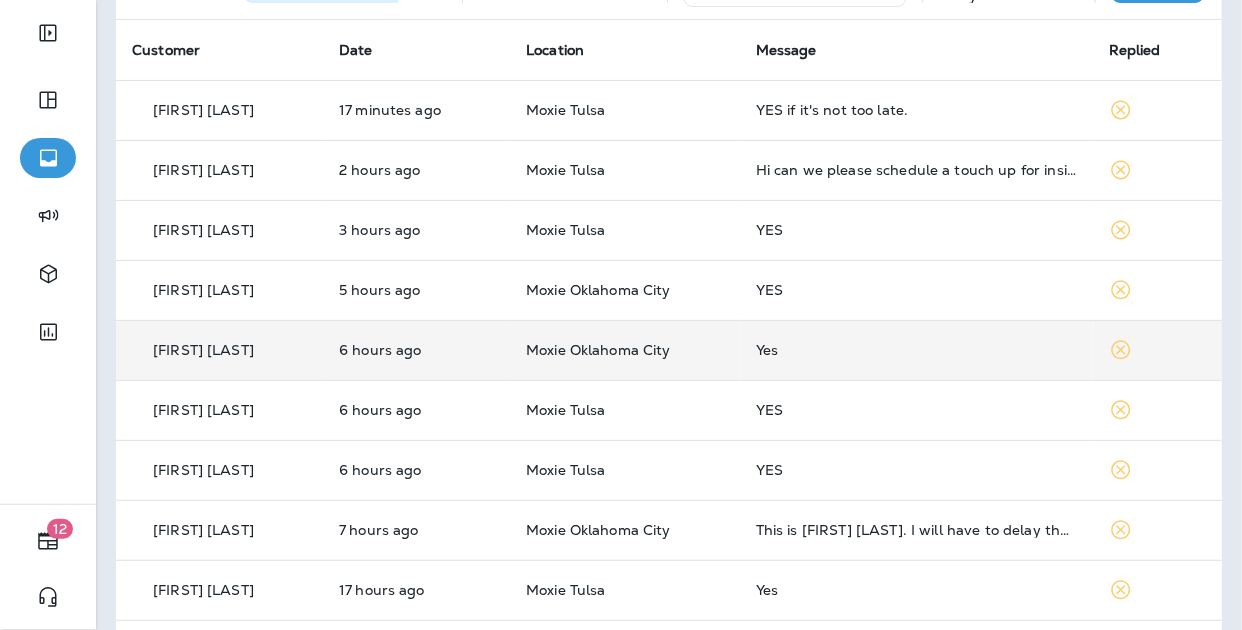 scroll, scrollTop: 0, scrollLeft: 0, axis: both 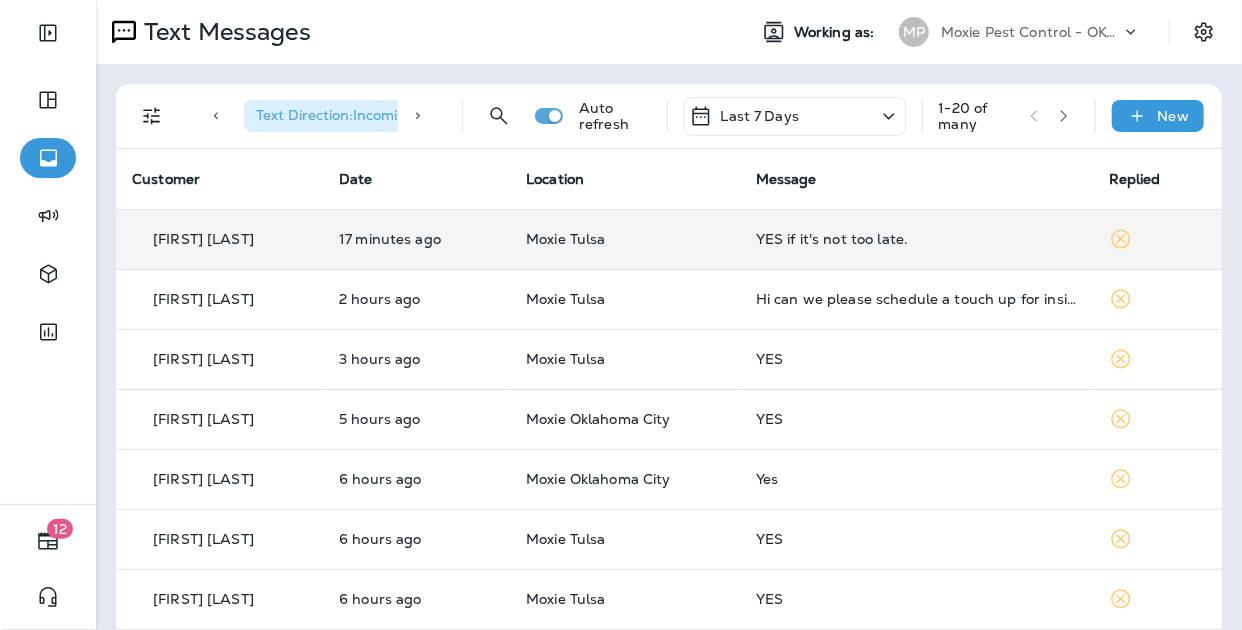 click on "YES if it's not too late." at bounding box center [916, 239] 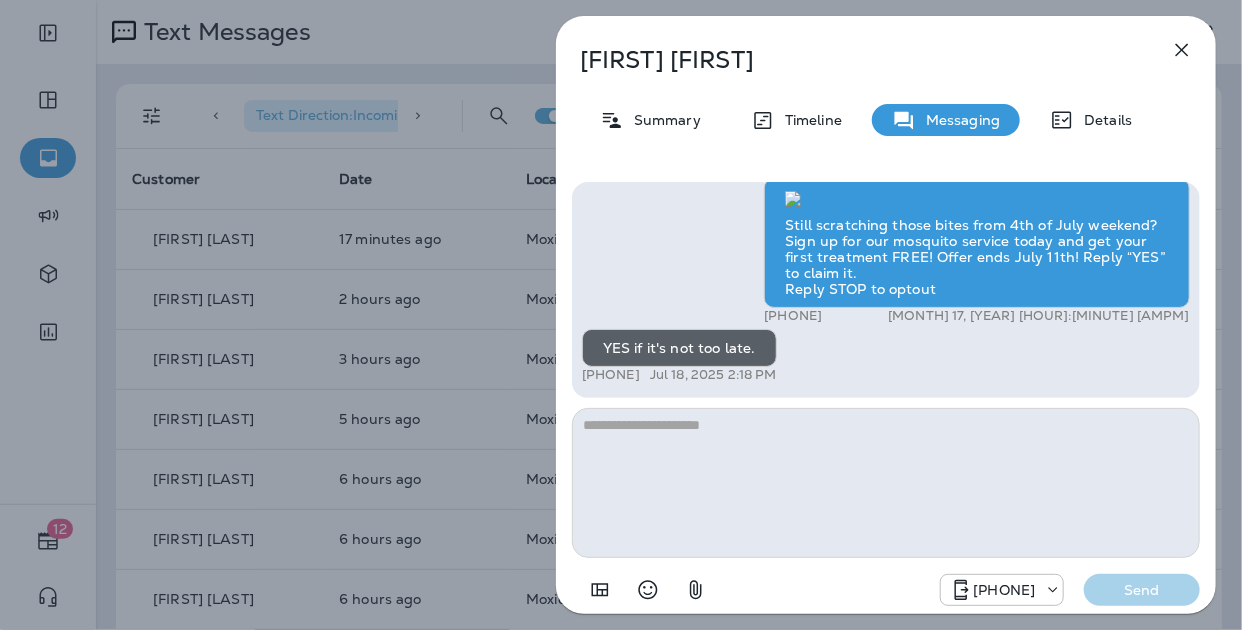 click 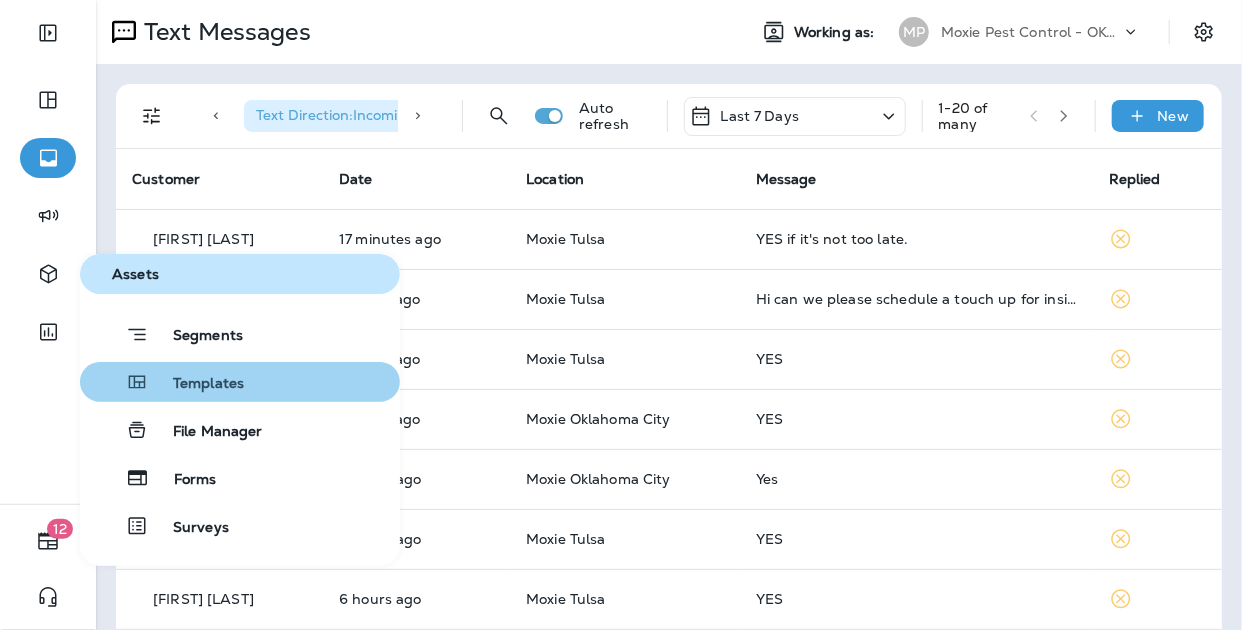 click on "Templates" at bounding box center [196, 384] 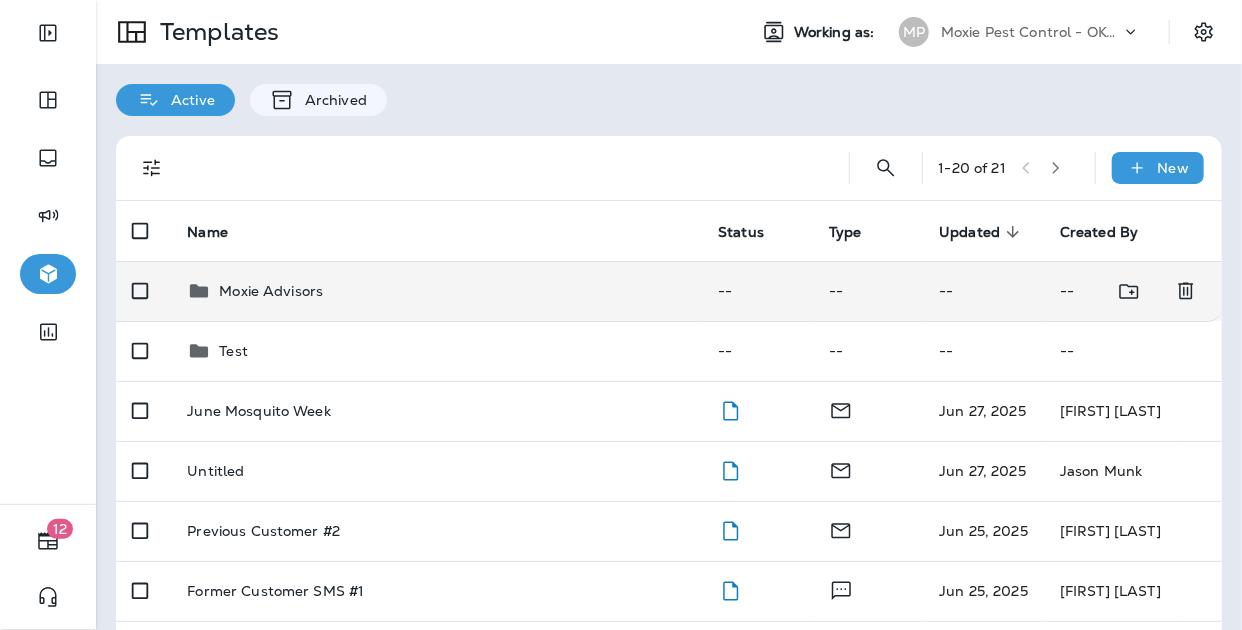 click on "Moxie Advisors" at bounding box center (271, 291) 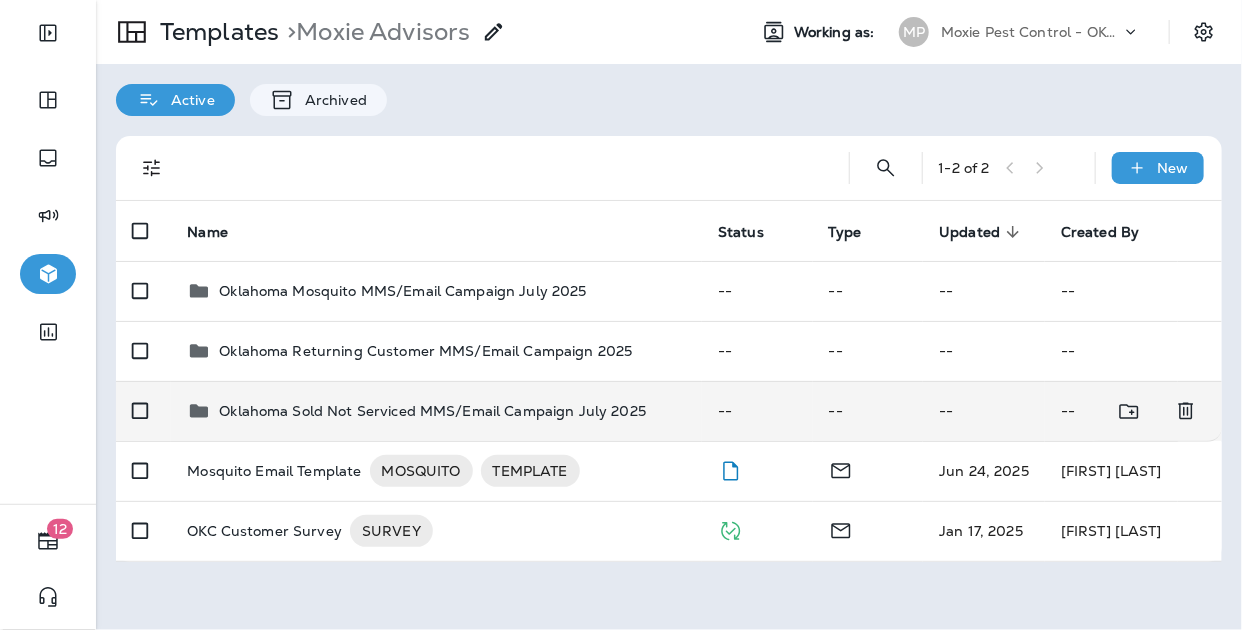 click on "Oklahoma Sold Not Serviced MMS/Email Campaign July 2025" at bounding box center [432, 411] 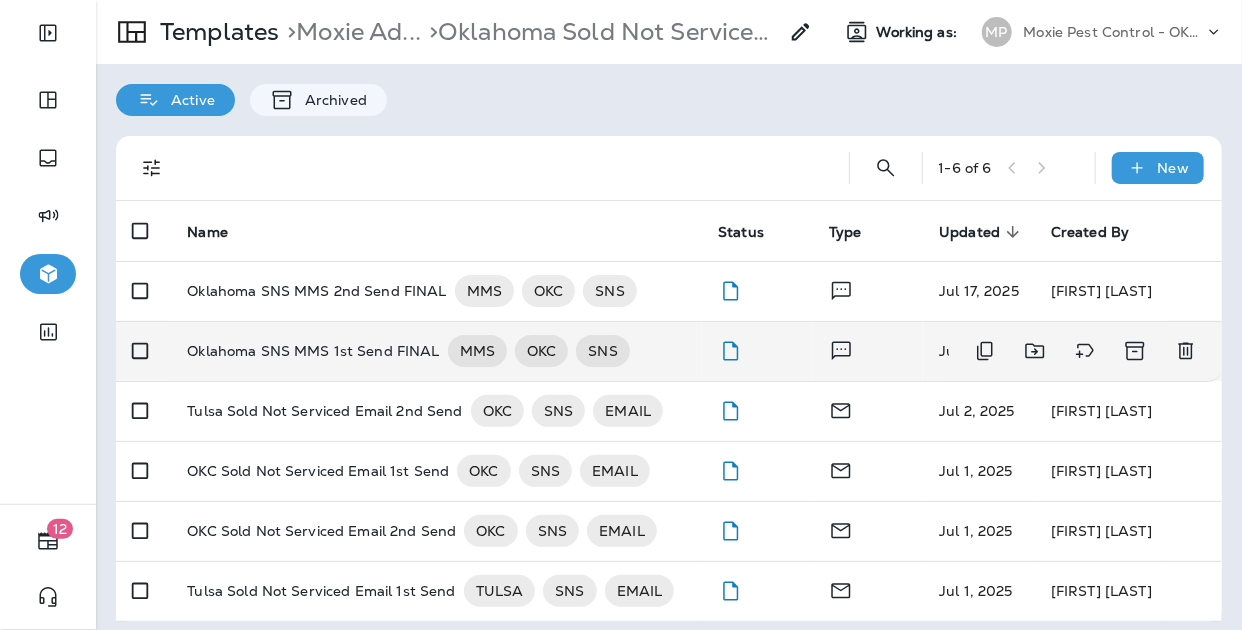 click on "Oklahoma SNS MMS 1st Send FINAL" at bounding box center (313, 351) 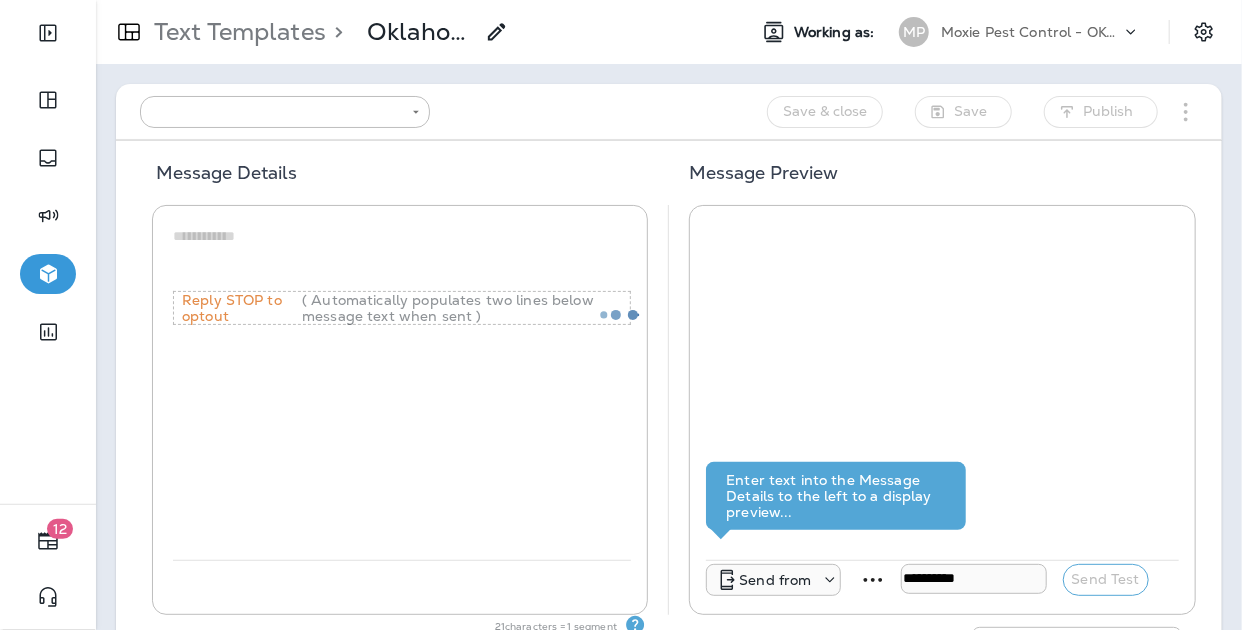 type on "**********" 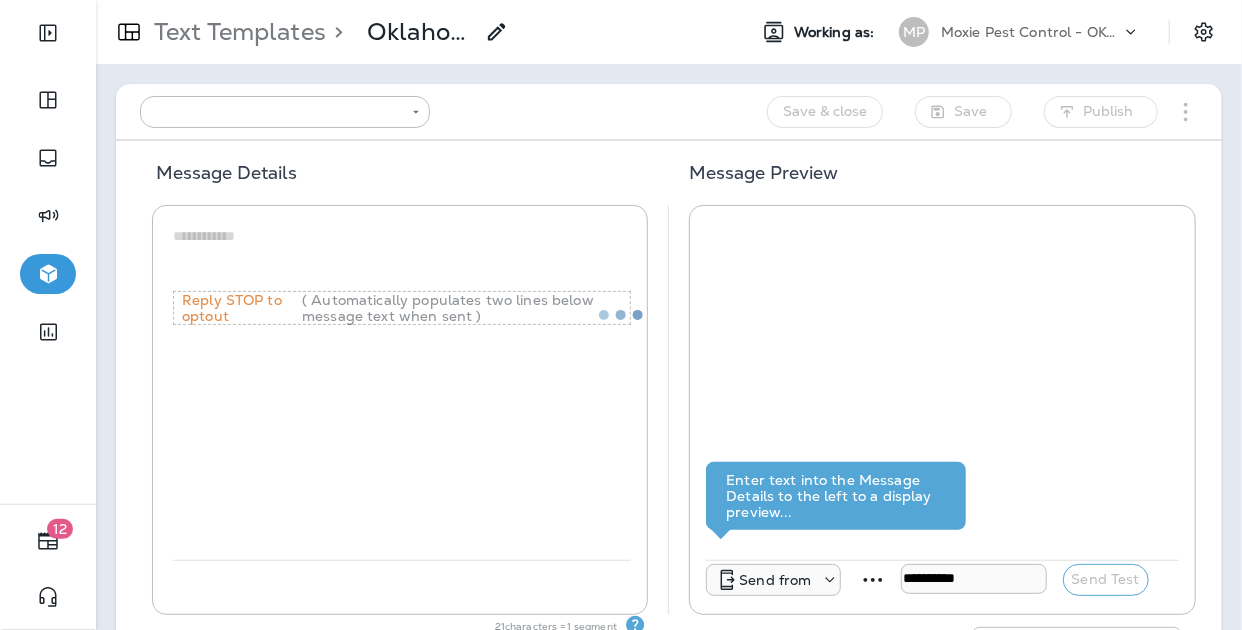 type on "**********" 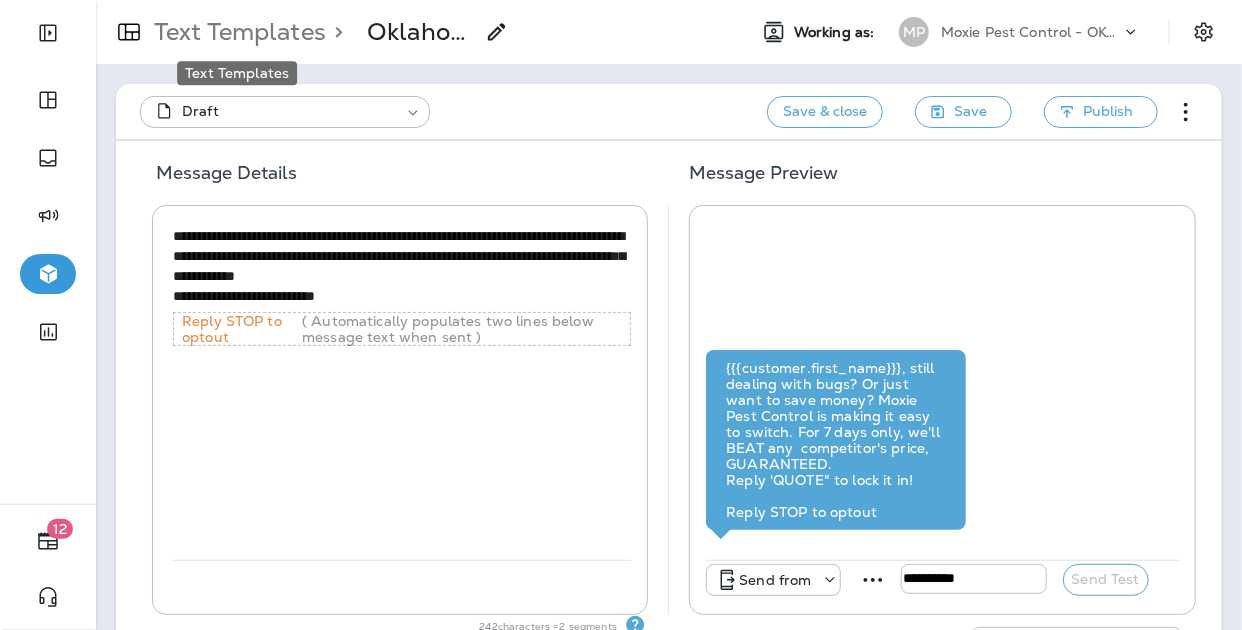 click on "Text Templates" at bounding box center [236, 32] 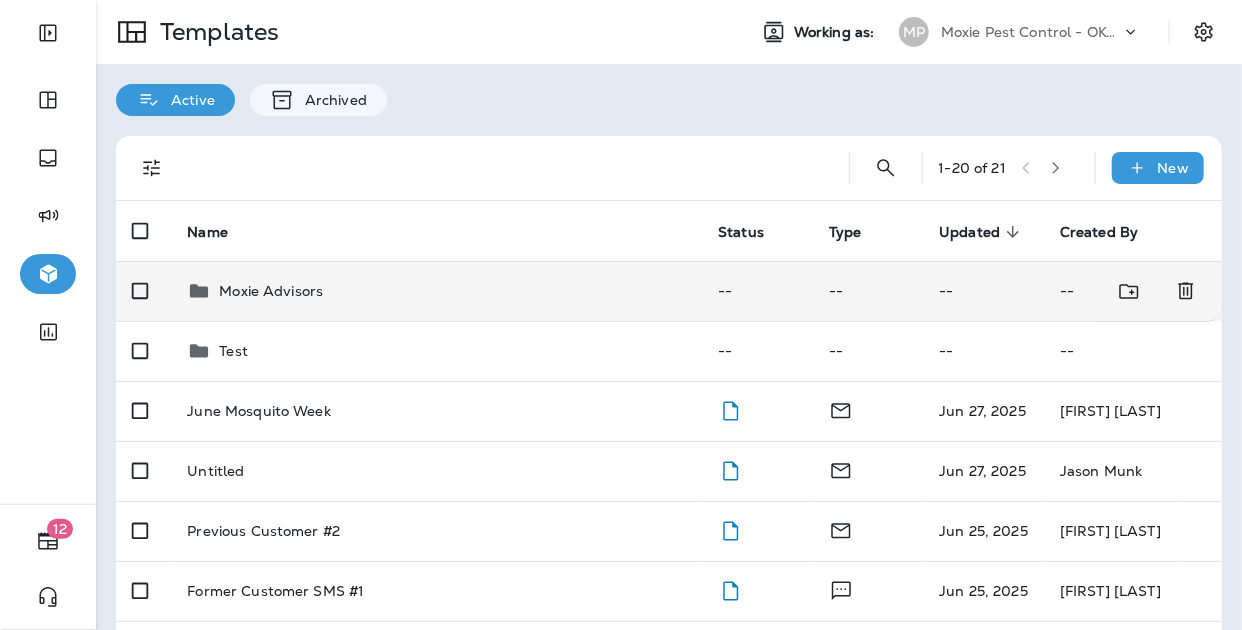 click on "Moxie Advisors" at bounding box center [436, 291] 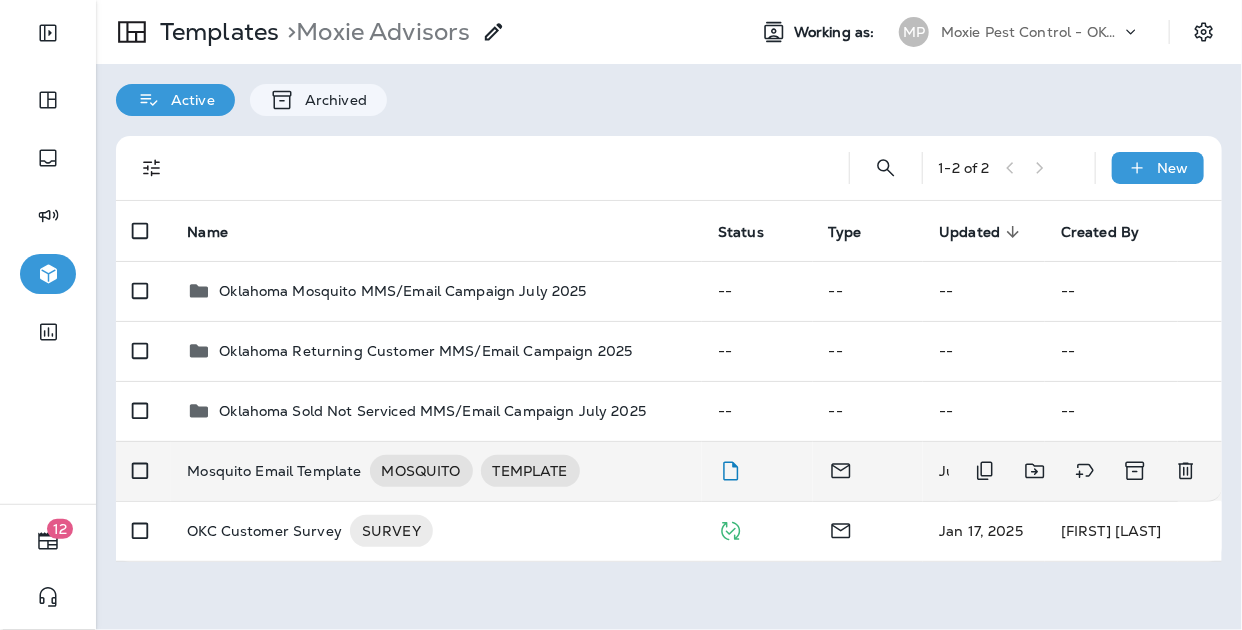 click on "Mosquito Email Template MOSQUITO TEMPLATE" at bounding box center [436, 471] 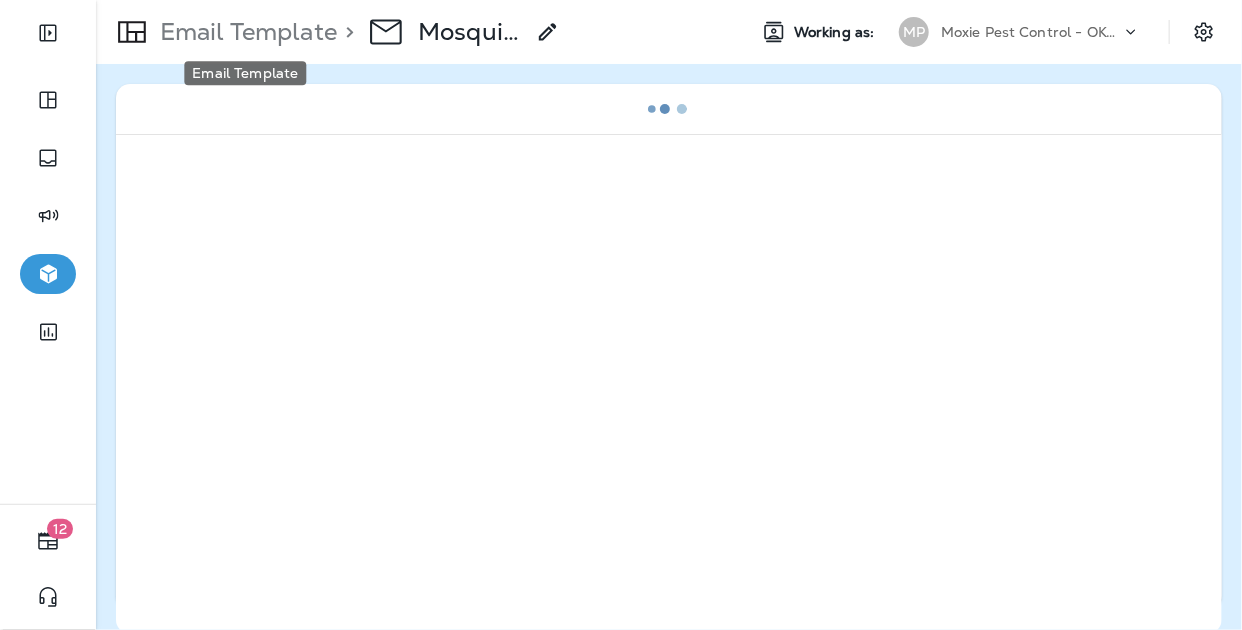 click on "Email Template" at bounding box center [244, 32] 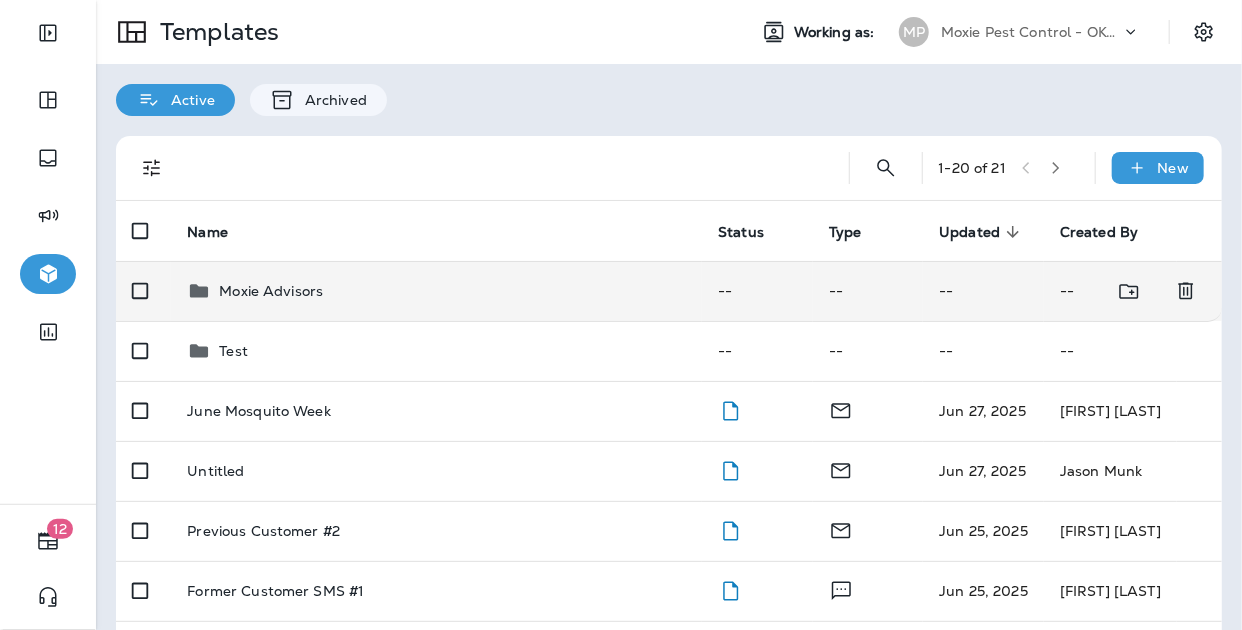 click on "Moxie Advisors" at bounding box center [271, 291] 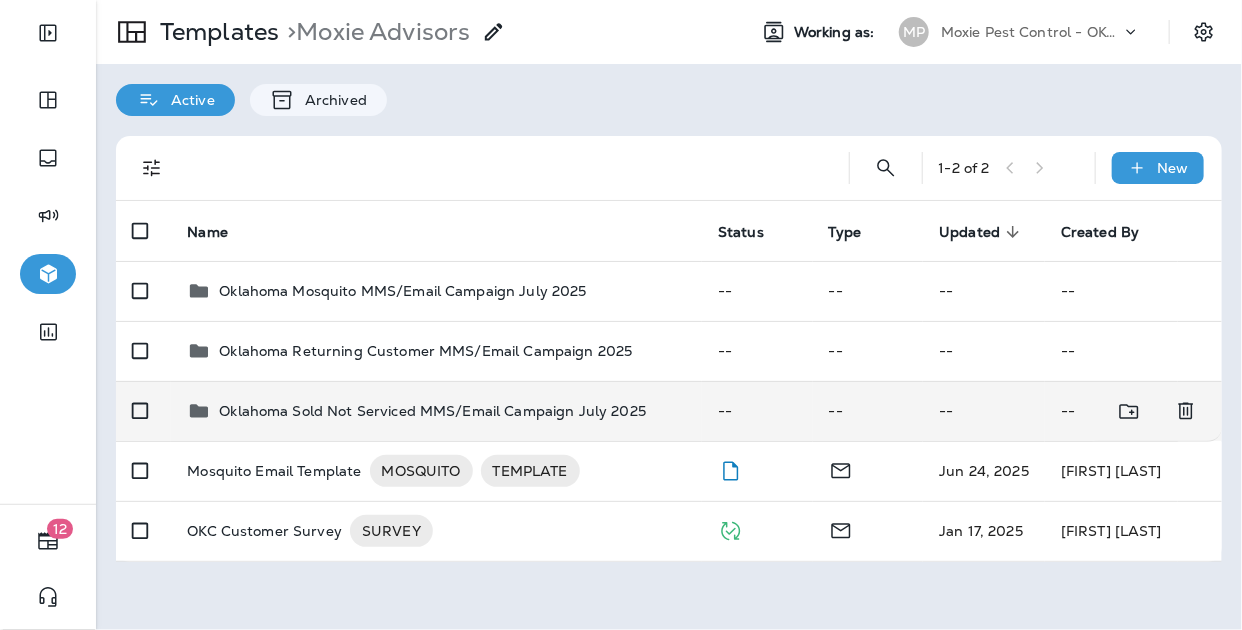 click on "Oklahoma Sold Not Serviced MMS/Email Campaign July 2025" at bounding box center (432, 411) 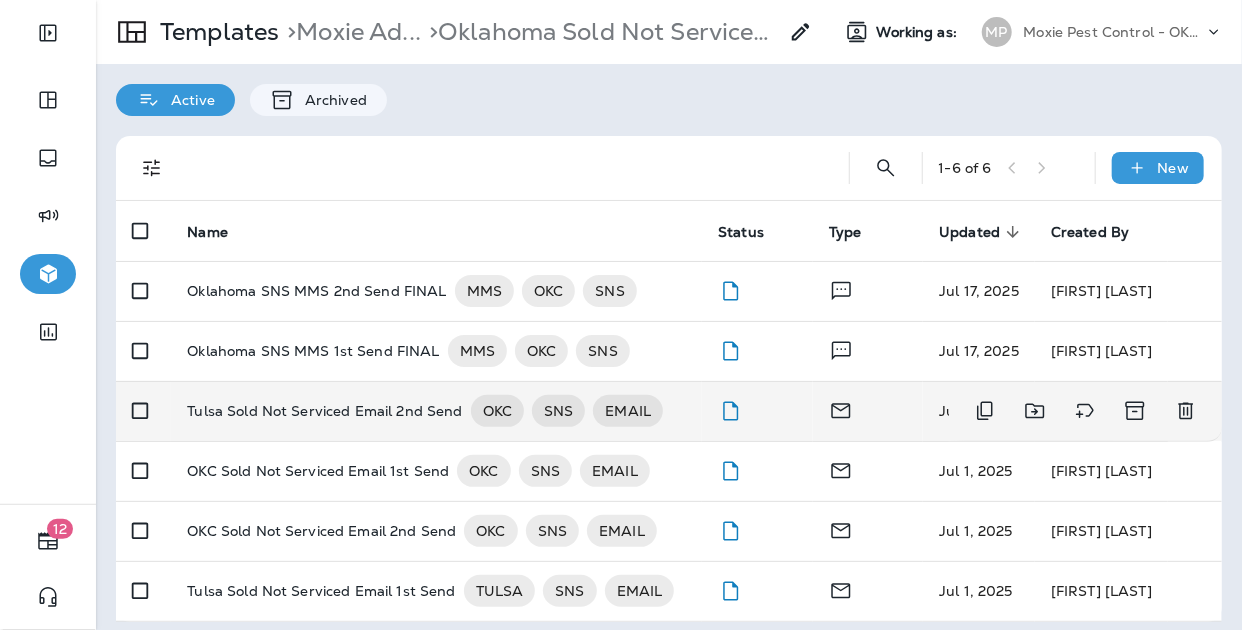 scroll, scrollTop: 12, scrollLeft: 0, axis: vertical 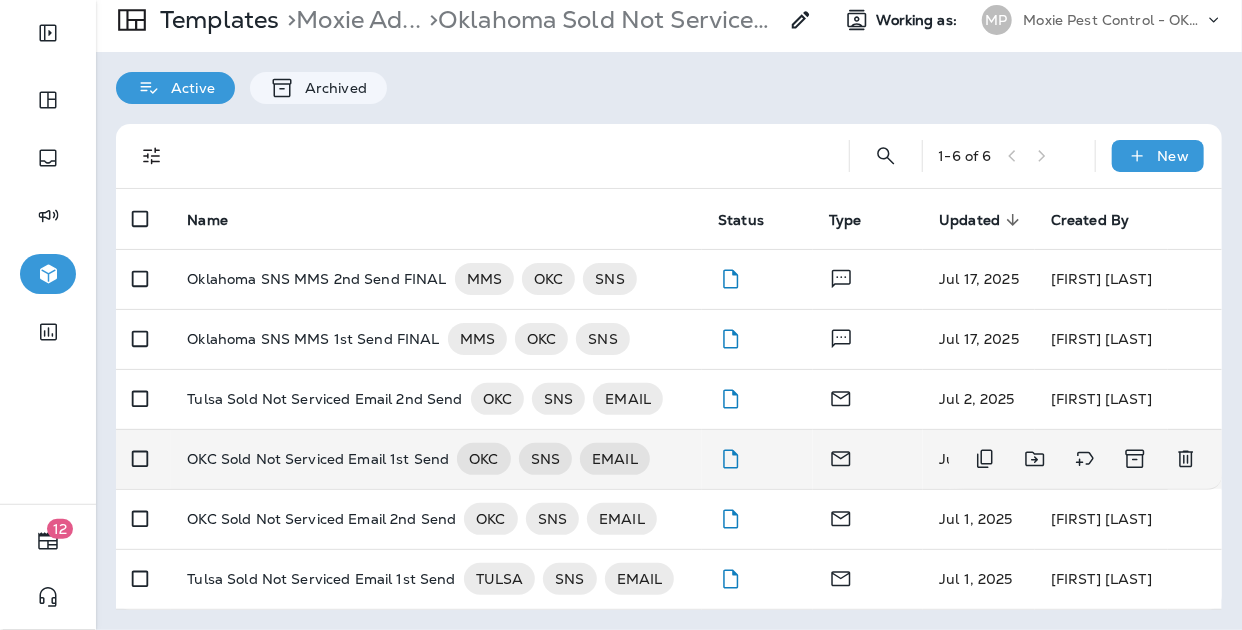 click on "OKC Sold Not Serviced Email 1st Send" at bounding box center (318, 459) 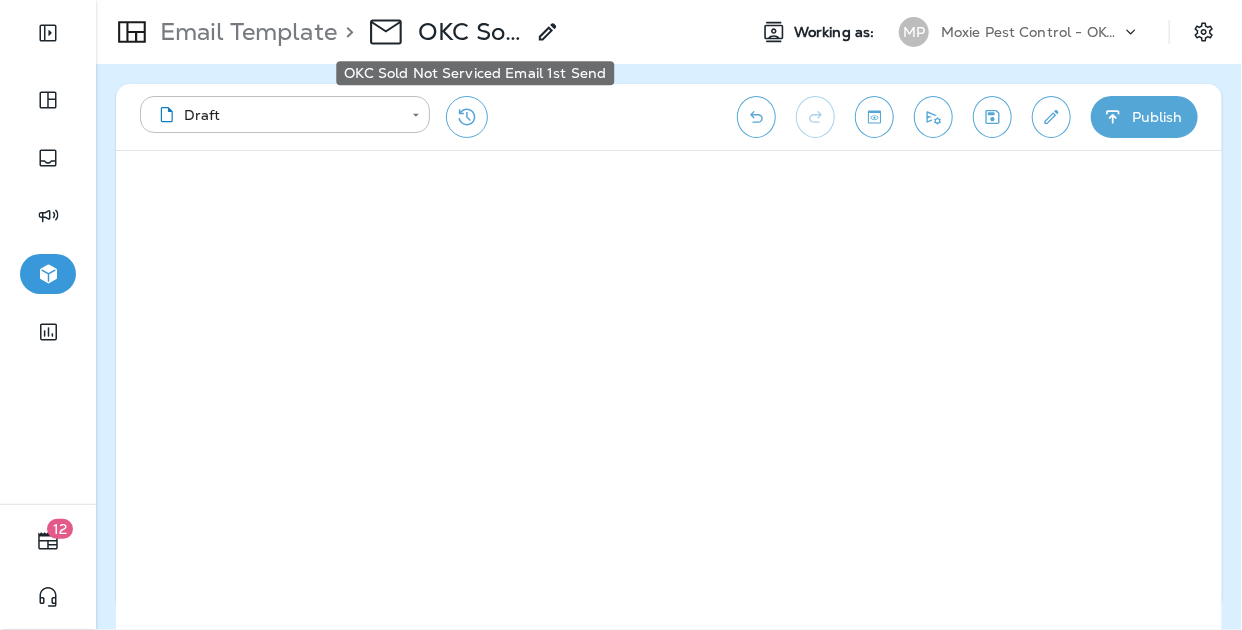 click on "OKC Sold Not Serviced Email 1st Send" at bounding box center (471, 32) 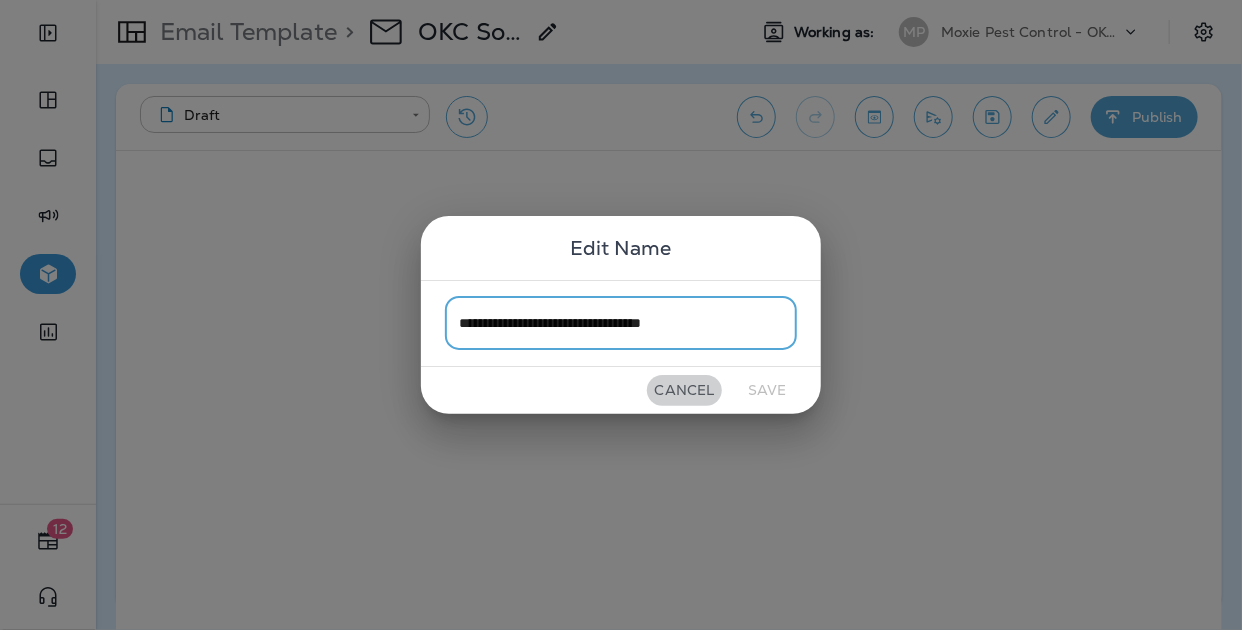 click on "Cancel" at bounding box center (684, 390) 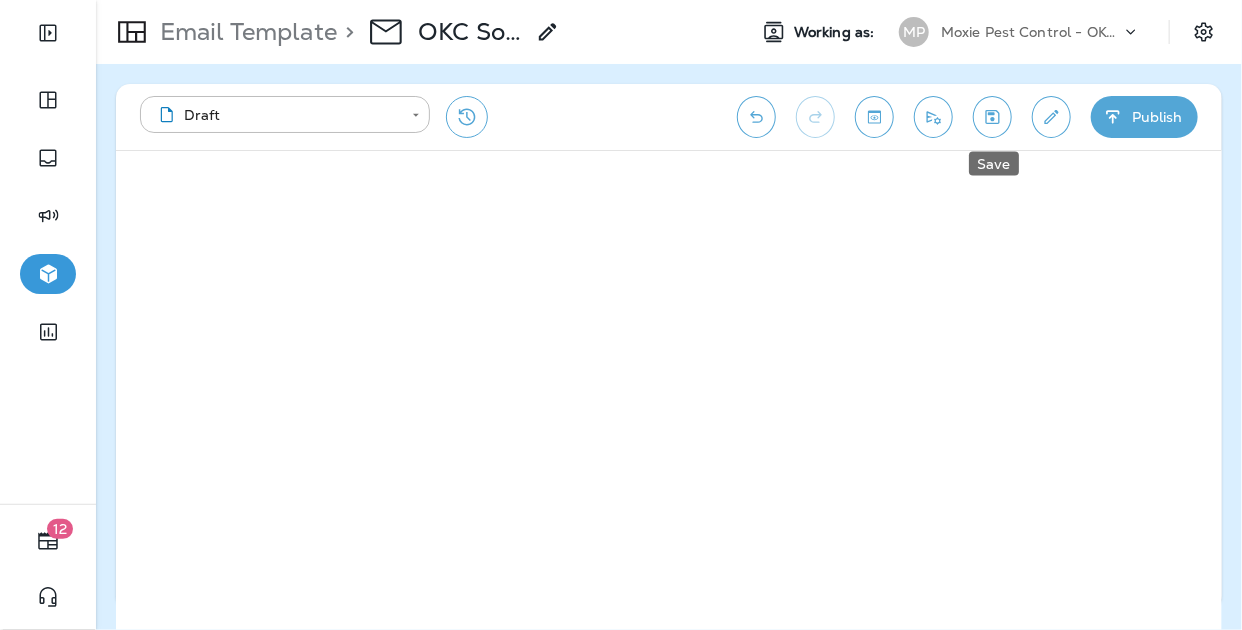 click 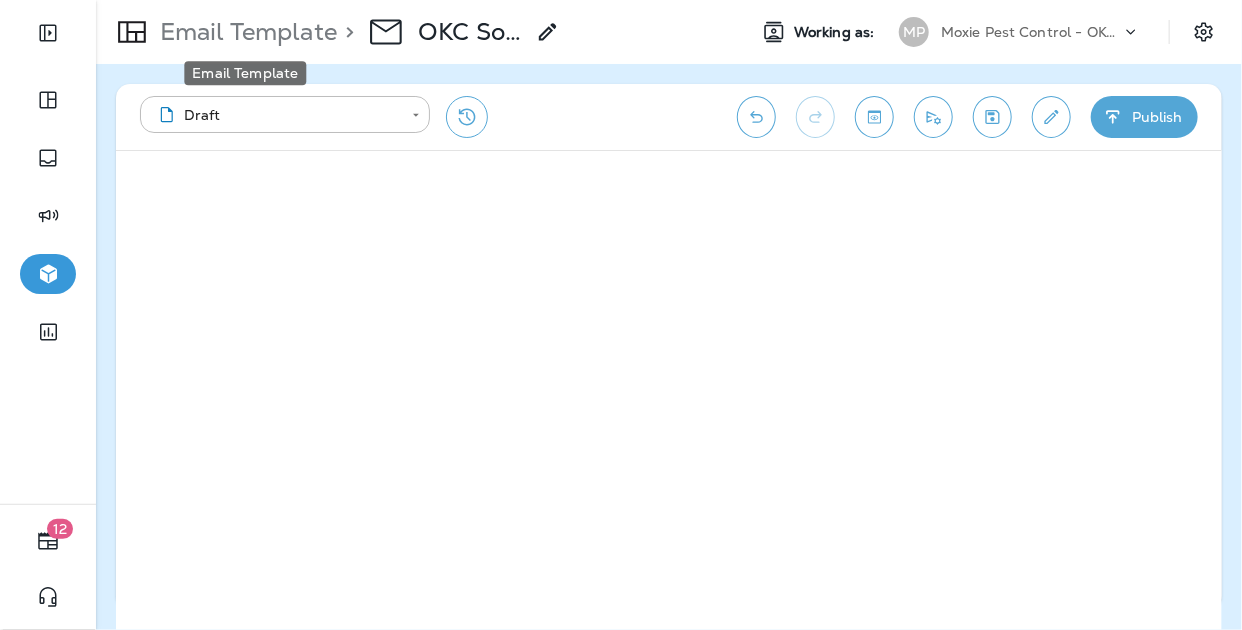 click on "Email Template" at bounding box center (244, 32) 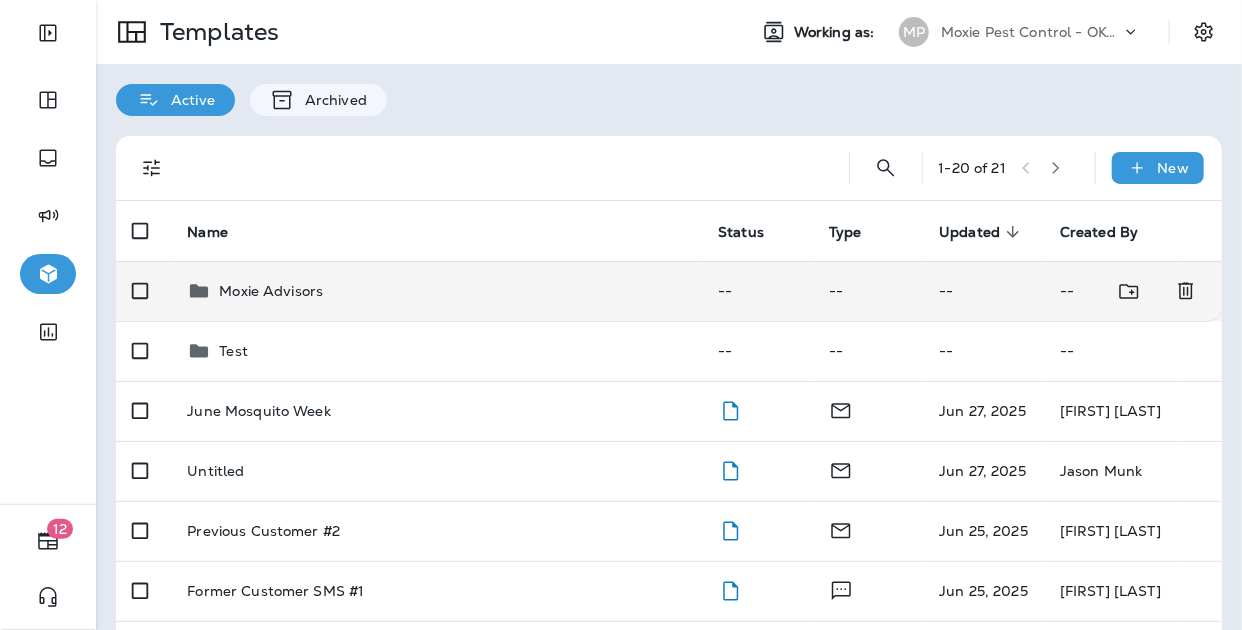 click on "Moxie Advisors" at bounding box center (436, 291) 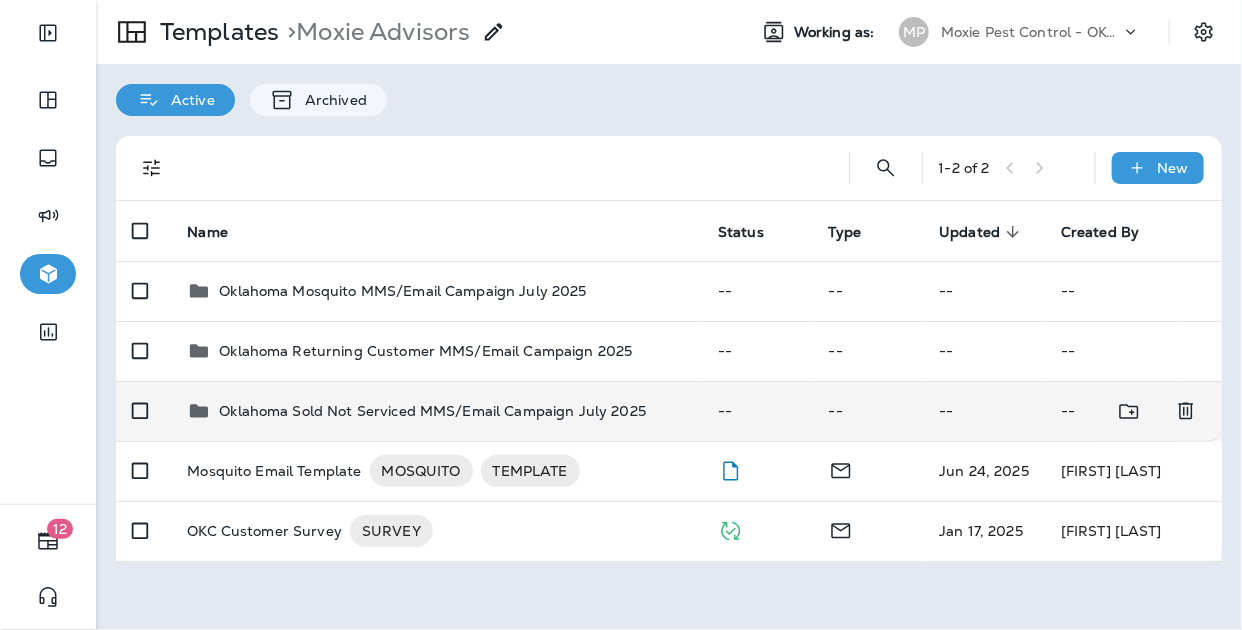 click on "Oklahoma Sold Not Serviced MMS/Email Campaign July 2025" at bounding box center (432, 411) 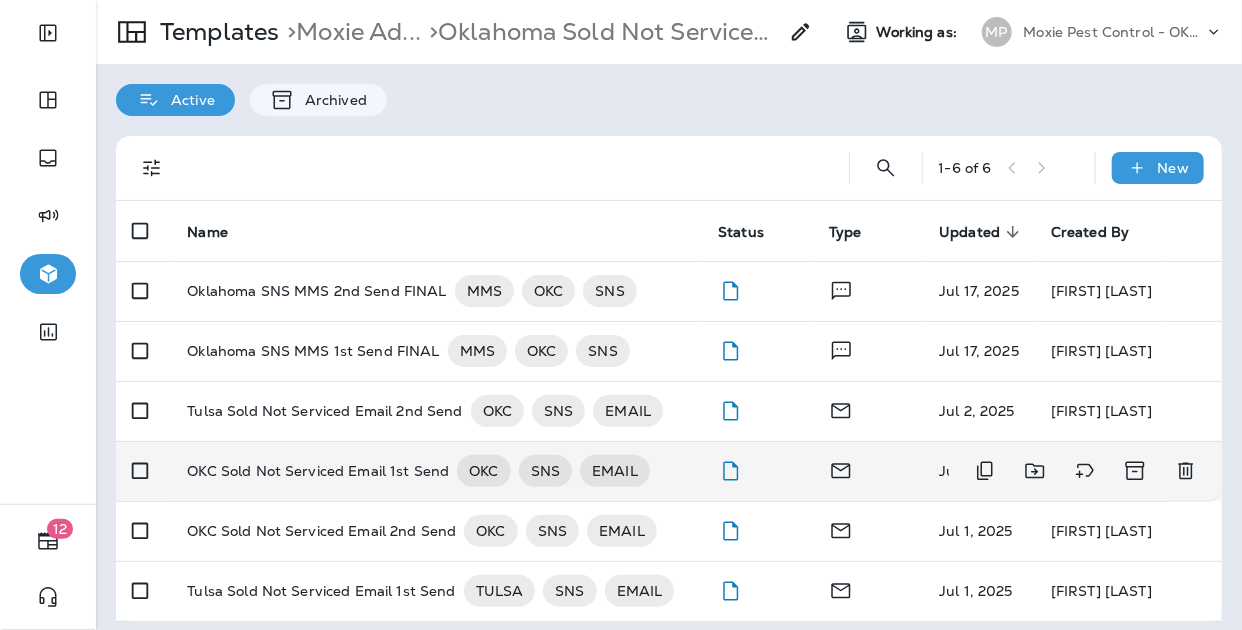 scroll, scrollTop: 12, scrollLeft: 0, axis: vertical 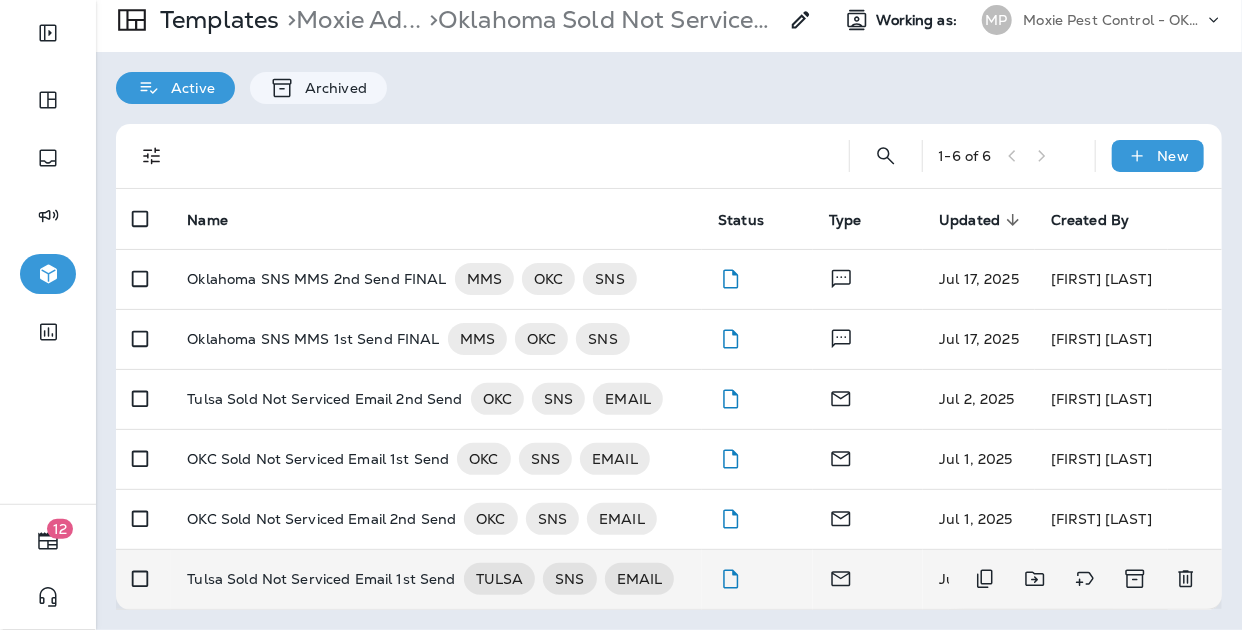 click on "Tulsa Sold Not Serviced Email 1st Send" at bounding box center (321, 579) 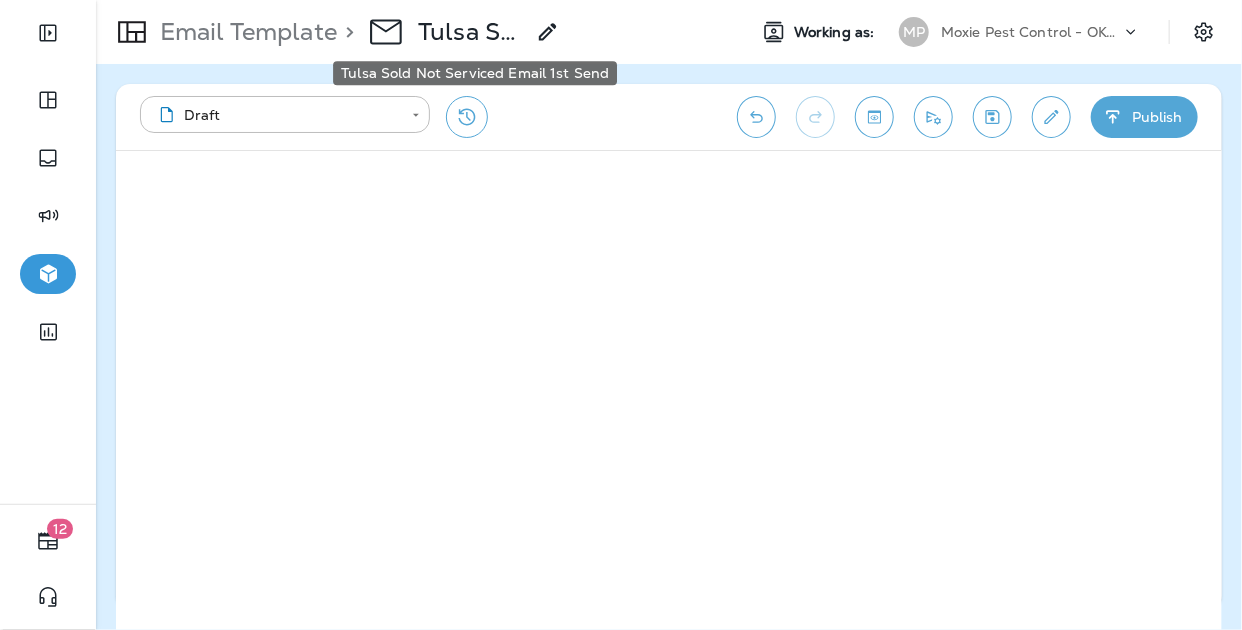 click on "Tulsa Sold Not Serviced Email 1st Send" at bounding box center (471, 32) 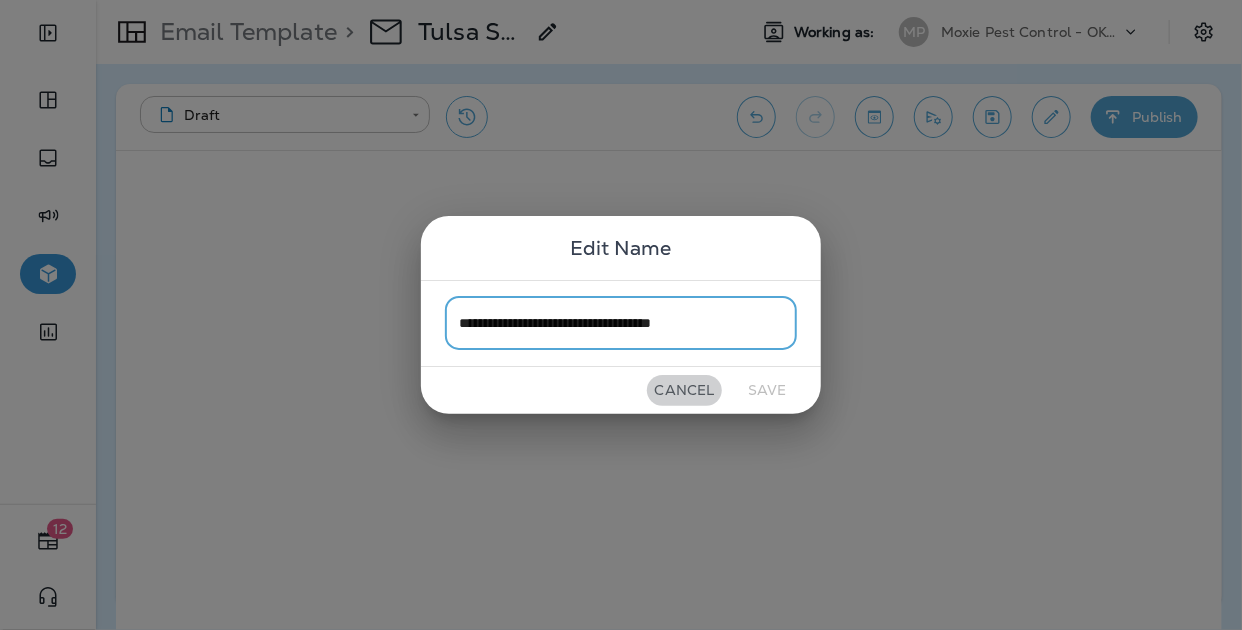 drag, startPoint x: 694, startPoint y: 394, endPoint x: 780, endPoint y: 399, distance: 86.145226 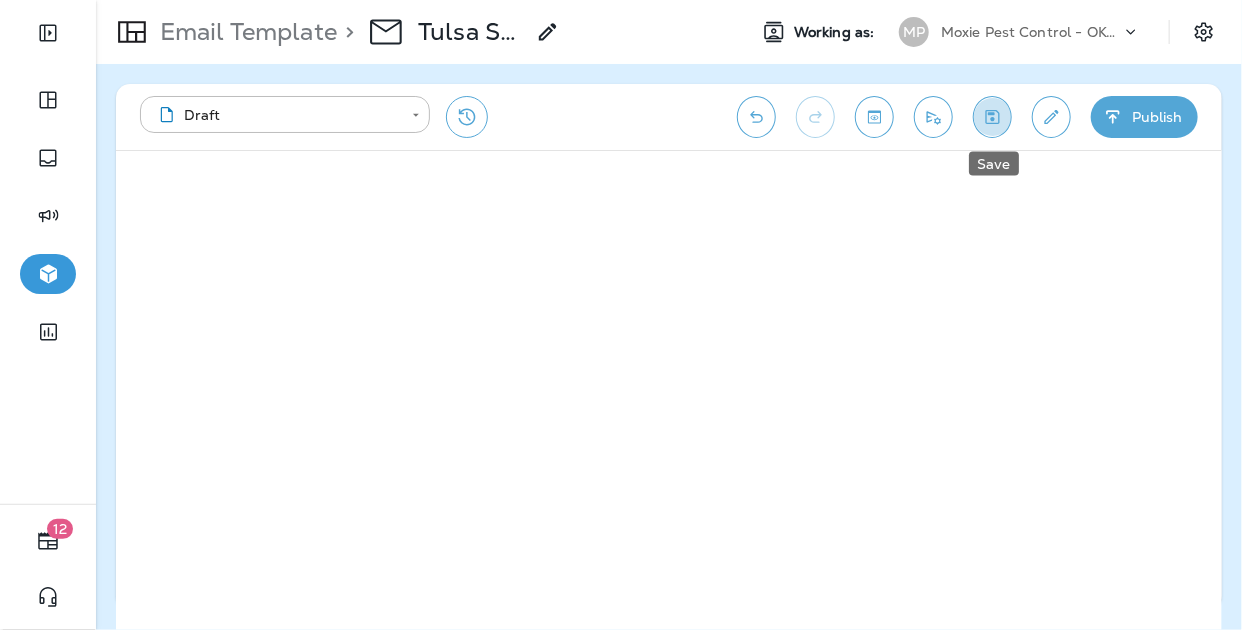 click 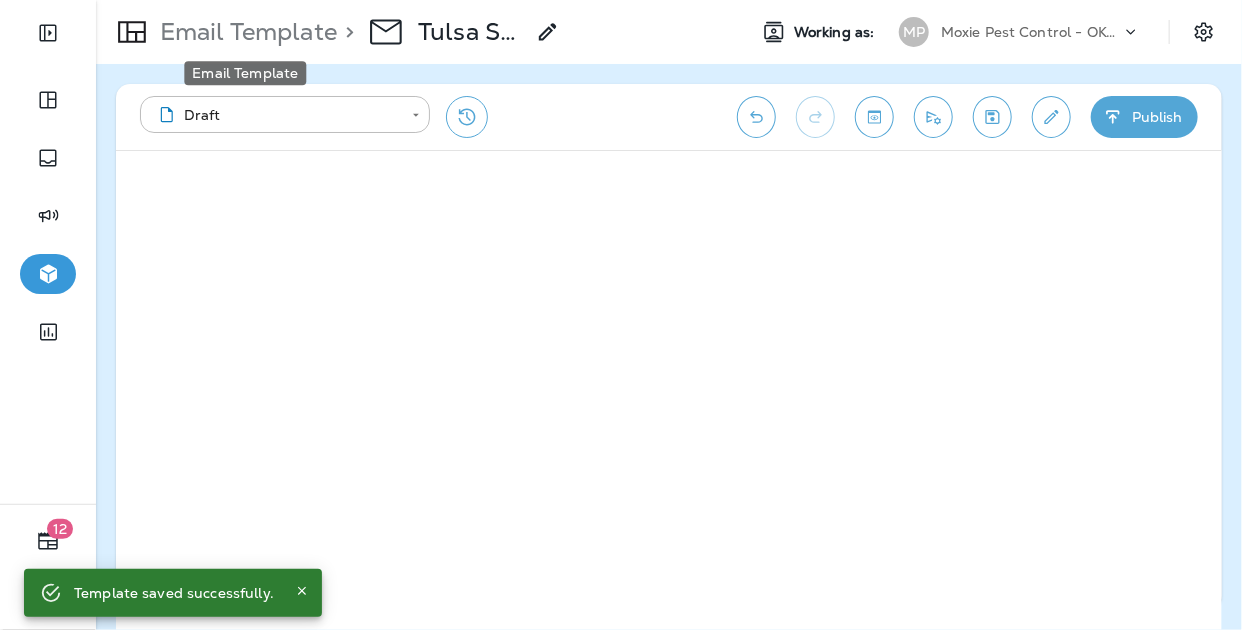 click on "Email Template" at bounding box center [244, 32] 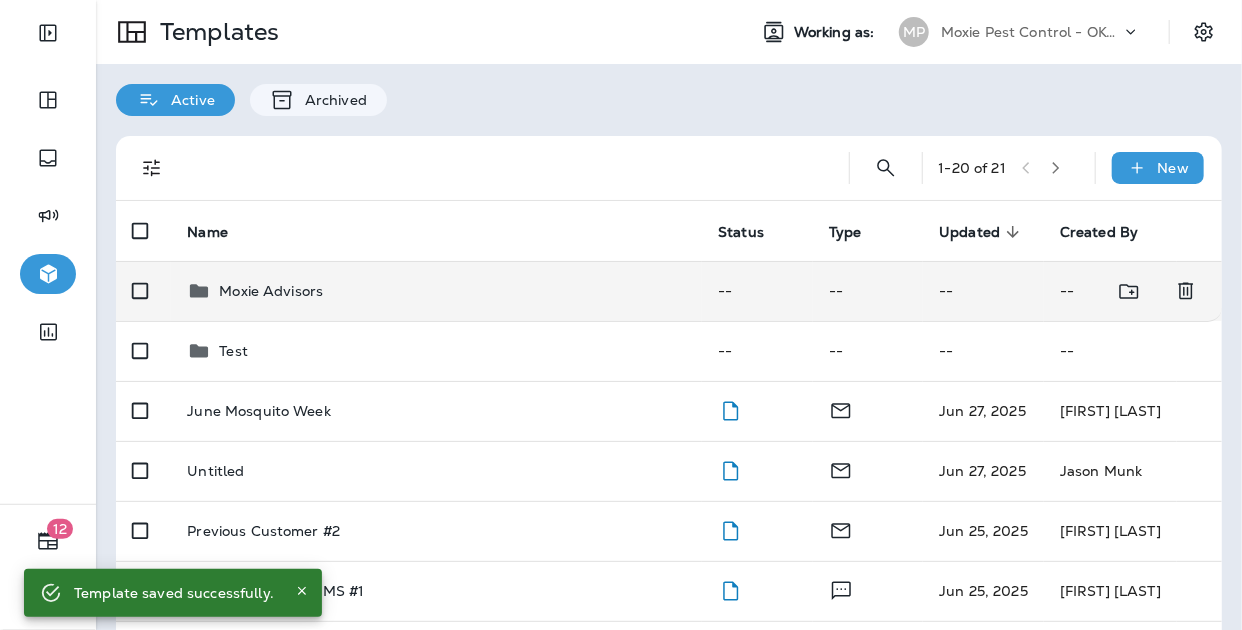 click on "Moxie Advisors" at bounding box center (271, 291) 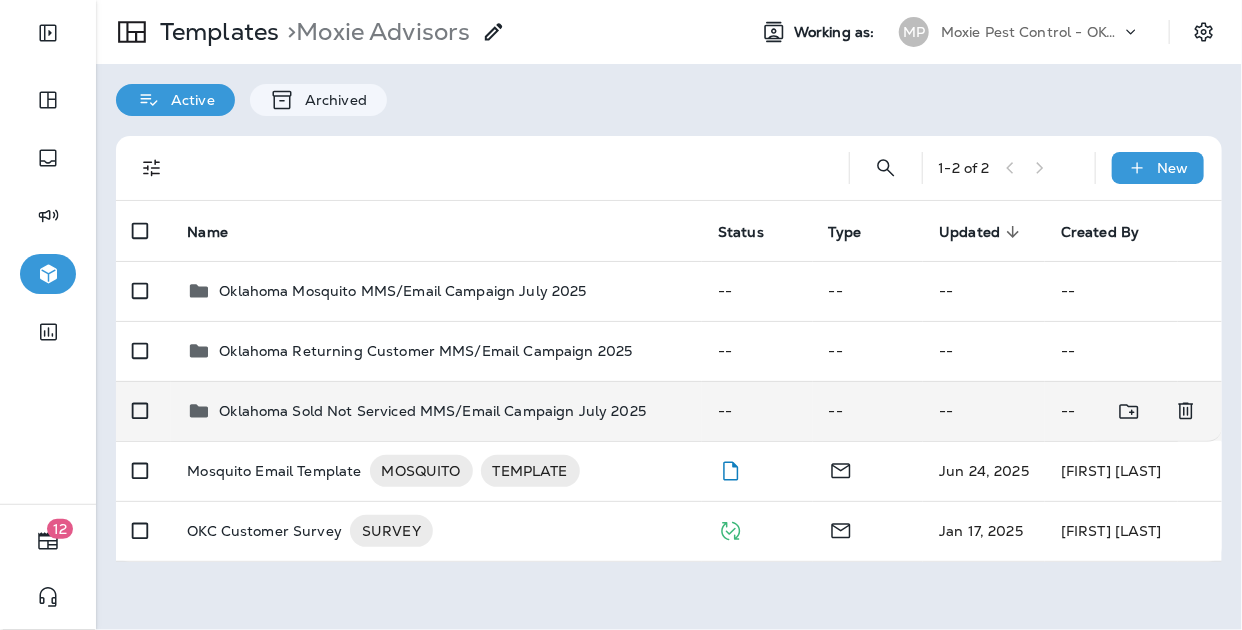 click on "Oklahoma Sold Not Serviced MMS/Email Campaign July 2025" at bounding box center [432, 411] 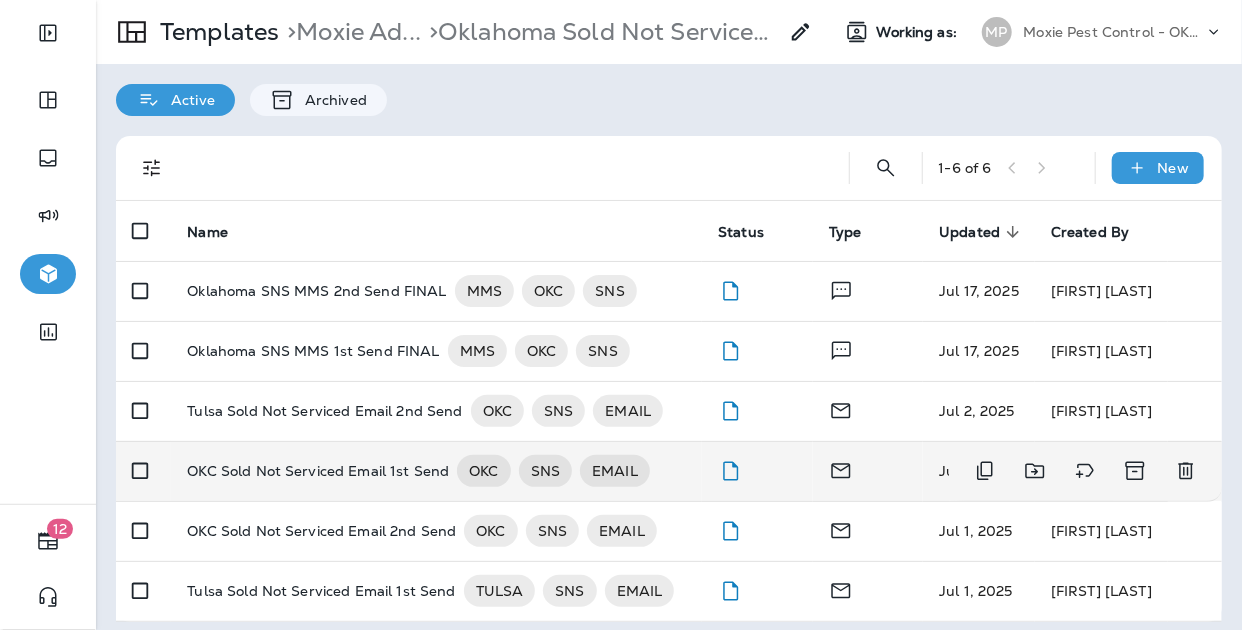 click on "OKC Sold Not Serviced Email 1st Send" at bounding box center [318, 471] 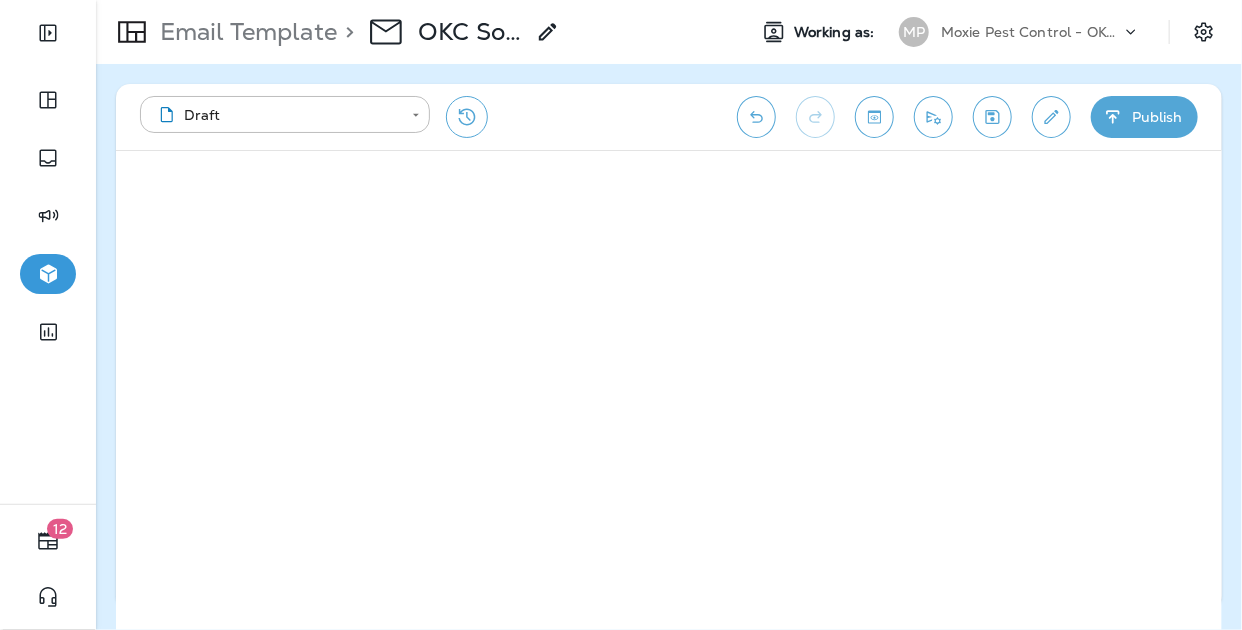 click 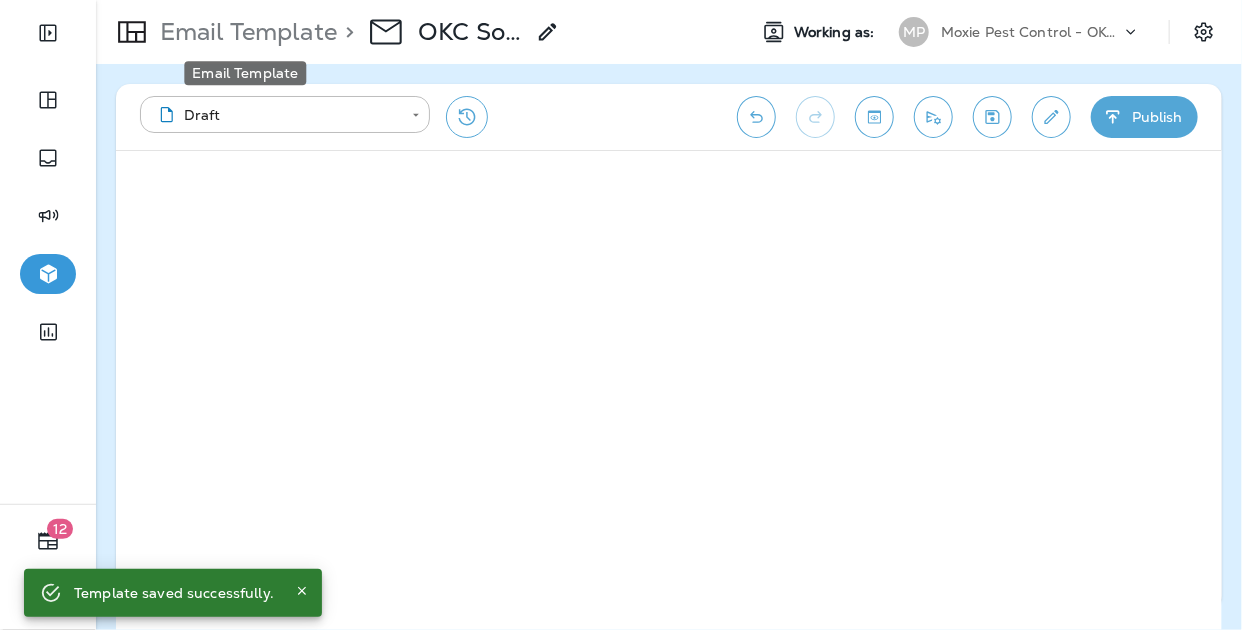 click on "Email Template" at bounding box center (244, 32) 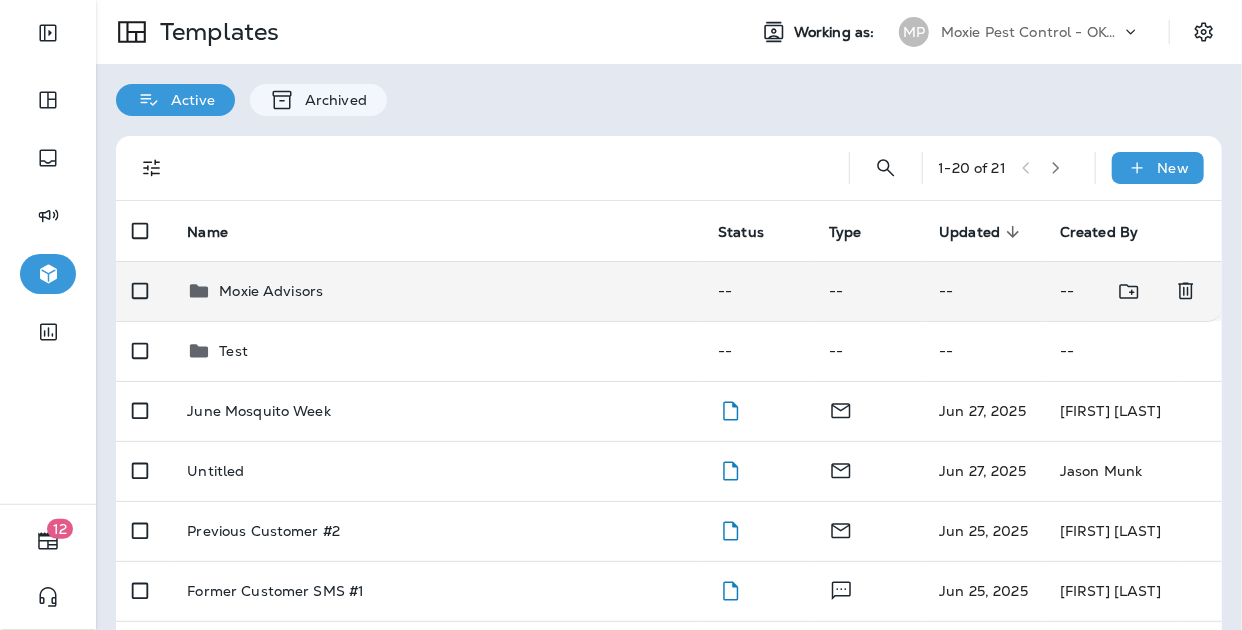 click on "Moxie Advisors" at bounding box center (436, 291) 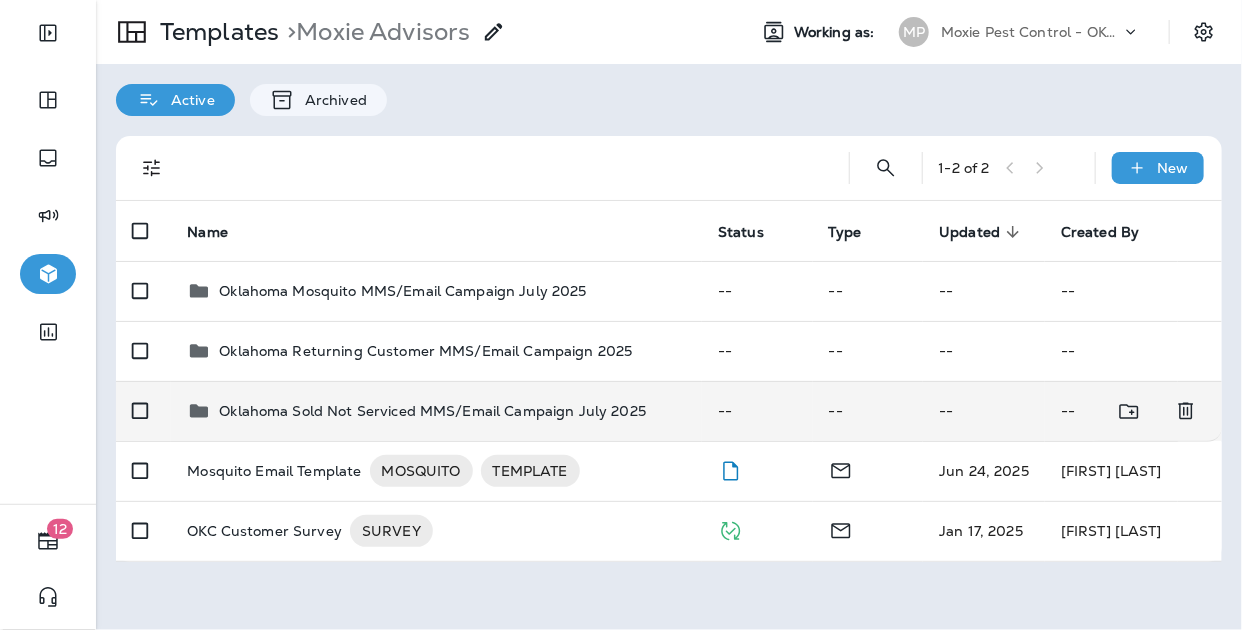 click on "Oklahoma Sold Not Serviced MMS/Email Campaign July 2025" at bounding box center [432, 411] 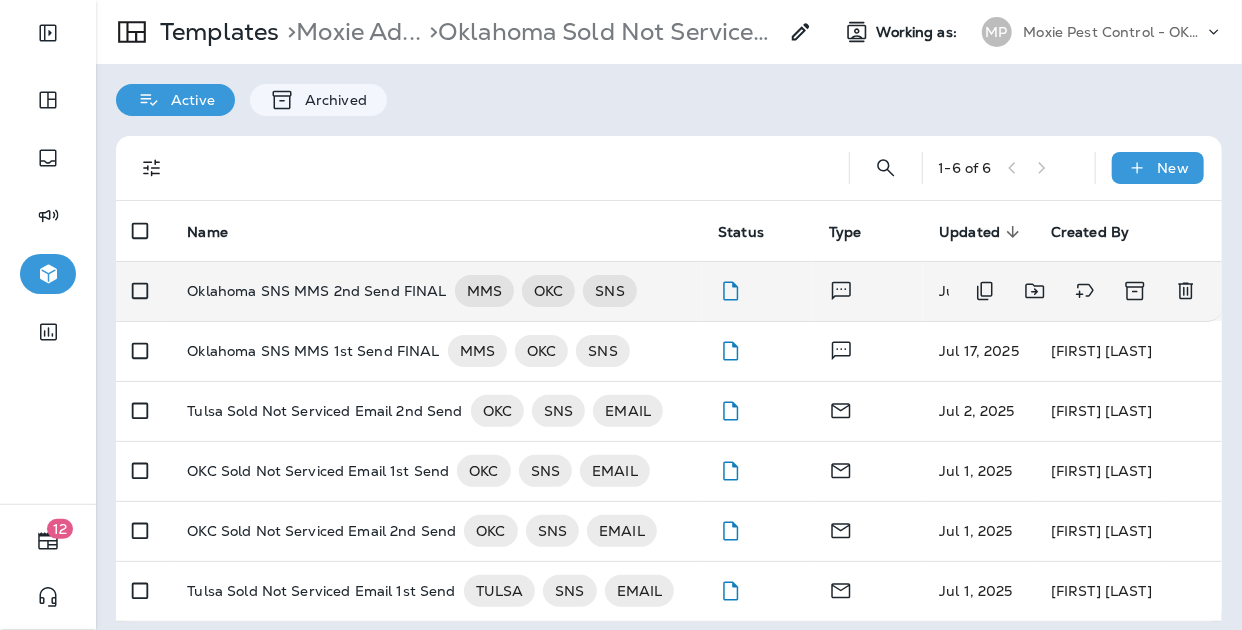click on "Oklahoma SNS MMS 2nd Send FINAL" at bounding box center [316, 291] 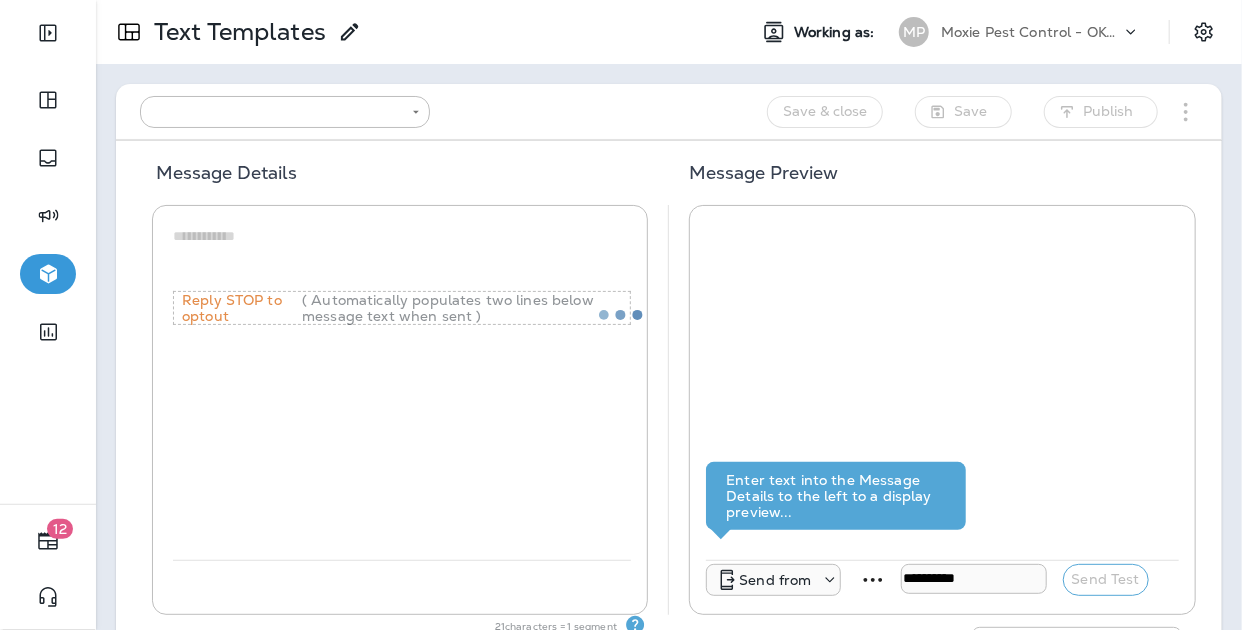 type on "**********" 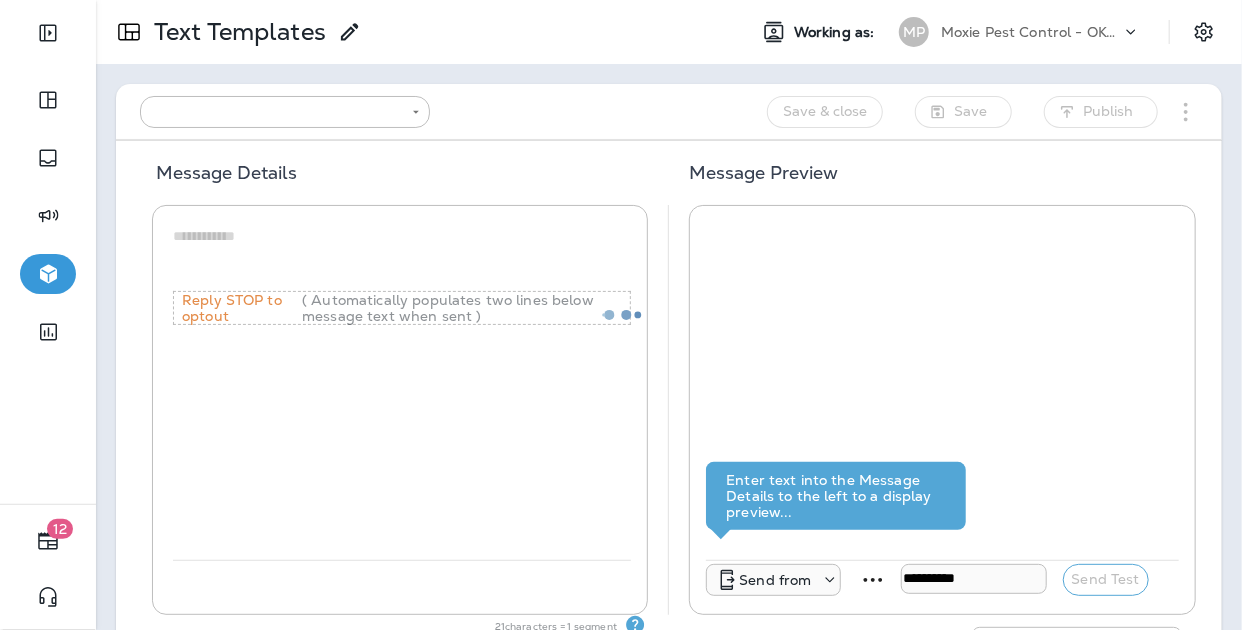 type on "**********" 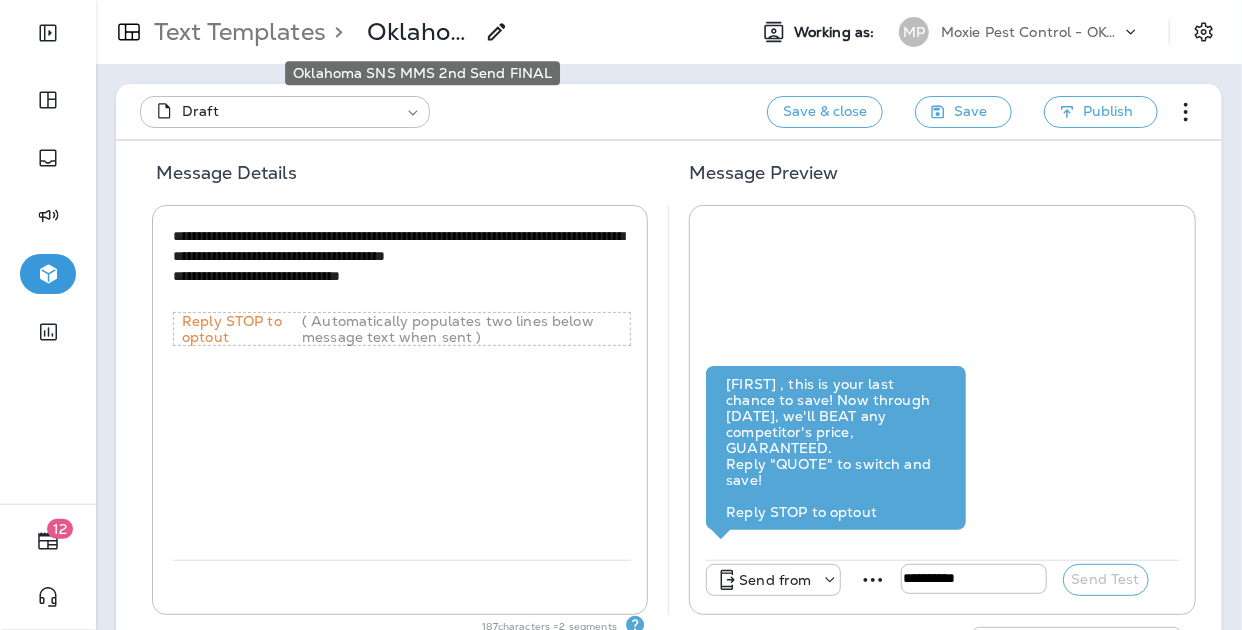 click on "Oklahoma SNS MMS 2nd Send FINAL" at bounding box center [420, 32] 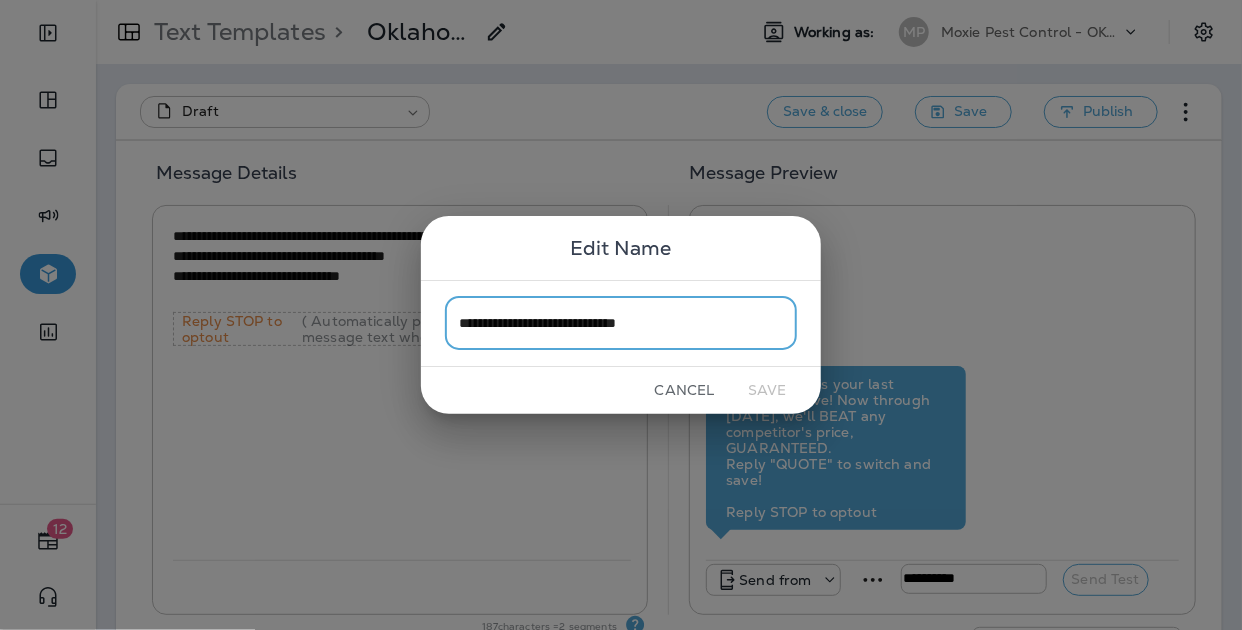 drag, startPoint x: 685, startPoint y: 391, endPoint x: 672, endPoint y: 386, distance: 13.928389 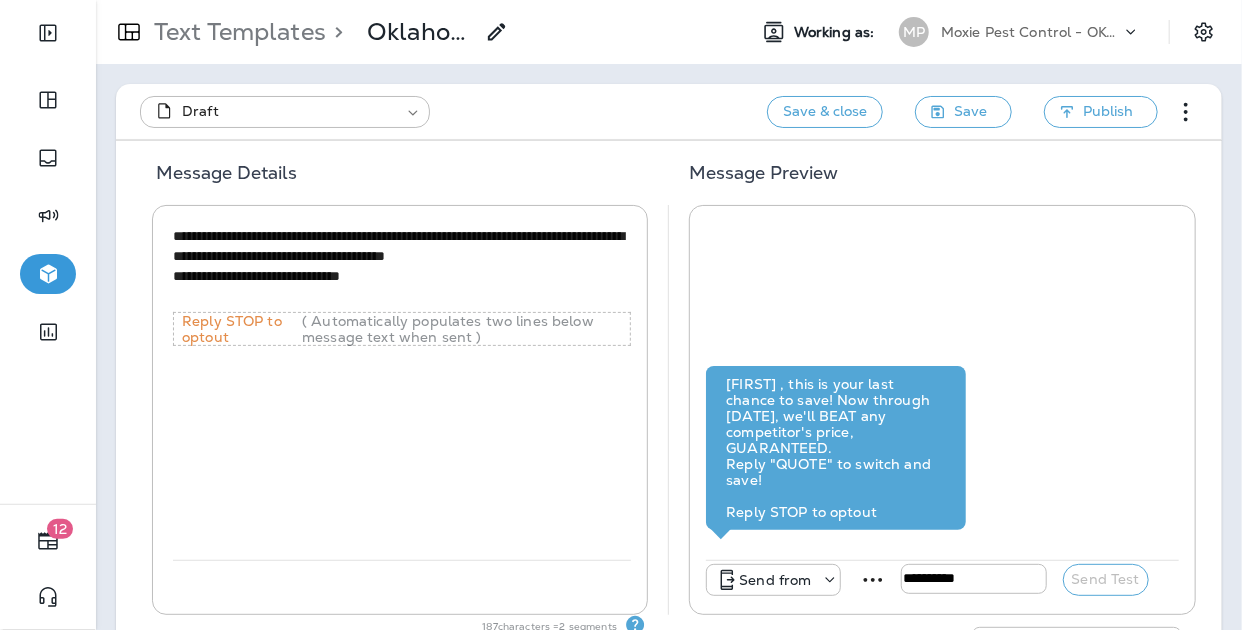 scroll, scrollTop: 76, scrollLeft: 0, axis: vertical 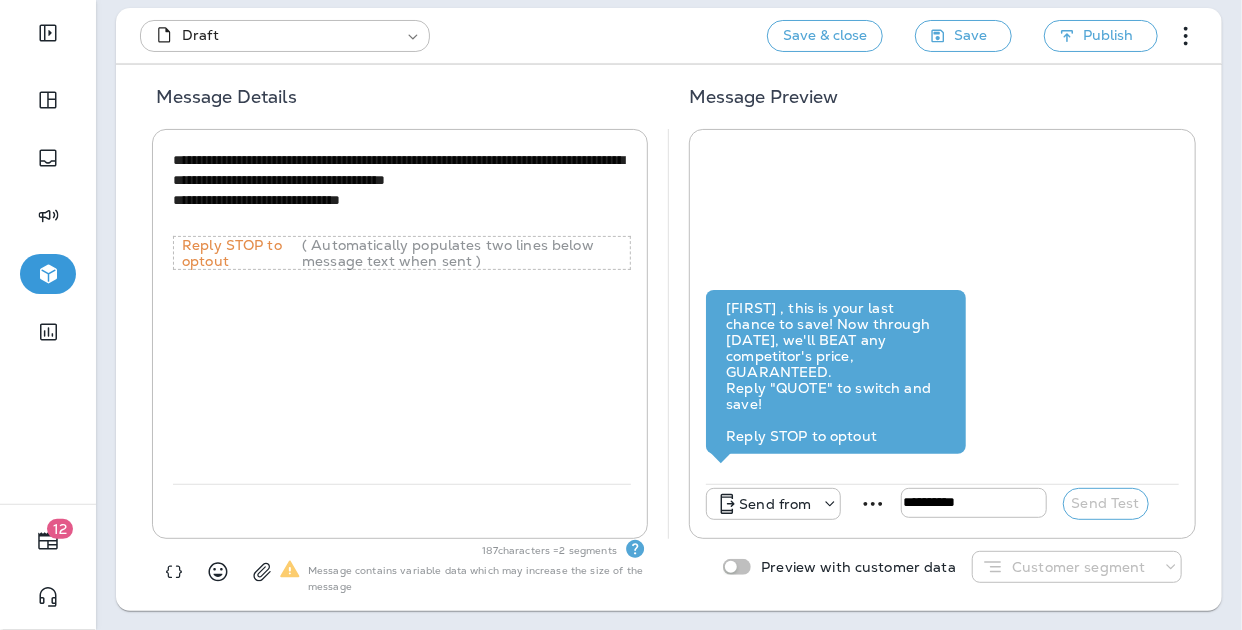 drag, startPoint x: 345, startPoint y: 162, endPoint x: 167, endPoint y: 164, distance: 178.01123 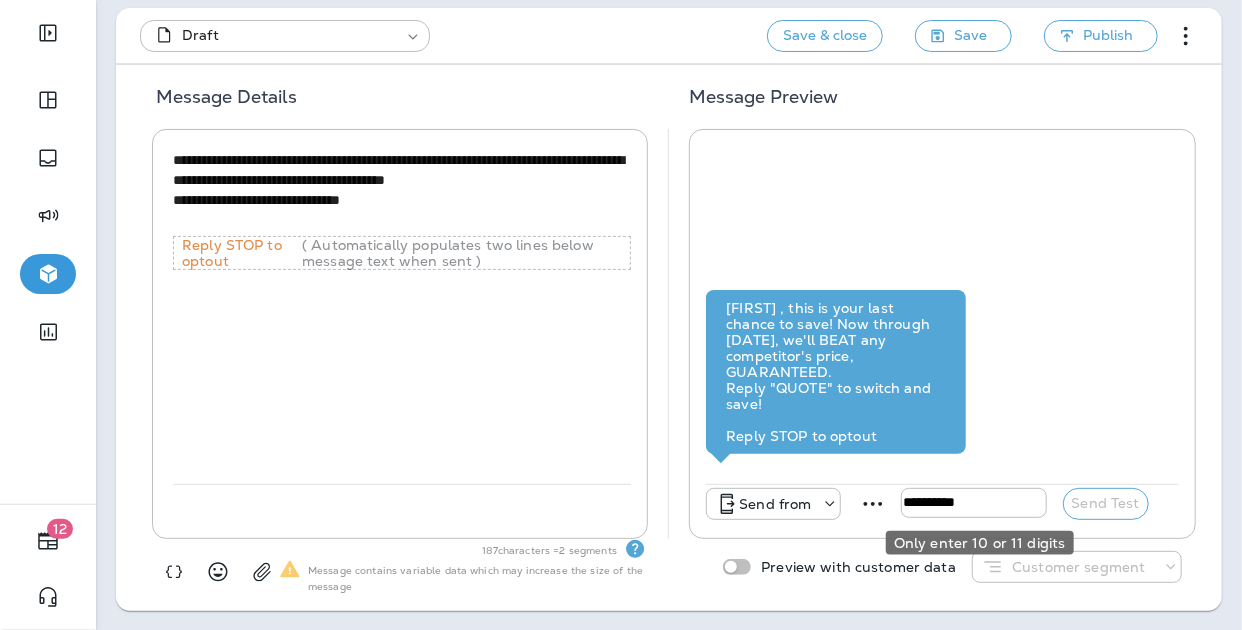 click at bounding box center (974, 503) 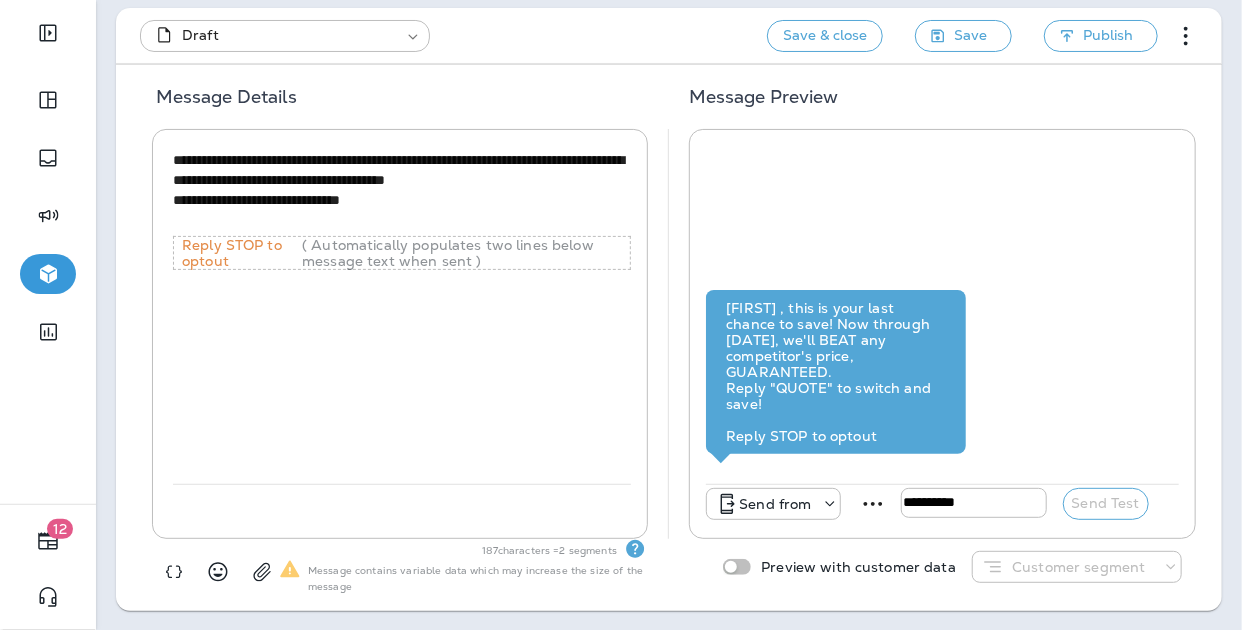 click 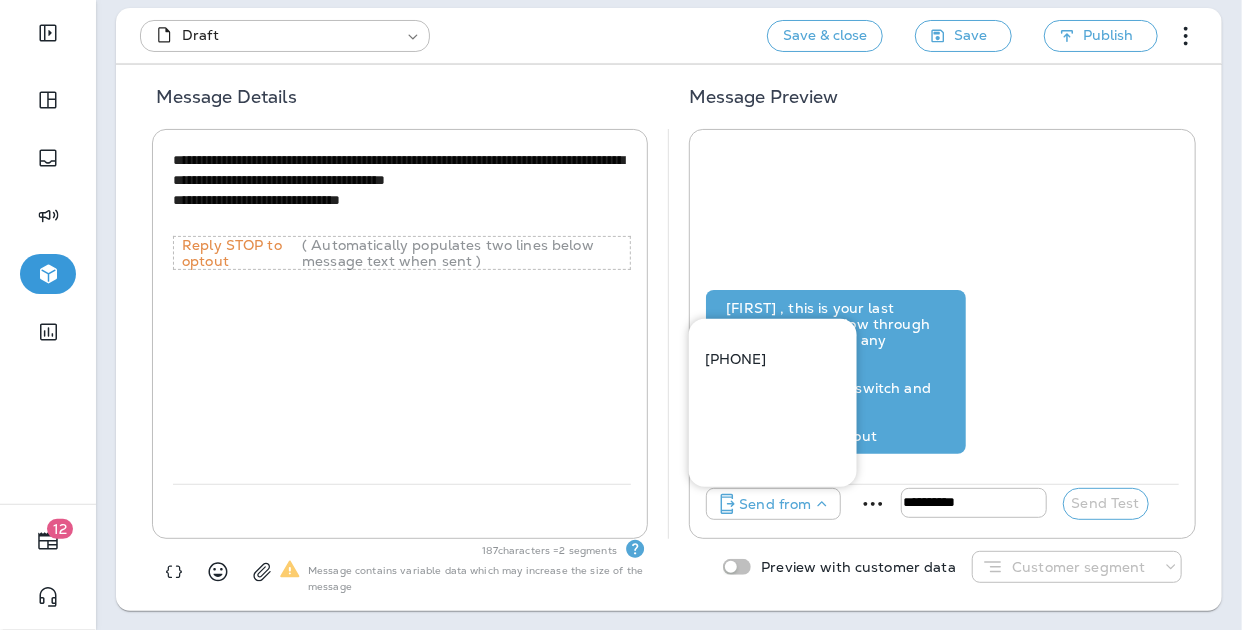 click on "[PHONE]" at bounding box center [773, 359] 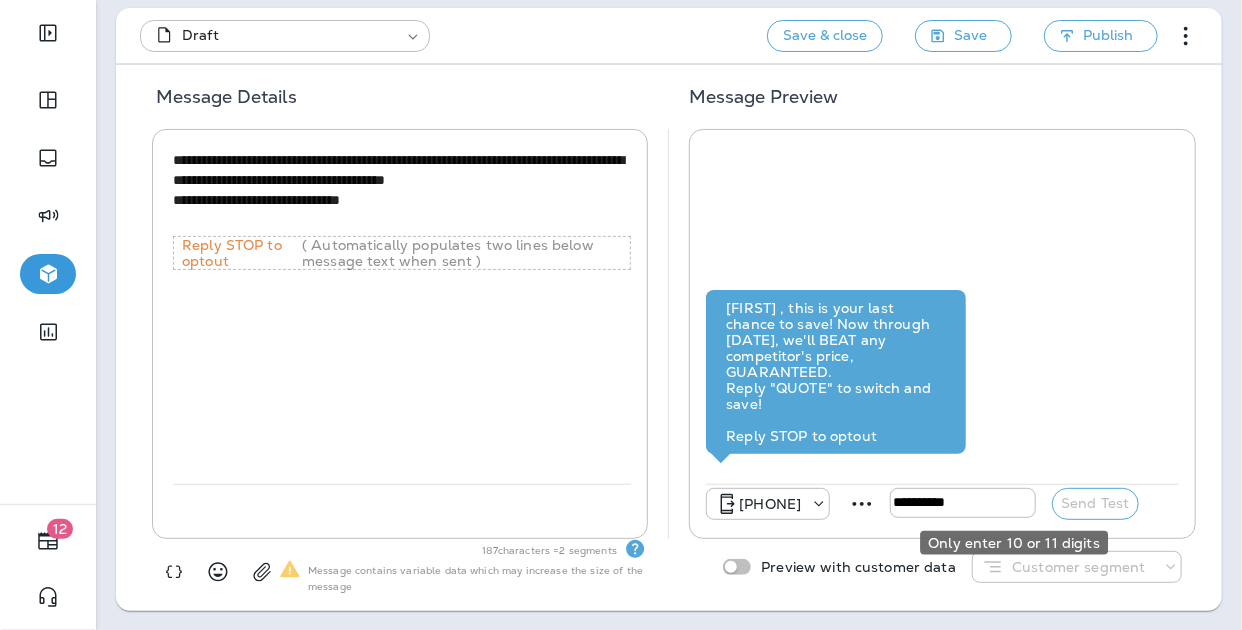 click at bounding box center (963, 503) 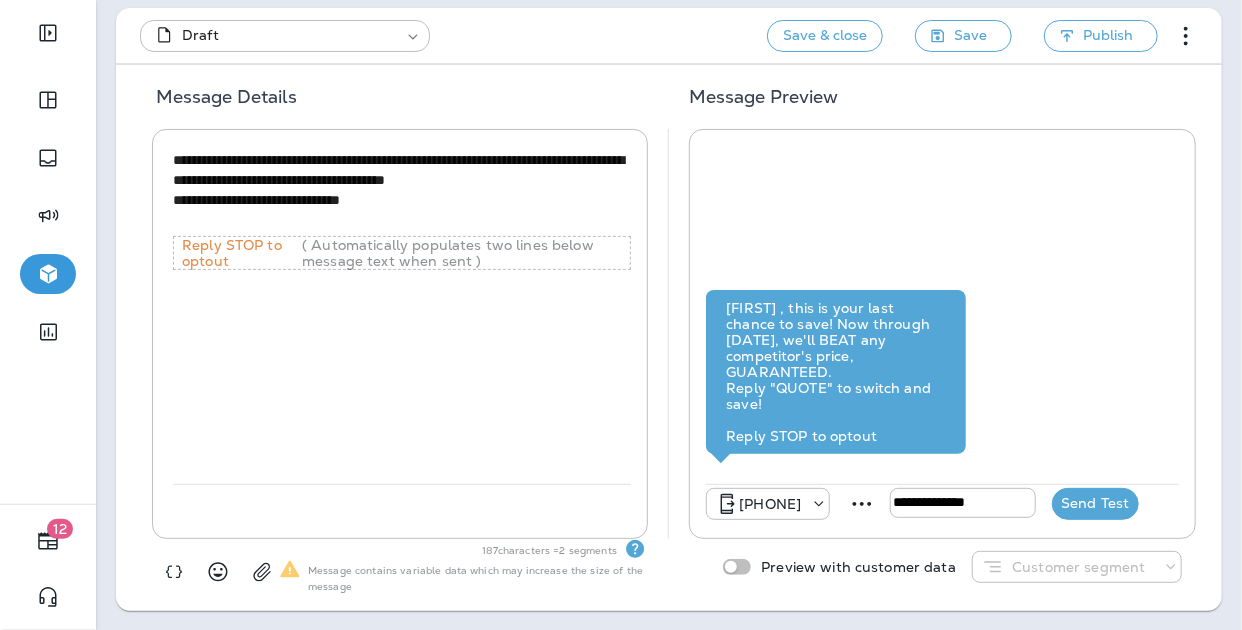 type on "**********" 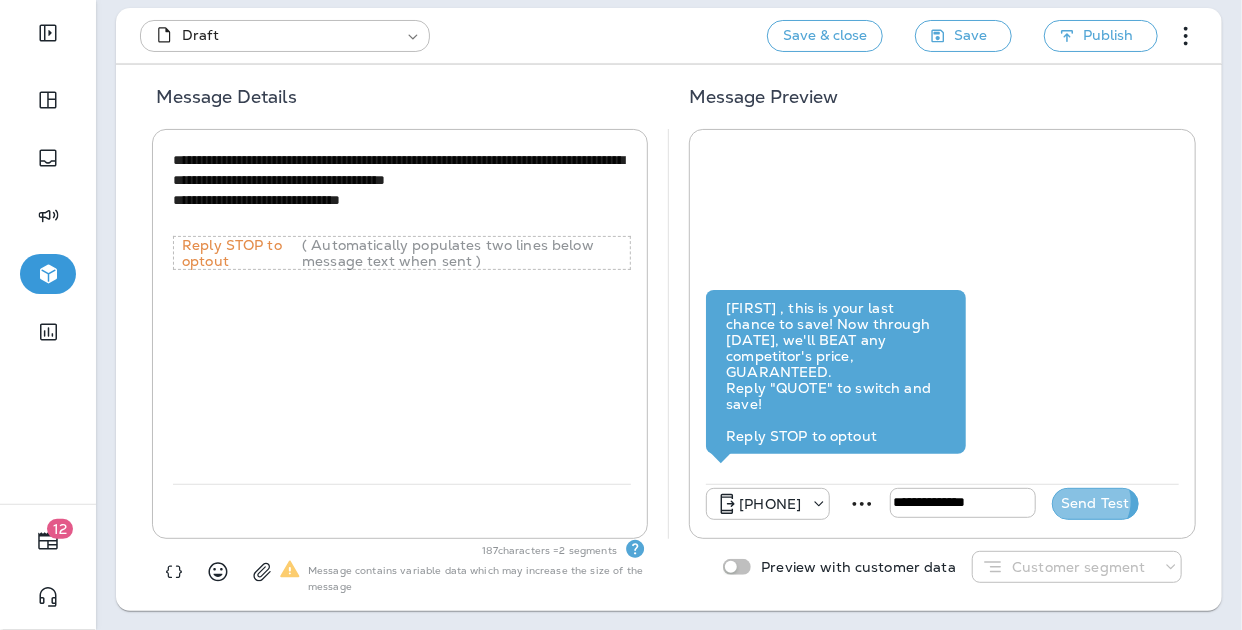 click on "Send Test" at bounding box center (1095, 504) 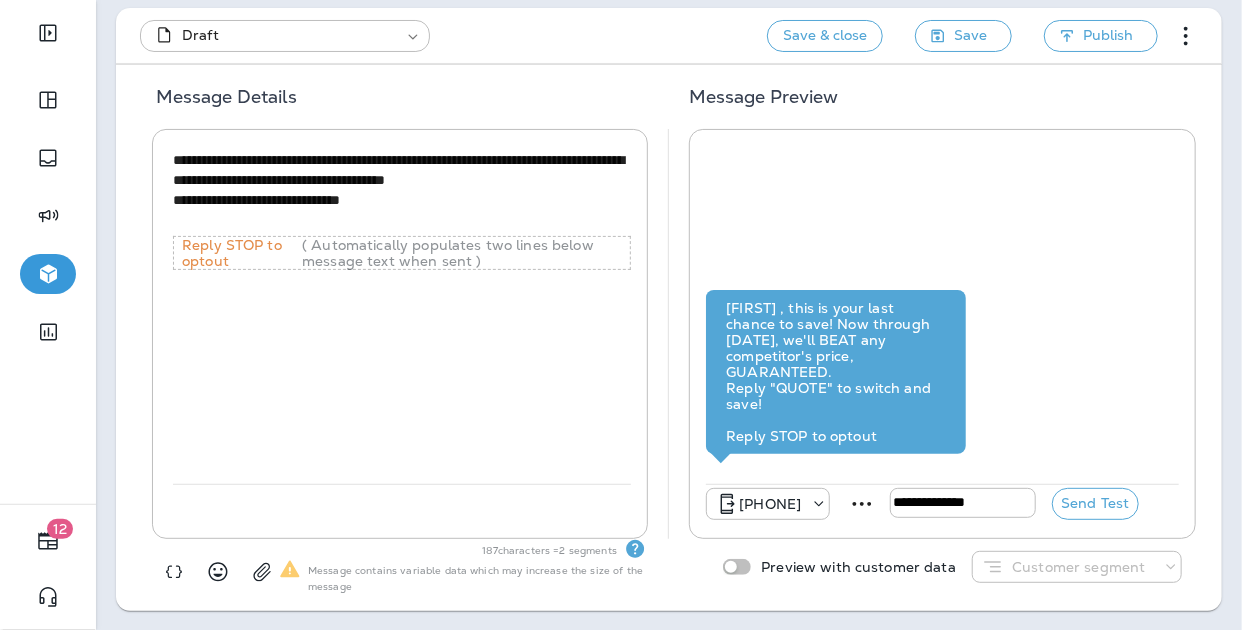 click on "Message Preview" at bounding box center [935, 105] 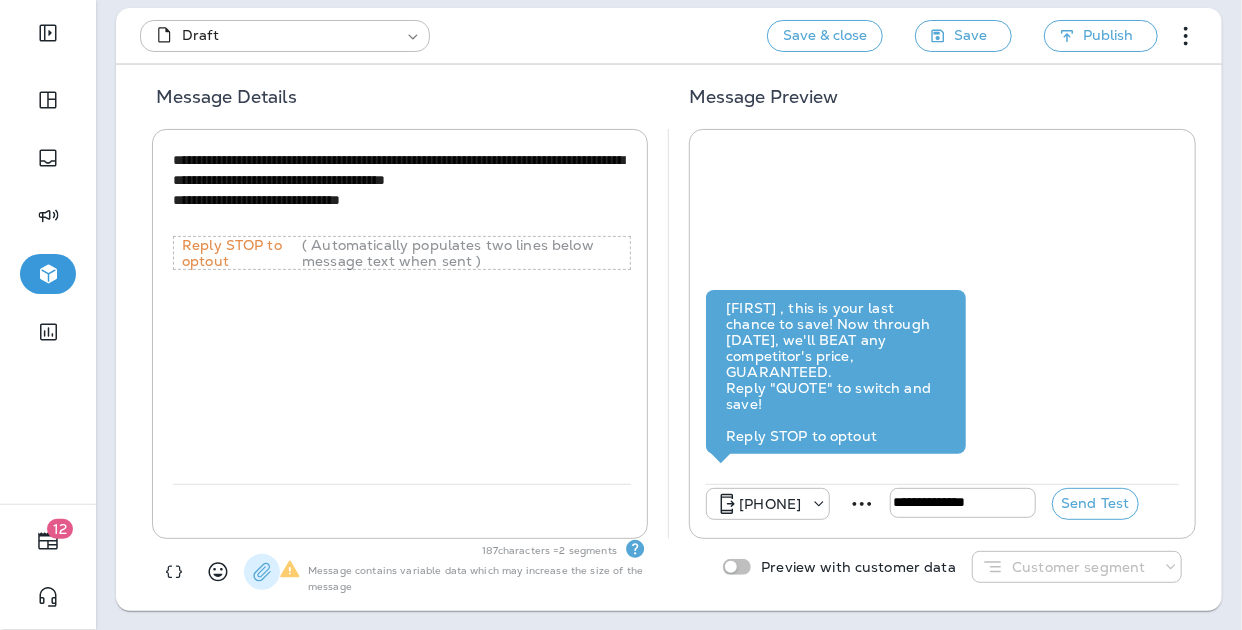 click 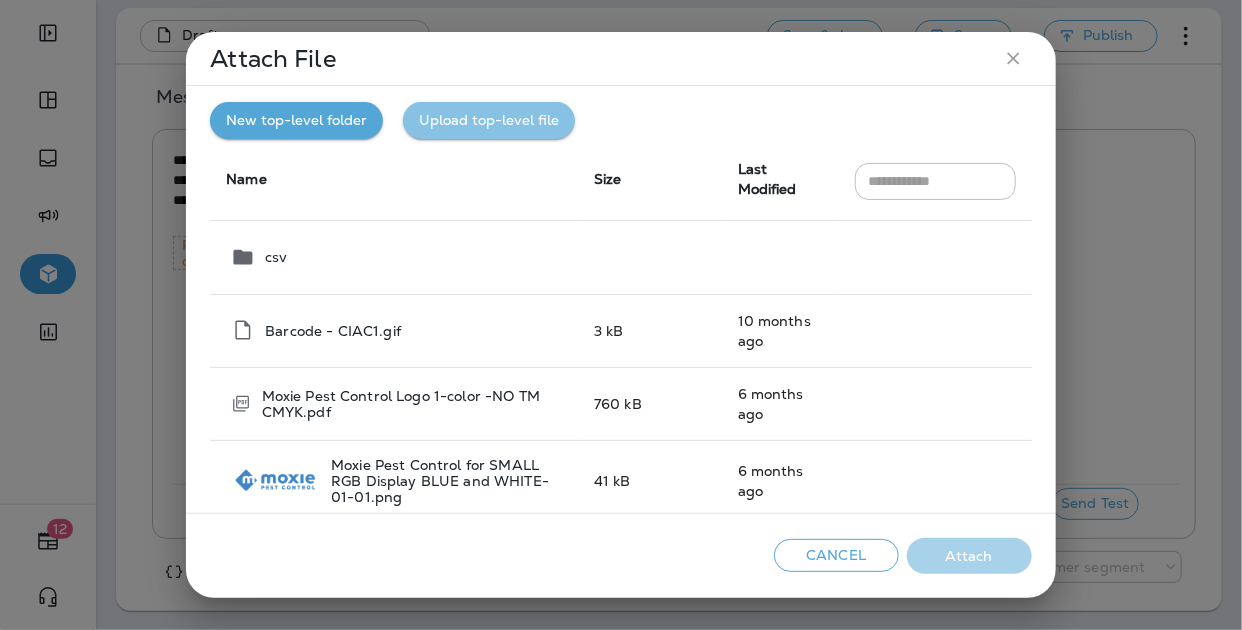 click on "Upload top-level file" at bounding box center (489, 120) 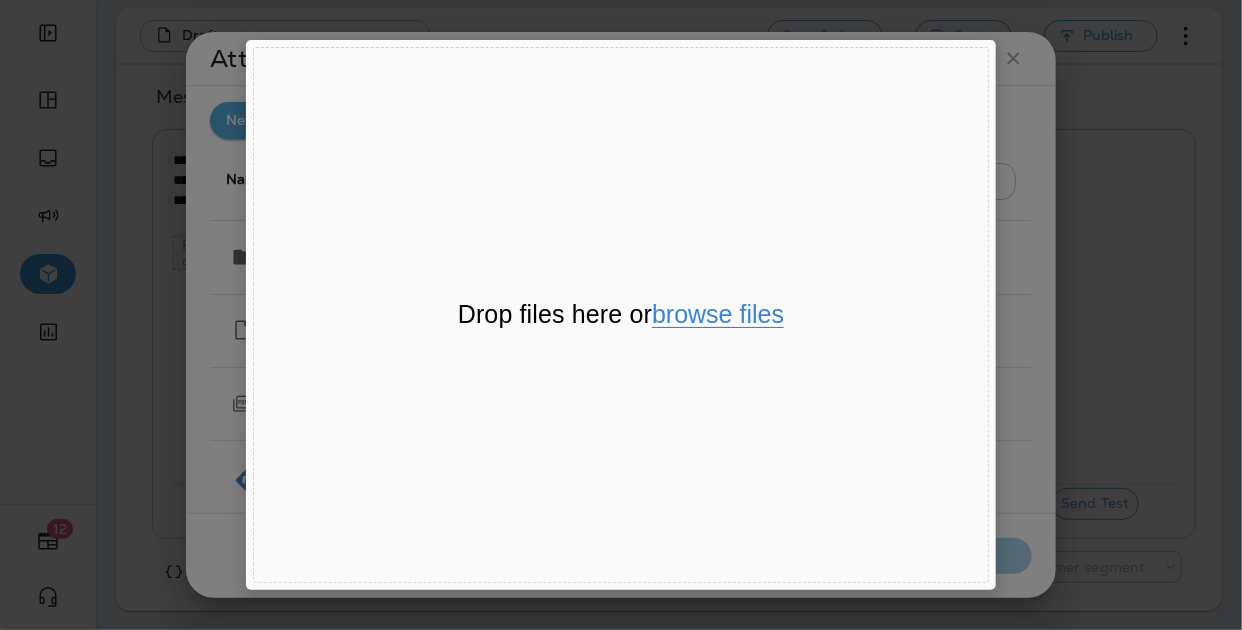 click on "browse files" at bounding box center [718, 315] 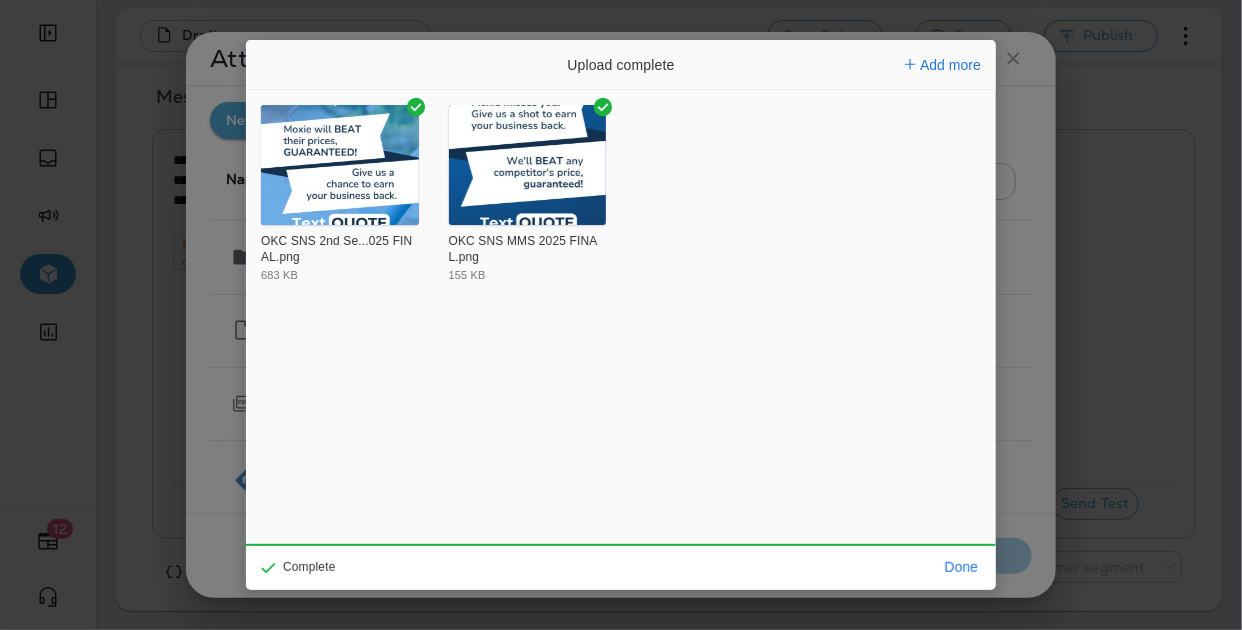 click 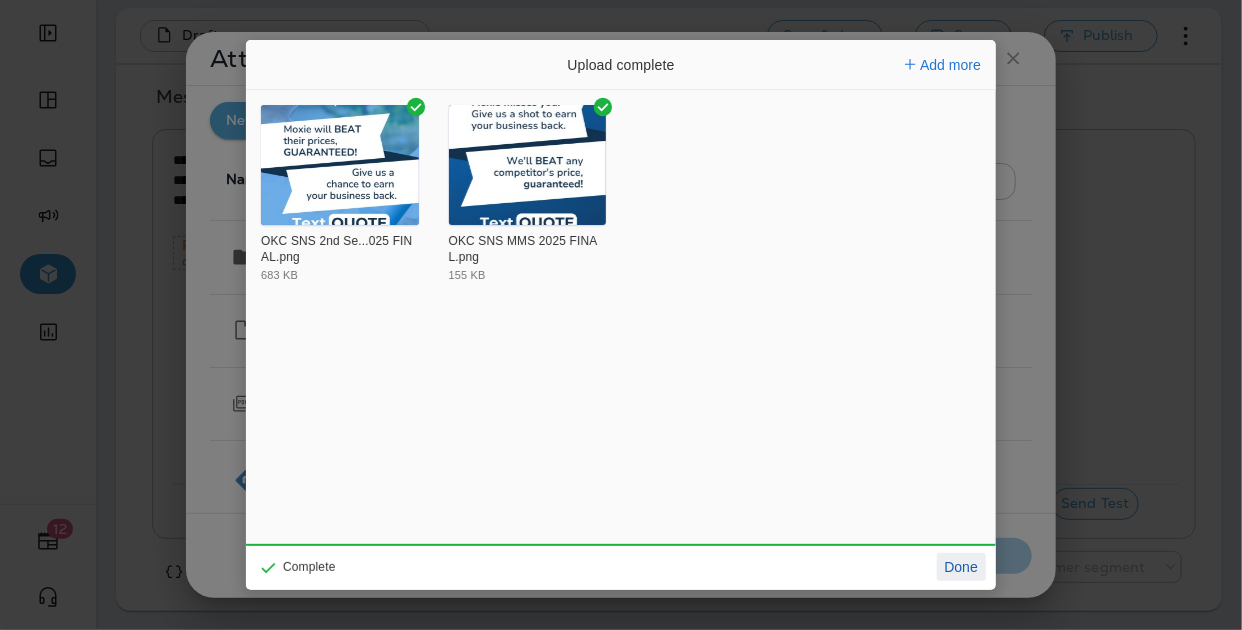click on "Done" 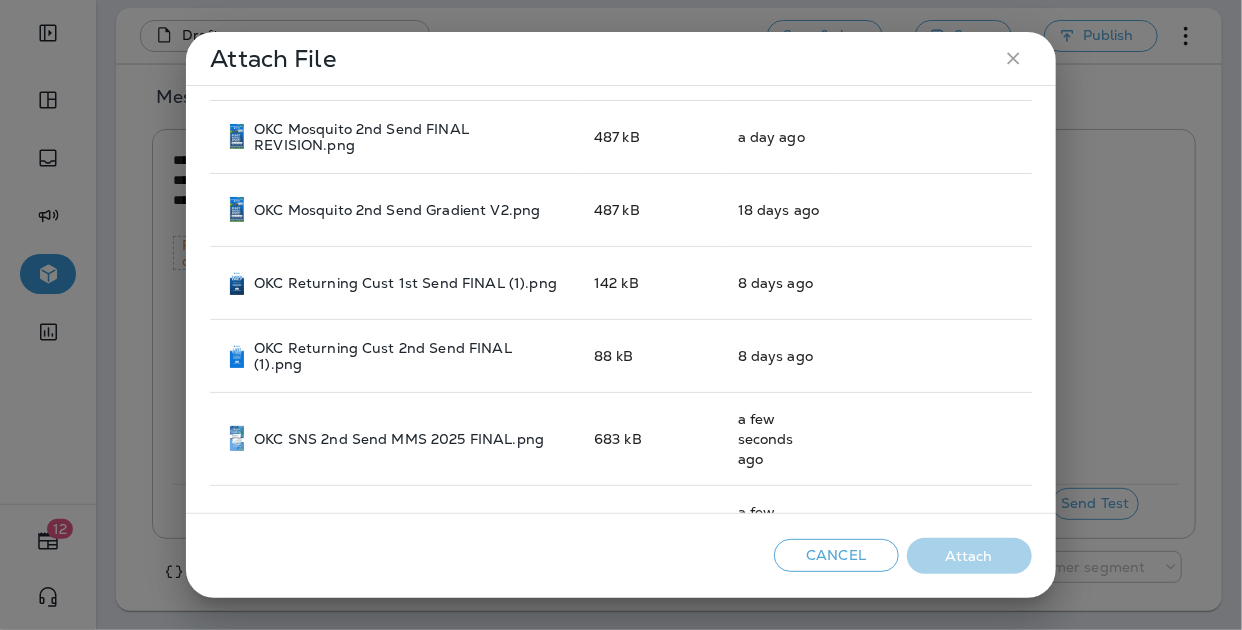scroll, scrollTop: 606, scrollLeft: 0, axis: vertical 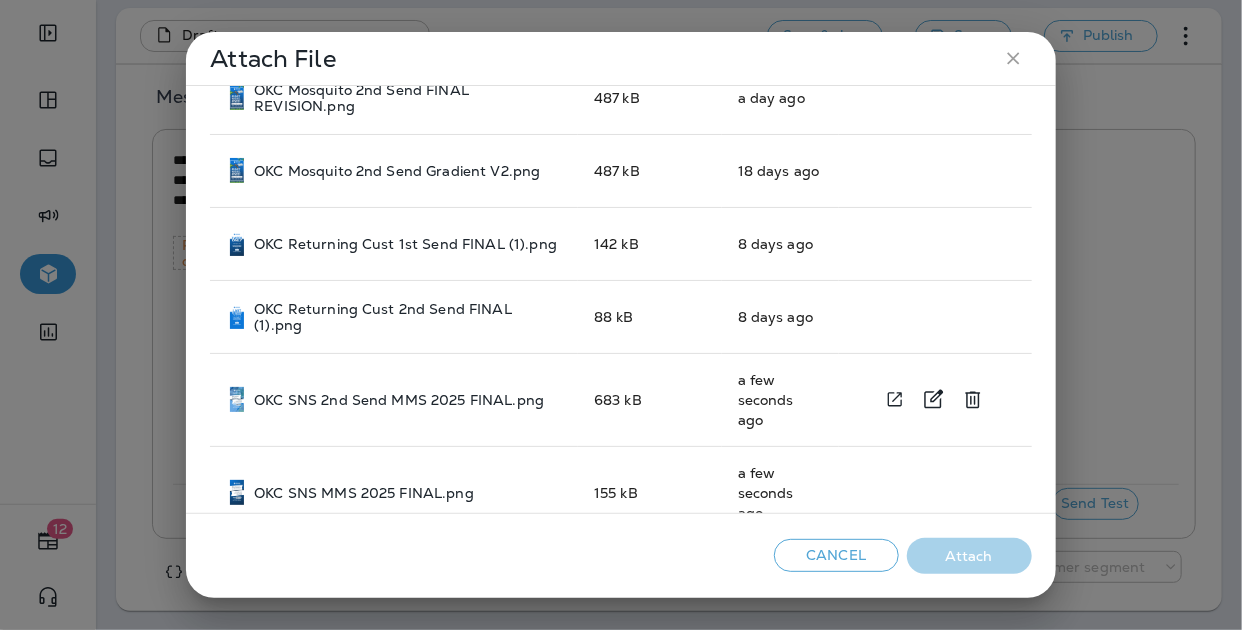 click on "OKC SNS 2nd Send MMS 2025 FINAL.png" at bounding box center [399, 400] 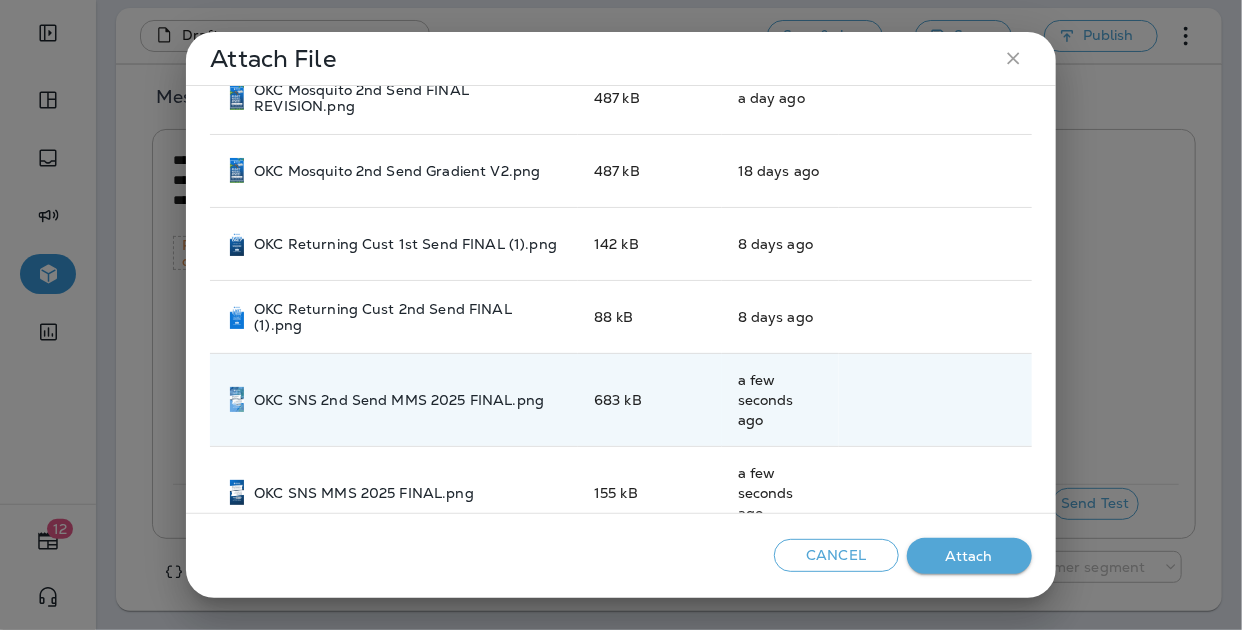click on "Attach" at bounding box center (969, 556) 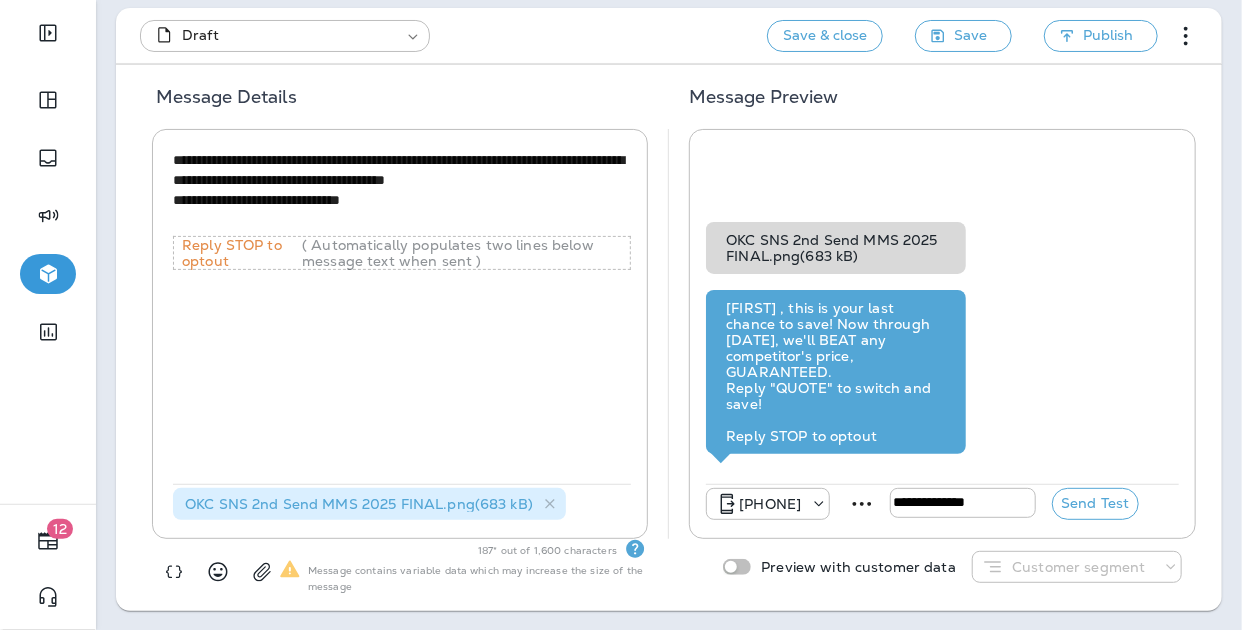 click on "**********" at bounding box center [402, 190] 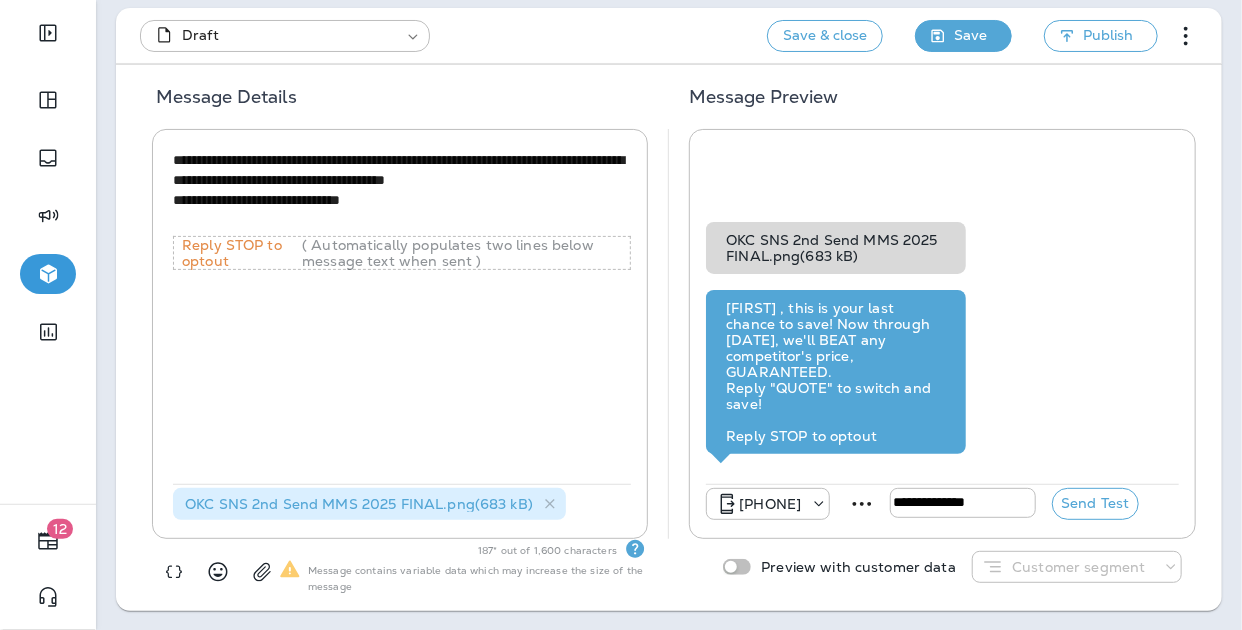 click on "Save" at bounding box center [970, 35] 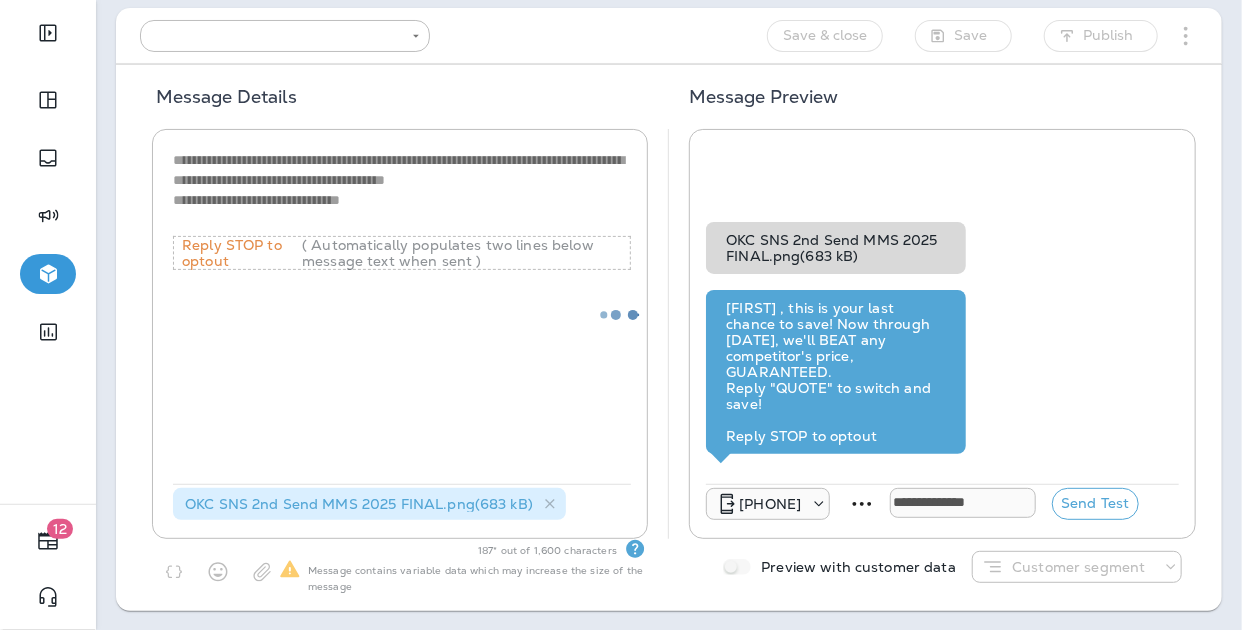 type on "**********" 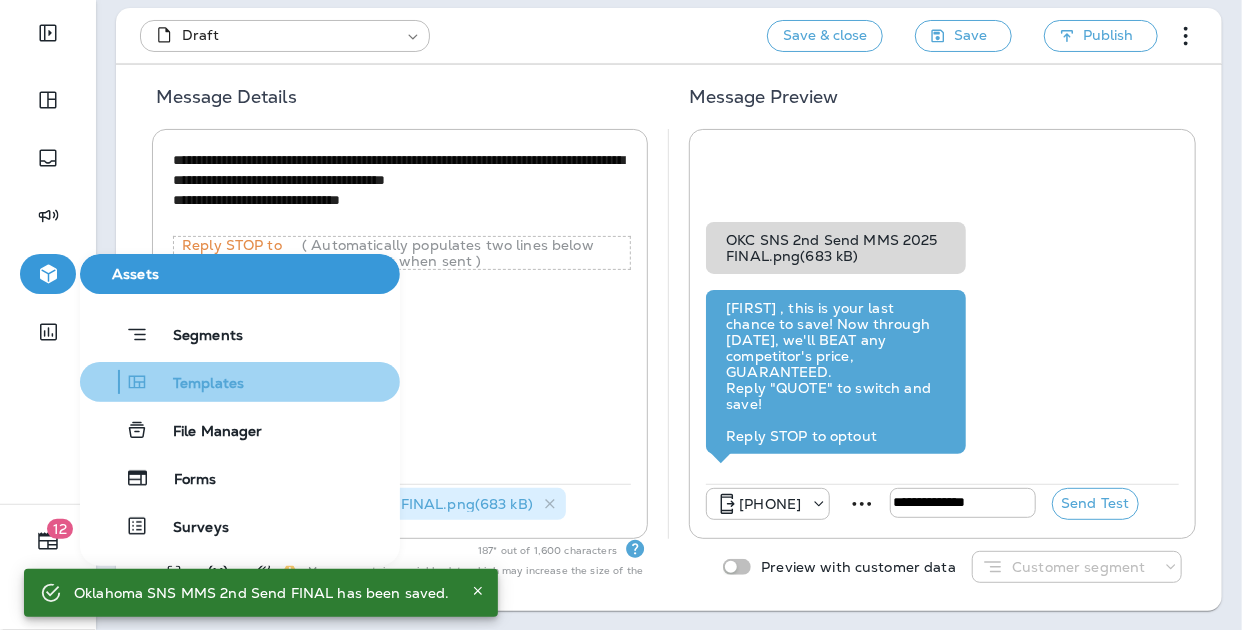 click on "Templates" at bounding box center (196, 384) 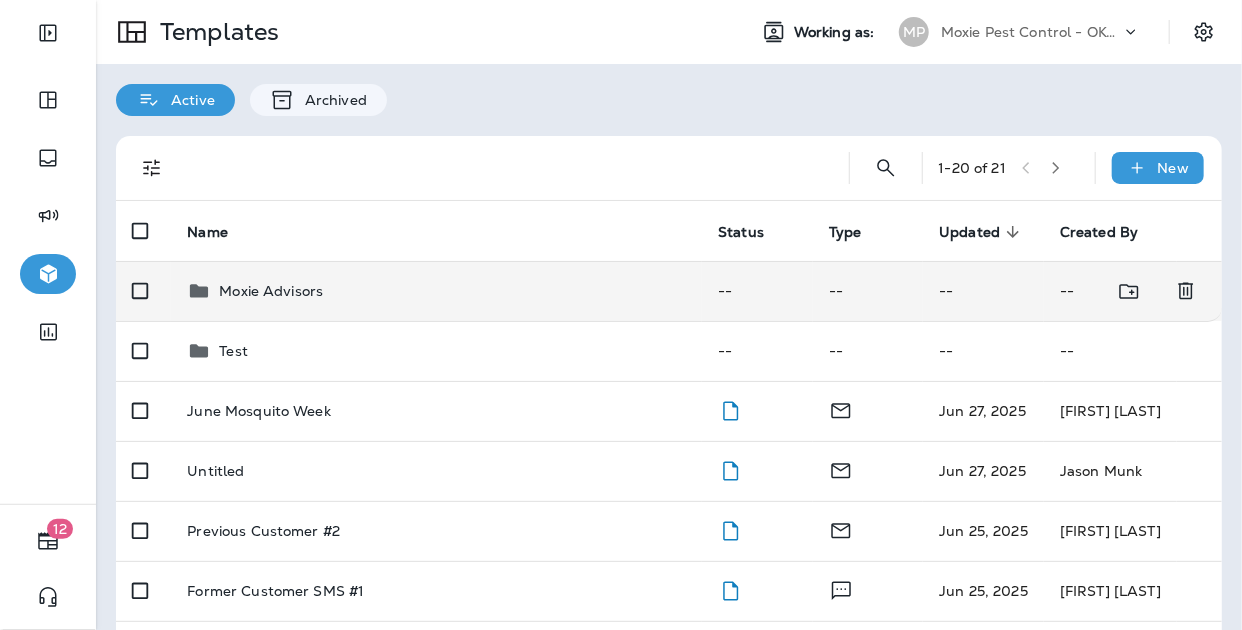 click on "Moxie Advisors" at bounding box center (271, 291) 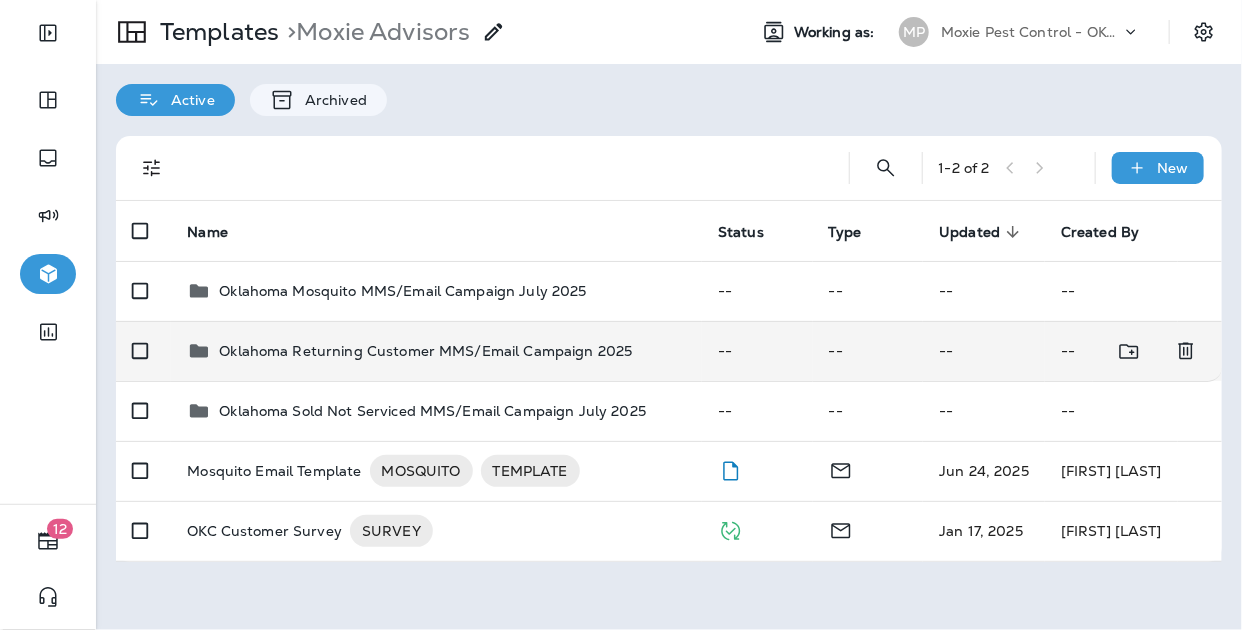 click on "Oklahoma Returning Customer MMS/Email Campaign 2025" at bounding box center (436, 351) 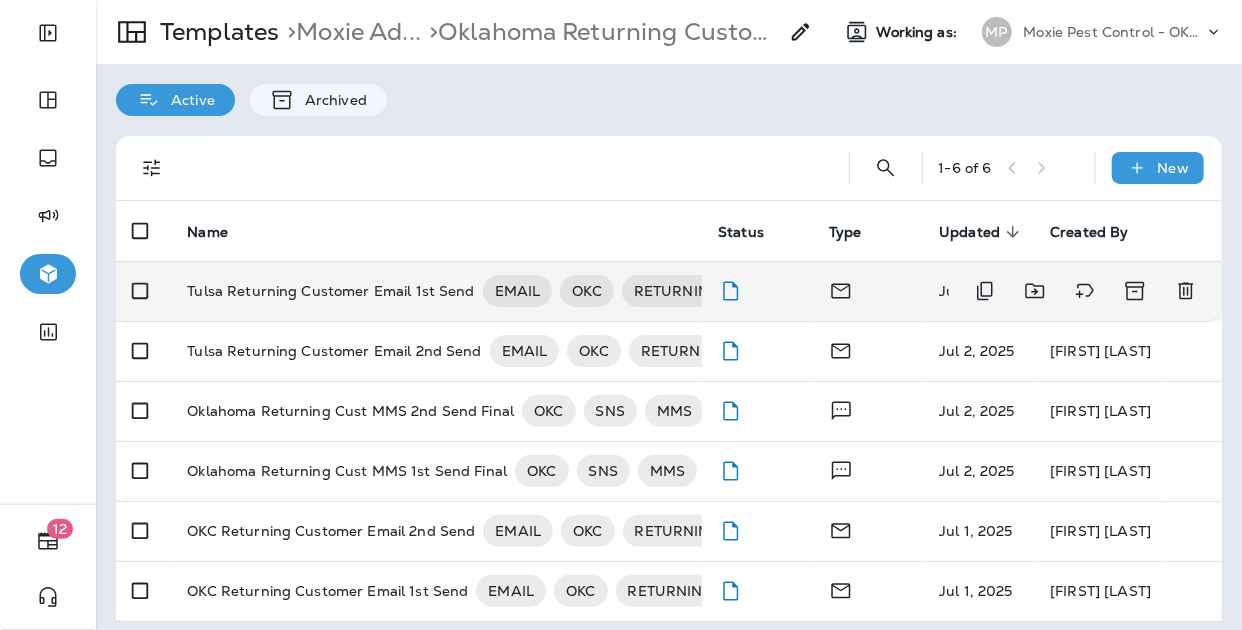 click on "Tulsa Returning Customer Email 1st Send" at bounding box center [330, 291] 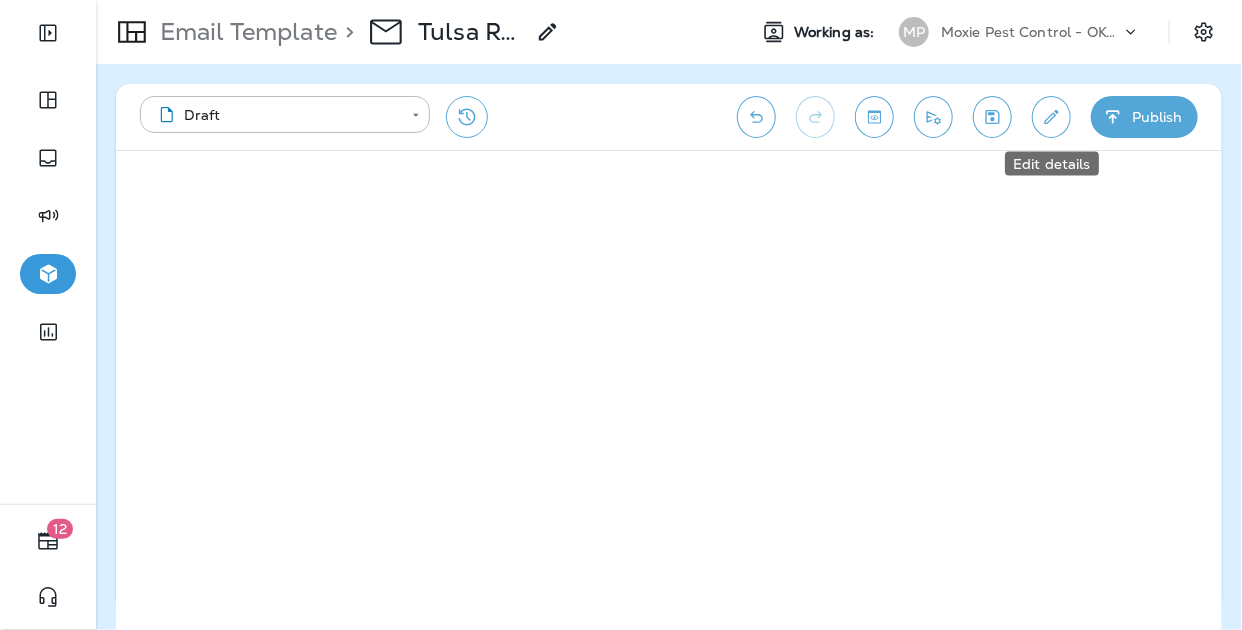 click 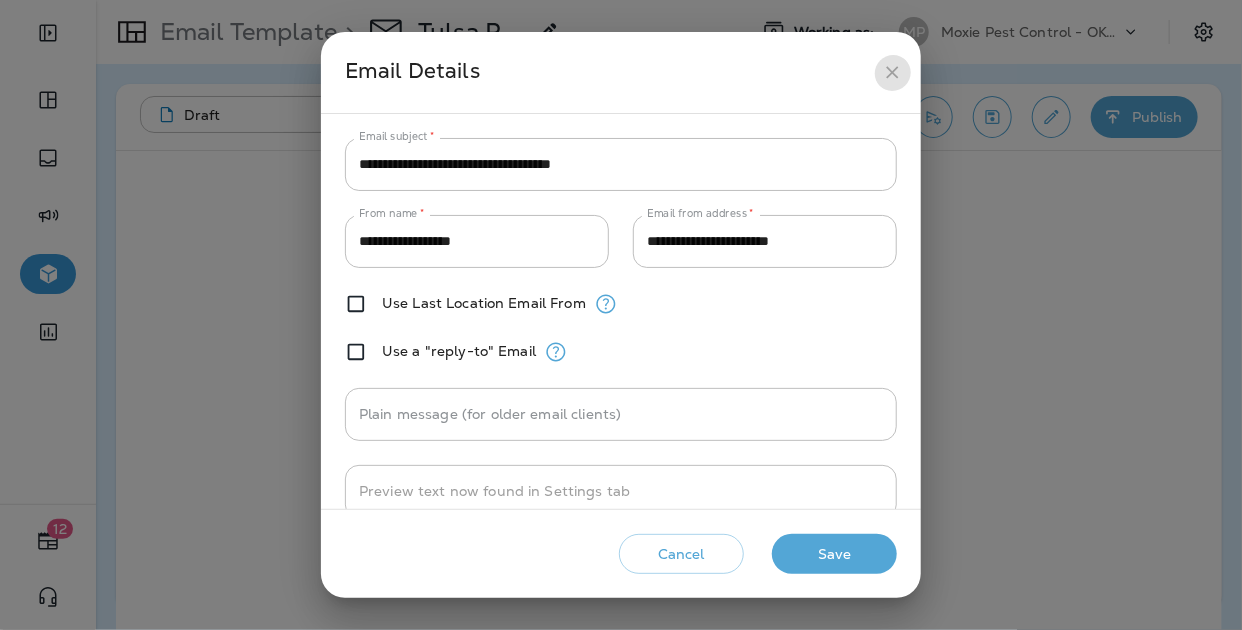 click 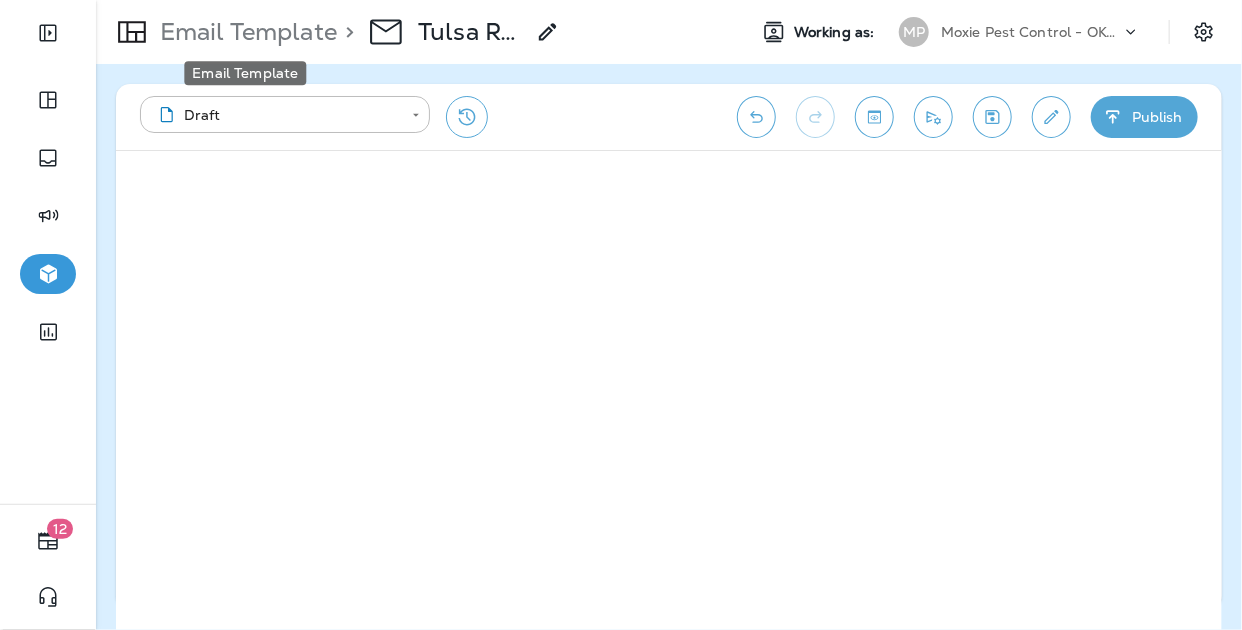 click on "Email Template" at bounding box center [244, 32] 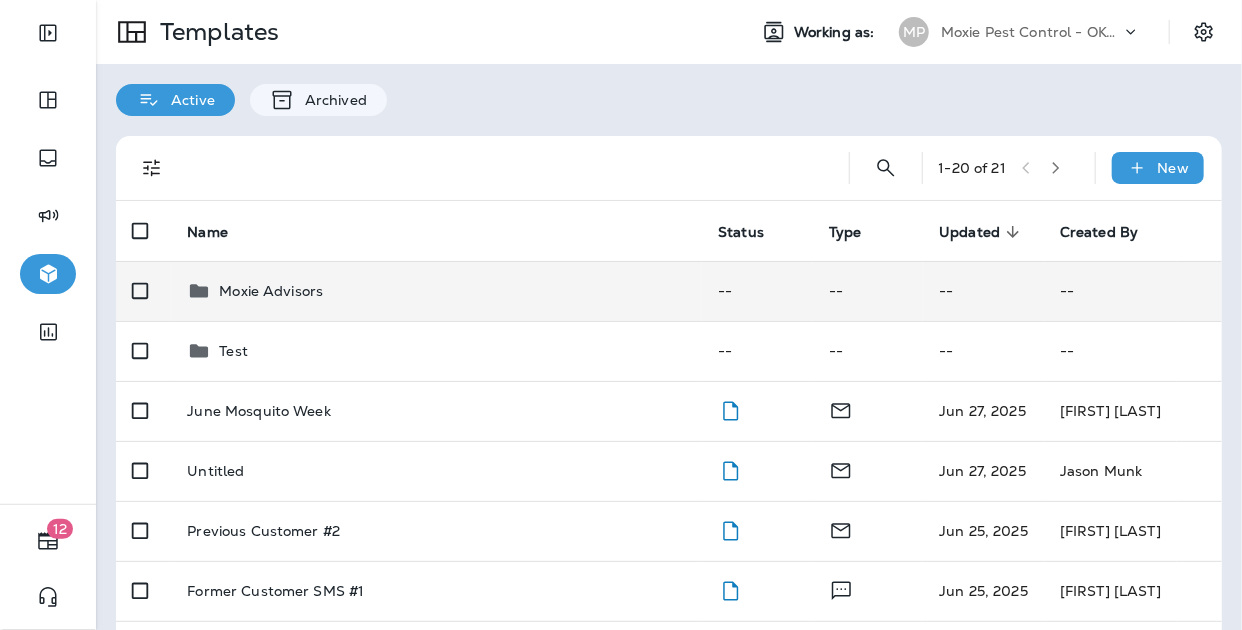 click on "Moxie Advisors" at bounding box center [271, 291] 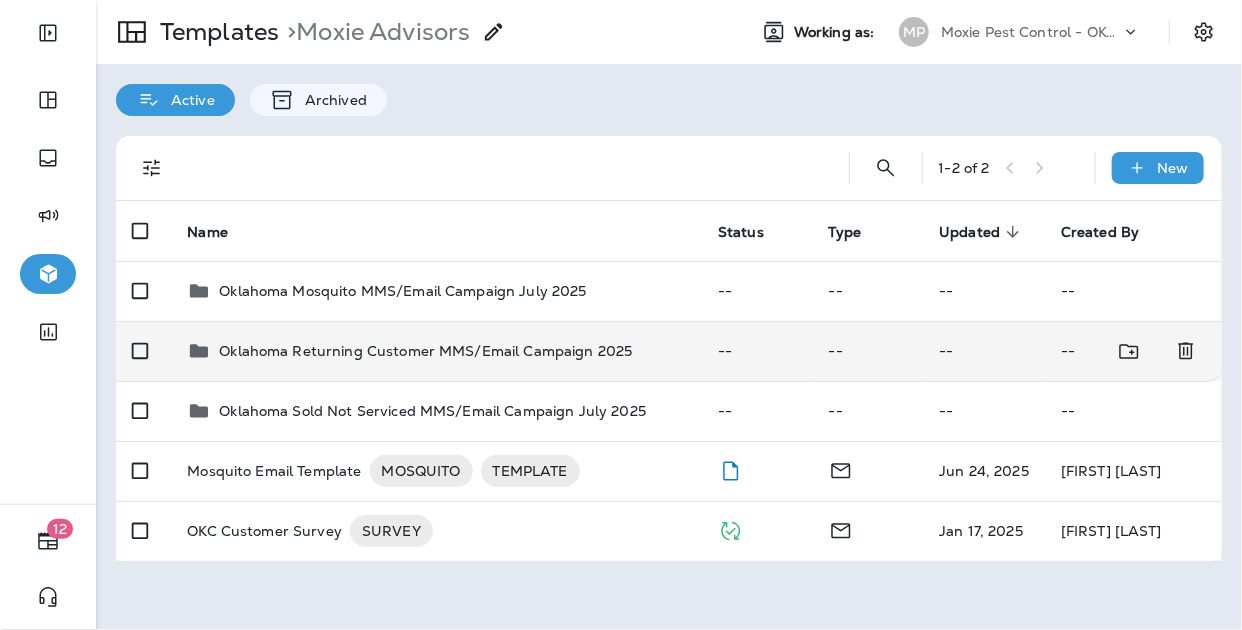 click on "Oklahoma Returning Customer MMS/Email Campaign 2025" at bounding box center (425, 351) 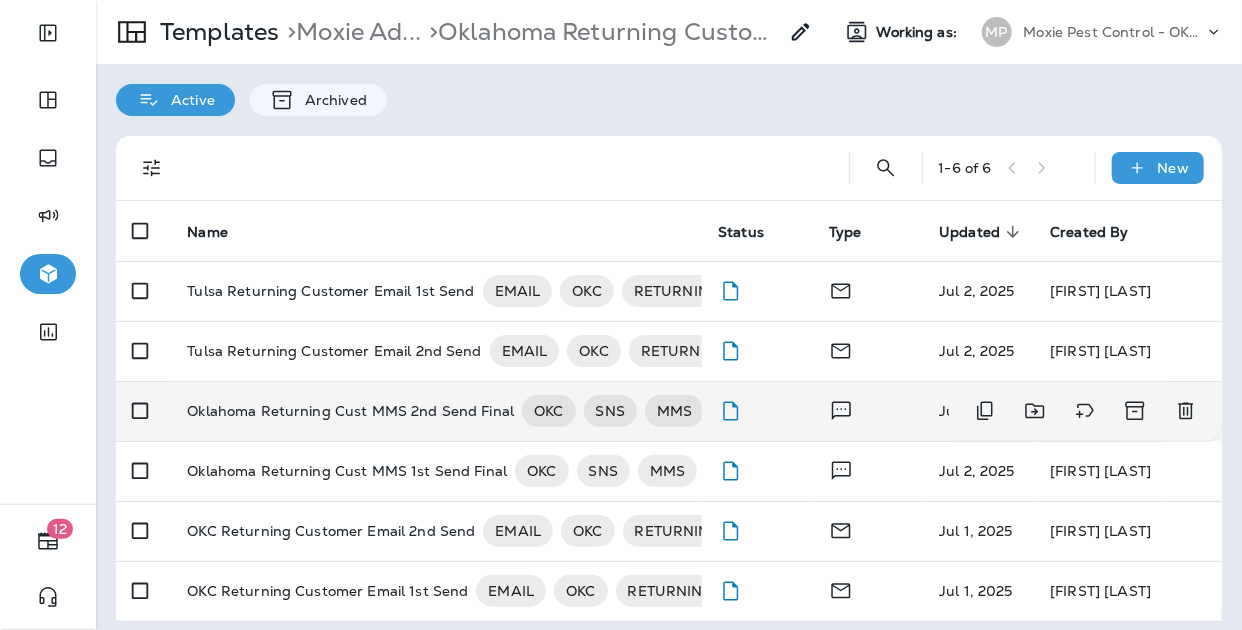 scroll, scrollTop: 12, scrollLeft: 0, axis: vertical 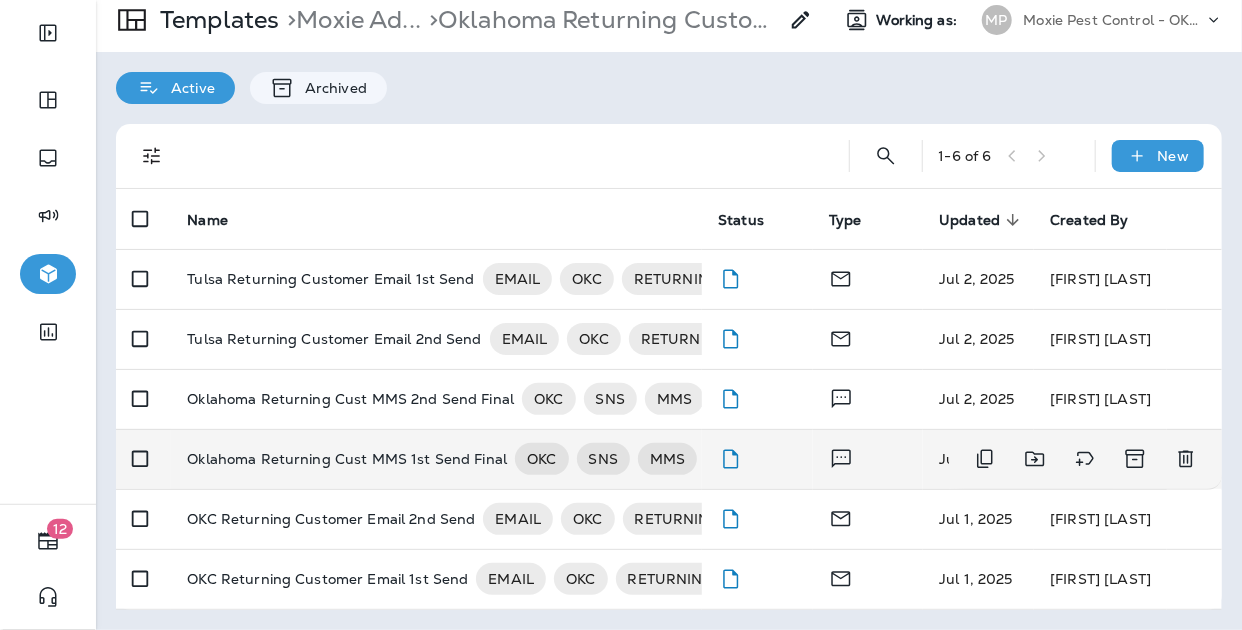 click on "Oklahoma Returning Cust MMS 1st Send Final" at bounding box center [347, 459] 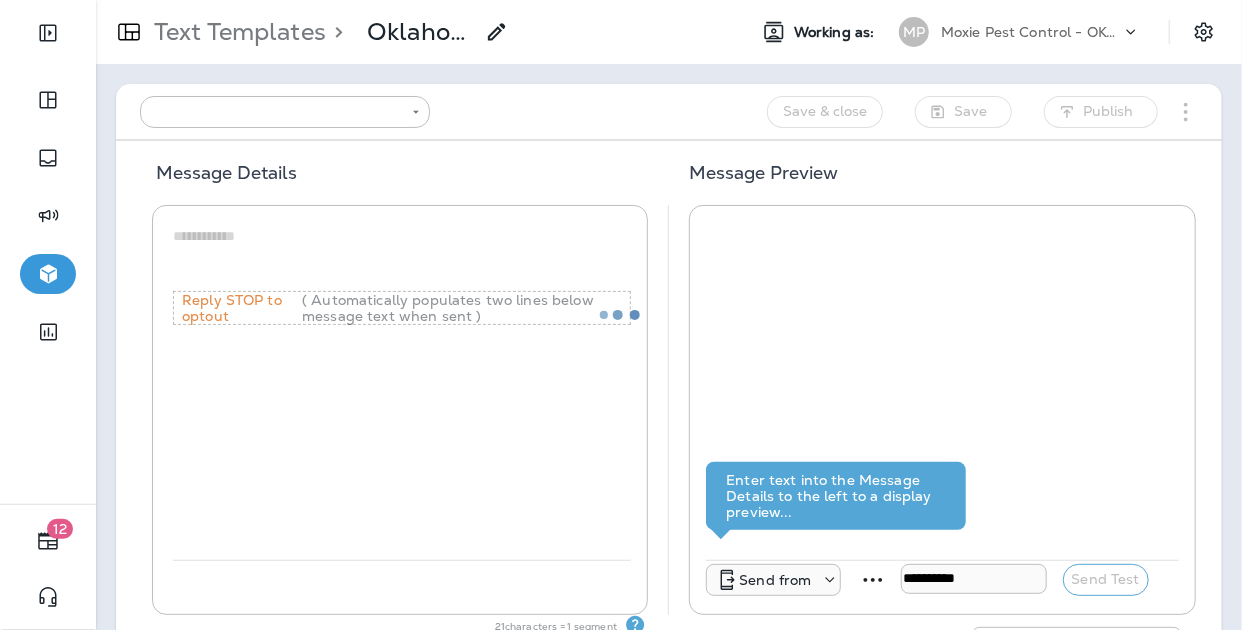 type on "**********" 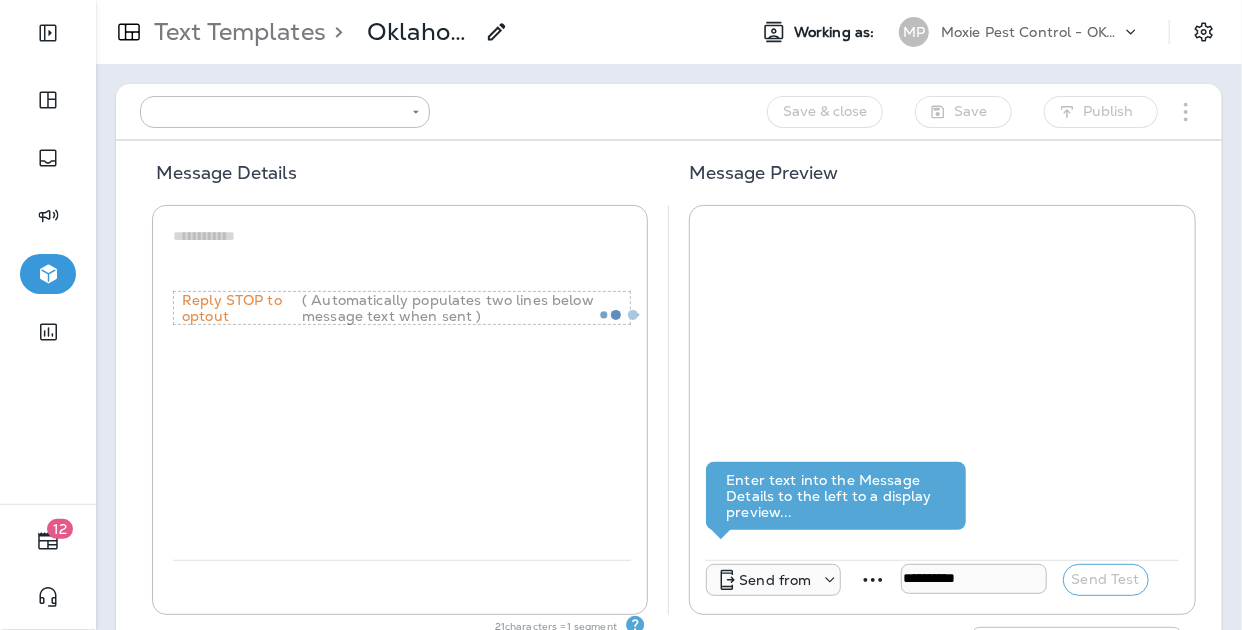 type on "**********" 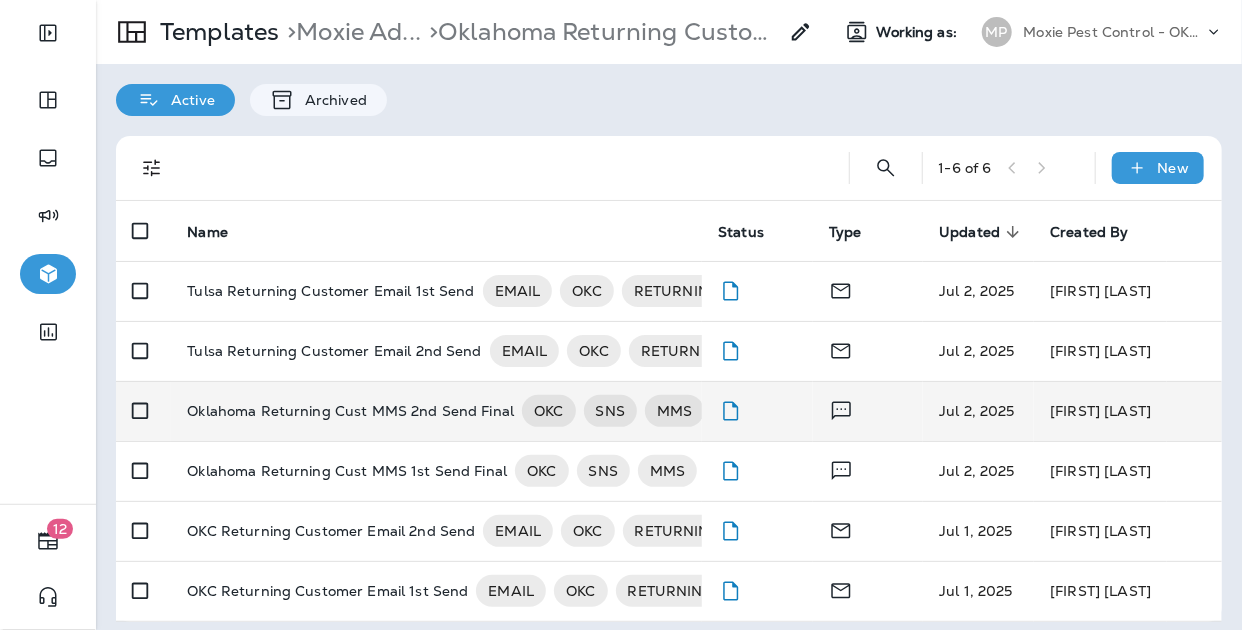 scroll, scrollTop: 12, scrollLeft: 0, axis: vertical 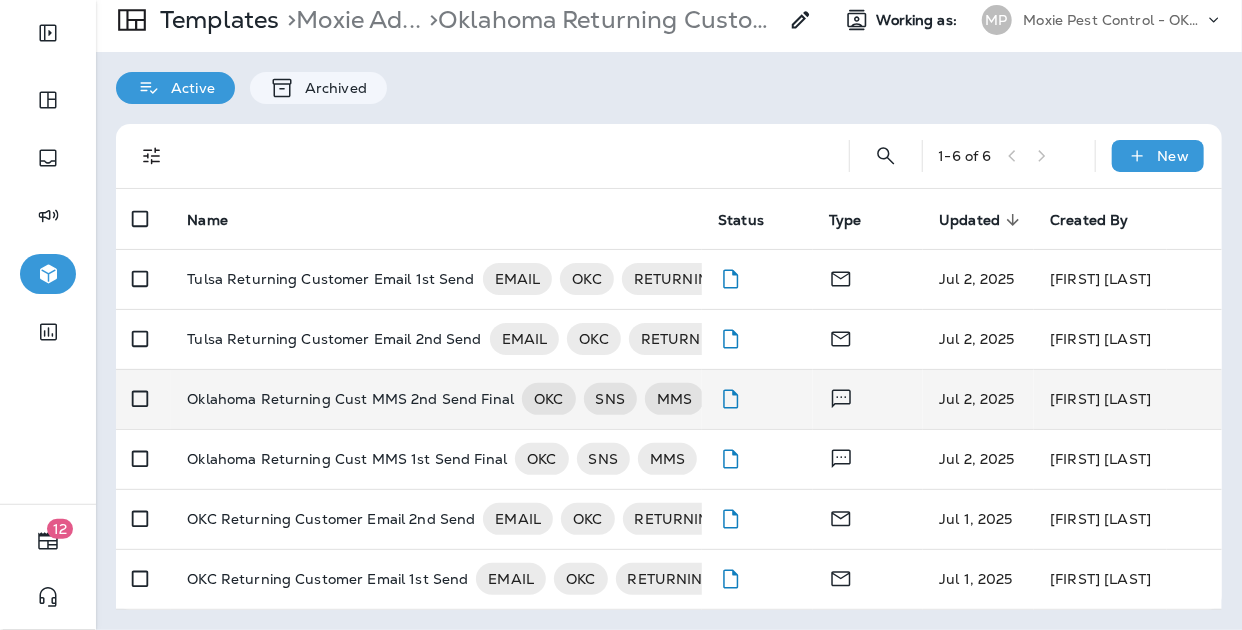 click on "Oklahoma Returning Cust MMS 2nd Send Final" at bounding box center [350, 399] 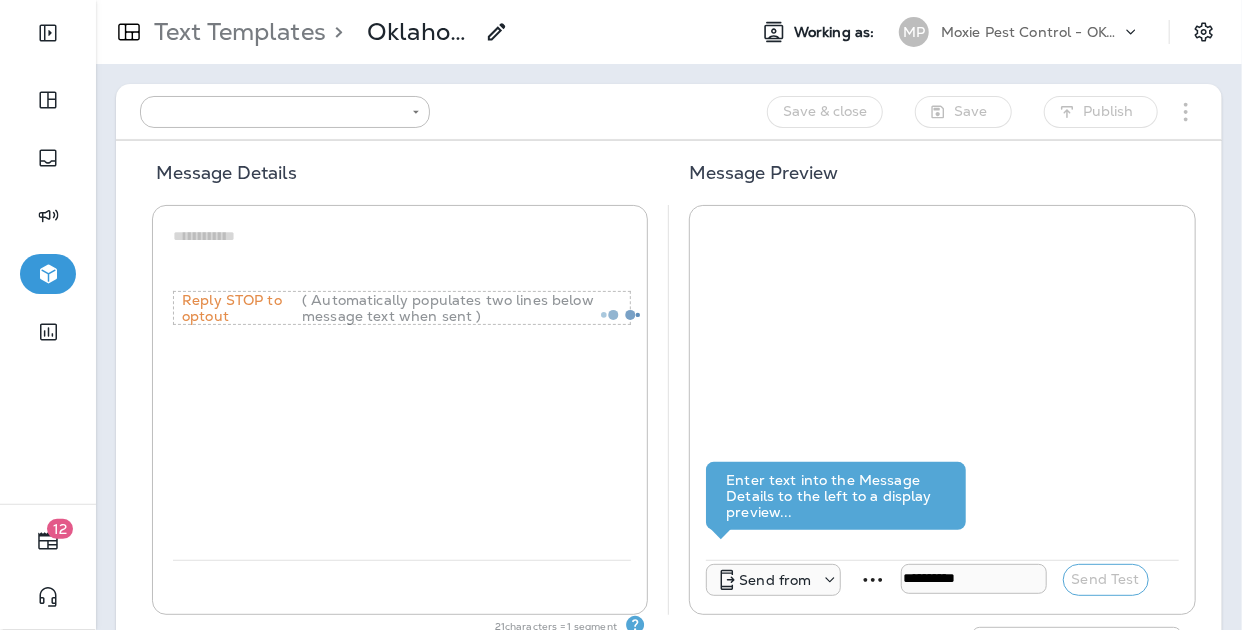 type on "**********" 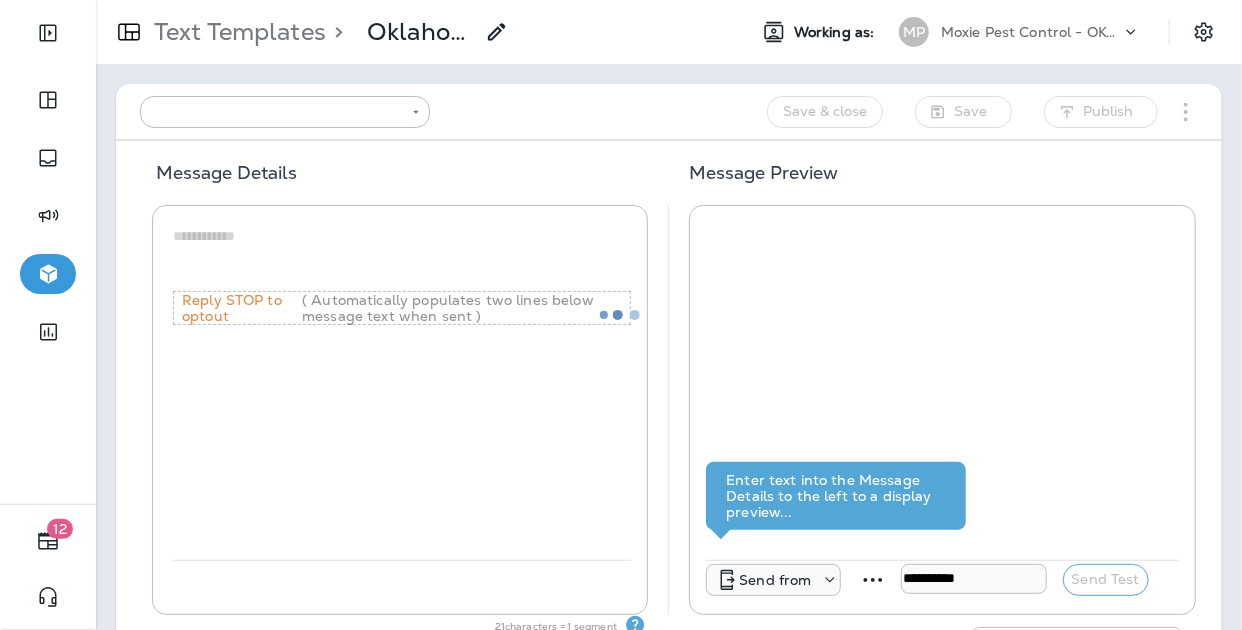 type on "**********" 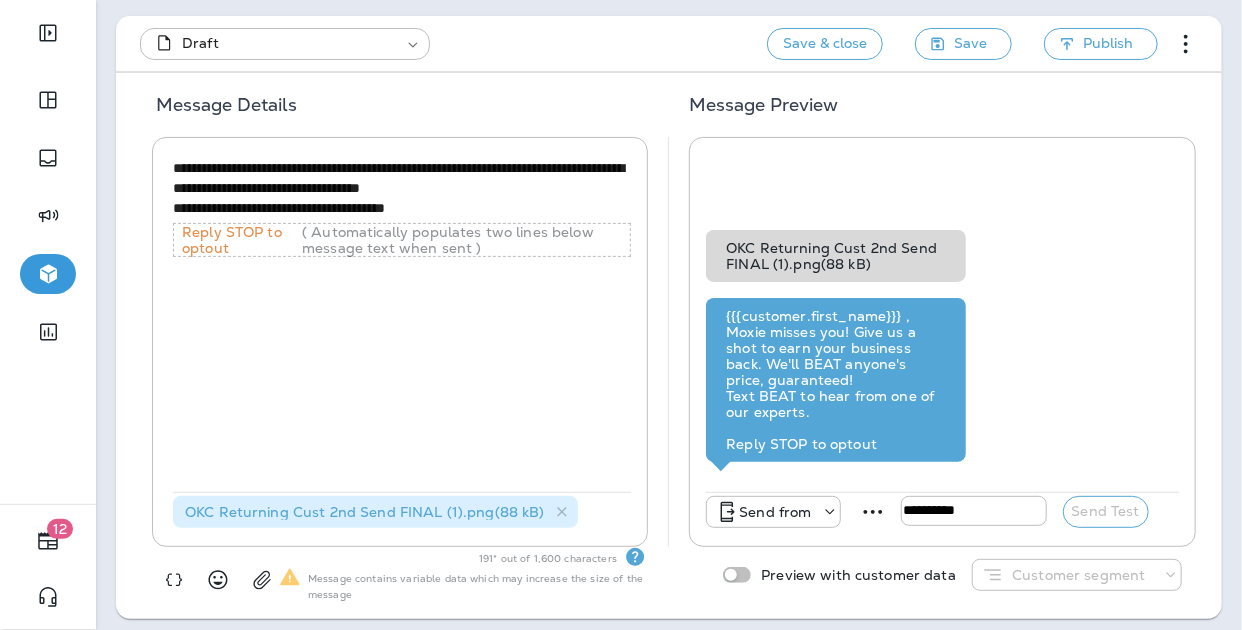 scroll, scrollTop: 0, scrollLeft: 0, axis: both 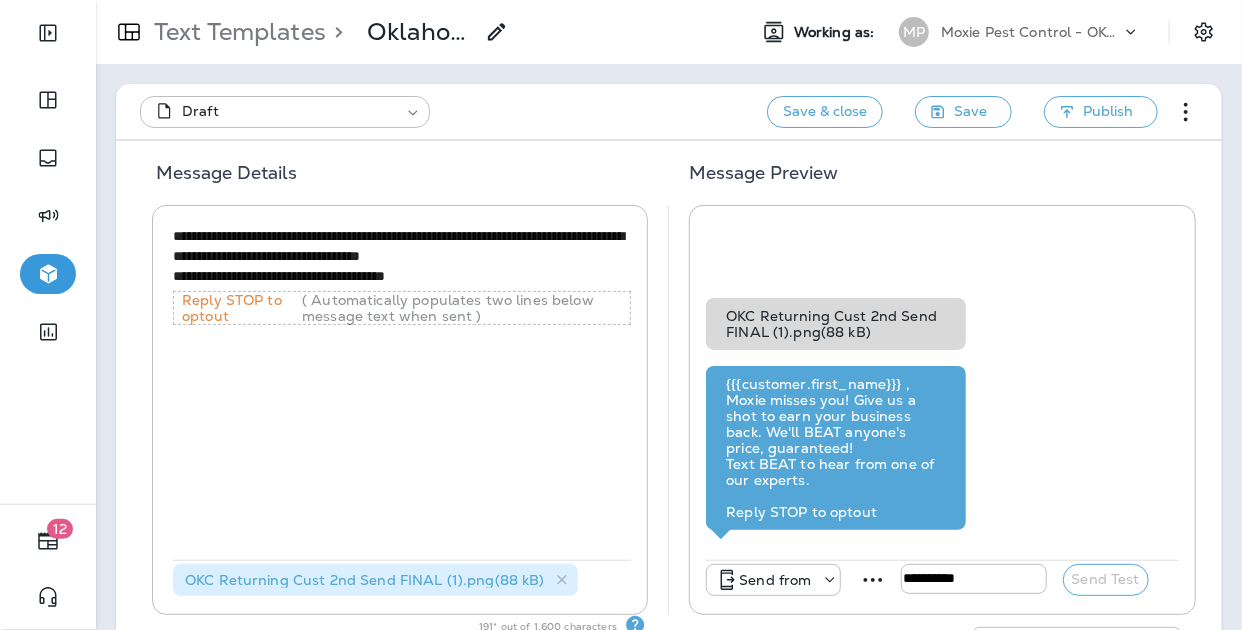 click on "Message Details" at bounding box center (398, 181) 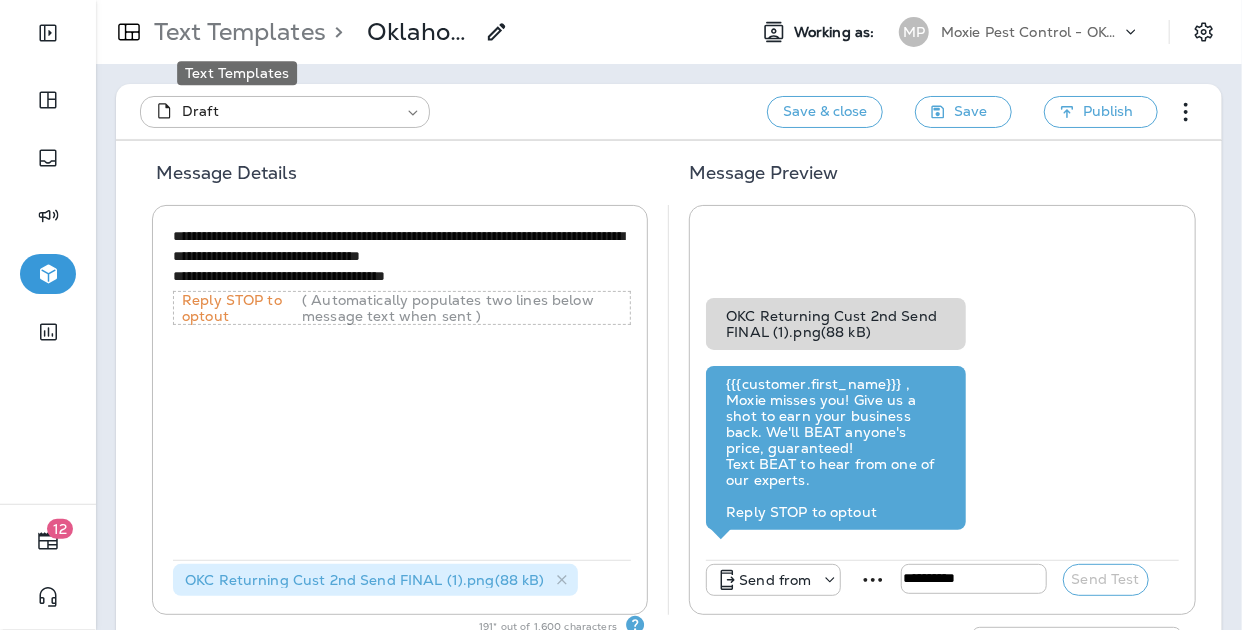 click on "Text Templates" at bounding box center [236, 32] 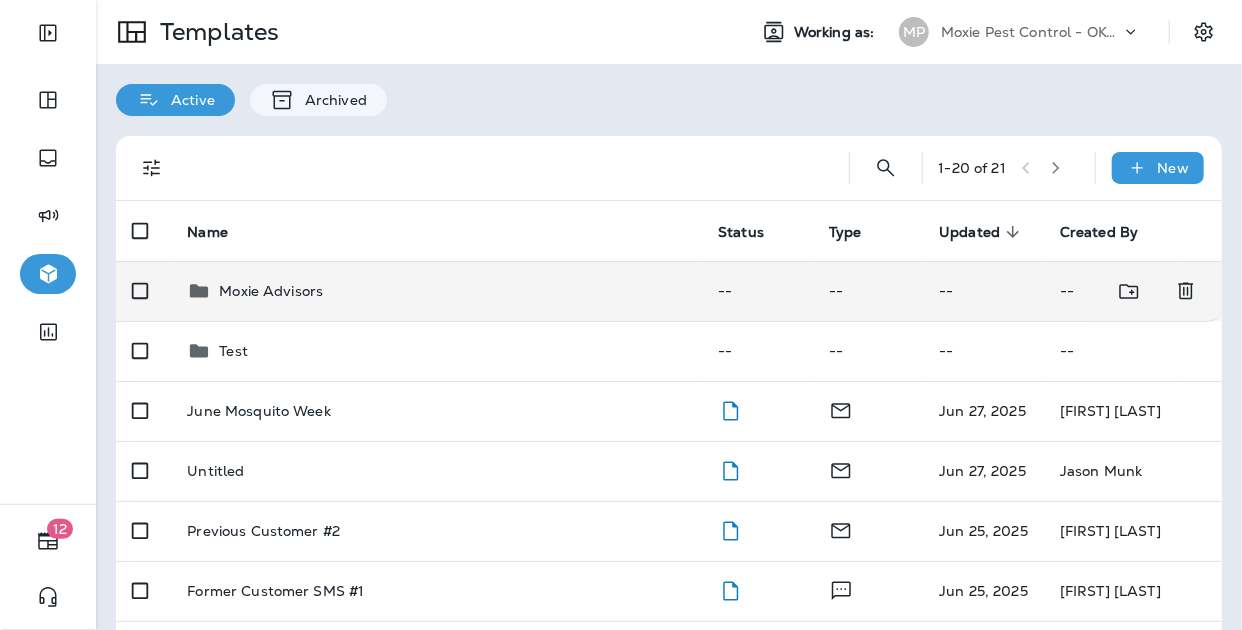 click on "Moxie Advisors" at bounding box center (271, 291) 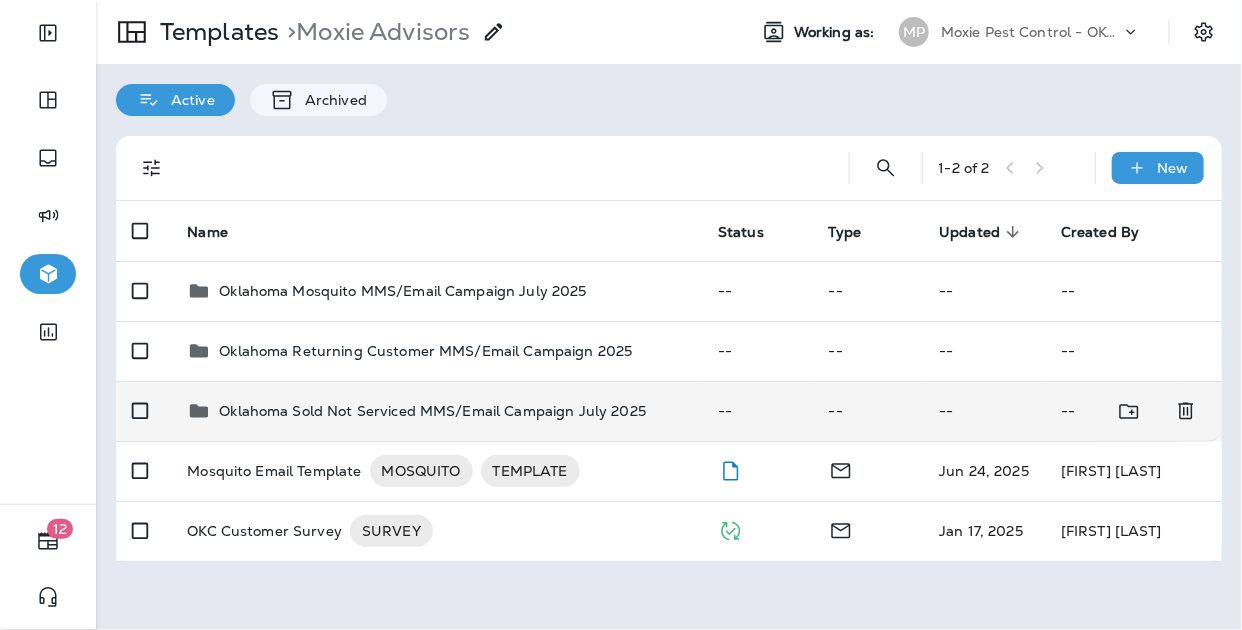 click on "Oklahoma Sold Not Serviced MMS/Email Campaign July 2025" at bounding box center [432, 411] 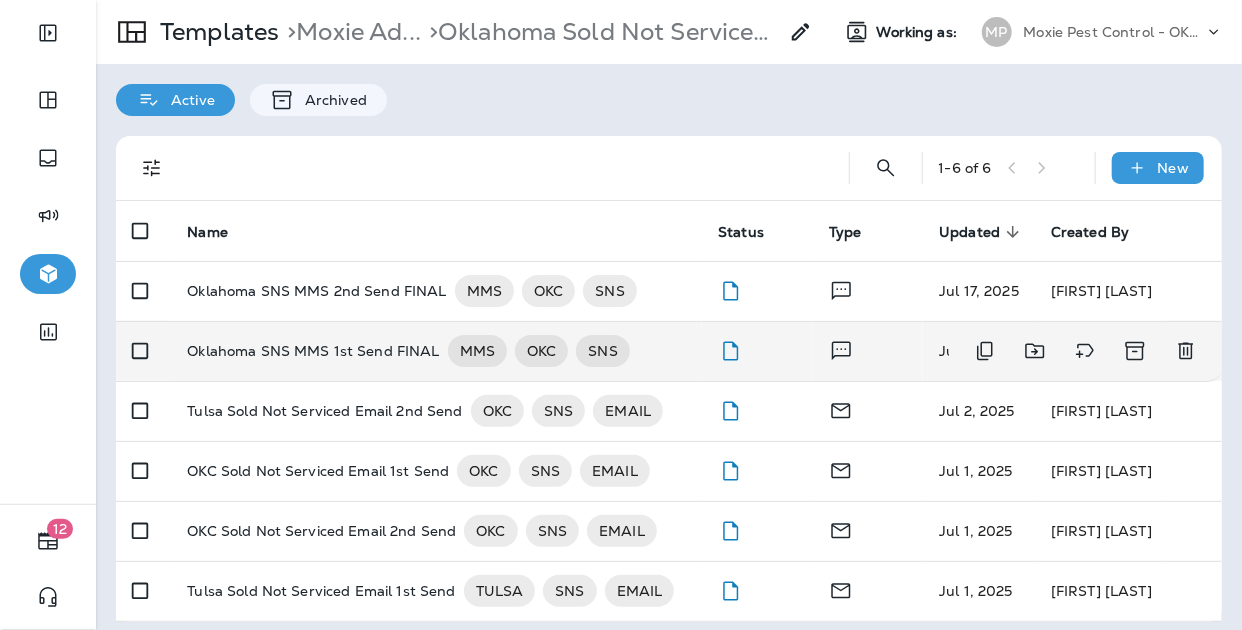 click on "Oklahoma SNS MMS 1st Send FINAL" at bounding box center [313, 351] 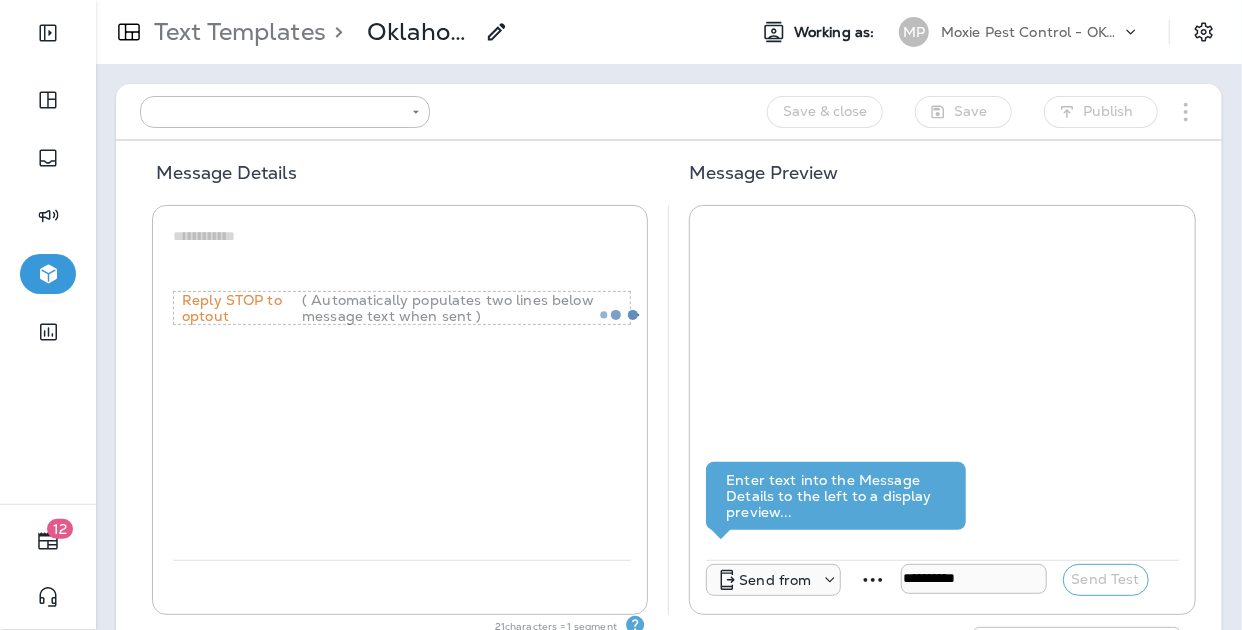 type on "**********" 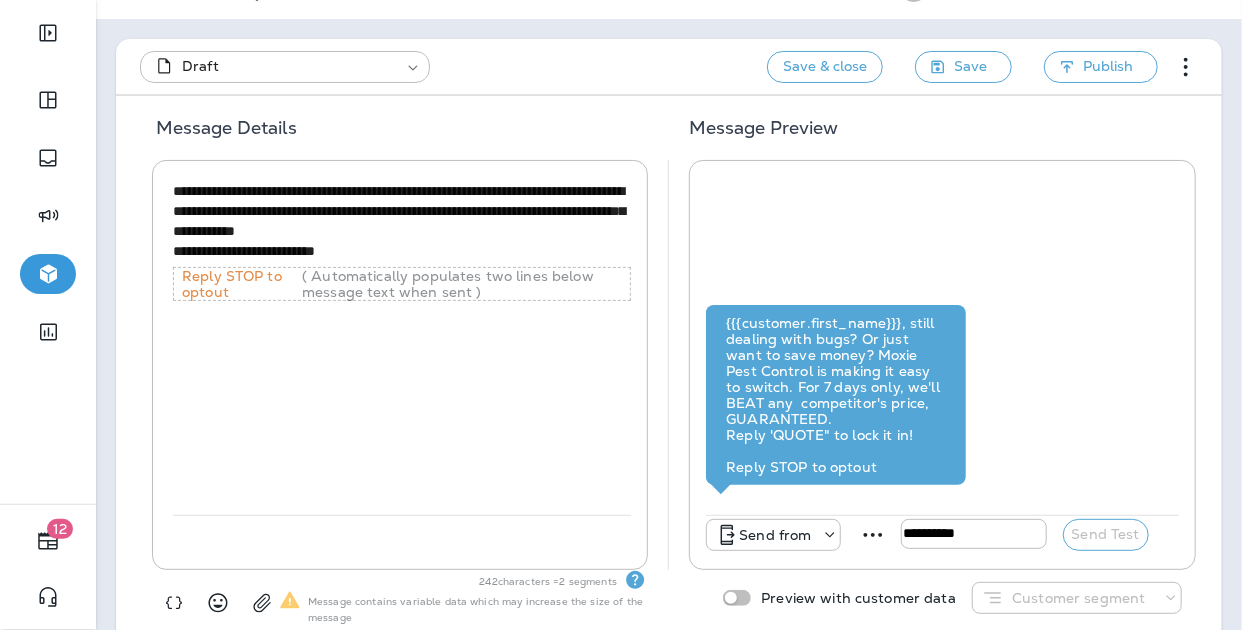 scroll, scrollTop: 76, scrollLeft: 0, axis: vertical 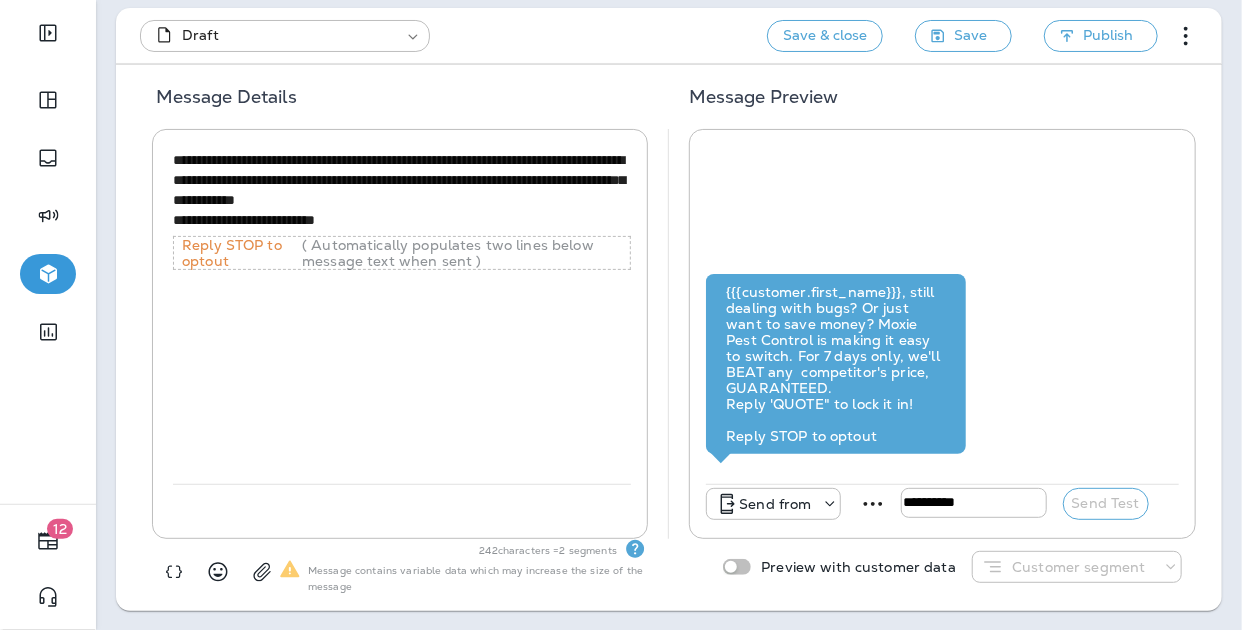 click on "**********" at bounding box center [402, 190] 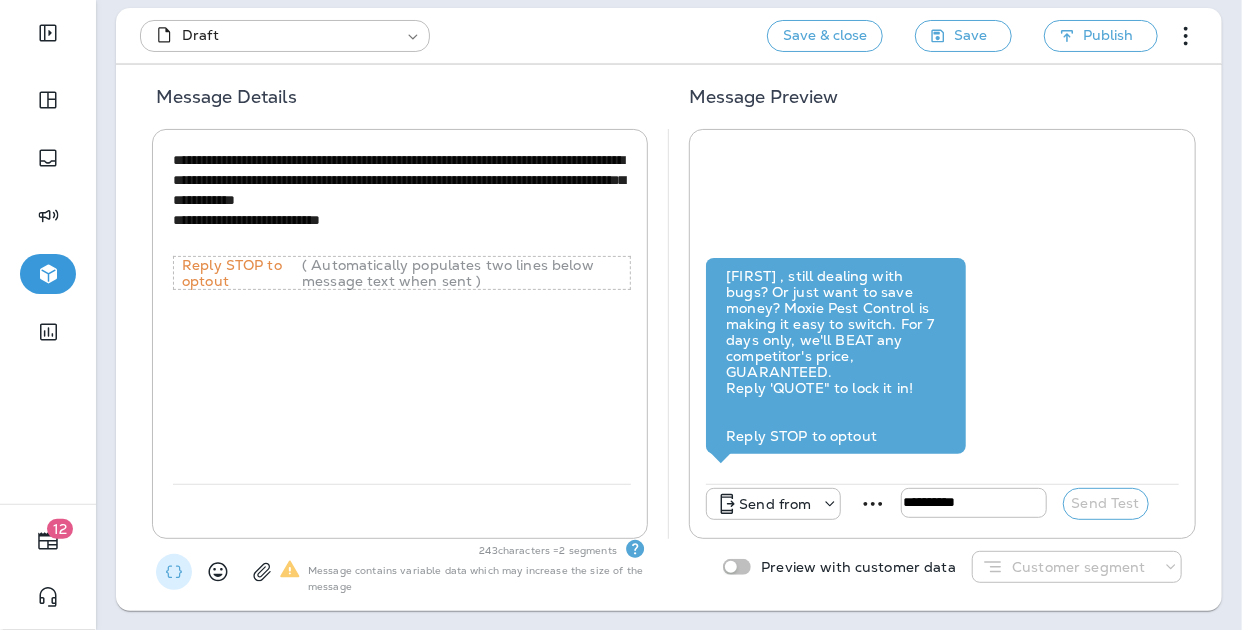 click 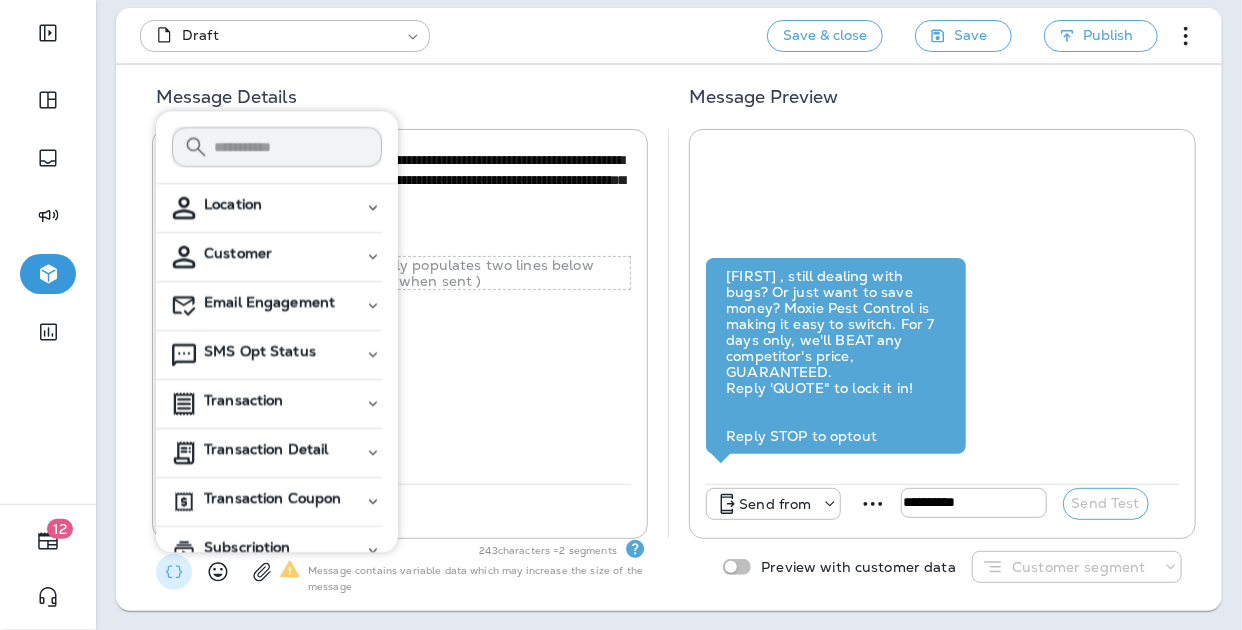 click on "Customer" at bounding box center (238, 253) 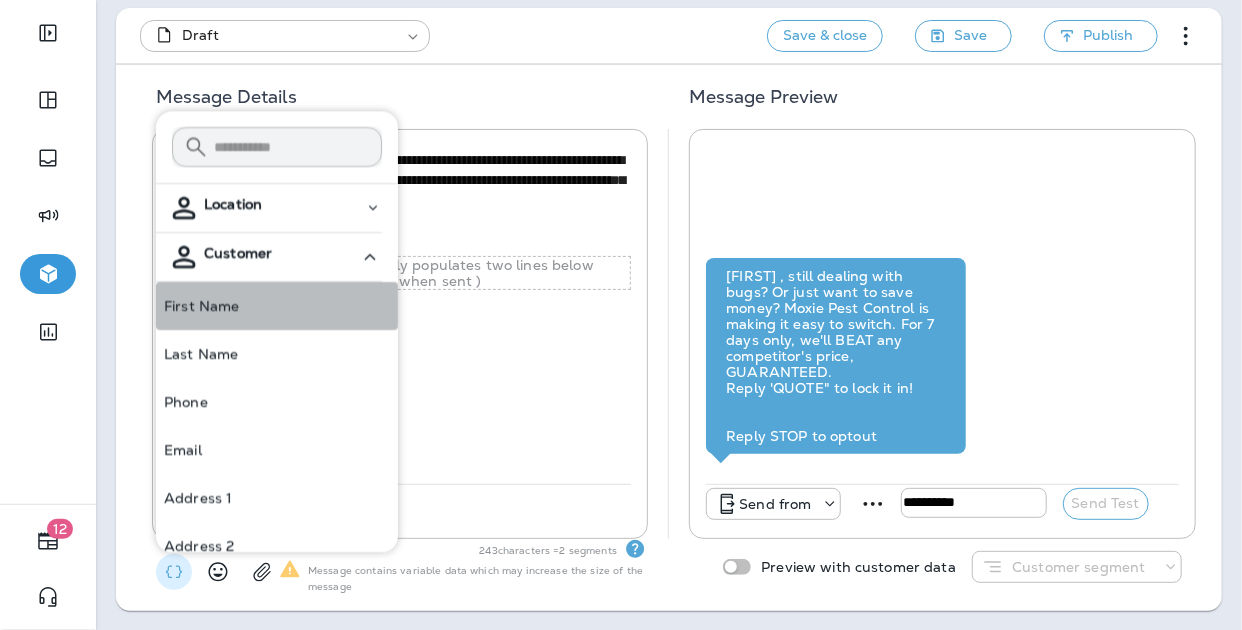click on "First Name" at bounding box center (201, 306) 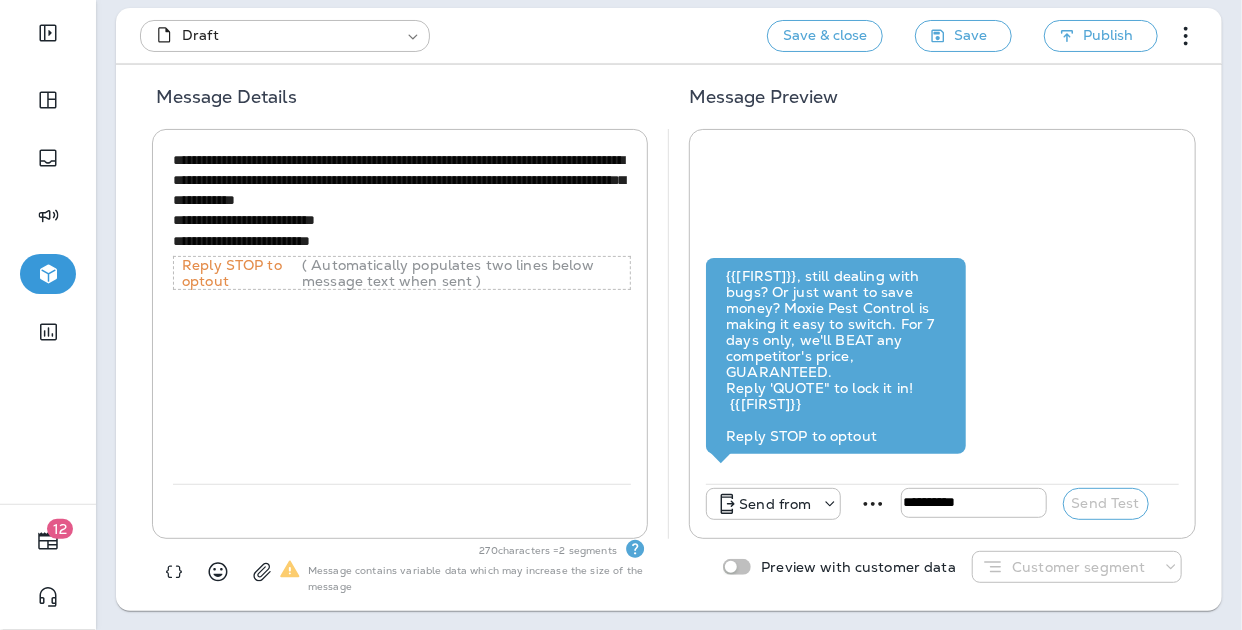 click on "**********" at bounding box center [402, 200] 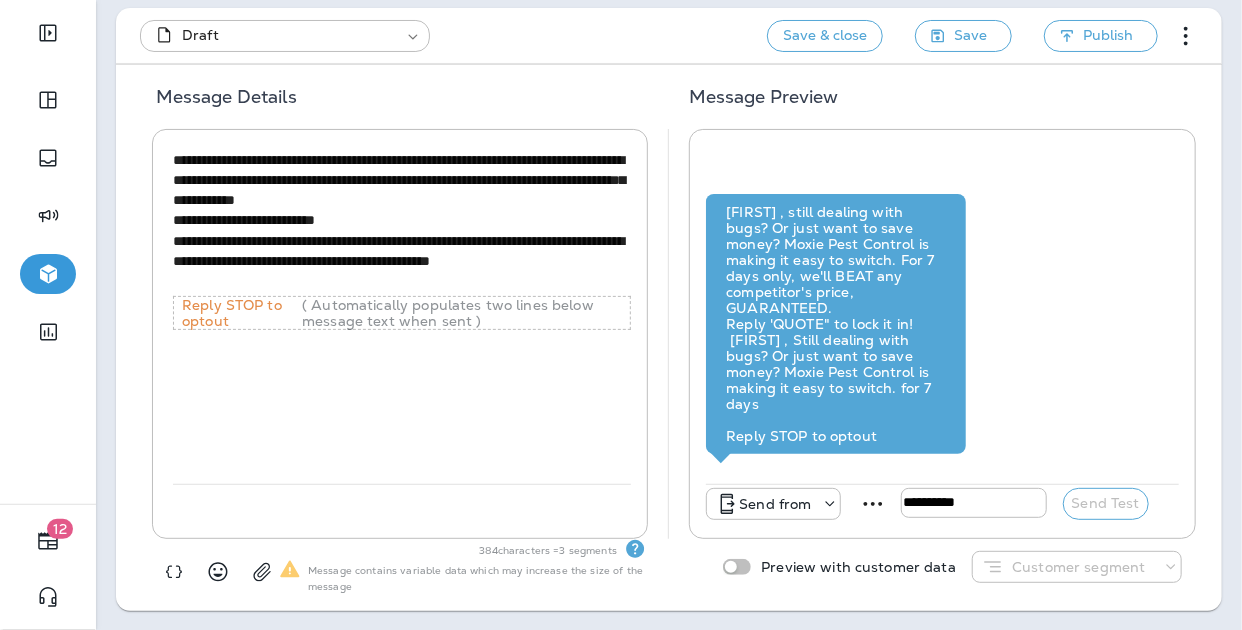 click on "**********" at bounding box center [402, 220] 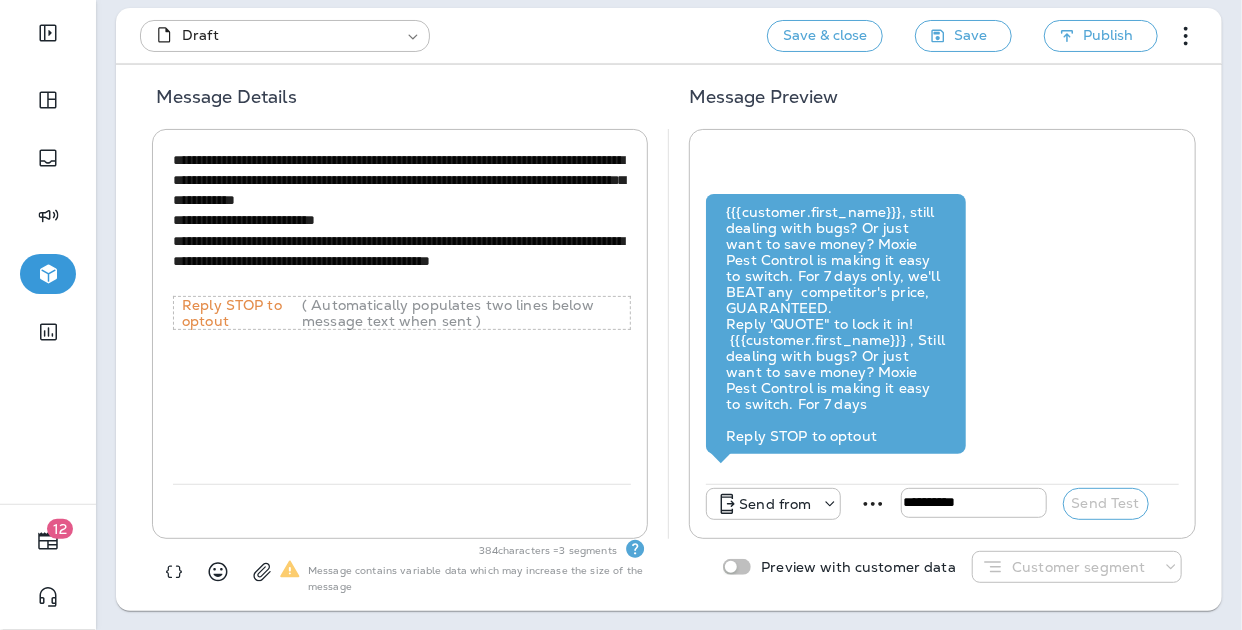 click on "**********" at bounding box center [402, 220] 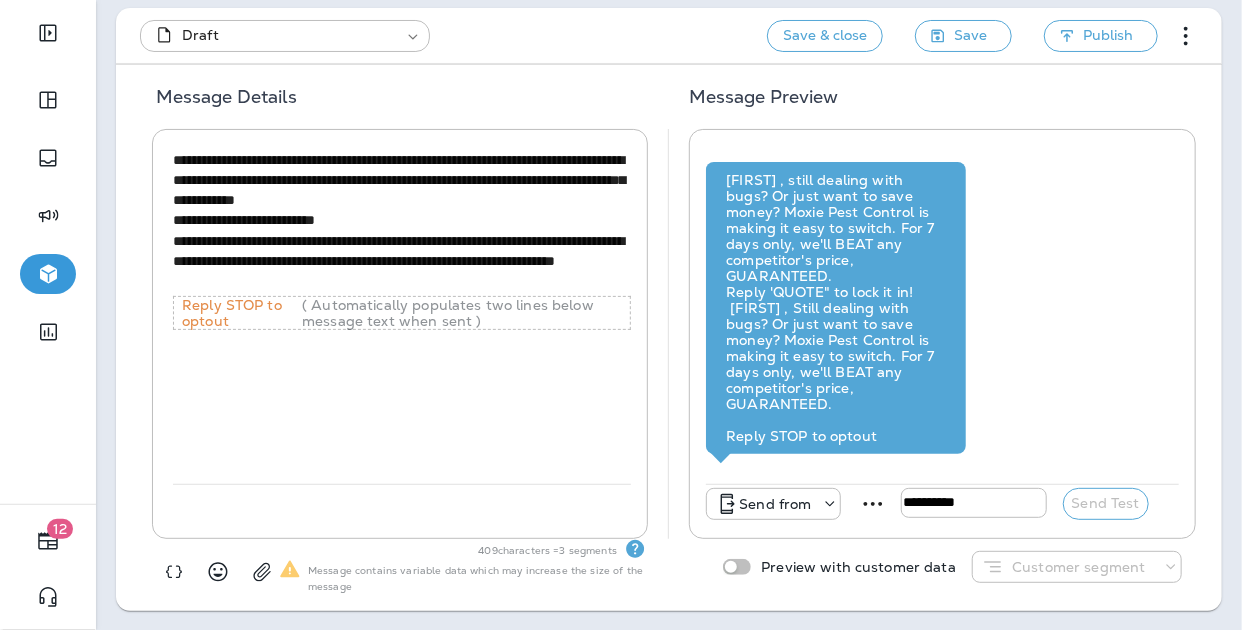 type on "**********" 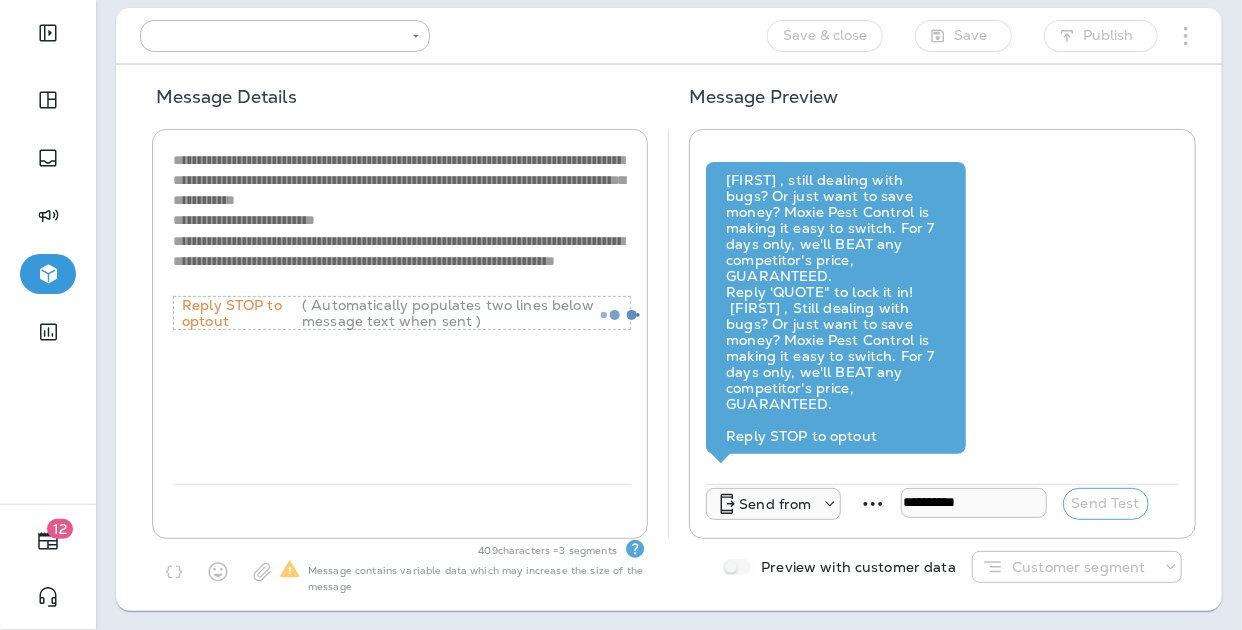 type on "**********" 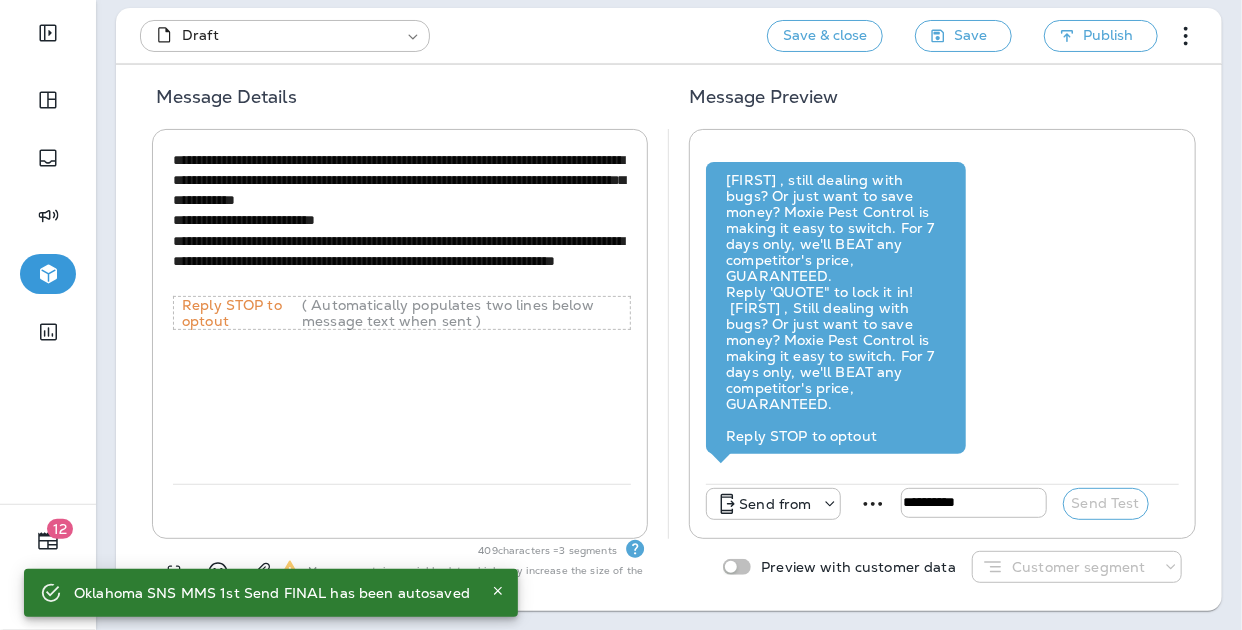 click on "**********" at bounding box center (402, 220) 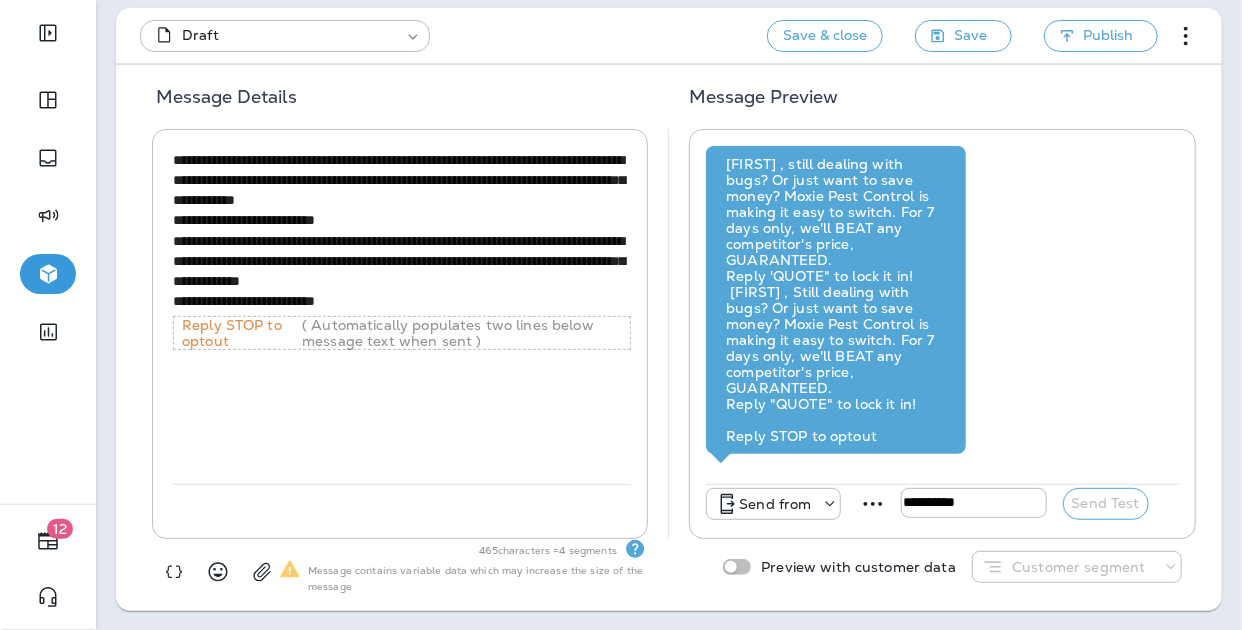 drag, startPoint x: 366, startPoint y: 221, endPoint x: 139, endPoint y: 168, distance: 233.10513 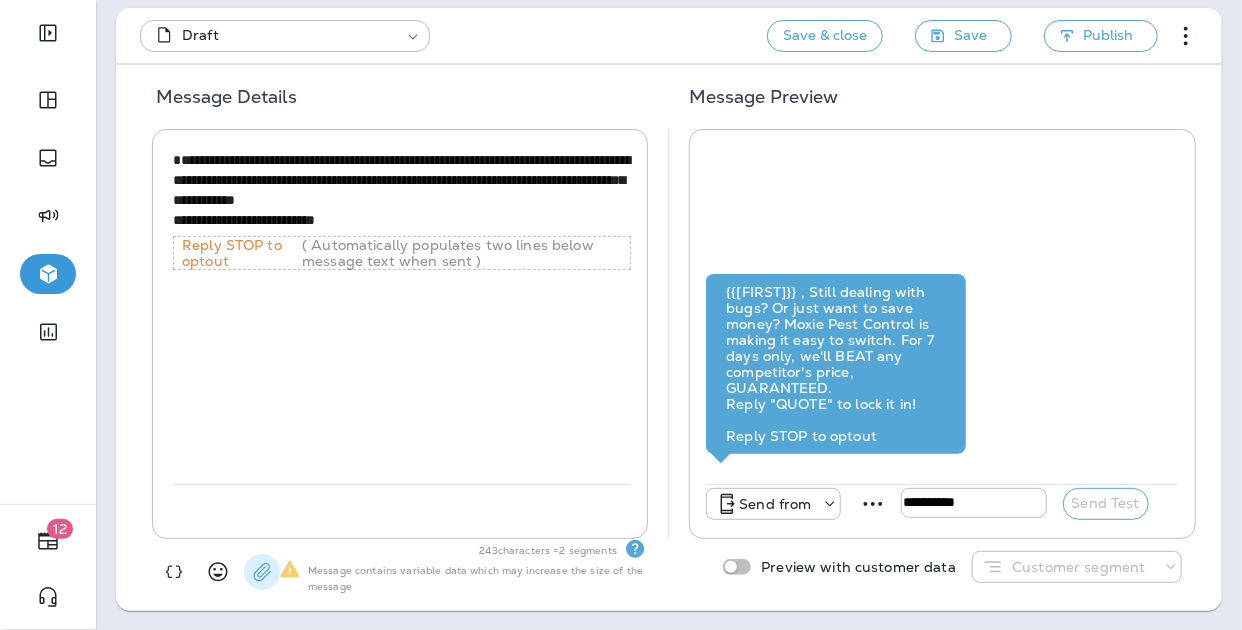 type on "**********" 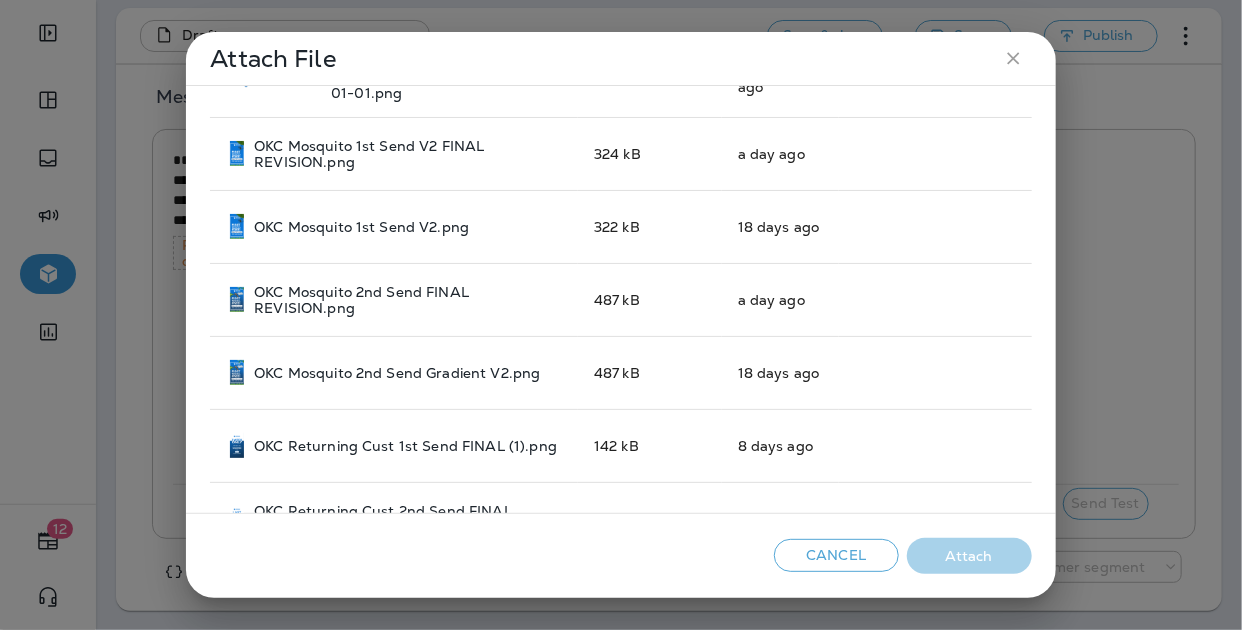 scroll, scrollTop: 606, scrollLeft: 0, axis: vertical 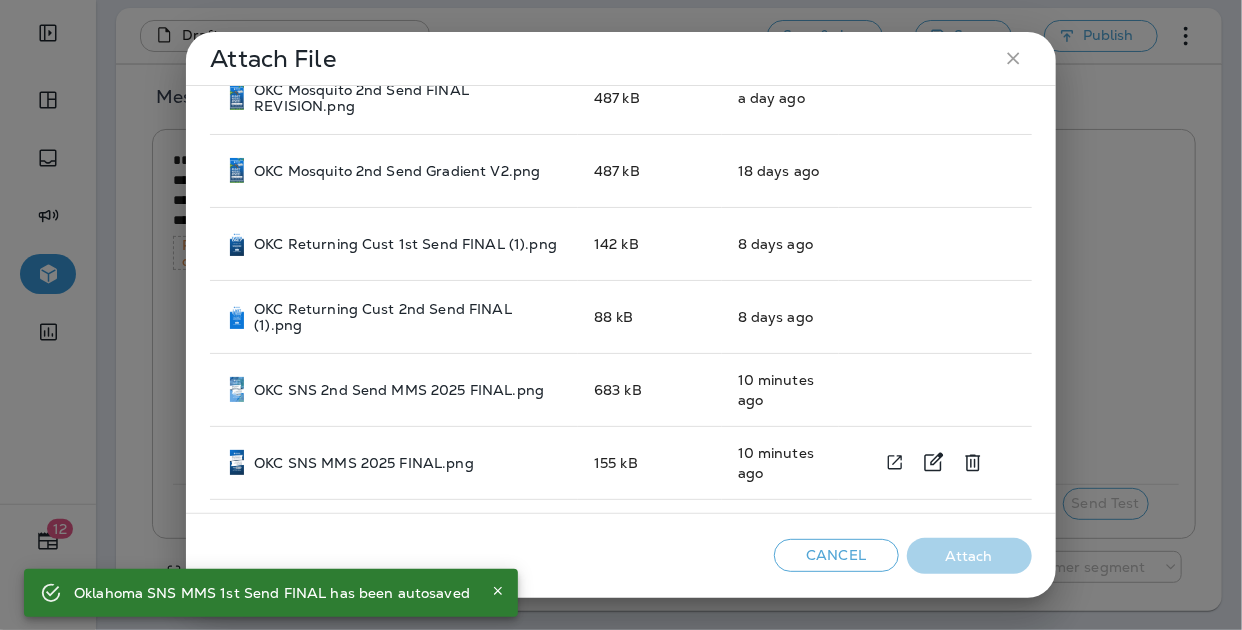 click on "OKC SNS MMS 2025 FINAL.png" at bounding box center (364, 463) 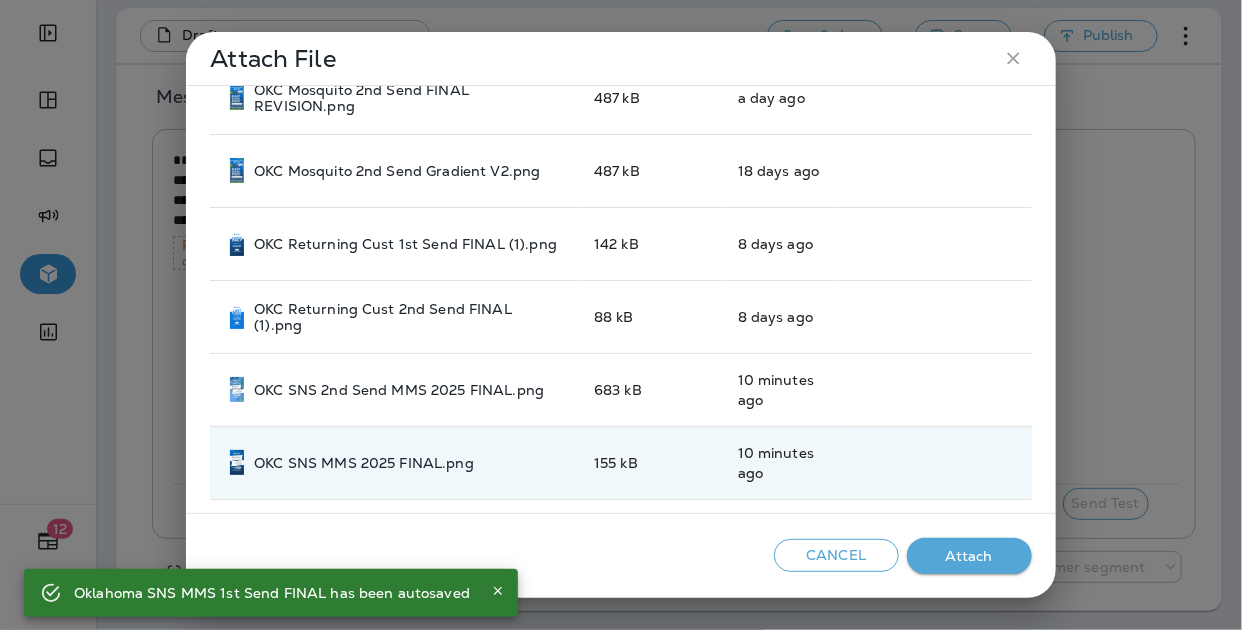 click on "Attach" at bounding box center [969, 556] 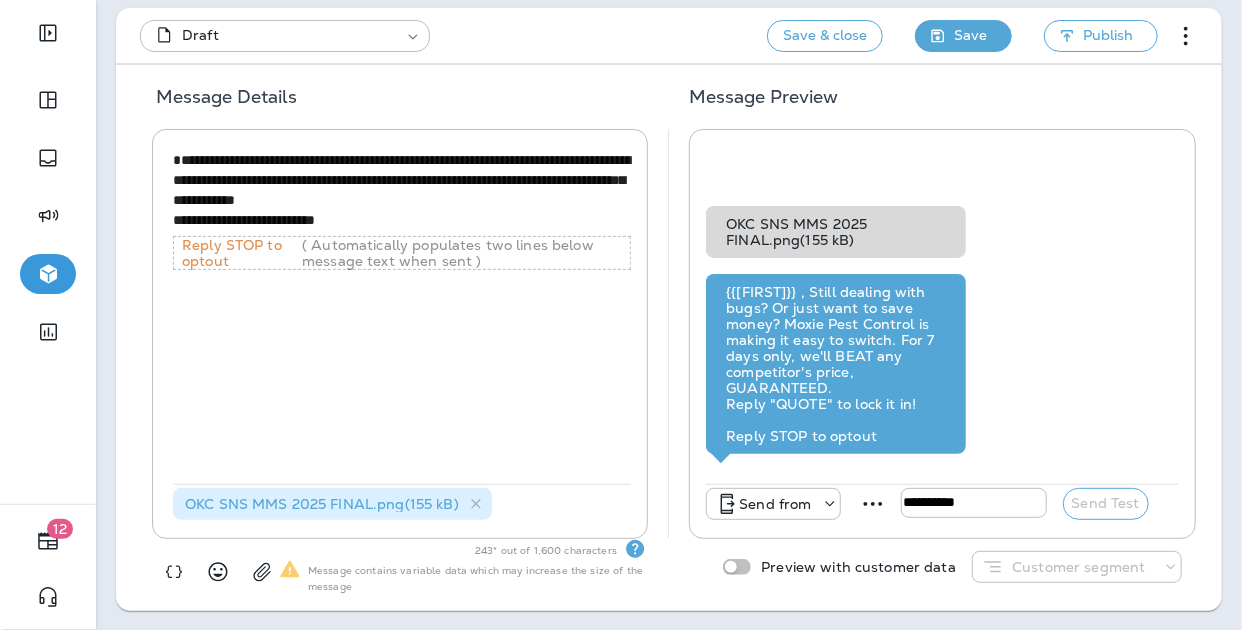 click on "Save" at bounding box center (970, 35) 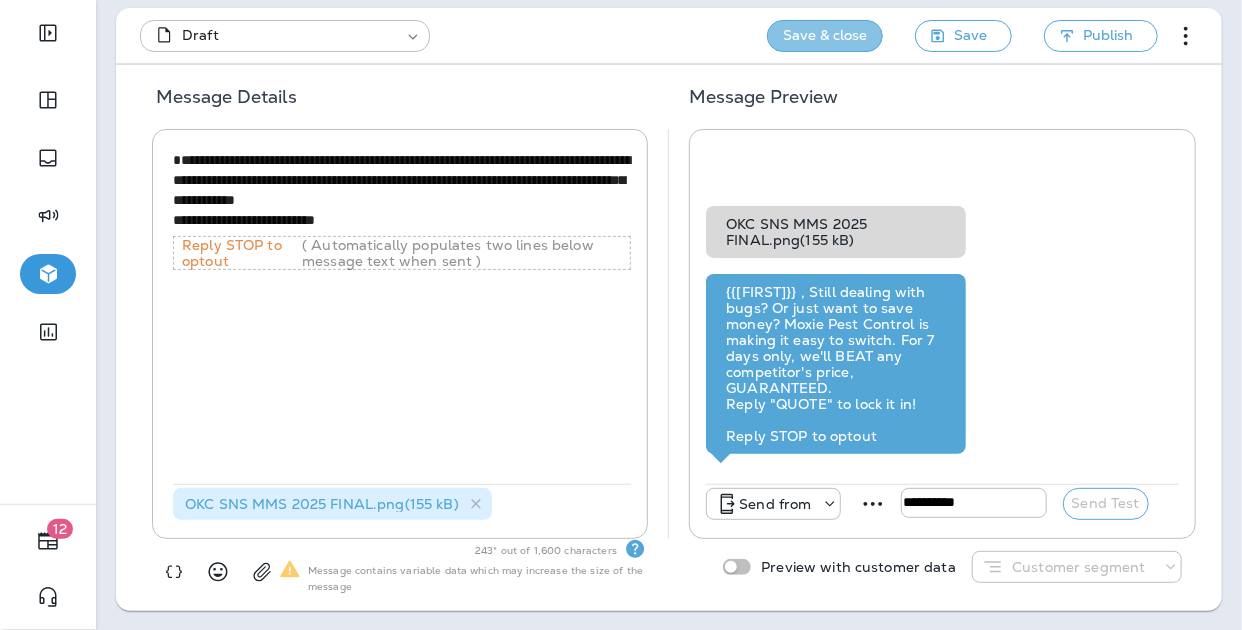 click on "Save & close" at bounding box center (825, 36) 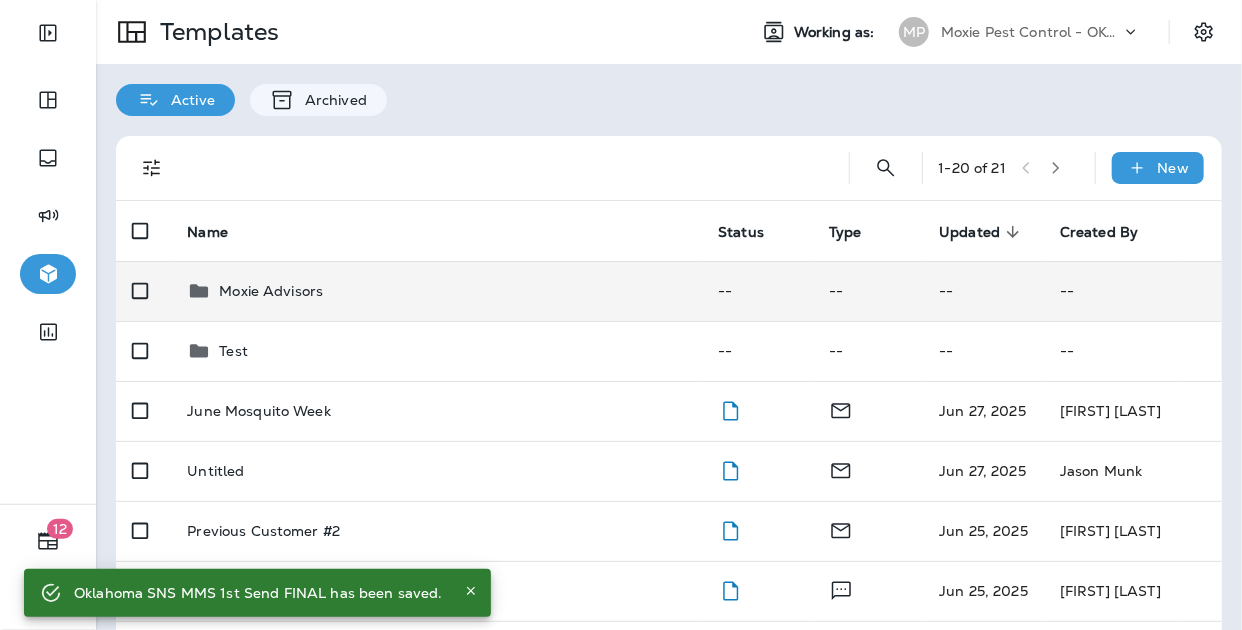 click on "Moxie Advisors" at bounding box center (271, 291) 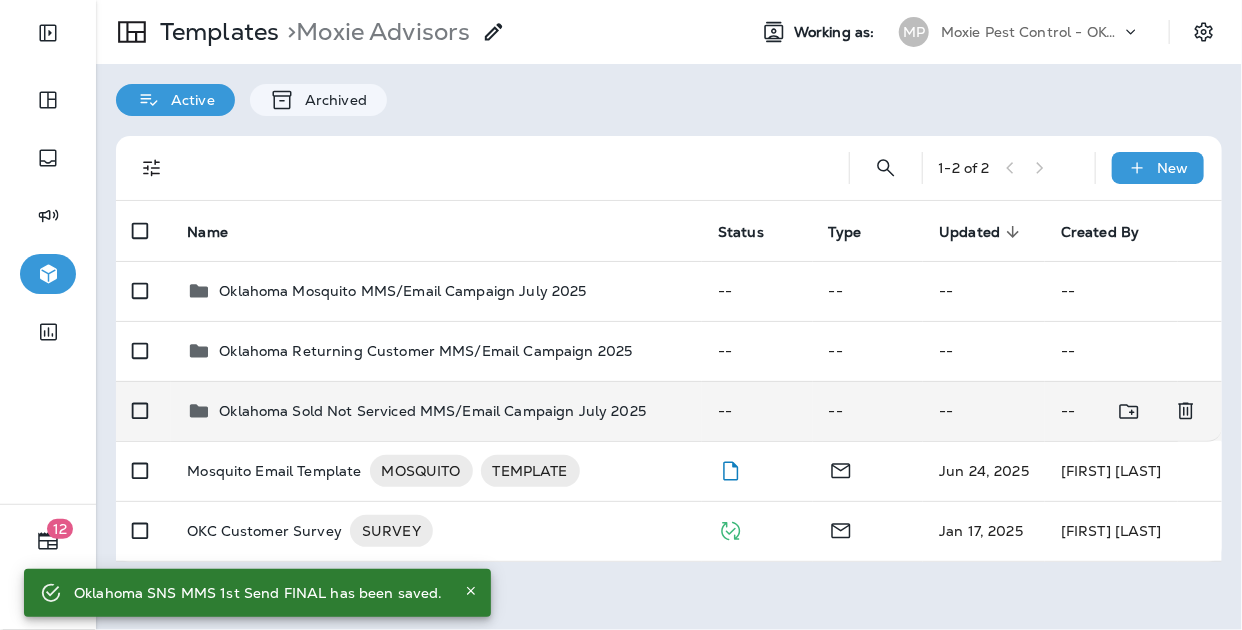 click on "Oklahoma Sold Not Serviced MMS/Email Campaign July 2025" at bounding box center (432, 411) 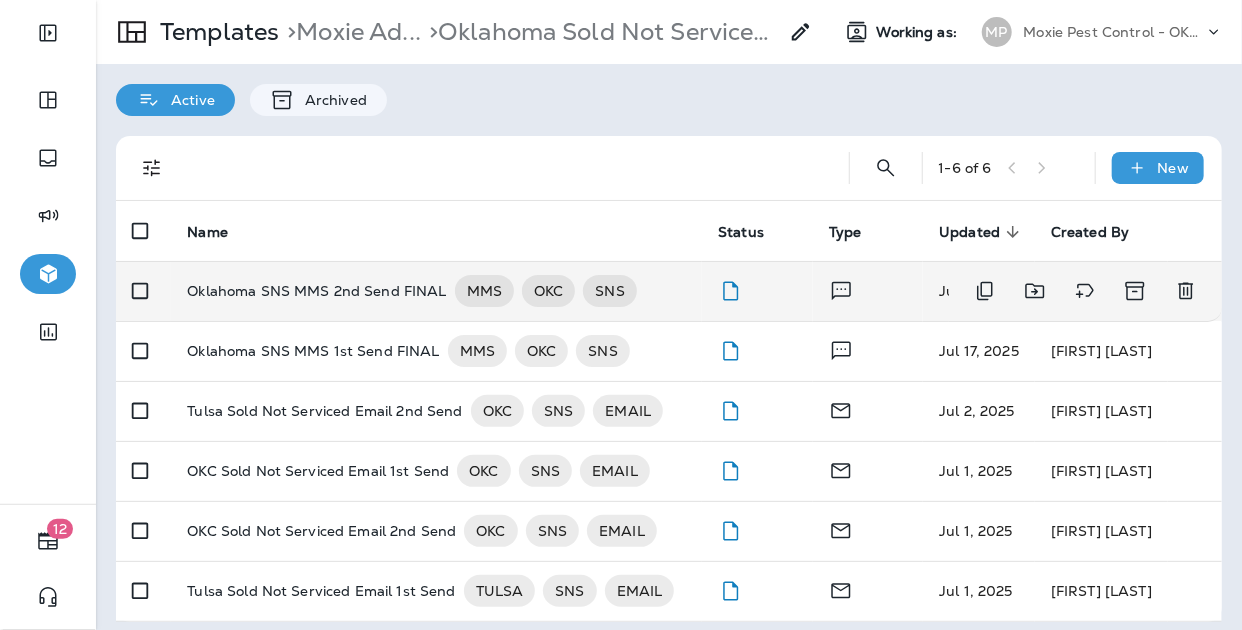 click on "Oklahoma SNS MMS 2nd Send FINAL" at bounding box center [316, 291] 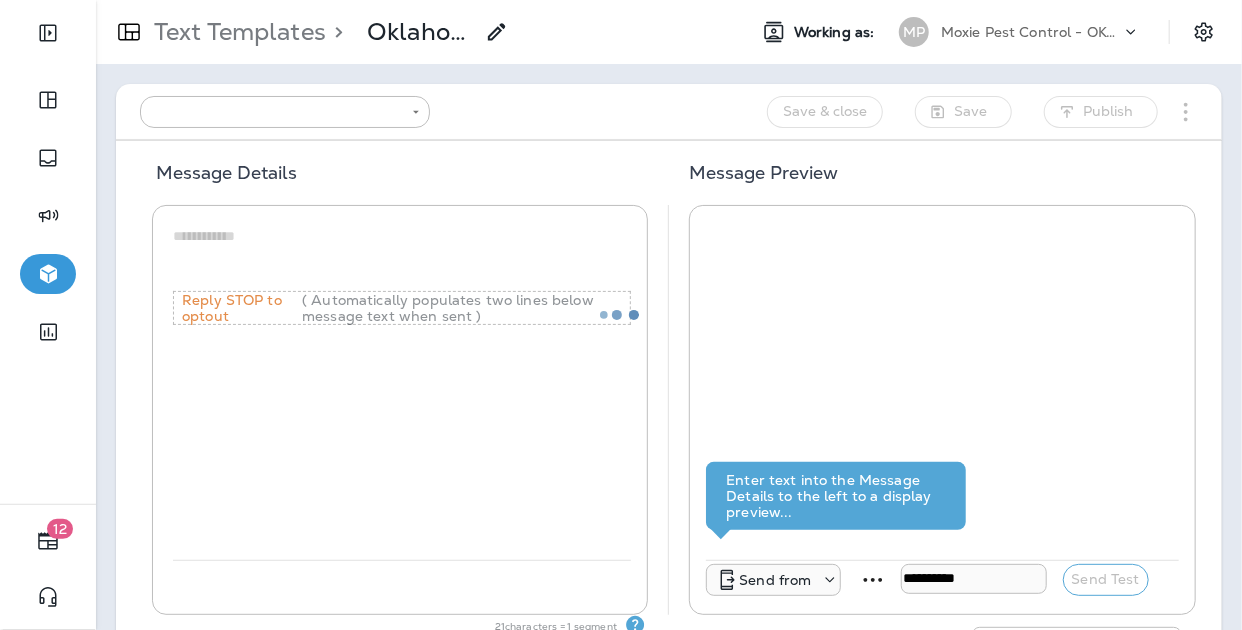 type on "**********" 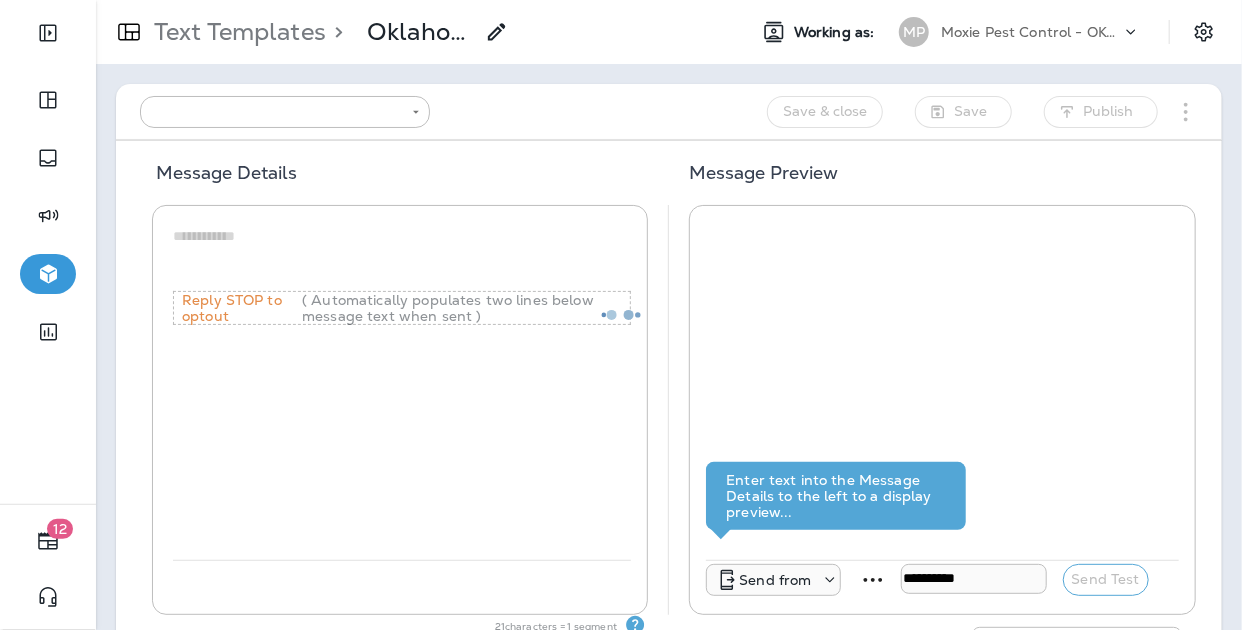 type on "**********" 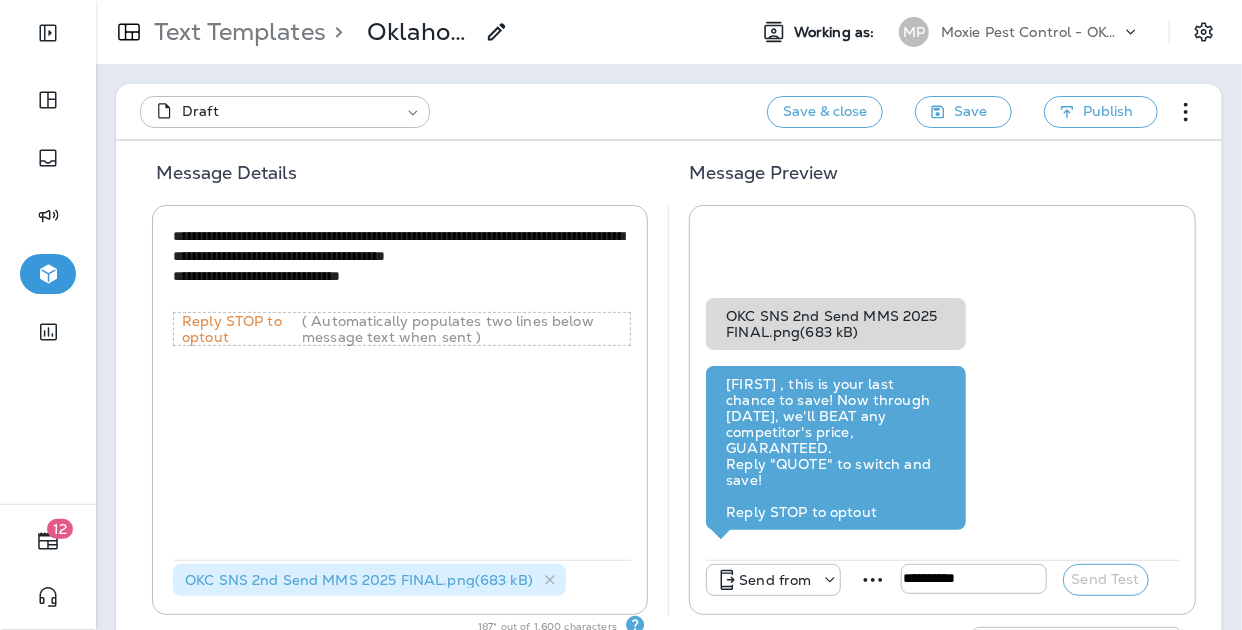 scroll, scrollTop: 76, scrollLeft: 0, axis: vertical 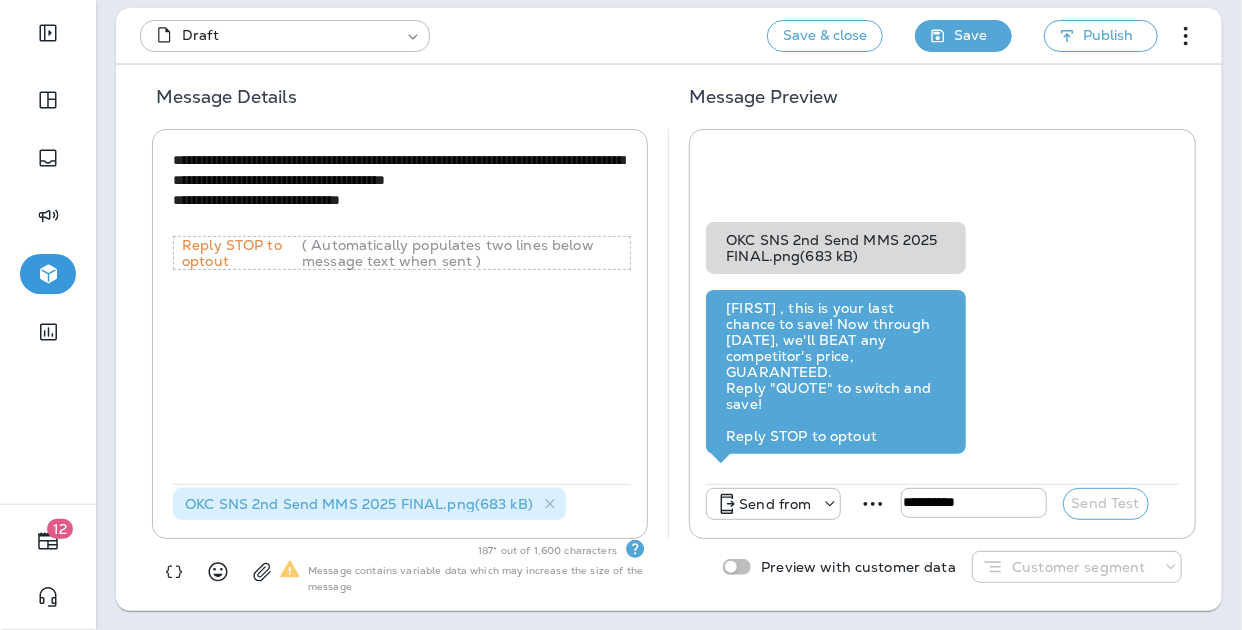 click 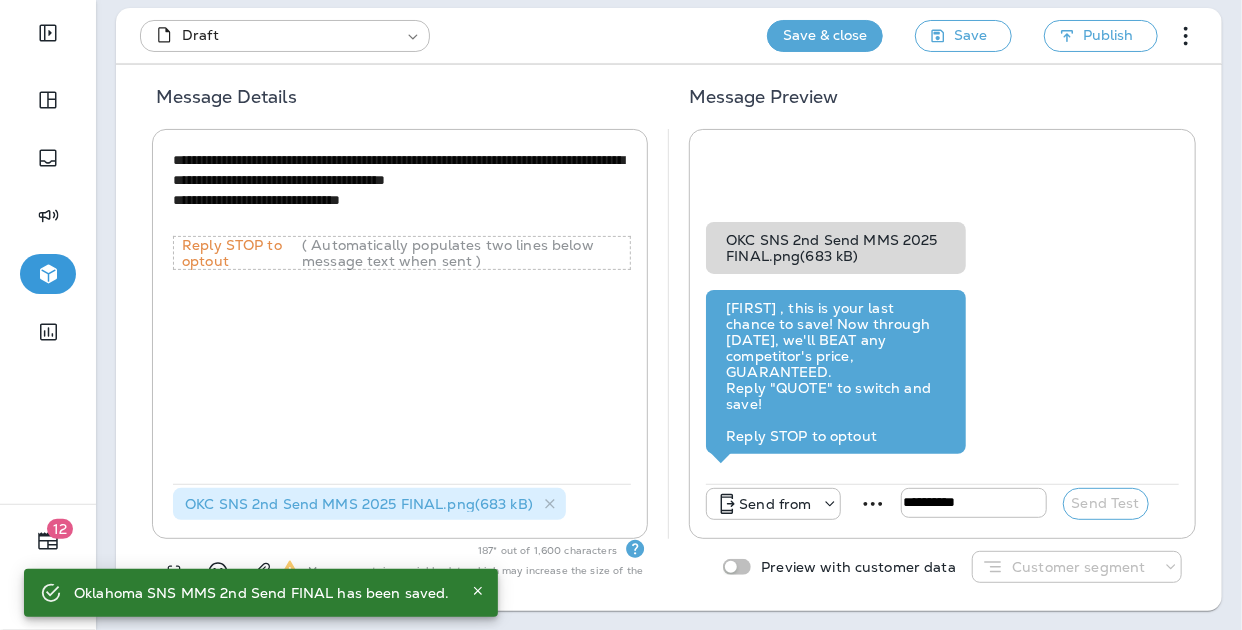 click on "Save & close" at bounding box center (825, 36) 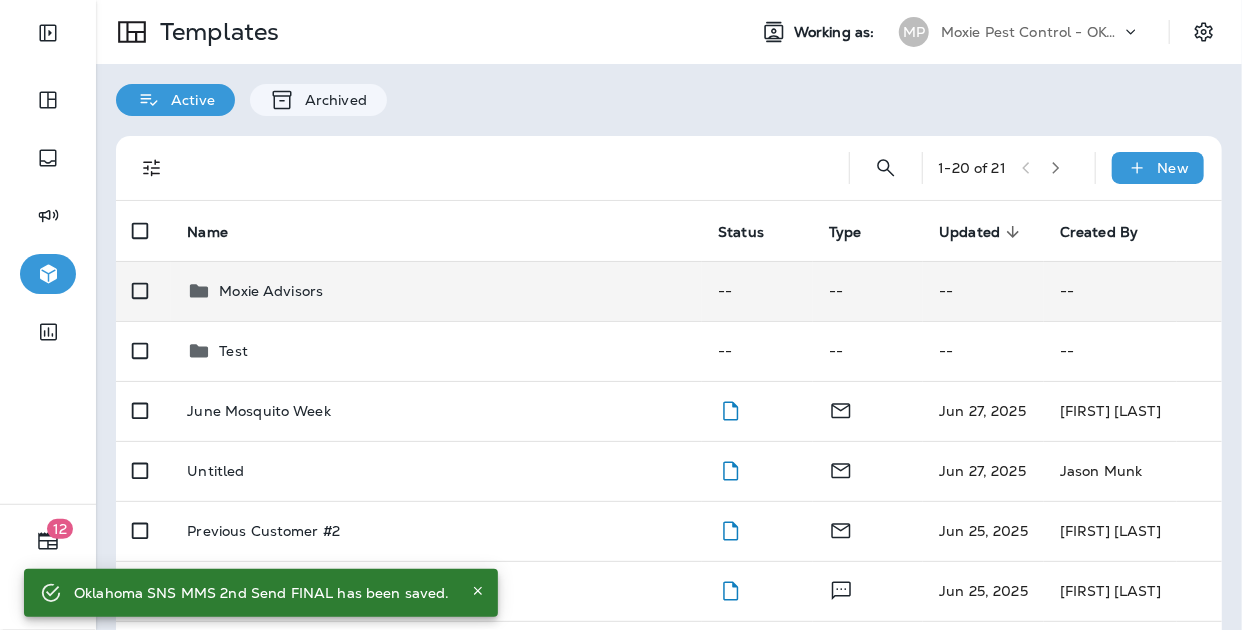 click on "Moxie Advisors" at bounding box center [436, 291] 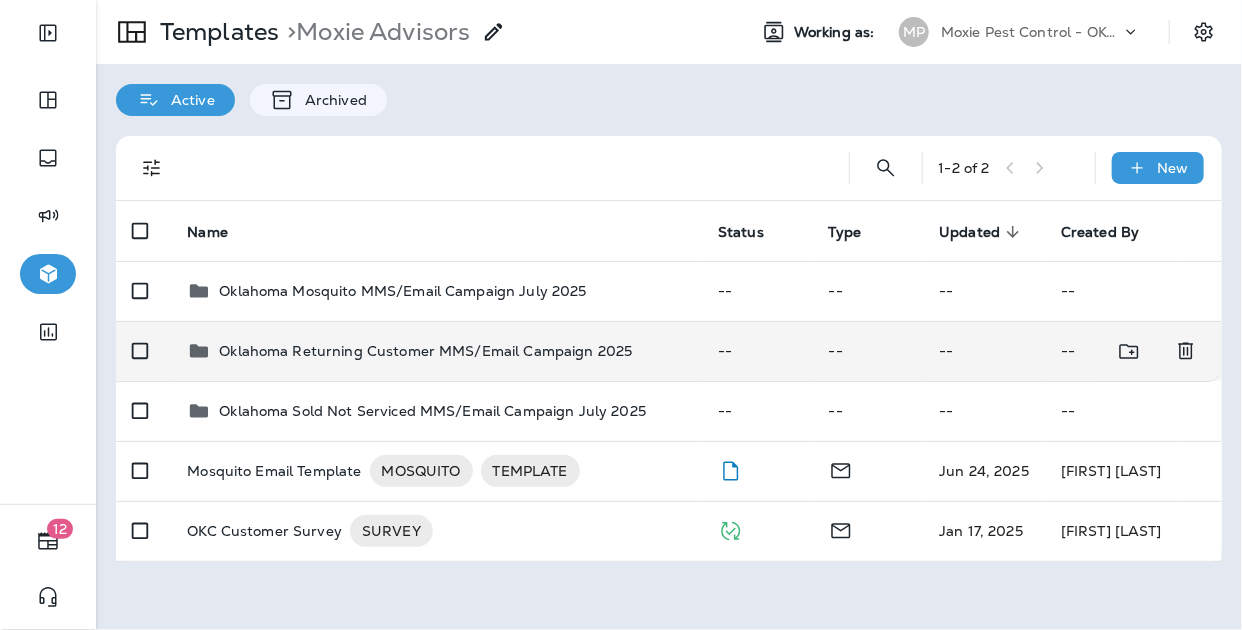 click on "Oklahoma Returning Customer MMS/Email Campaign 2025" at bounding box center [425, 351] 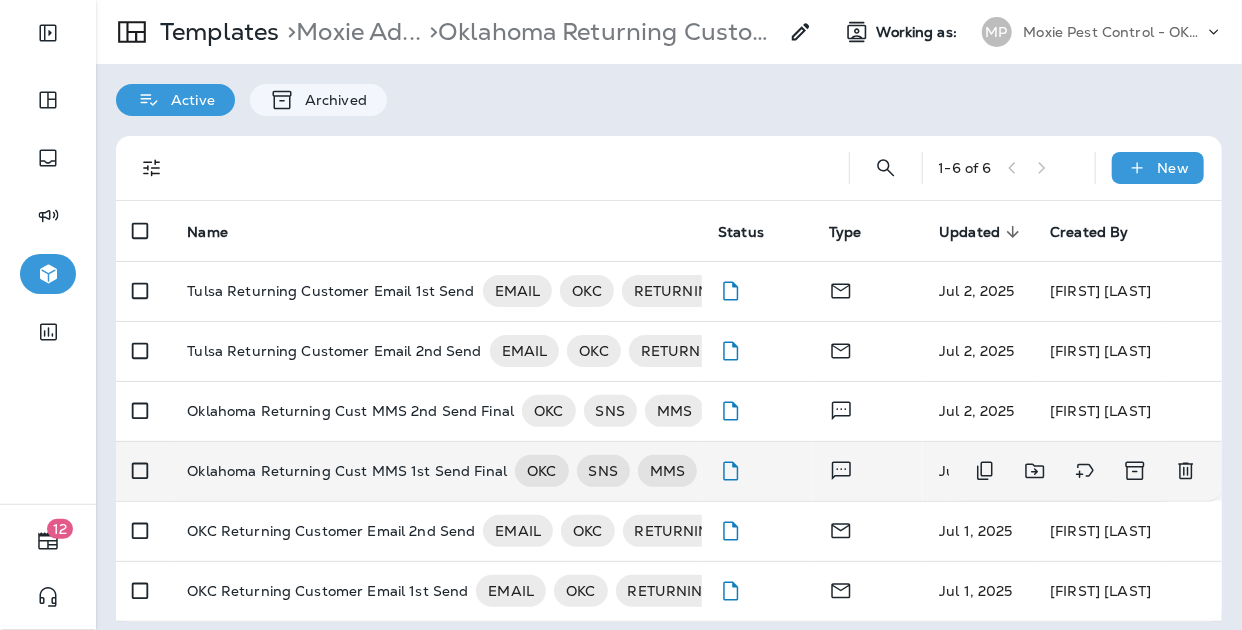 click on "Oklahoma Returning Cust MMS 1st Send Final" at bounding box center (347, 471) 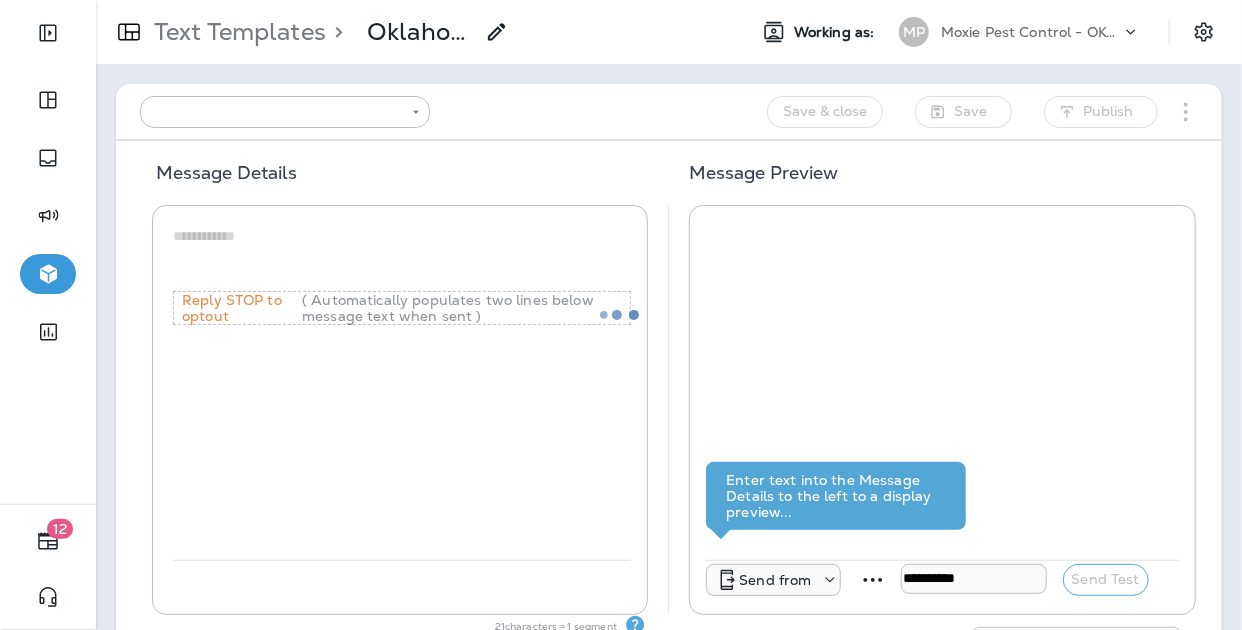 type on "**********" 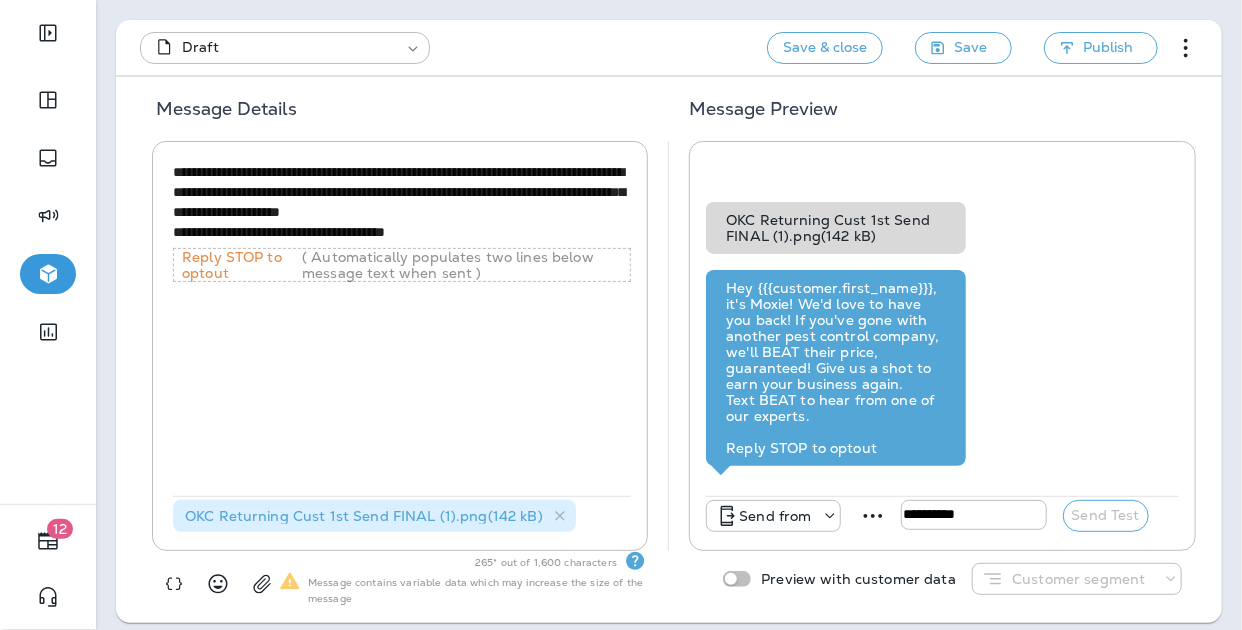 scroll, scrollTop: 53, scrollLeft: 0, axis: vertical 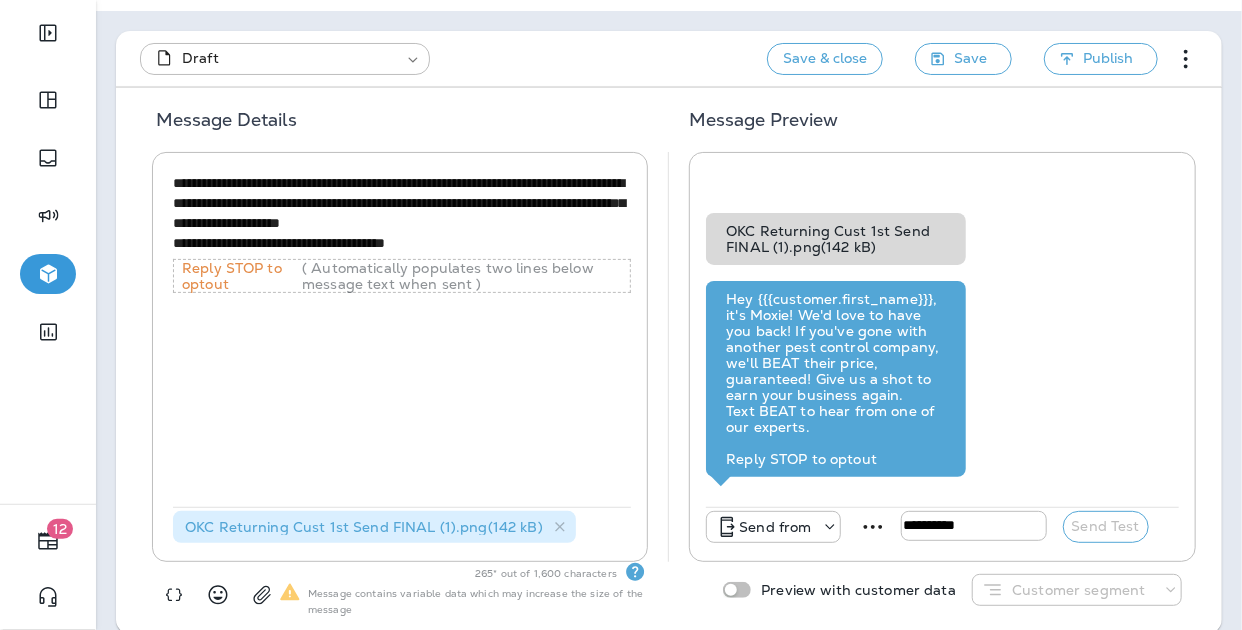 click on "**********" at bounding box center (402, 213) 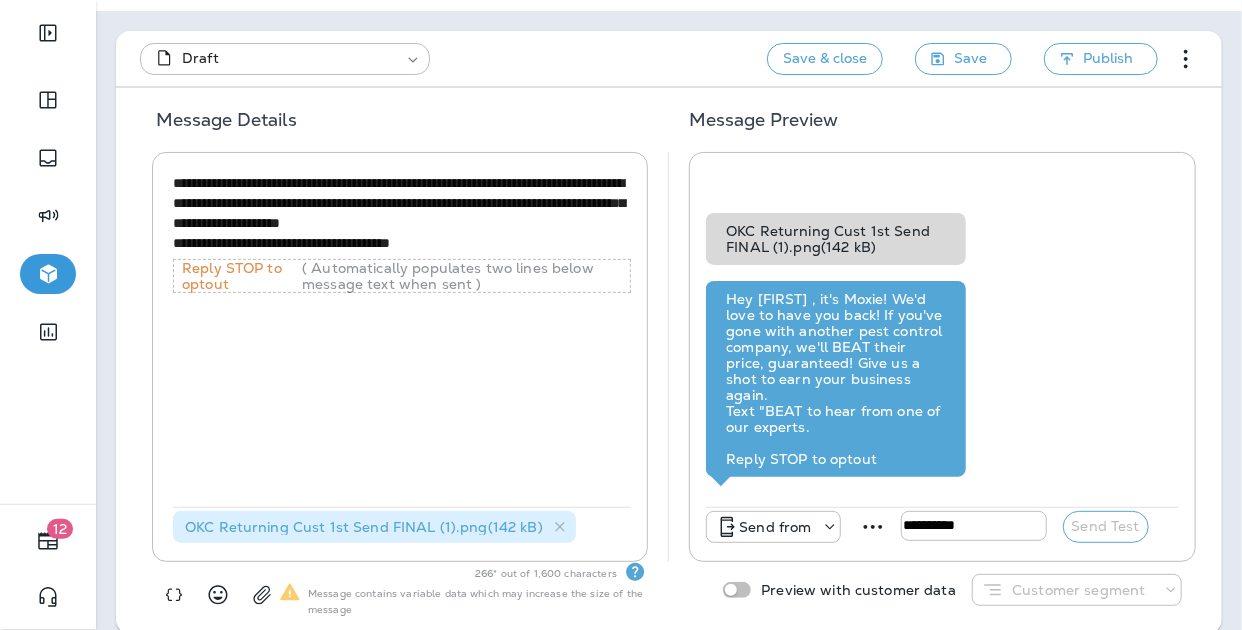 click on "**********" at bounding box center (402, 213) 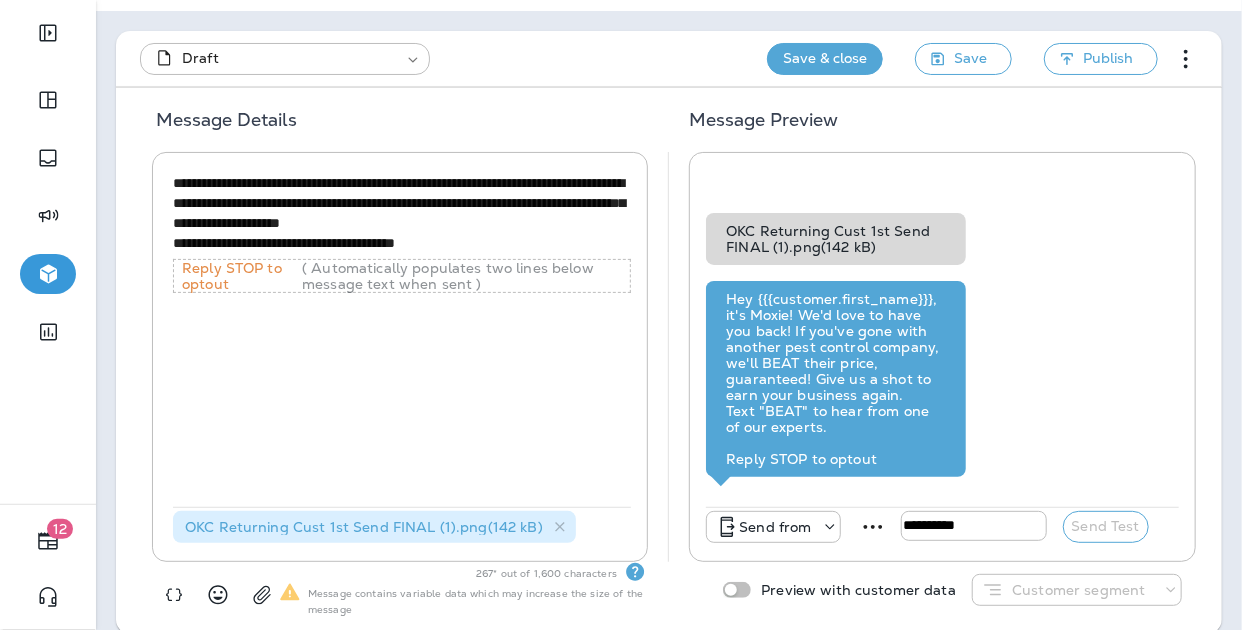 type on "**********" 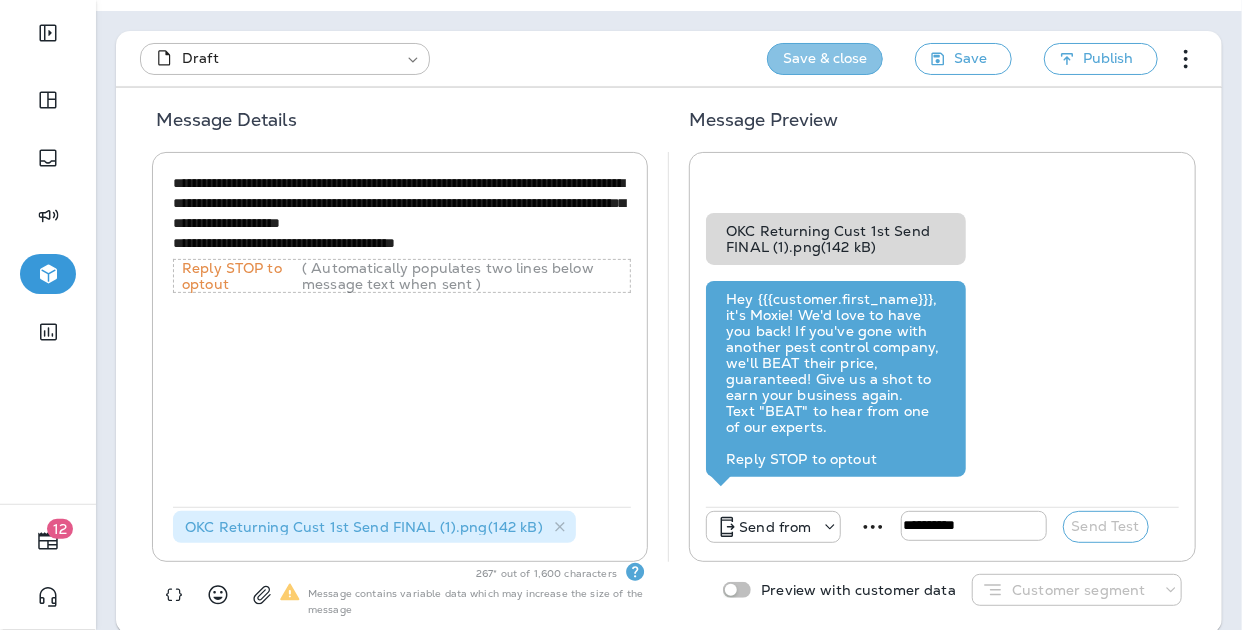 click on "Save & close" at bounding box center [825, 59] 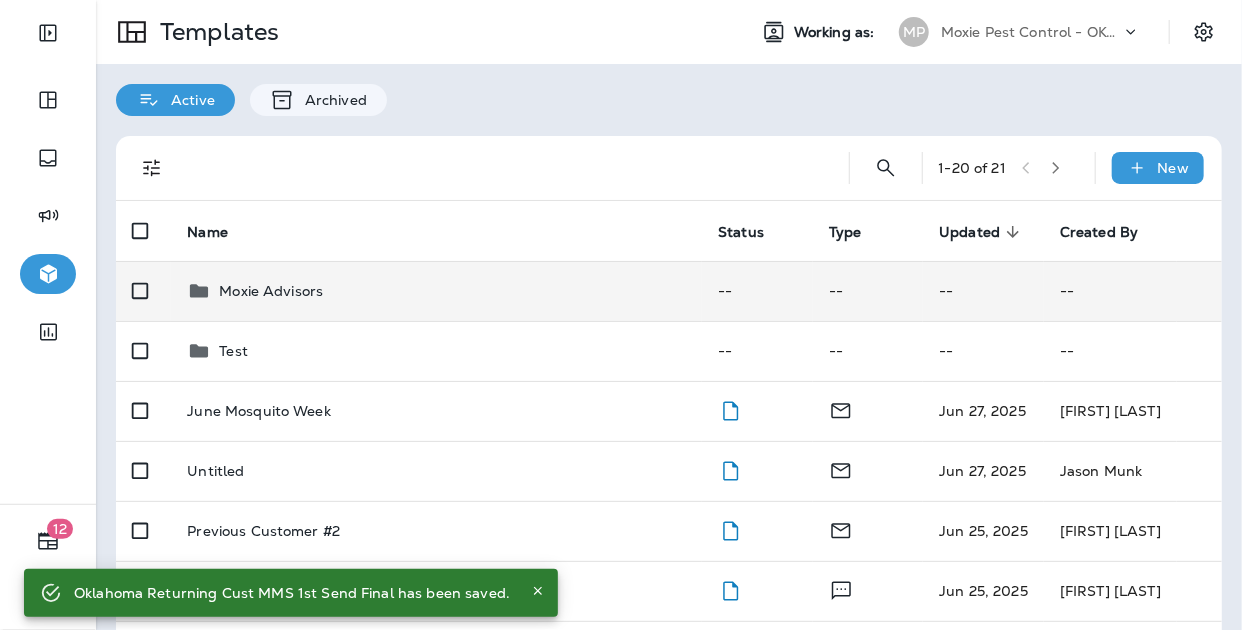 click on "Moxie Advisors" at bounding box center (436, 291) 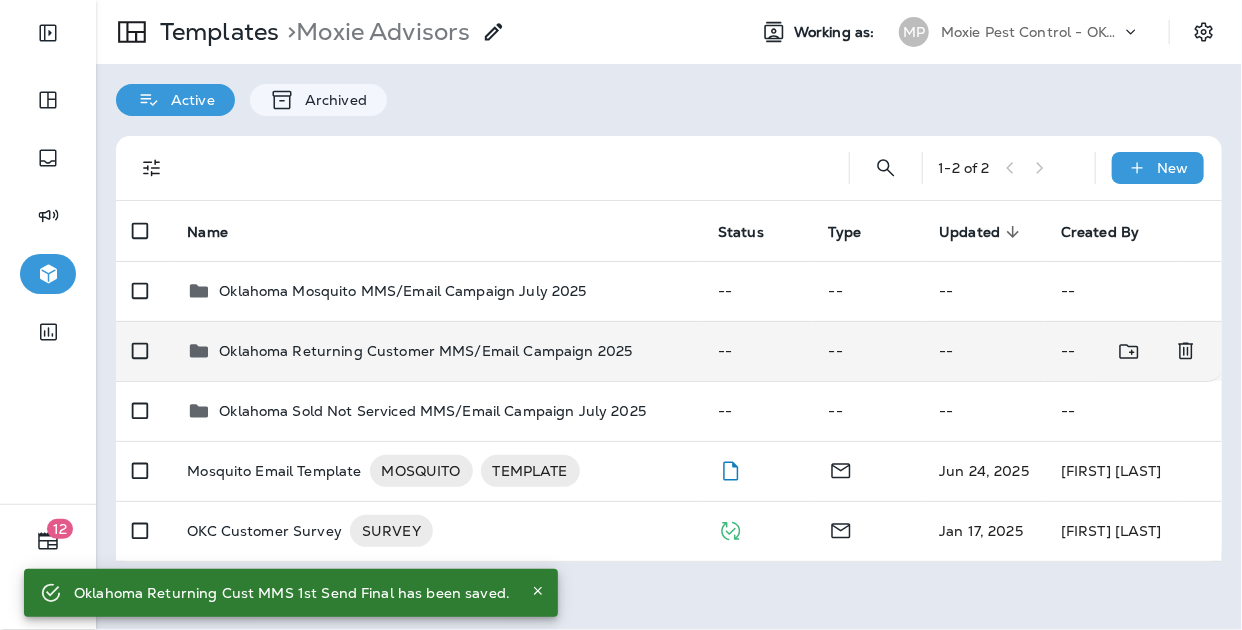 click on "Oklahoma Returning Customer MMS/Email Campaign 2025" at bounding box center [425, 351] 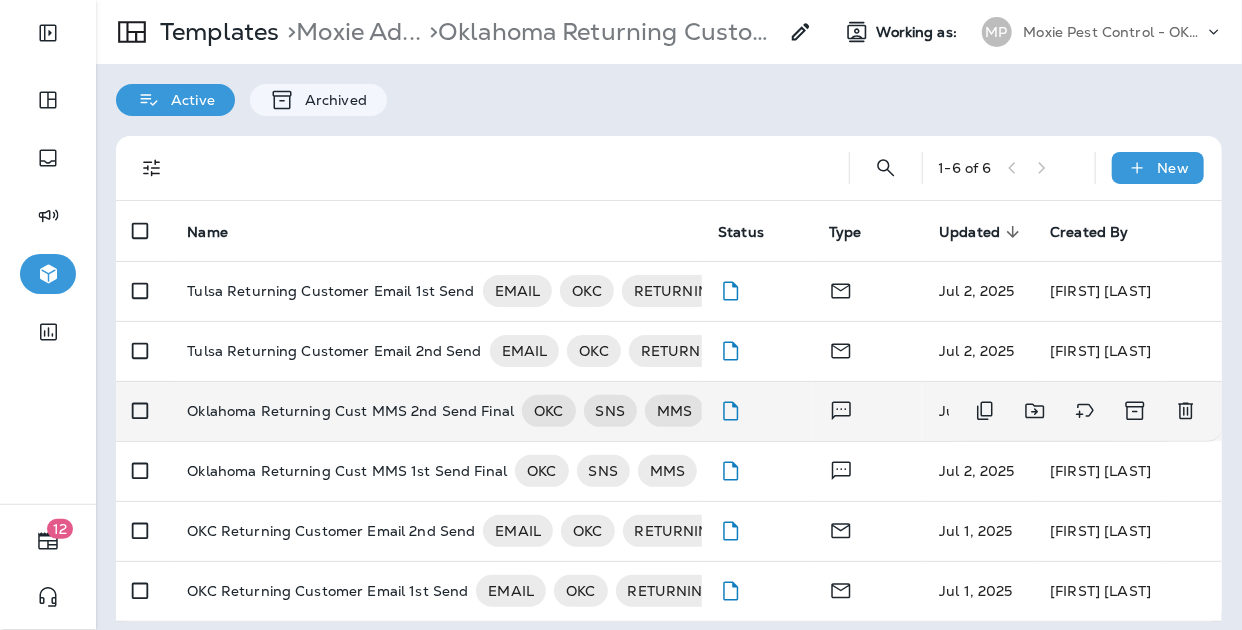 click on "Oklahoma Returning Cust MMS 2nd Send Final" at bounding box center [350, 411] 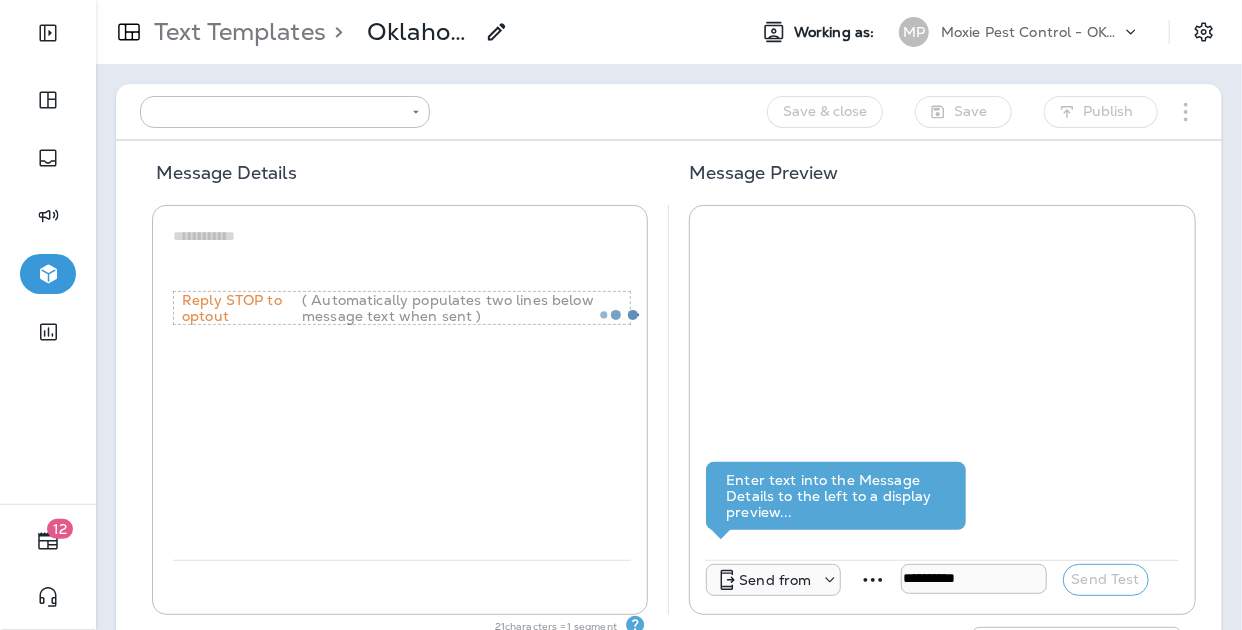 type on "**********" 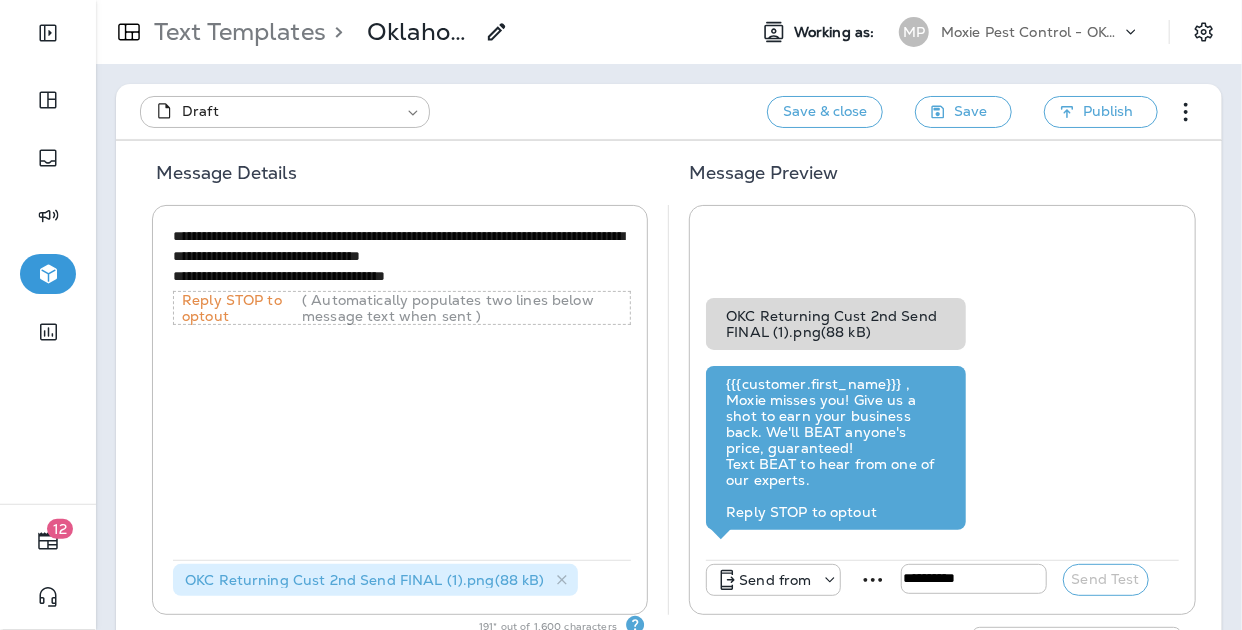 click on "**********" at bounding box center [402, 256] 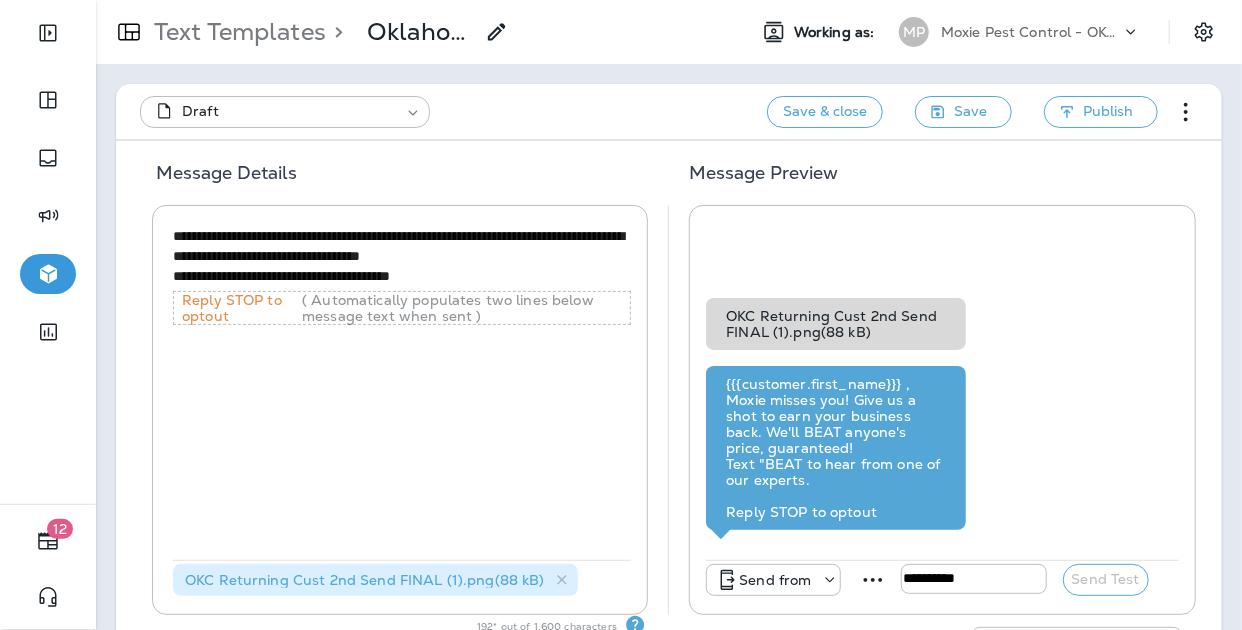 click on "**********" at bounding box center [402, 256] 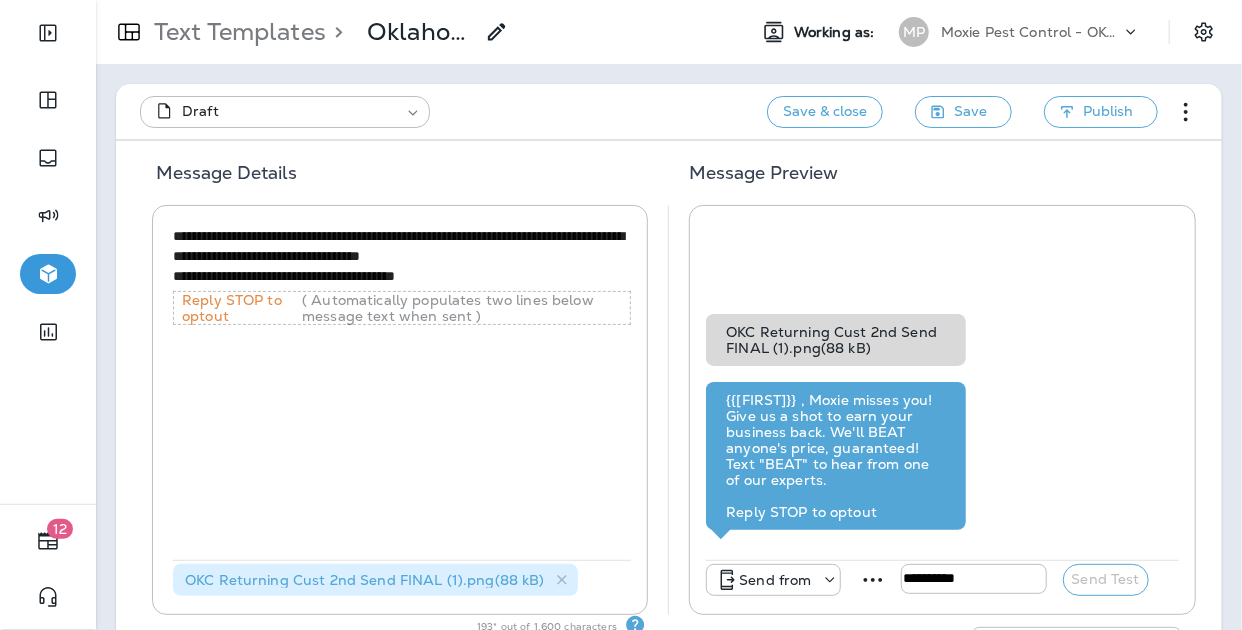 click on "**********" at bounding box center (402, 256) 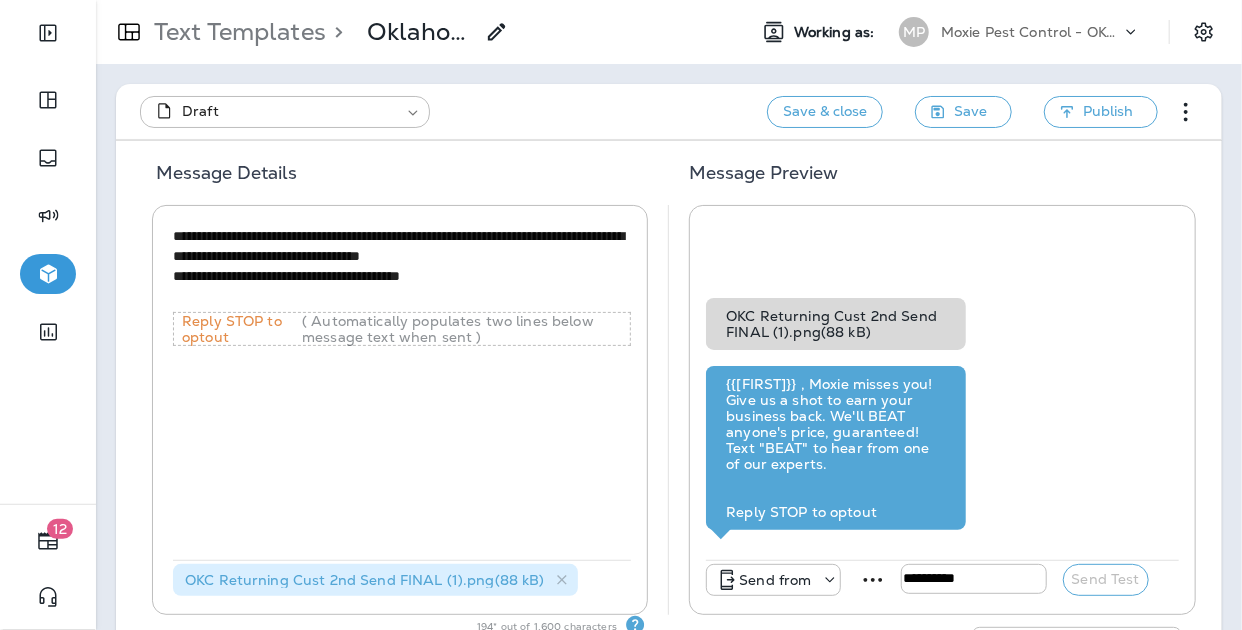 scroll, scrollTop: 71, scrollLeft: 0, axis: vertical 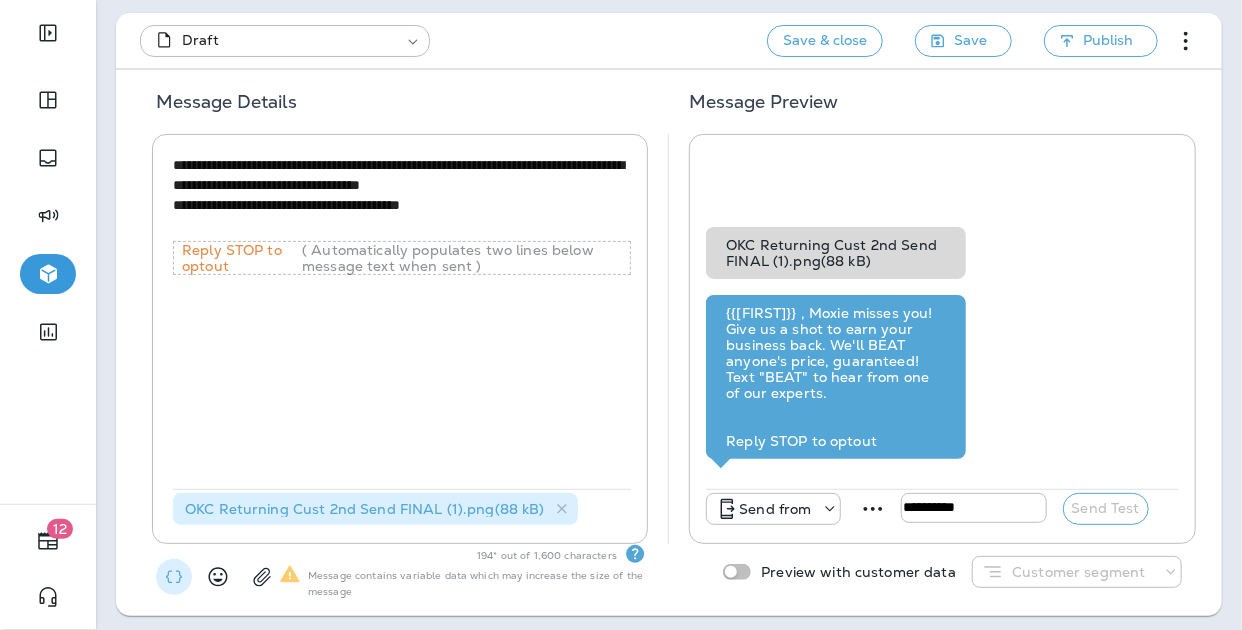 click 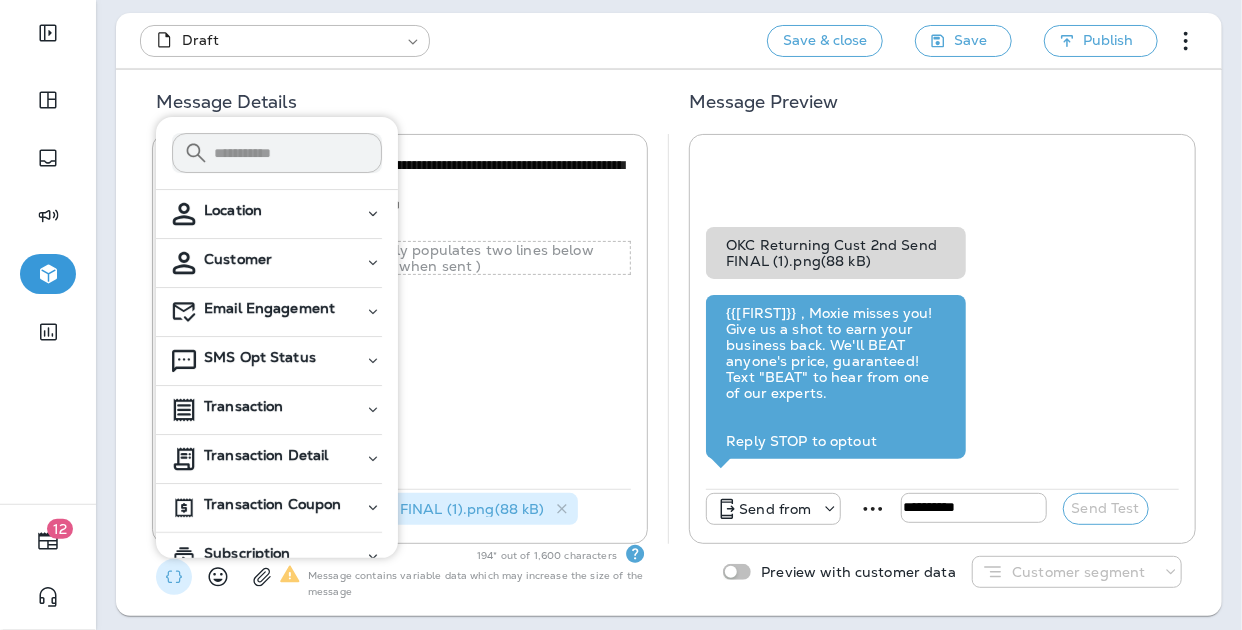 click on "Customer" at bounding box center (284, 263) 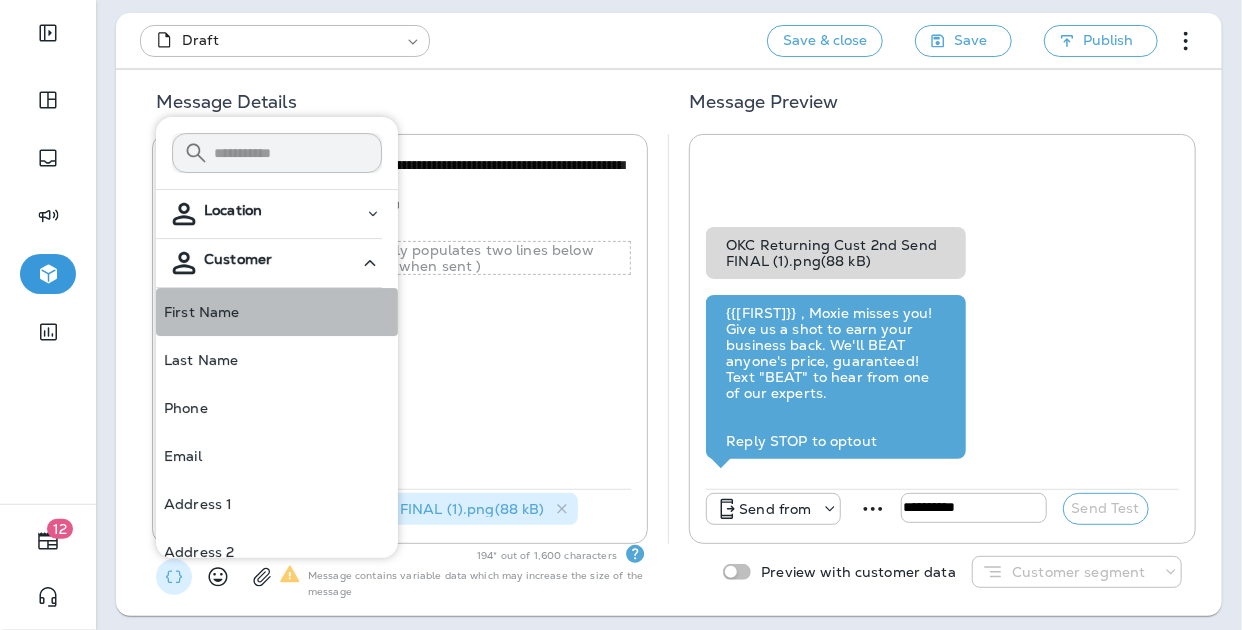 click on "First Name" at bounding box center [201, 312] 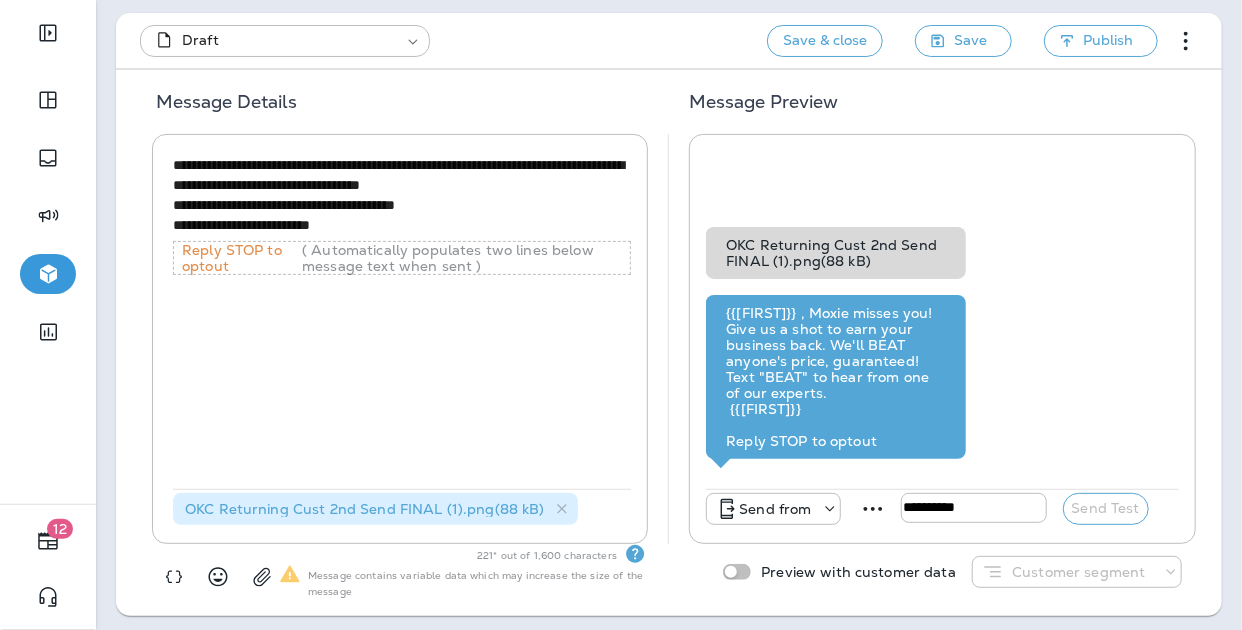 click on "**********" at bounding box center [402, 196] 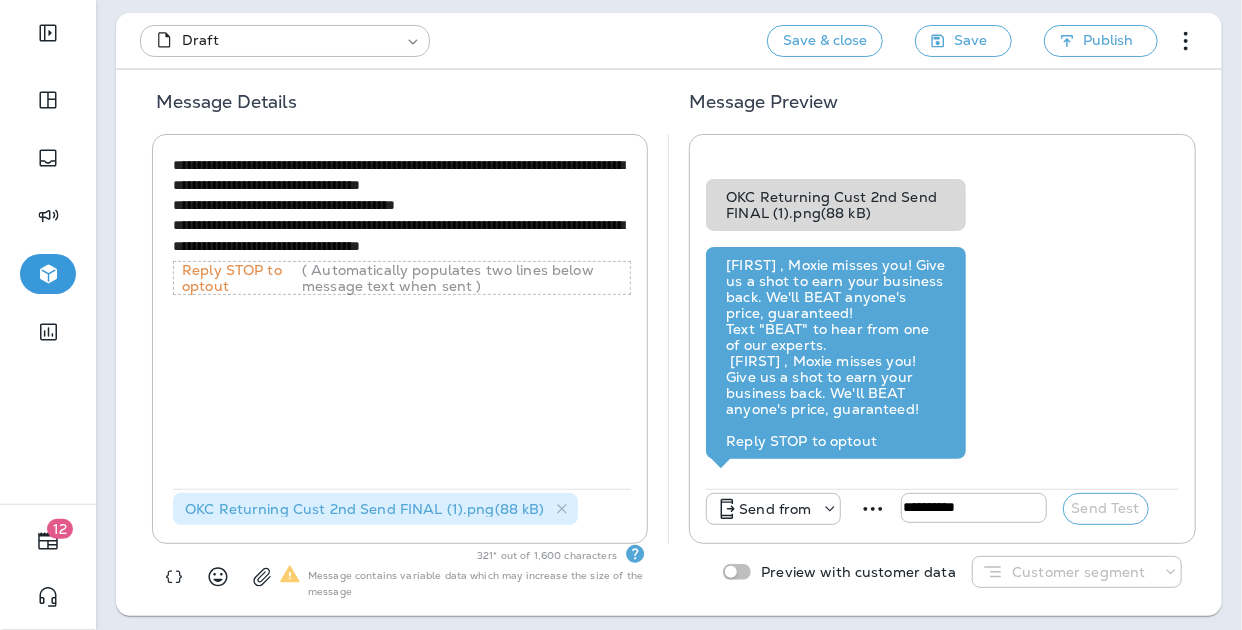 type on "**********" 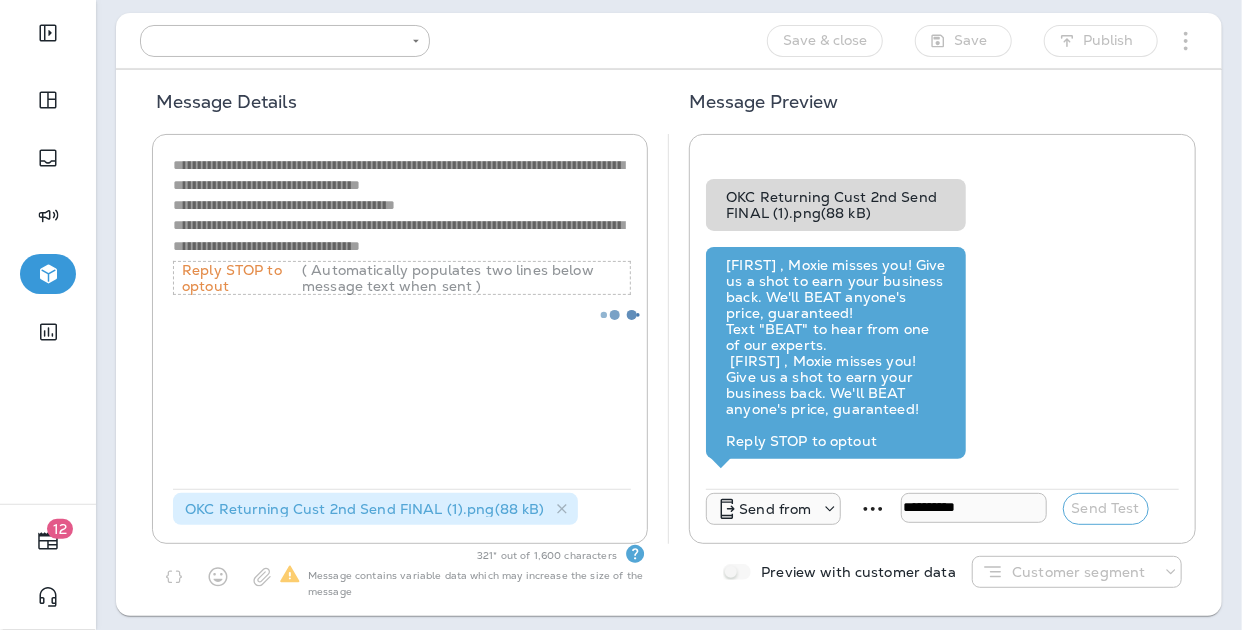 type on "**********" 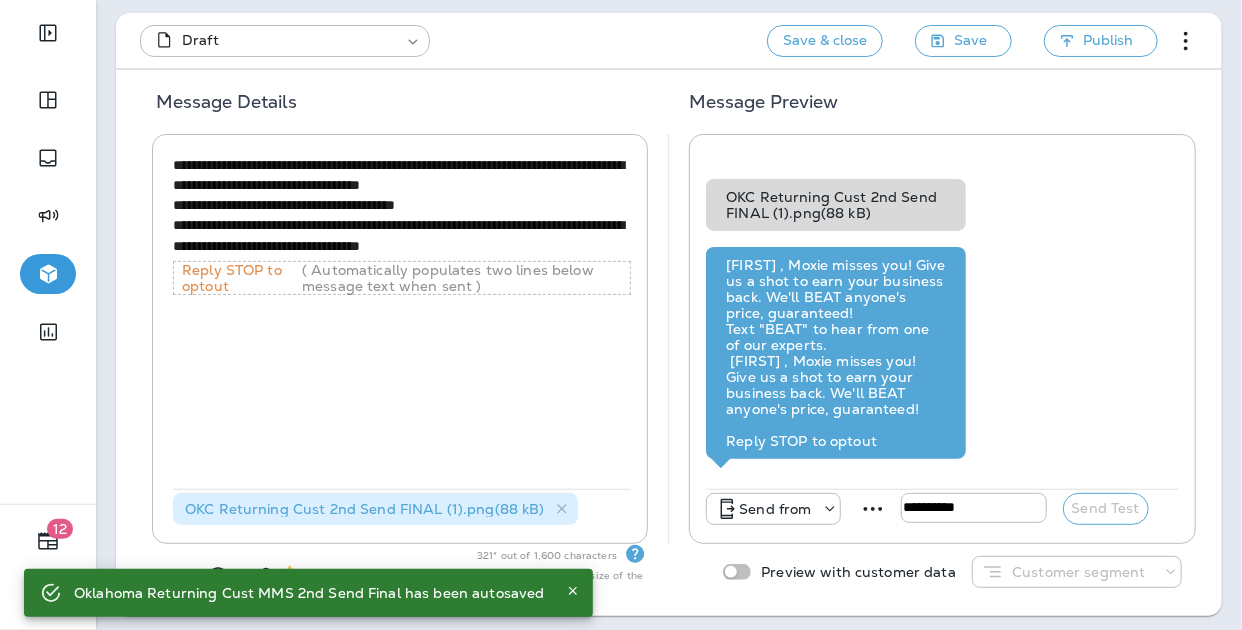 click on "**********" at bounding box center [402, 205] 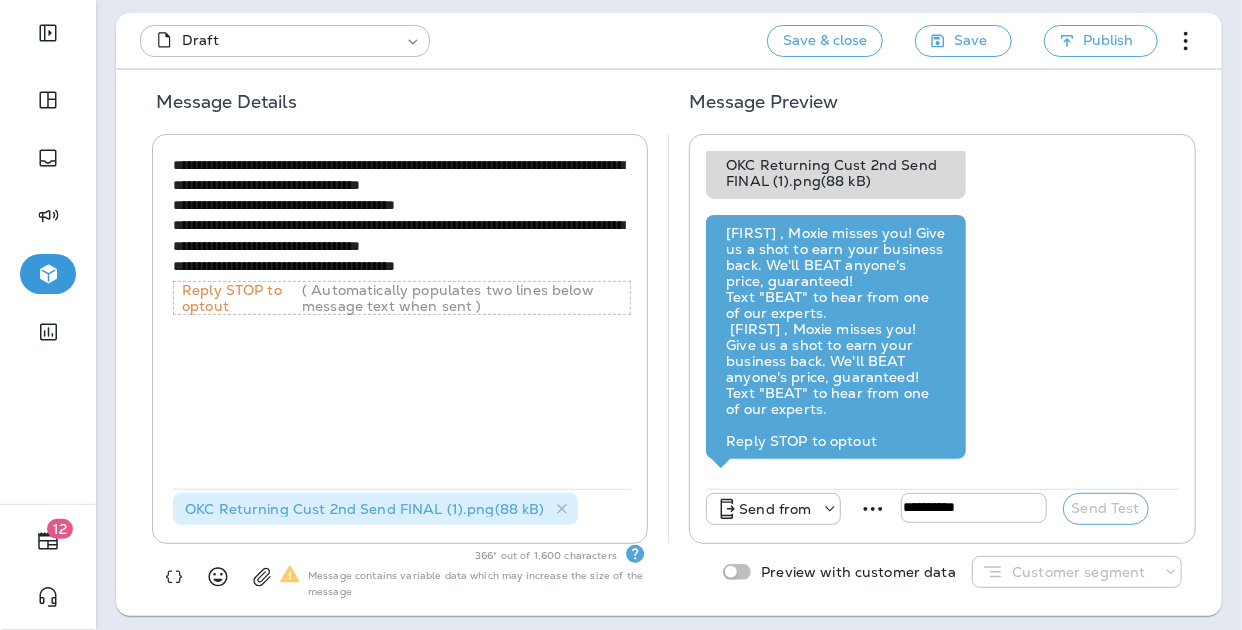 drag, startPoint x: 517, startPoint y: 203, endPoint x: 168, endPoint y: 164, distance: 351.17233 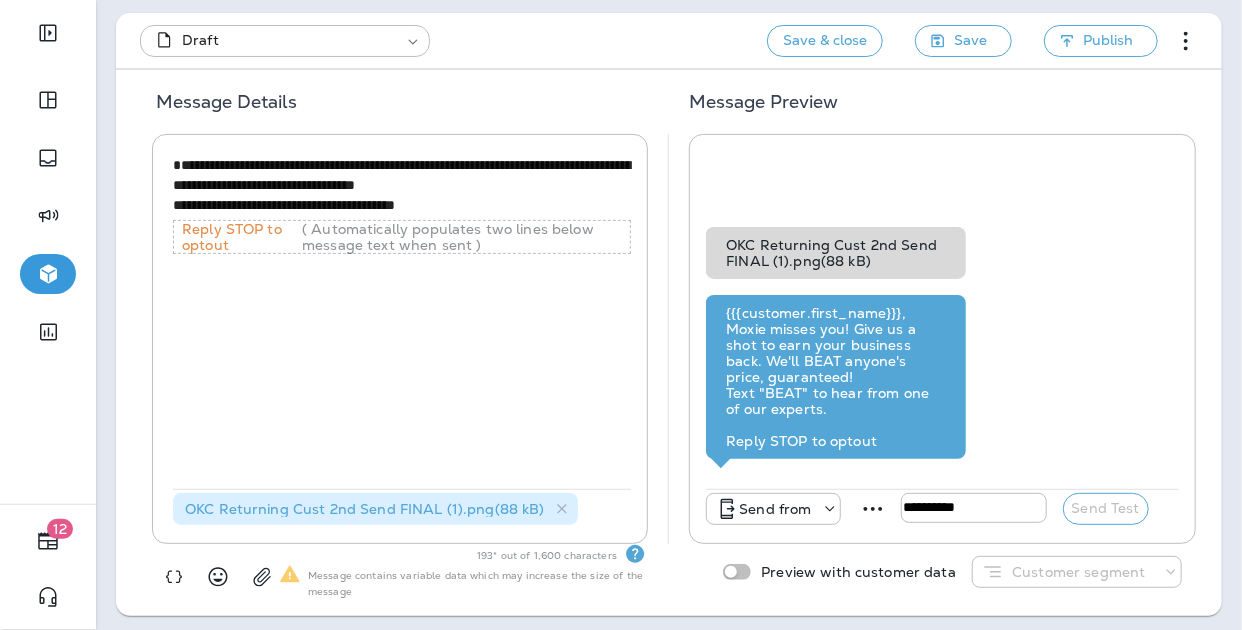 type on "**********" 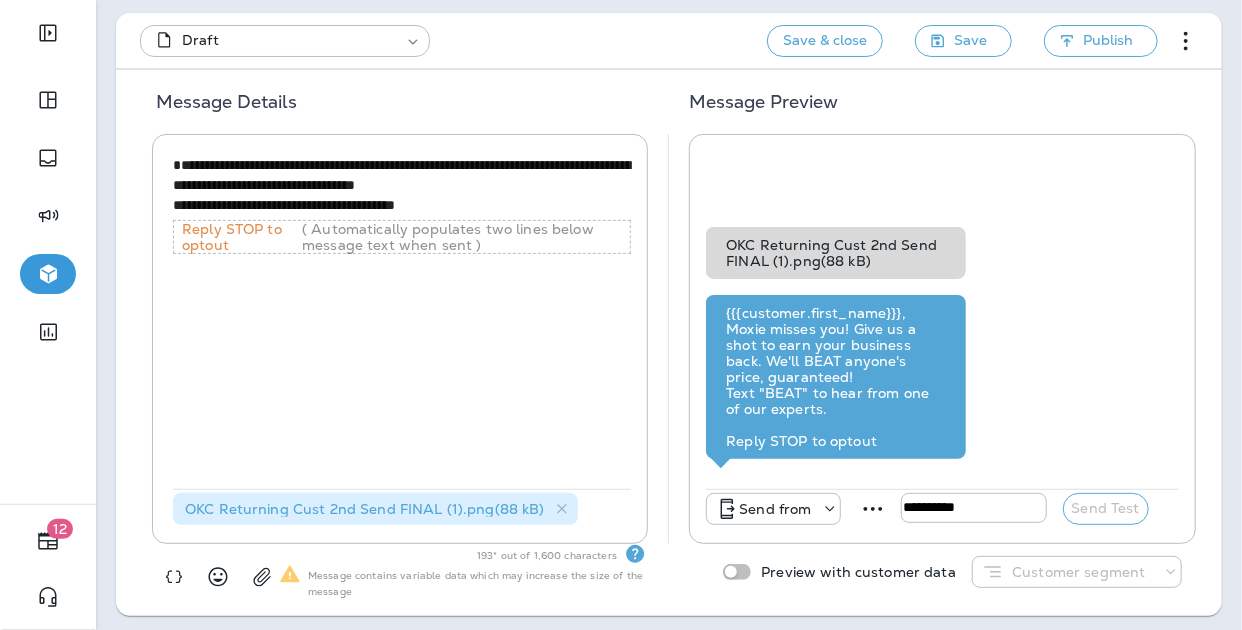 click 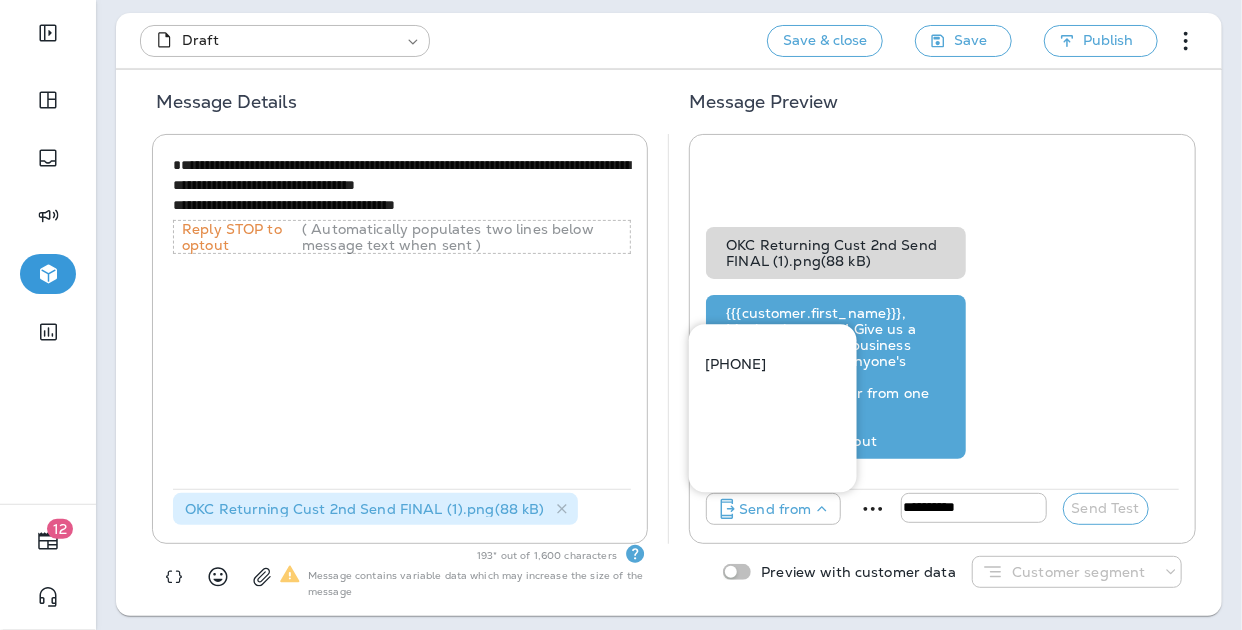 click on "[PHONE]" at bounding box center (736, 364) 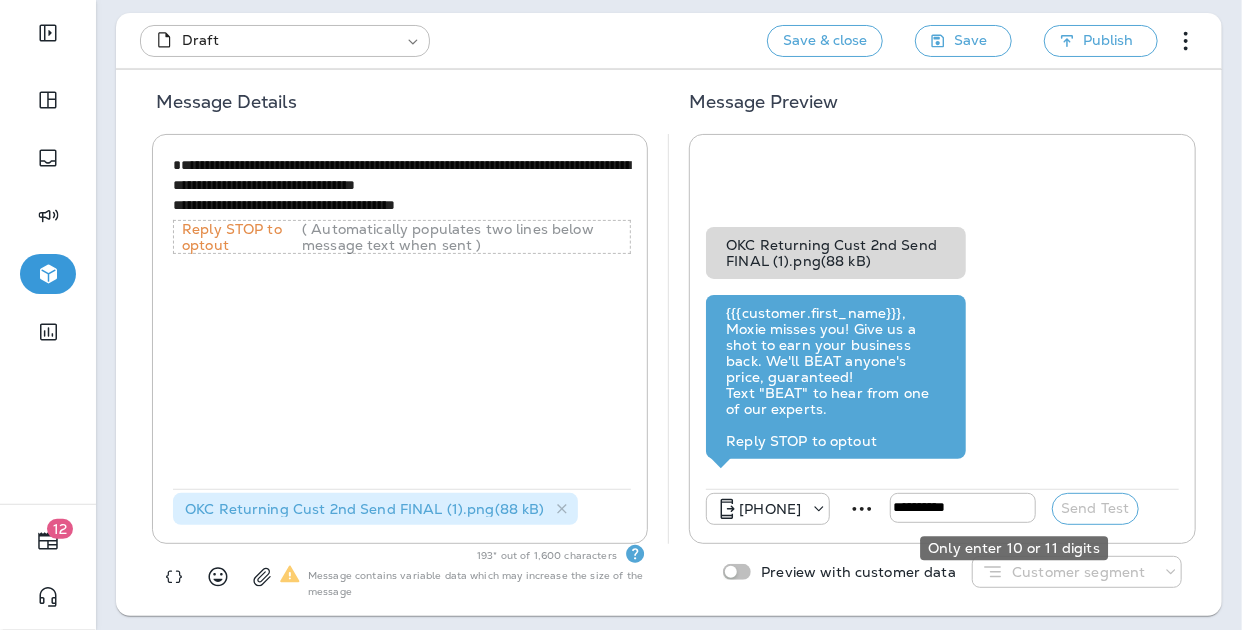 drag, startPoint x: 1014, startPoint y: 505, endPoint x: 1002, endPoint y: 500, distance: 13 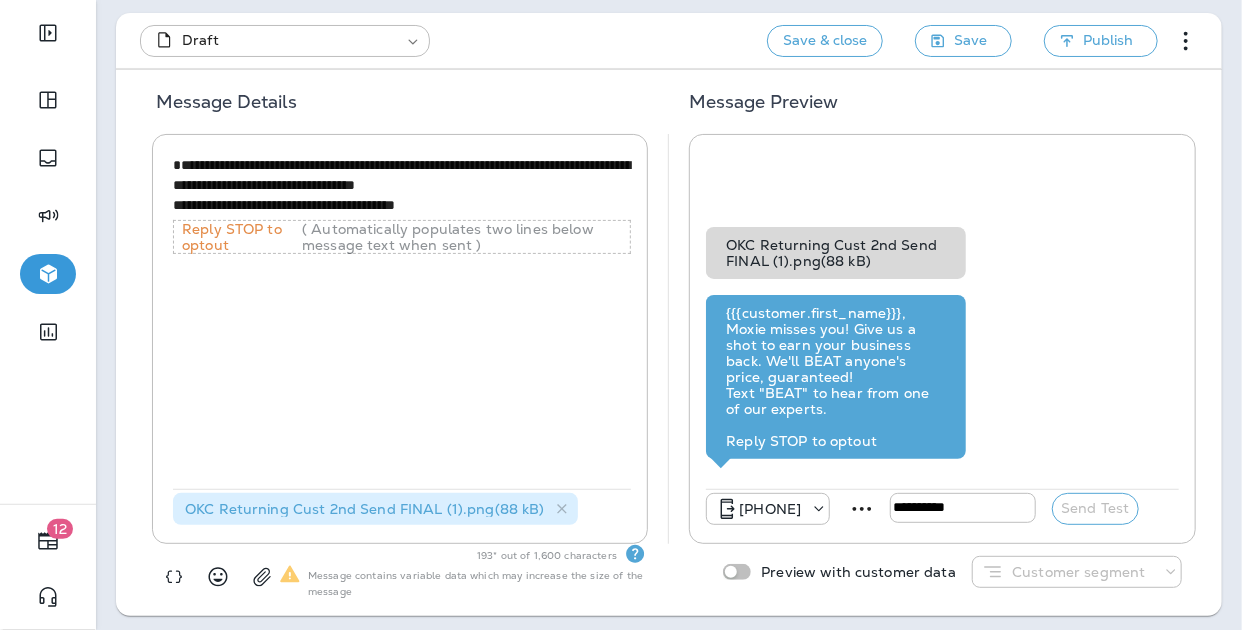 type on "**********" 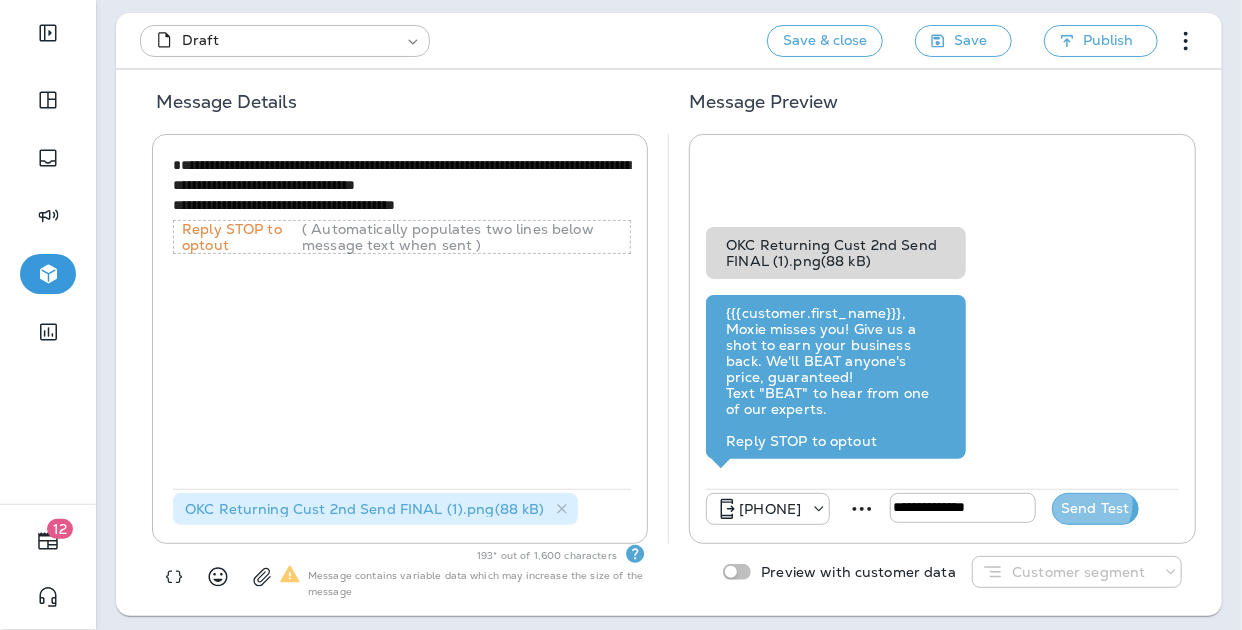click on "Send Test" at bounding box center (1095, 509) 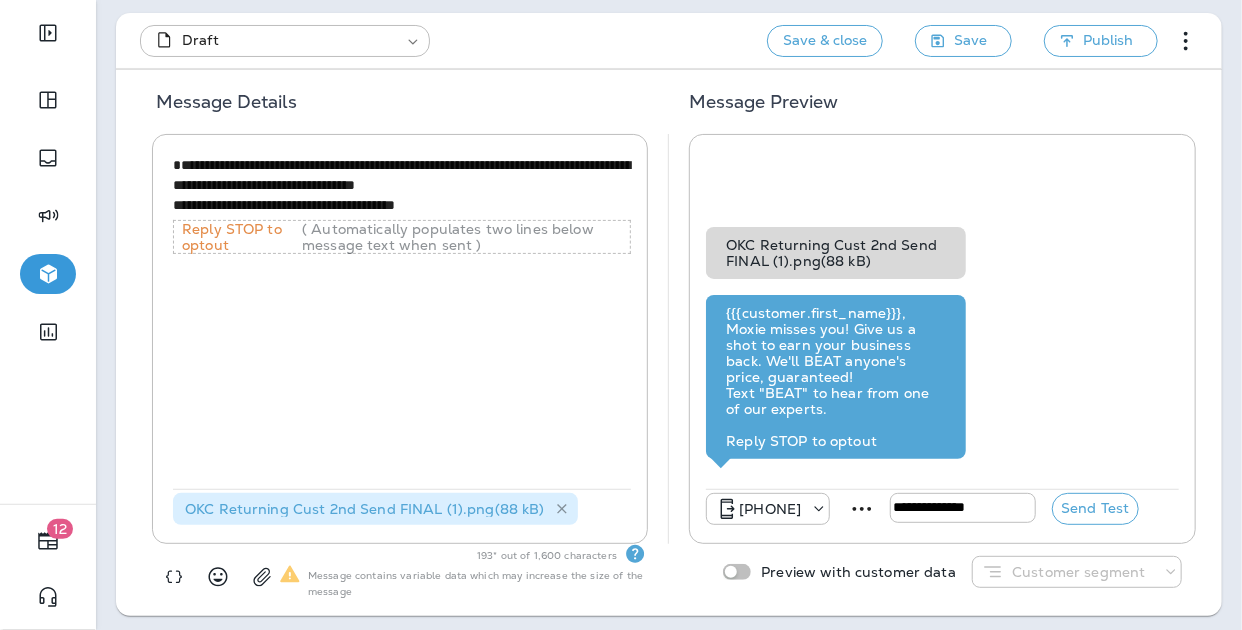 click 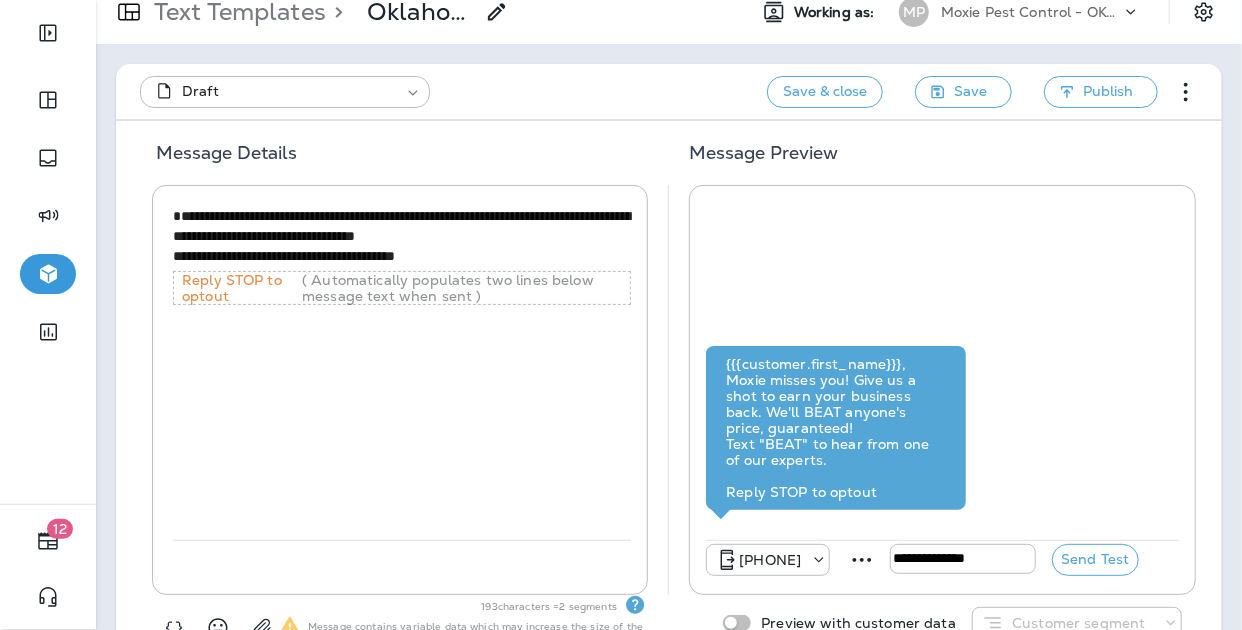 scroll, scrollTop: 0, scrollLeft: 0, axis: both 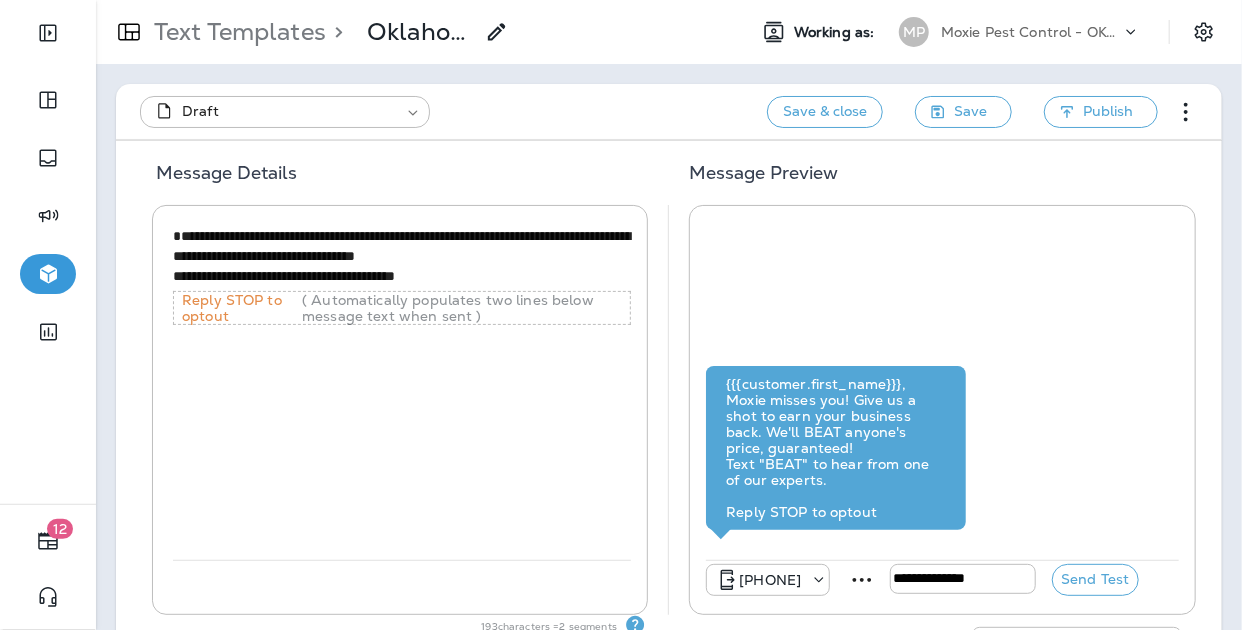 click on "**********" at bounding box center (402, 391) 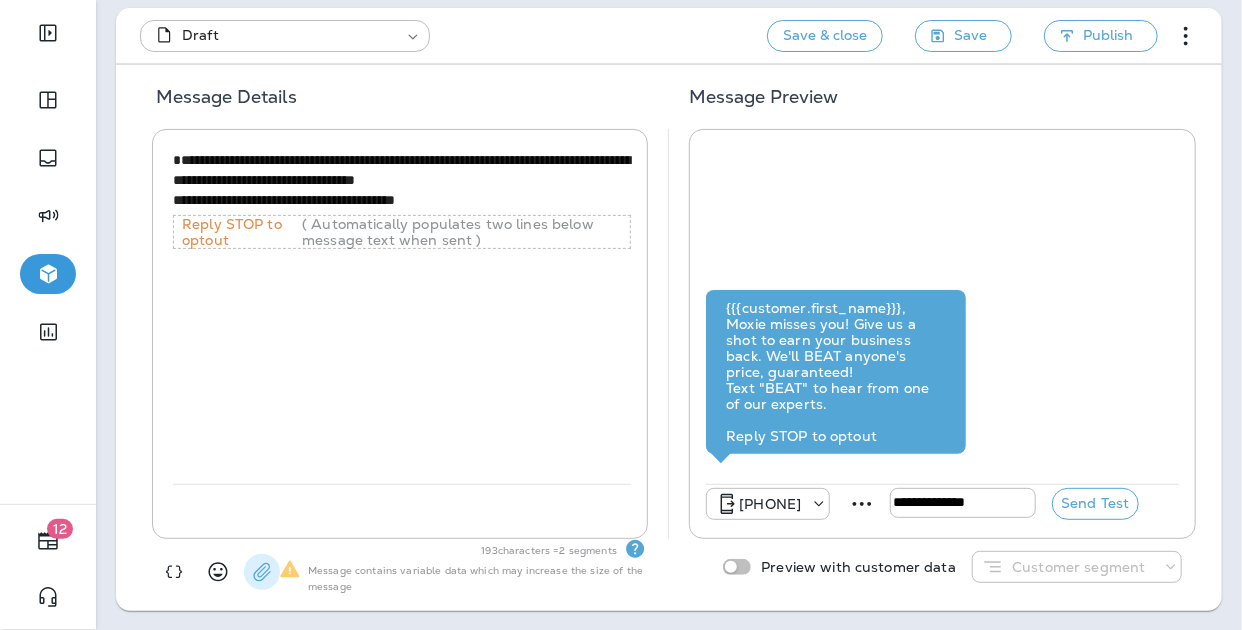 click 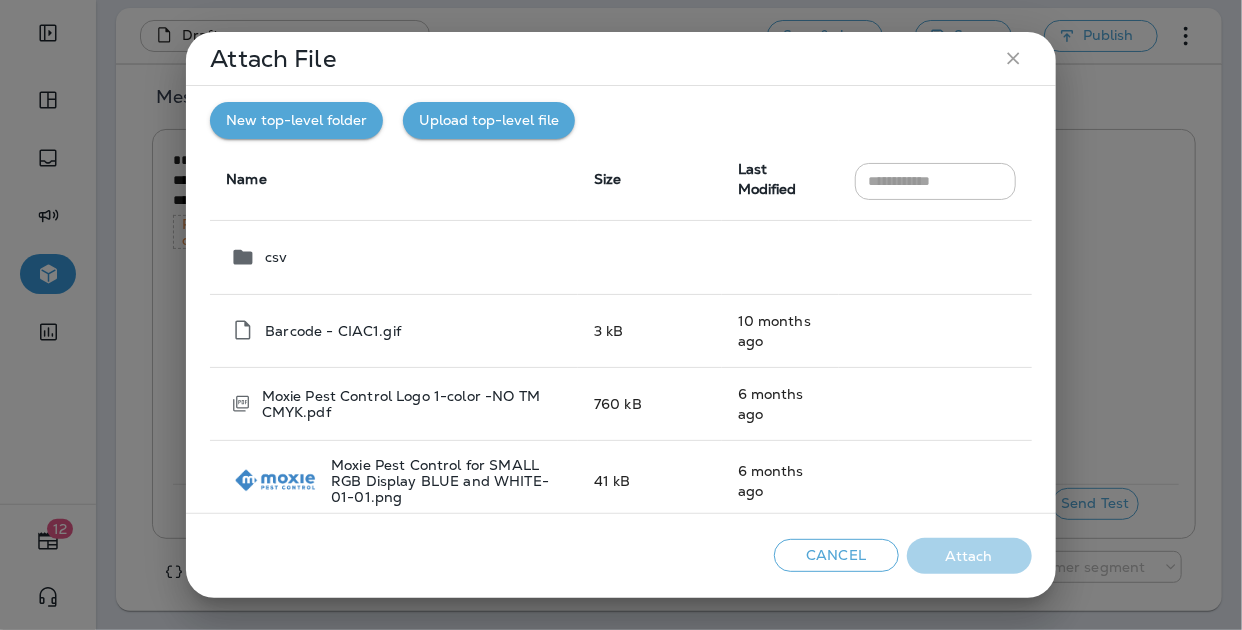click on "Upload top-level file" at bounding box center (489, 120) 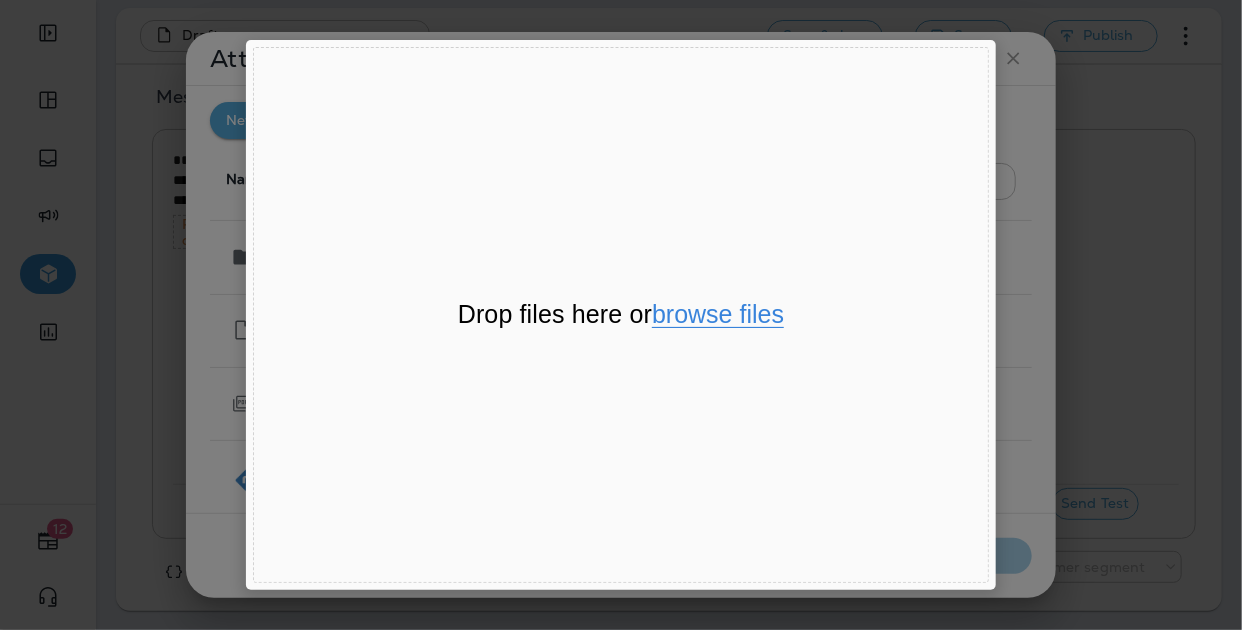 click on "browse files" at bounding box center (718, 315) 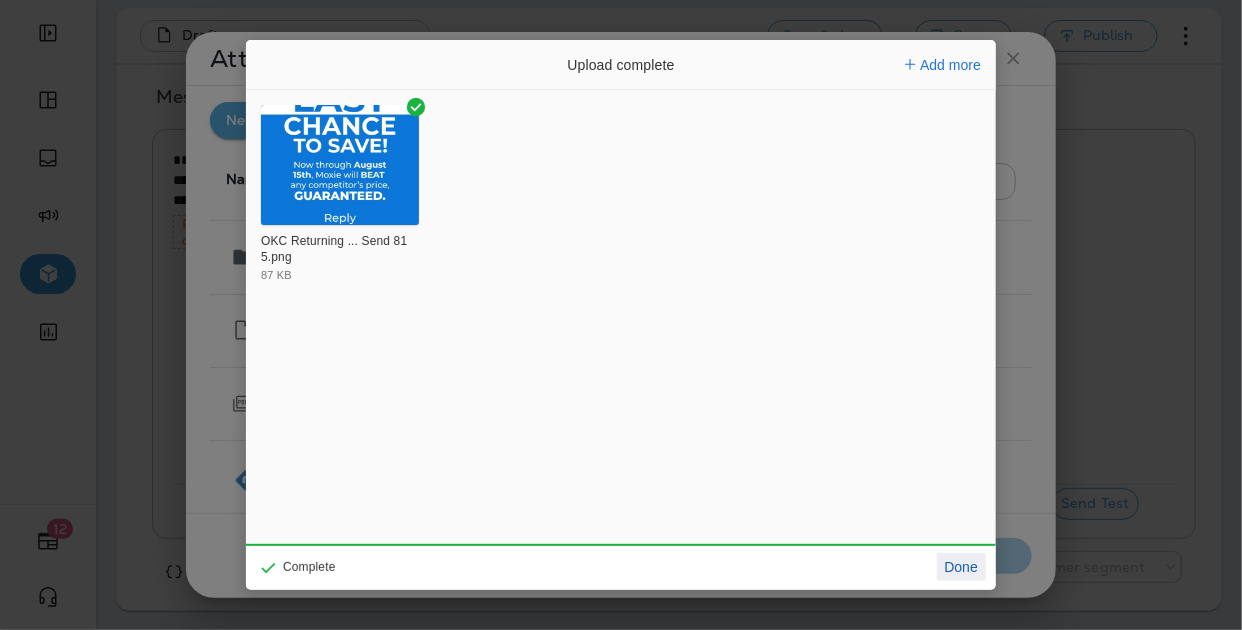 click on "Done" 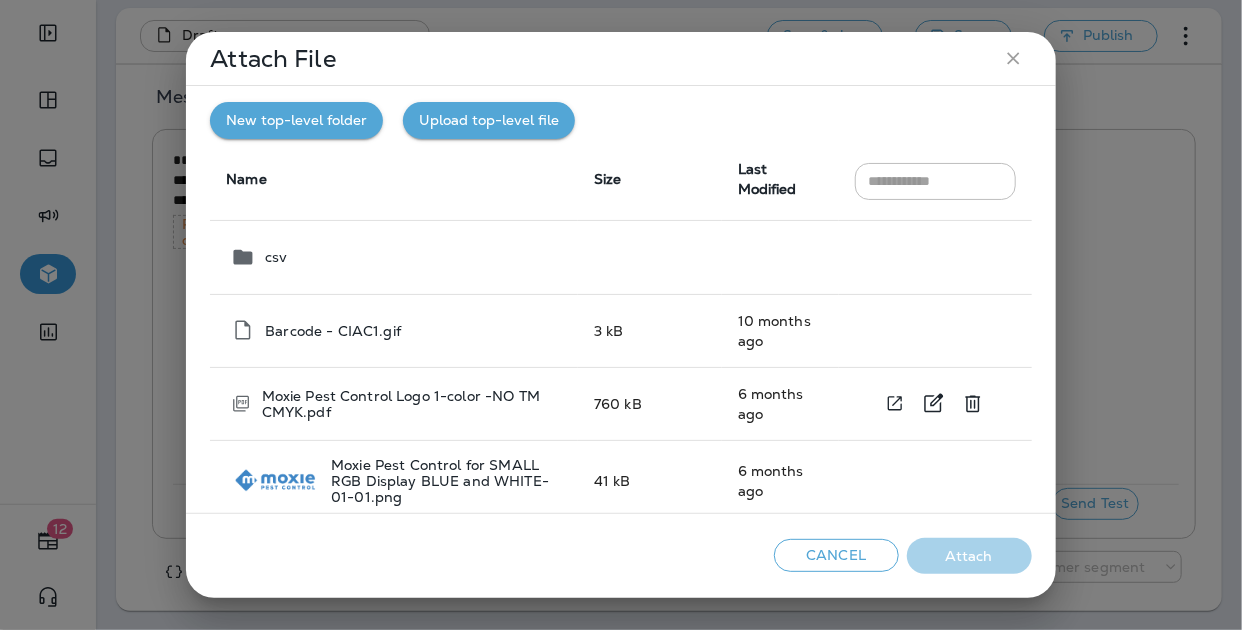 scroll, scrollTop: 679, scrollLeft: 0, axis: vertical 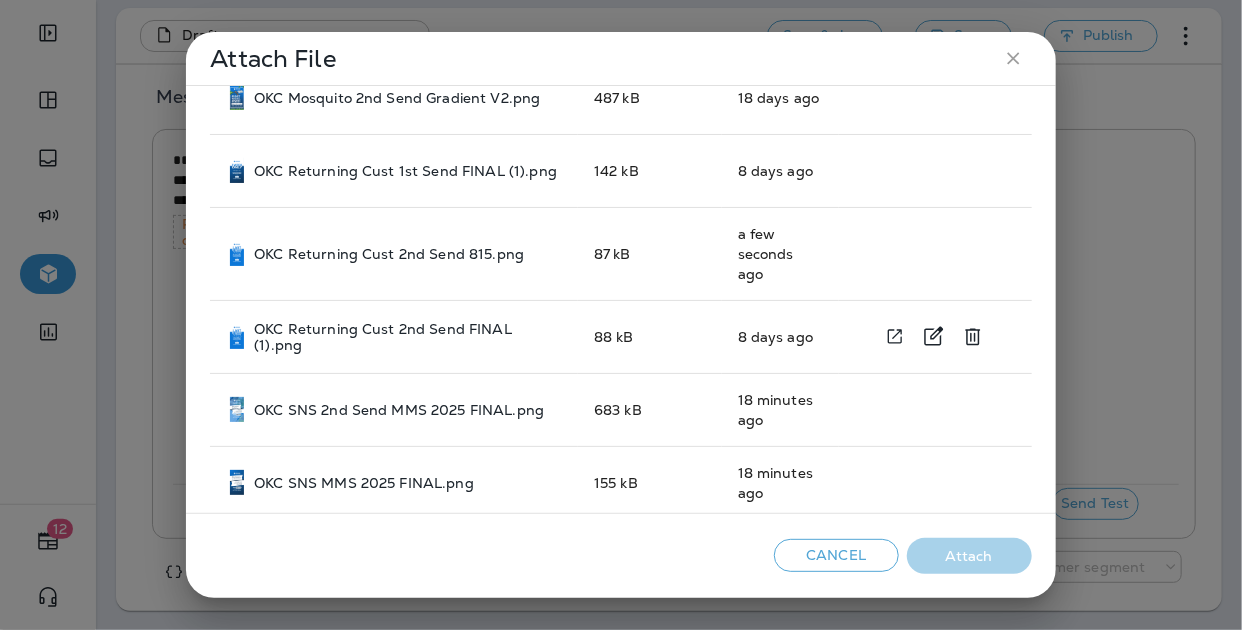 drag, startPoint x: 476, startPoint y: 232, endPoint x: 558, endPoint y: 294, distance: 102.80078 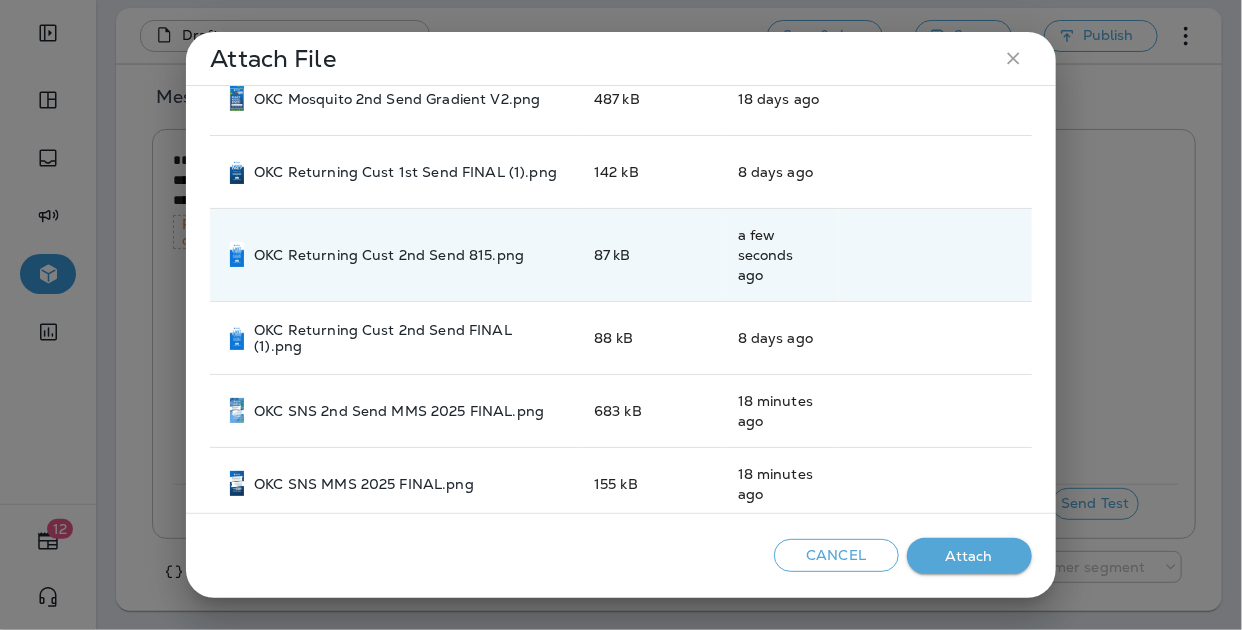 click on "Attach" at bounding box center [969, 556] 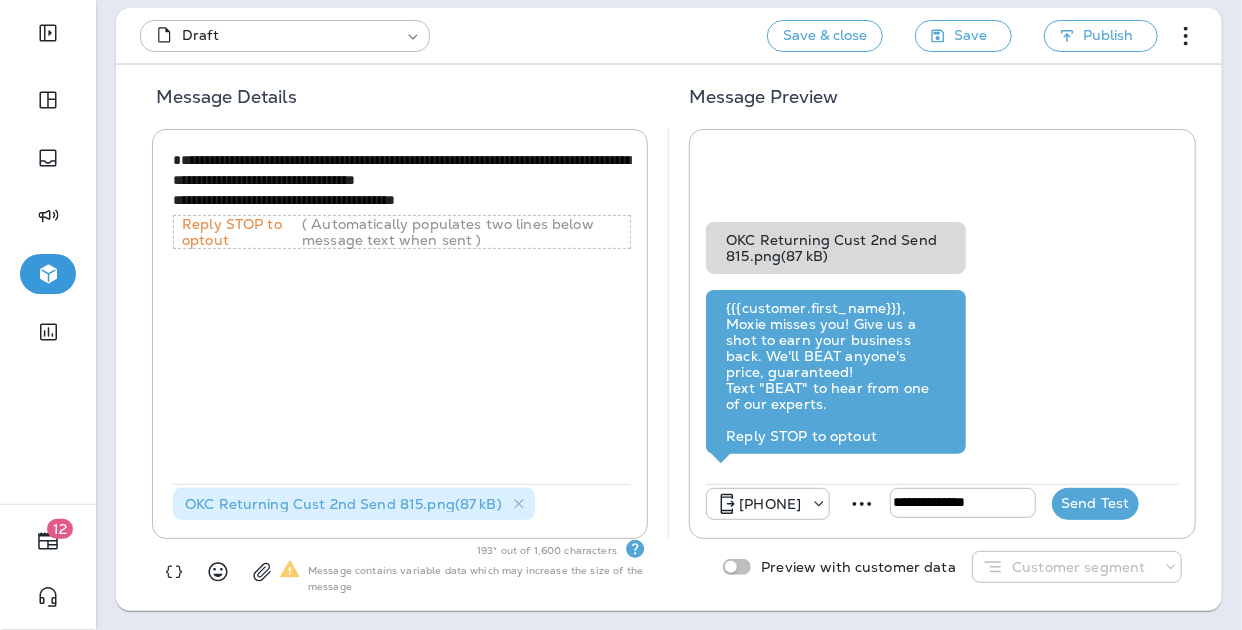 click on "Send Test" at bounding box center (1095, 504) 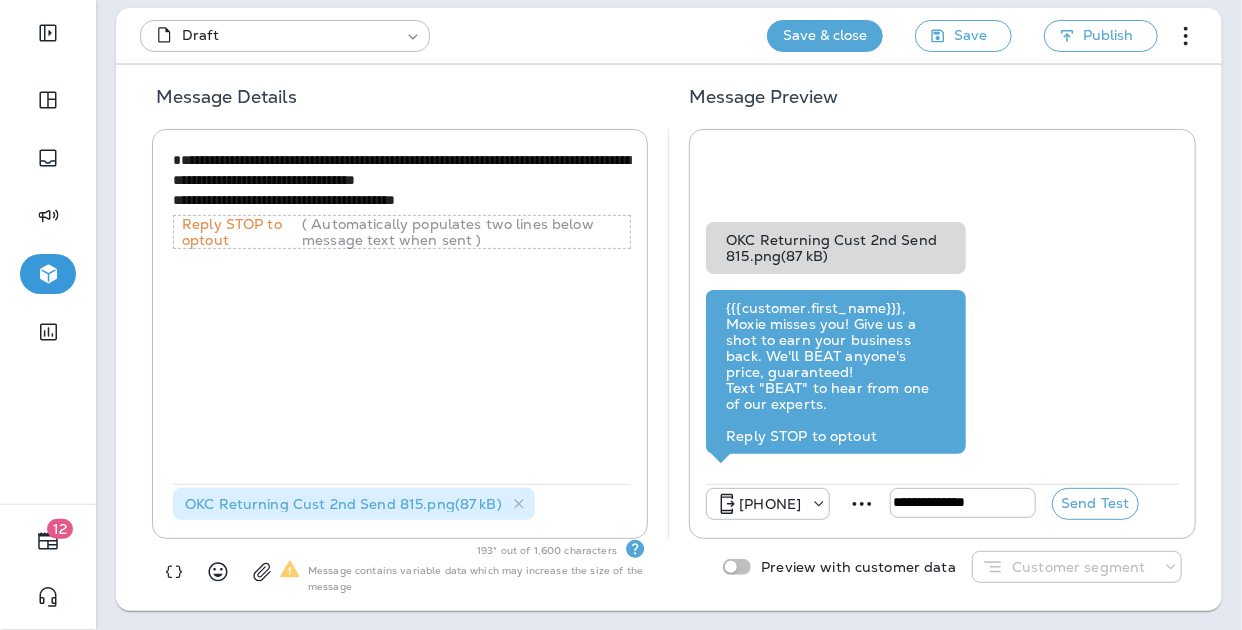 click on "Save & close" at bounding box center [825, 36] 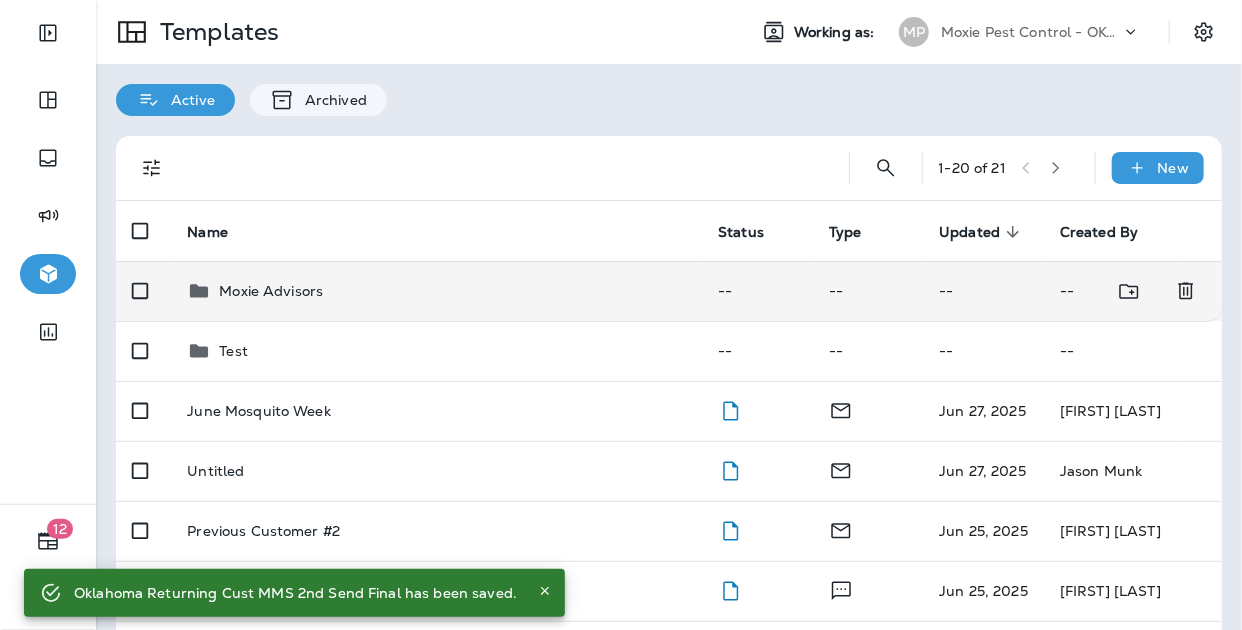 click on "Moxie Advisors" at bounding box center [271, 291] 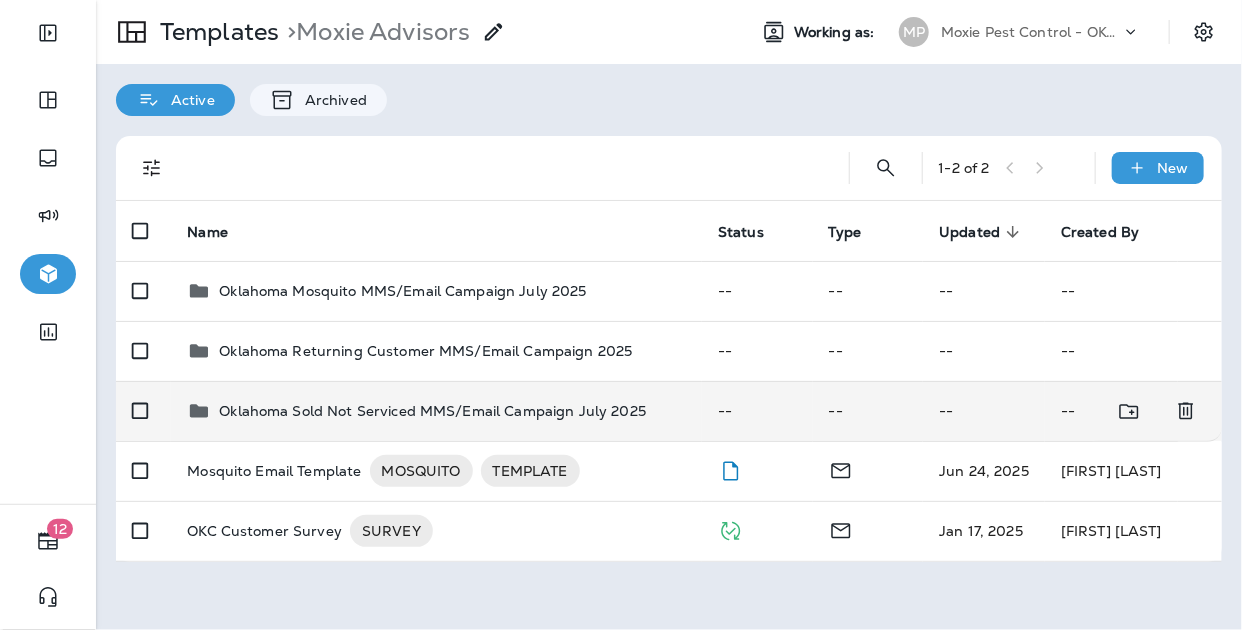 click on "Oklahoma Sold Not Serviced MMS/Email Campaign July 2025" at bounding box center (432, 411) 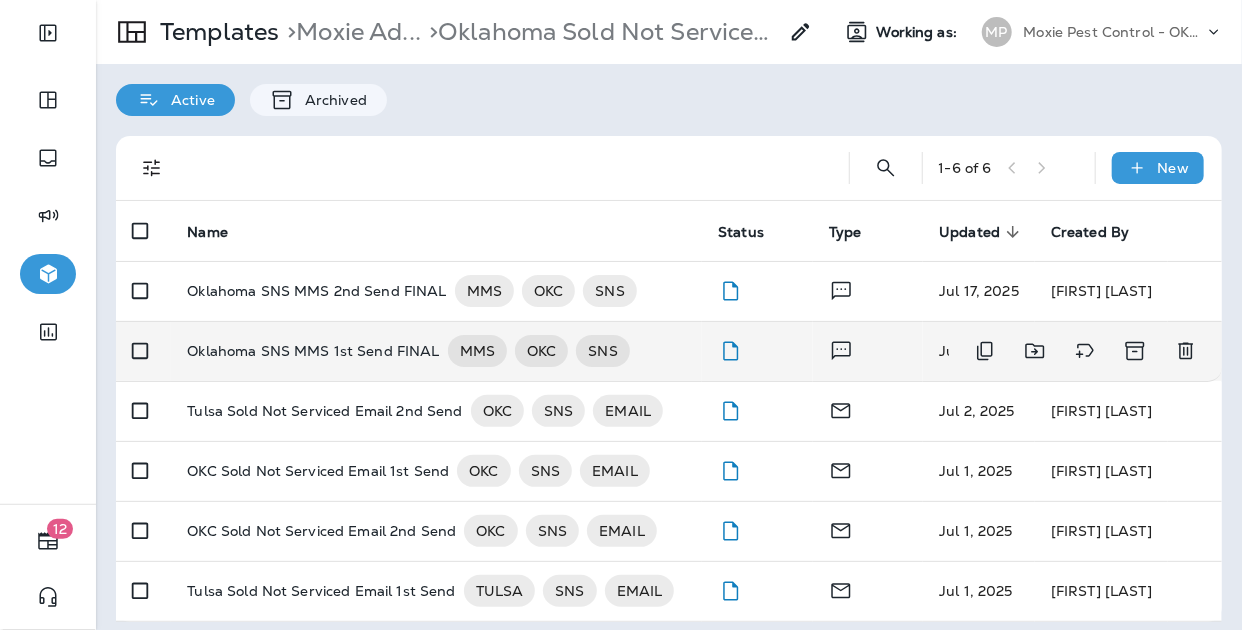click on "Oklahoma SNS MMS 1st Send FINAL" at bounding box center (313, 351) 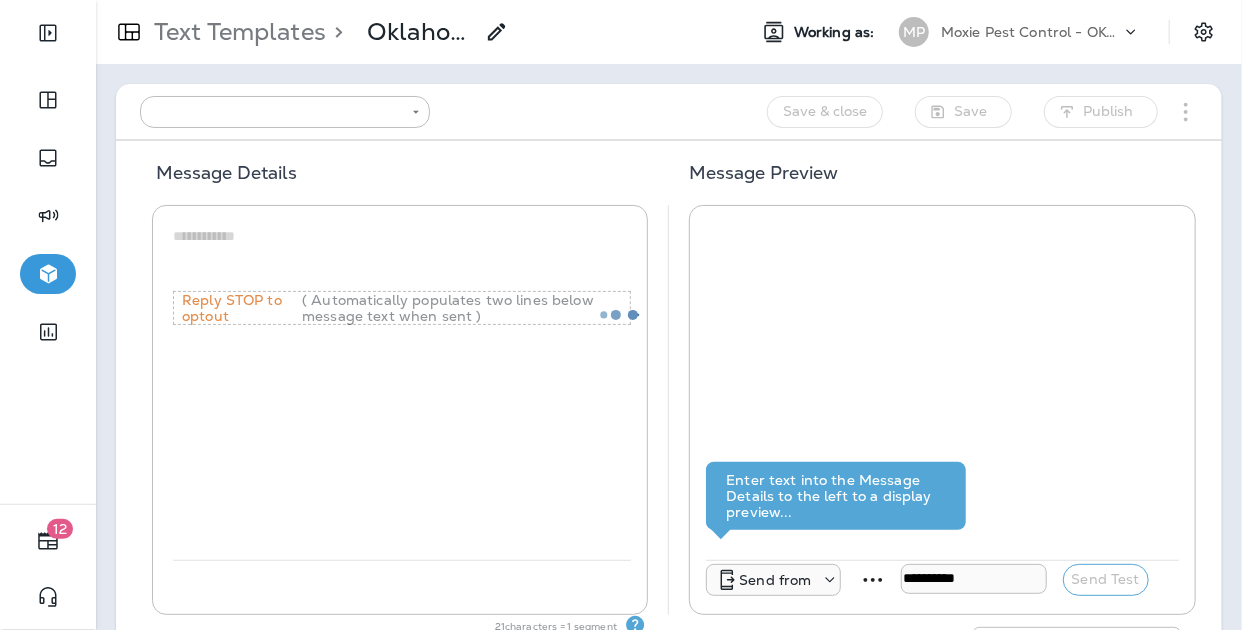 type on "**********" 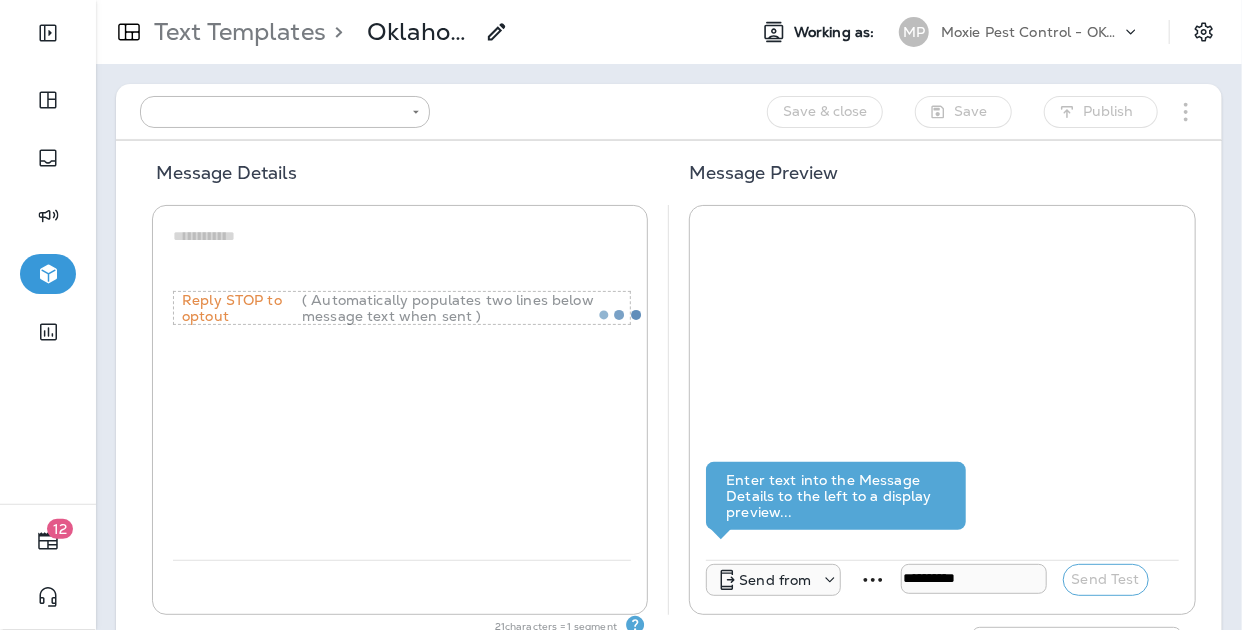 type on "**********" 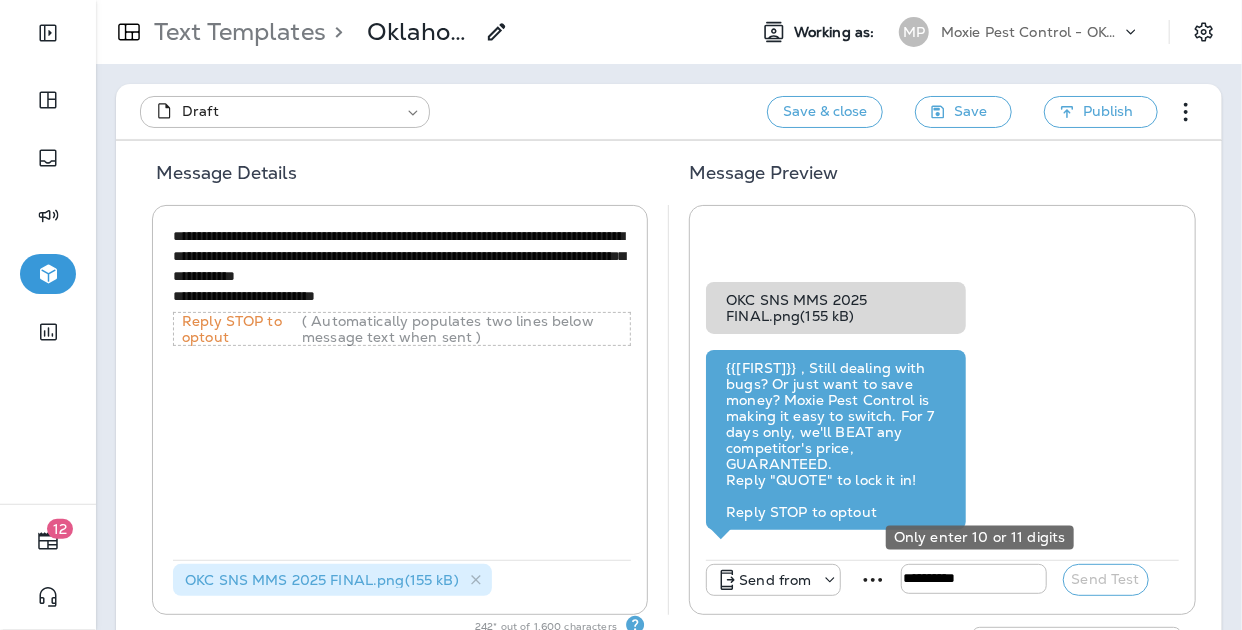 click at bounding box center [974, 579] 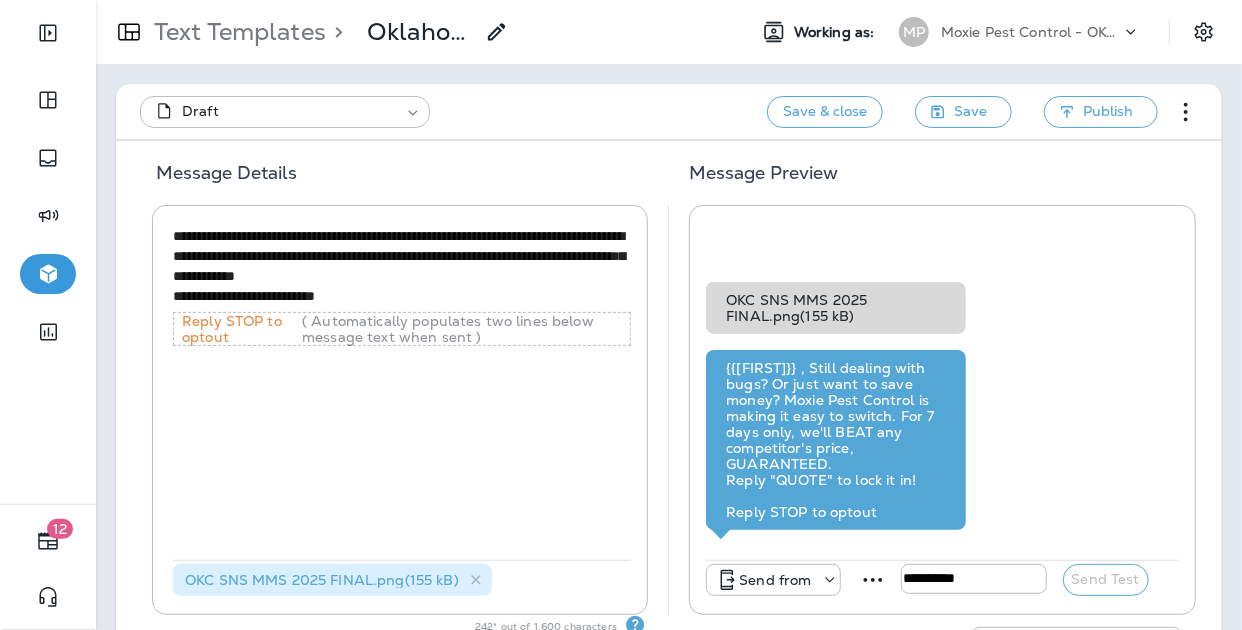 type on "**********" 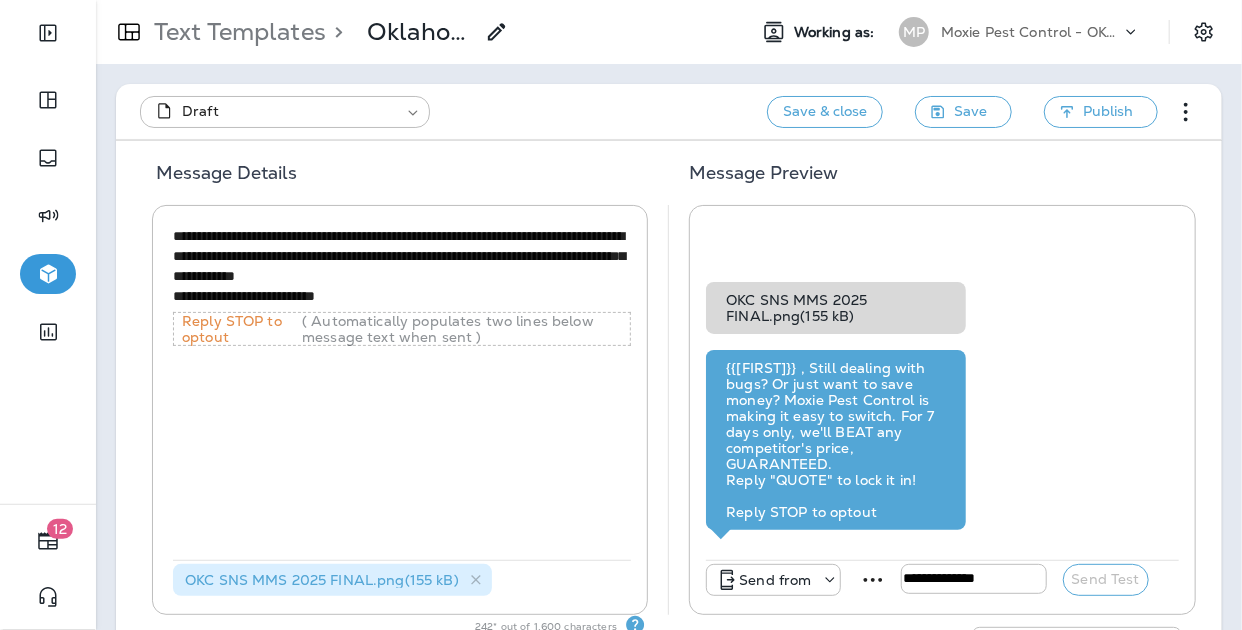 click at bounding box center [826, 580] 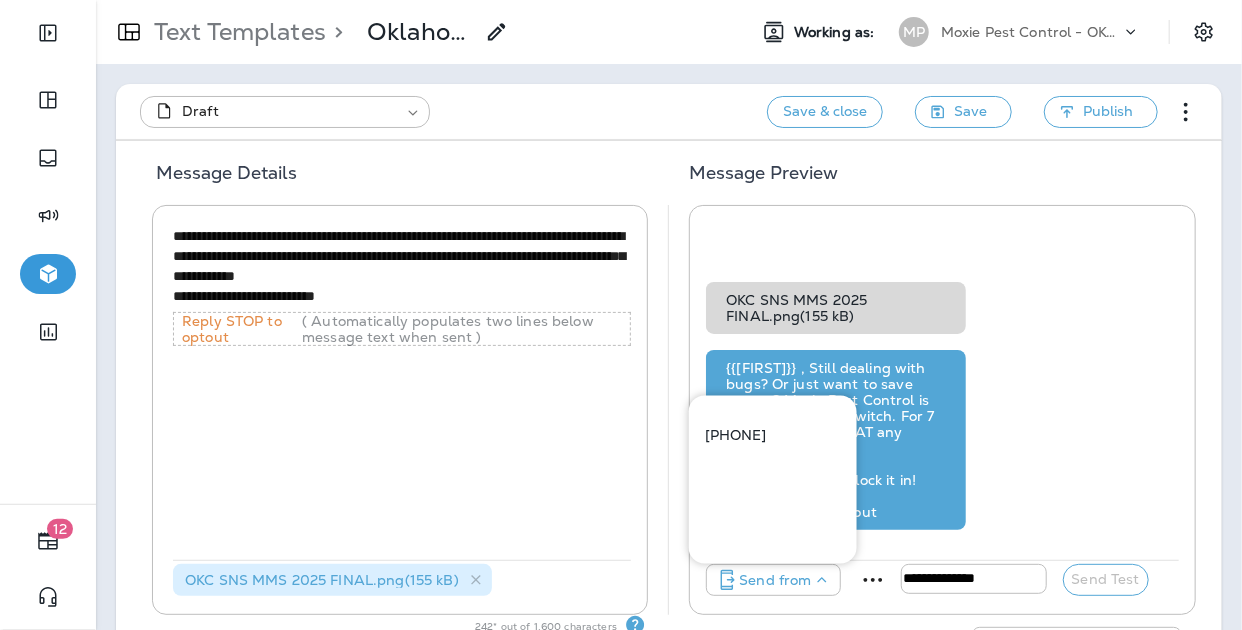click on "[PHONE]" at bounding box center (736, 436) 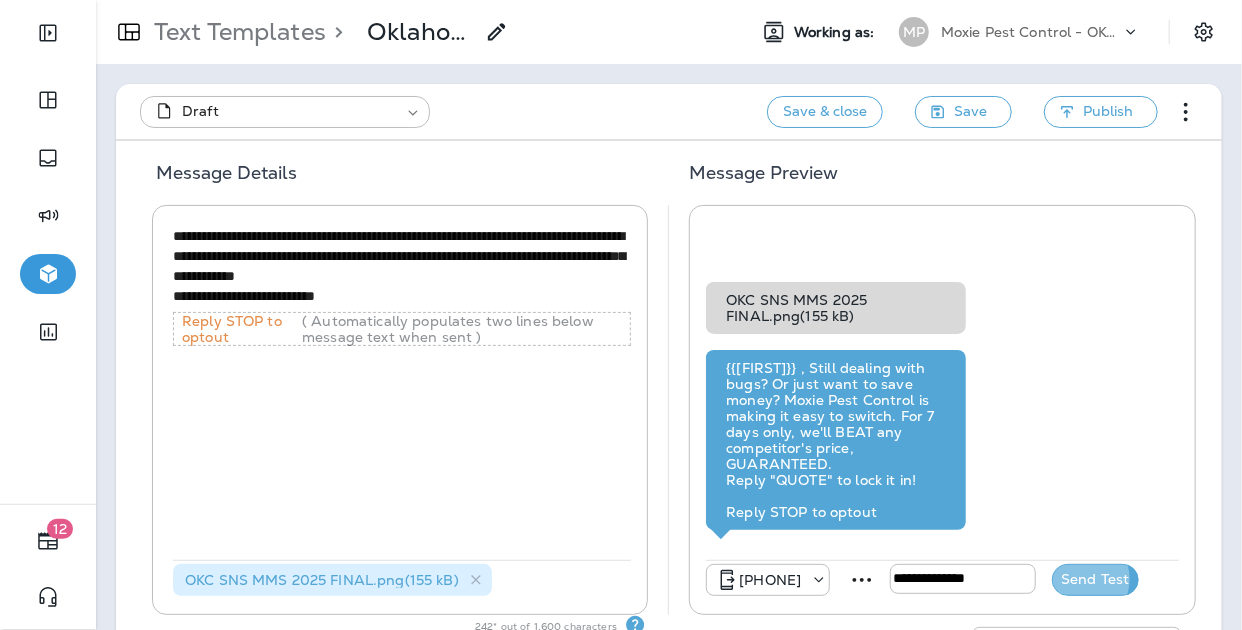 click on "Send Test" at bounding box center [1095, 580] 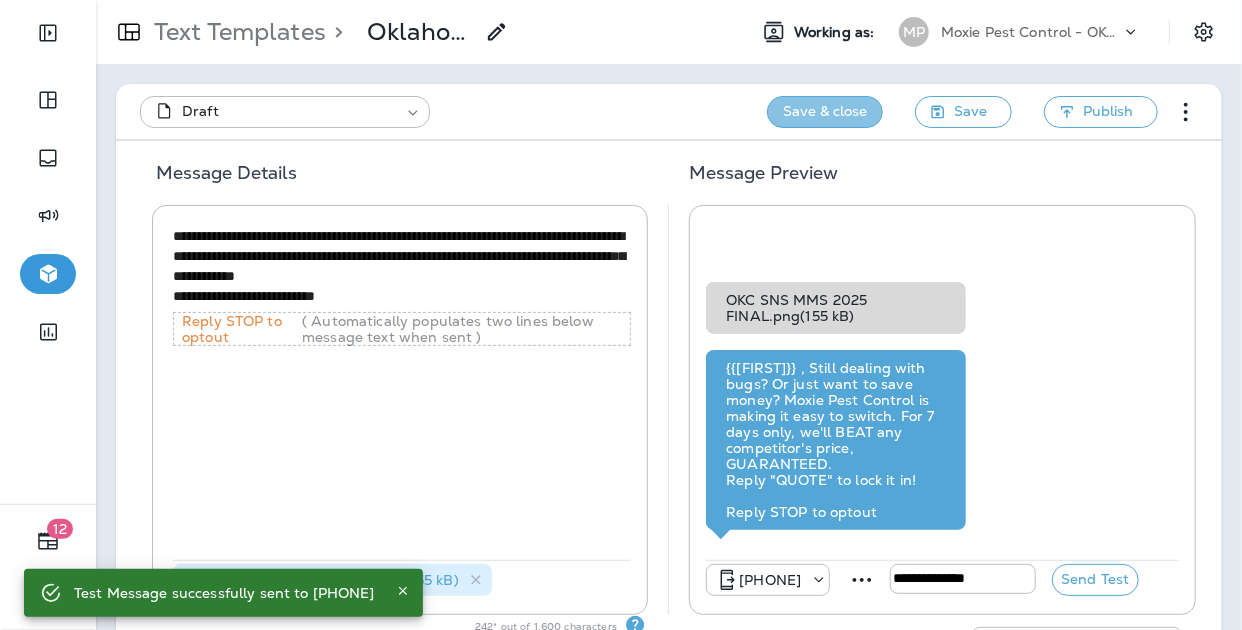 click on "Save & close" at bounding box center [825, 112] 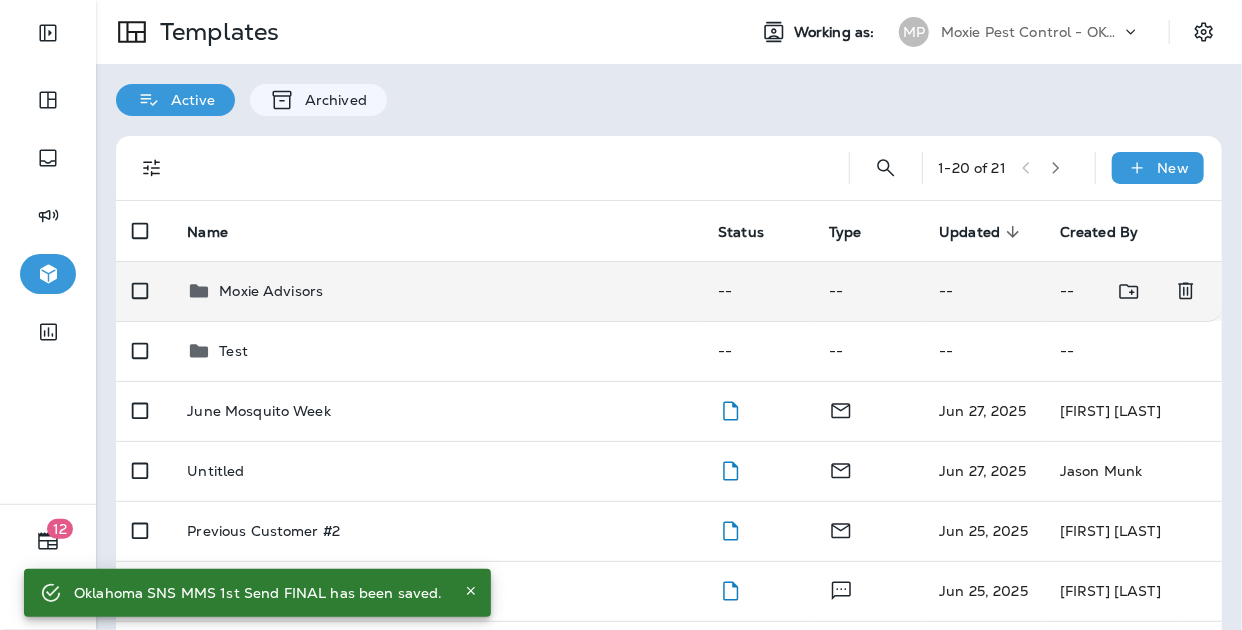 click on "Moxie Advisors" at bounding box center (436, 291) 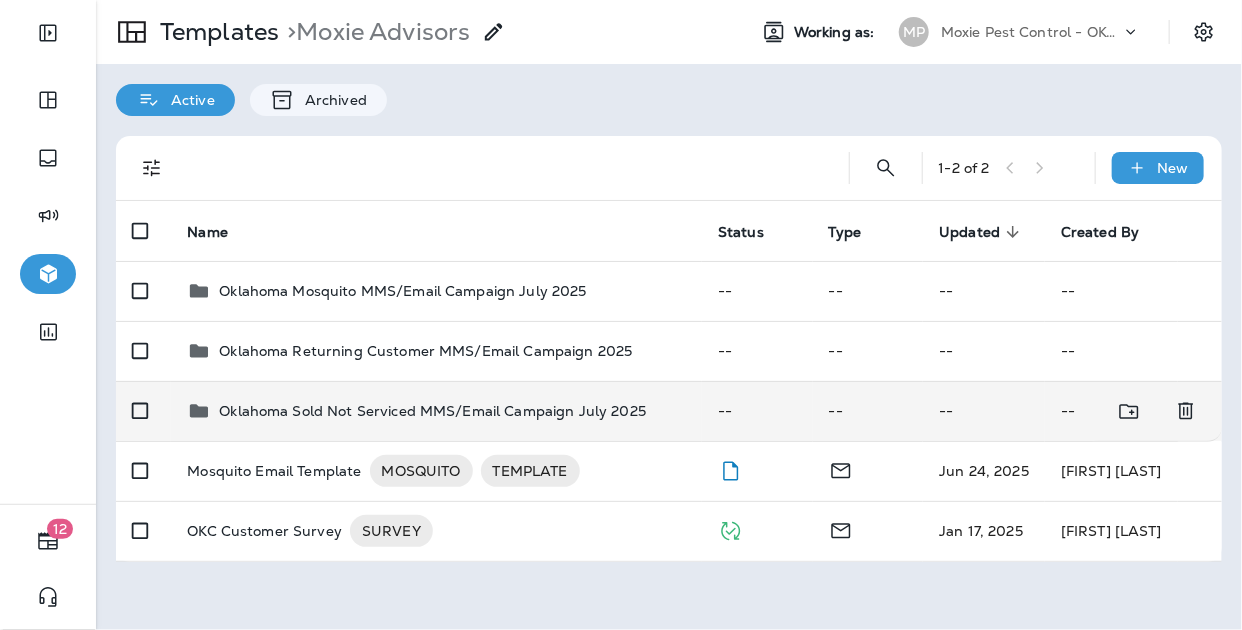 click on "Oklahoma Sold Not Serviced MMS/Email Campaign July 2025" at bounding box center [432, 411] 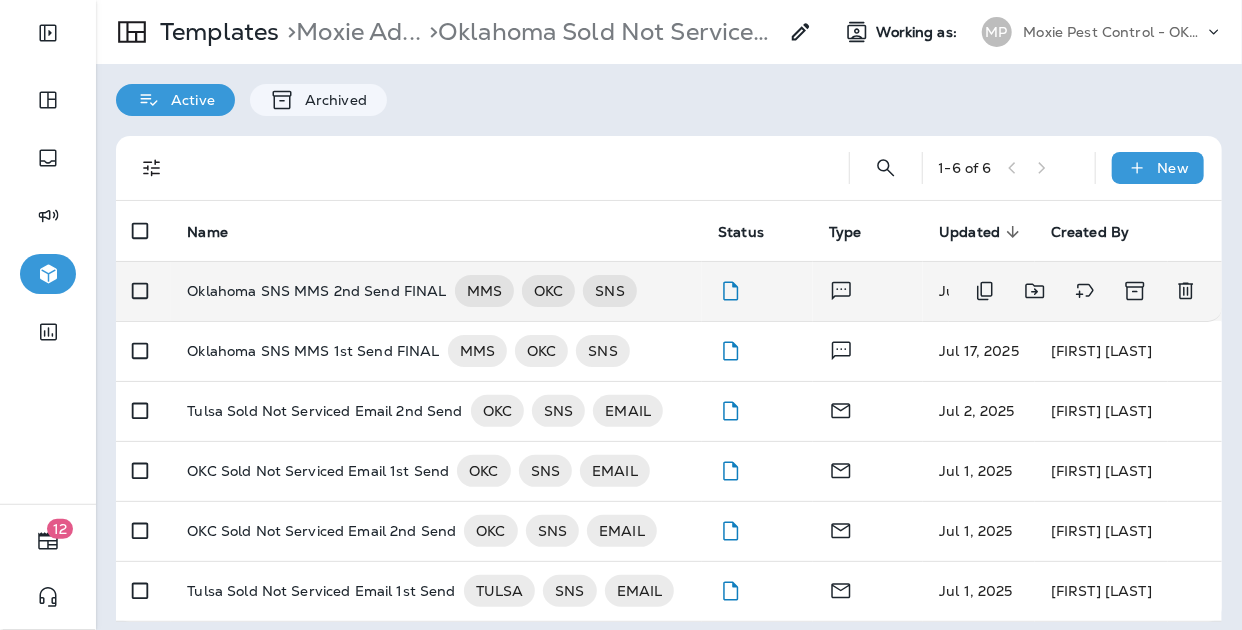 click on "Oklahoma SNS MMS 2nd Send FINAL" at bounding box center (316, 291) 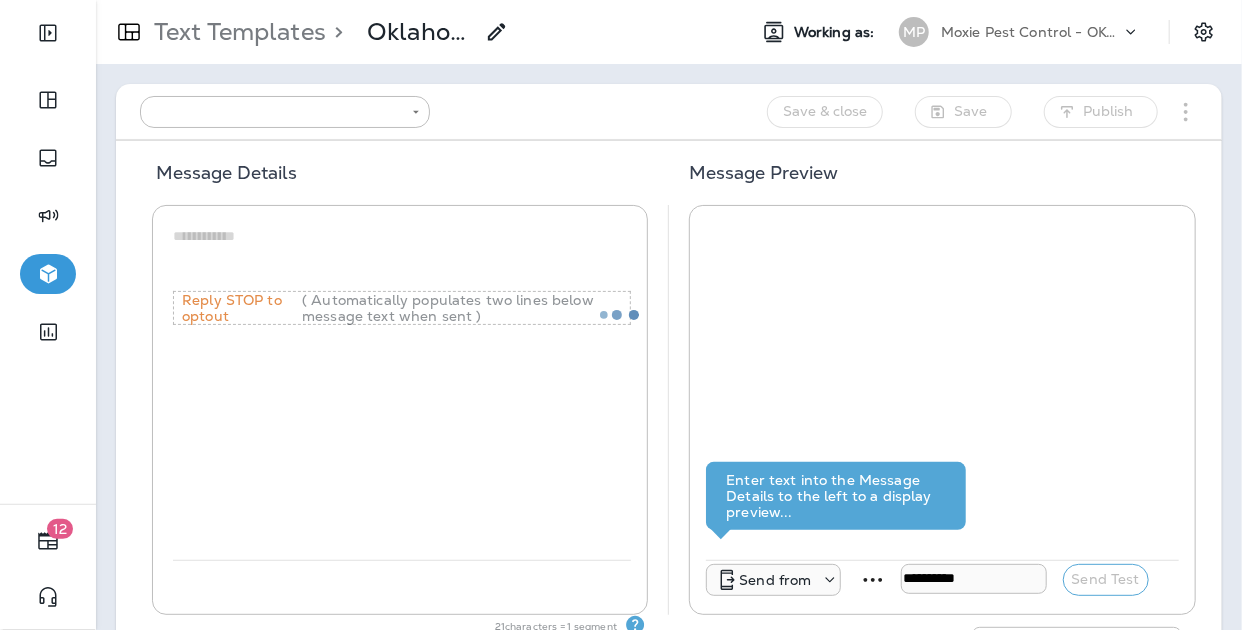 type on "**********" 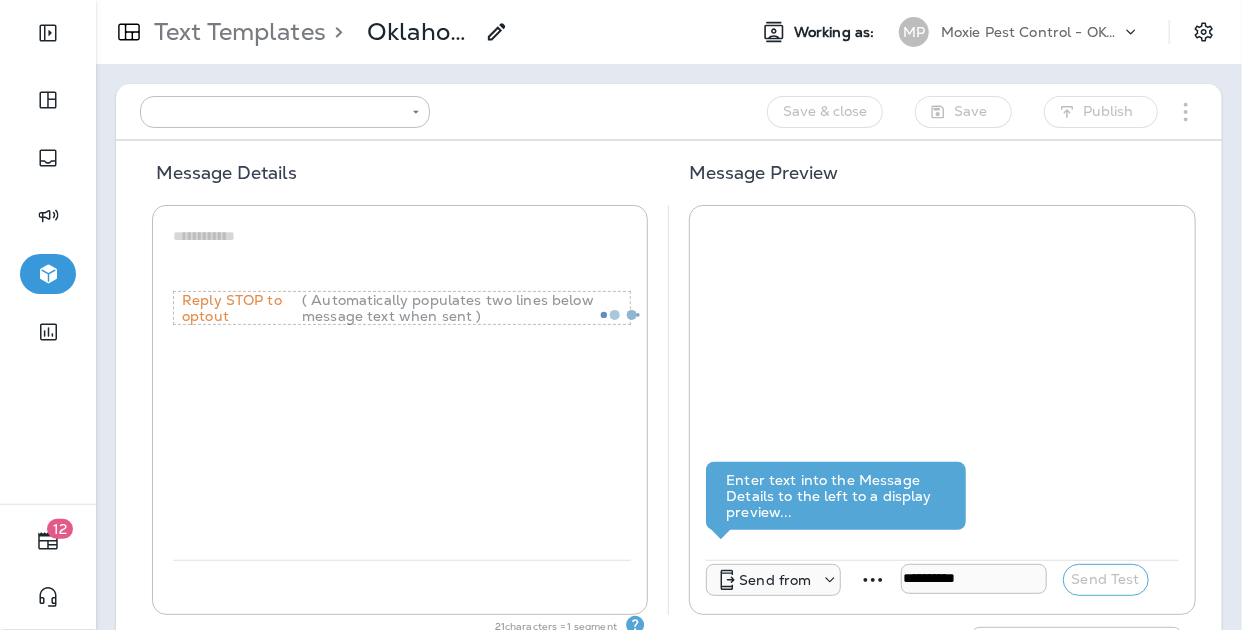 type on "**********" 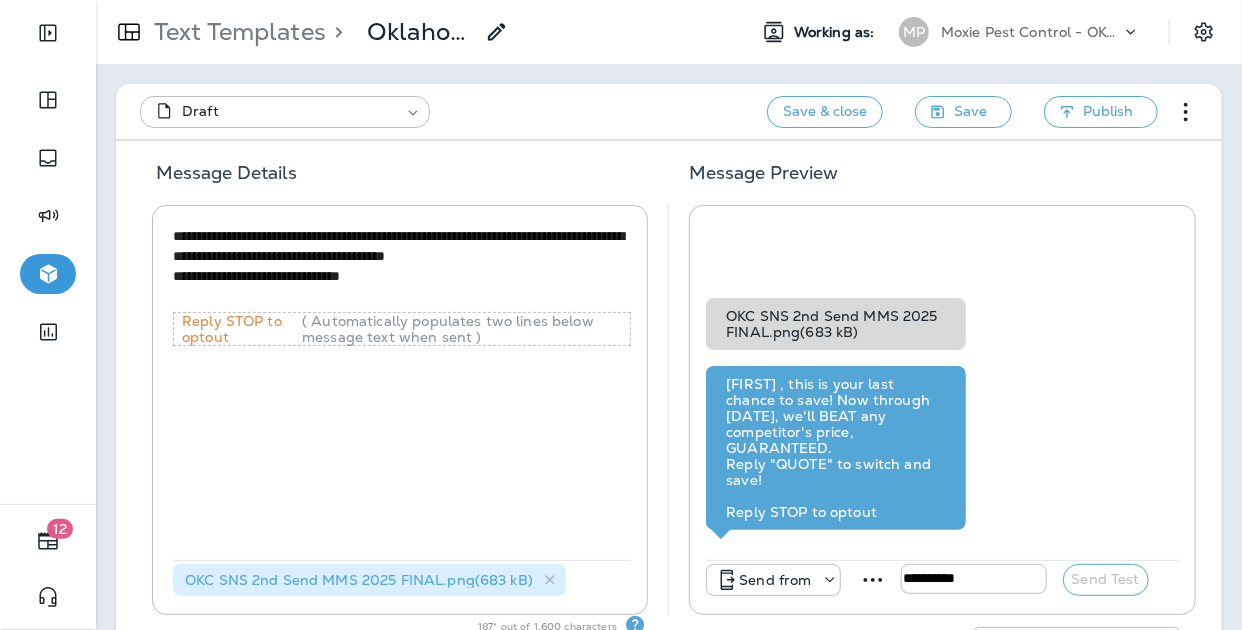 click on "Send from" at bounding box center [773, 580] 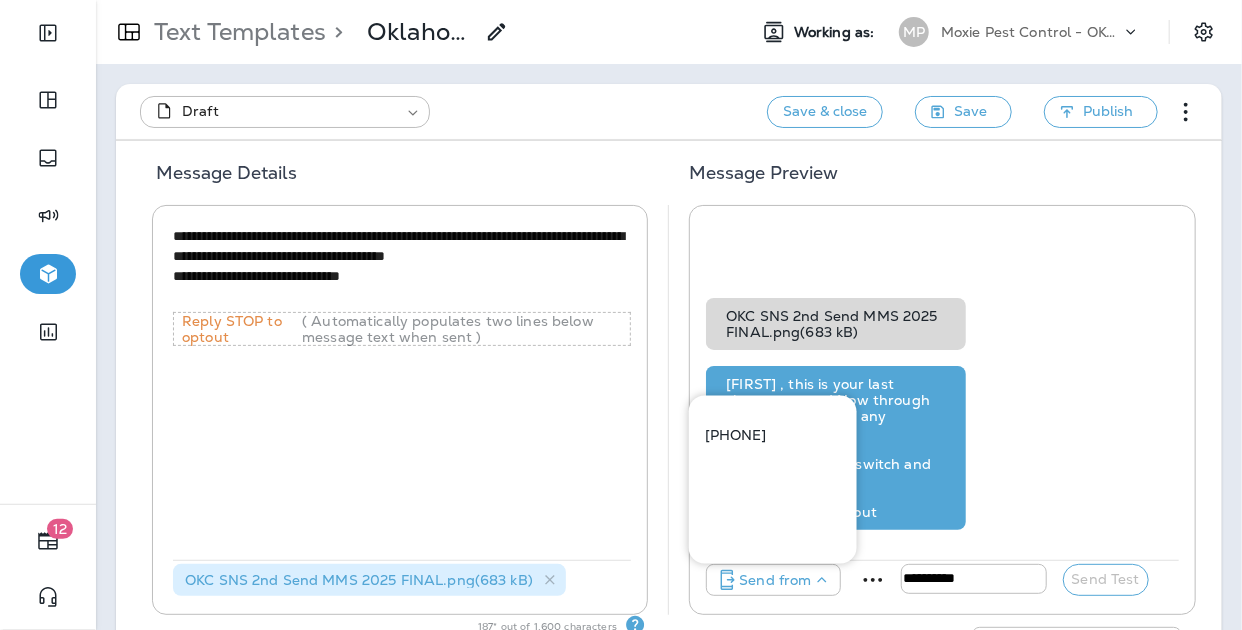 click on "[PHONE]" at bounding box center (736, 436) 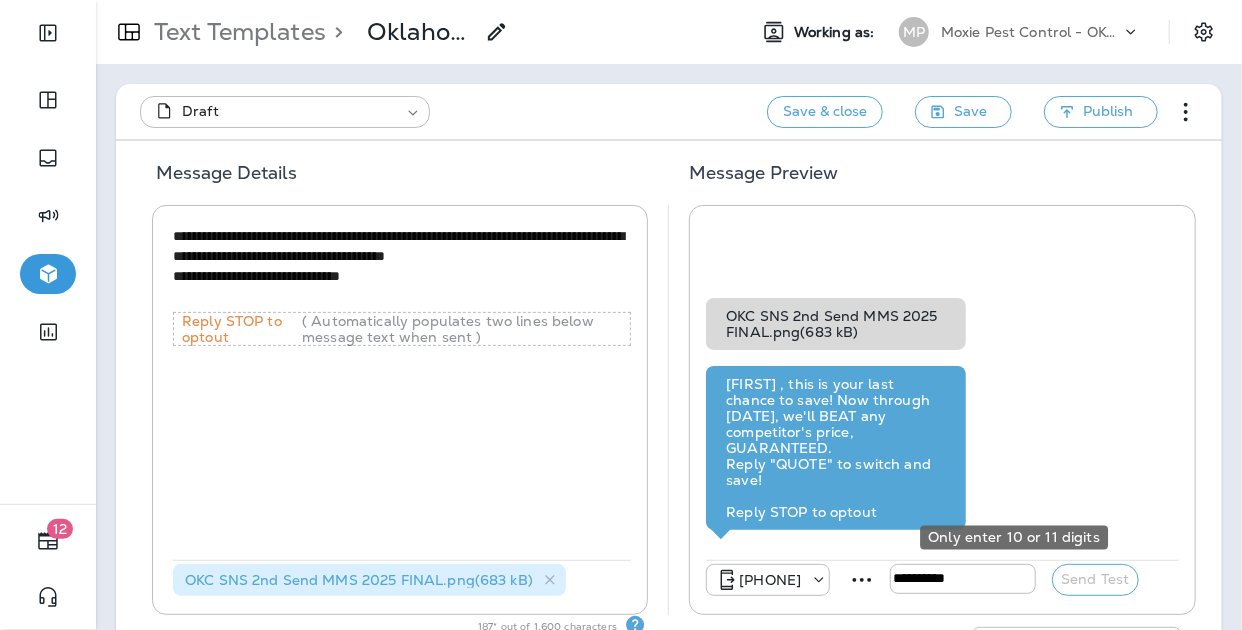 click at bounding box center [963, 579] 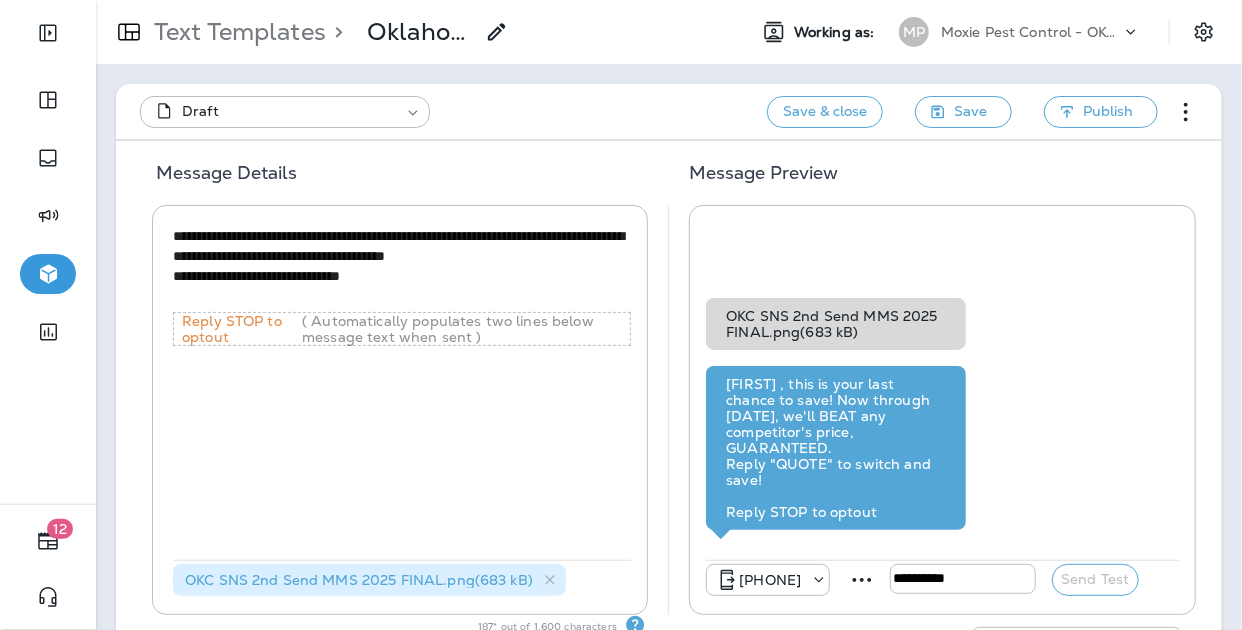 type on "**********" 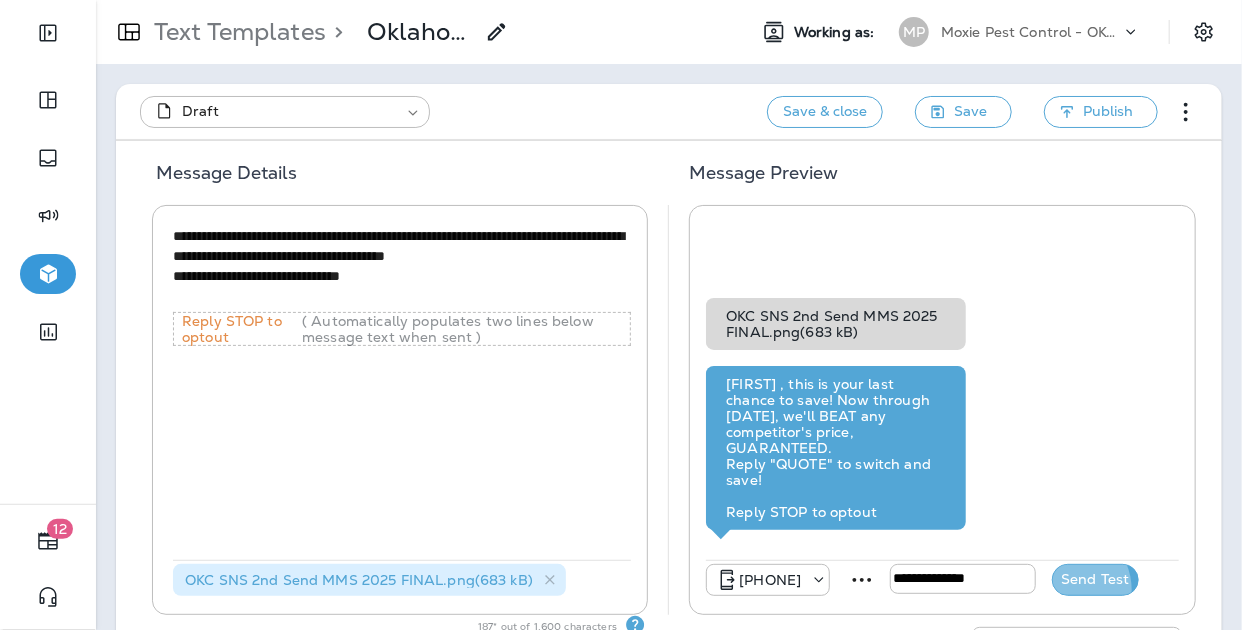 click on "Send Test" at bounding box center [1095, 580] 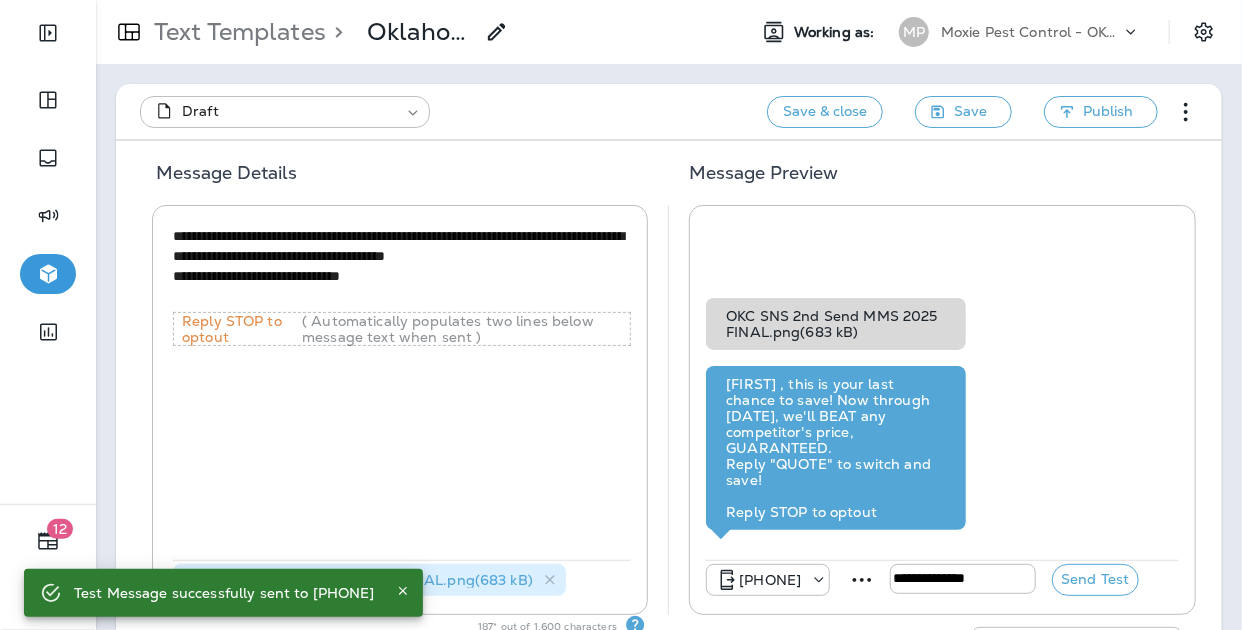 click on "**********" at bounding box center [402, 391] 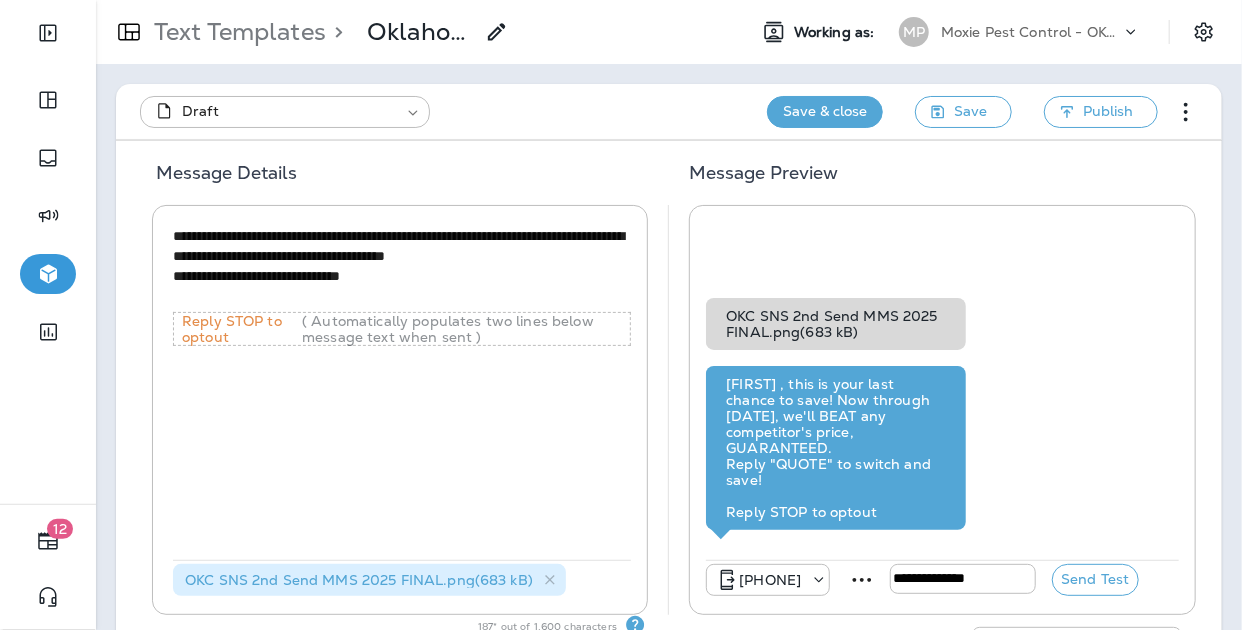 click on "Save & close" at bounding box center [825, 112] 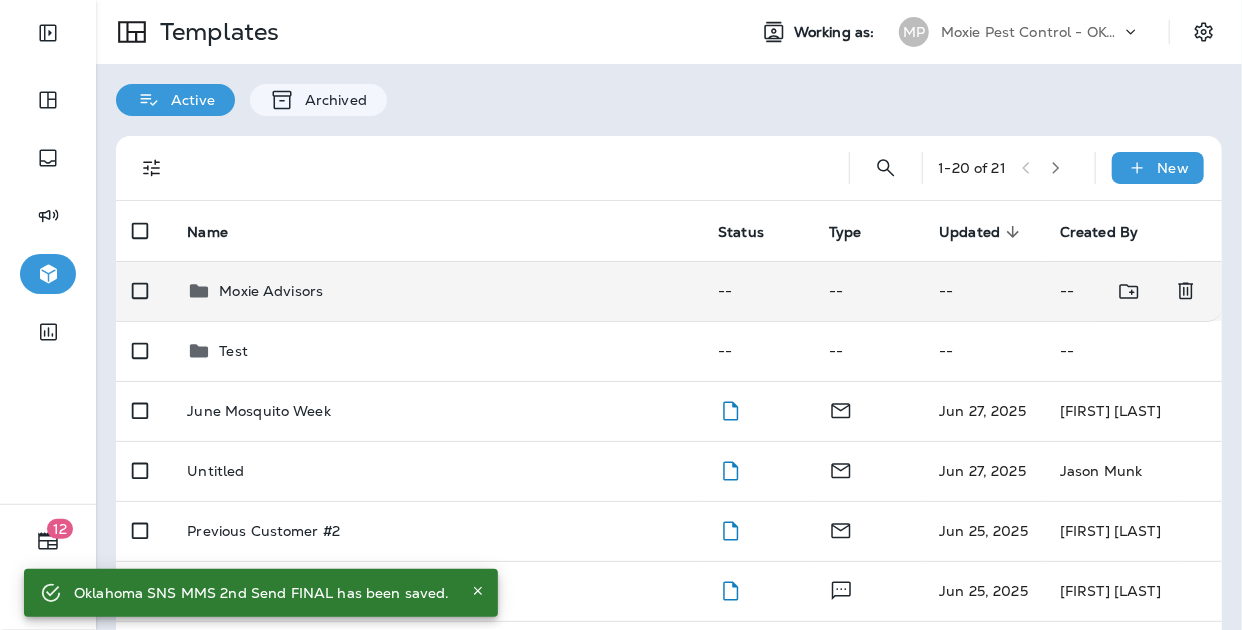 click on "Moxie Advisors" at bounding box center (271, 291) 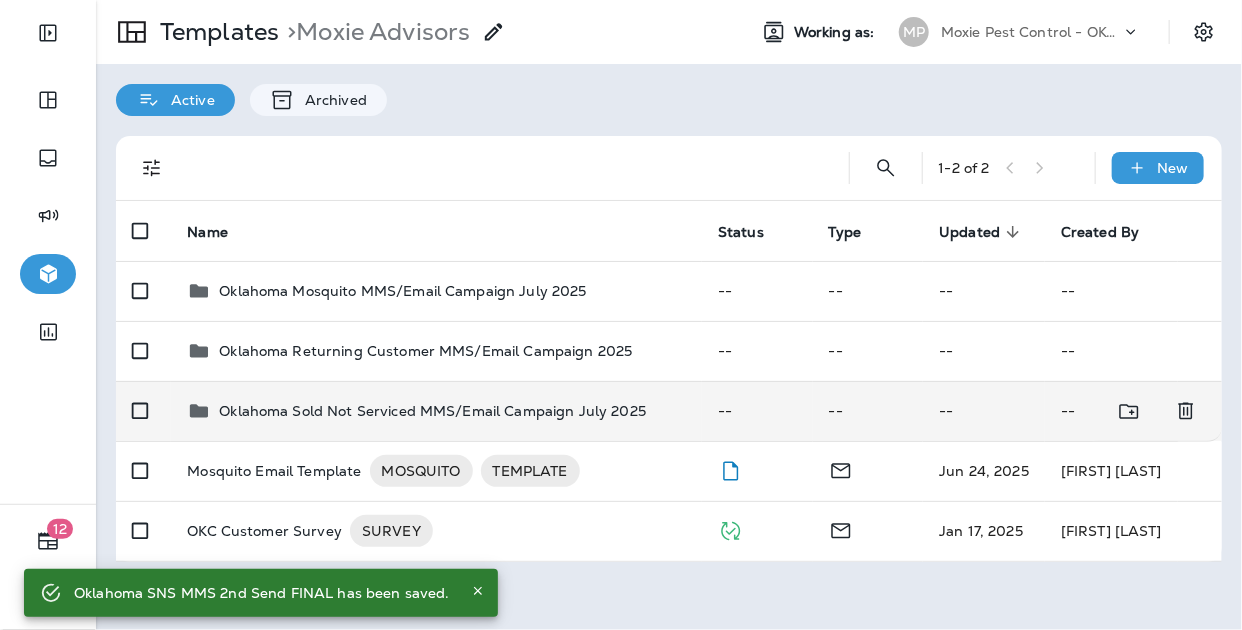click on "Oklahoma Sold Not Serviced MMS/Email Campaign July 2025" at bounding box center [432, 411] 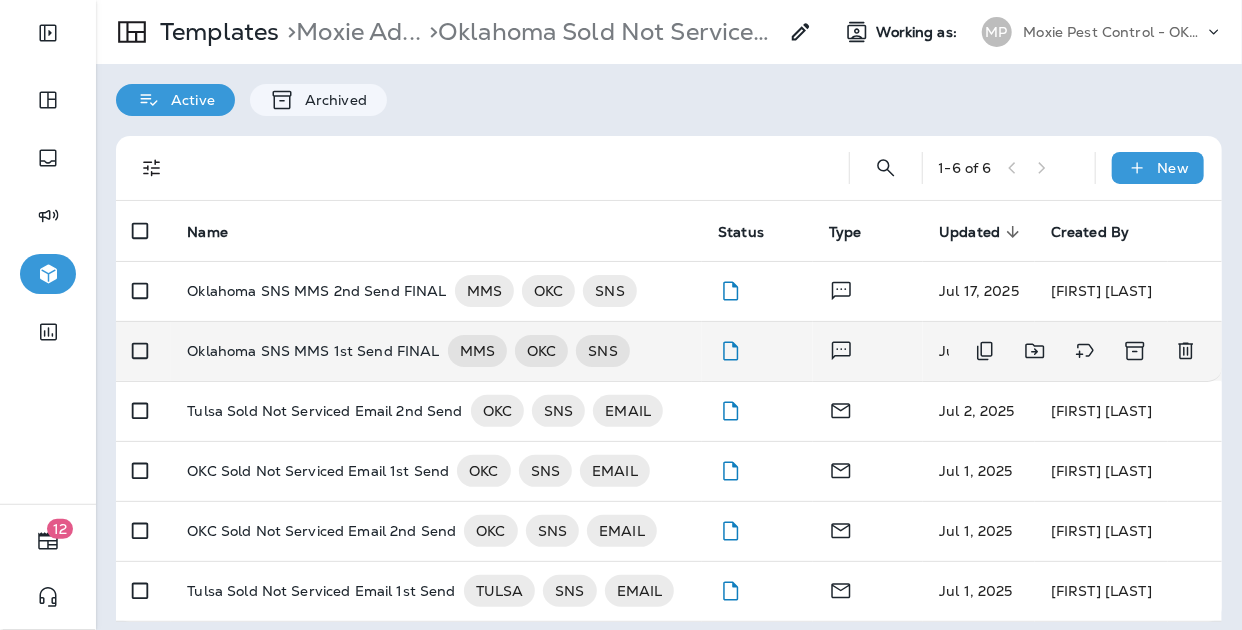 click on "Oklahoma SNS MMS 1st Send FINAL" at bounding box center (313, 351) 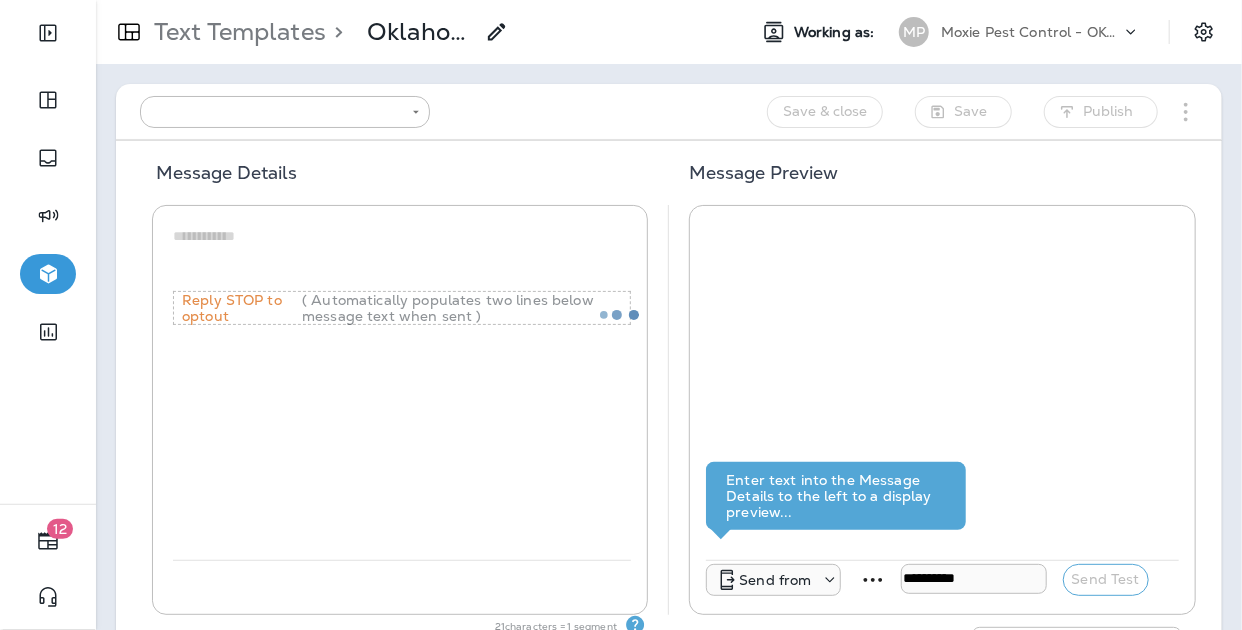 type on "**********" 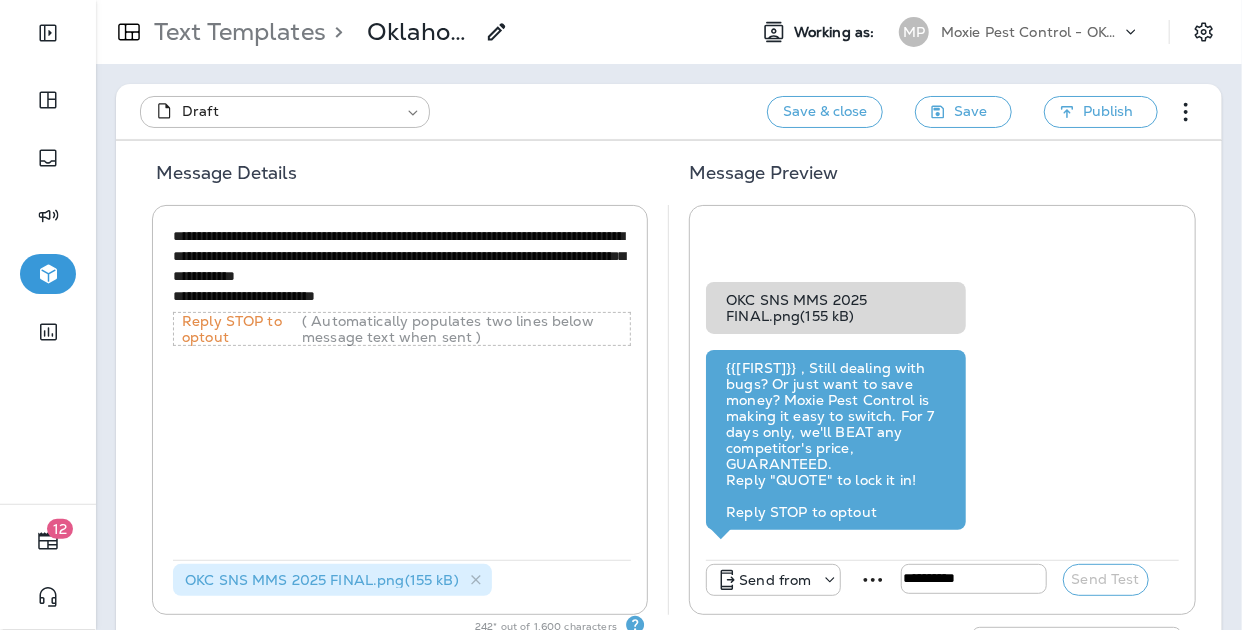 click on "**********" at bounding box center (402, 266) 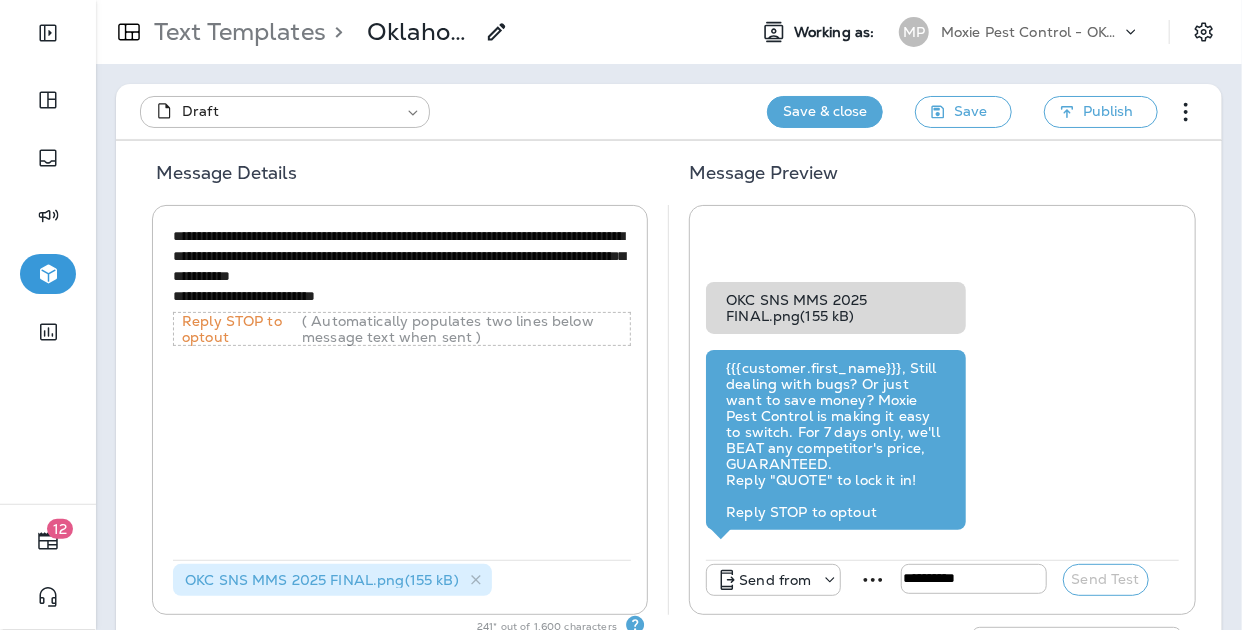 type on "**********" 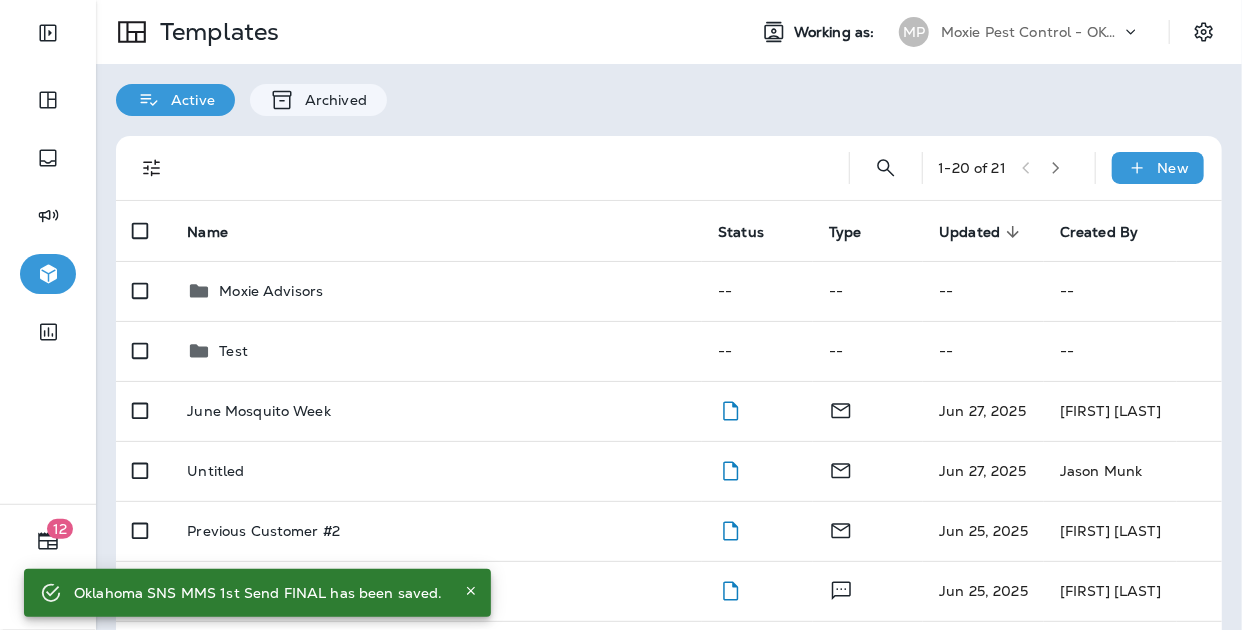 click on "Active Archived" at bounding box center (669, 90) 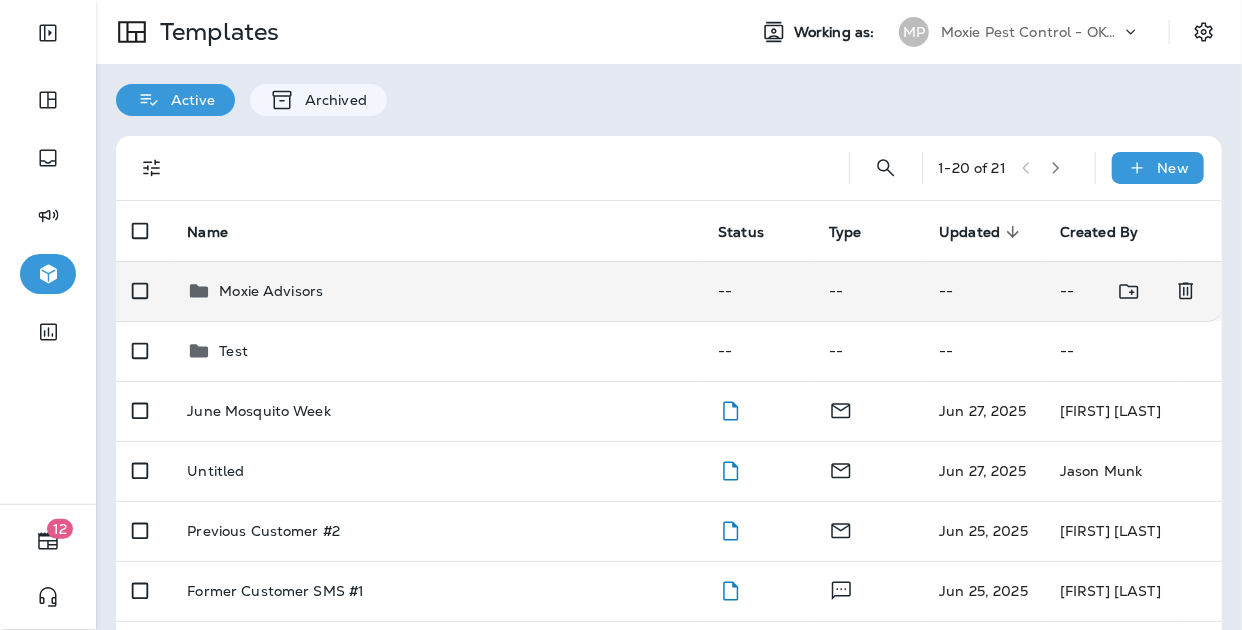click on "Moxie Advisors" at bounding box center [436, 291] 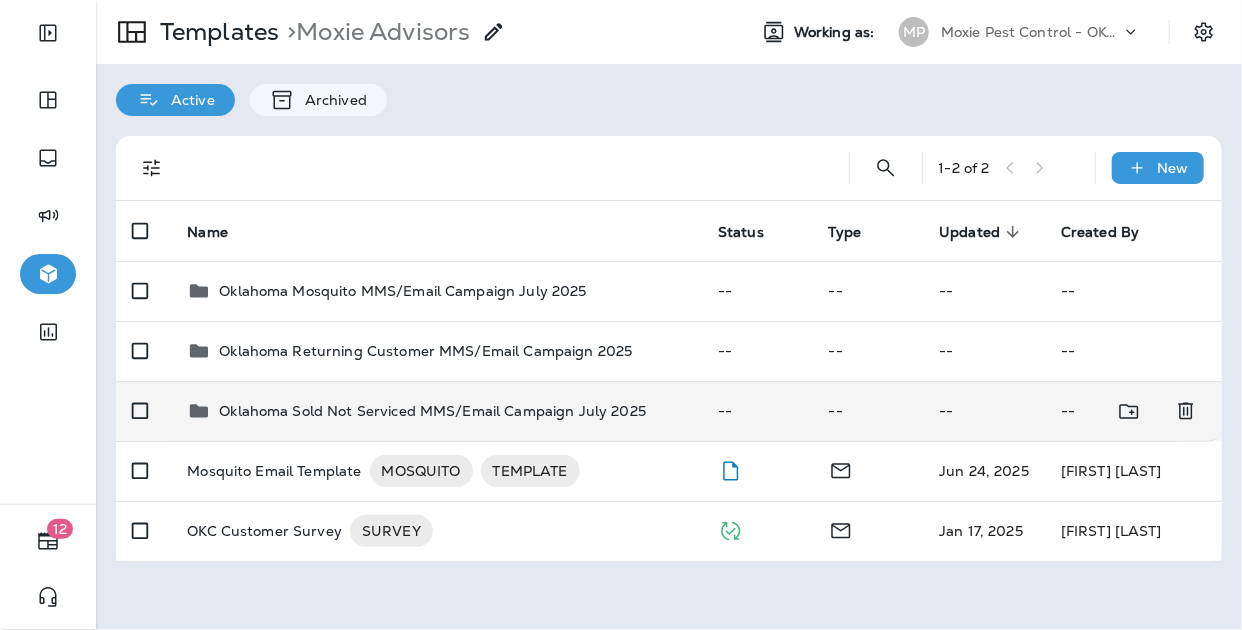click on "Oklahoma Sold Not Serviced MMS/Email Campaign July 2025" at bounding box center (432, 411) 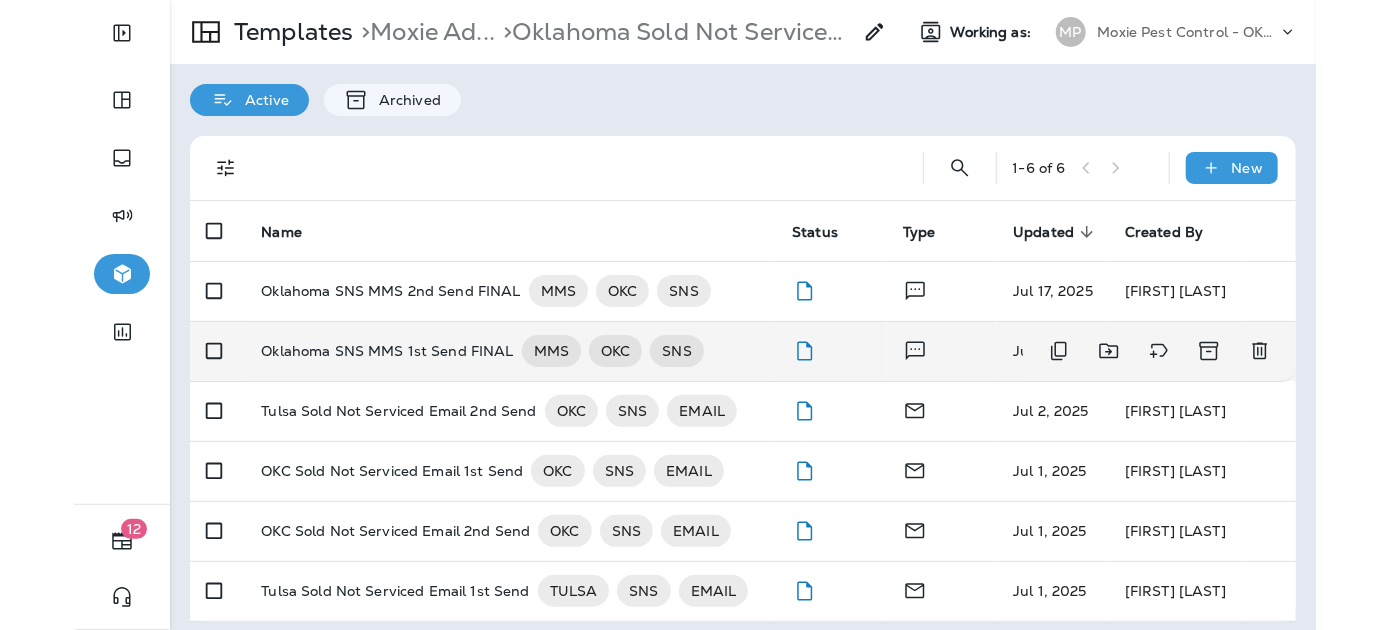 scroll, scrollTop: 12, scrollLeft: 0, axis: vertical 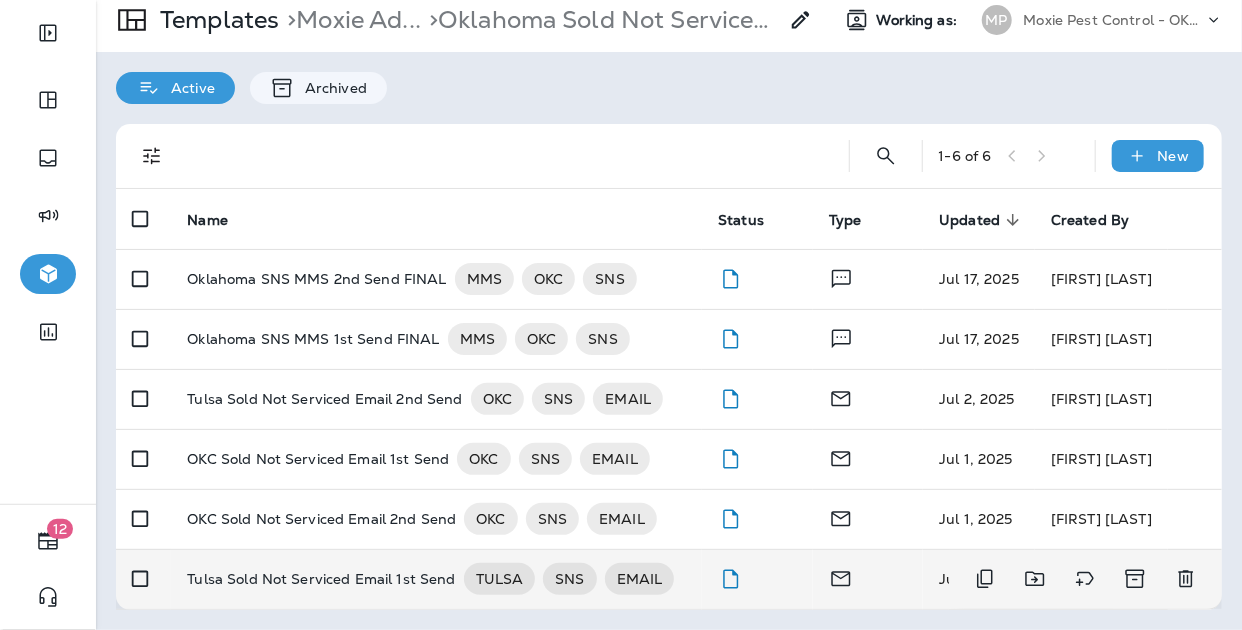 click on "Tulsa Sold Not Serviced Email 1st Send" at bounding box center (321, 579) 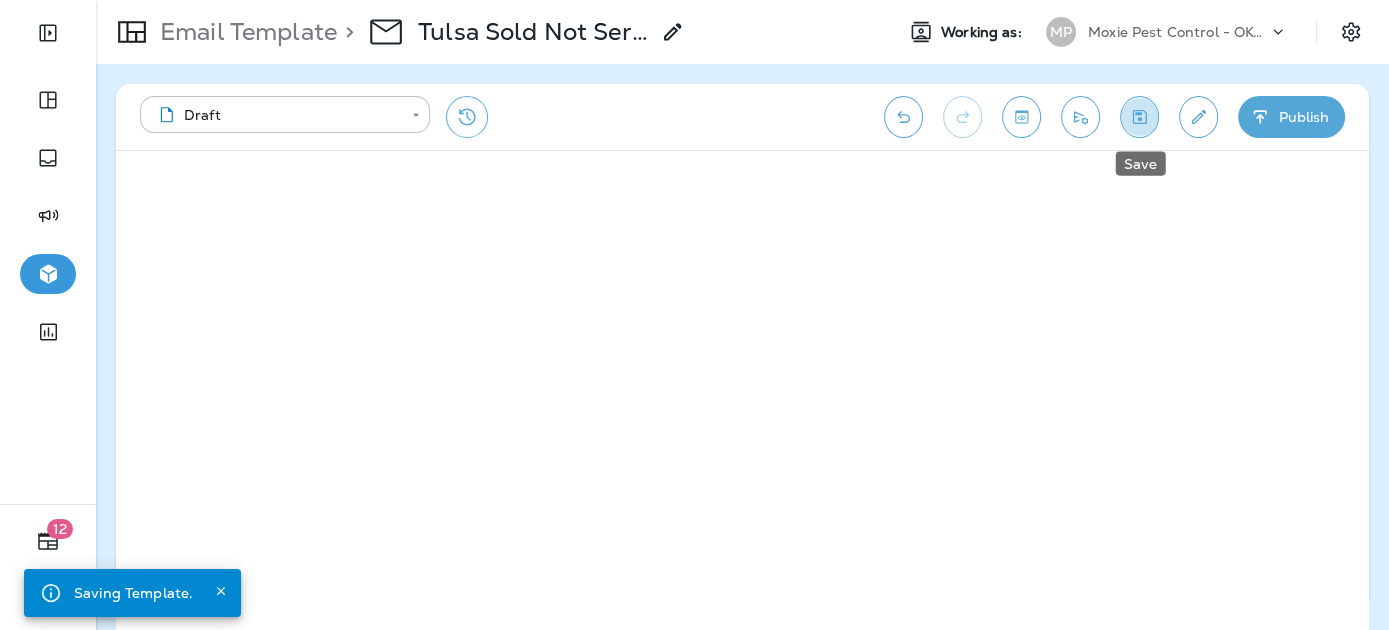 click 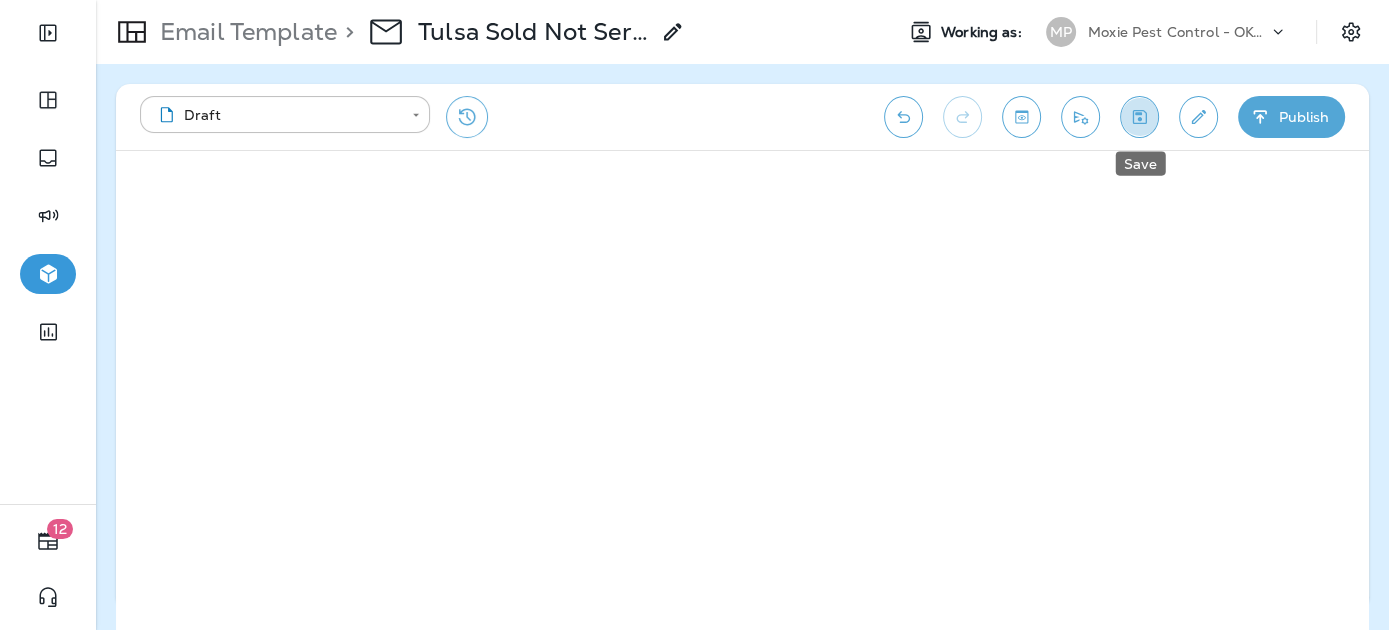 click 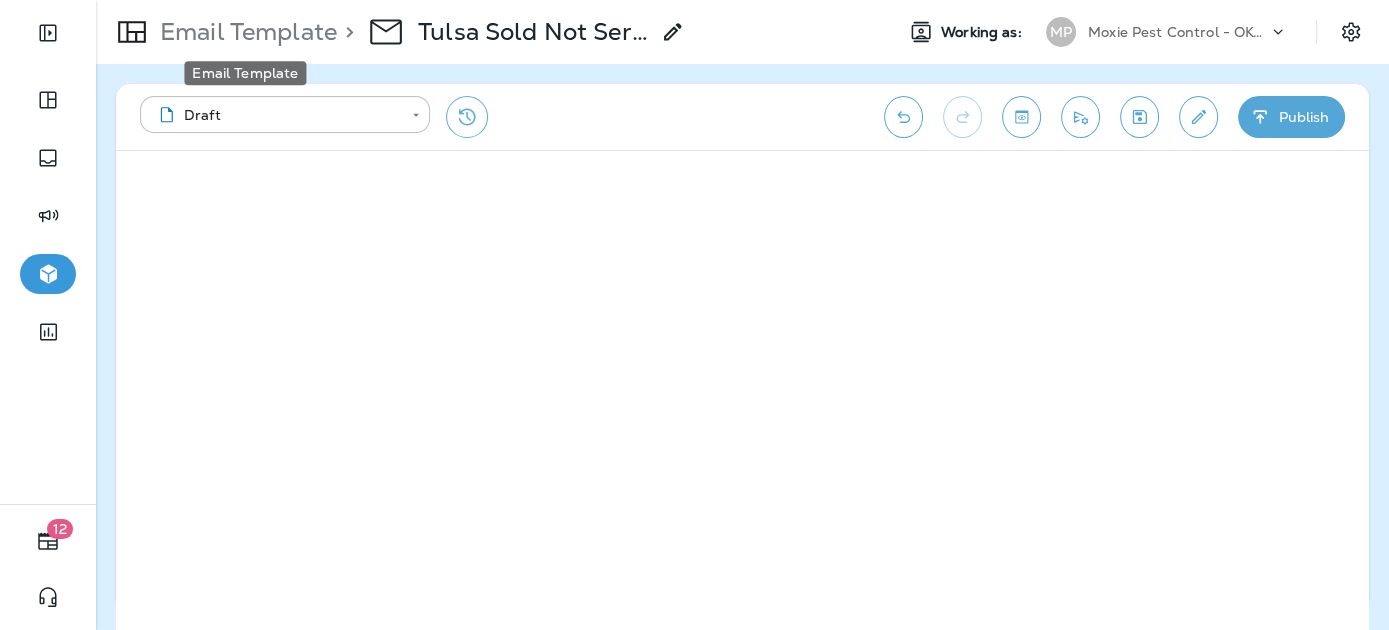 click on "Email Template" at bounding box center [244, 32] 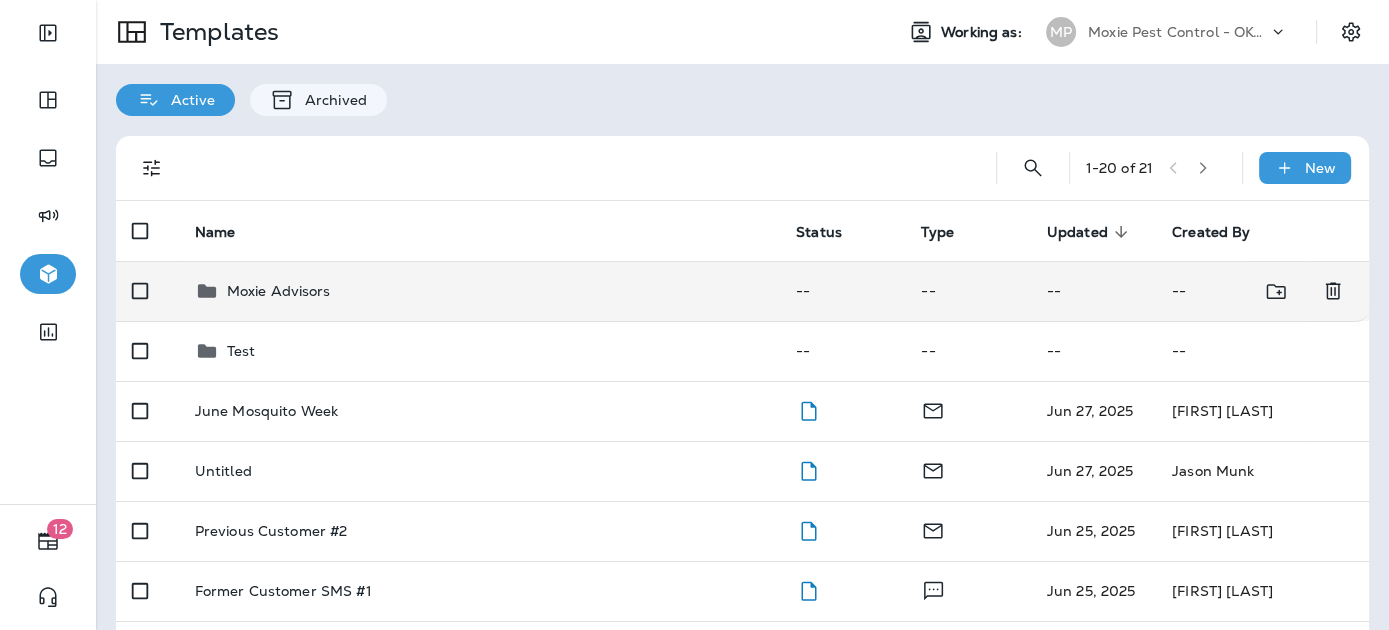 click on "Moxie Advisors" at bounding box center [279, 291] 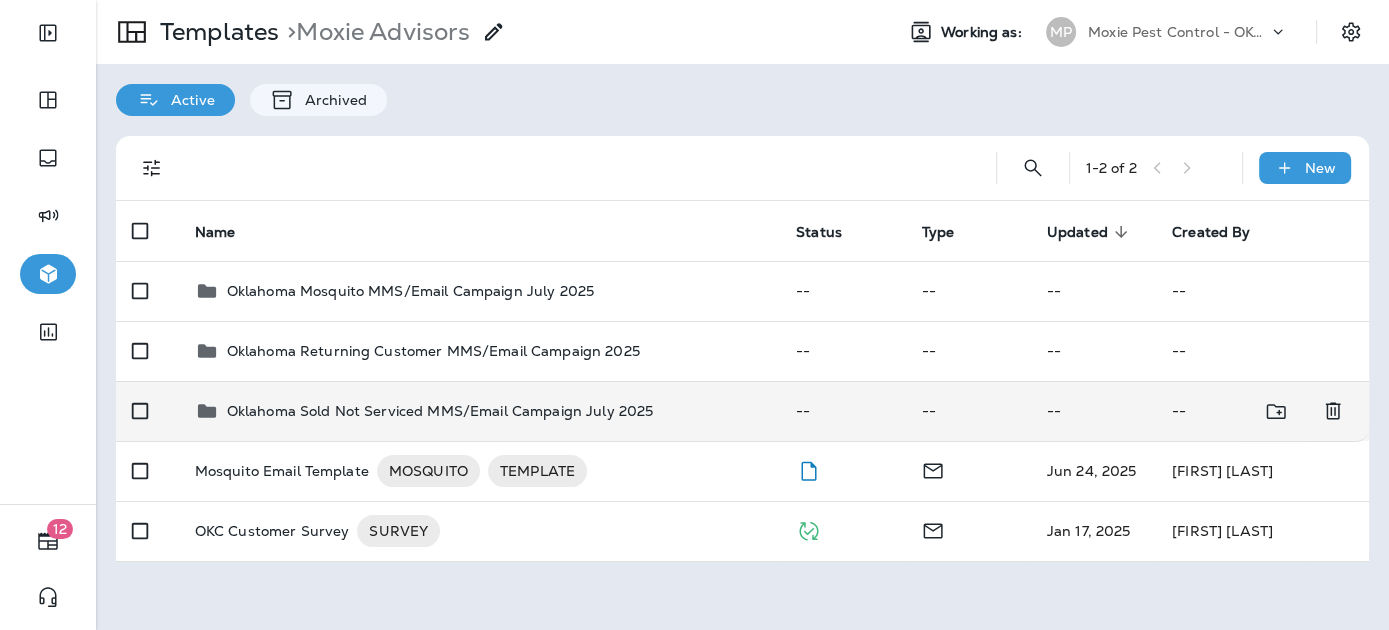 click on "Oklahoma Sold Not Serviced MMS/Email Campaign July 2025" at bounding box center [440, 411] 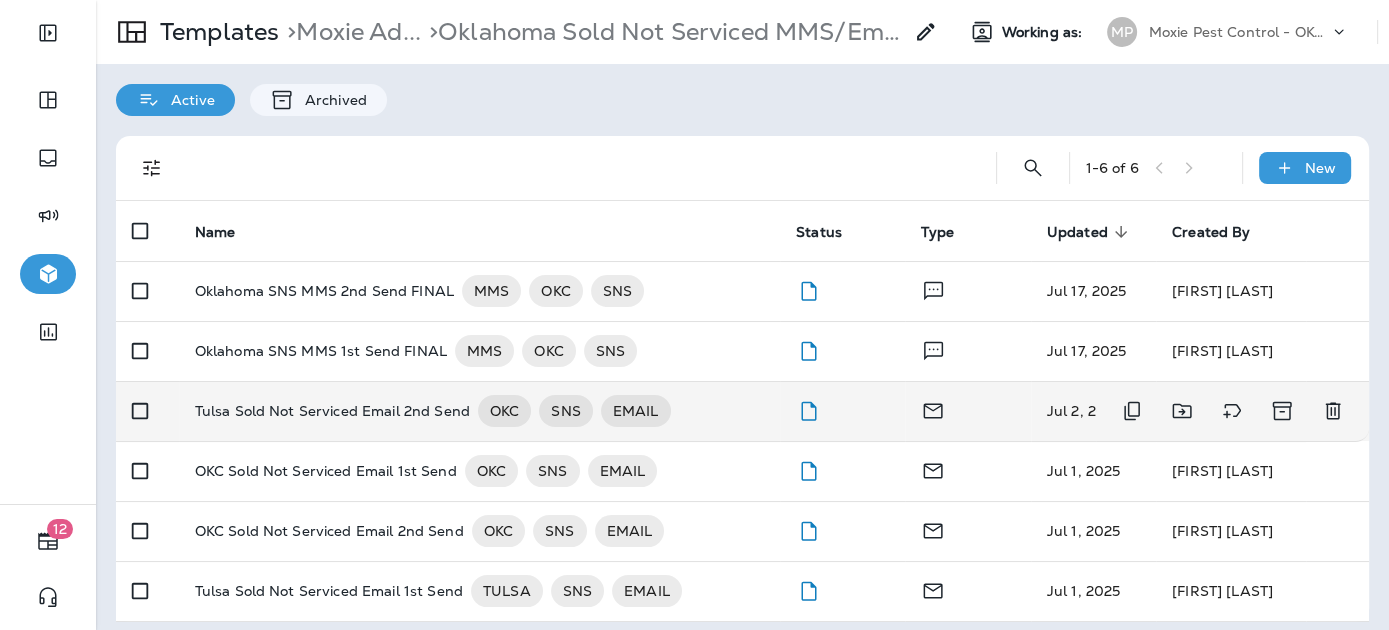 scroll, scrollTop: 12, scrollLeft: 0, axis: vertical 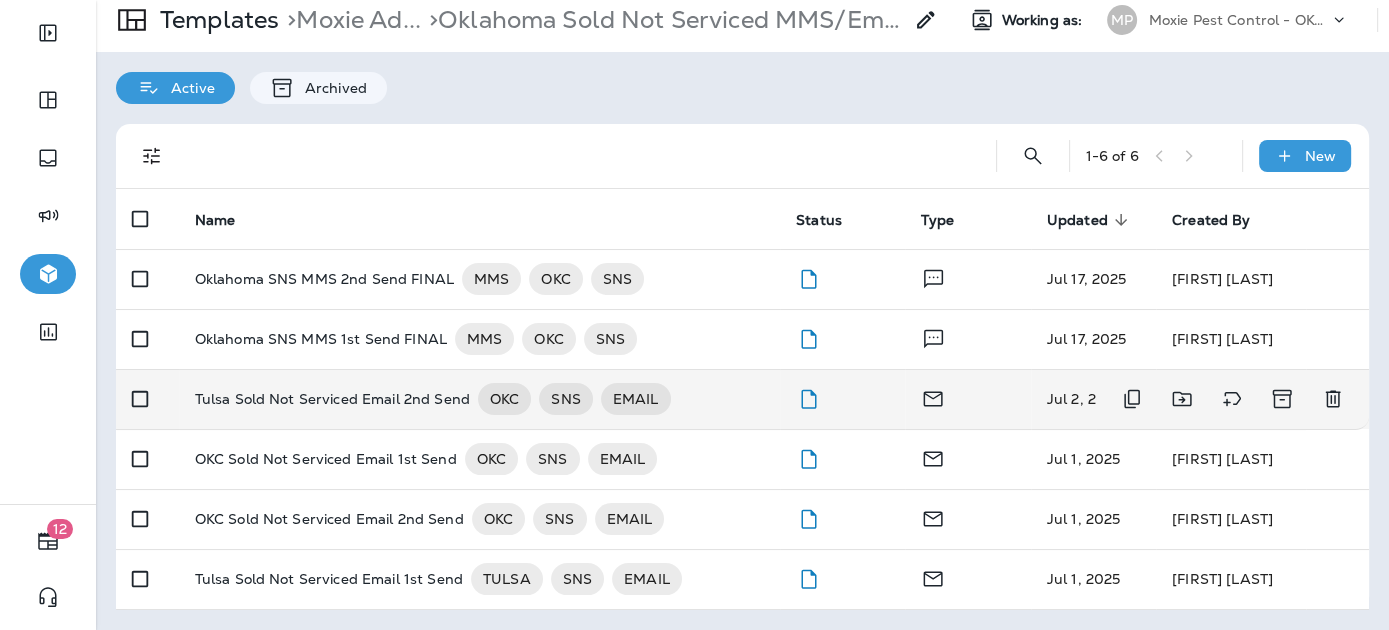 click on "Tulsa Sold Not Serviced Email 2nd Send" at bounding box center (332, 399) 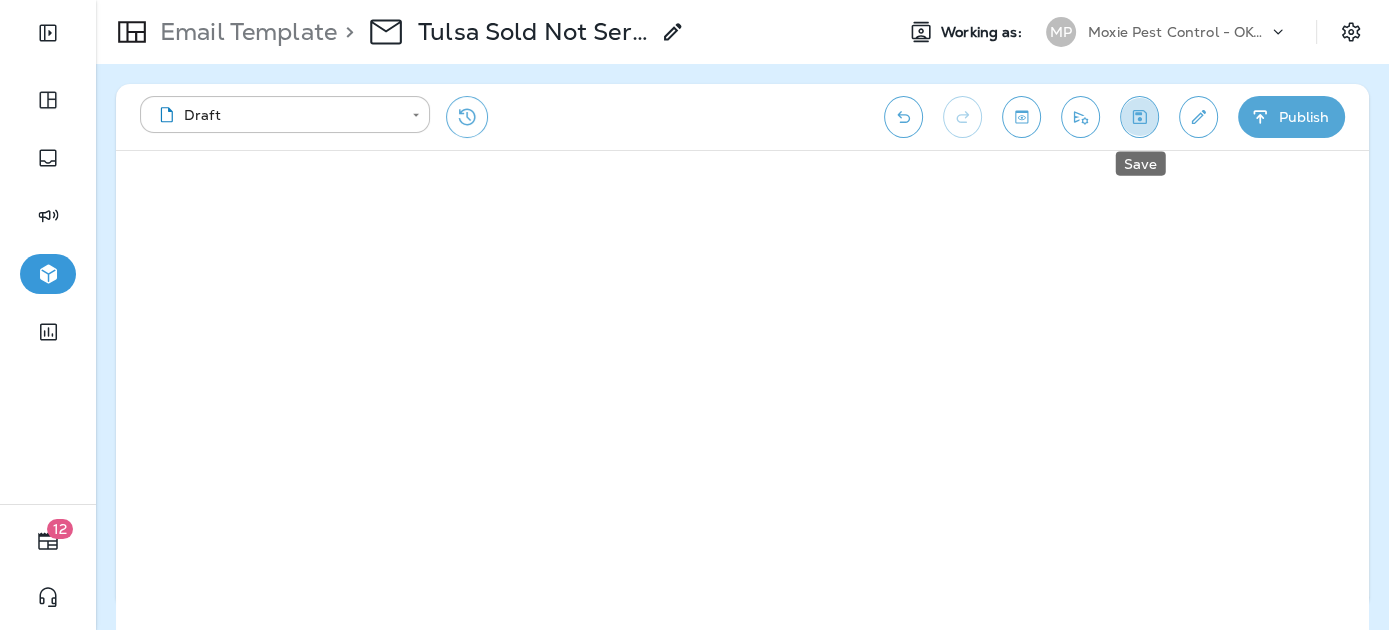 click 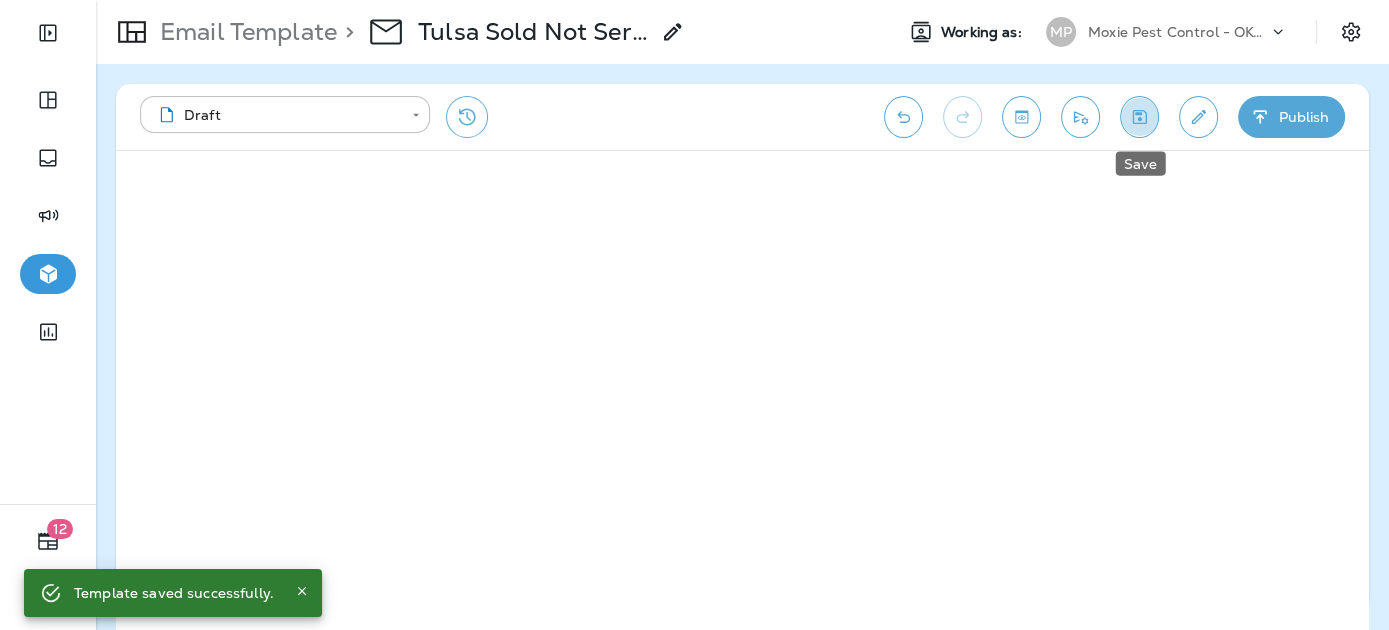 click 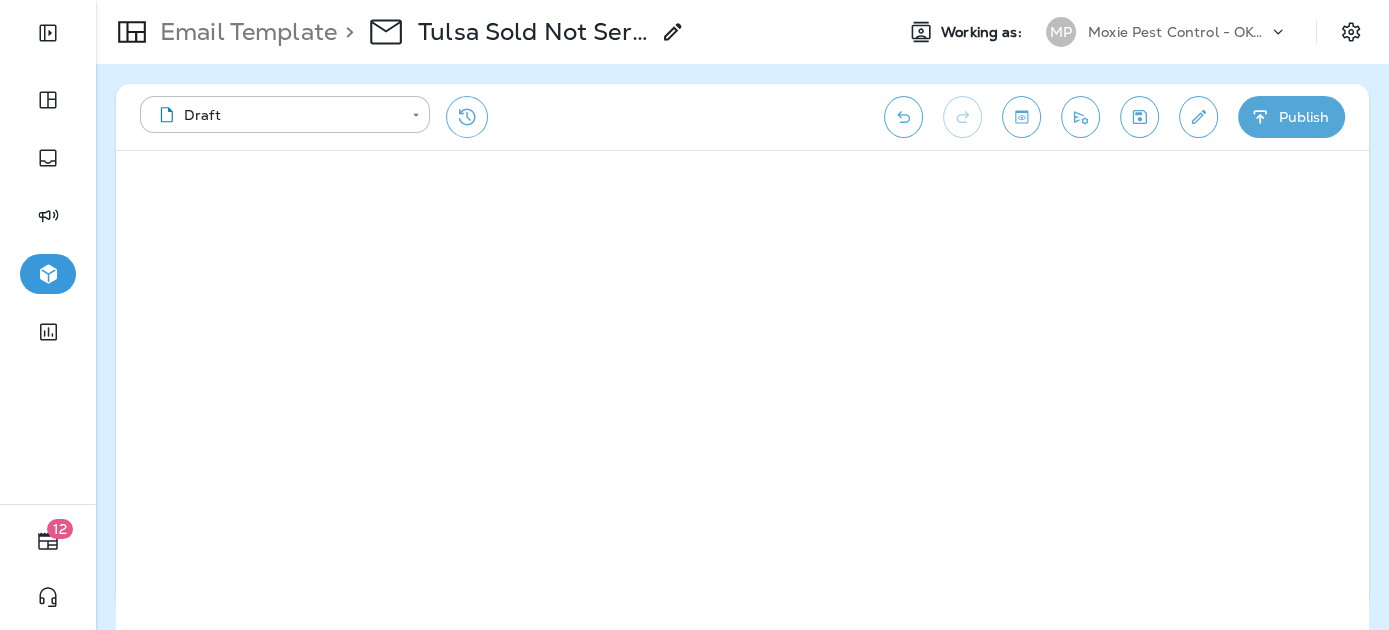 click on "Email Template" at bounding box center (244, 32) 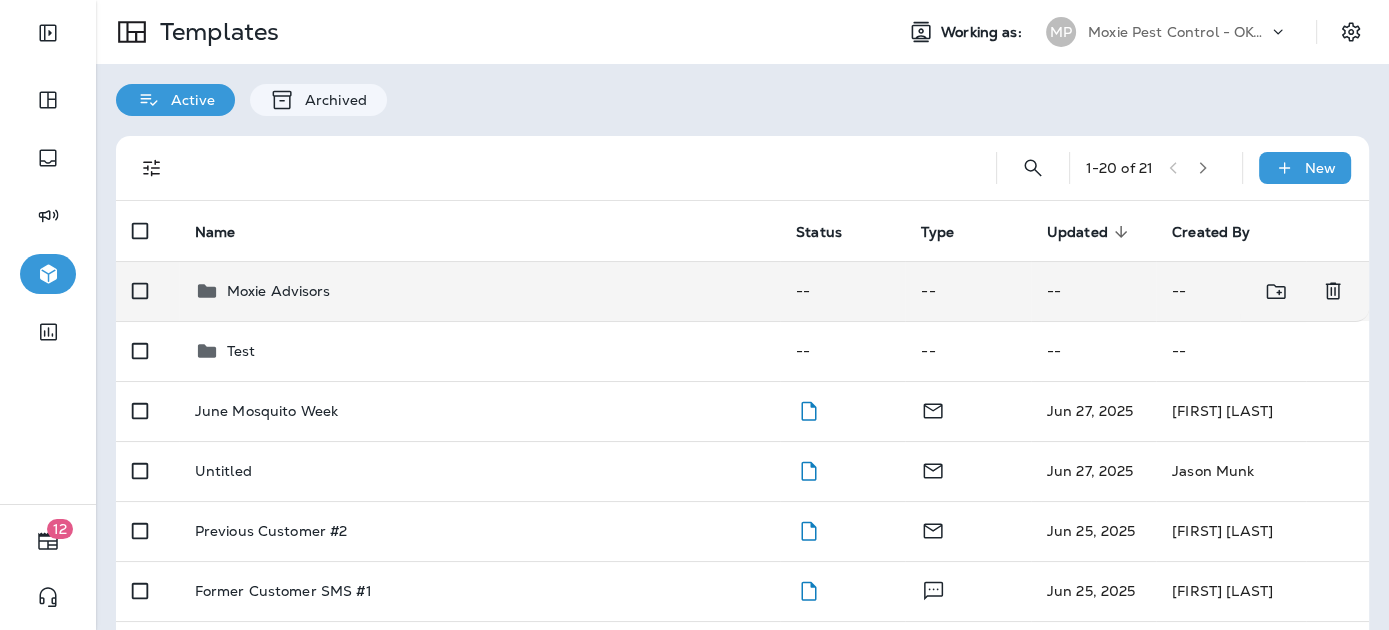 click on "Moxie Advisors" at bounding box center (479, 291) 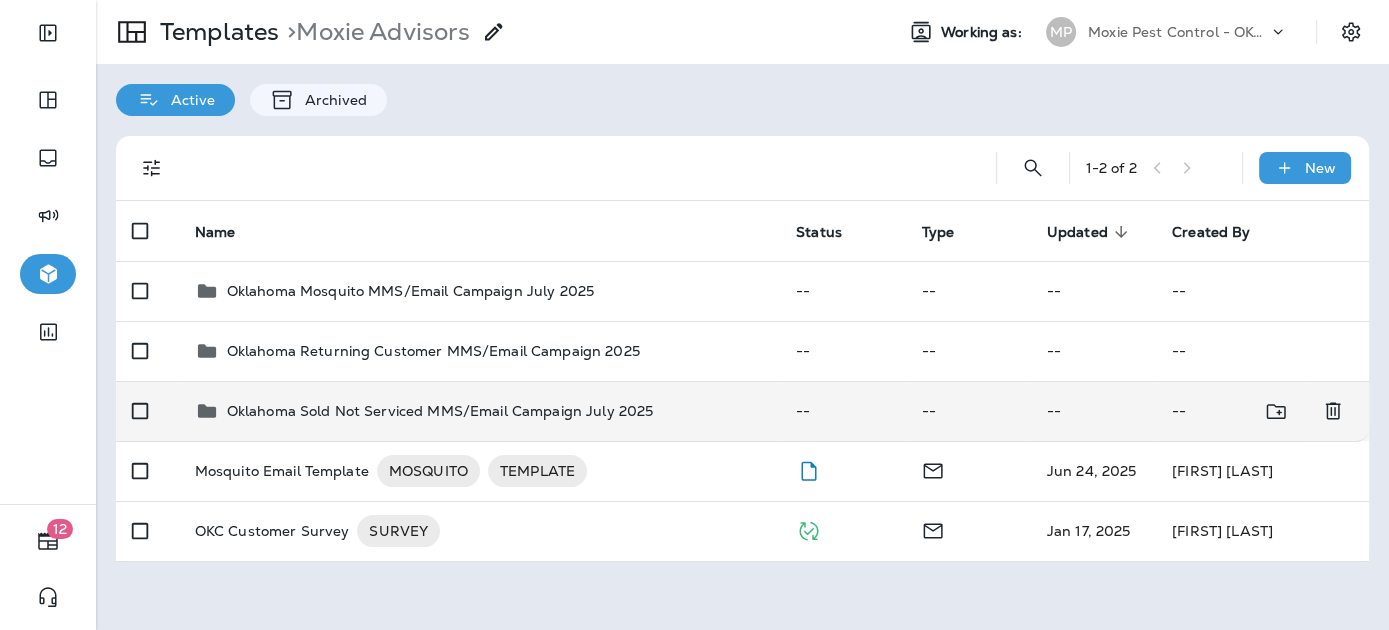 click on "Oklahoma Sold Not Serviced MMS/Email Campaign July 2025" at bounding box center [479, 411] 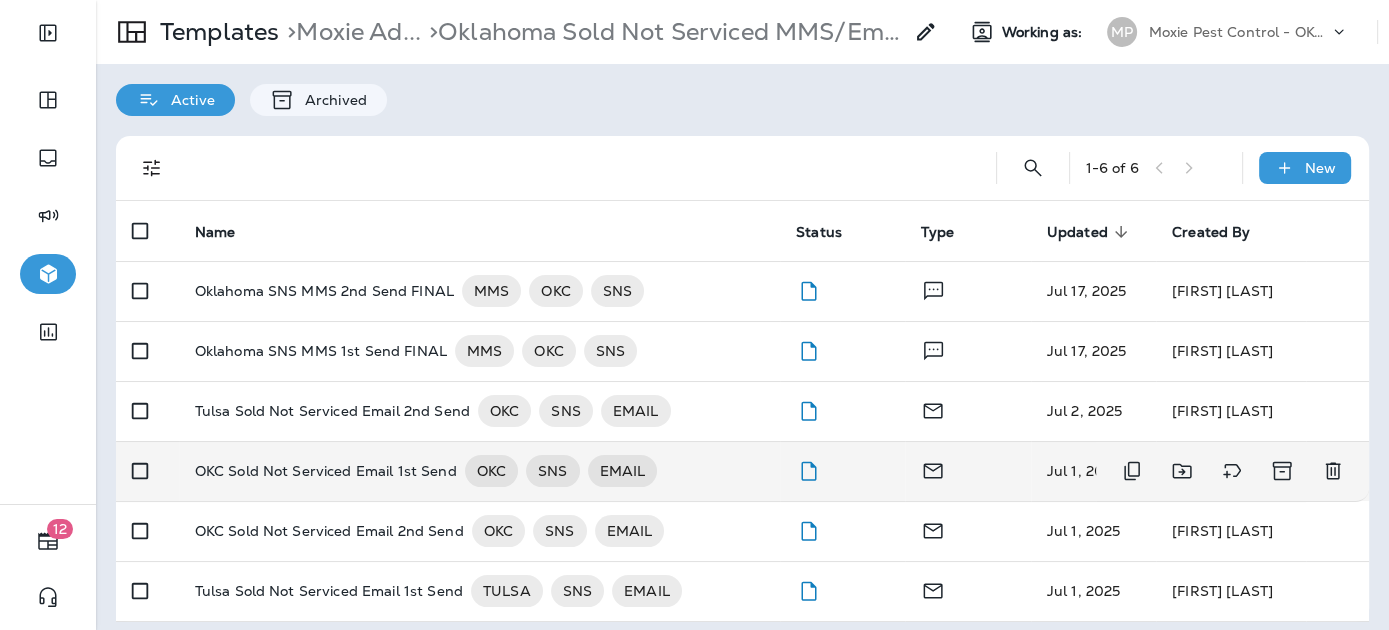 scroll, scrollTop: 12, scrollLeft: 0, axis: vertical 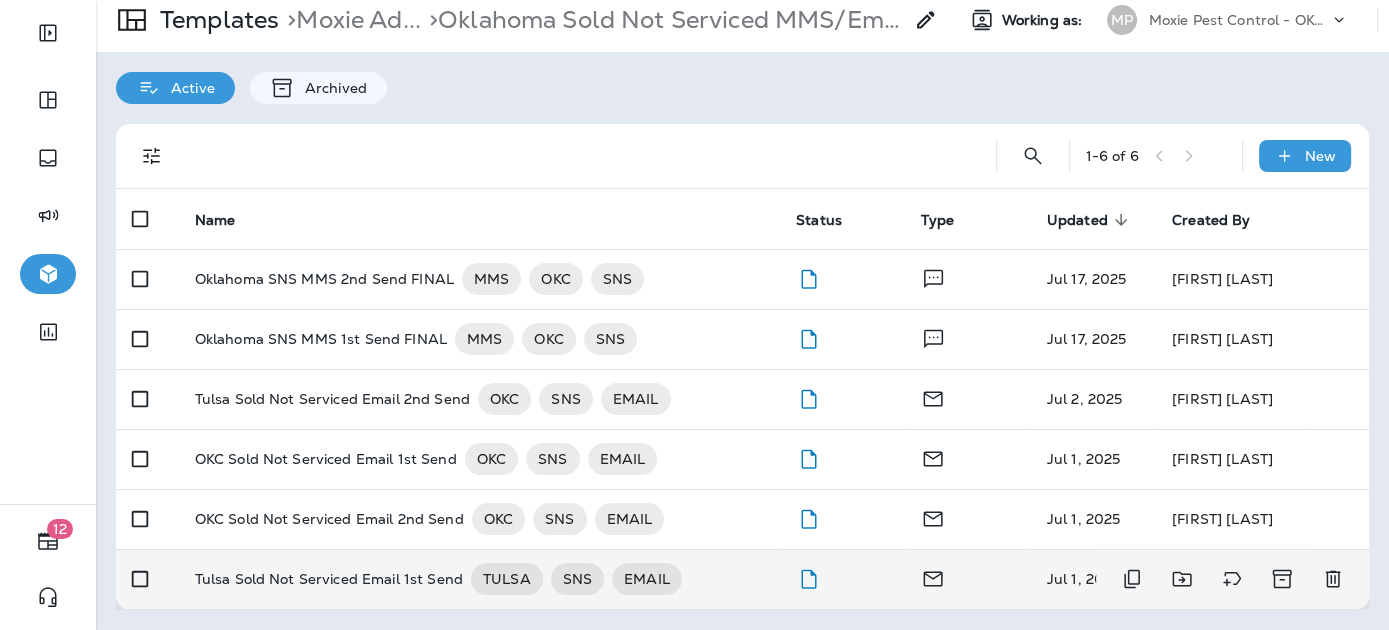 click on "Tulsa Sold Not Serviced Email 1st Send" at bounding box center [329, 579] 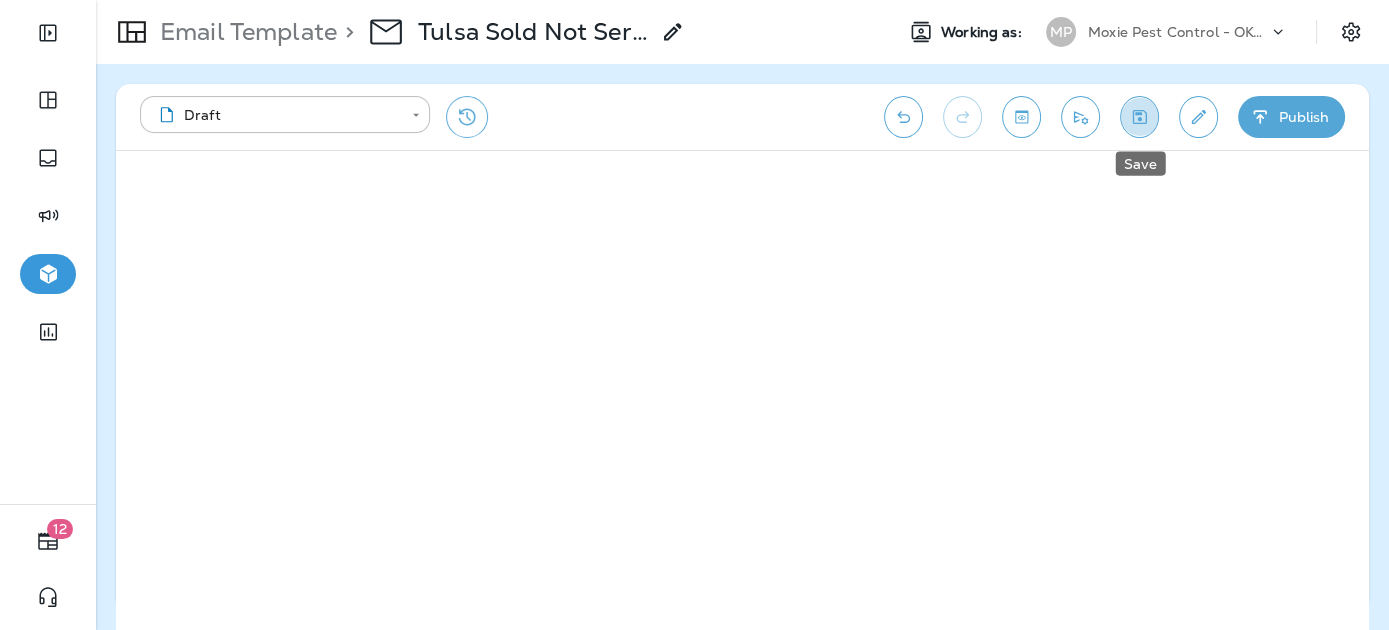 click 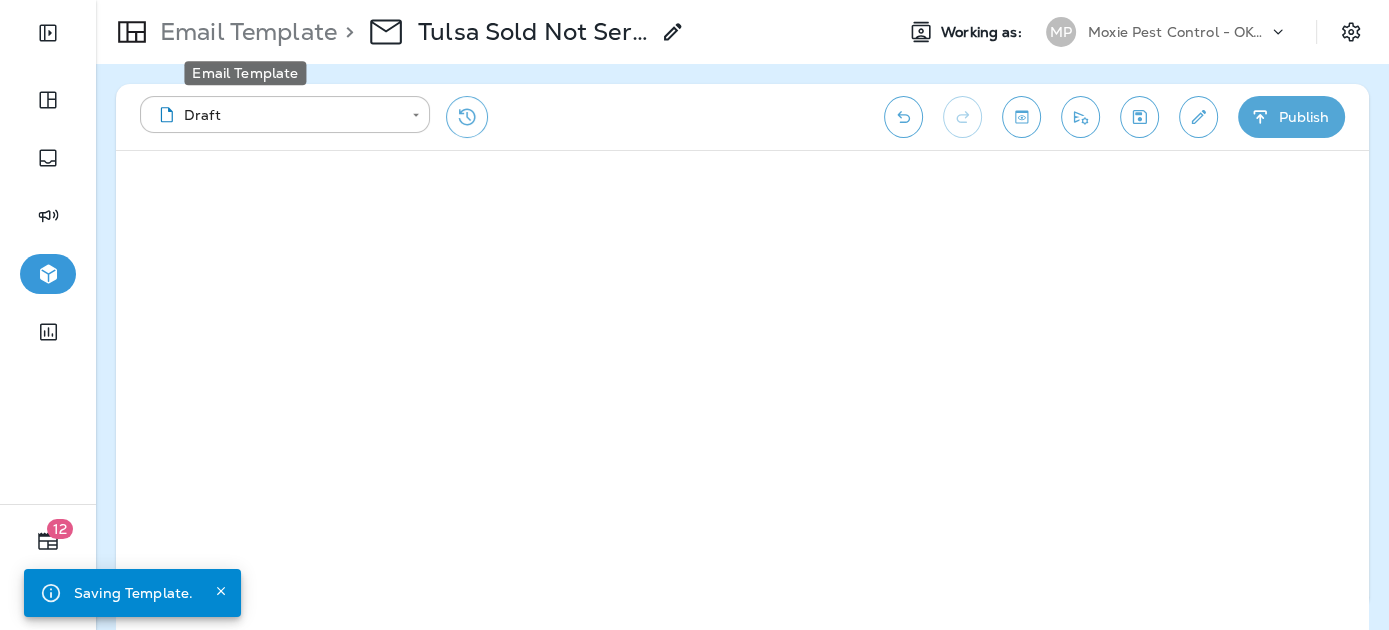 click on "Email Template" at bounding box center [244, 32] 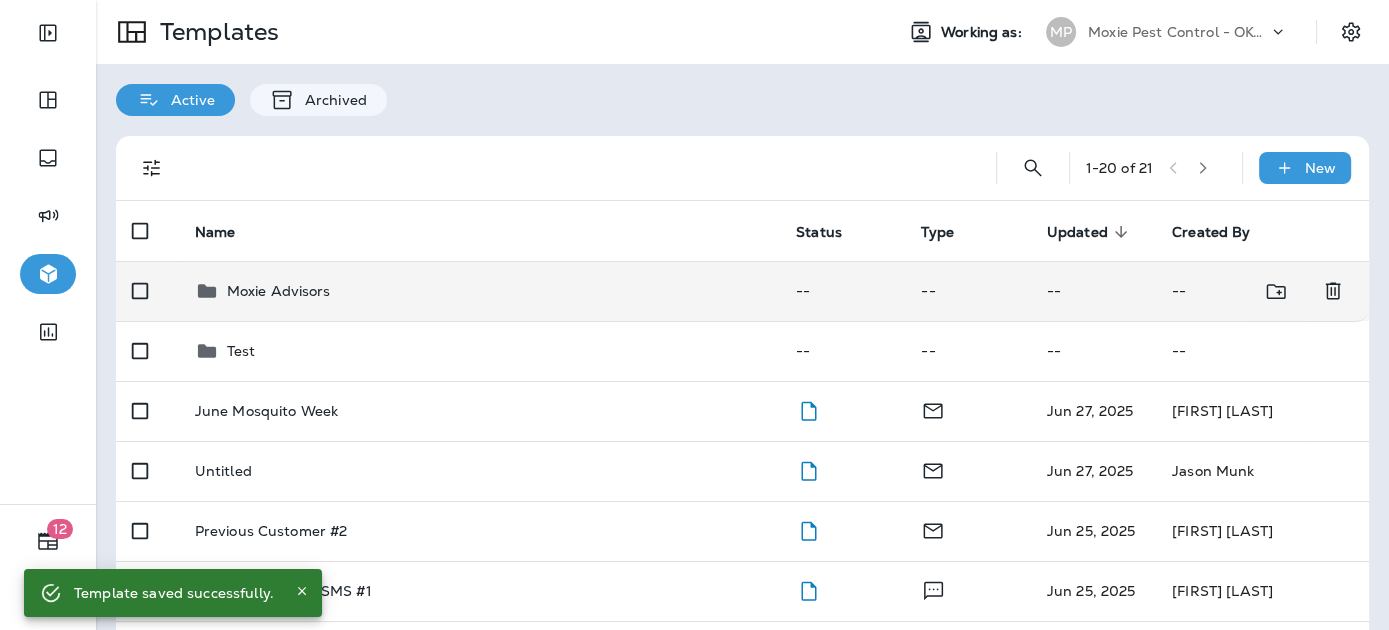 click on "Moxie Advisors" at bounding box center (479, 291) 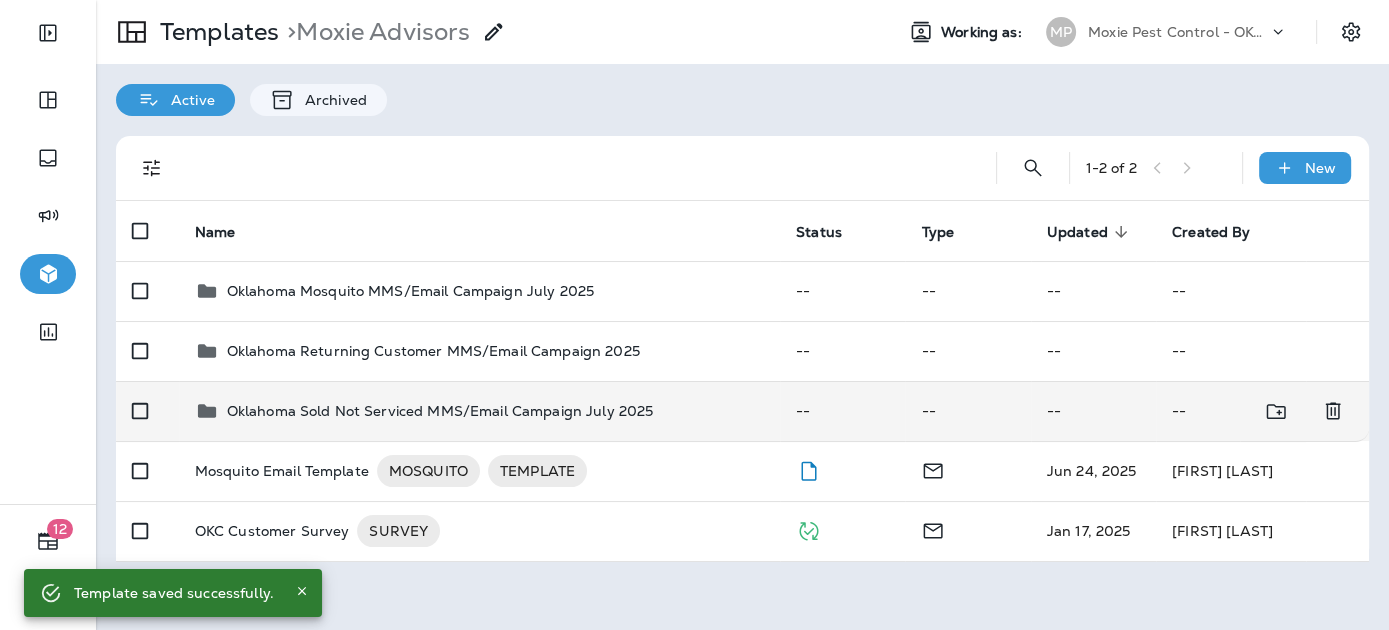 click on "Oklahoma Sold Not Serviced MMS/Email Campaign July 2025" at bounding box center (440, 411) 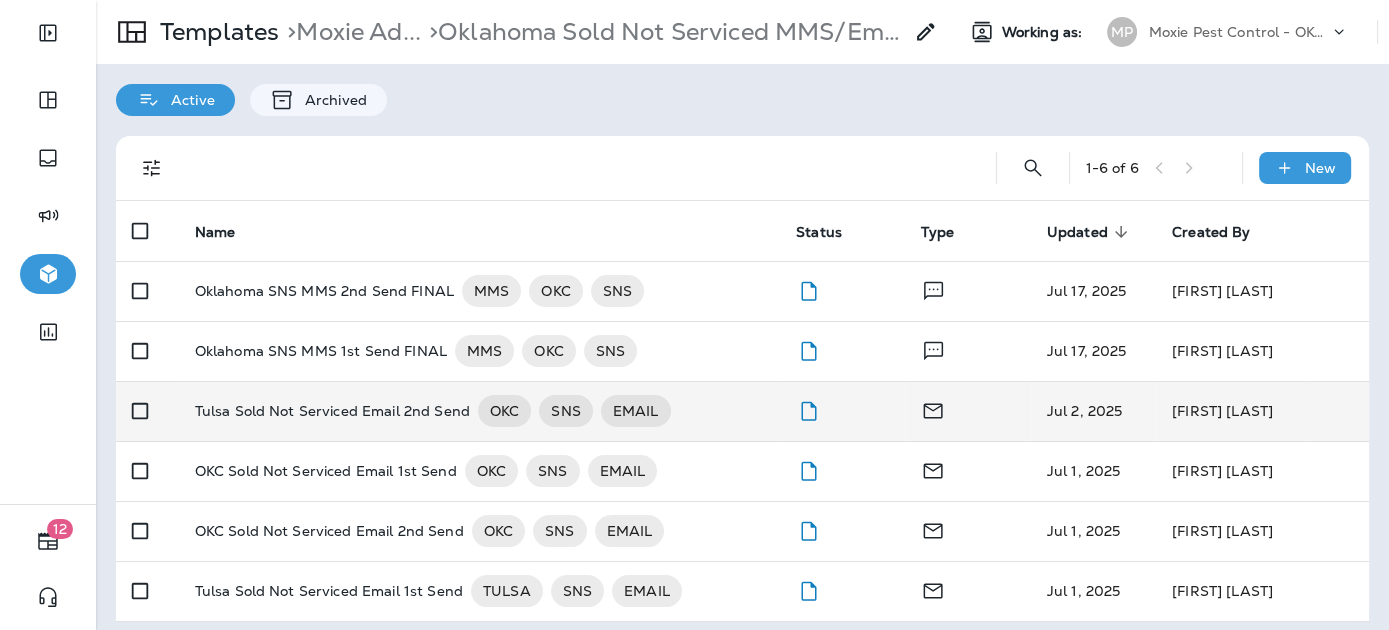 scroll, scrollTop: 0, scrollLeft: 0, axis: both 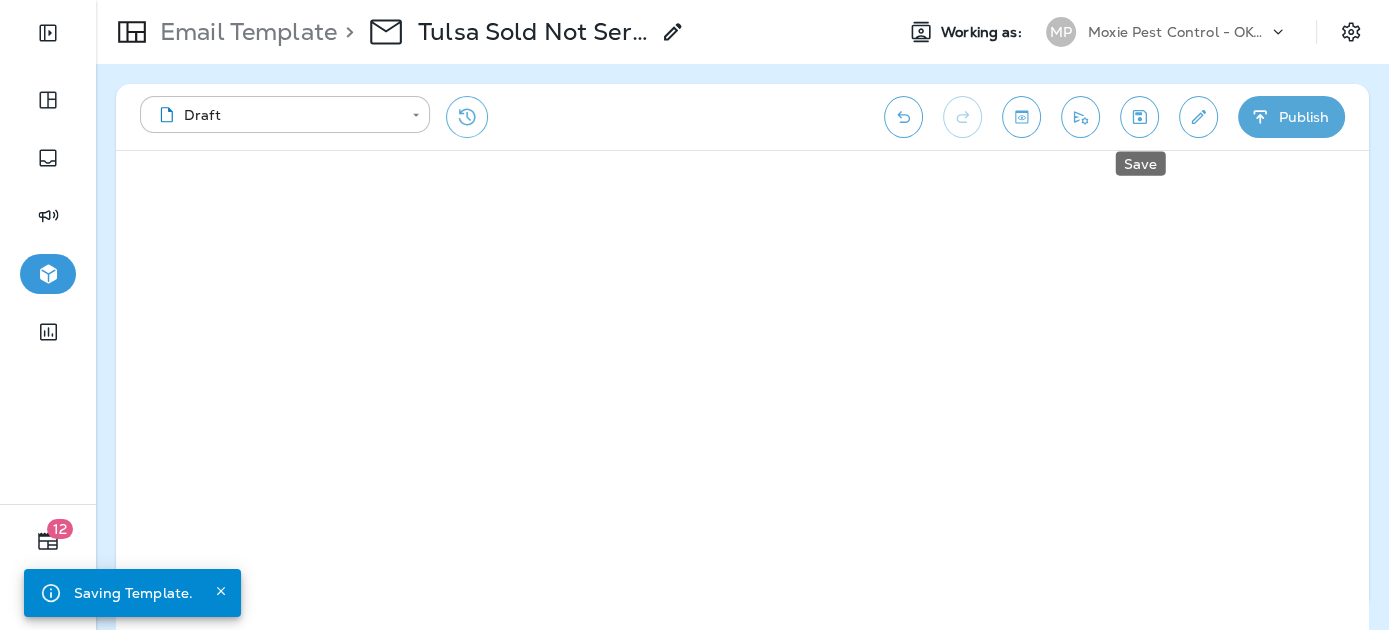click 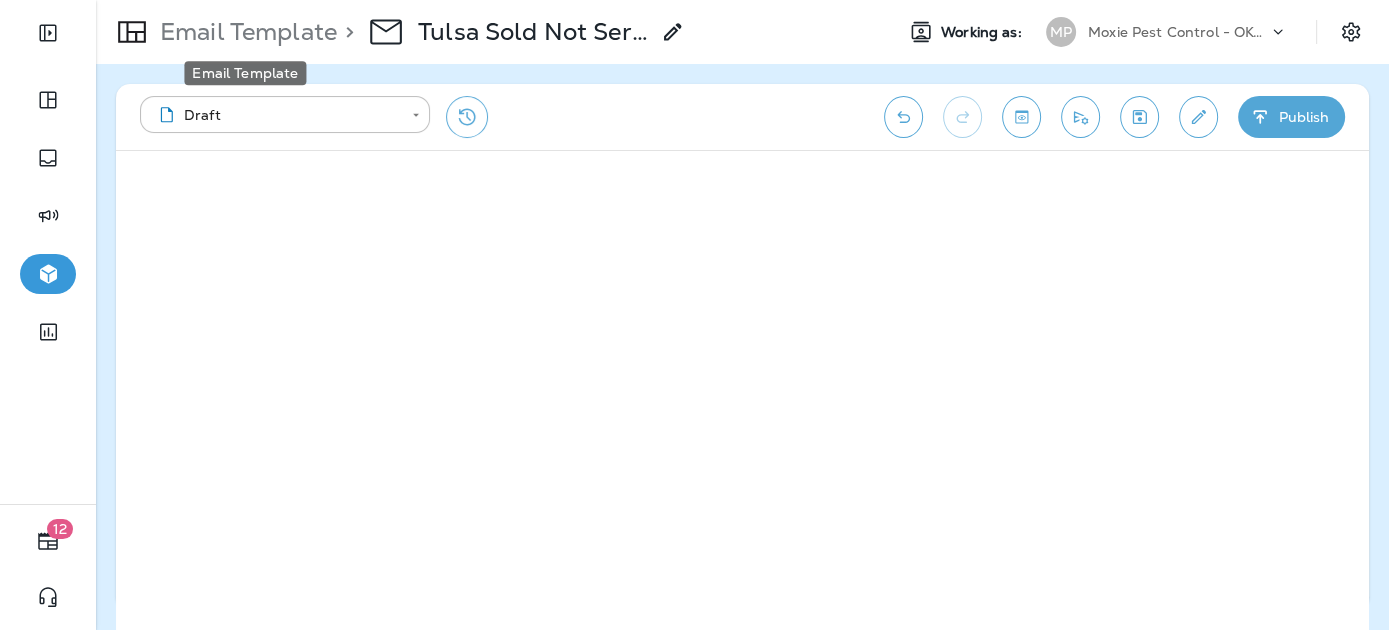 click on "Email Template" at bounding box center (244, 32) 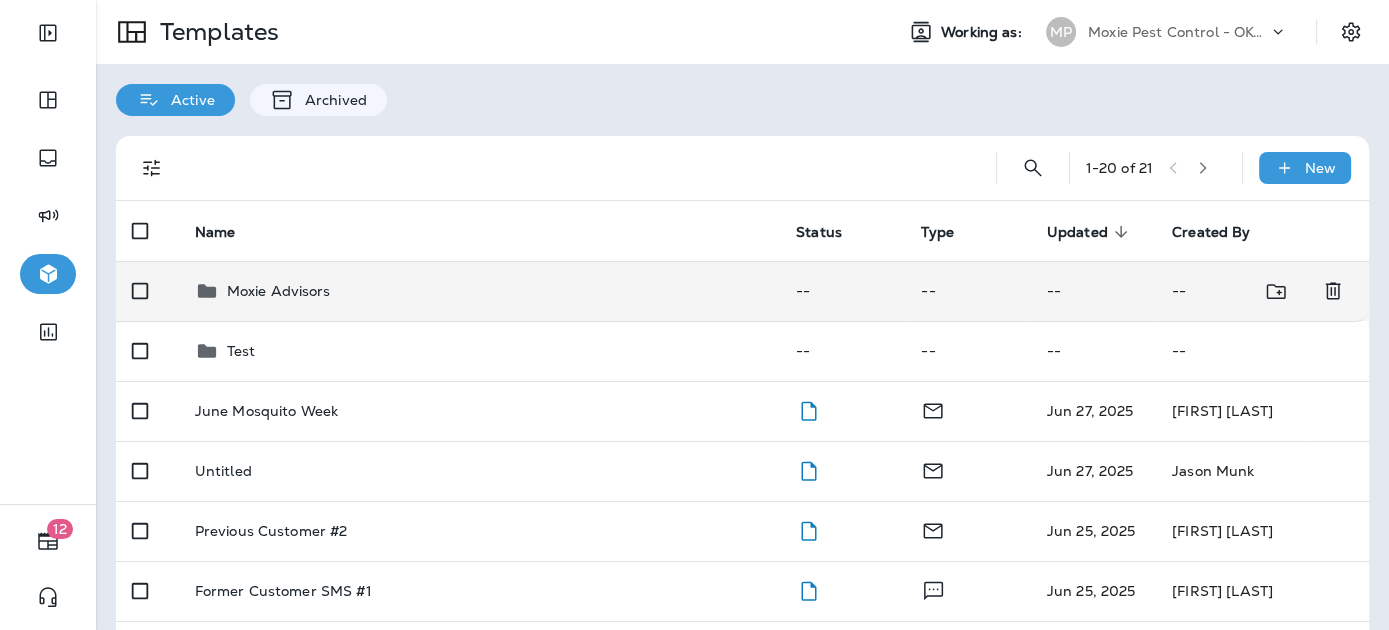 click on "Moxie Advisors" at bounding box center [279, 291] 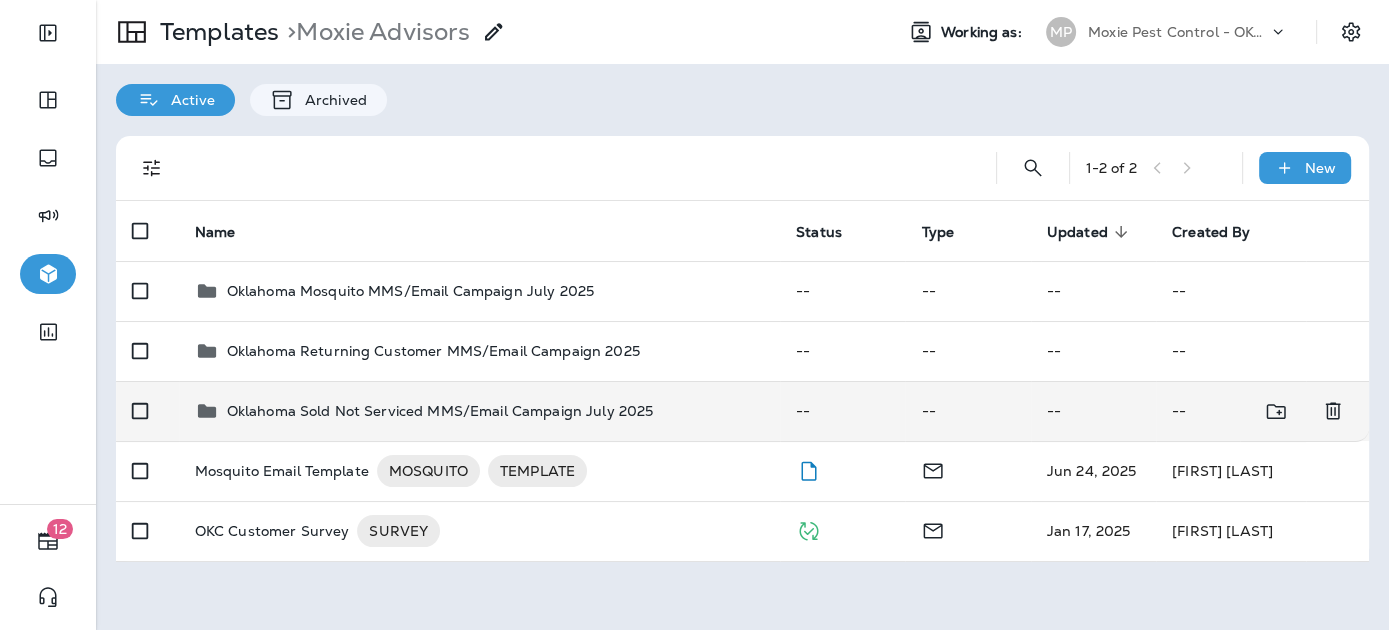 click on "Oklahoma Sold Not Serviced MMS/Email Campaign July 2025" at bounding box center (440, 411) 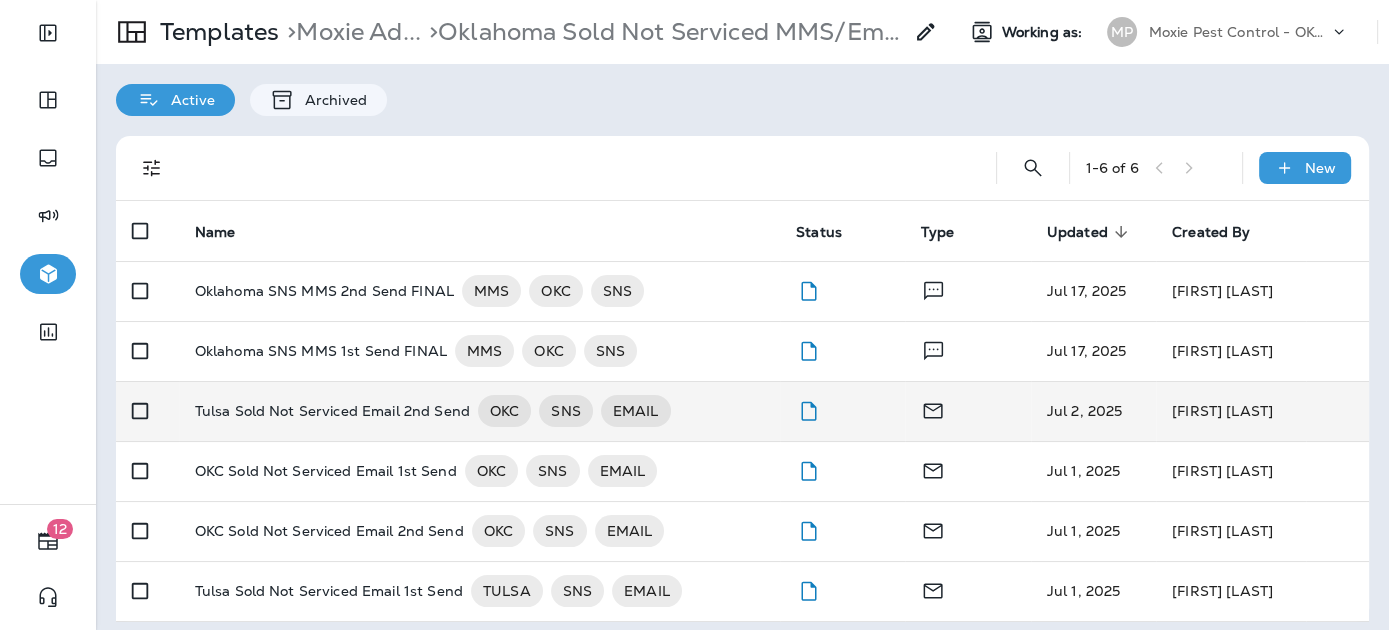 scroll, scrollTop: 12, scrollLeft: 0, axis: vertical 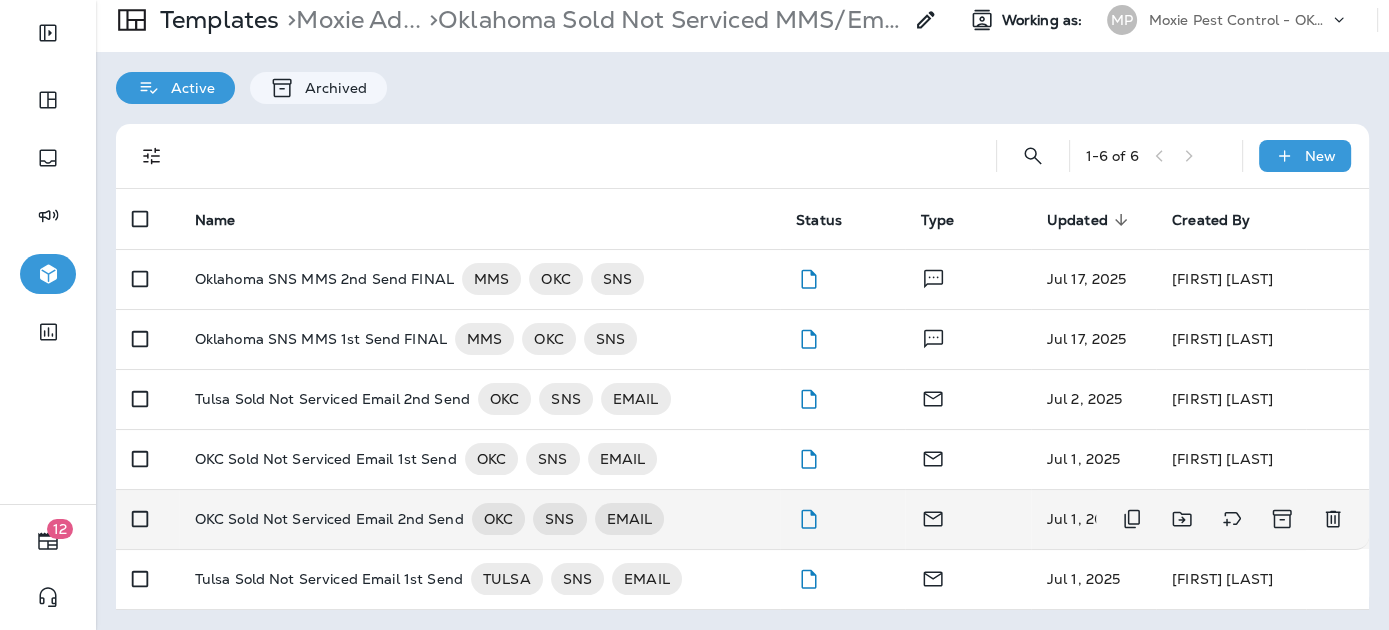 click on "OKC Sold Not Serviced Email 2nd Send" at bounding box center (329, 519) 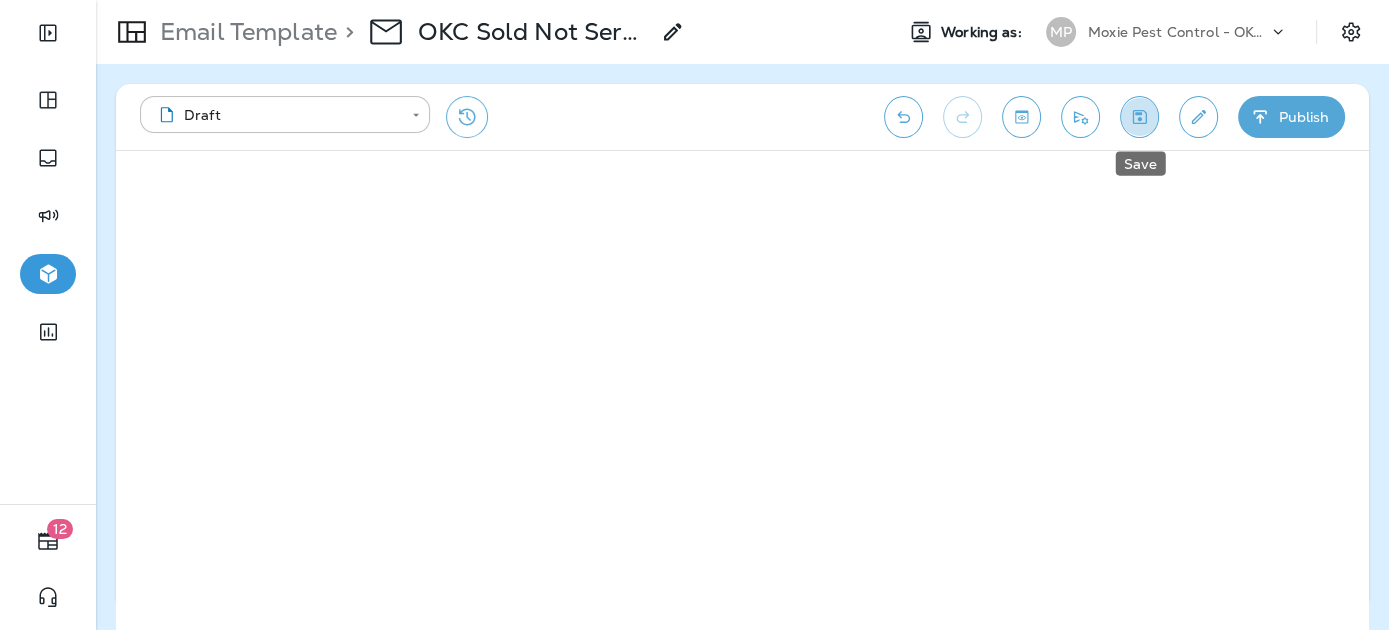 click 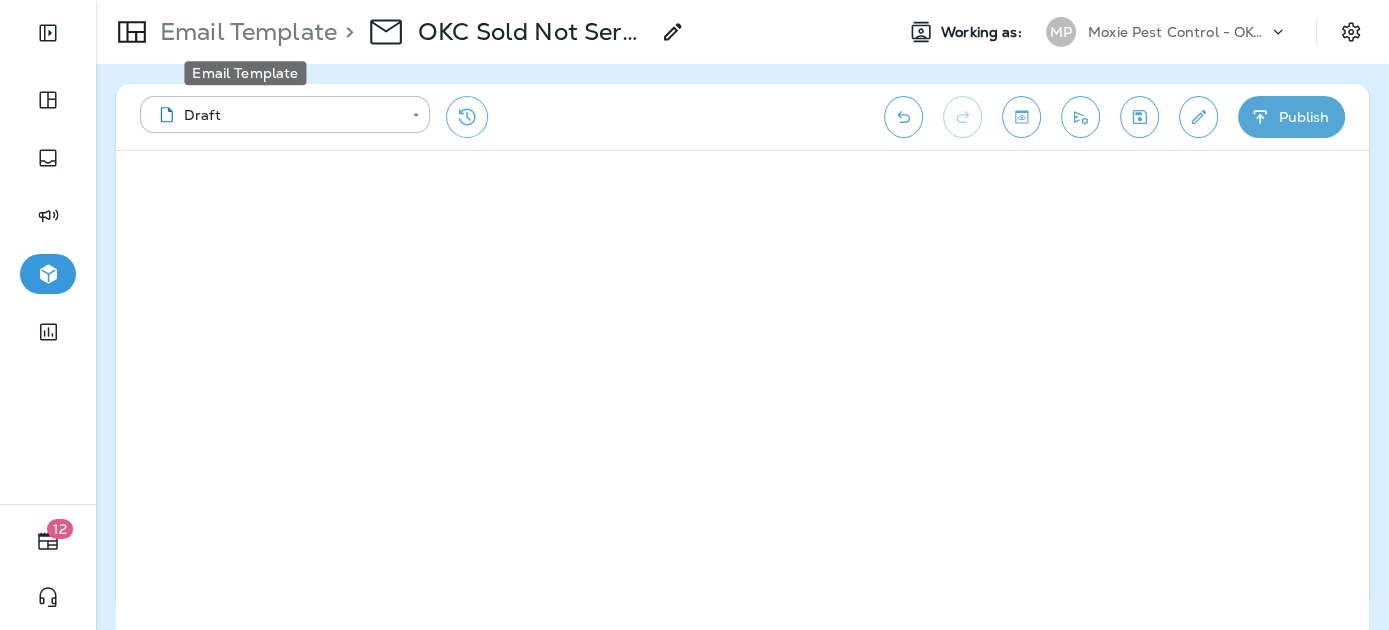 click on "Email Template" at bounding box center (244, 32) 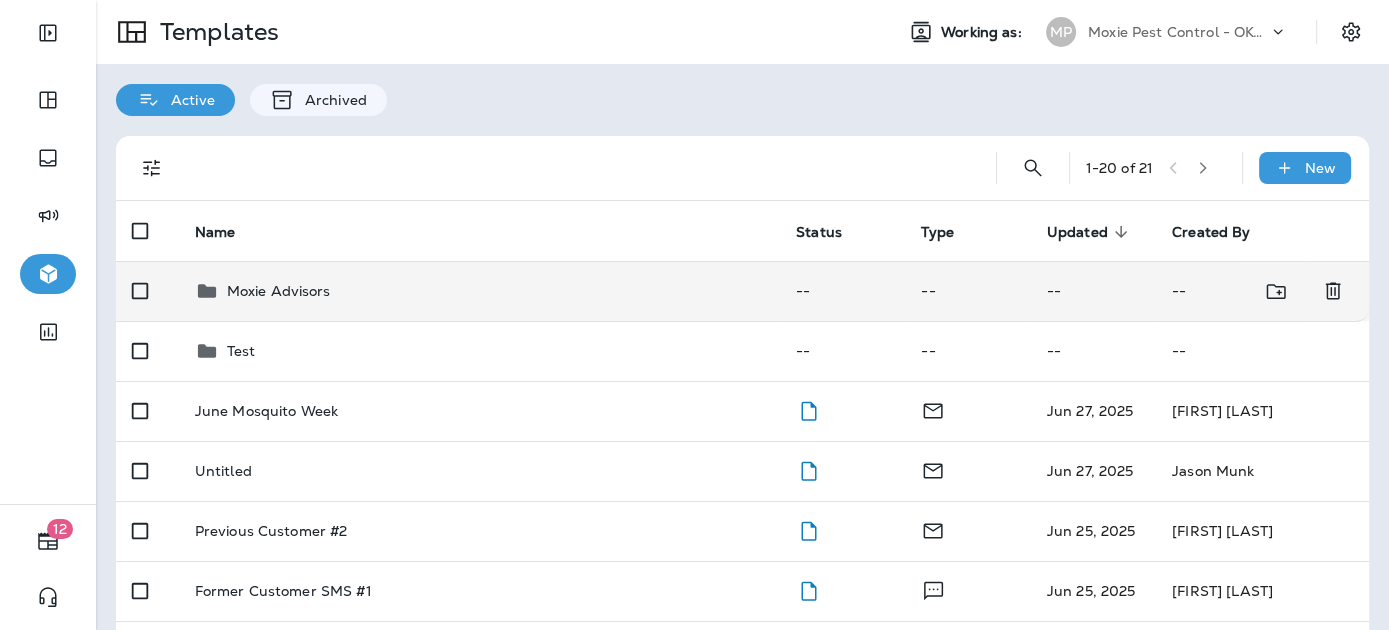 click on "Moxie Advisors" at bounding box center [279, 291] 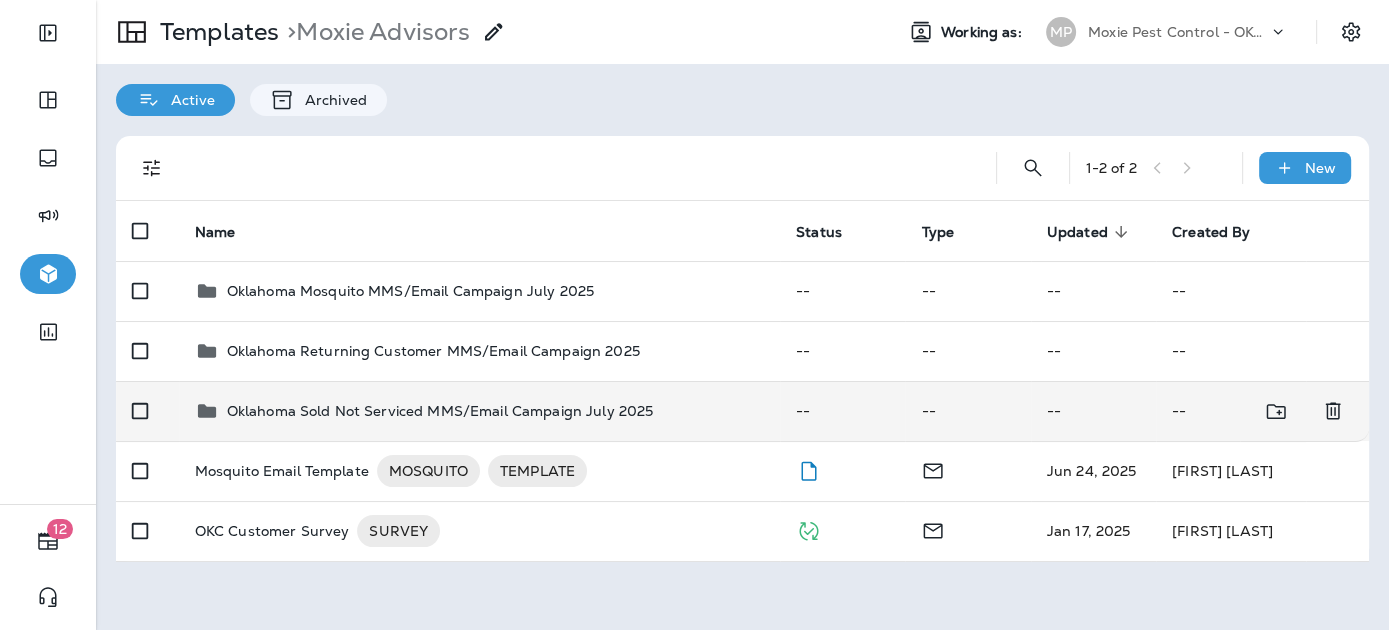 click on "Oklahoma Sold Not Serviced MMS/Email Campaign July 2025" at bounding box center [479, 411] 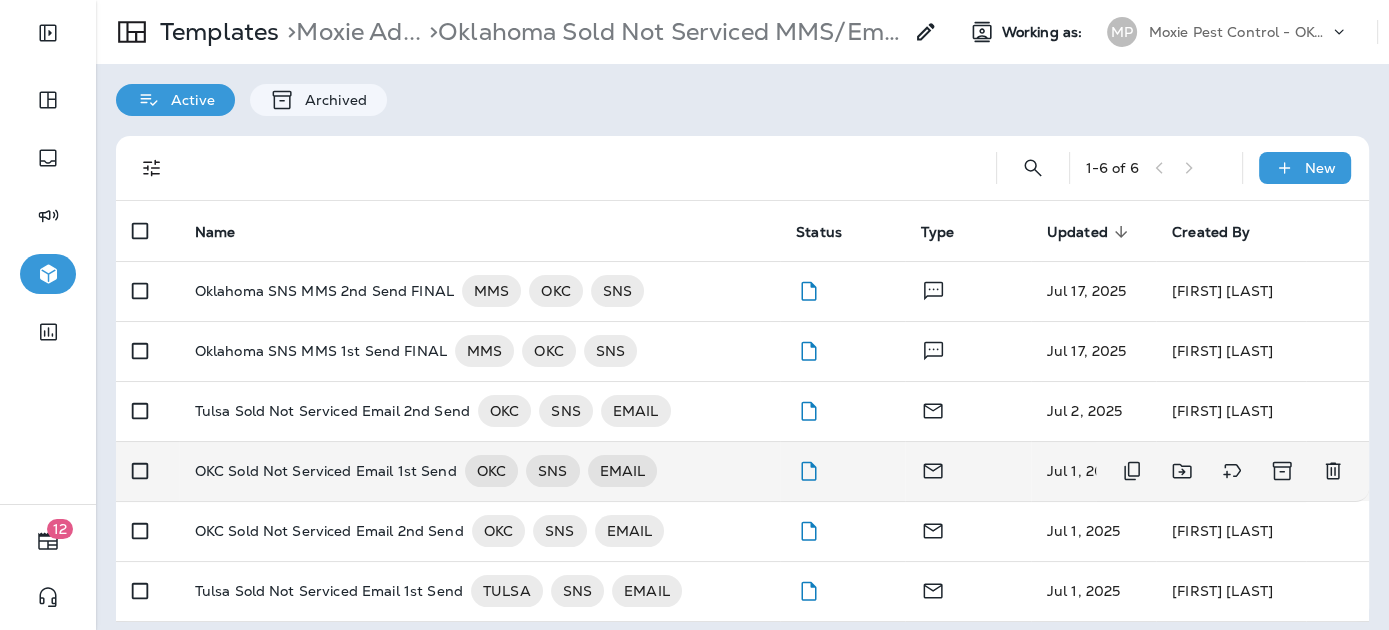 click on "OKC Sold Not Serviced Email 1st Send" at bounding box center (326, 471) 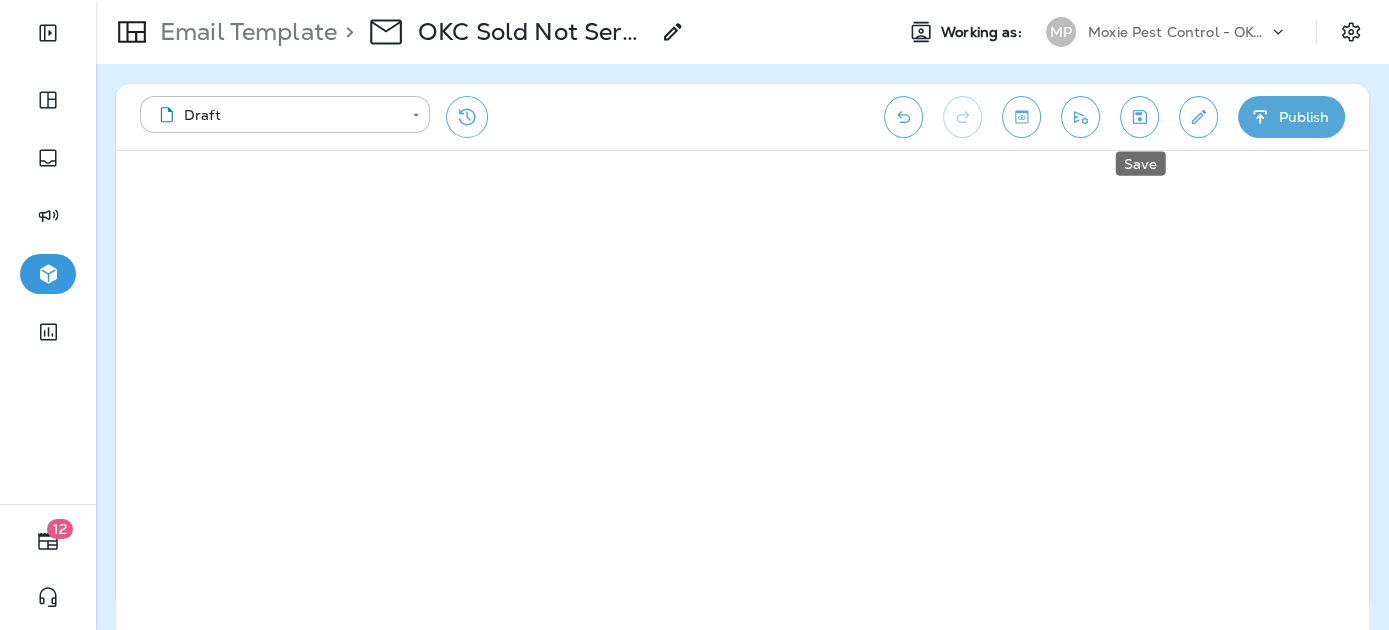 click at bounding box center (1139, 117) 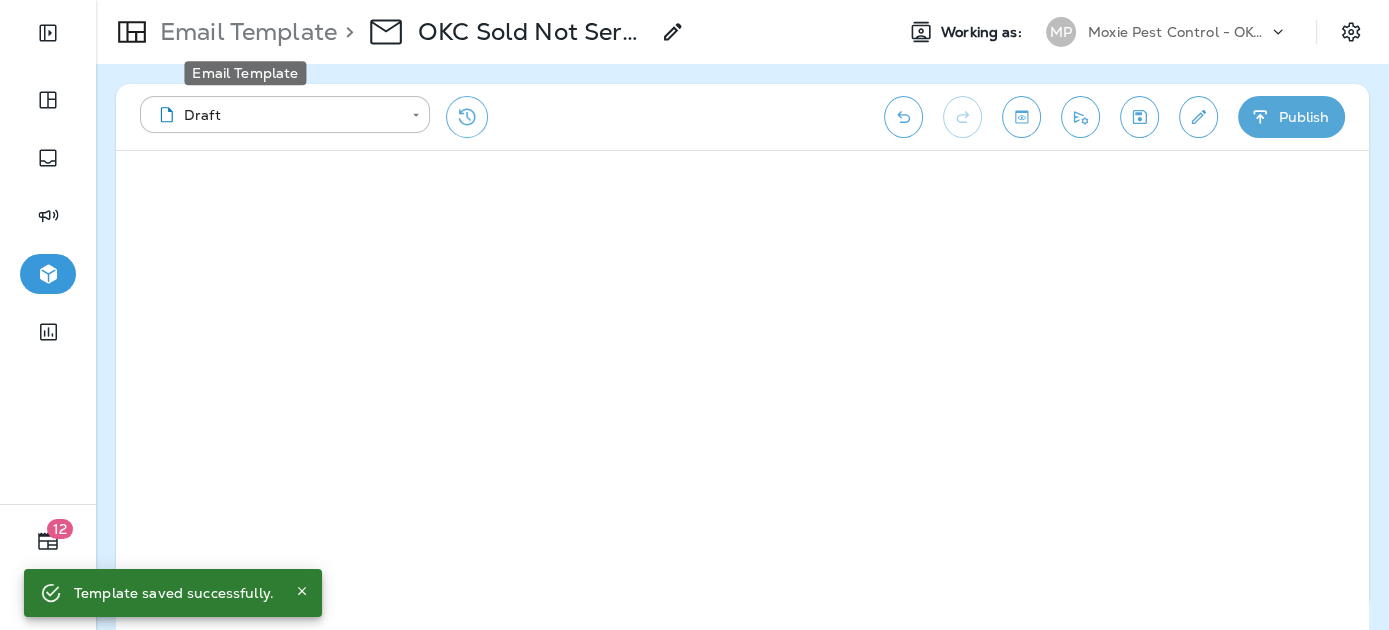 click on "Email Template" at bounding box center (244, 32) 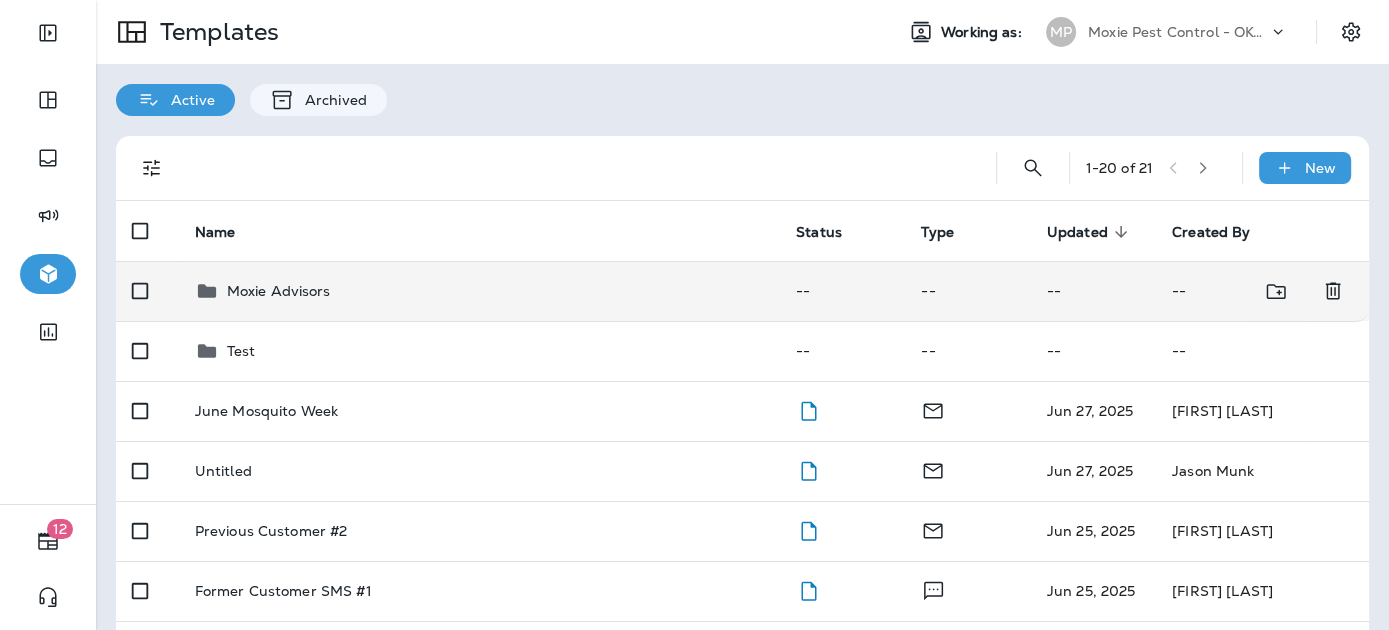 click on "Moxie Advisors" at bounding box center (279, 291) 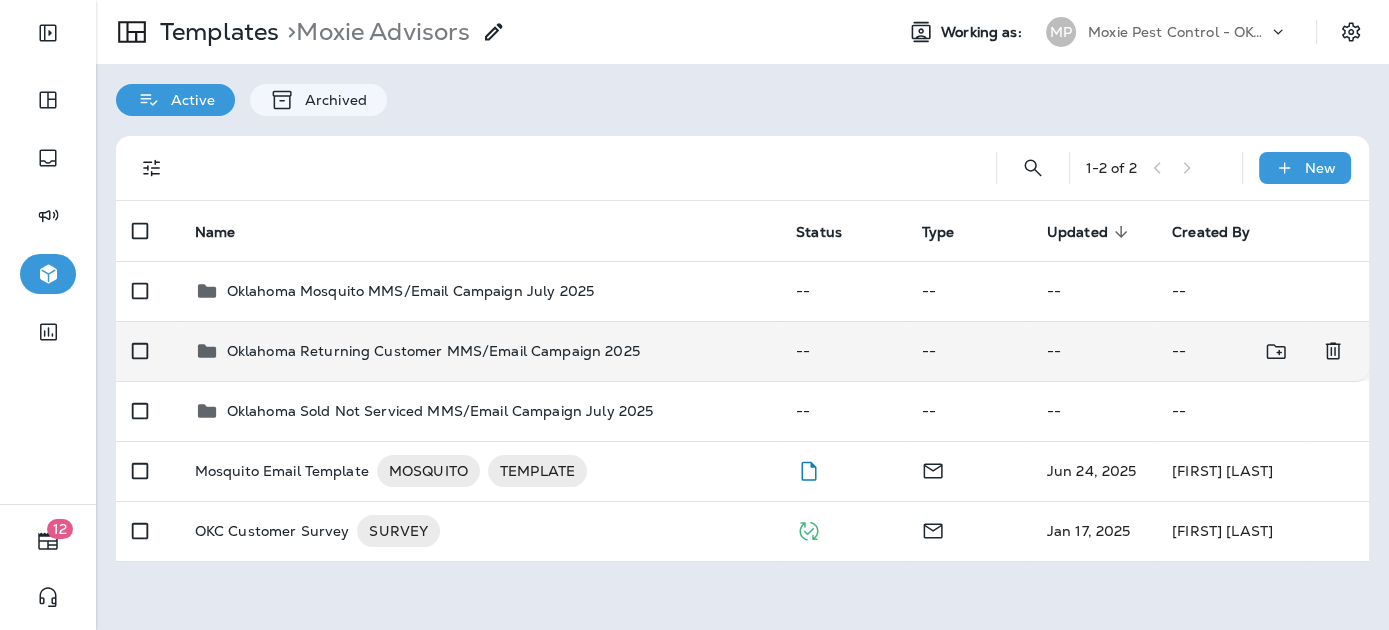 click on "Oklahoma Returning Customer MMS/Email Campaign 2025" at bounding box center (433, 351) 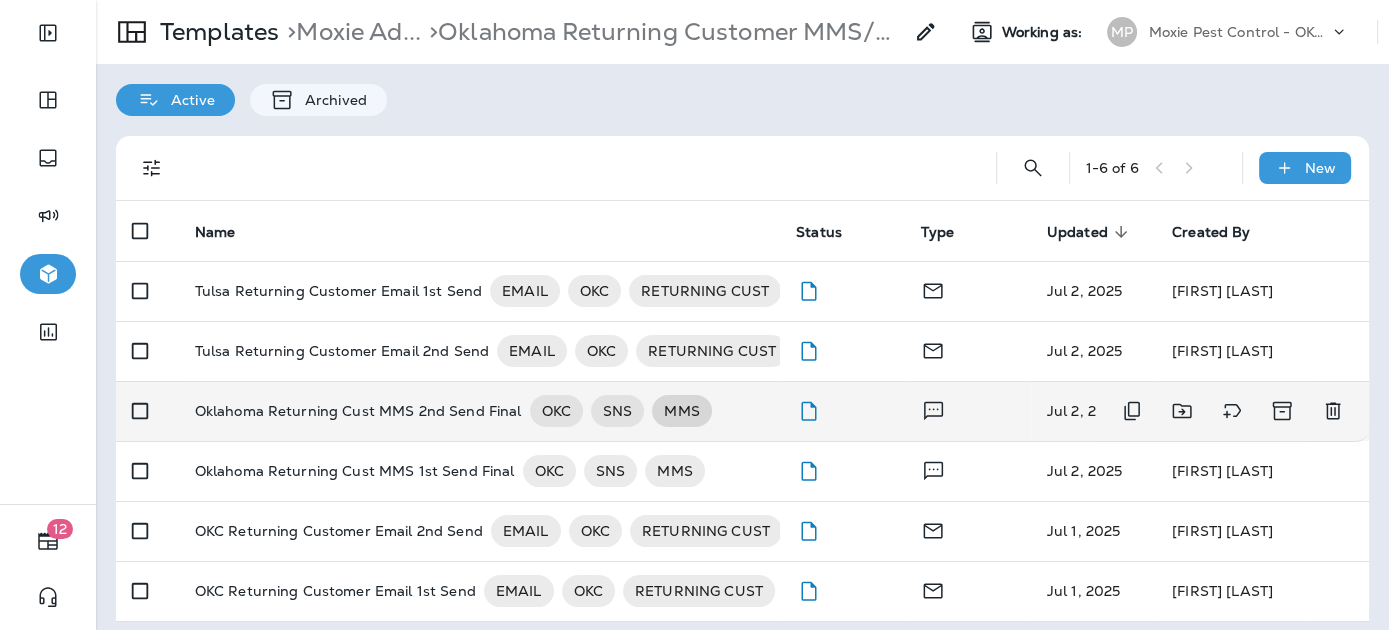 scroll, scrollTop: 12, scrollLeft: 0, axis: vertical 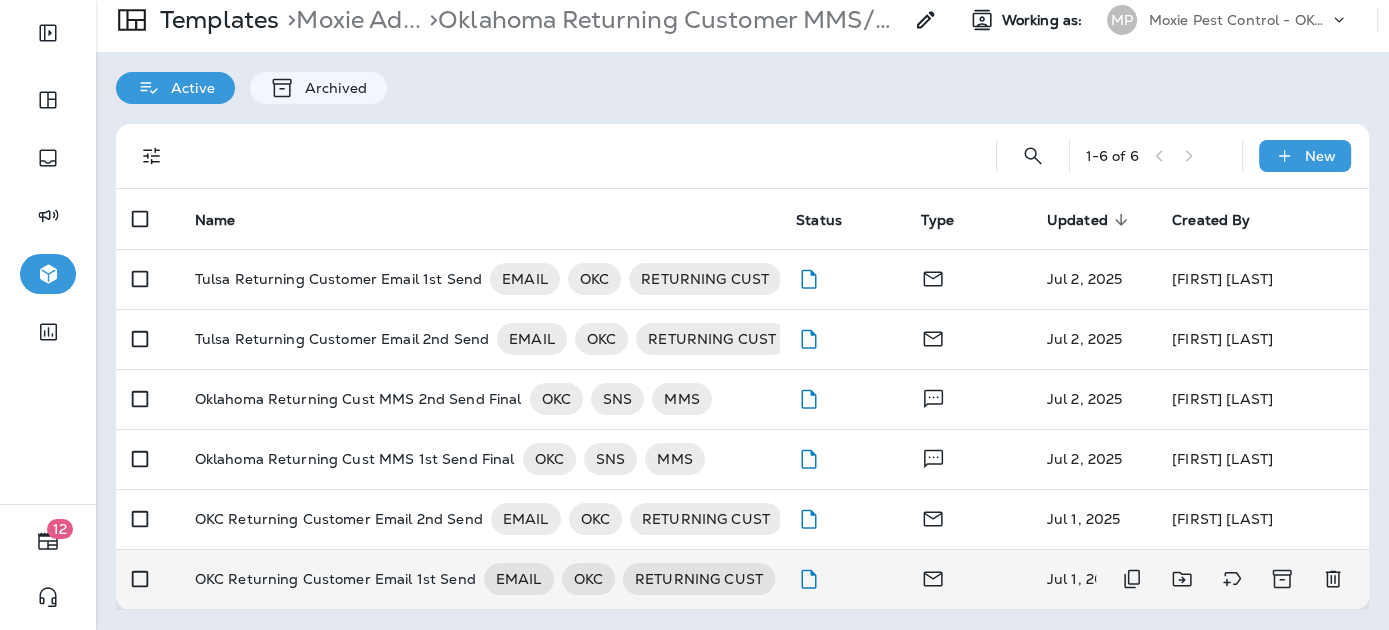 click on "OKC Returning Customer Email 1st Send" at bounding box center (335, 579) 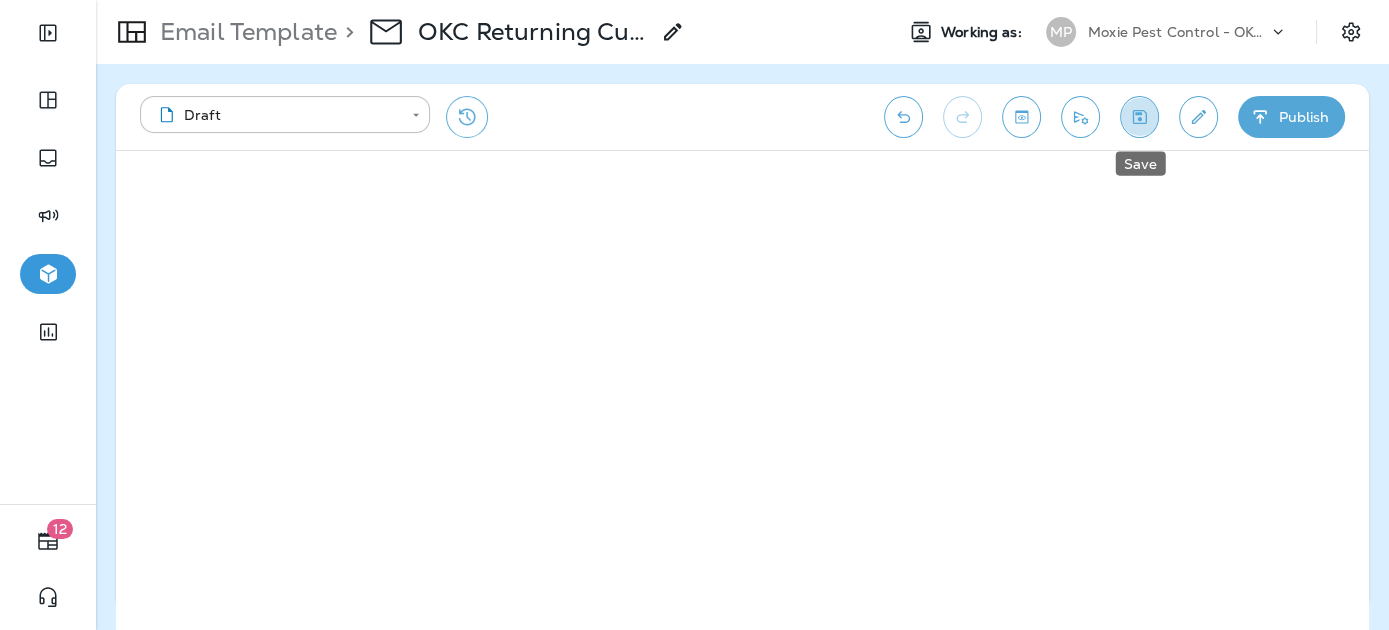 click 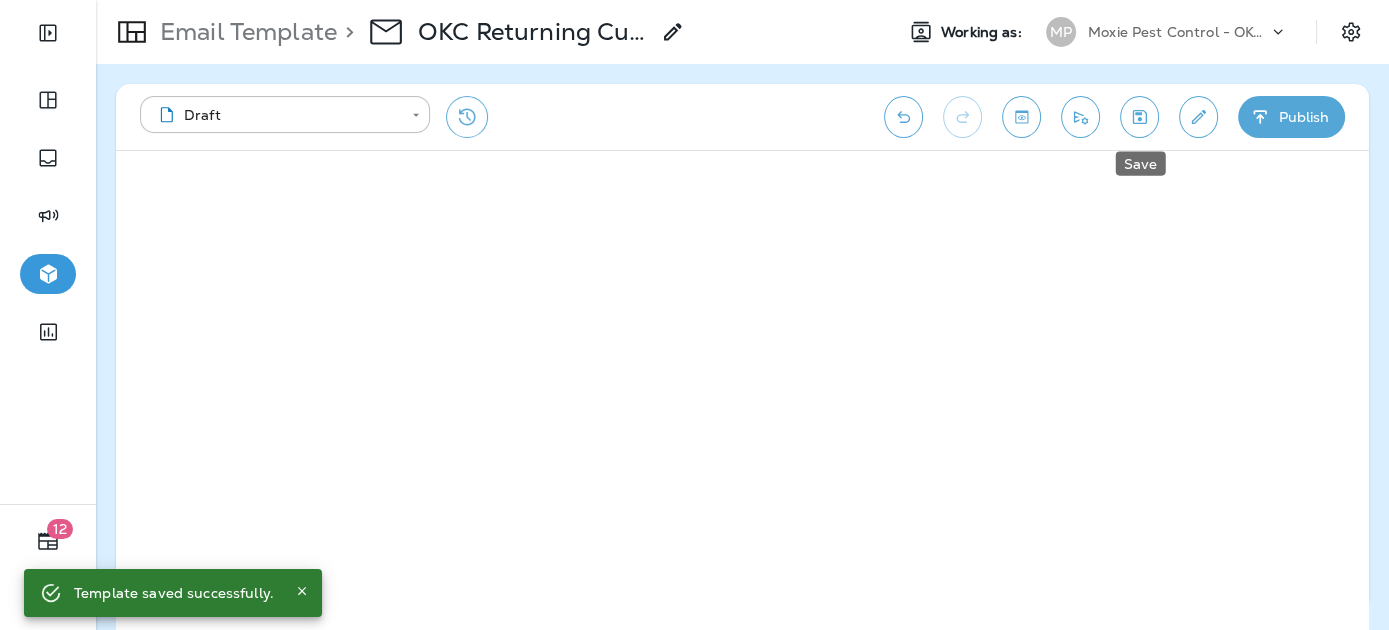click 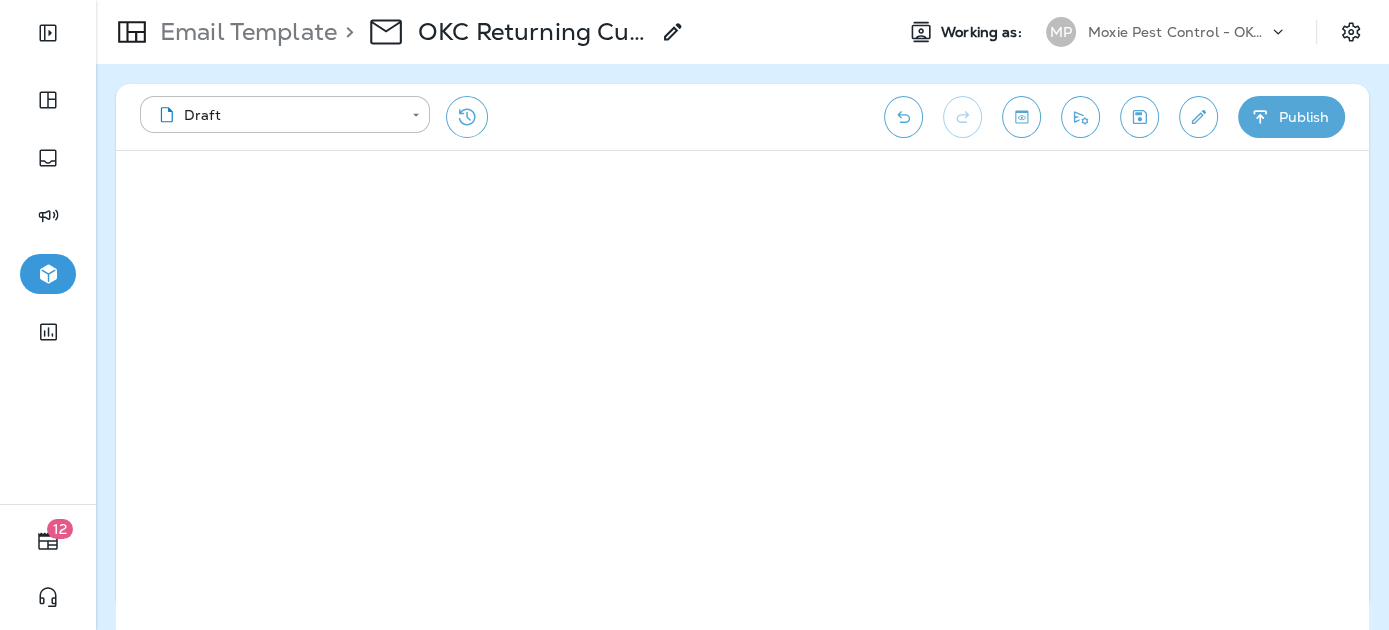 click 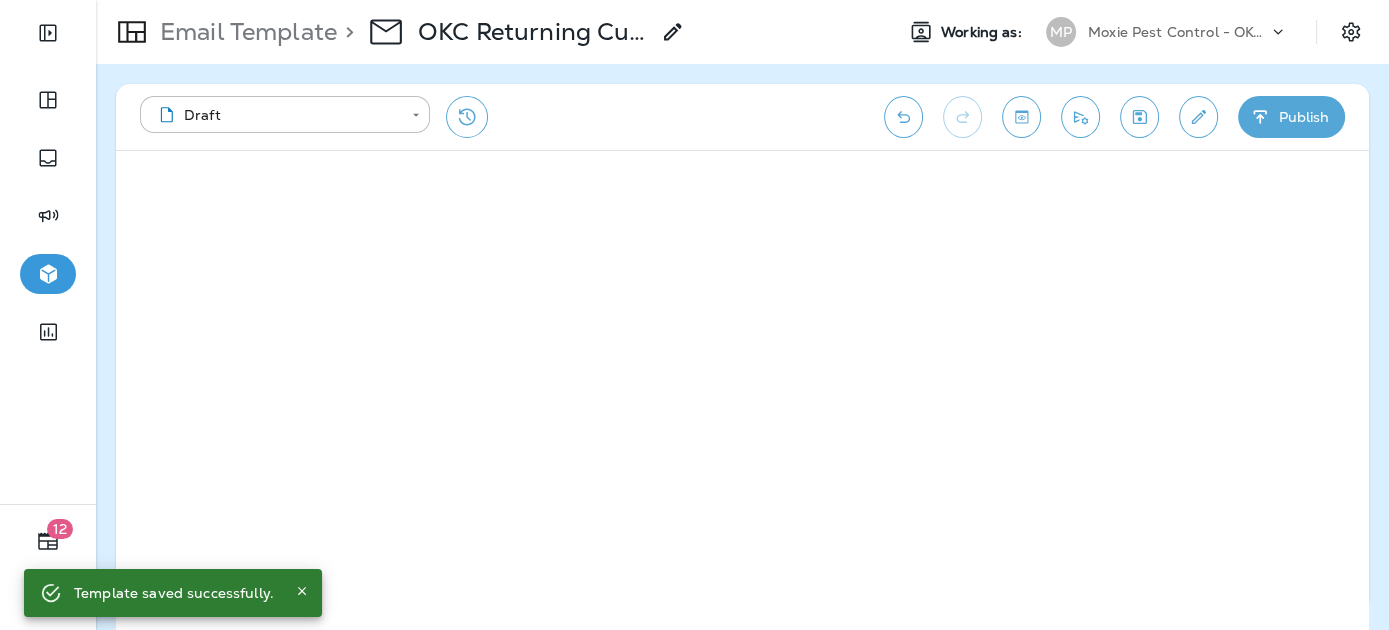 click 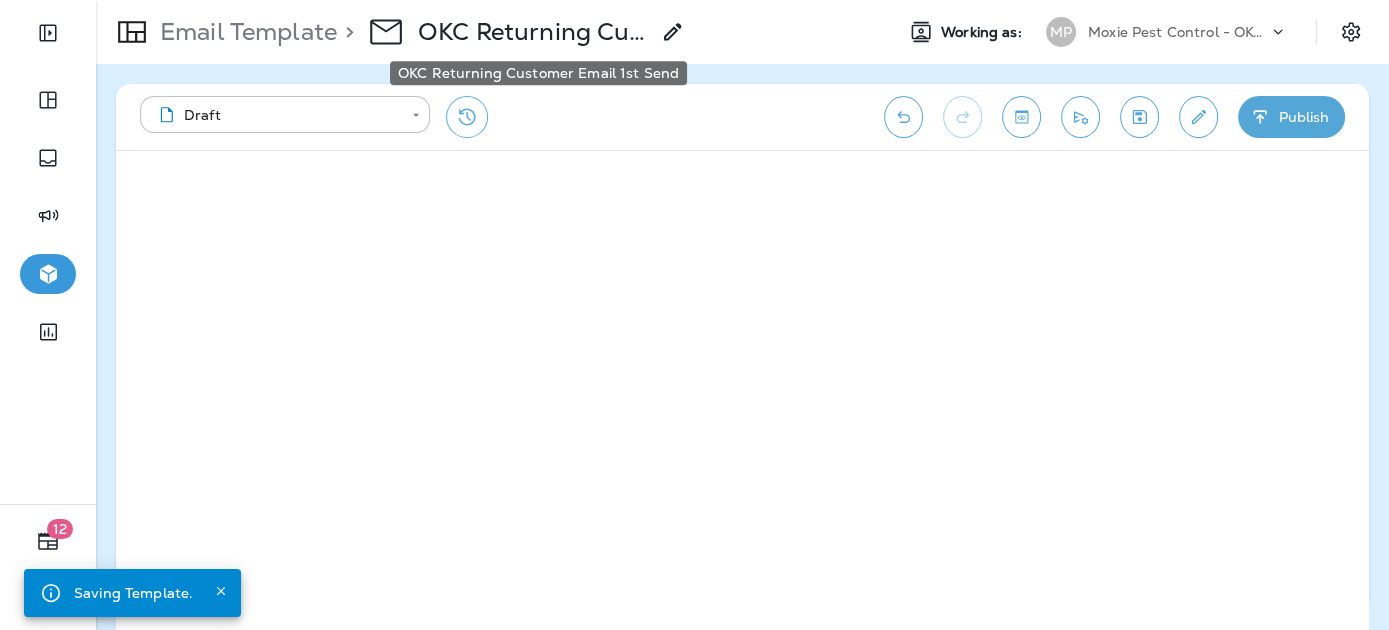 click on "OKC Returning Customer Email 1st Send" at bounding box center (533, 32) 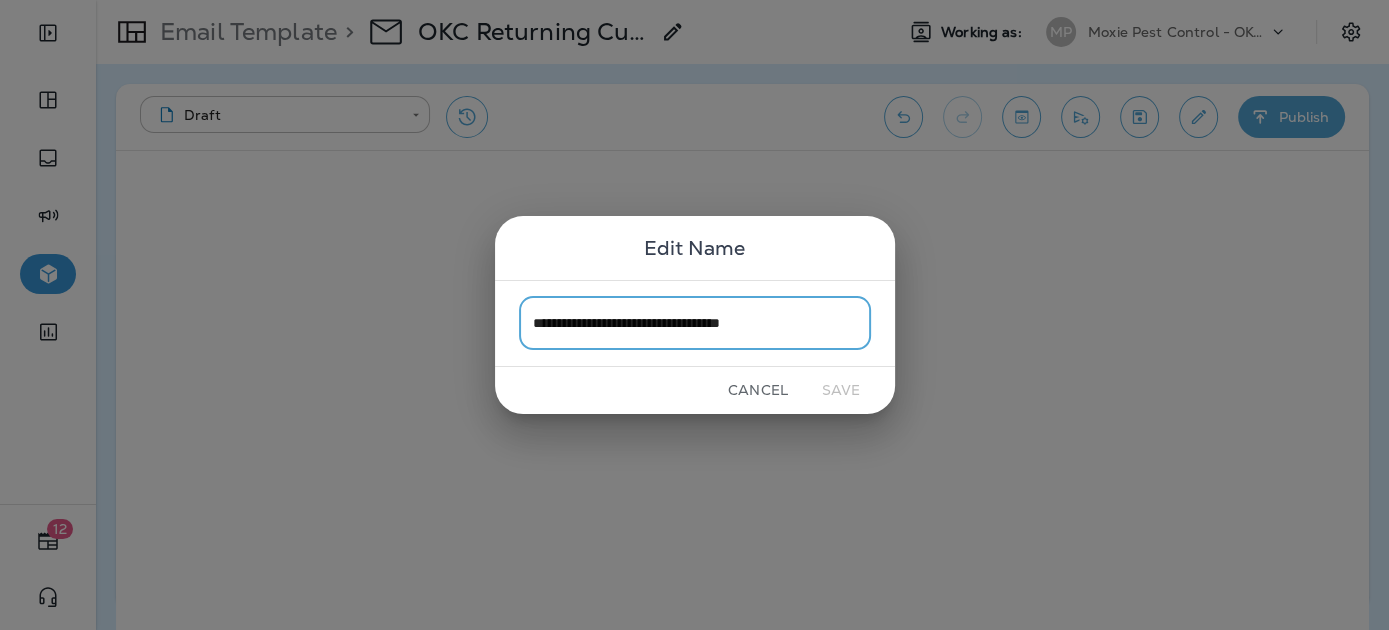 click on "Cancel" at bounding box center (758, 390) 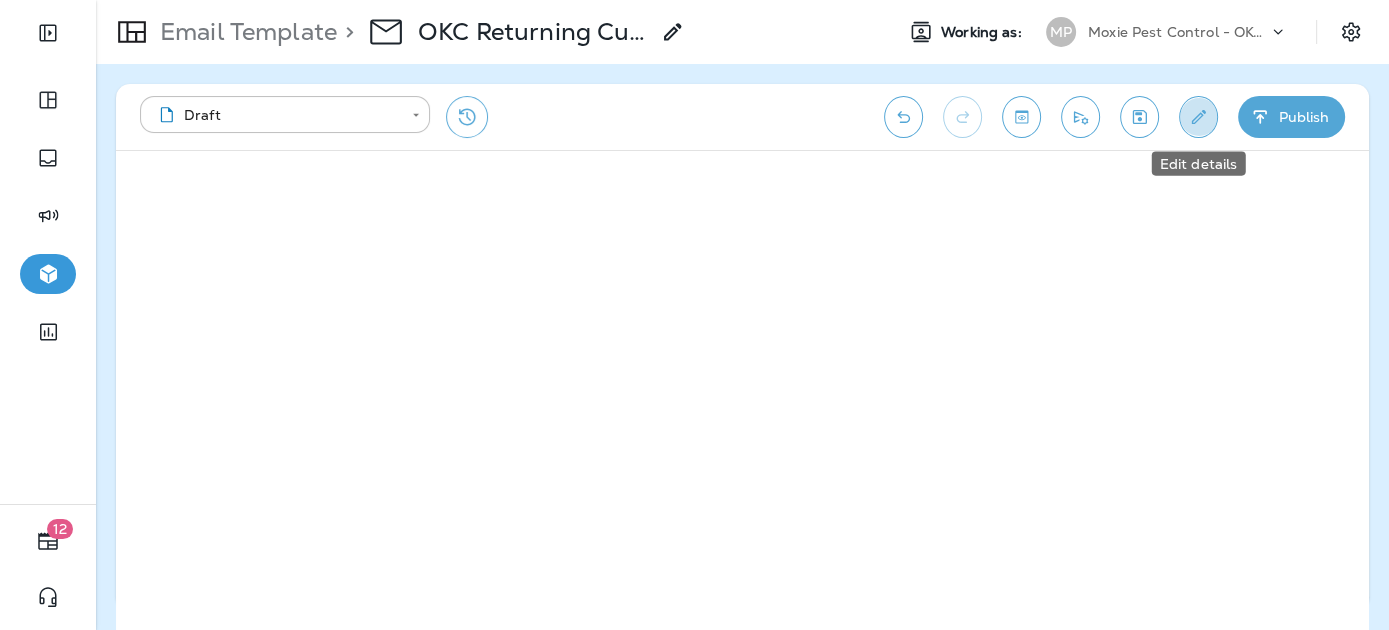 click 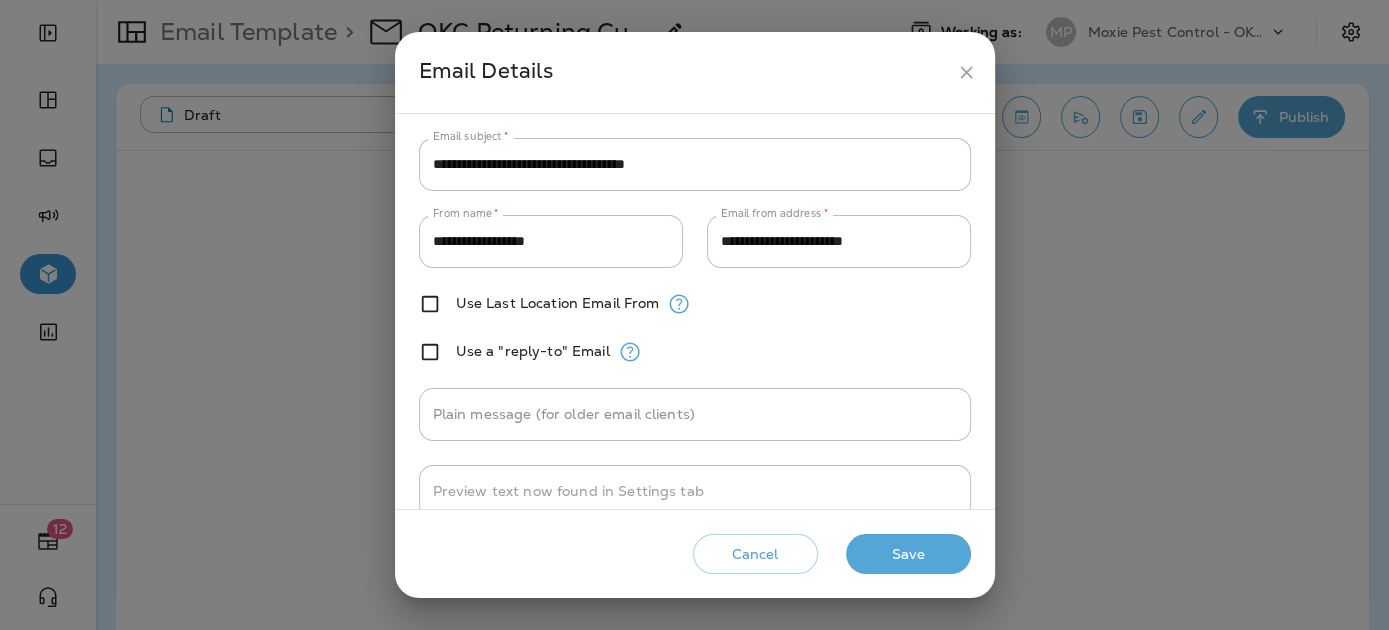click 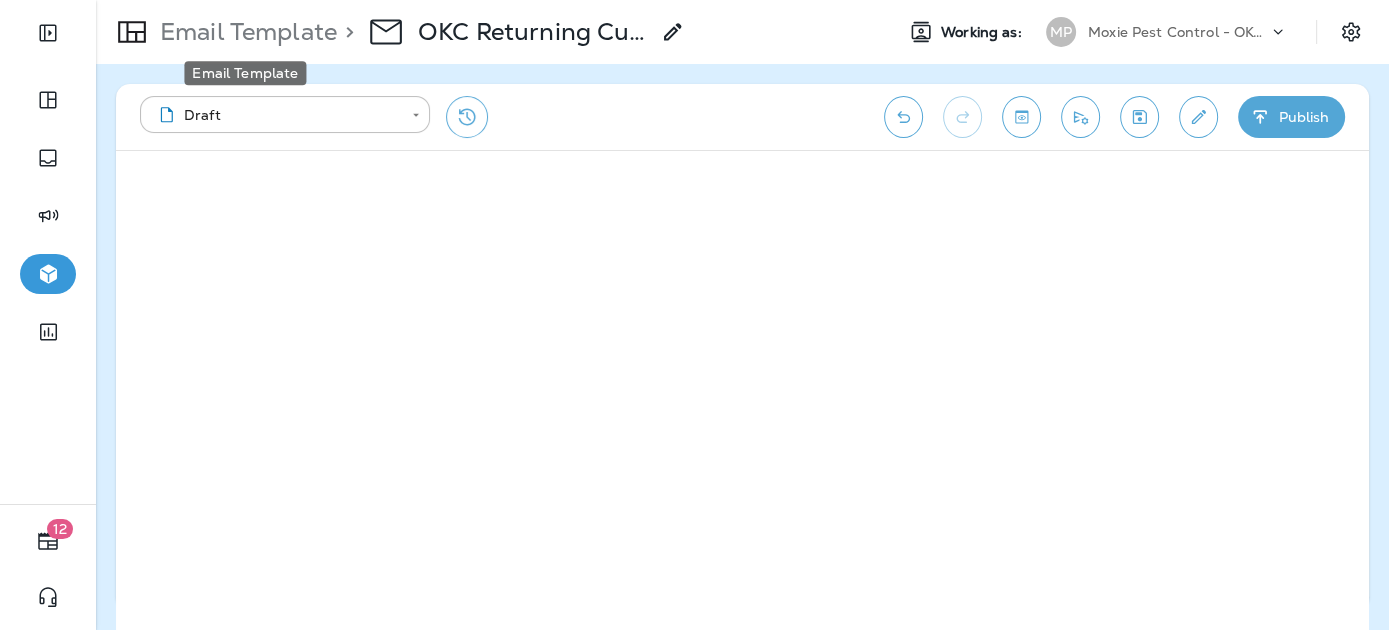 click on "Email Template" at bounding box center [244, 32] 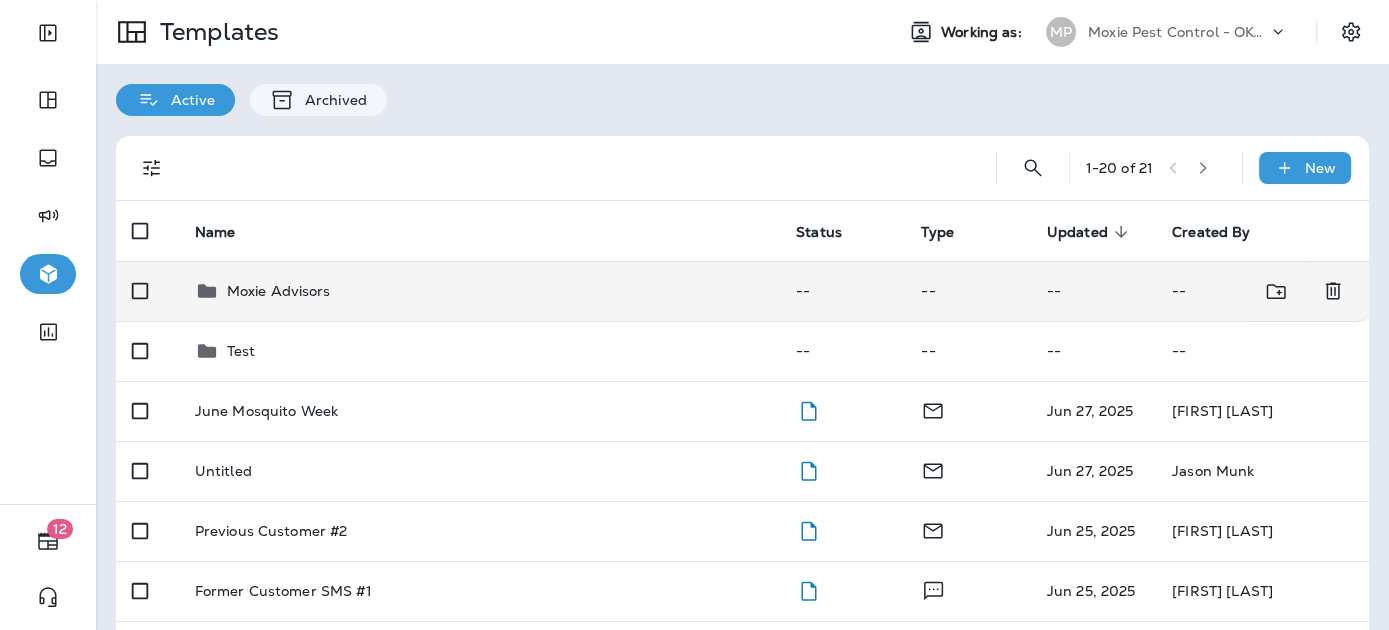 click on "Moxie Advisors" at bounding box center (479, 291) 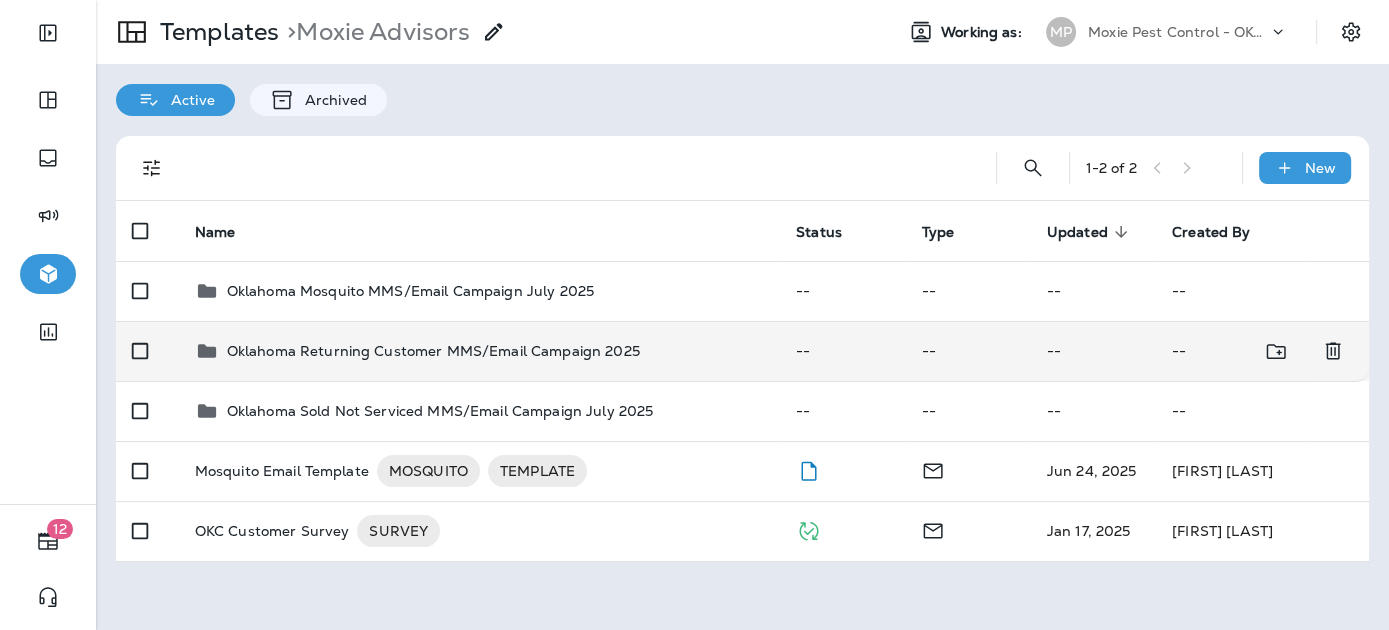 click on "Oklahoma Returning Customer MMS/Email Campaign 2025" at bounding box center [433, 351] 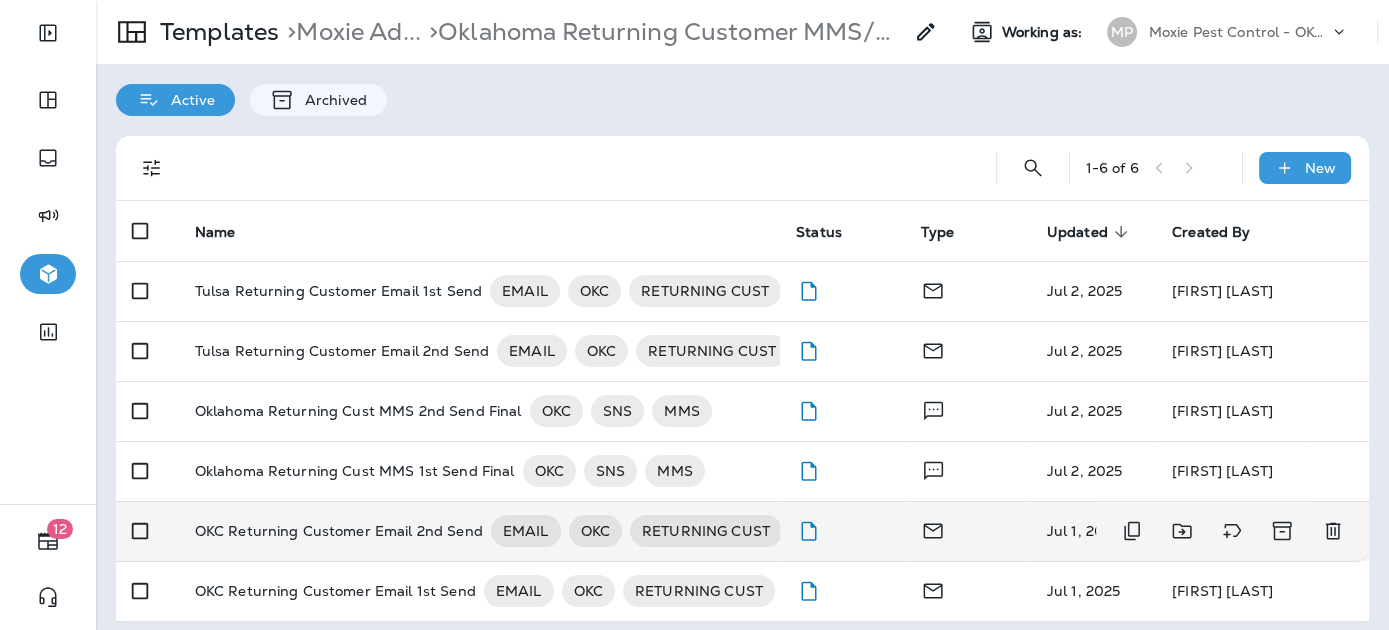 click on "OKC Returning Customer Email 2nd Send" at bounding box center [339, 531] 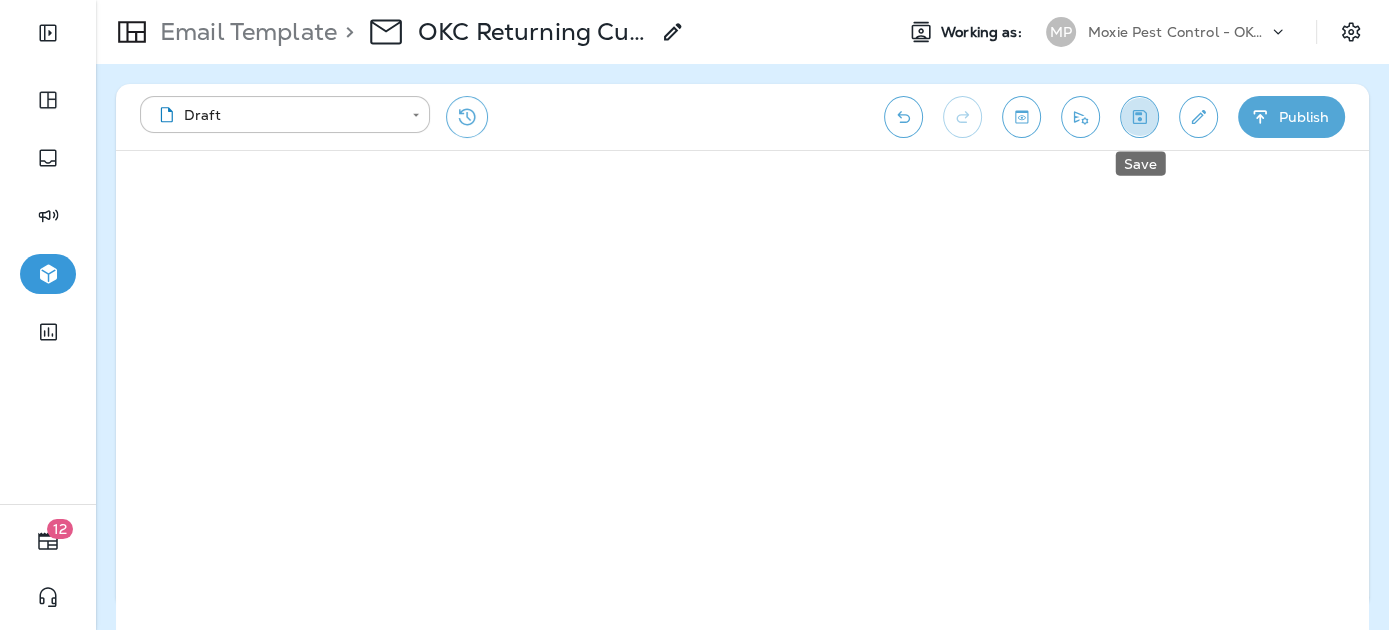 drag, startPoint x: 1147, startPoint y: 118, endPoint x: 1126, endPoint y: 155, distance: 42.544094 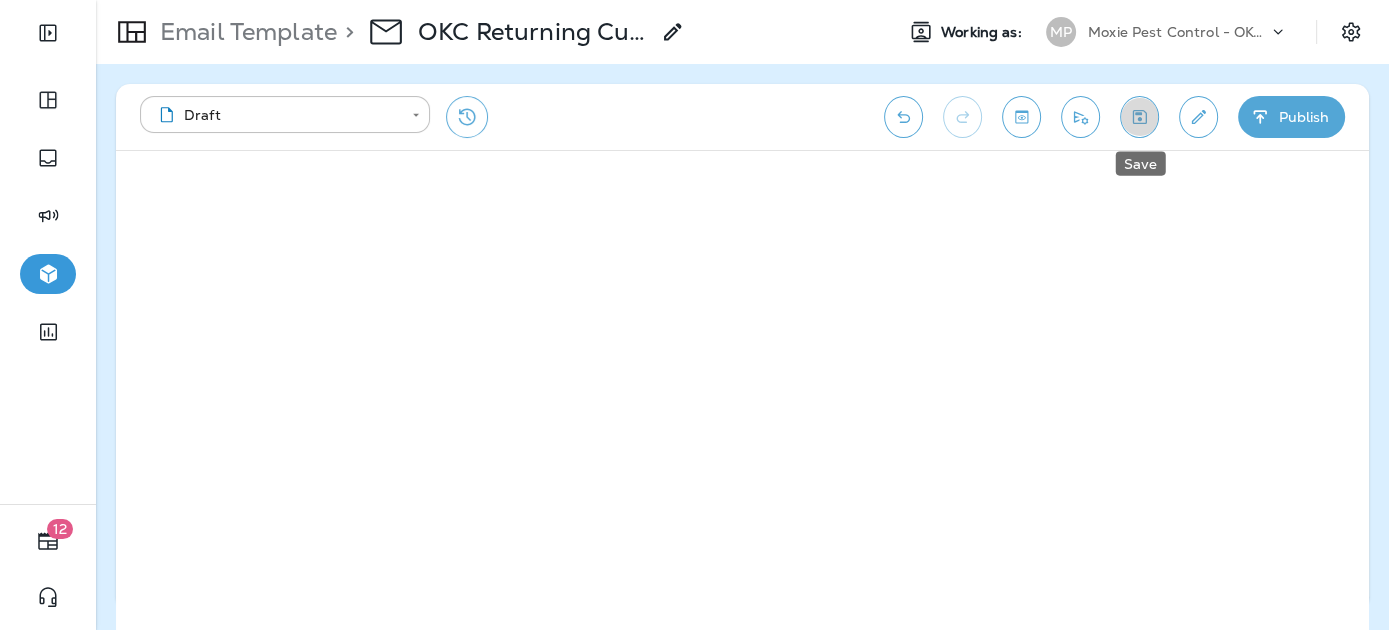 click 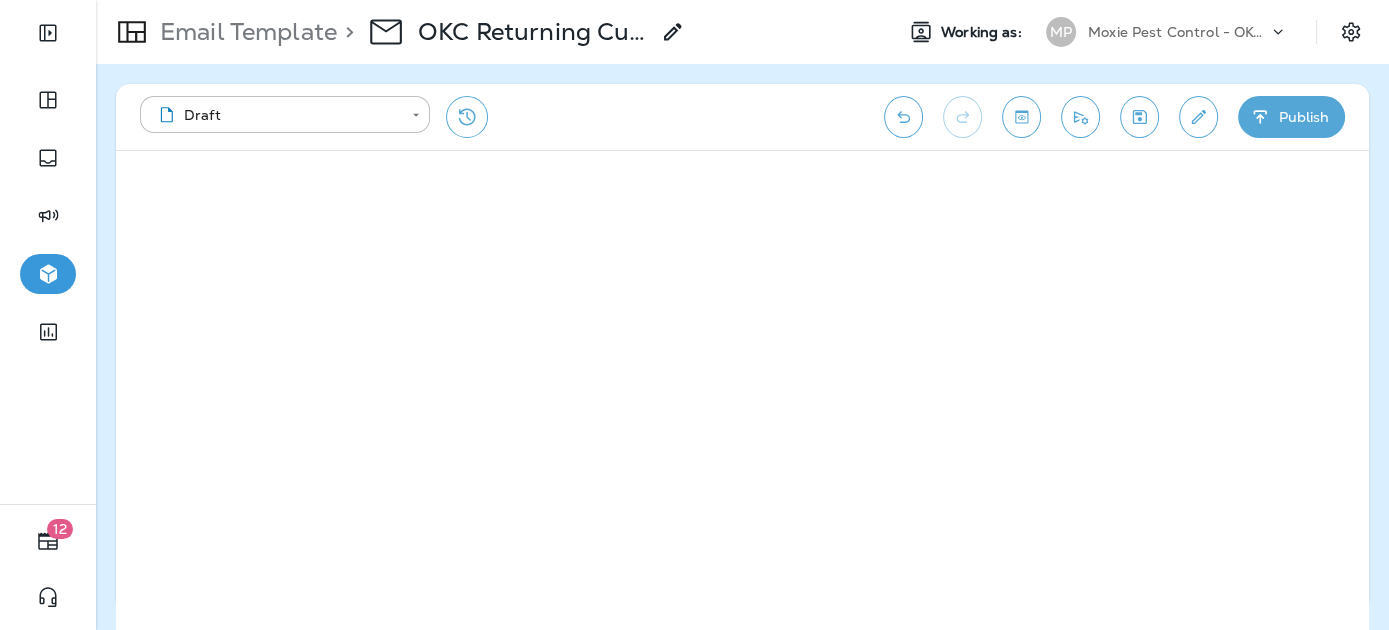 click 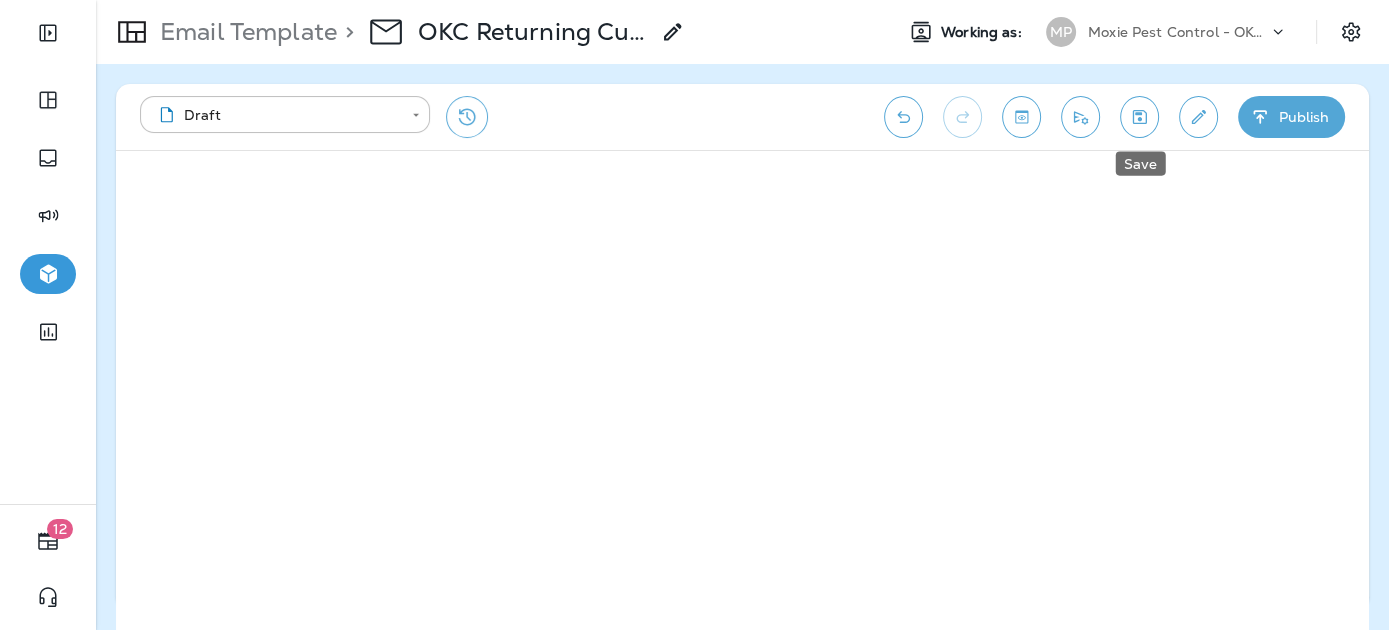 click 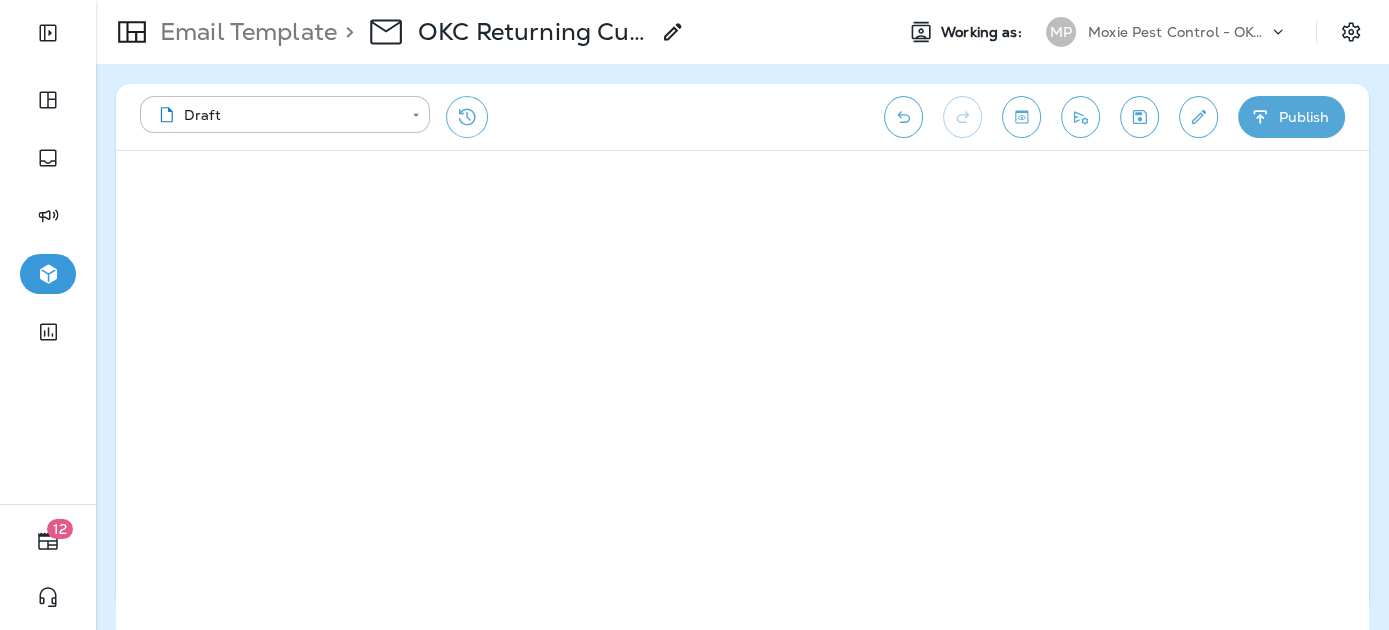 click on "Email Template" at bounding box center (244, 32) 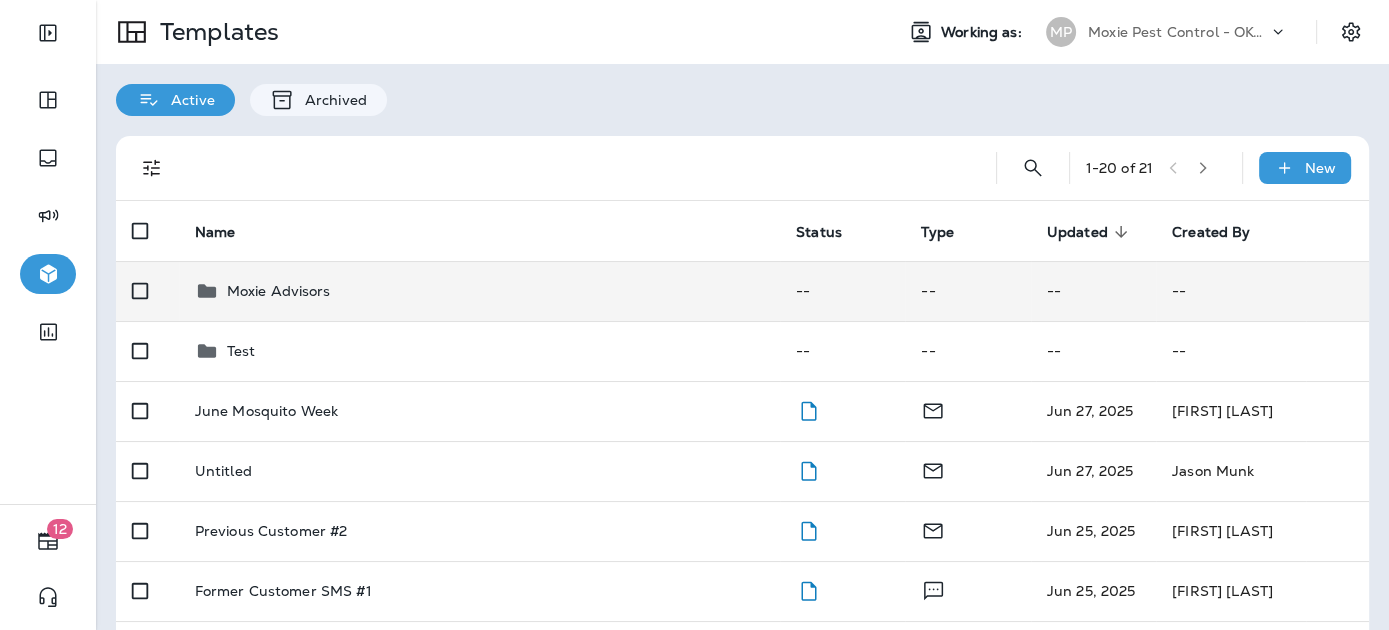 click on "Moxie Advisors" at bounding box center [479, 291] 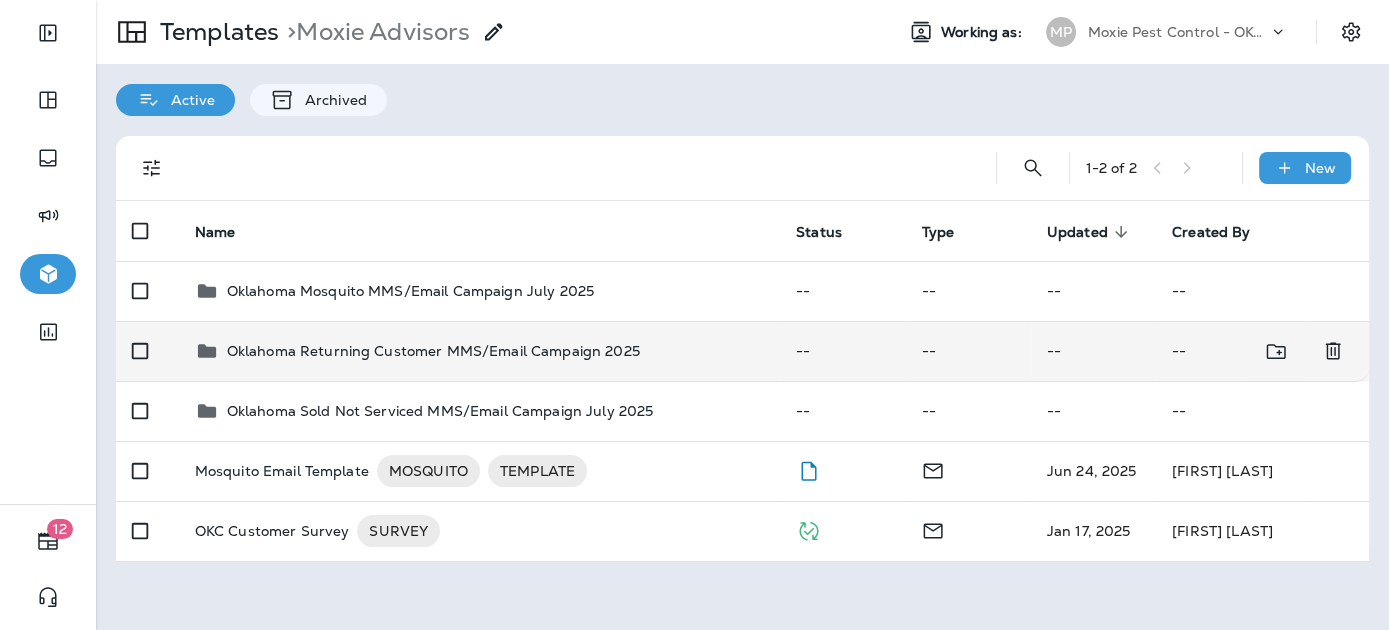 click on "Oklahoma Returning Customer MMS/Email Campaign 2025" at bounding box center (433, 351) 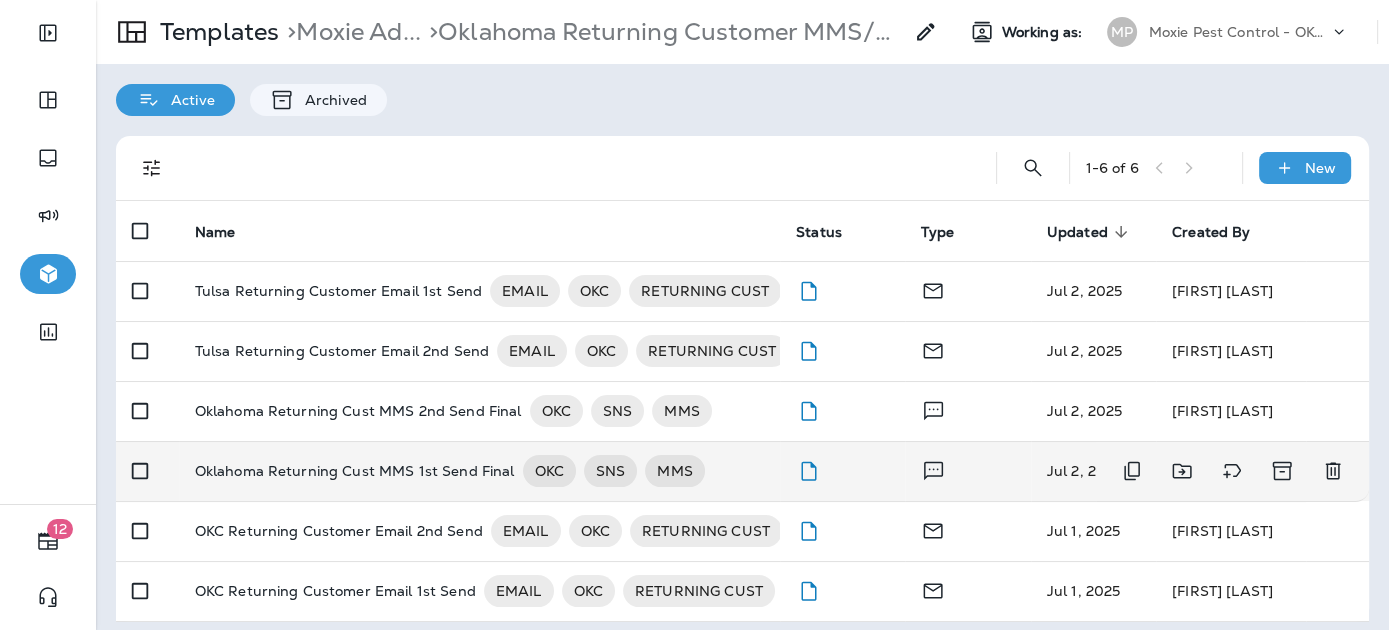 click on "Oklahoma Returning Cust MMS 1st Send Final" at bounding box center [355, 471] 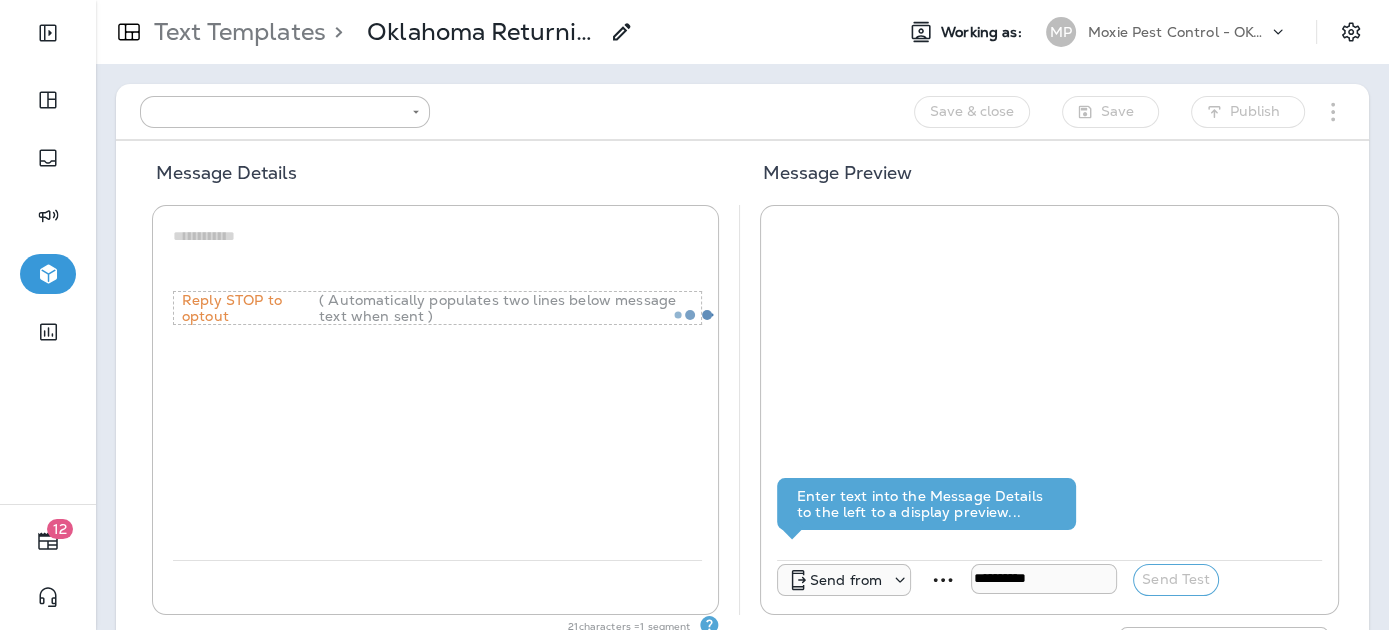 type on "**********" 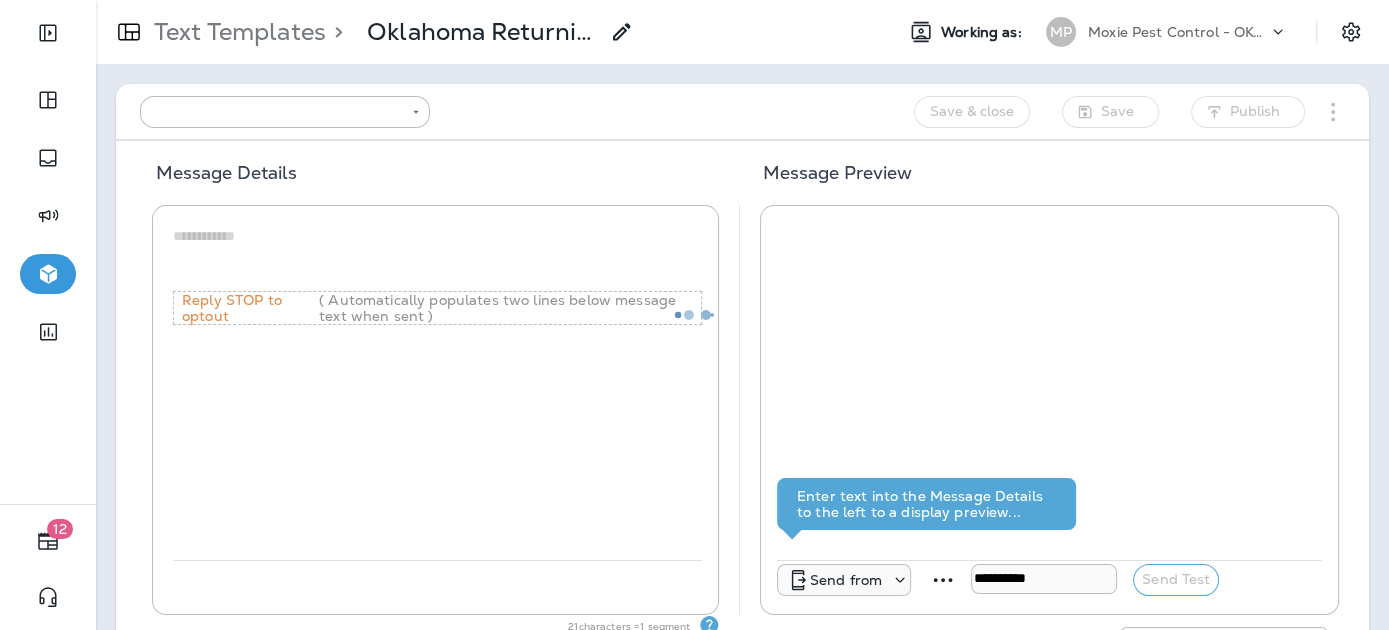 type on "**********" 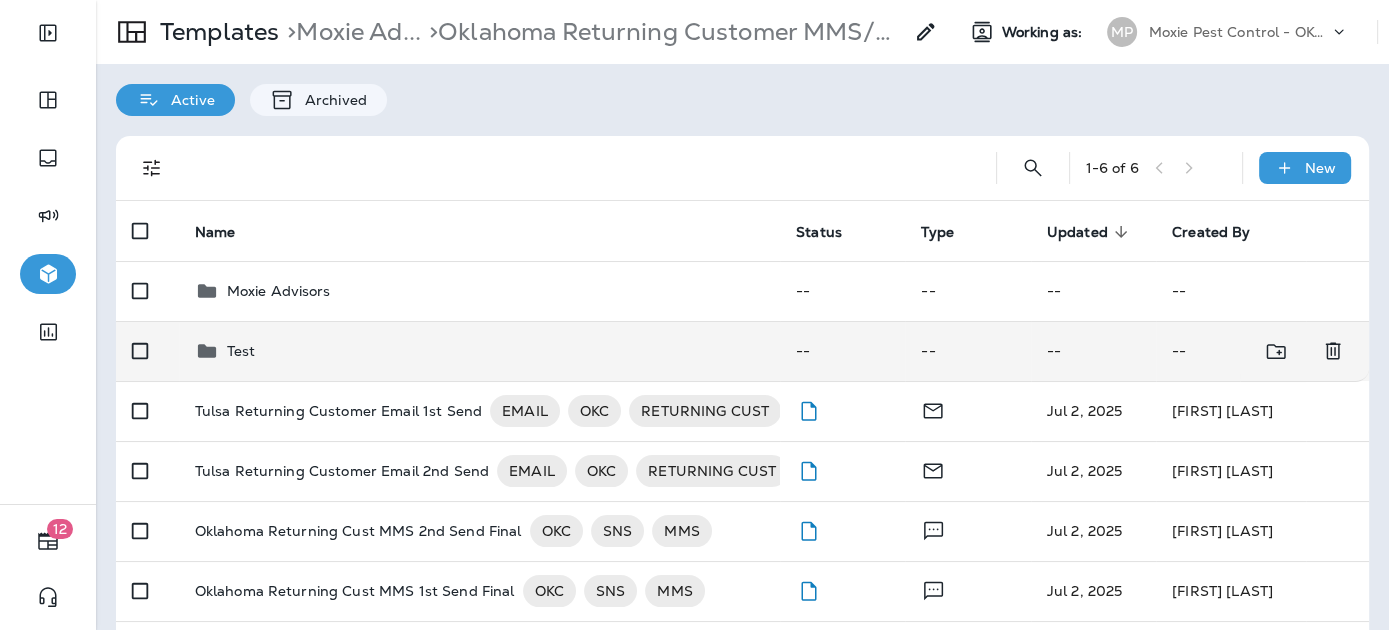 scroll, scrollTop: 132, scrollLeft: 0, axis: vertical 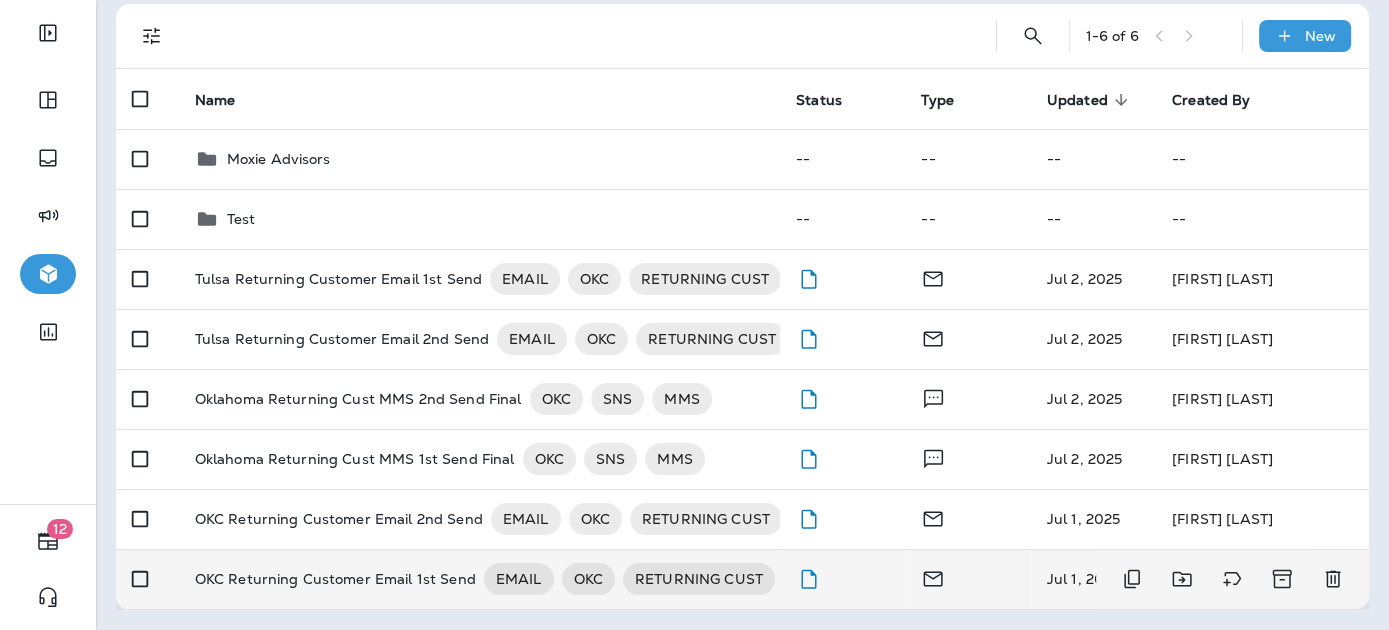 click on "OKC Returning Customer Email 1st Send" at bounding box center (335, 579) 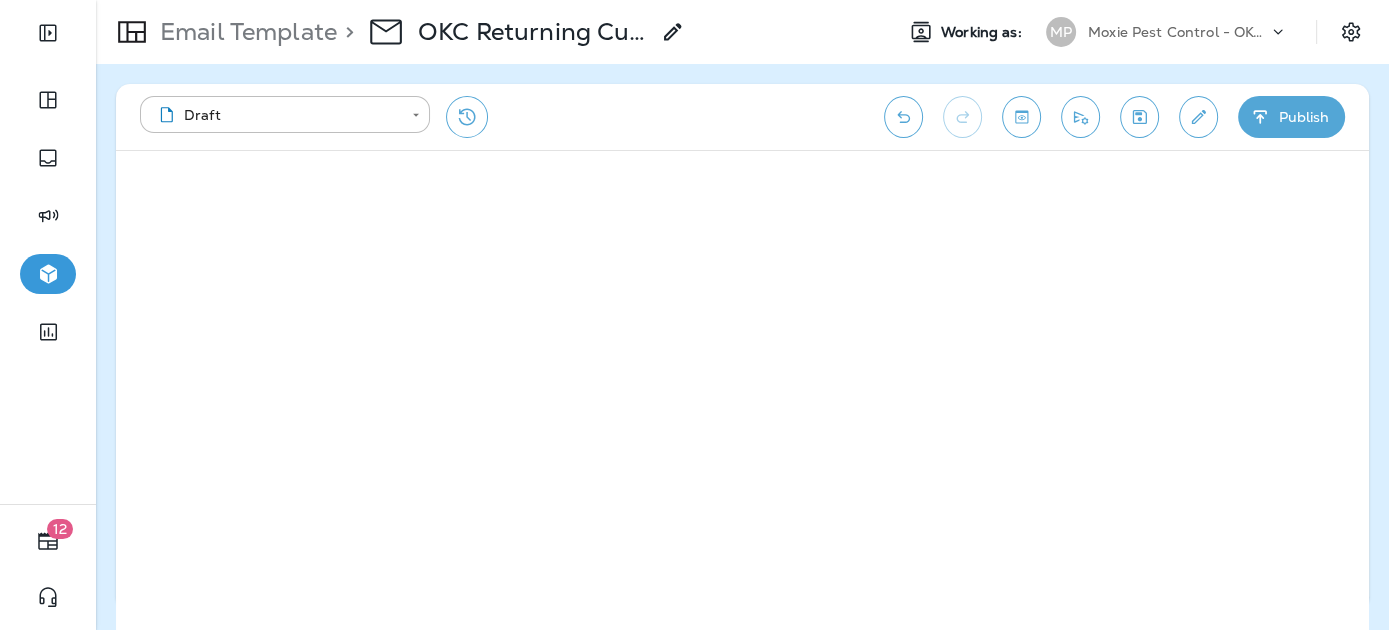 click 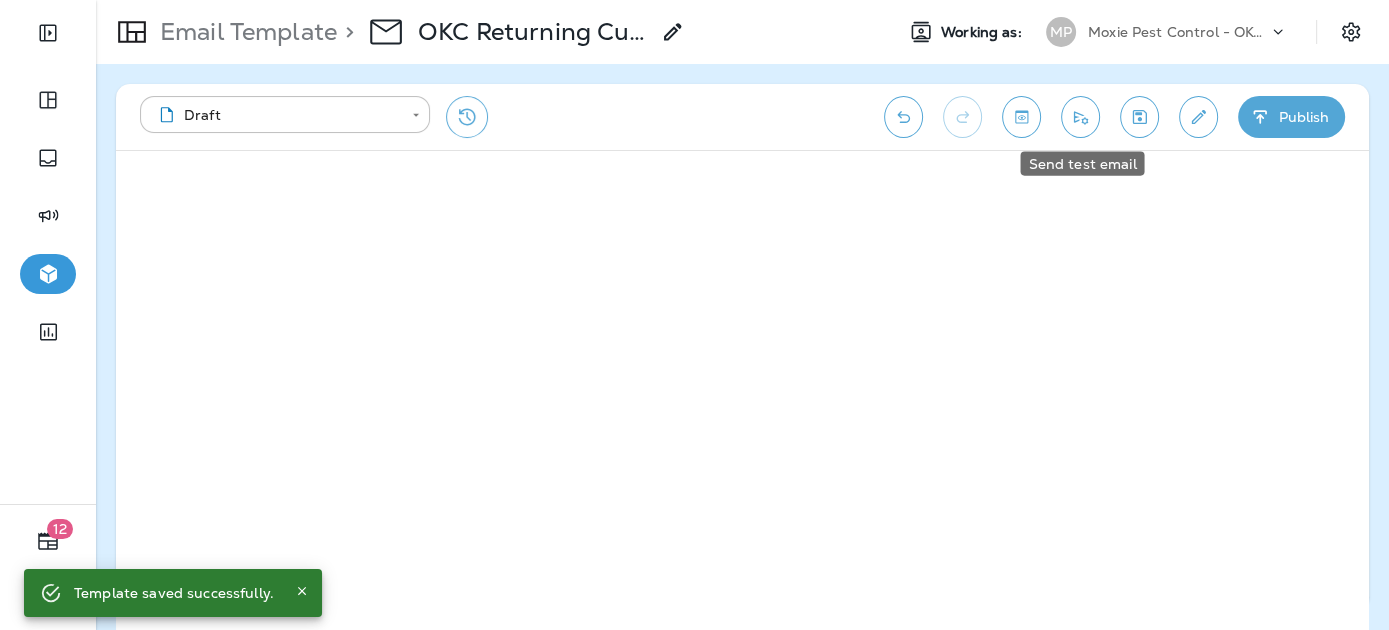 click 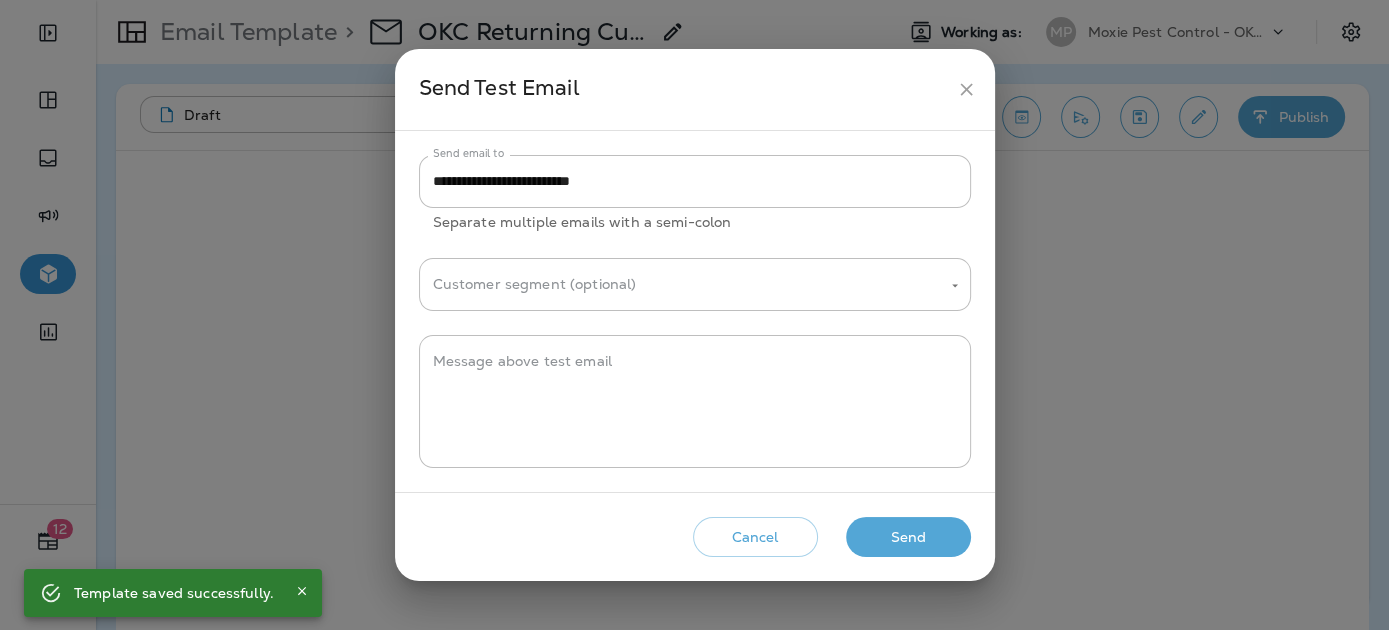 click on "Send" at bounding box center [908, 537] 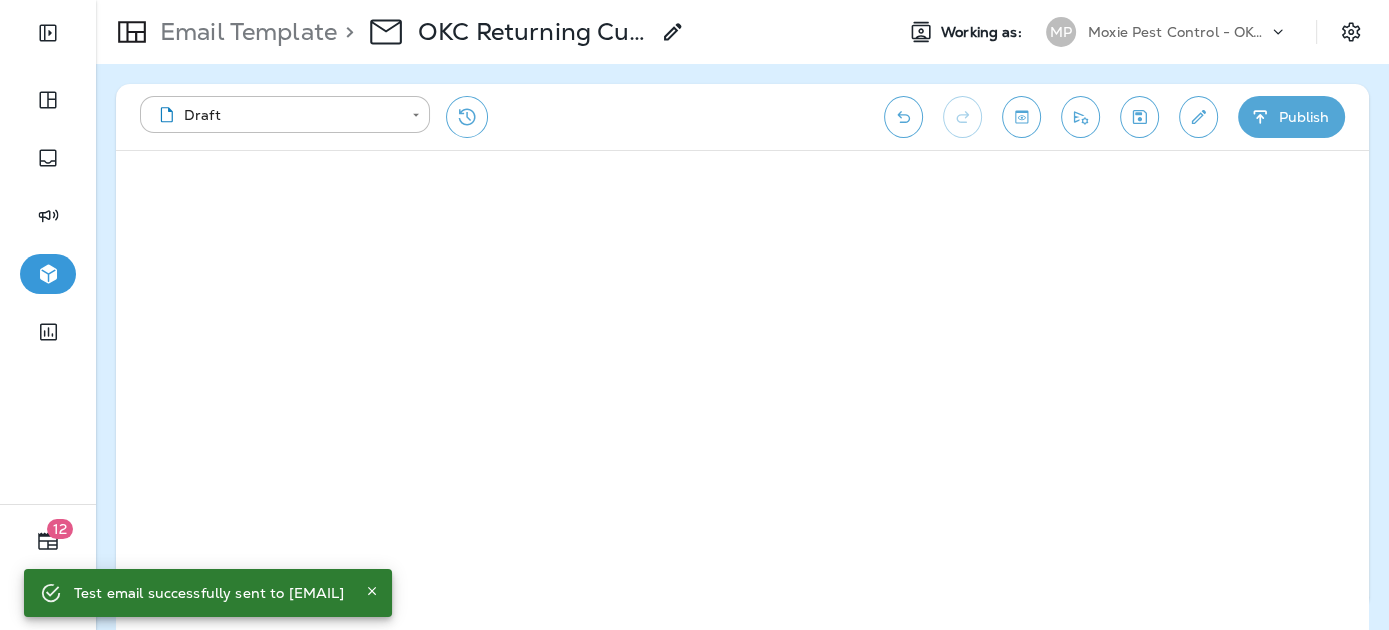 click 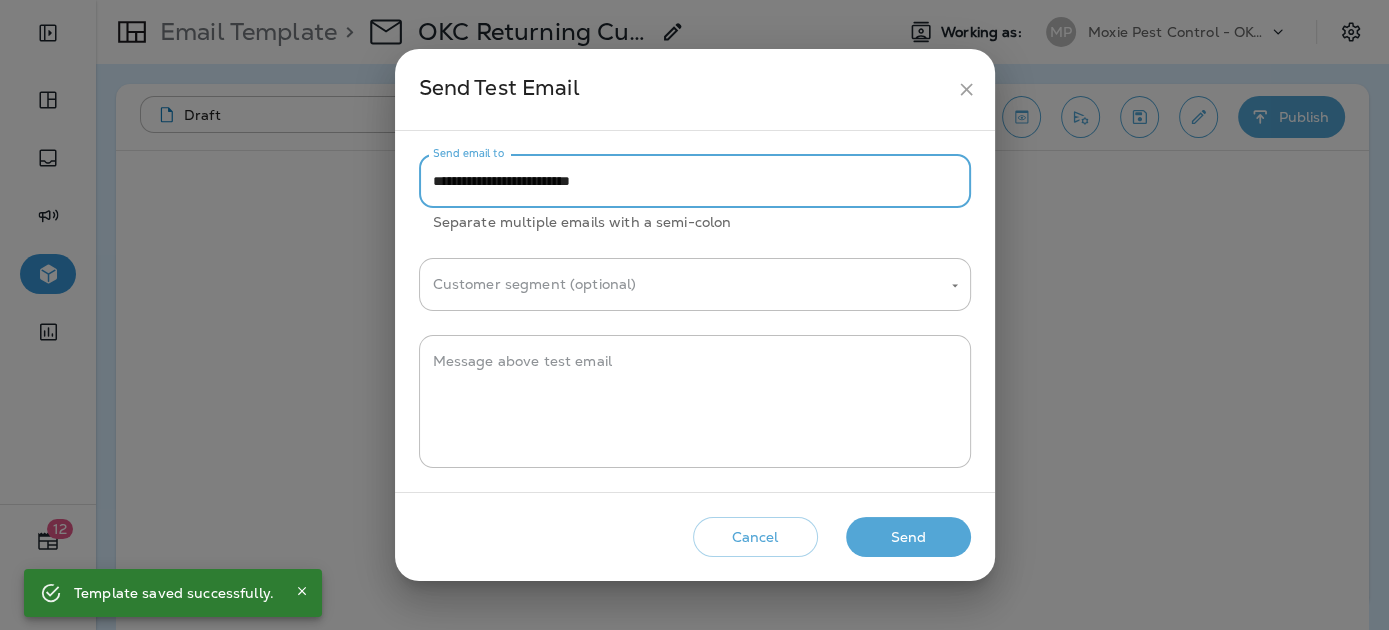drag, startPoint x: 473, startPoint y: 181, endPoint x: 412, endPoint y: 182, distance: 61.008198 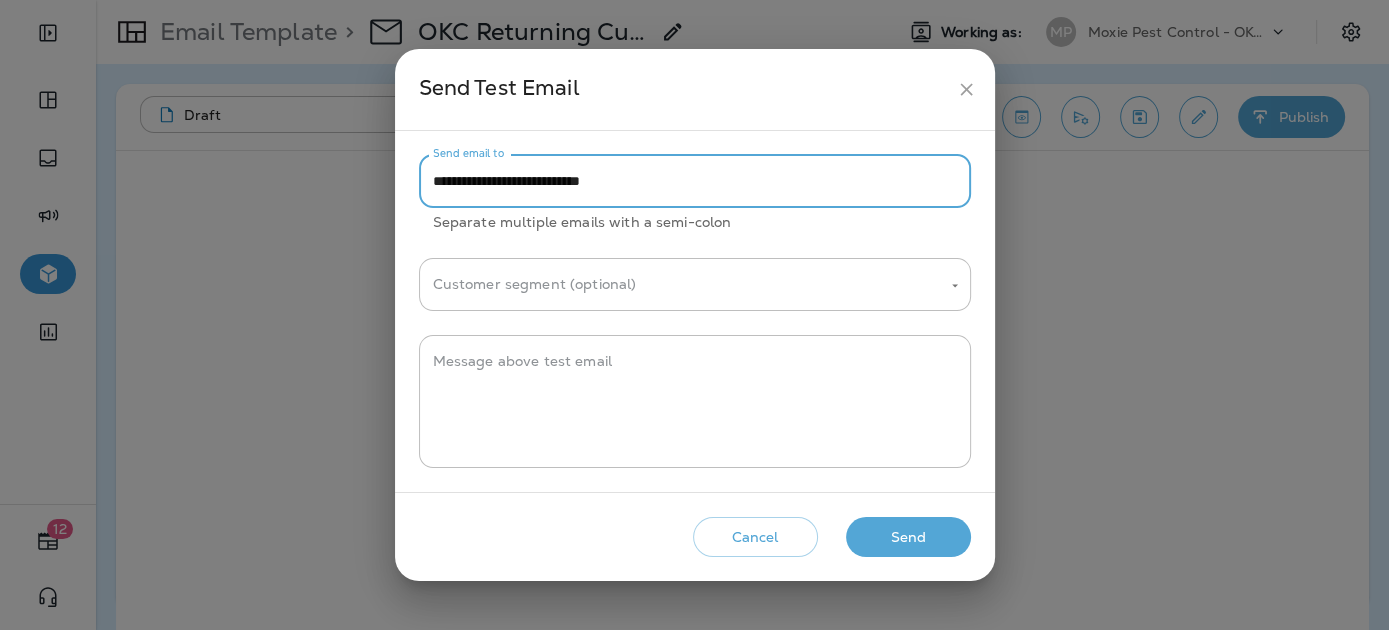 type on "**********" 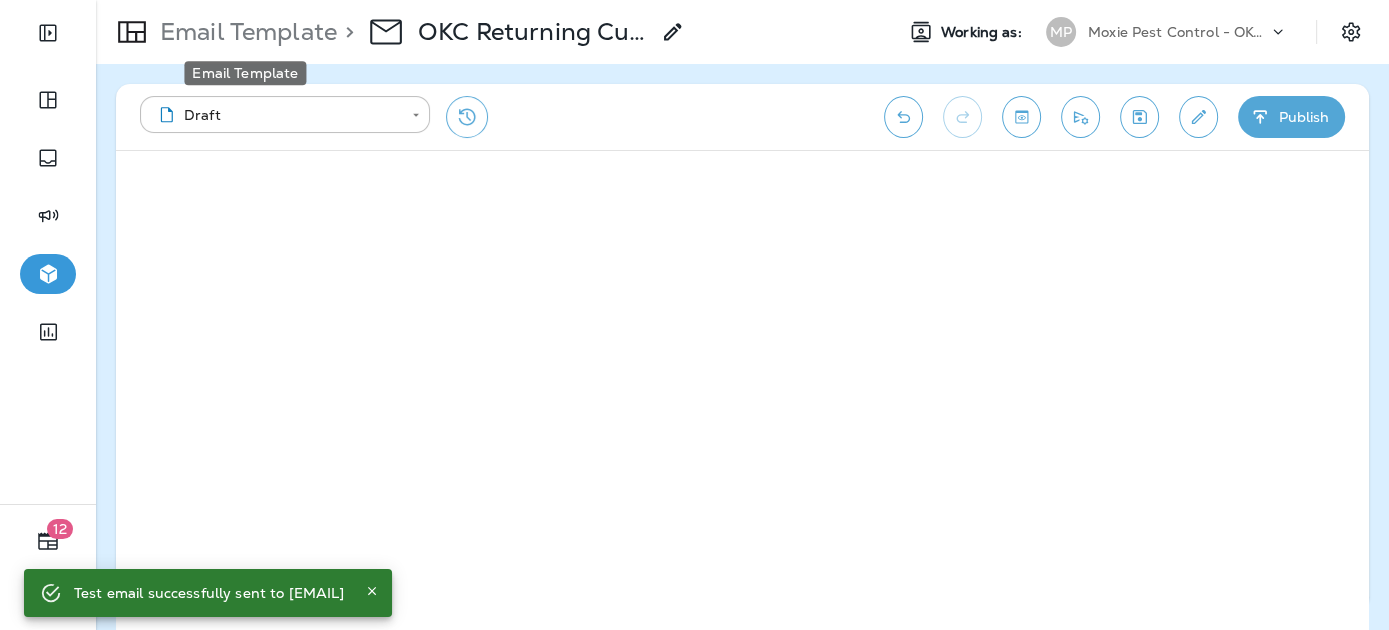 click on "Email Template" at bounding box center (244, 32) 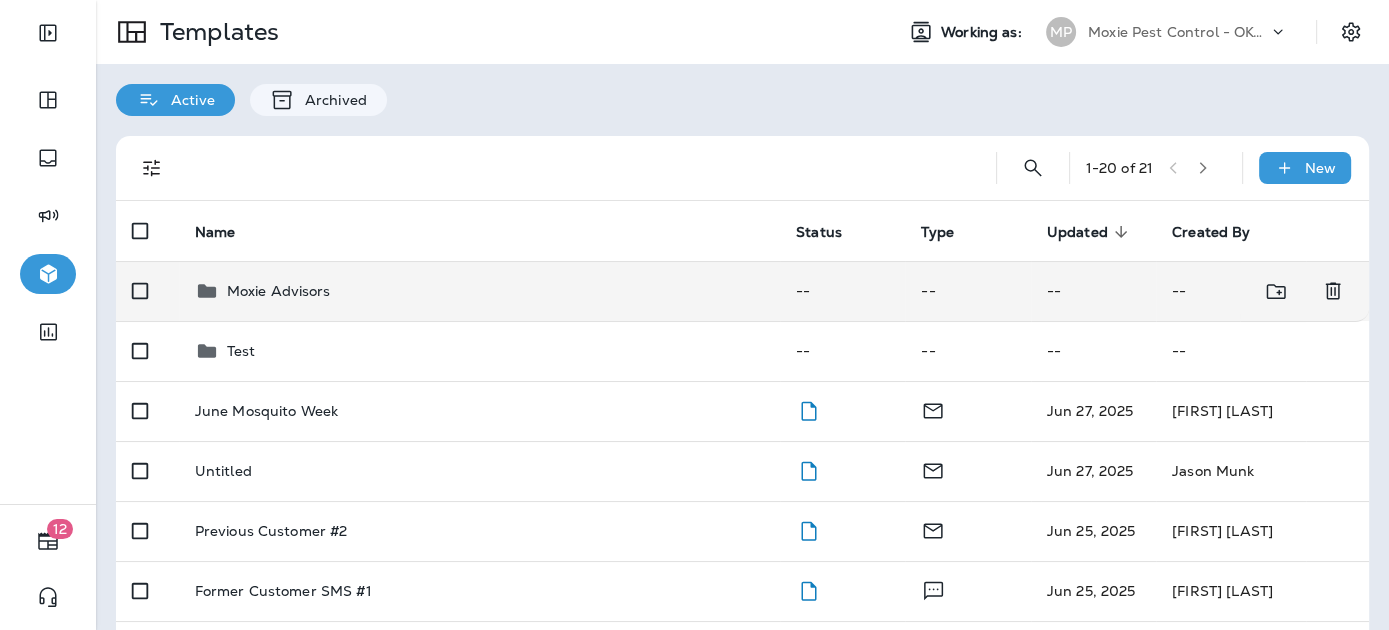 click on "Moxie Advisors" at bounding box center [479, 291] 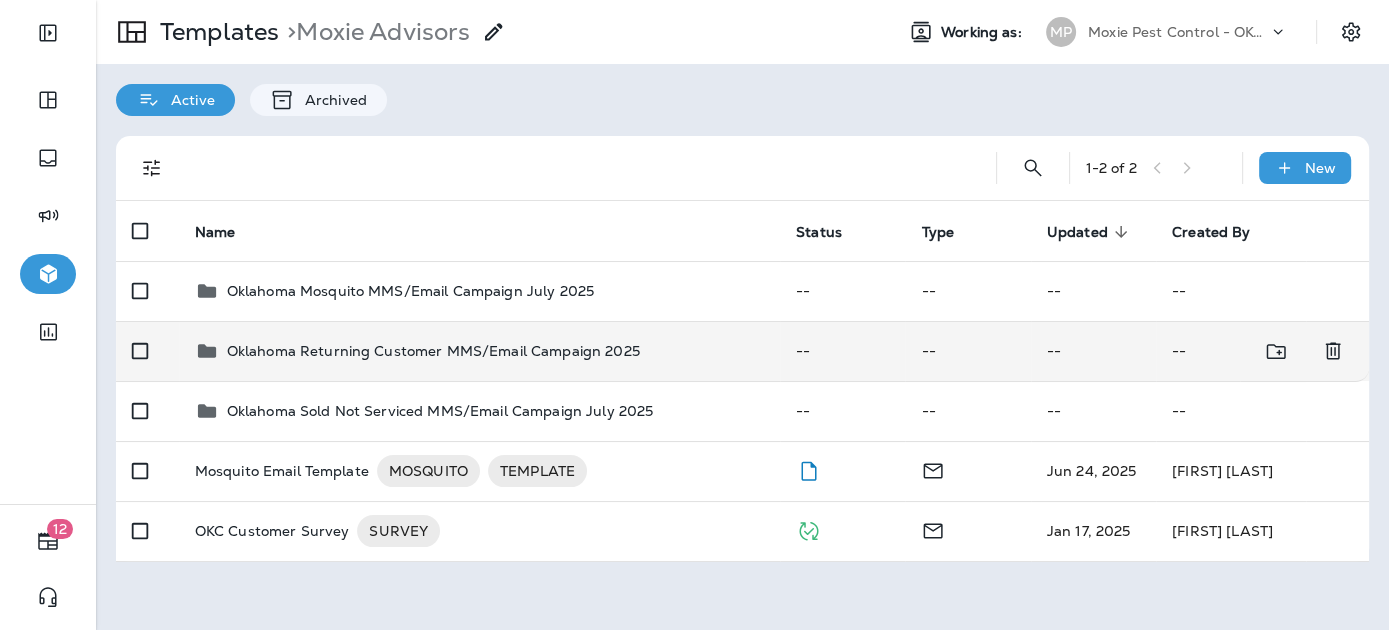 click on "Oklahoma Returning Customer MMS/Email Campaign 2025" at bounding box center [433, 351] 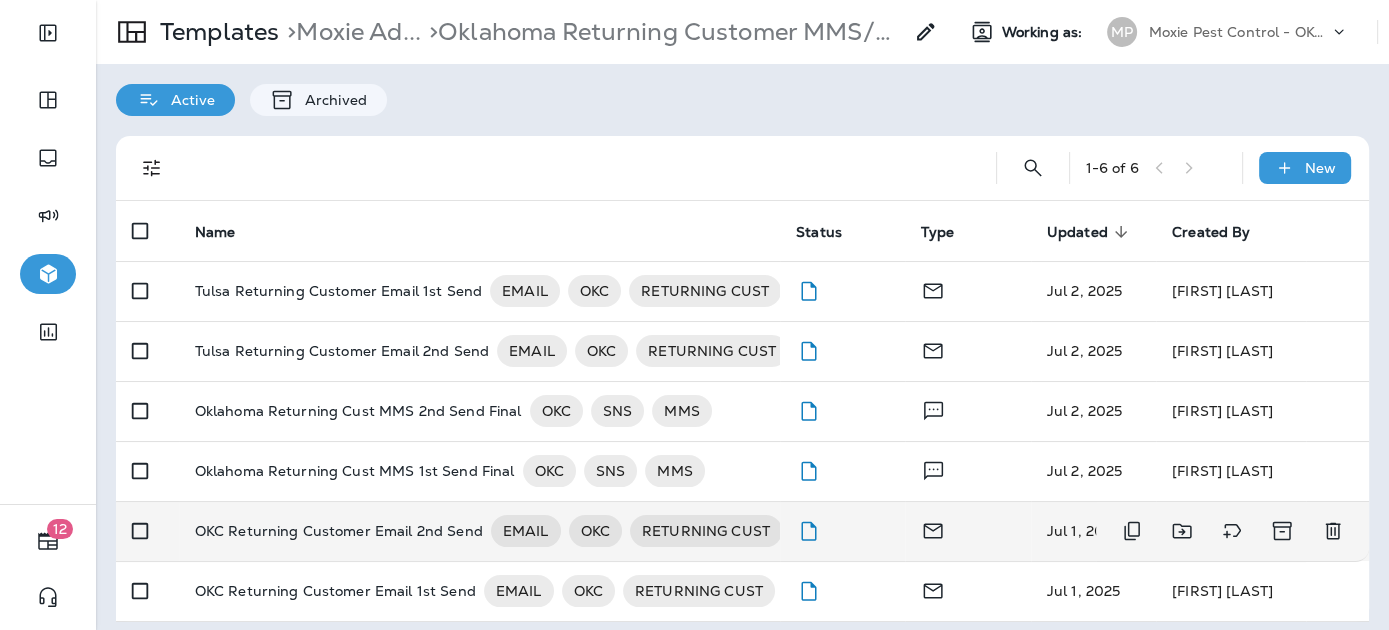 click on "OKC Returning Customer Email 2nd Send" at bounding box center [339, 531] 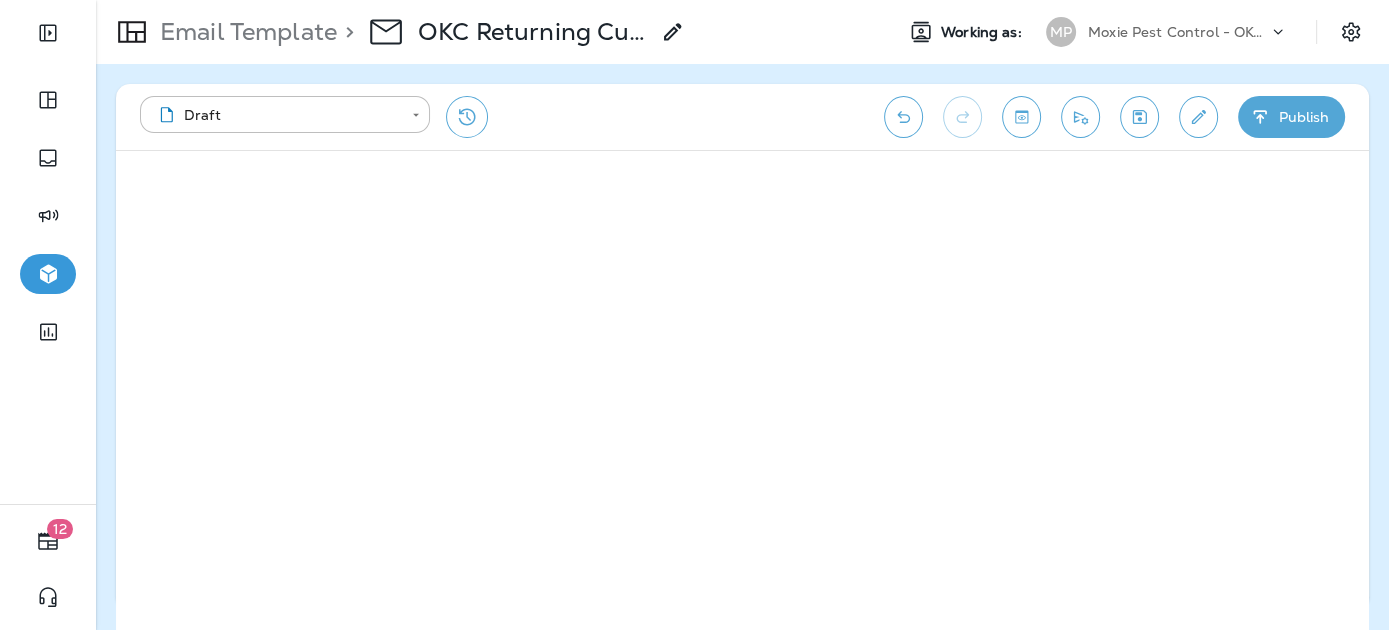 click 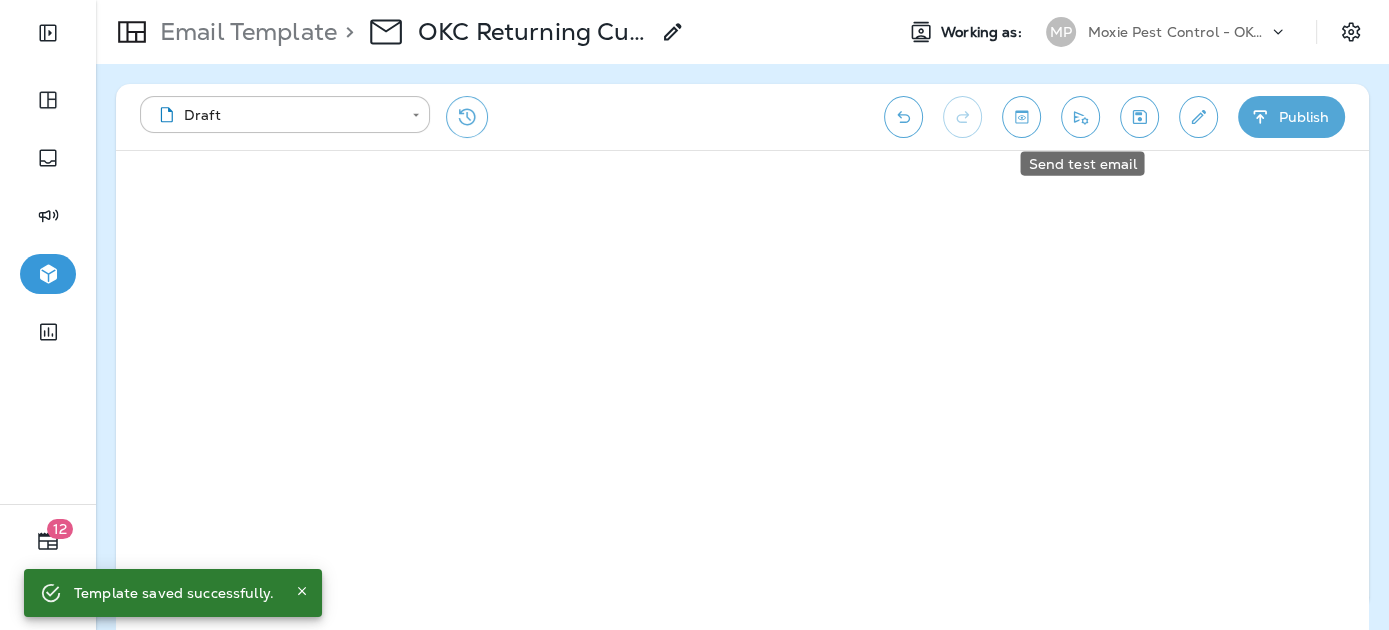 click 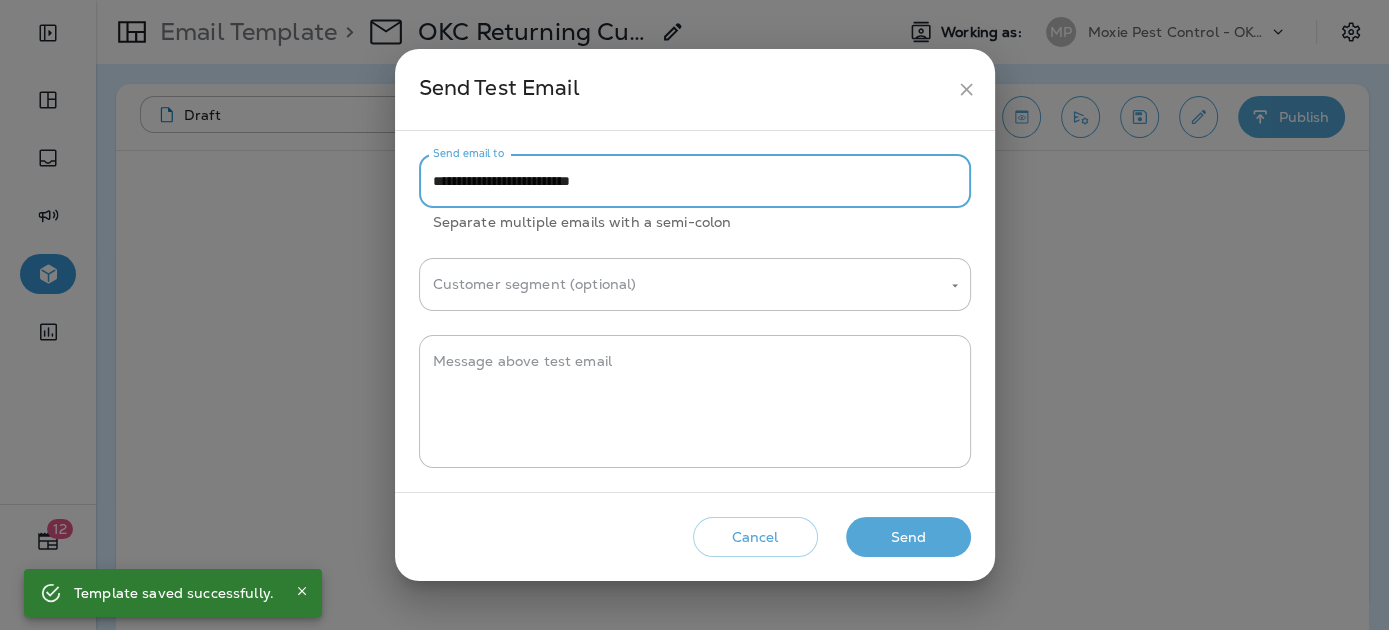drag, startPoint x: 474, startPoint y: 181, endPoint x: 398, endPoint y: 183, distance: 76.02631 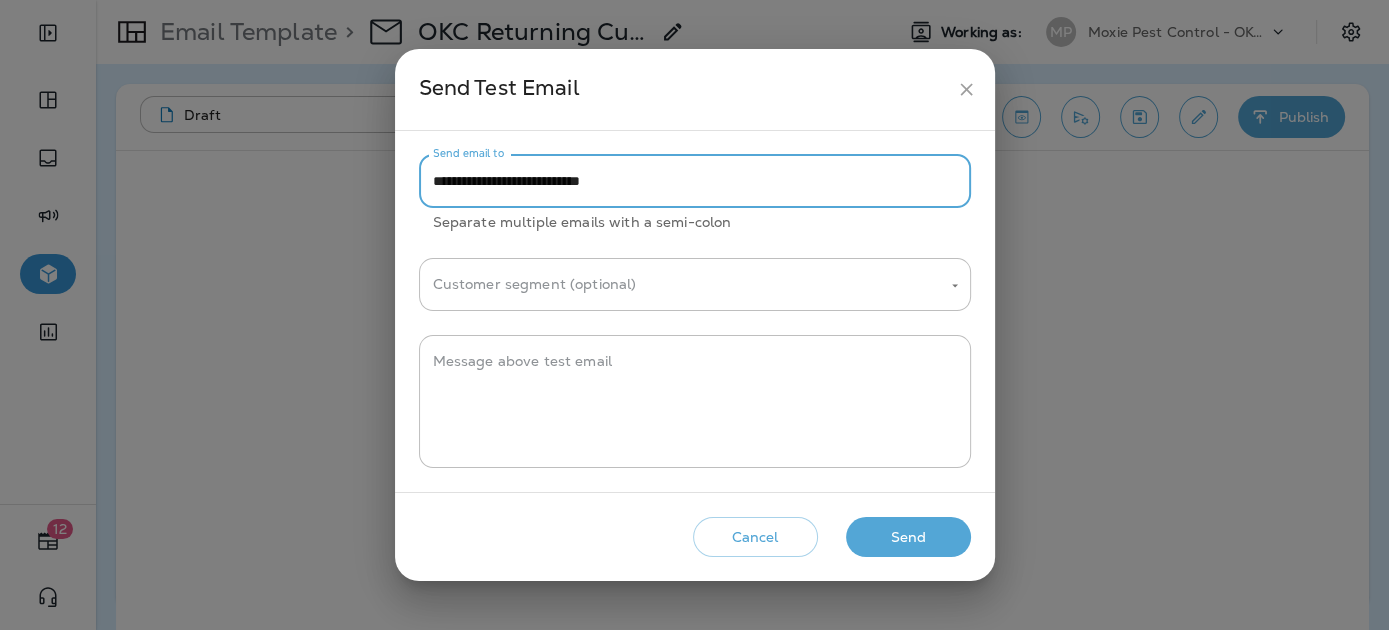 type on "**********" 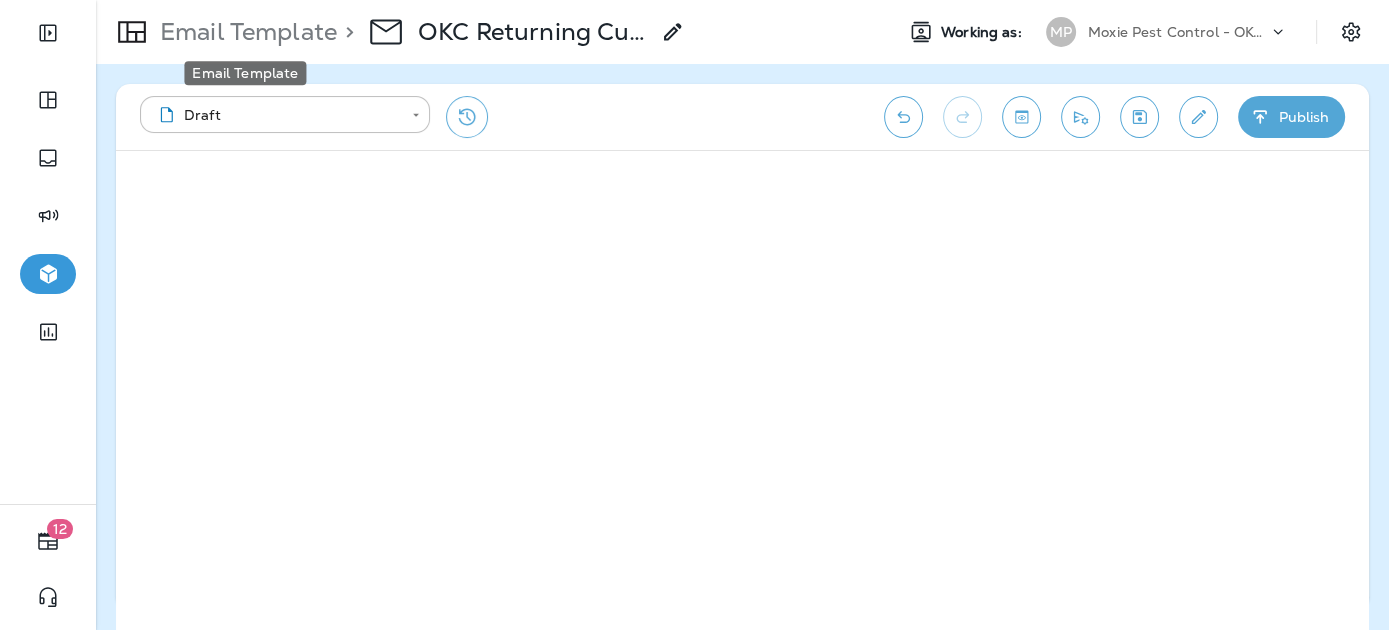 click on "Email Template" at bounding box center (244, 32) 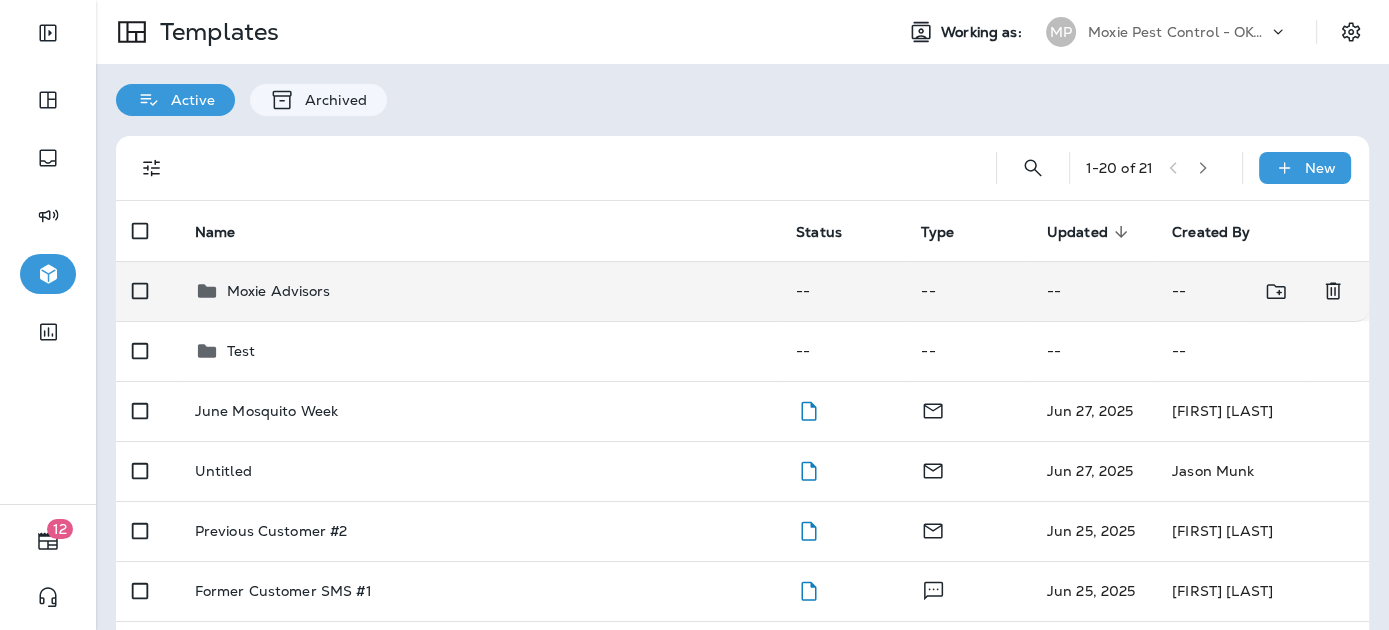 click on "Moxie Advisors" at bounding box center [479, 291] 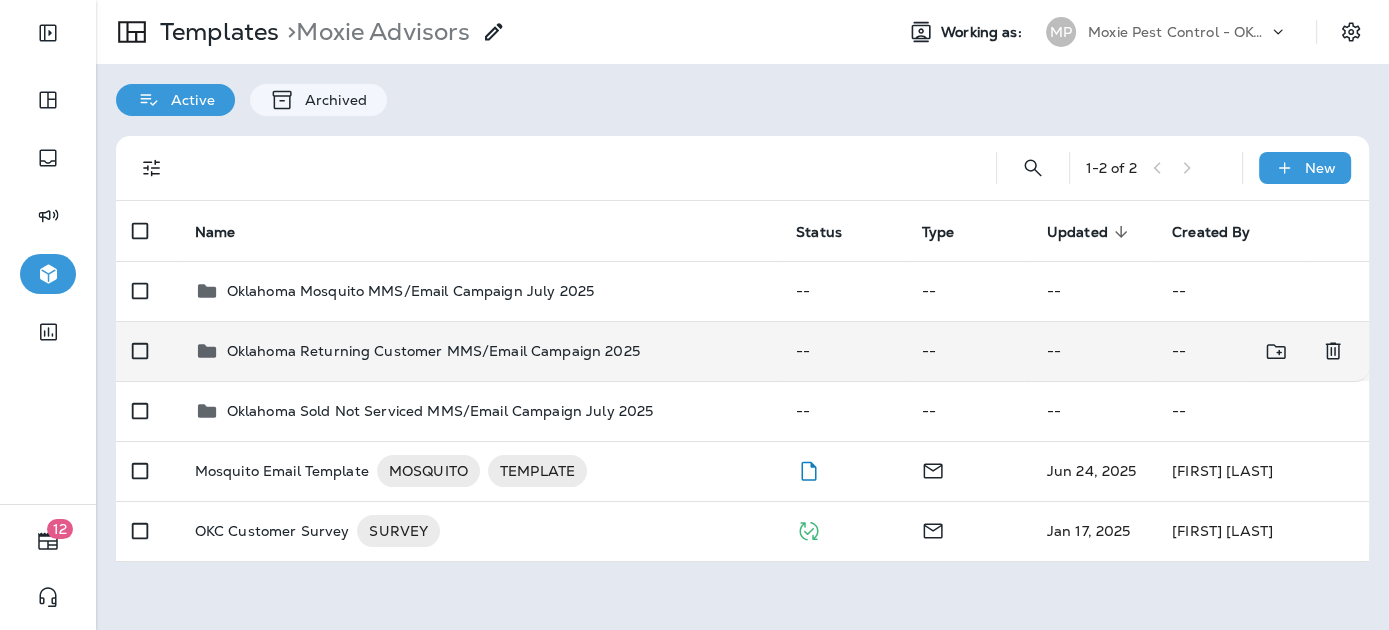 click on "Oklahoma Returning Customer MMS/Email Campaign 2025" at bounding box center (433, 351) 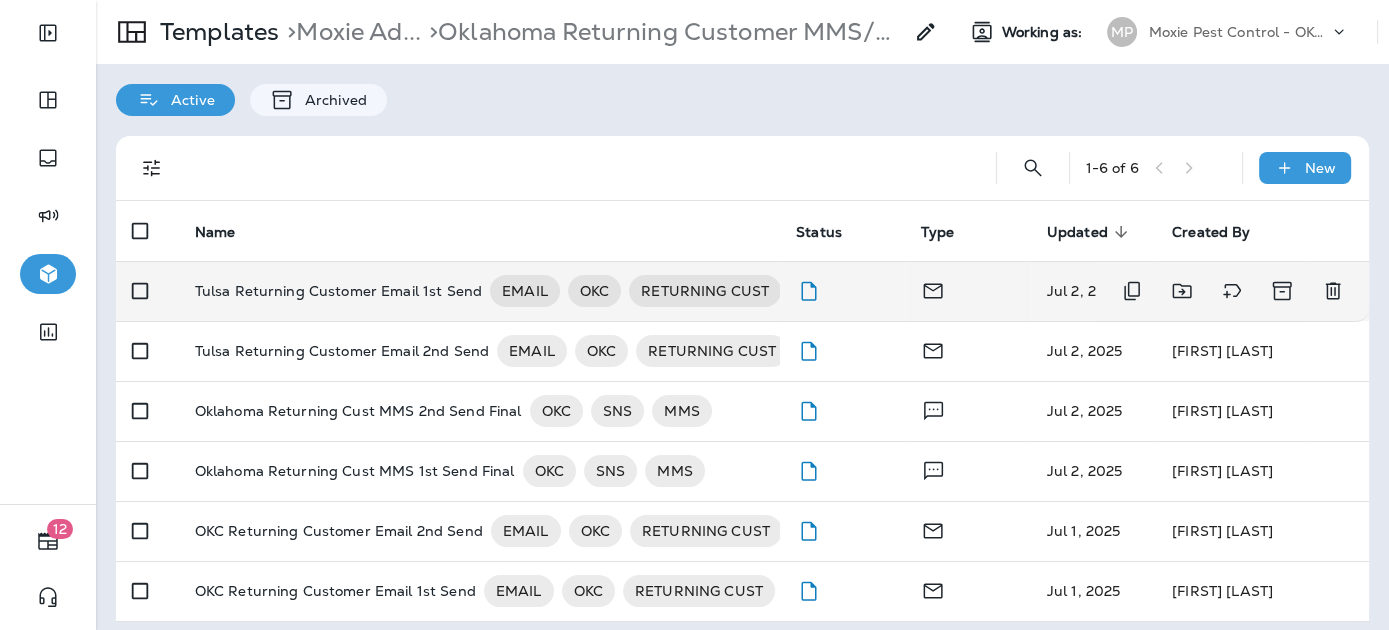 click on "Tulsa Returning Customer Email 1st Send" at bounding box center [338, 291] 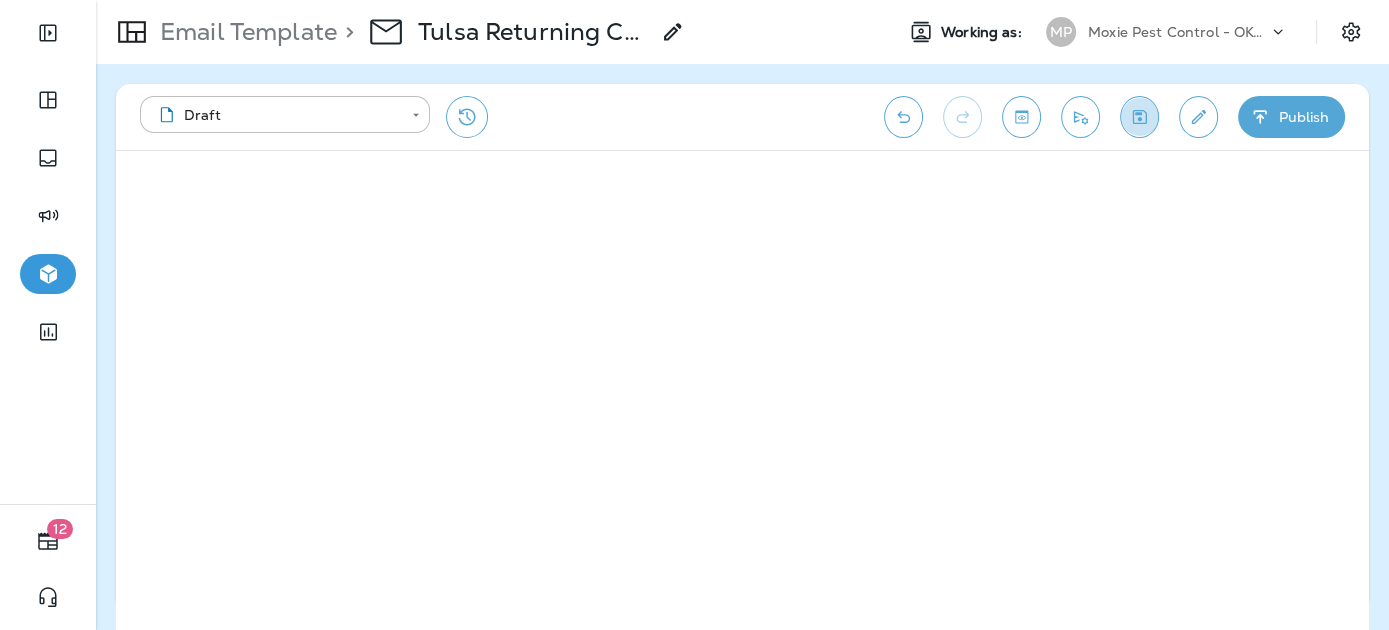 click 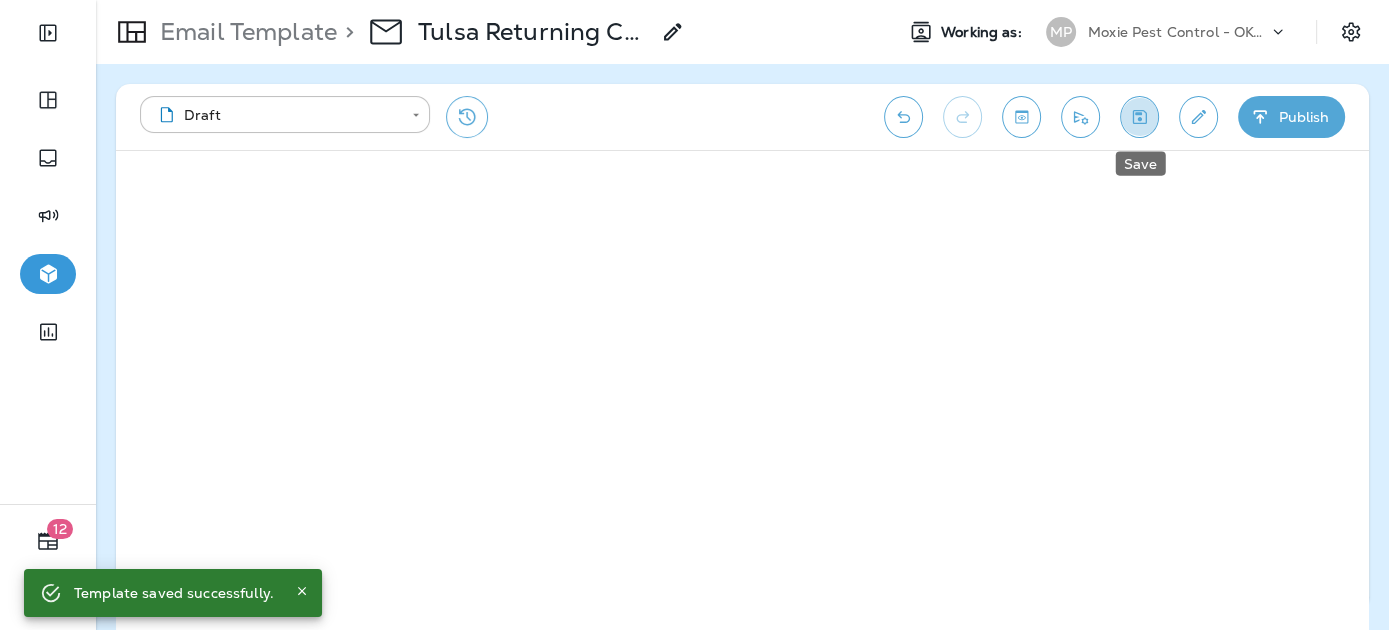 click 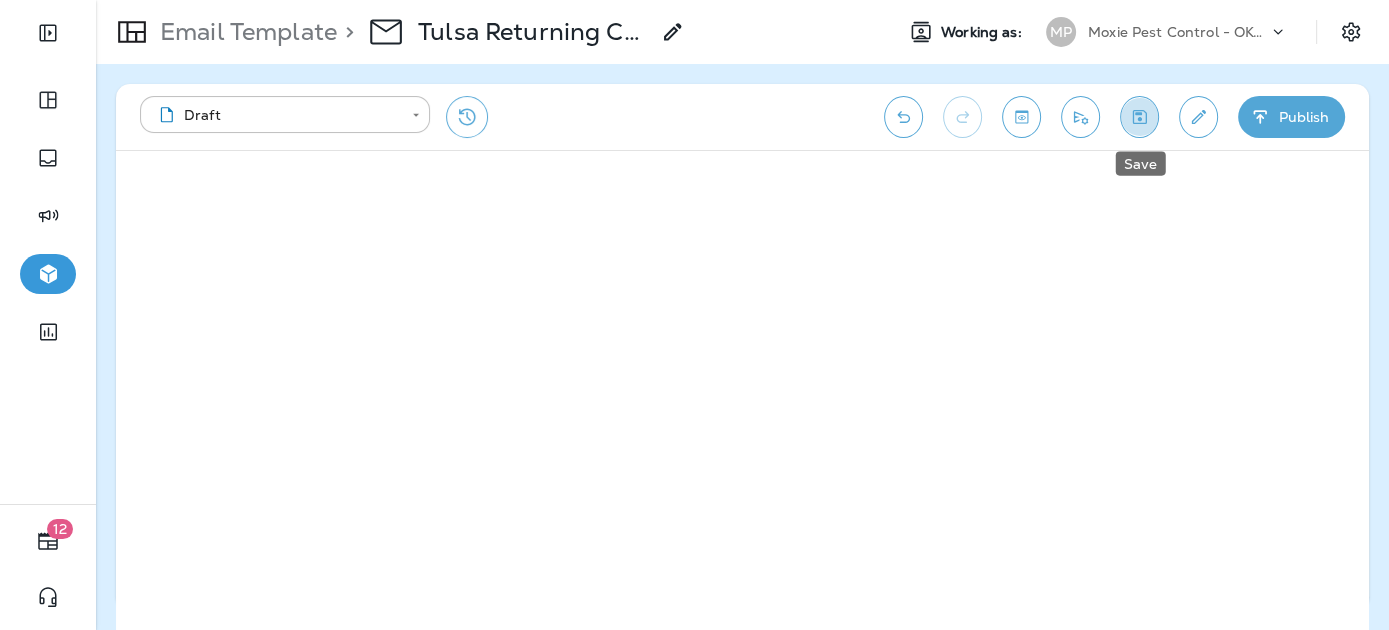 click at bounding box center [1139, 117] 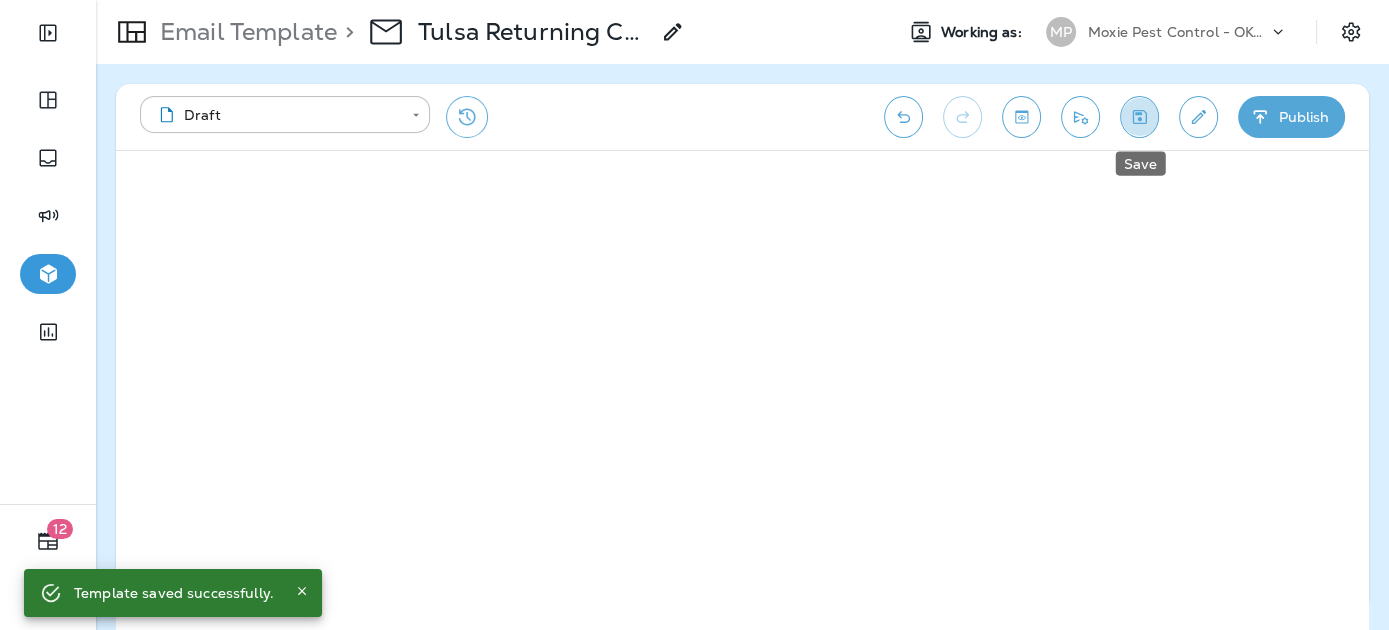 click 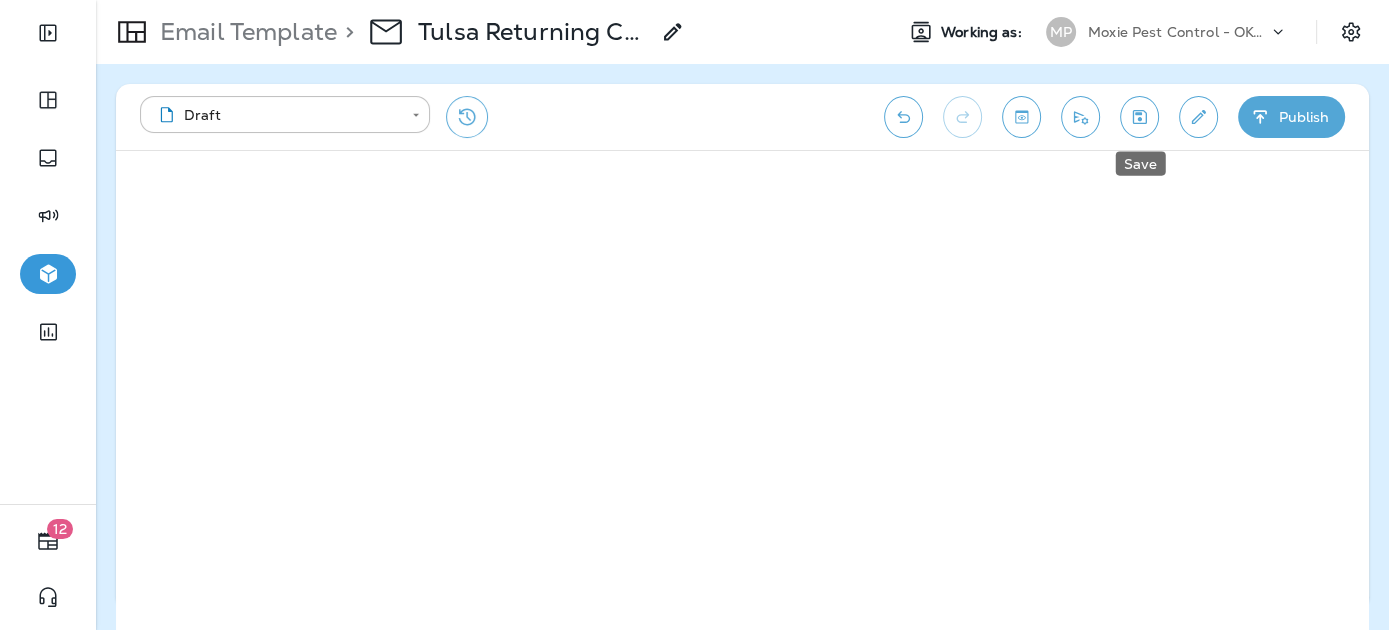 click 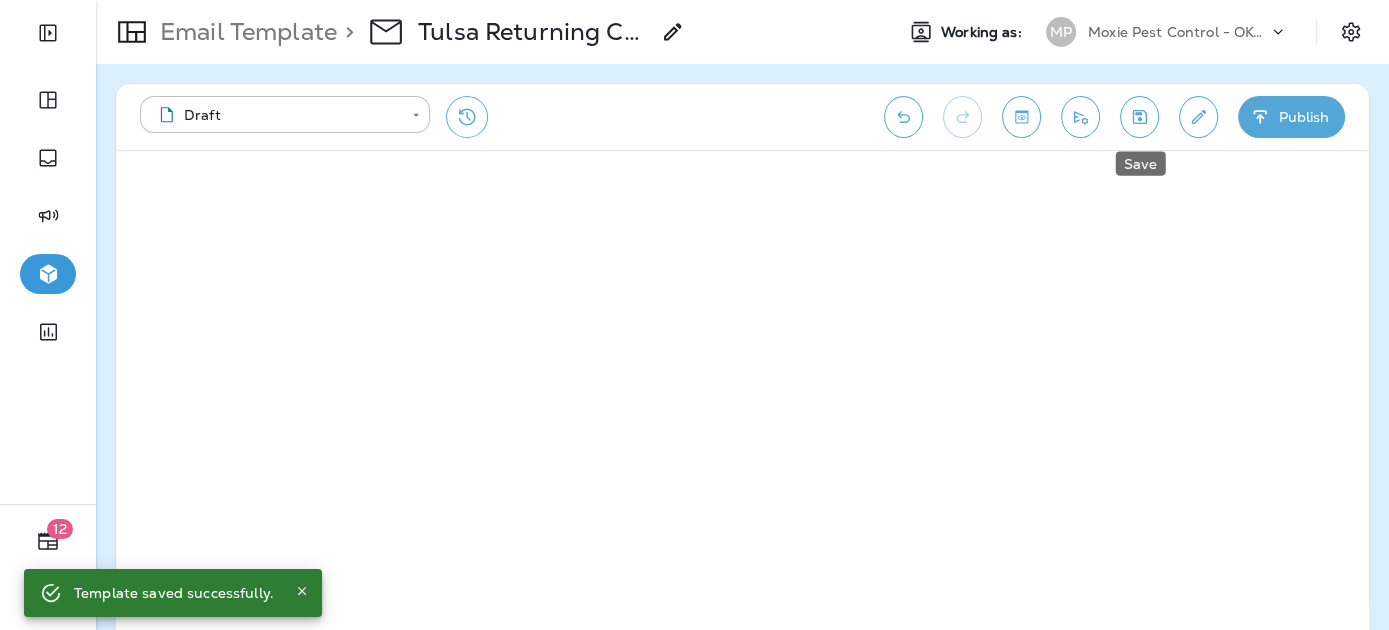 click 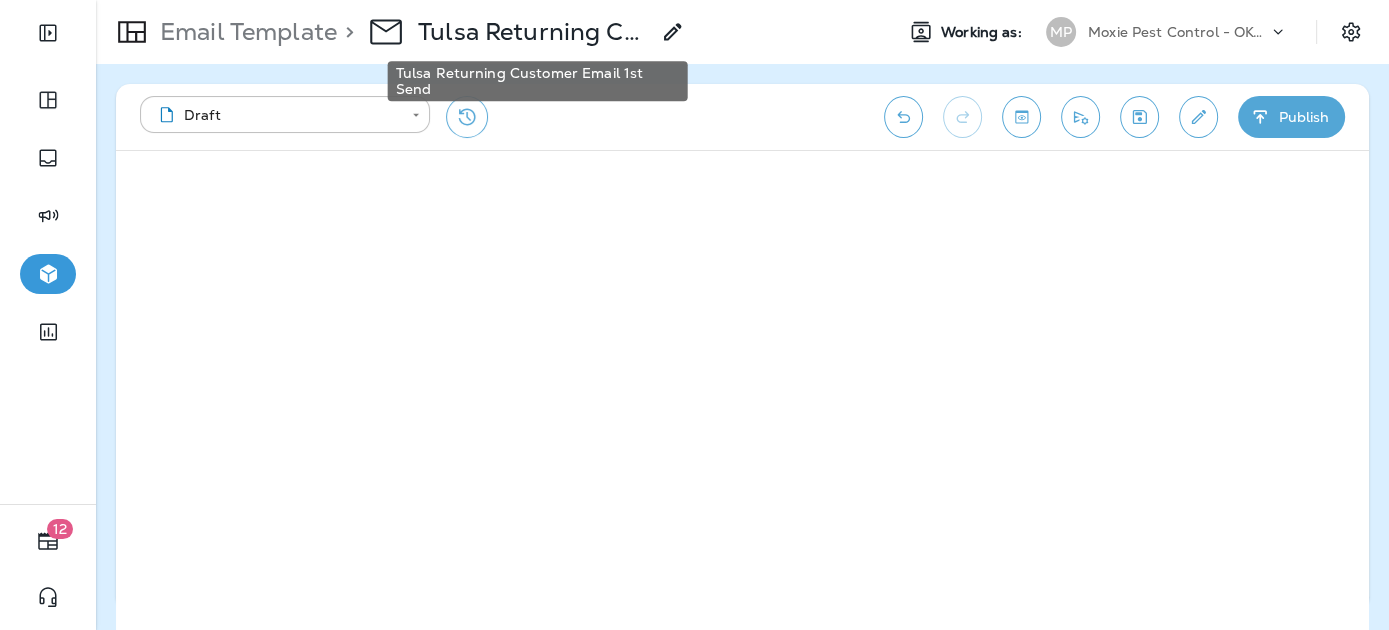 click on "Tulsa Returning Customer Email 1st Send" at bounding box center [533, 32] 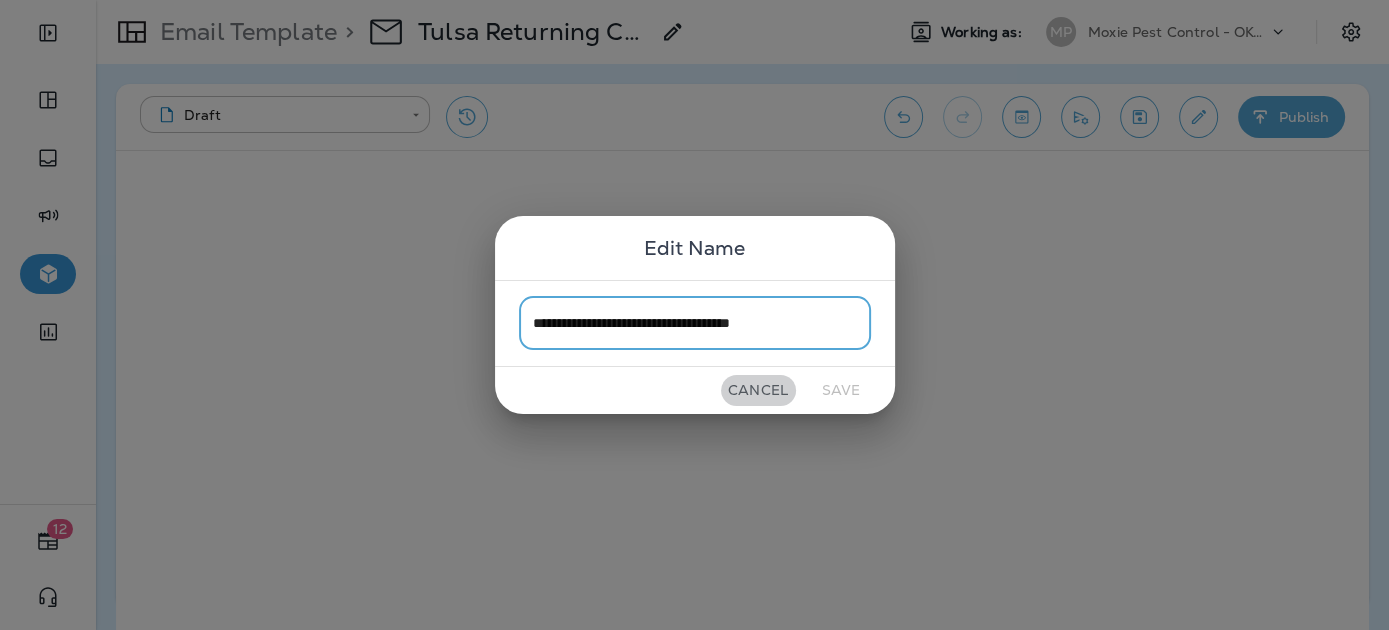 click on "Cancel" at bounding box center (758, 390) 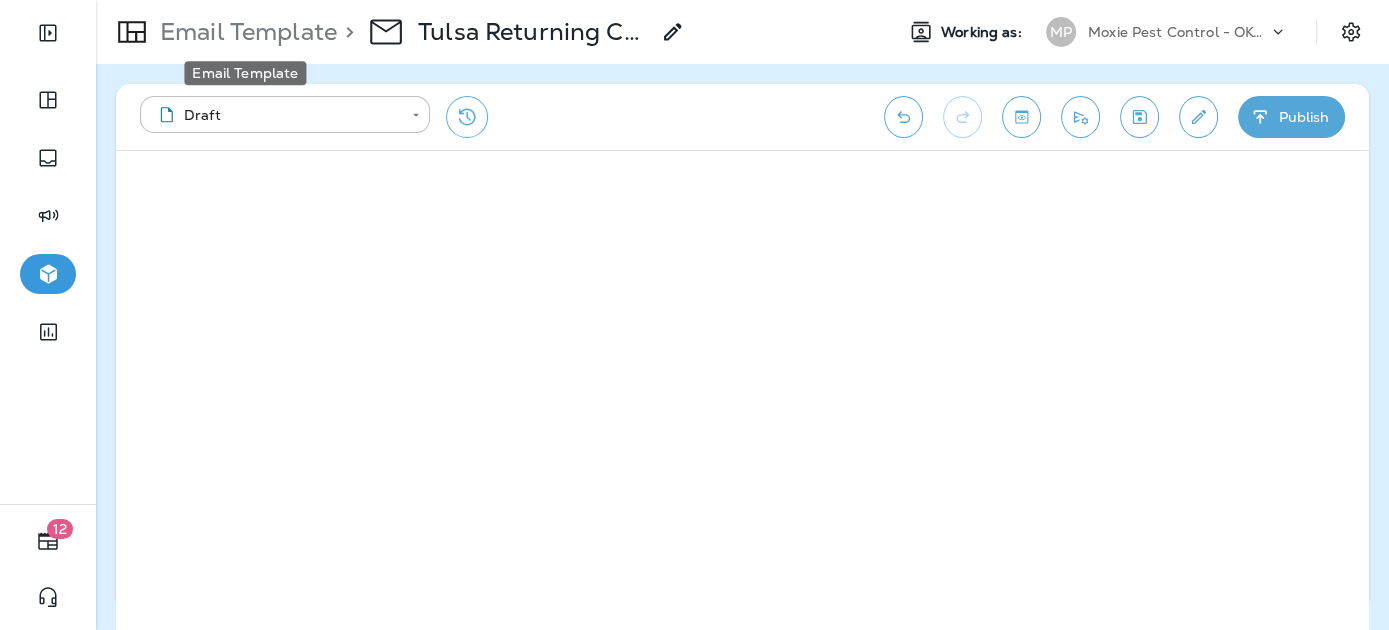 click on "Email Template" at bounding box center [244, 32] 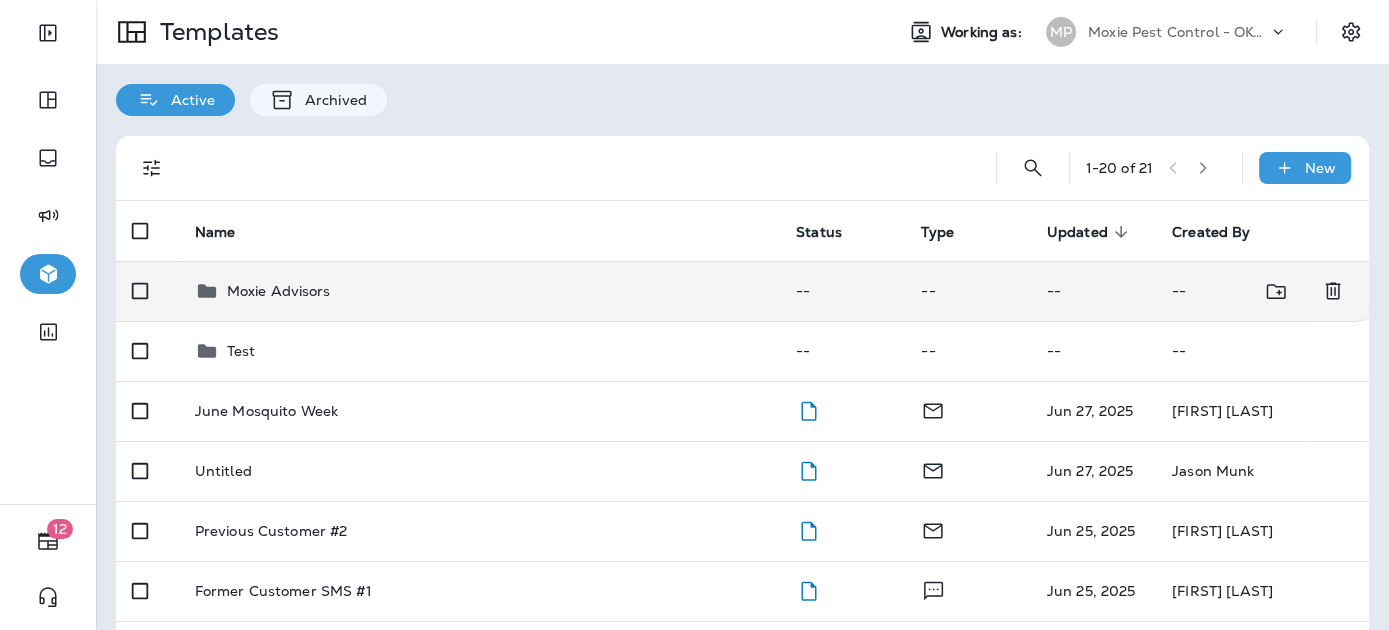 click on "Moxie Advisors" at bounding box center (479, 291) 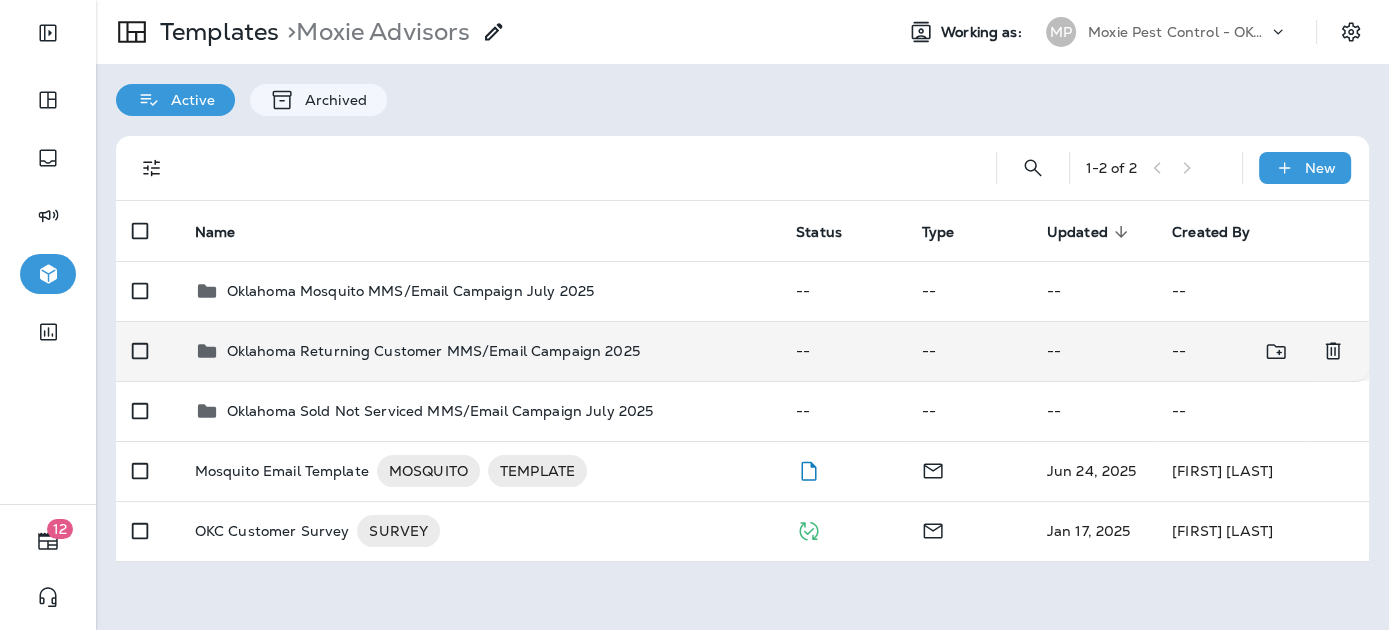 click on "Oklahoma Returning Customer MMS/Email Campaign 2025" at bounding box center [433, 351] 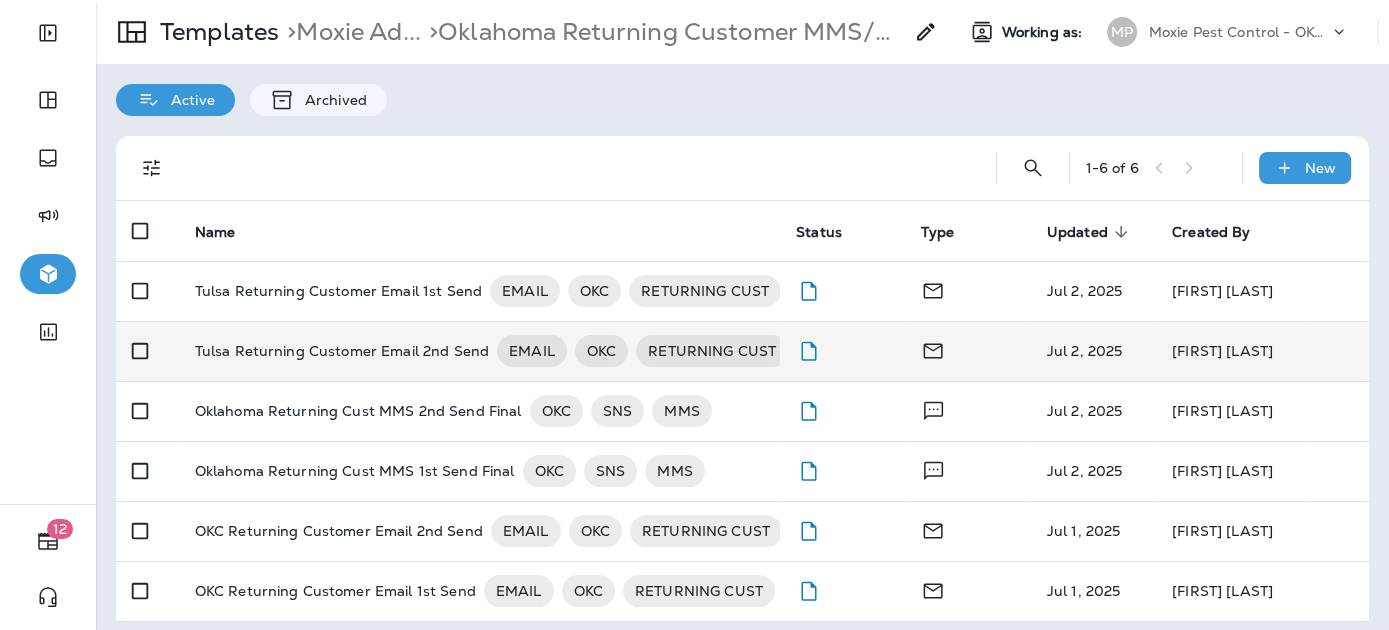 click on "Tulsa Returning Customer Email 2nd Send" at bounding box center (342, 351) 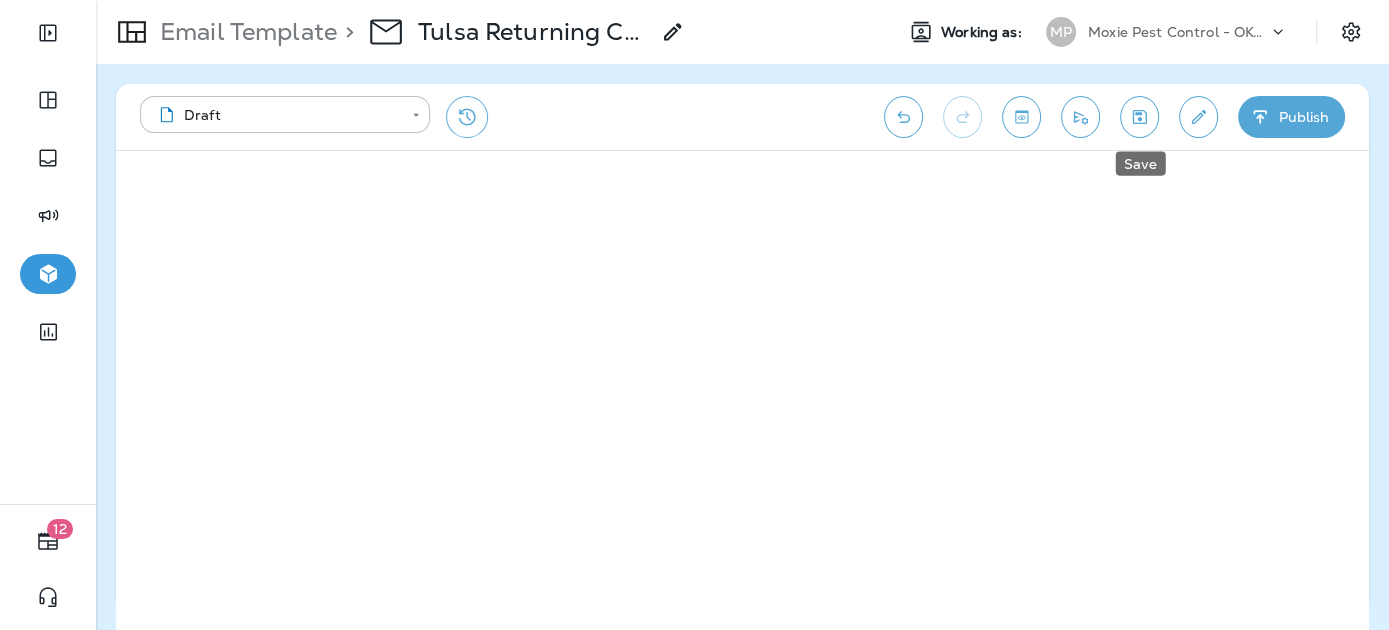 click 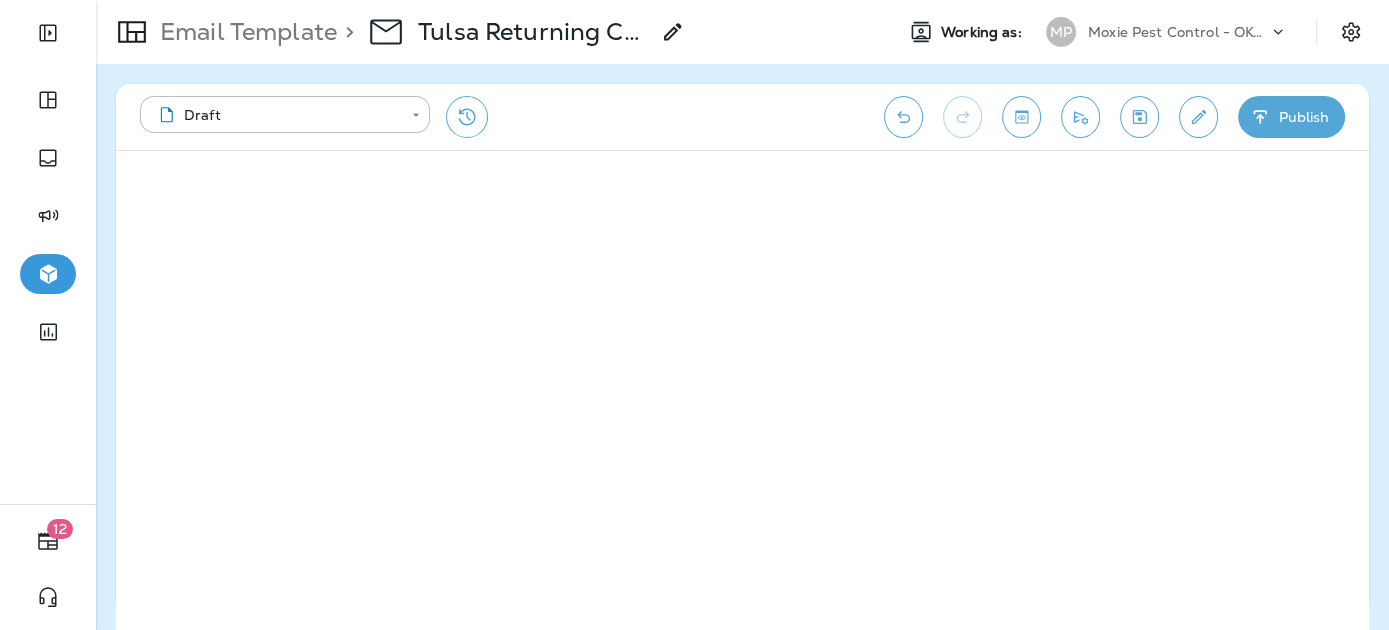 click 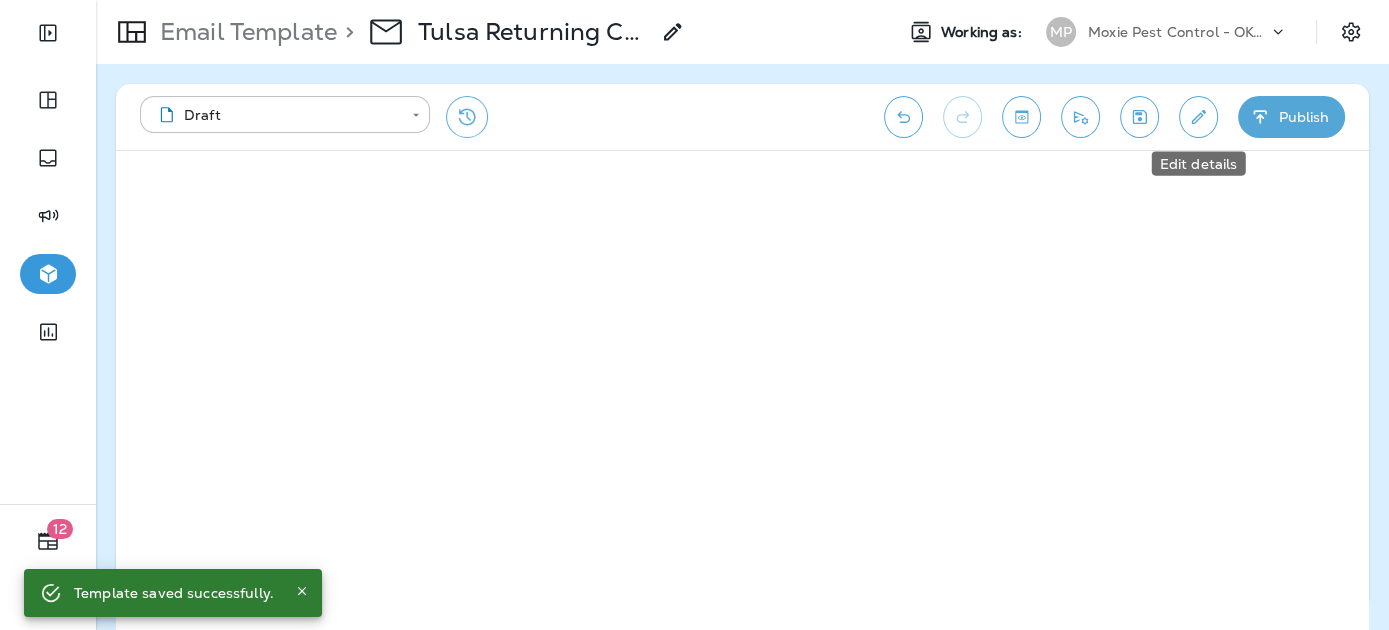 click 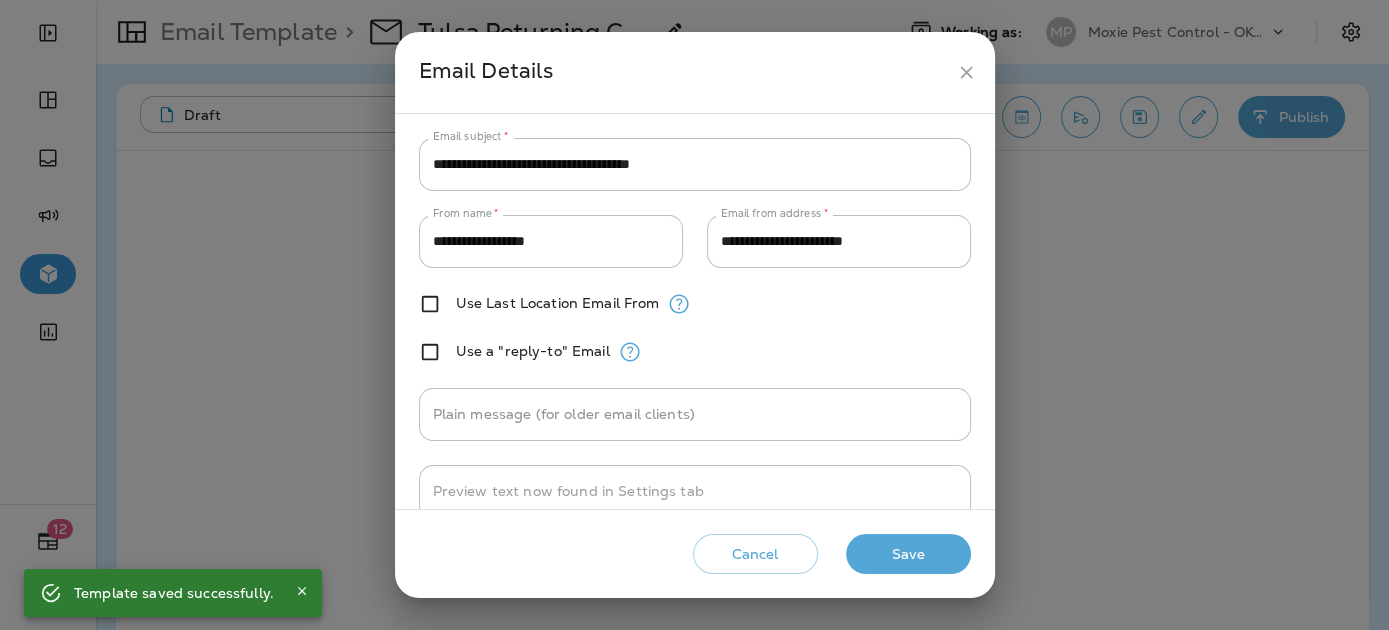 click 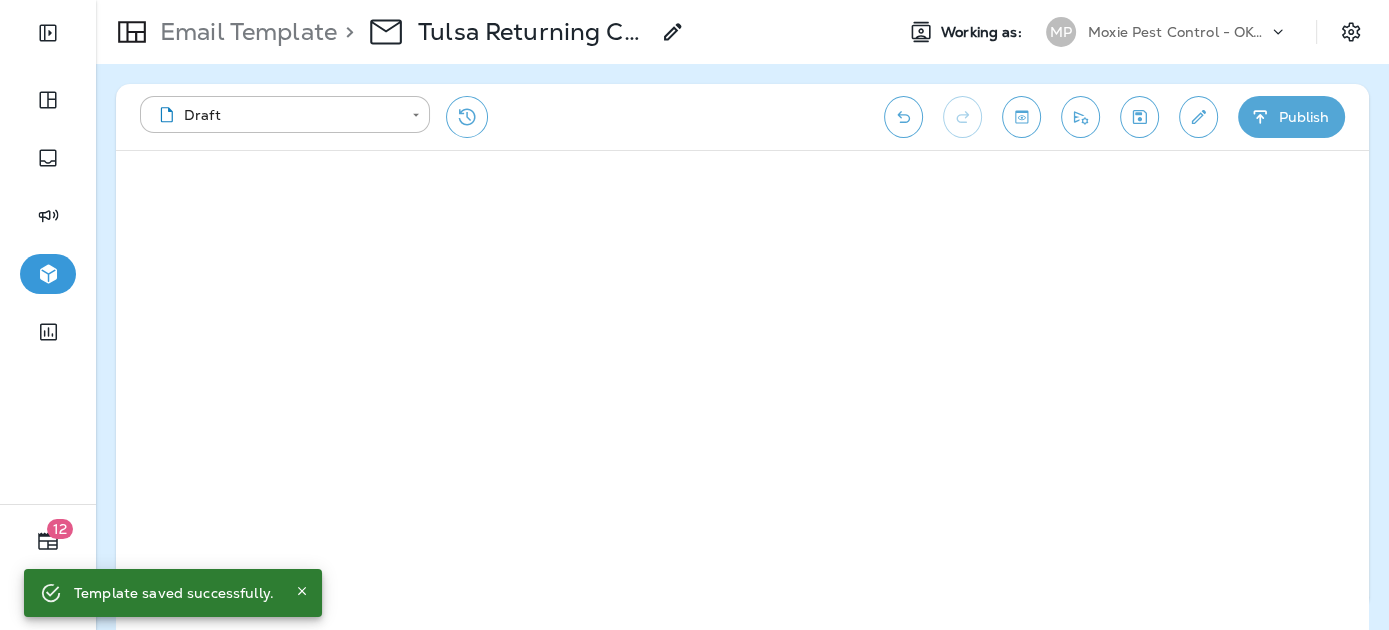 click 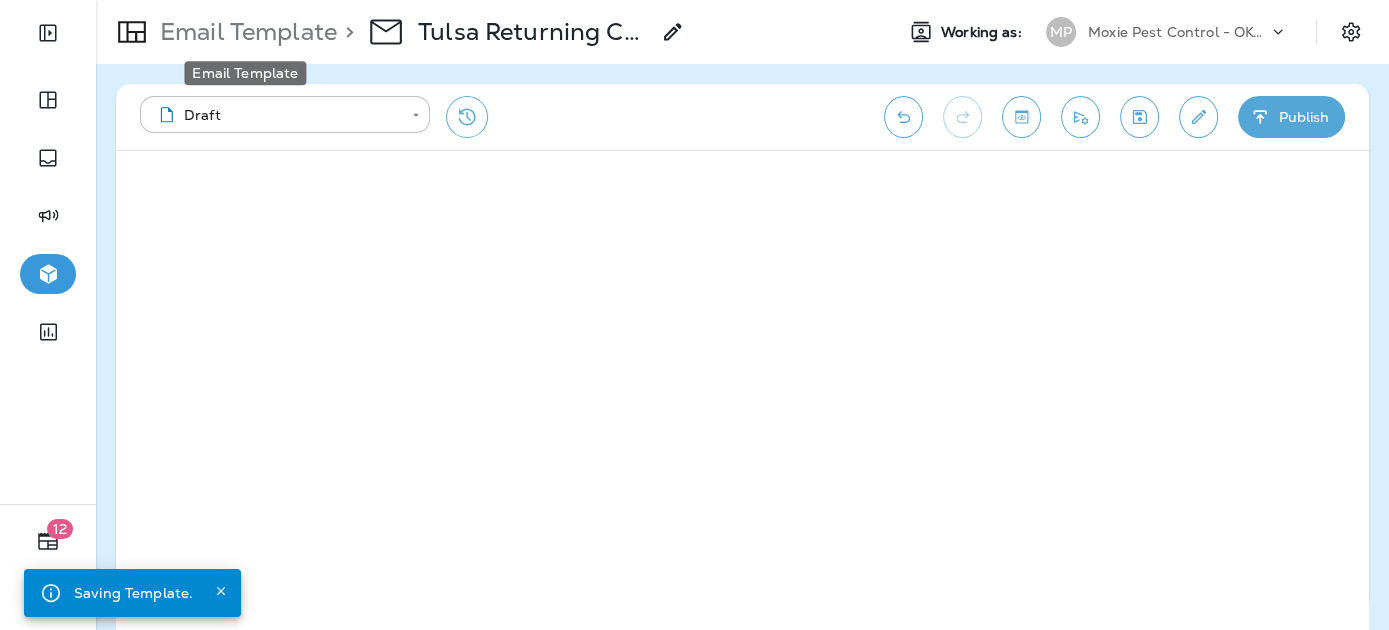 click on "Email Template" at bounding box center [244, 32] 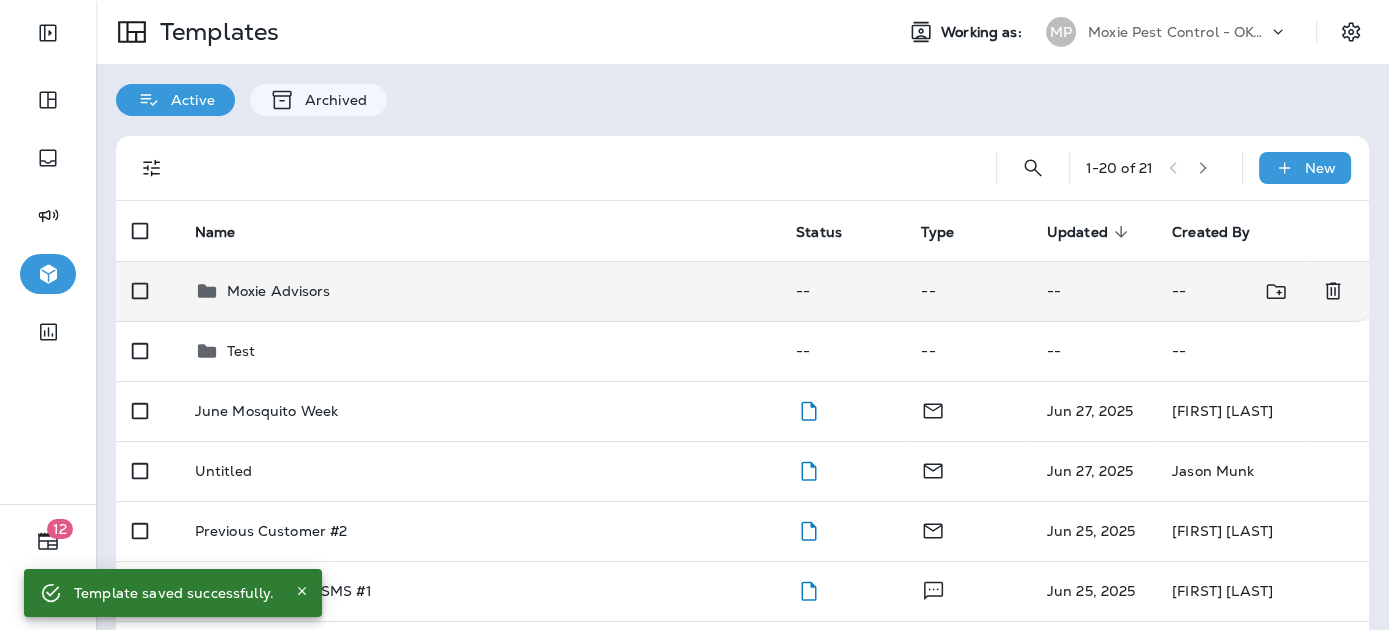 click on "Moxie Advisors" at bounding box center [479, 291] 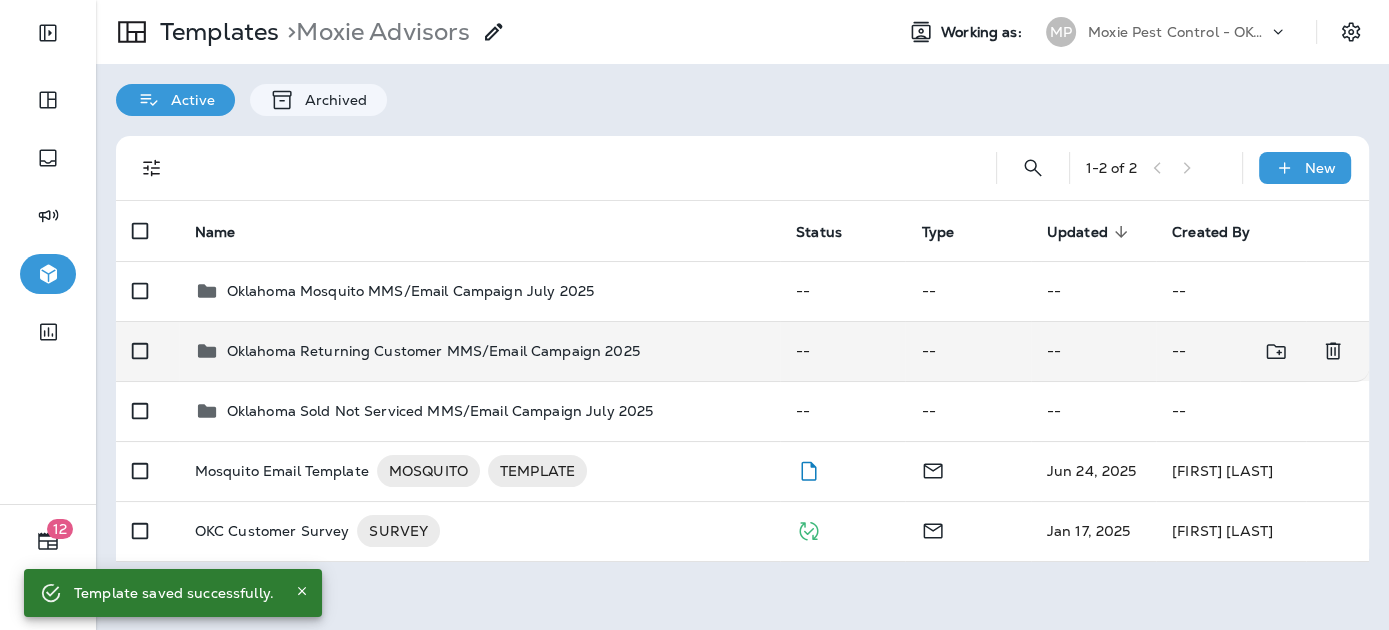 click on "Oklahoma Returning Customer MMS/Email Campaign 2025" at bounding box center (433, 351) 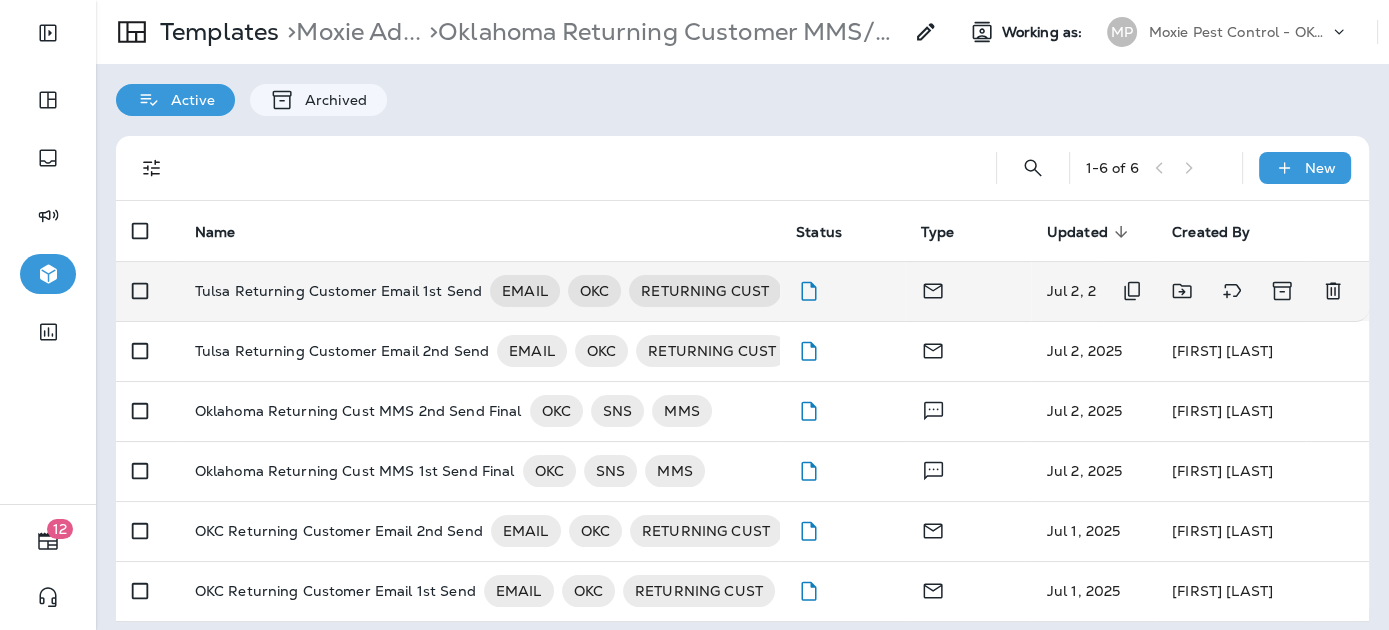click on "Tulsa Returning Customer Email 1st Send" at bounding box center [338, 291] 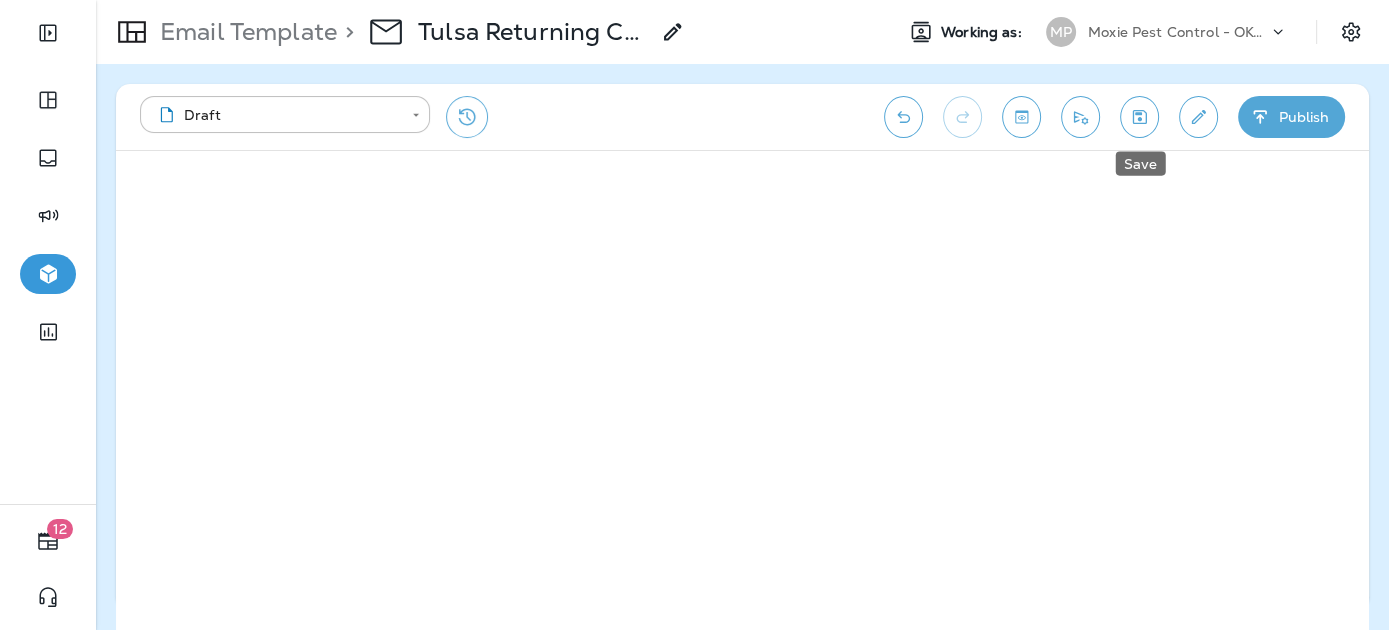 click 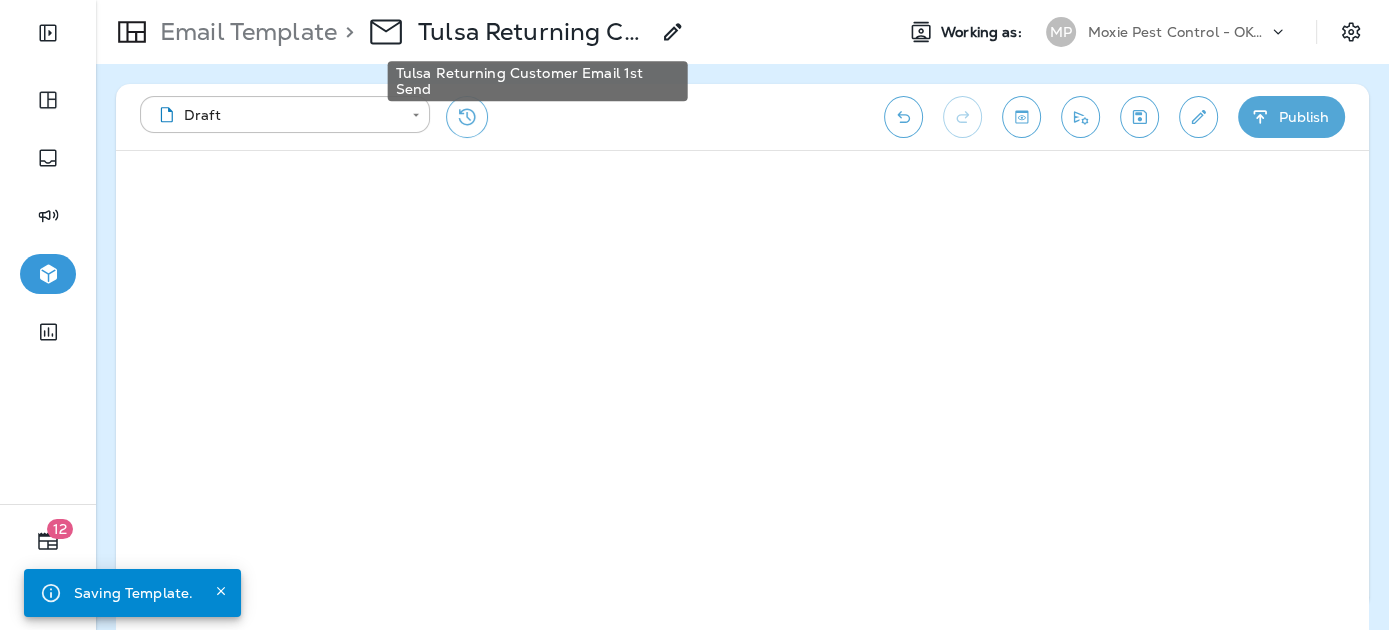 click on "Tulsa Returning Customer Email 1st Send" at bounding box center [533, 32] 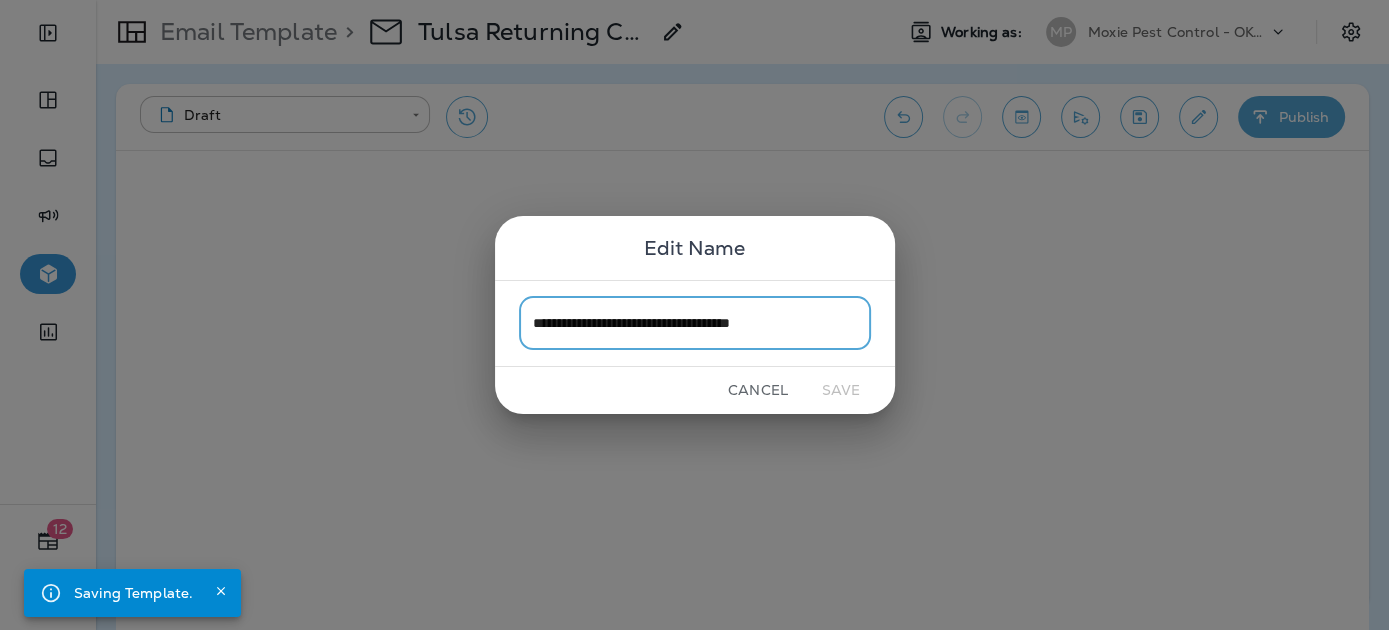 click on "Cancel Save" at bounding box center [695, 390] 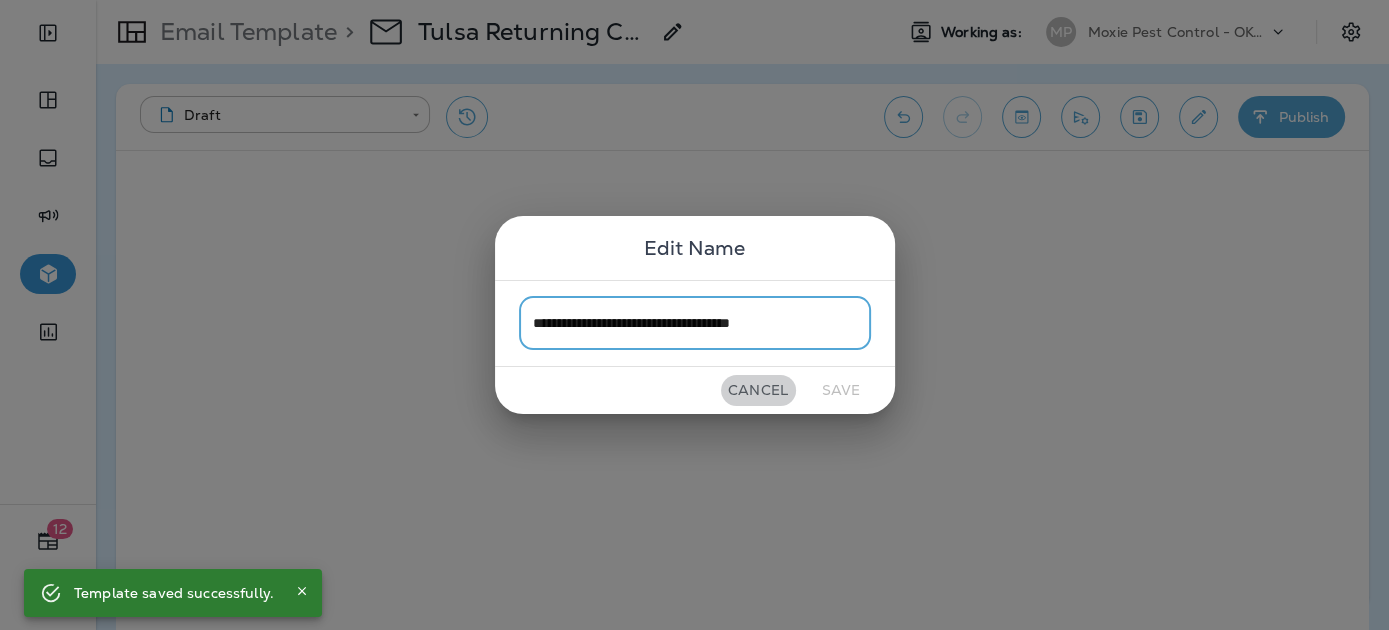 click on "Cancel" at bounding box center [758, 390] 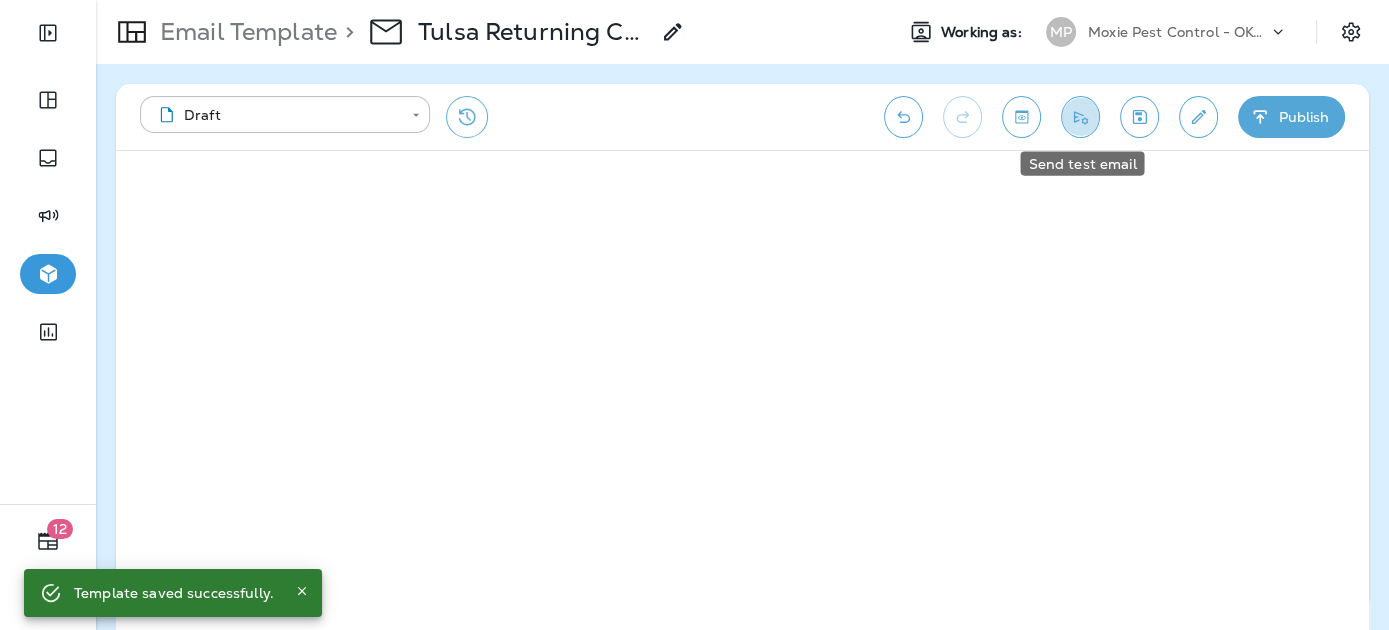click 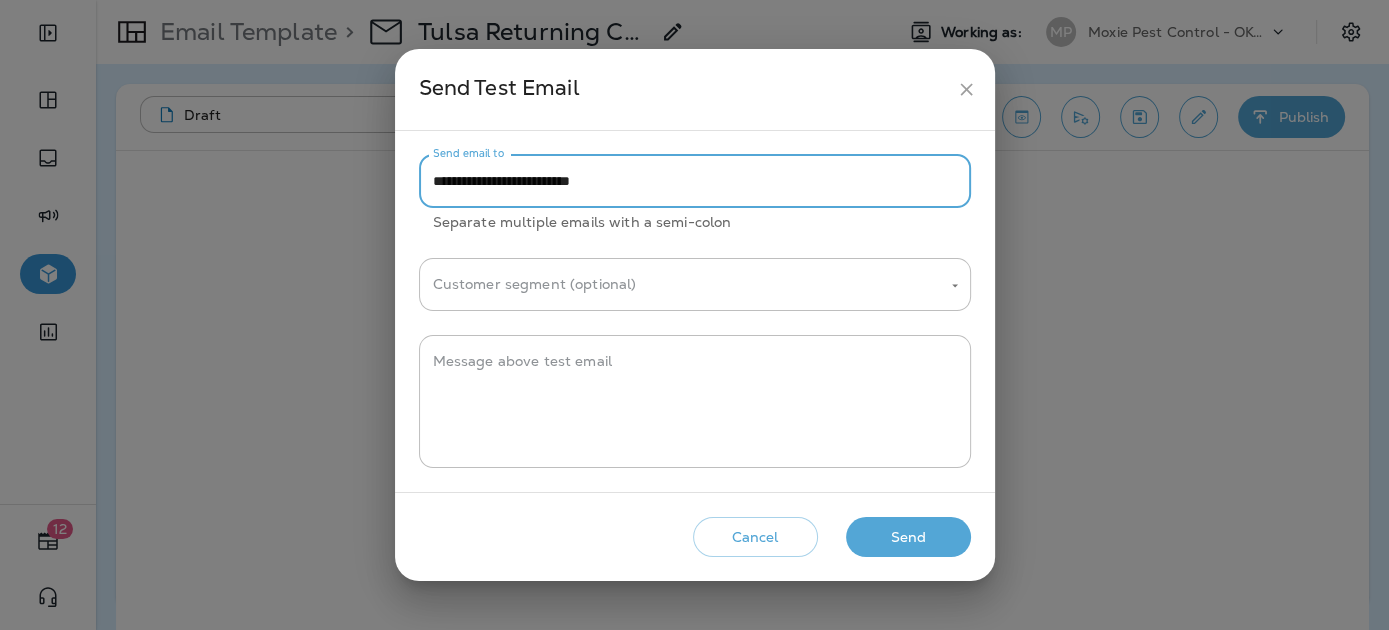 drag, startPoint x: 475, startPoint y: 181, endPoint x: 401, endPoint y: 186, distance: 74.168724 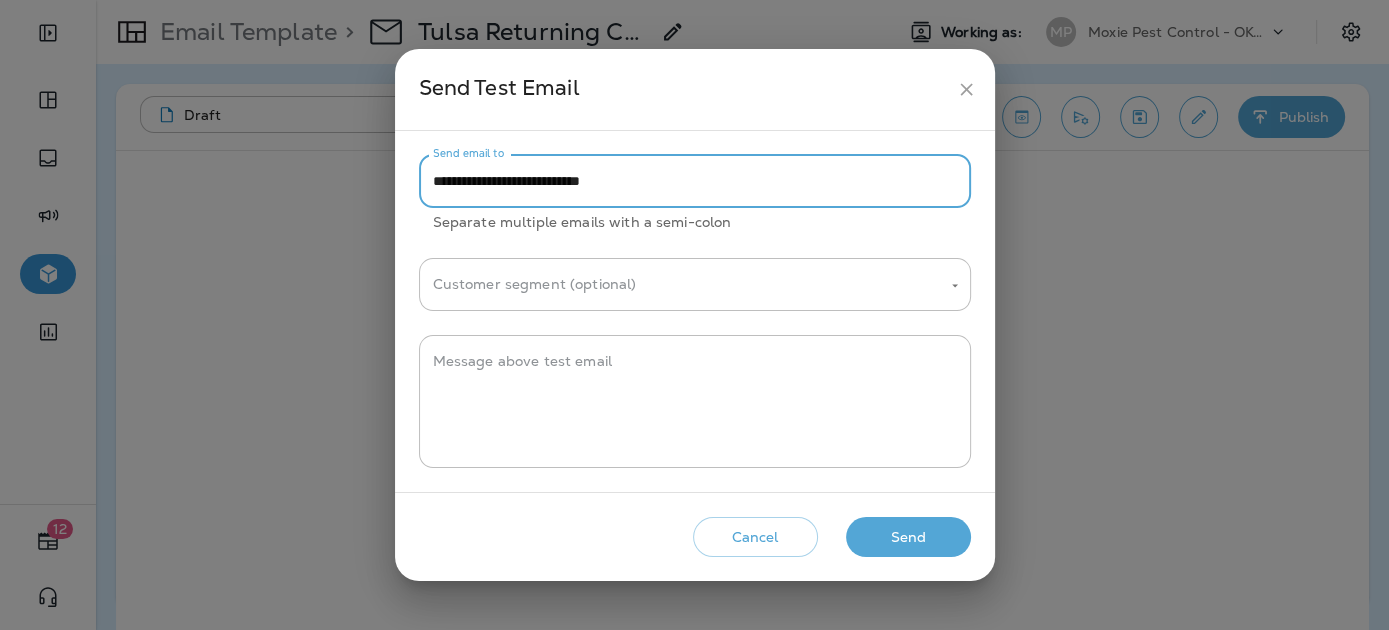 type on "**********" 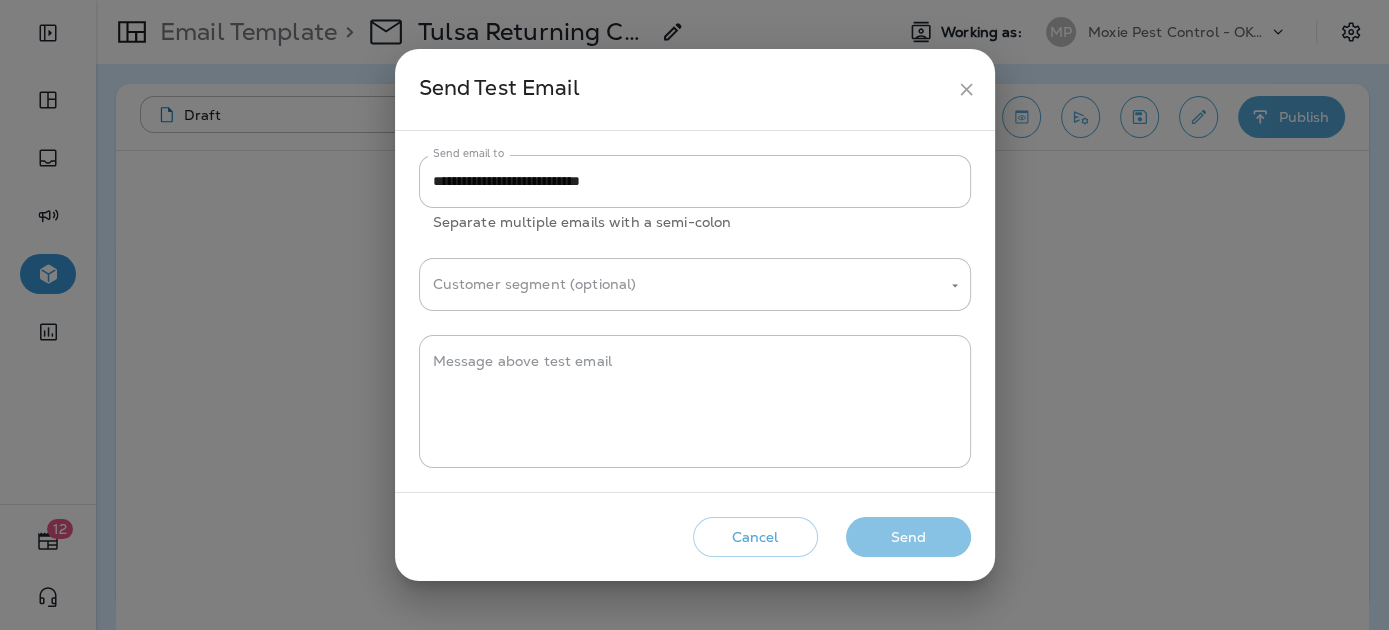 click on "Send" at bounding box center [908, 537] 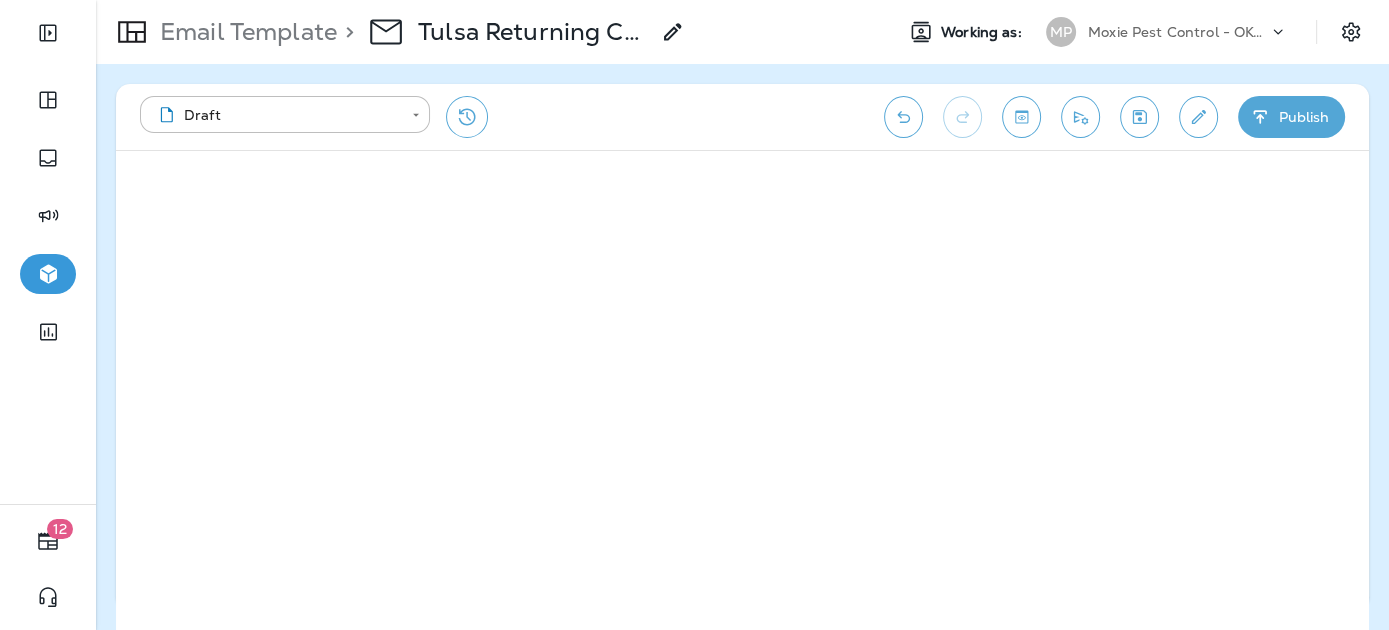 click 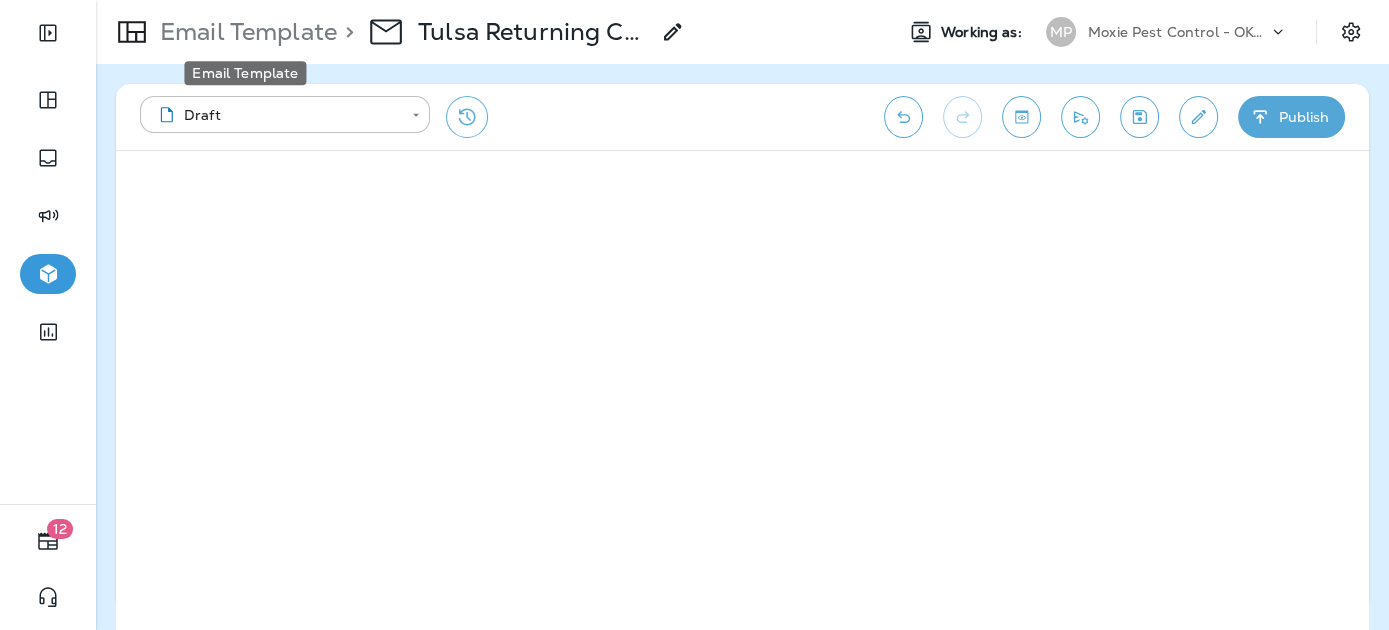 click on "Email Template" at bounding box center (244, 32) 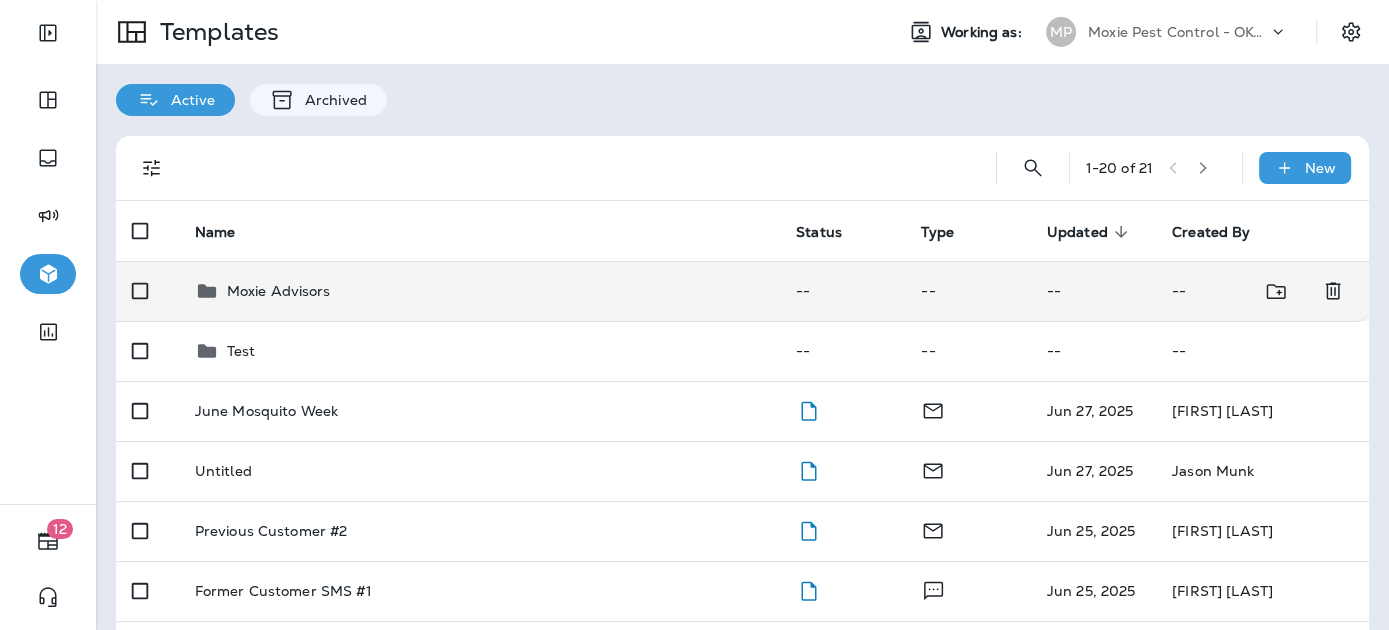 click on "Moxie Advisors" at bounding box center [479, 291] 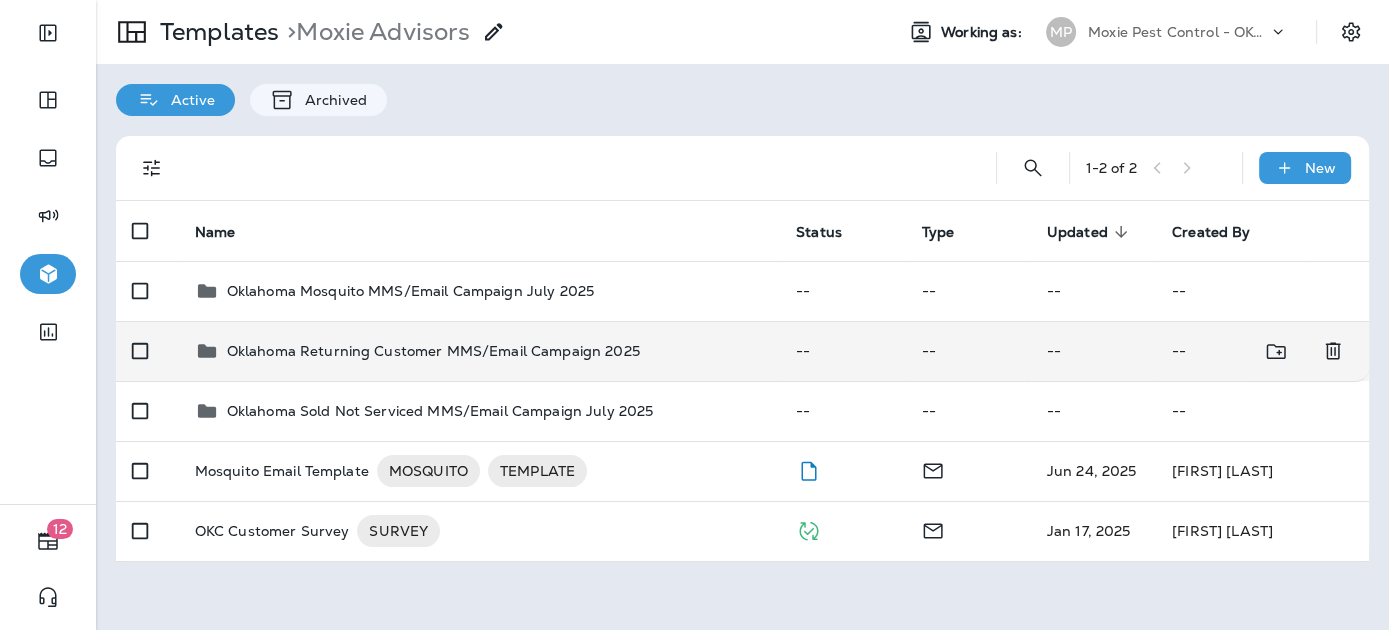 click on "Oklahoma Returning Customer MMS/Email Campaign 2025" at bounding box center [433, 351] 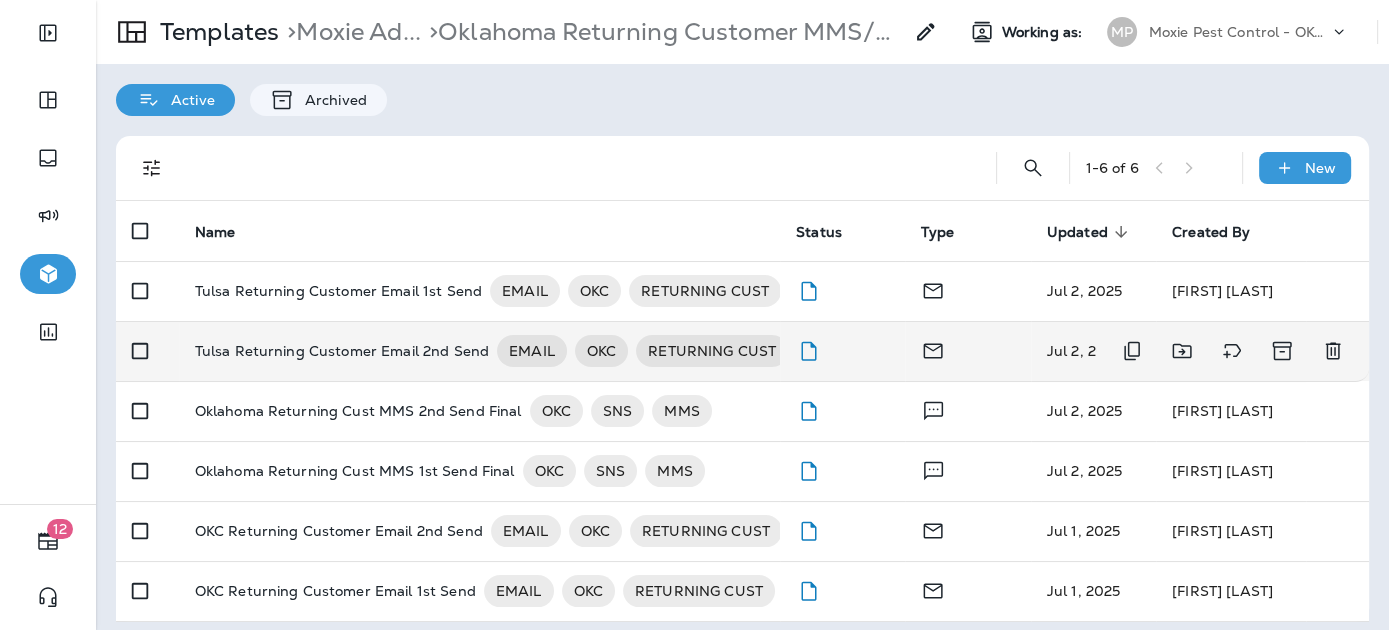 click on "Tulsa Returning Customer Email 2nd Send" at bounding box center (342, 351) 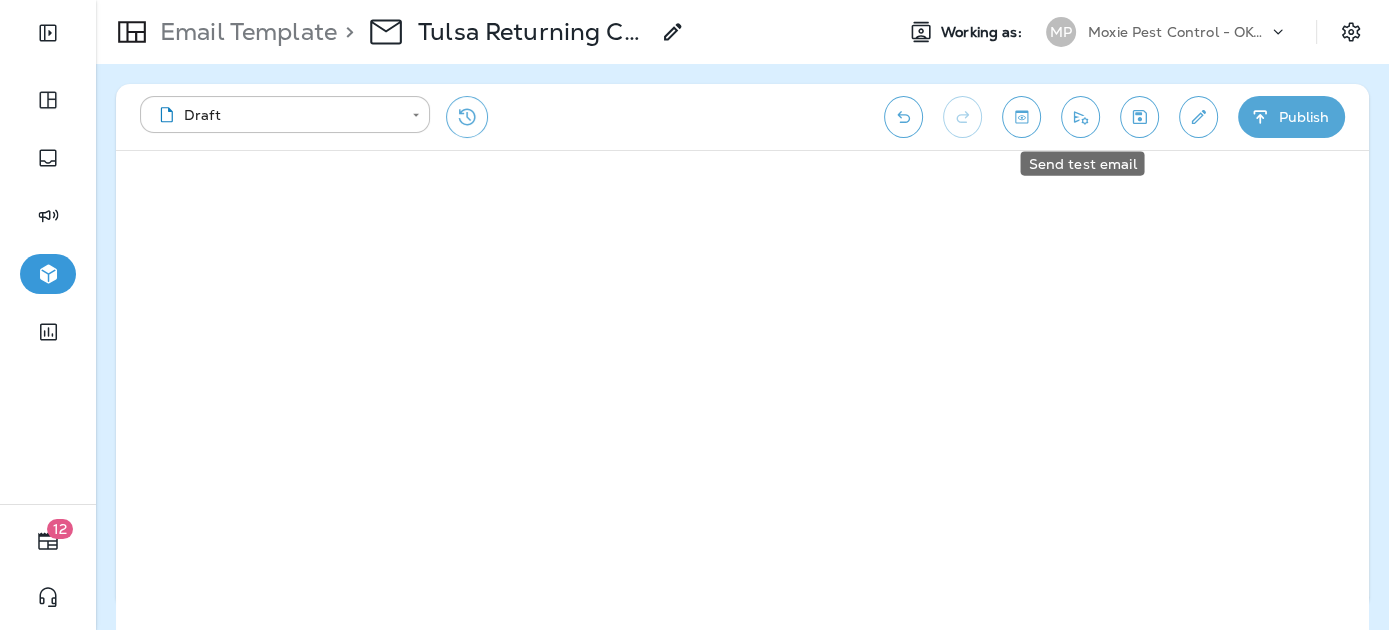 click at bounding box center [1080, 117] 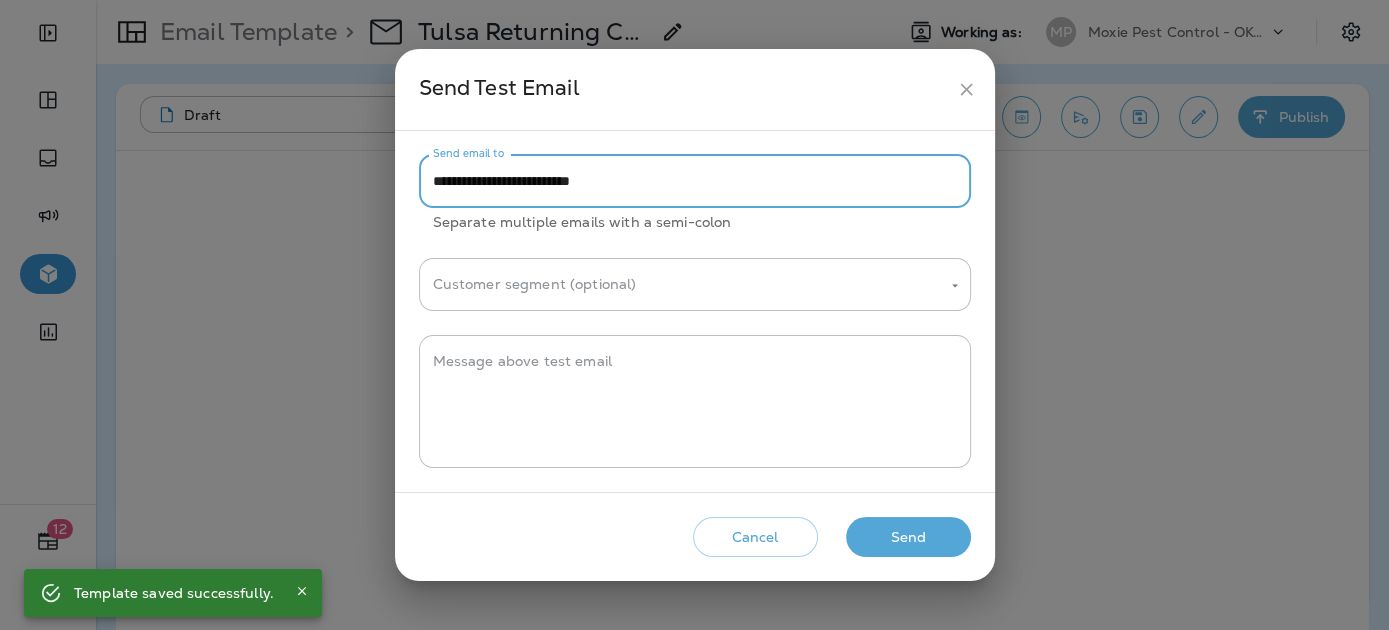 drag, startPoint x: 475, startPoint y: 184, endPoint x: 385, endPoint y: 177, distance: 90.27181 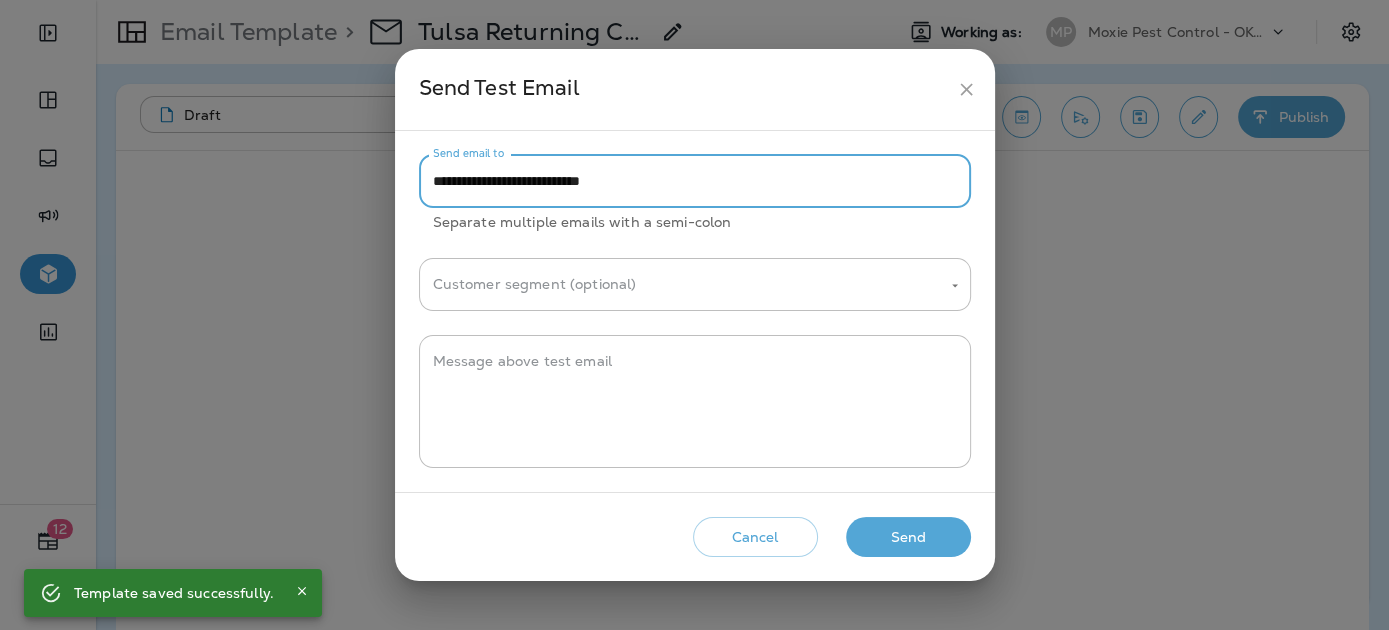type on "**********" 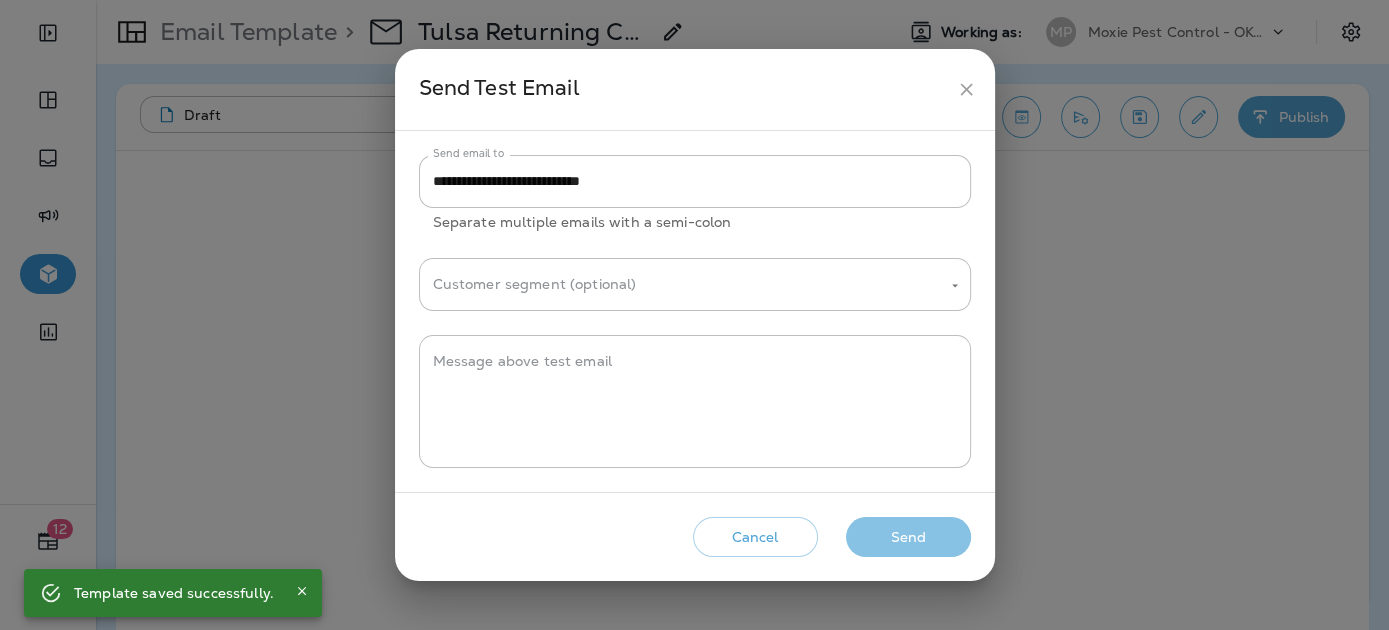 click on "Send" at bounding box center (908, 537) 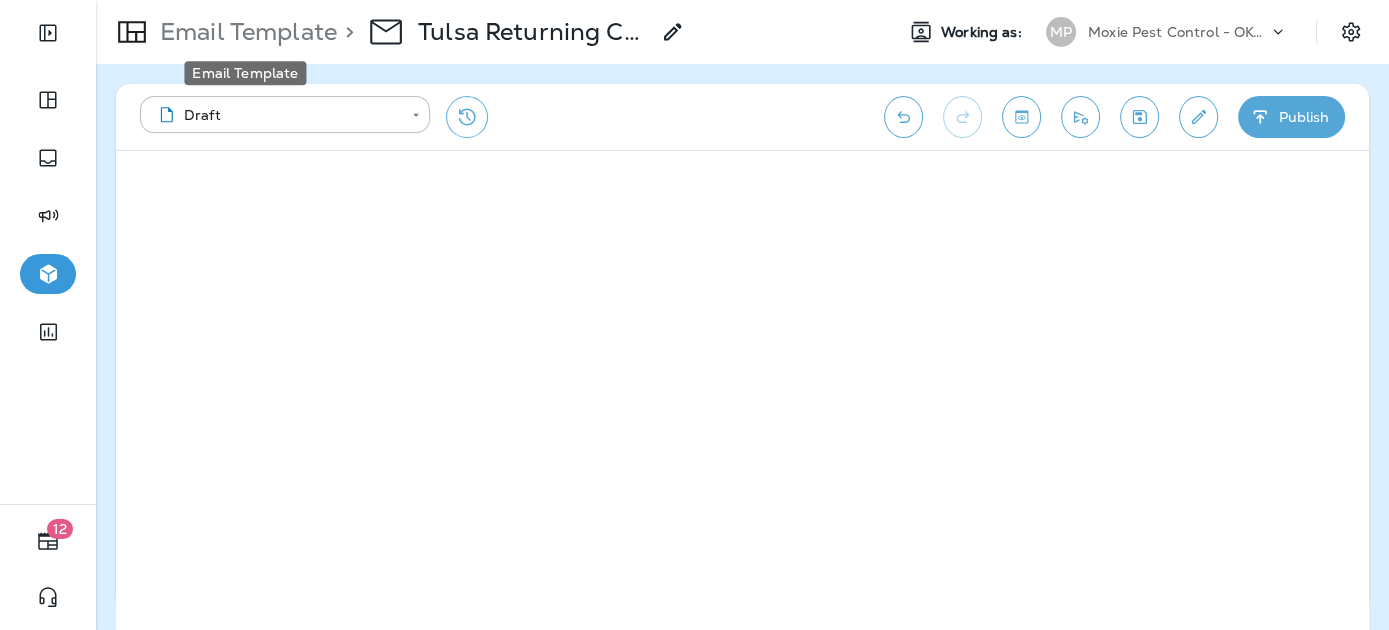 click on "Email Template" at bounding box center [244, 32] 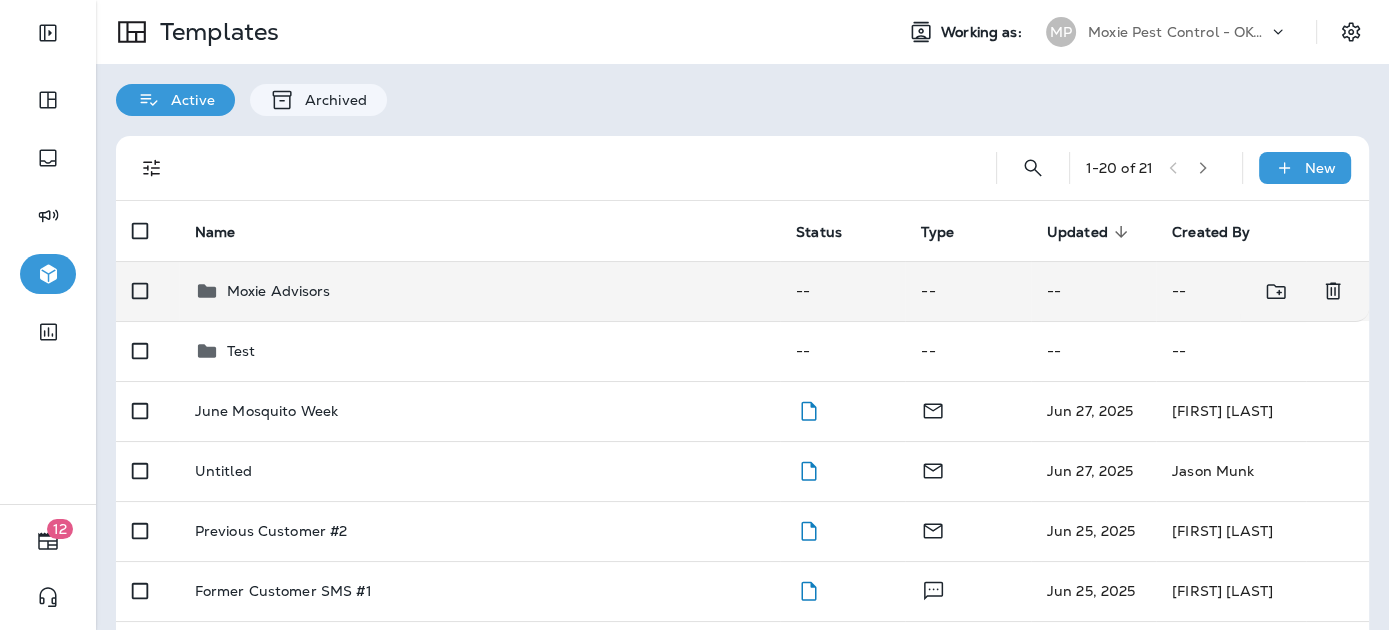 click on "Moxie Advisors" at bounding box center (479, 291) 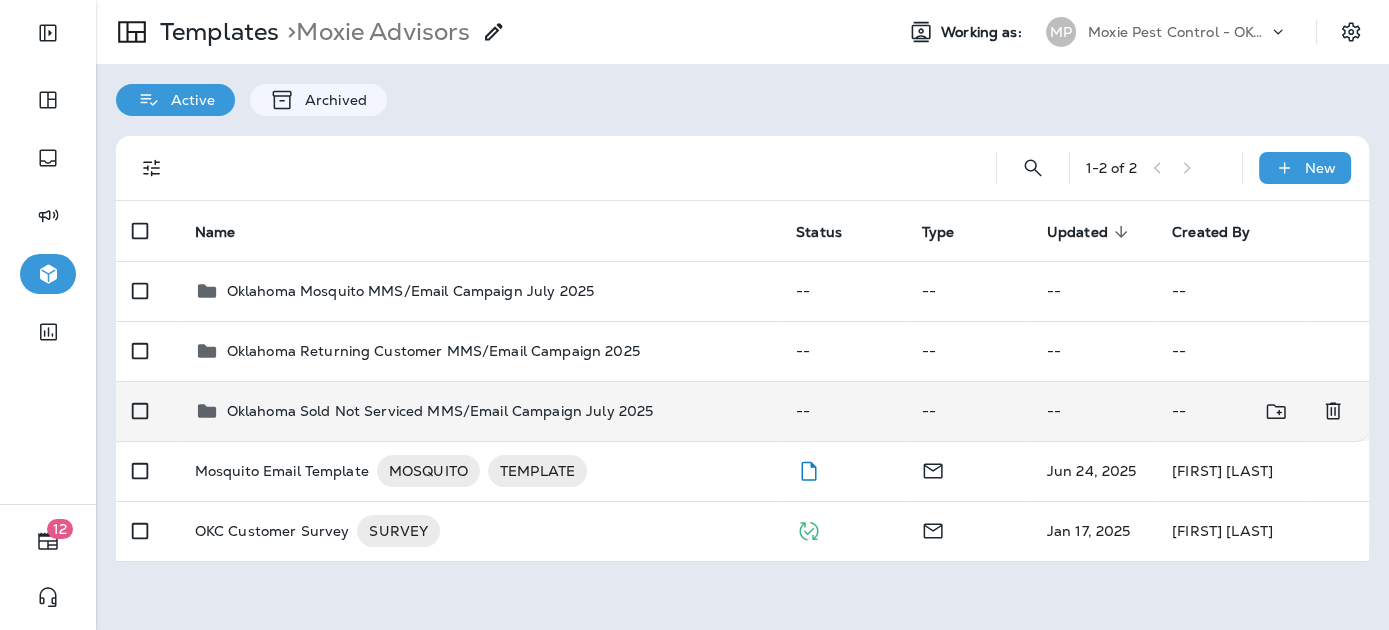 click on "Oklahoma Sold Not Serviced MMS/Email Campaign July 2025" at bounding box center [440, 411] 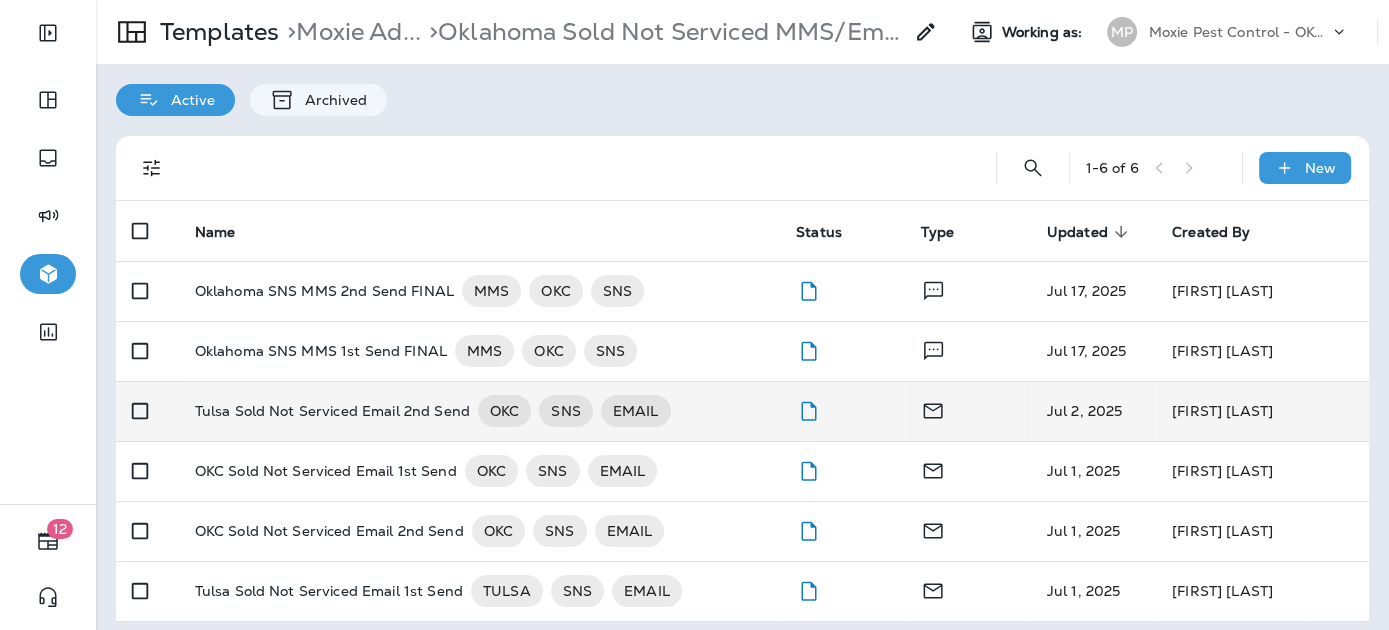 scroll, scrollTop: 12, scrollLeft: 0, axis: vertical 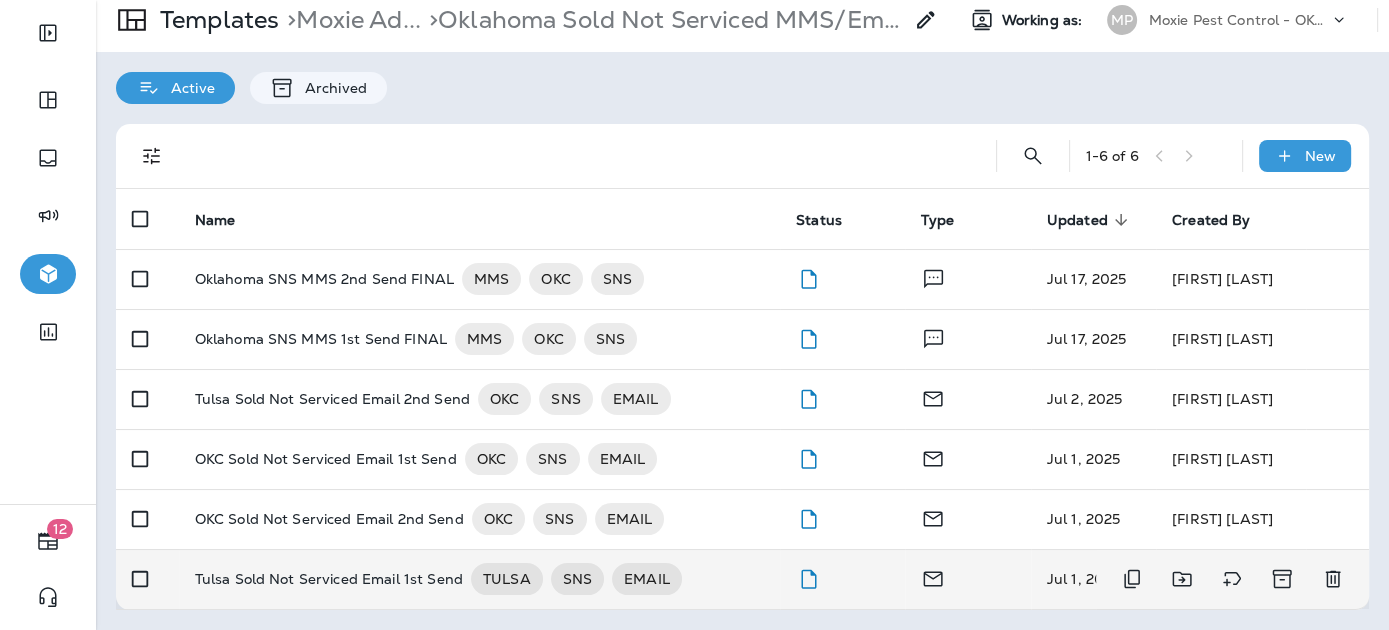 click on "Tulsa Sold Not Serviced Email 1st Send" at bounding box center [329, 579] 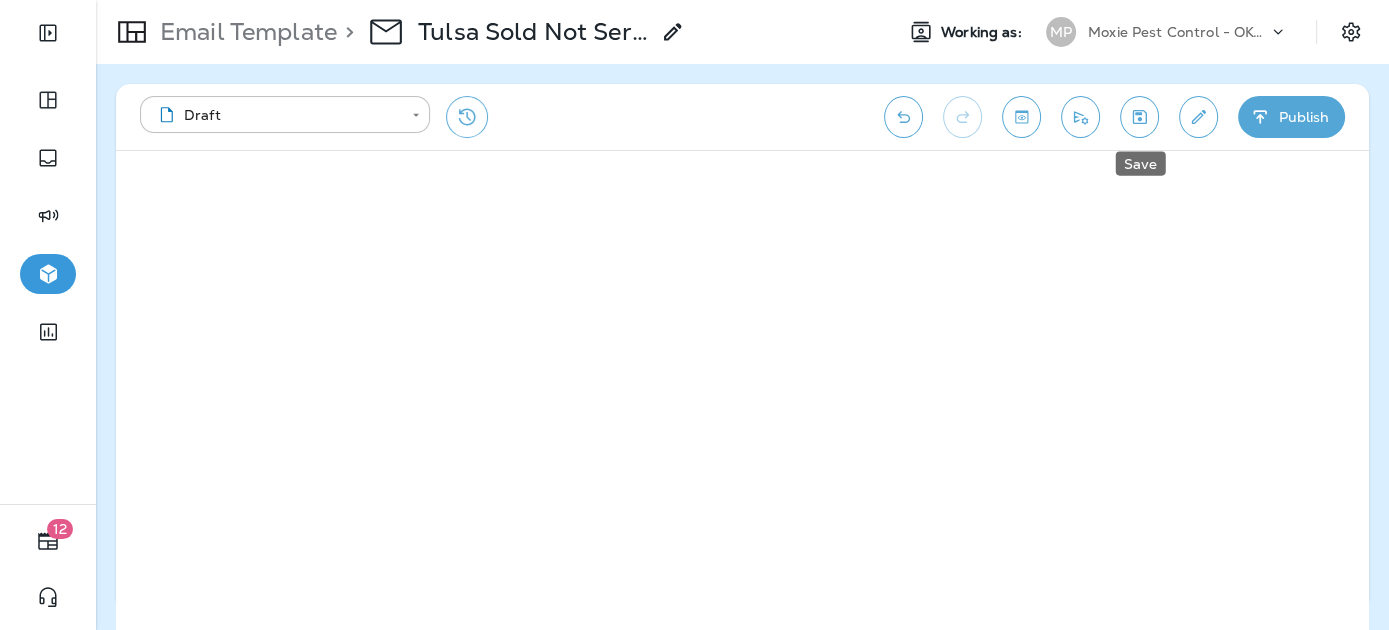 click 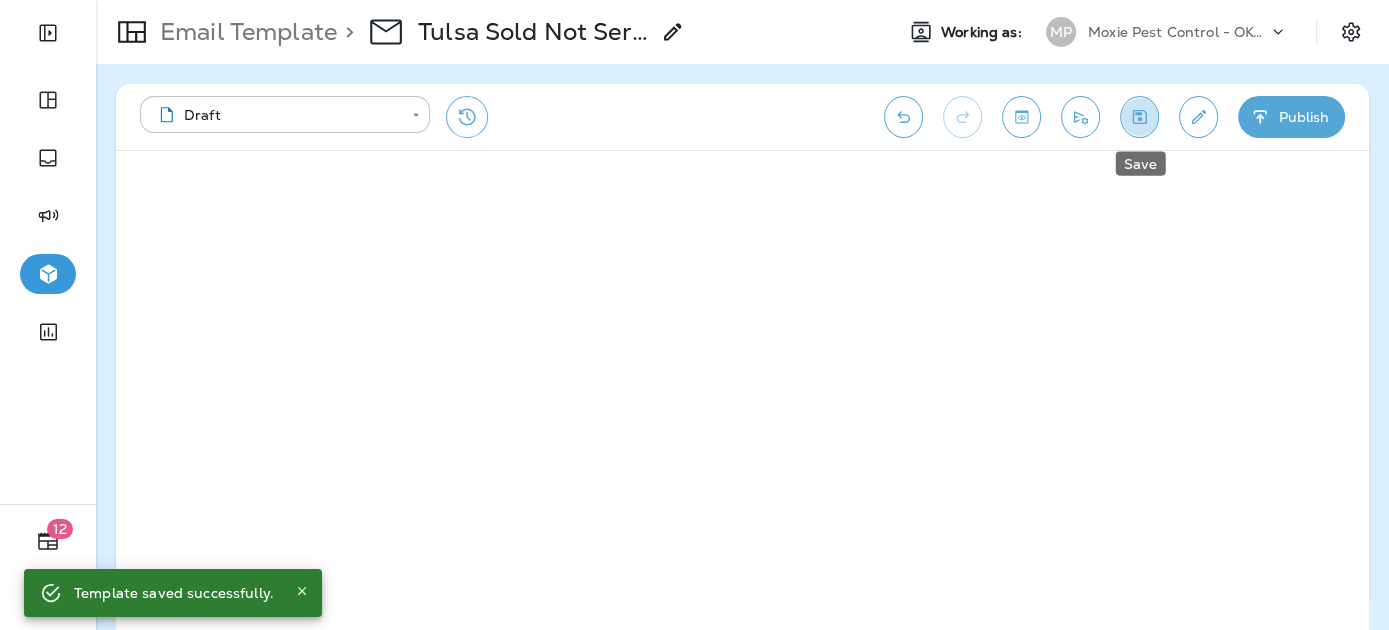 click 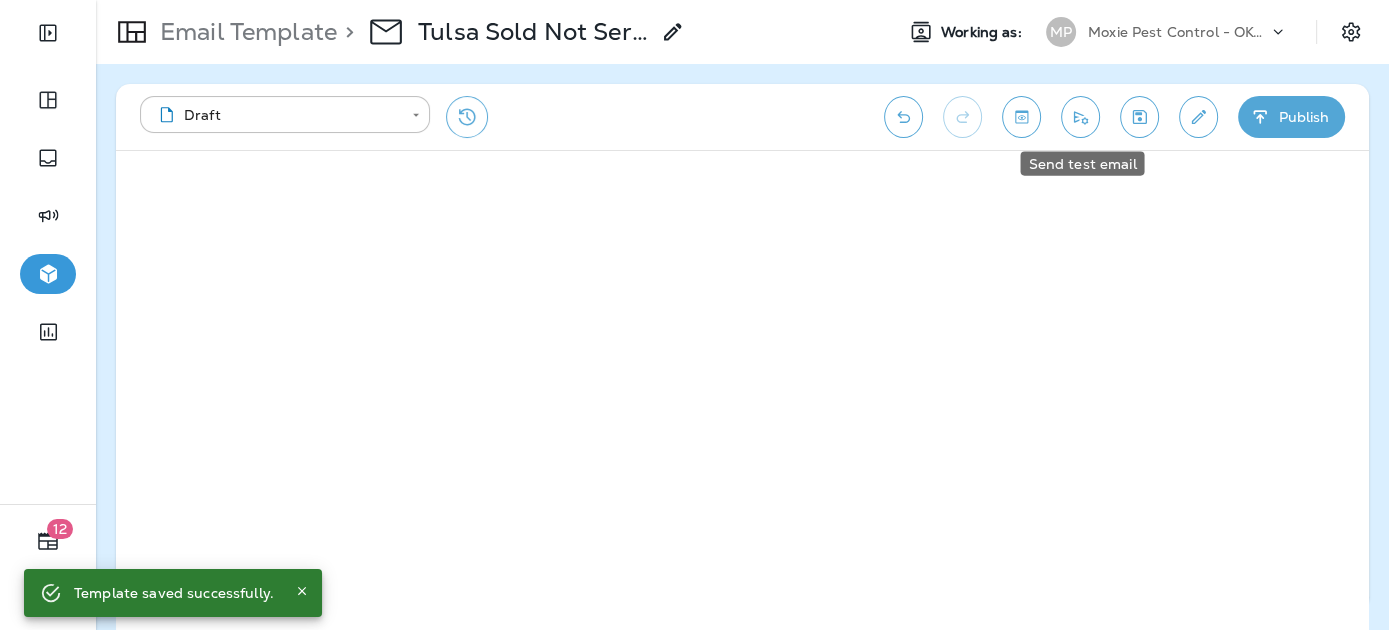 click 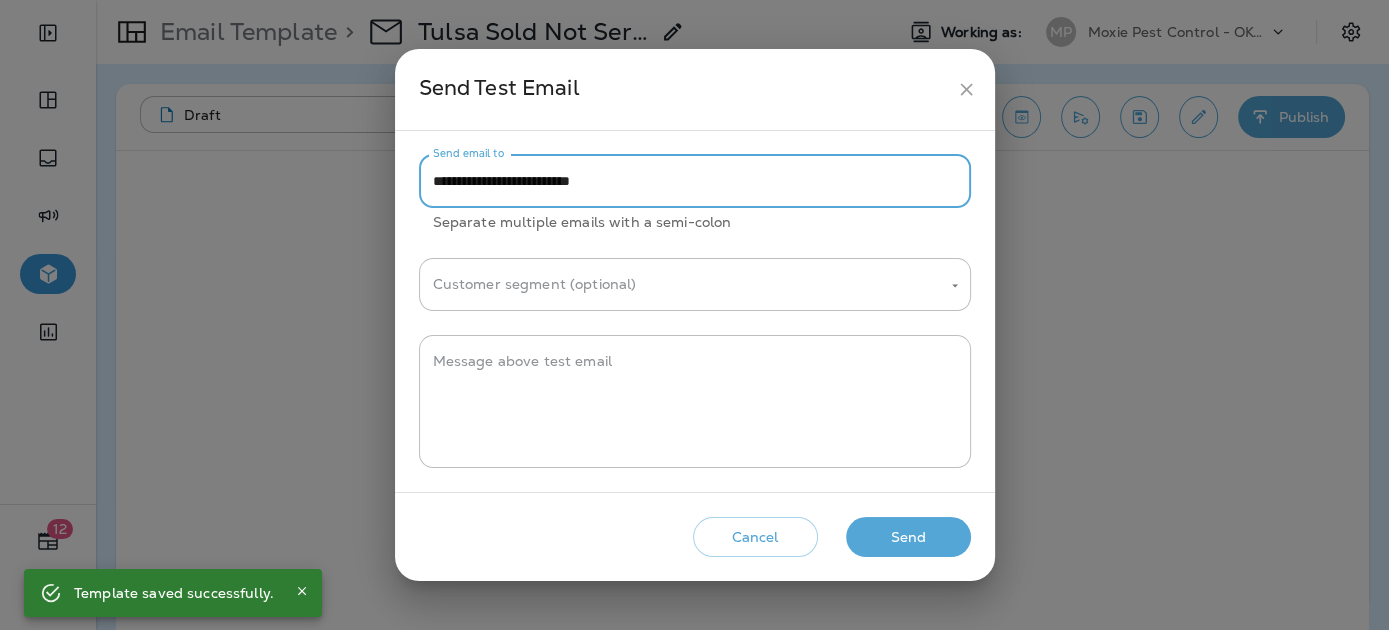 drag, startPoint x: 472, startPoint y: 182, endPoint x: 427, endPoint y: 183, distance: 45.01111 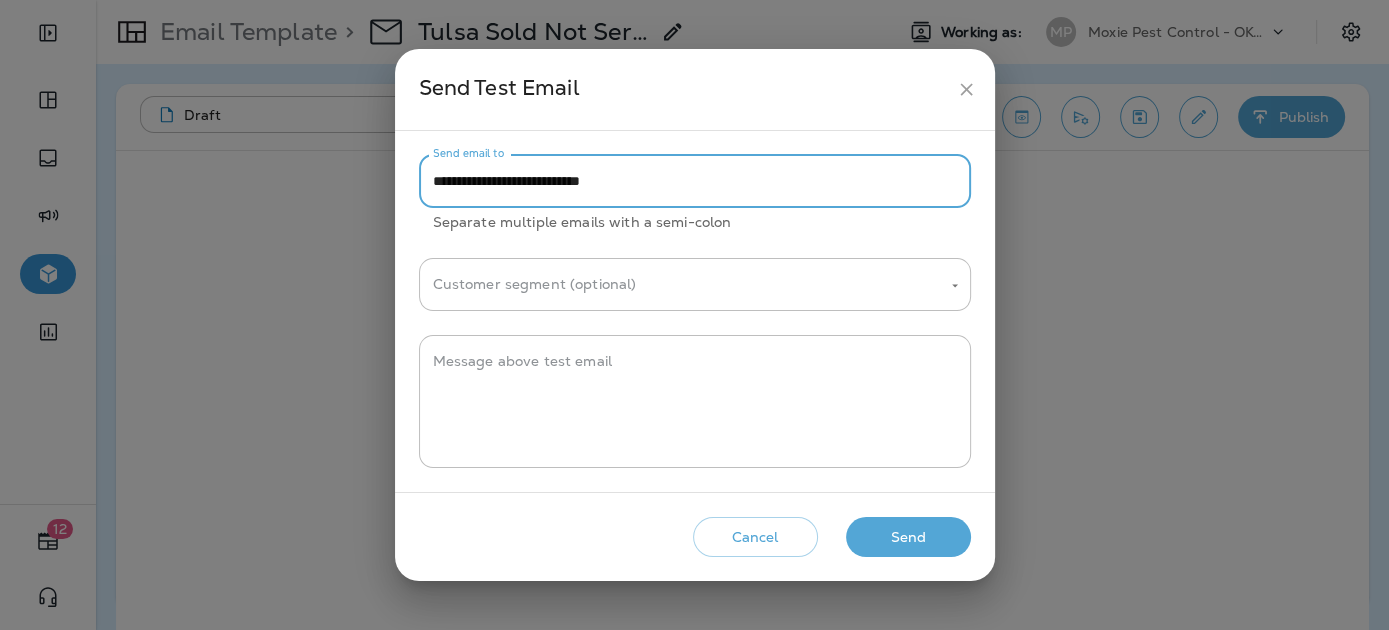 type on "**********" 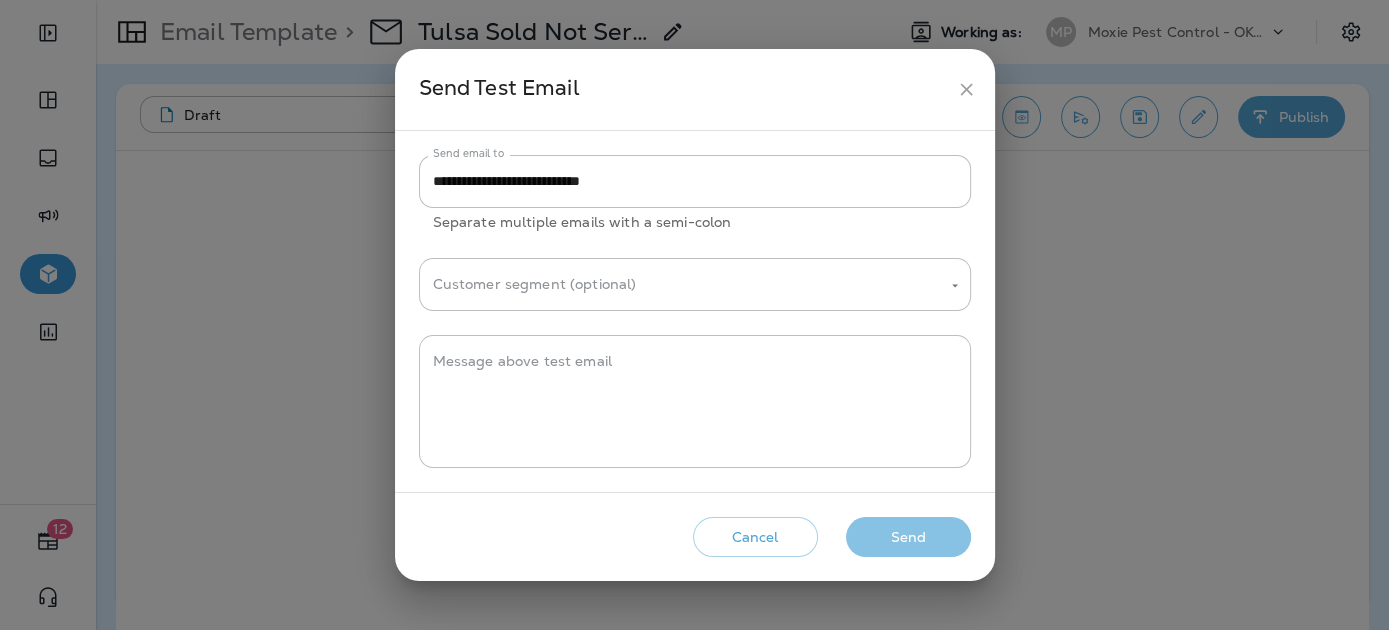 click on "Send" at bounding box center (908, 537) 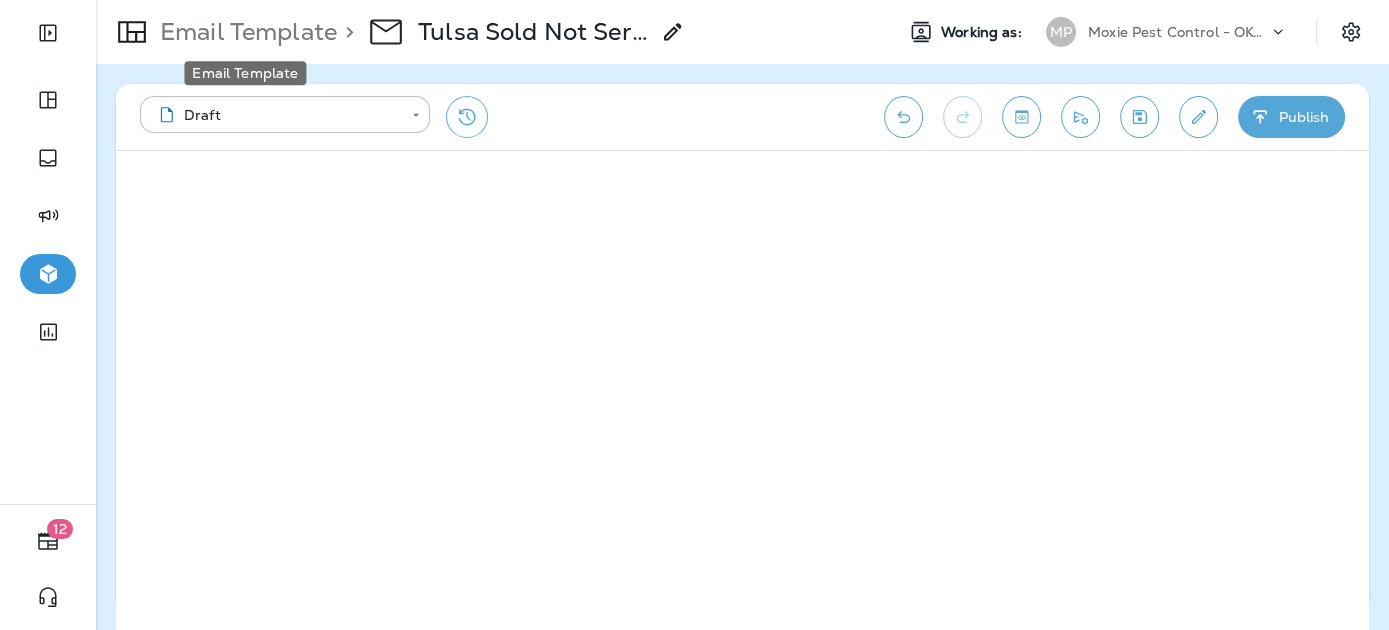 click on "Email Template" at bounding box center [244, 32] 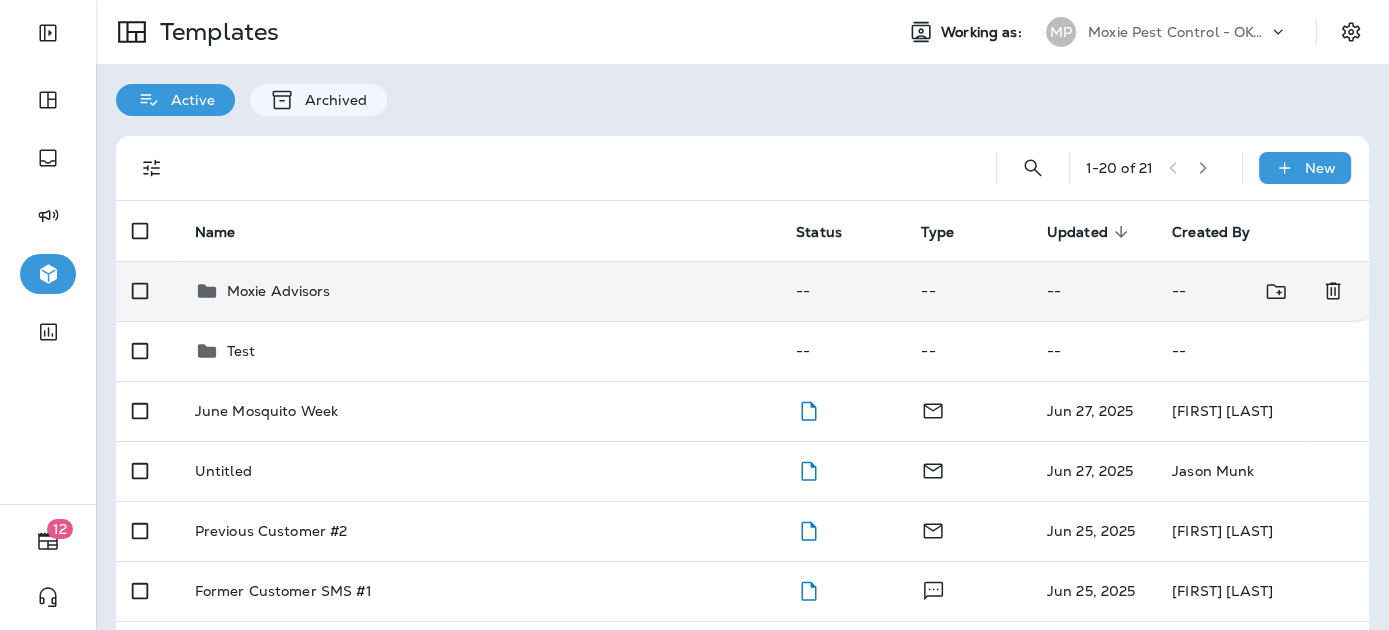 click on "Moxie Advisors" at bounding box center (479, 291) 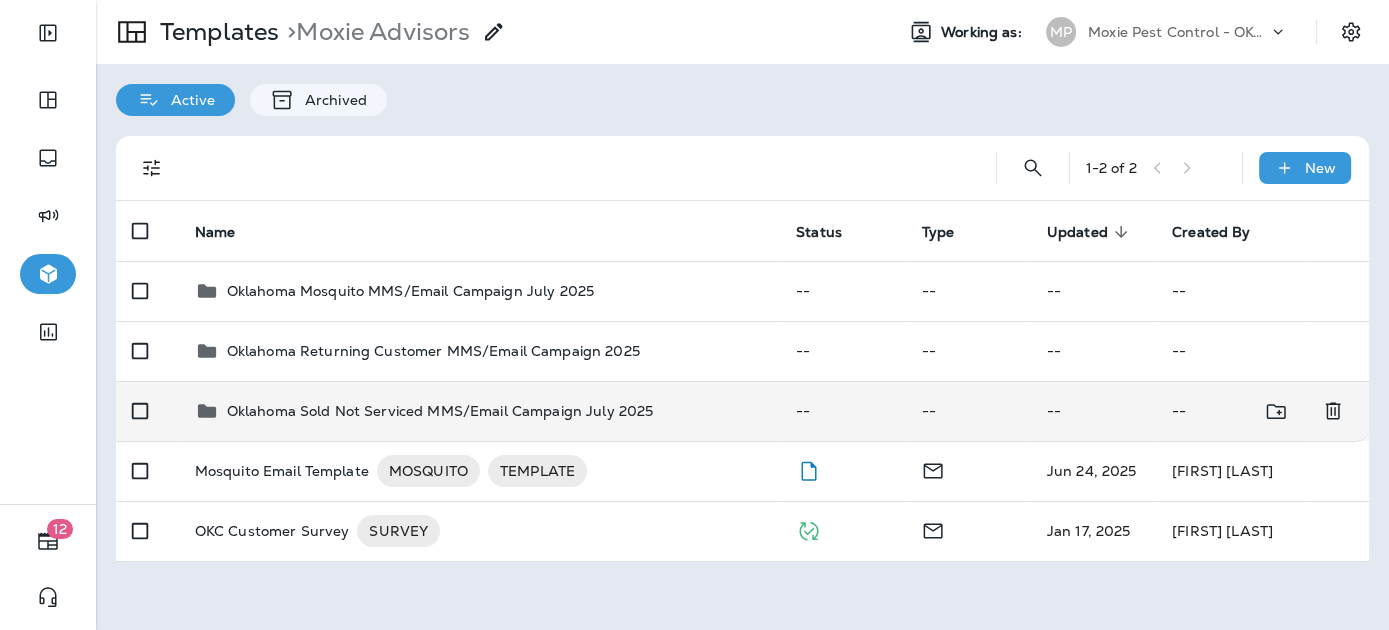 click on "Oklahoma Sold Not Serviced MMS/Email Campaign July 2025" at bounding box center (440, 411) 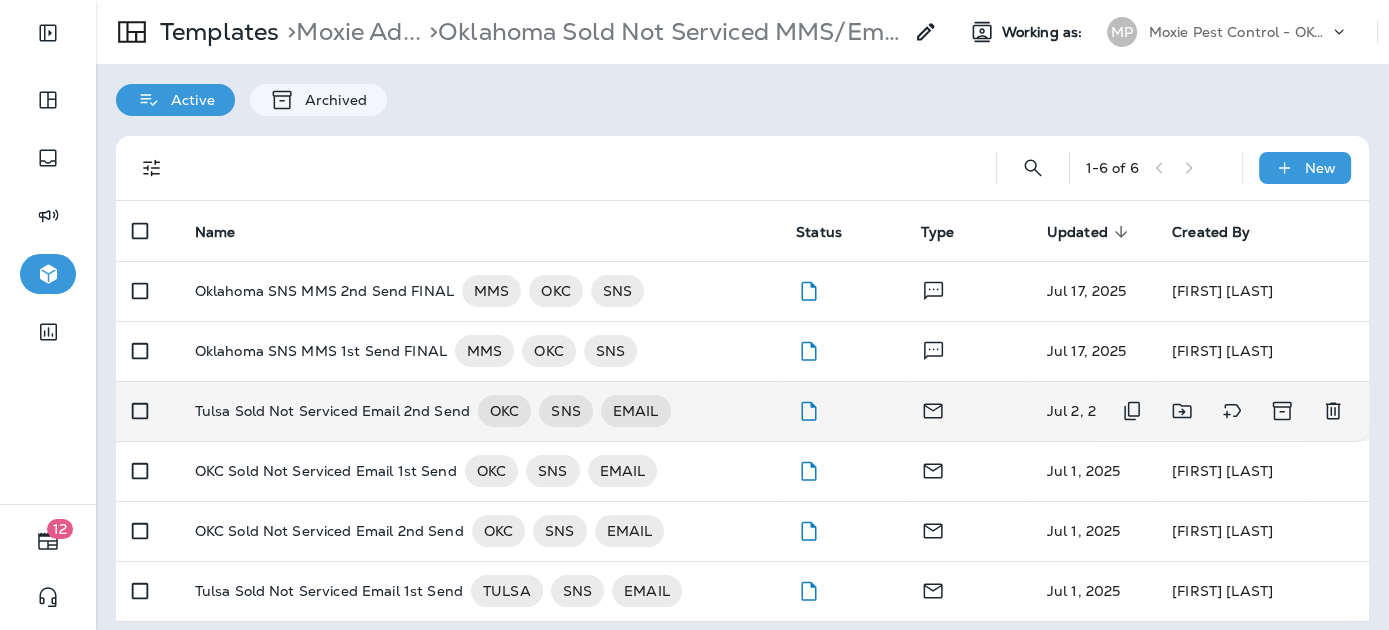 click on "Tulsa Sold Not Serviced Email 2nd Send" at bounding box center [332, 411] 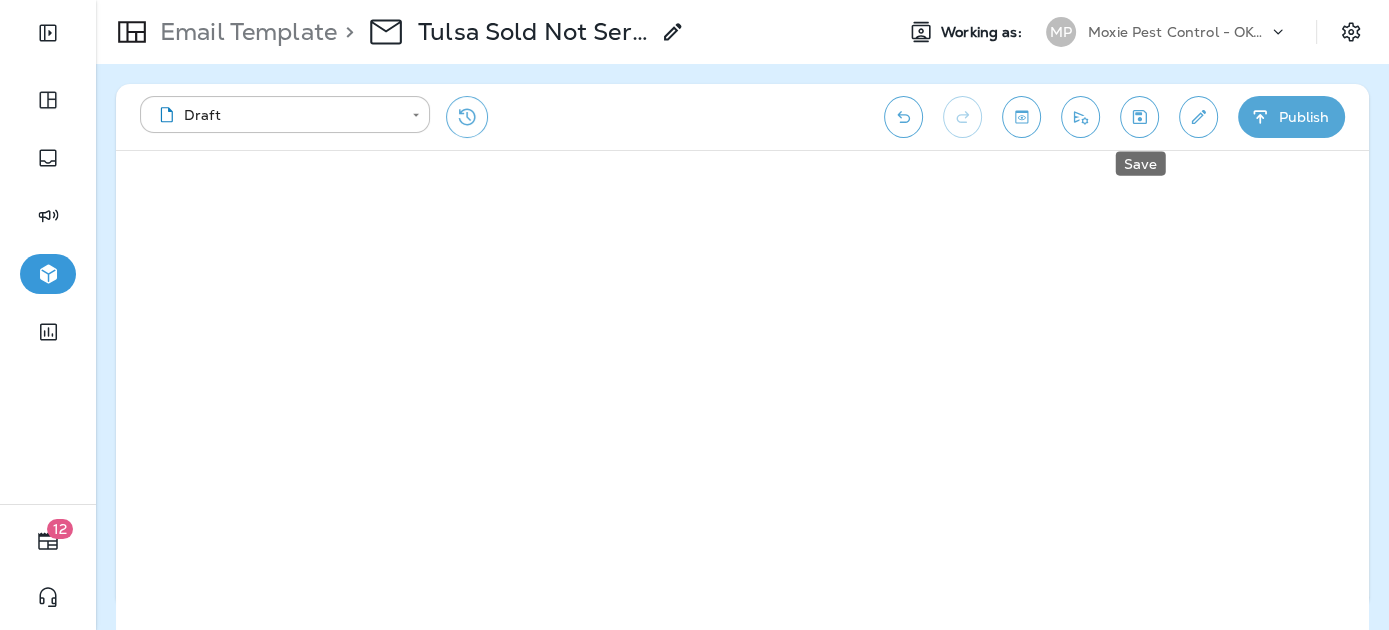 click 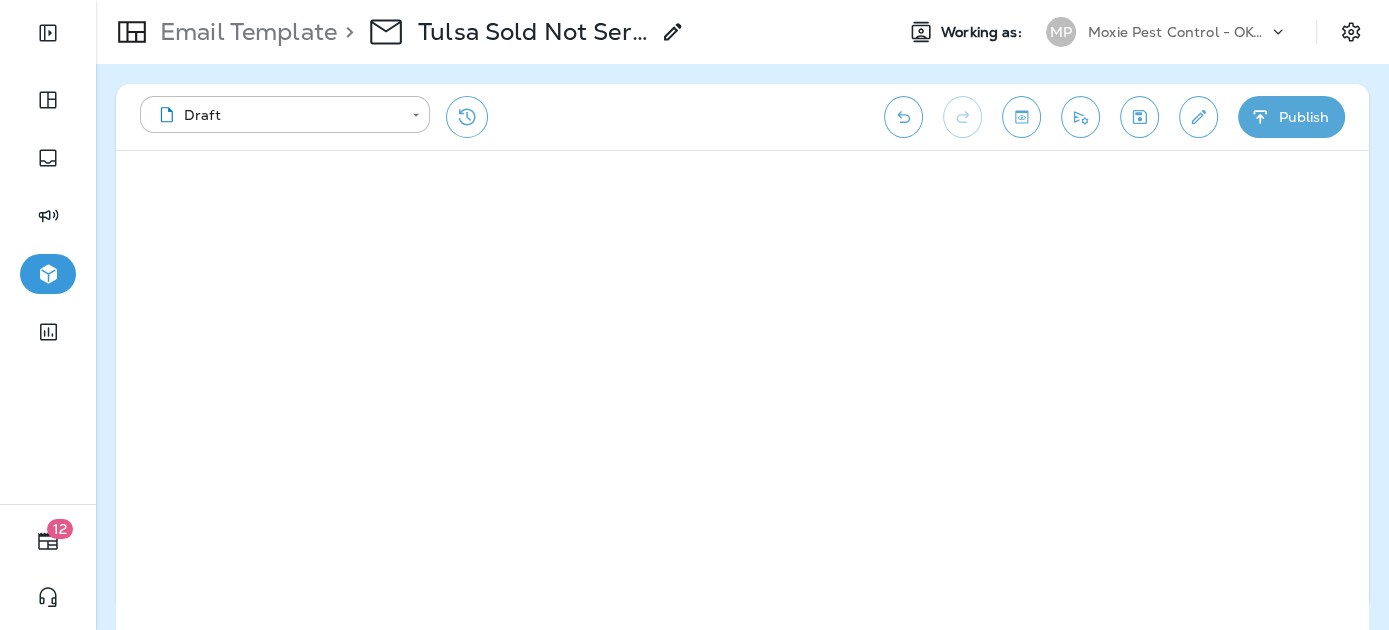 click 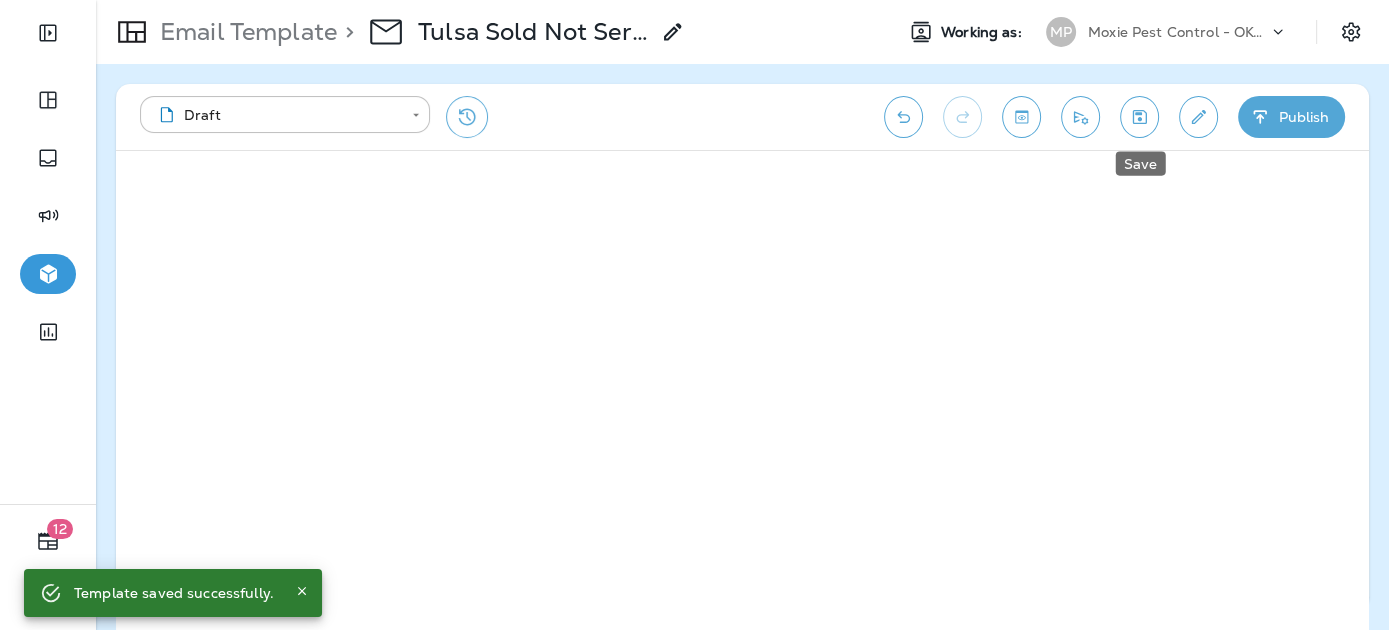 click 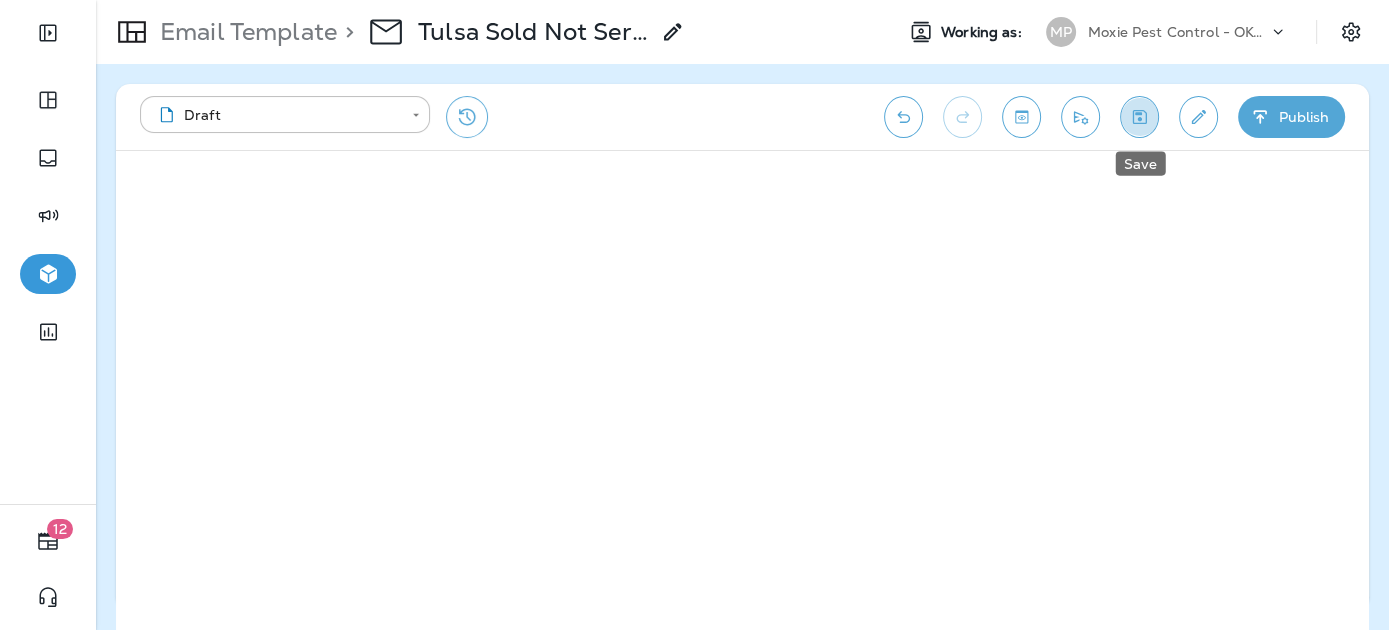 drag, startPoint x: 1133, startPoint y: 119, endPoint x: 1114, endPoint y: 136, distance: 25.495098 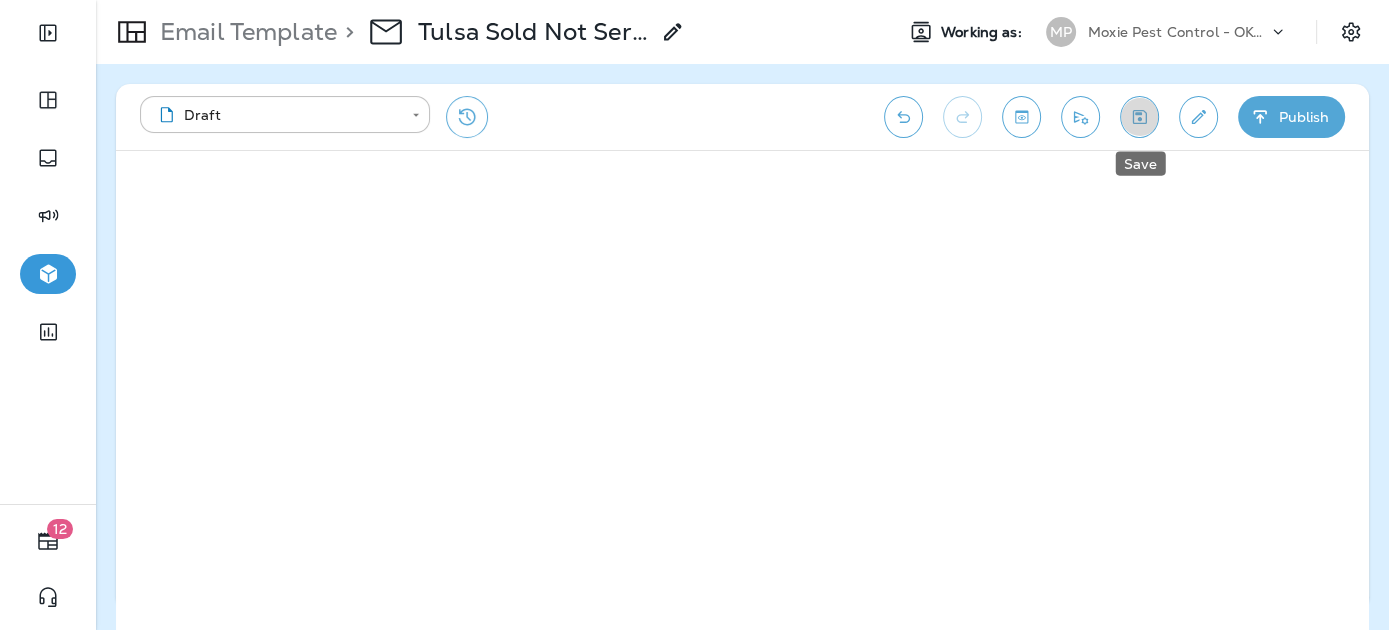 click 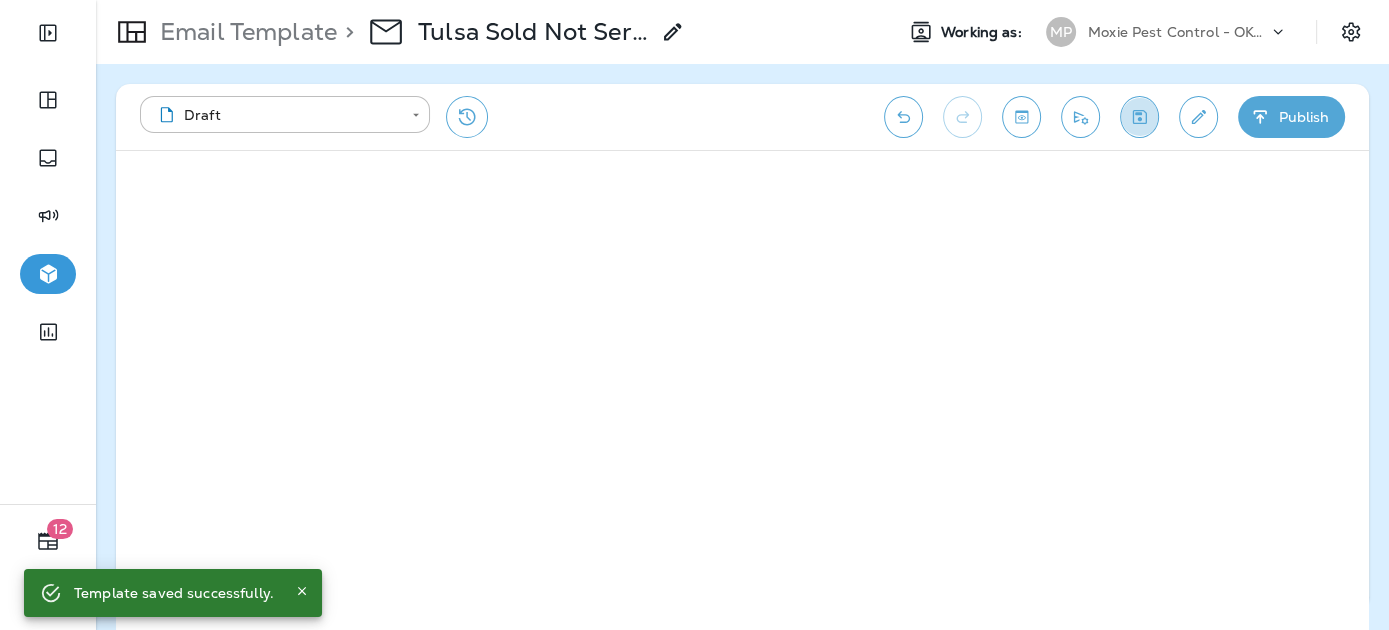 click at bounding box center [1139, 117] 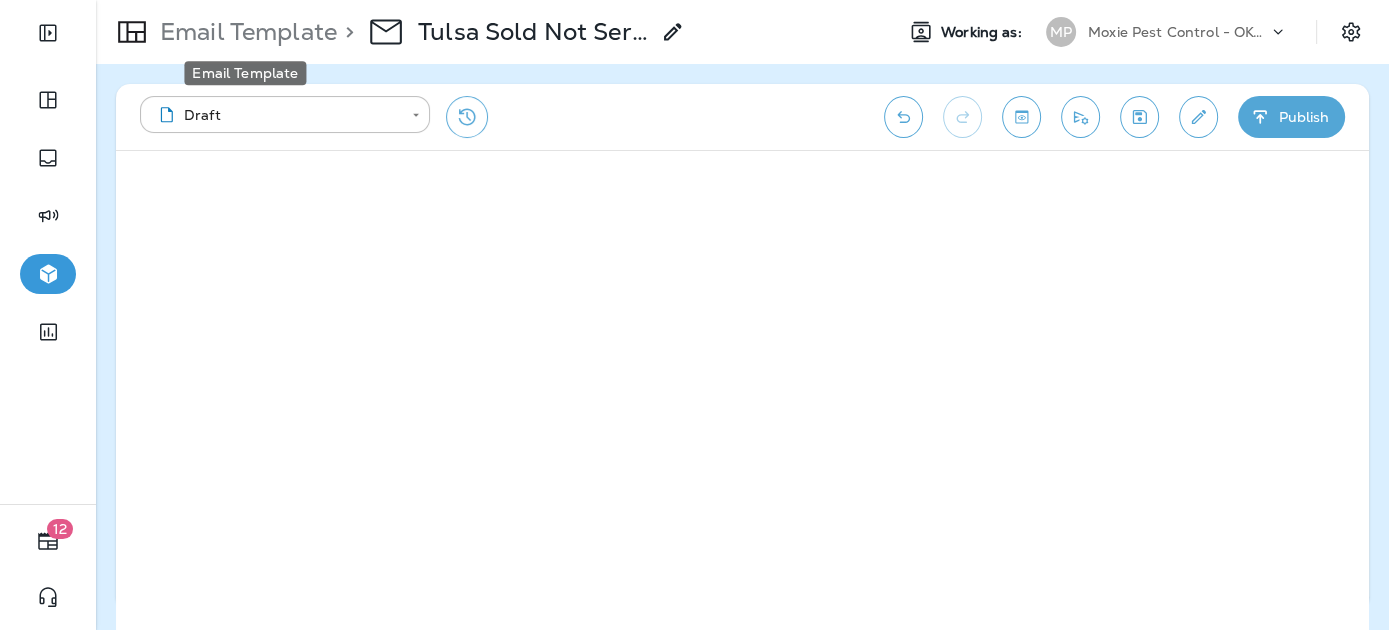 click on "Email Template" at bounding box center (244, 32) 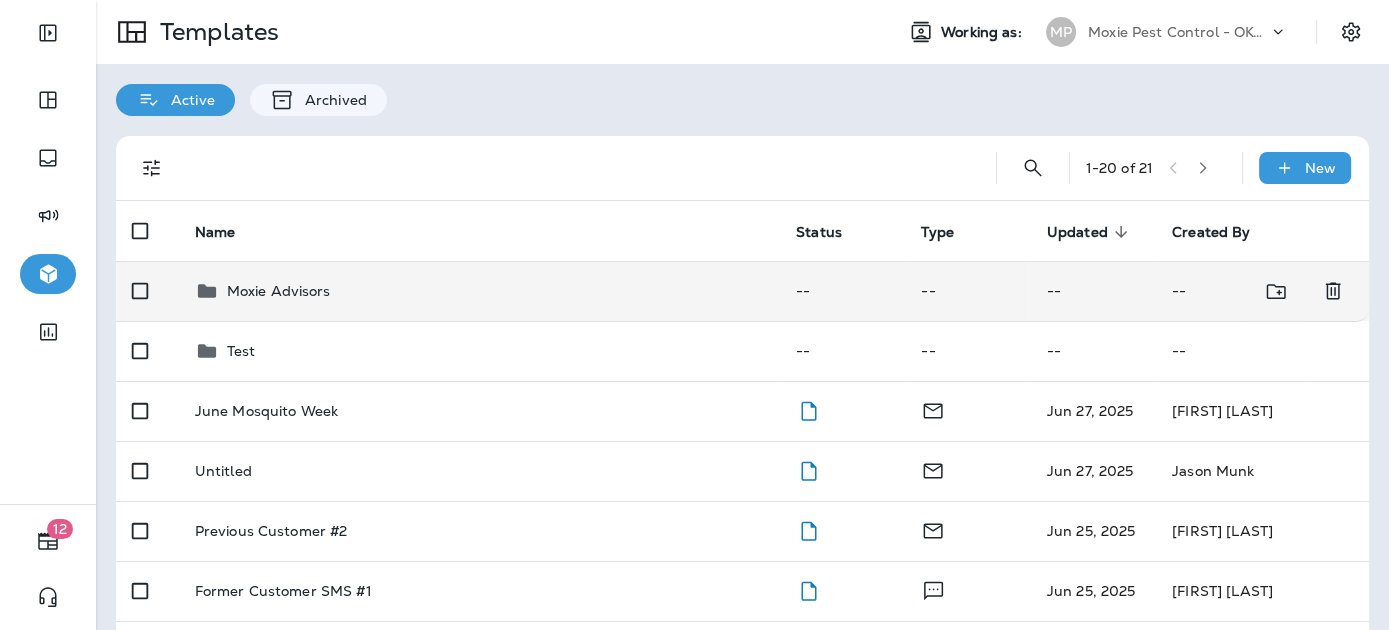 click on "Moxie Advisors" at bounding box center [279, 291] 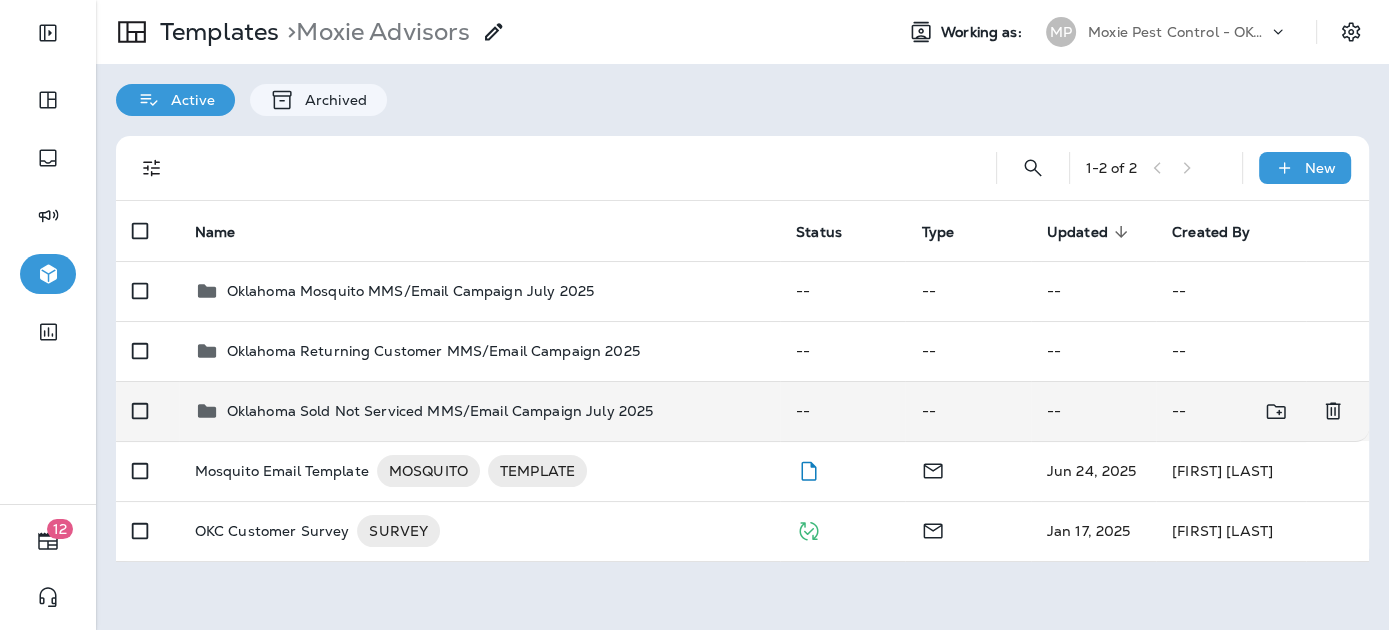 click on "Oklahoma Sold Not Serviced MMS/Email Campaign July 2025" at bounding box center (440, 411) 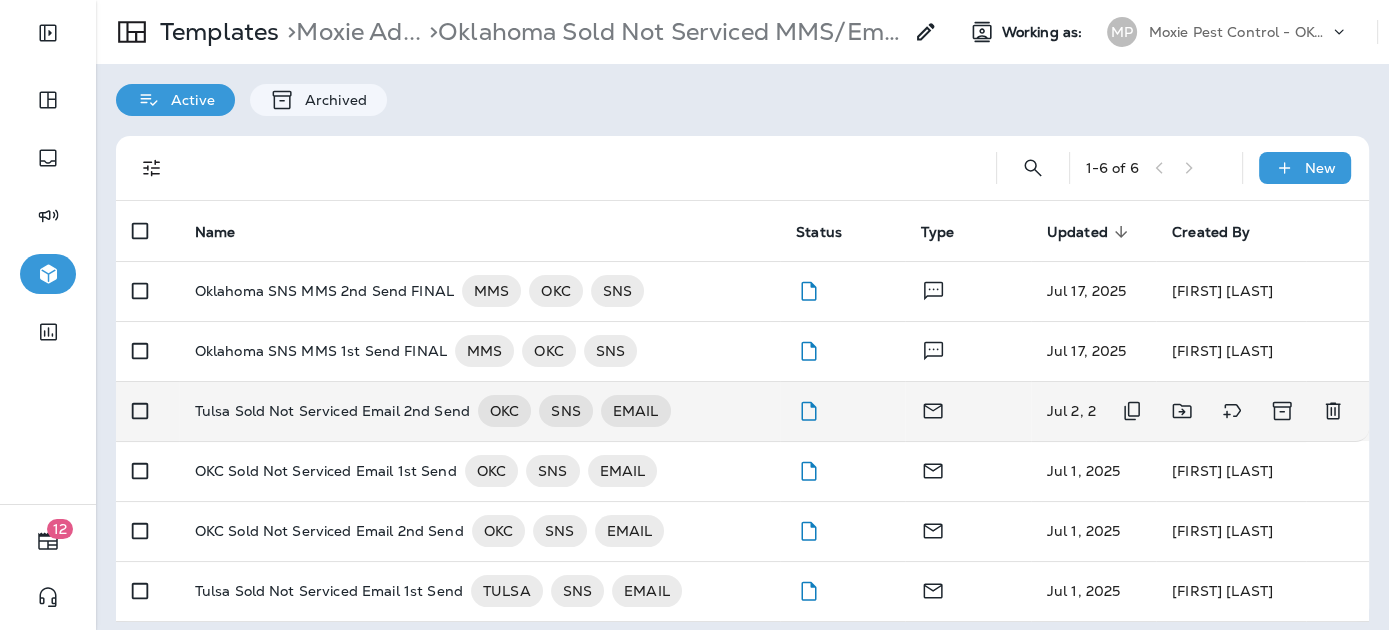 click on "Tulsa Sold Not Serviced Email 2nd Send" at bounding box center (332, 411) 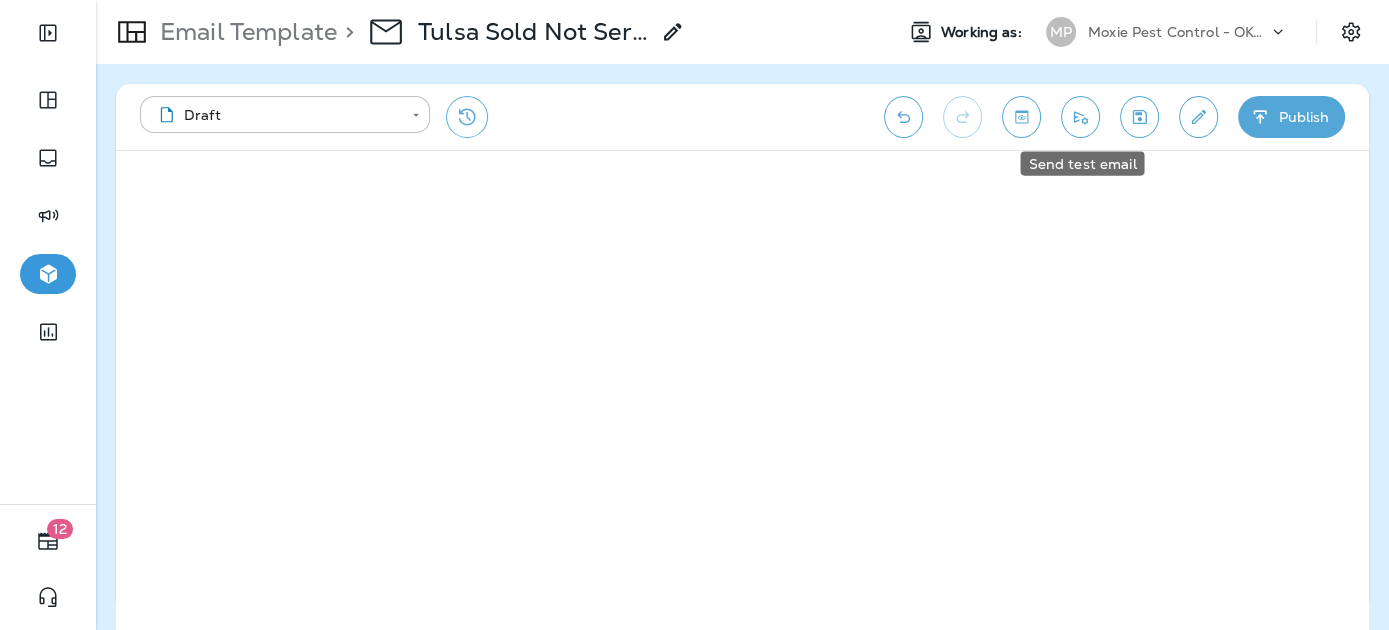 click 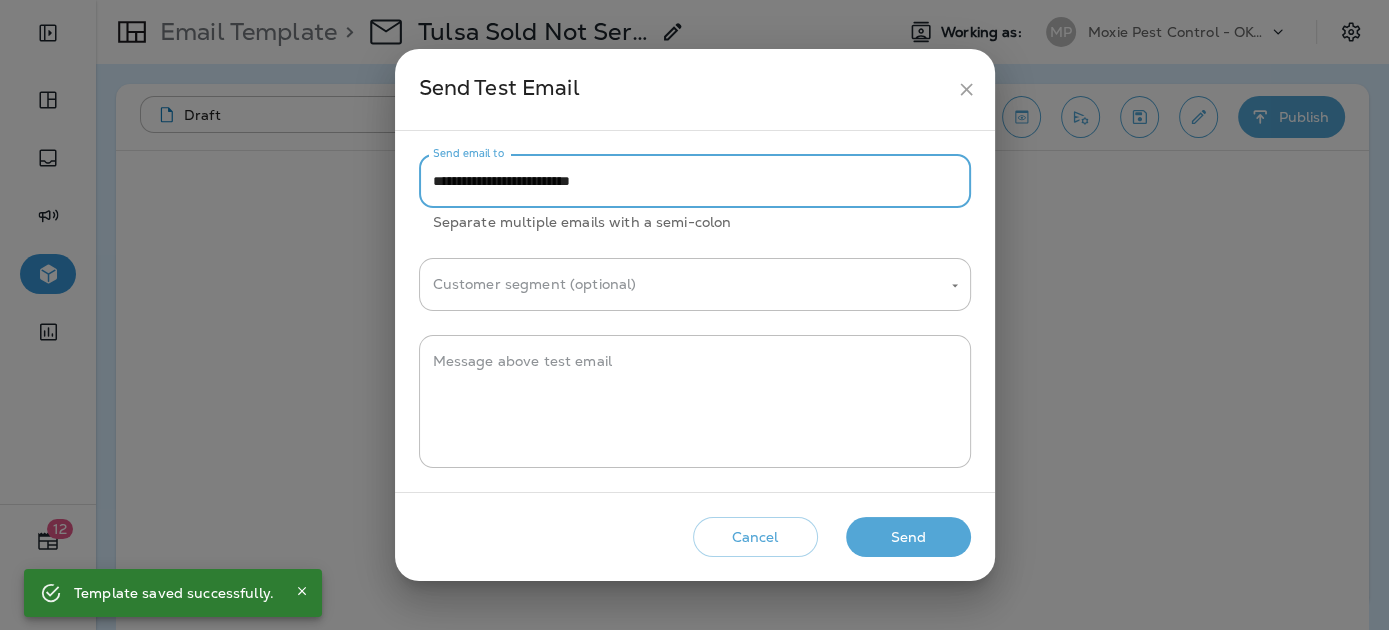 drag, startPoint x: 473, startPoint y: 184, endPoint x: 417, endPoint y: 182, distance: 56.0357 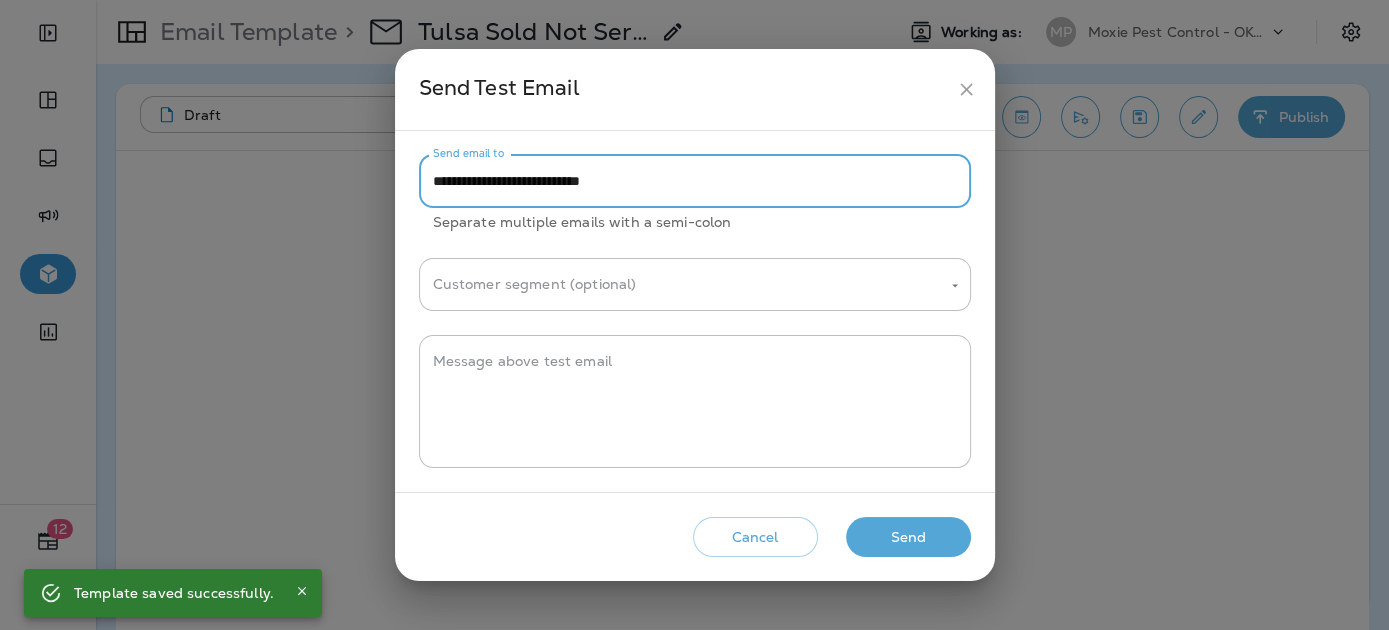type on "**********" 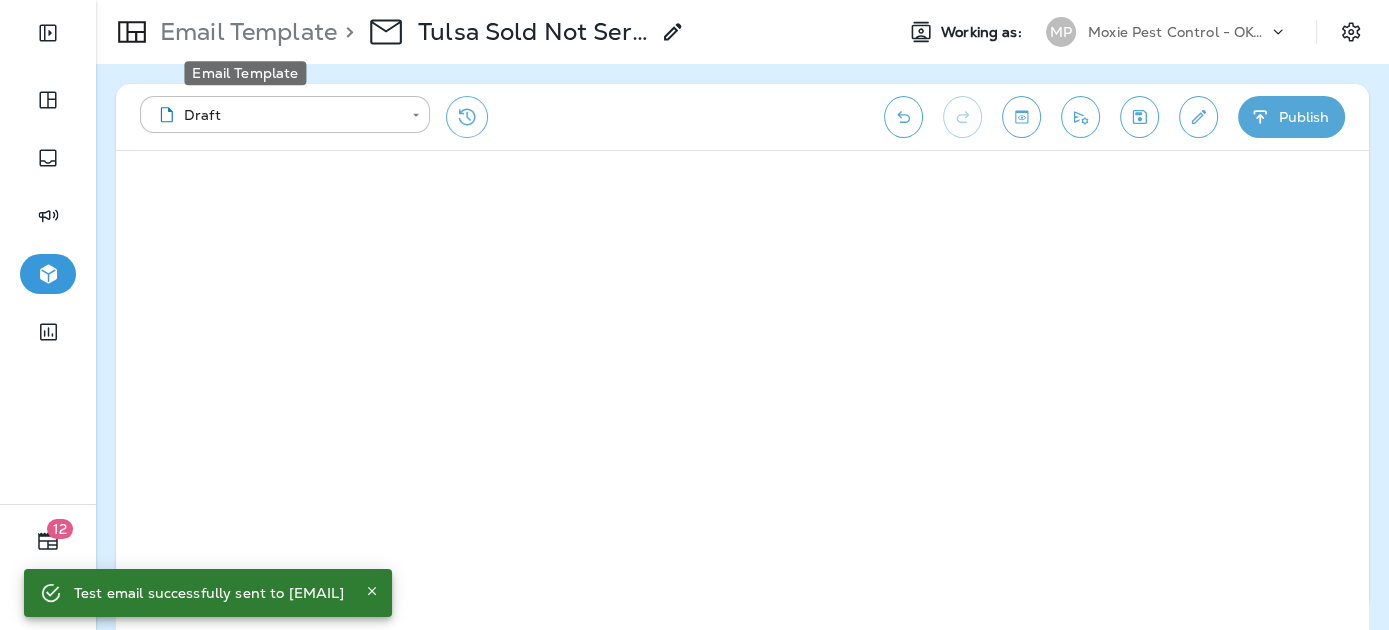 click on "Email Template" at bounding box center [244, 32] 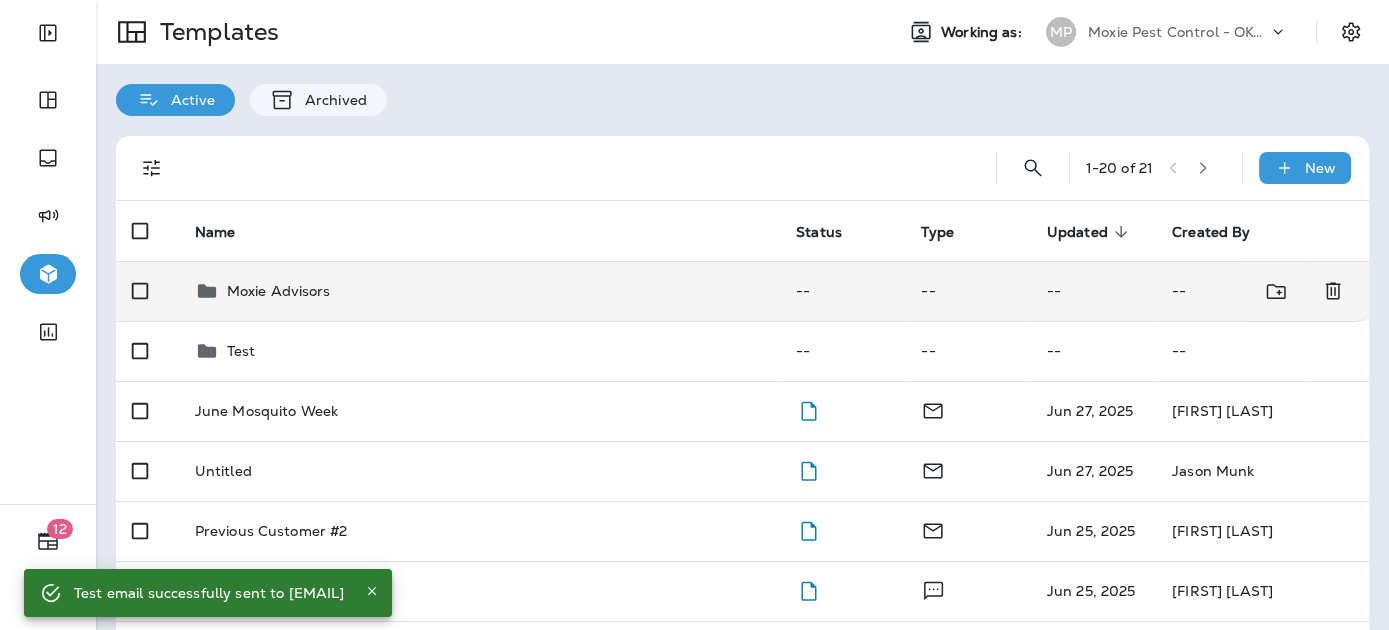 click on "Moxie Advisors" at bounding box center (279, 291) 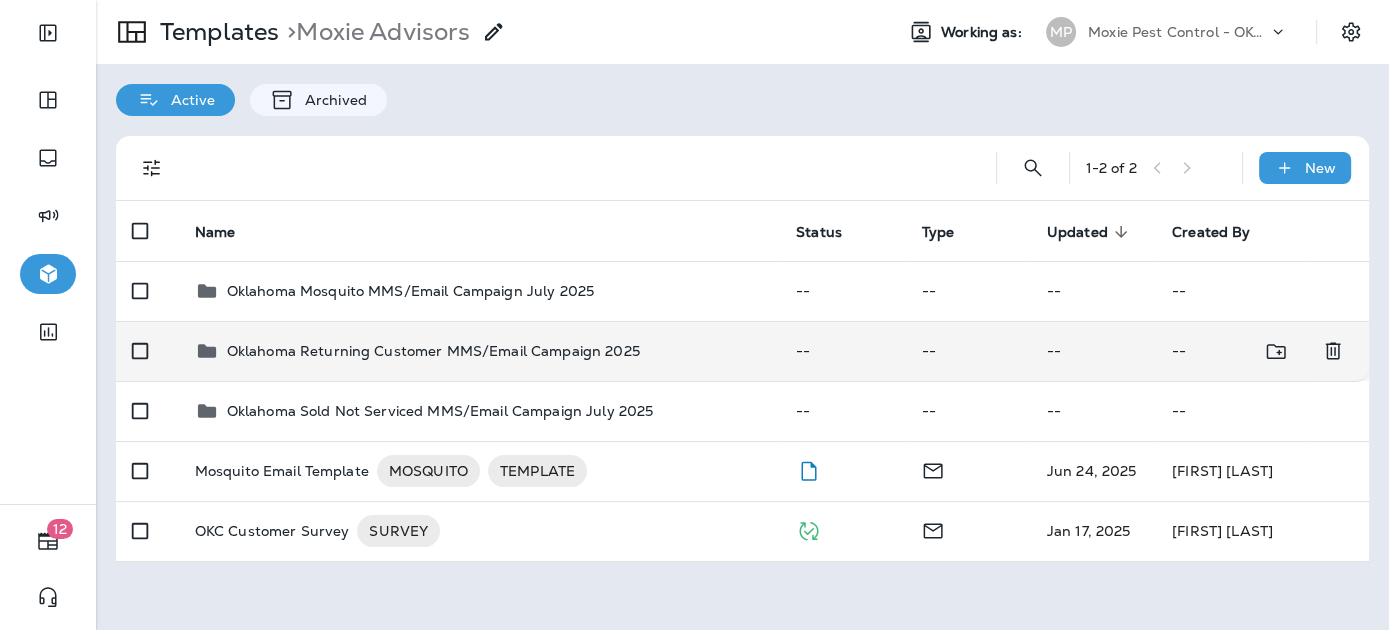 click on "Oklahoma Returning Customer MMS/Email Campaign 2025" at bounding box center (433, 351) 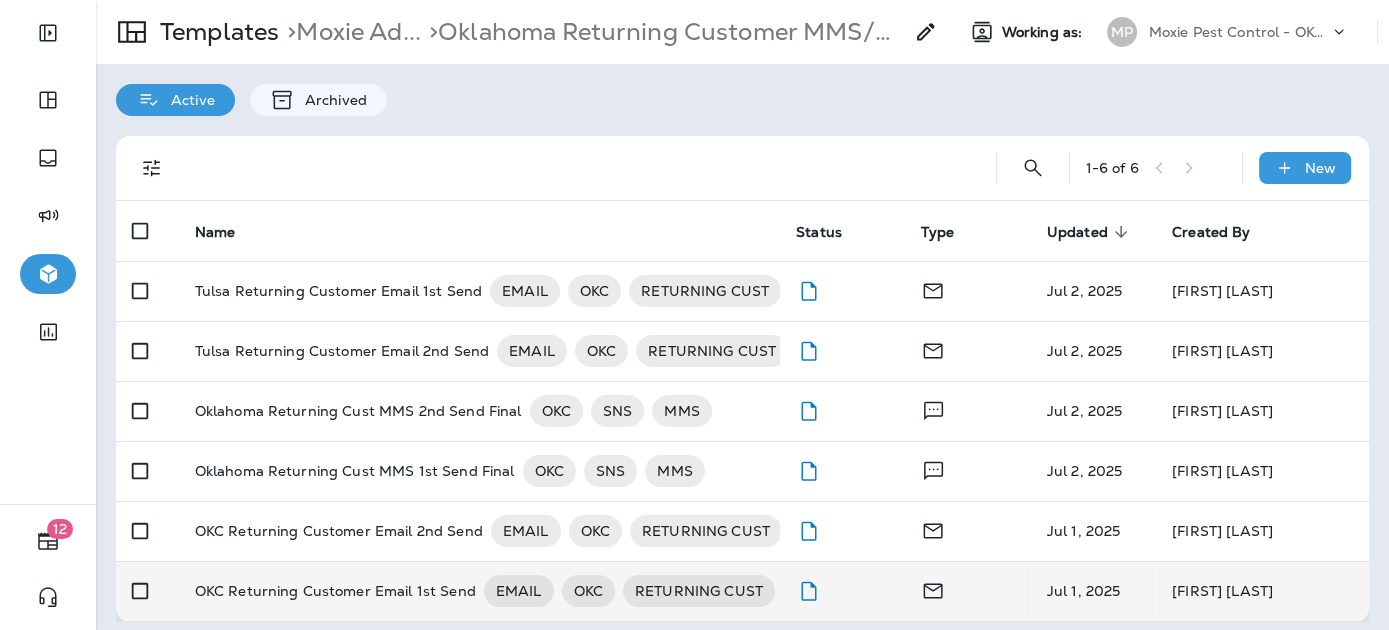 scroll, scrollTop: 12, scrollLeft: 0, axis: vertical 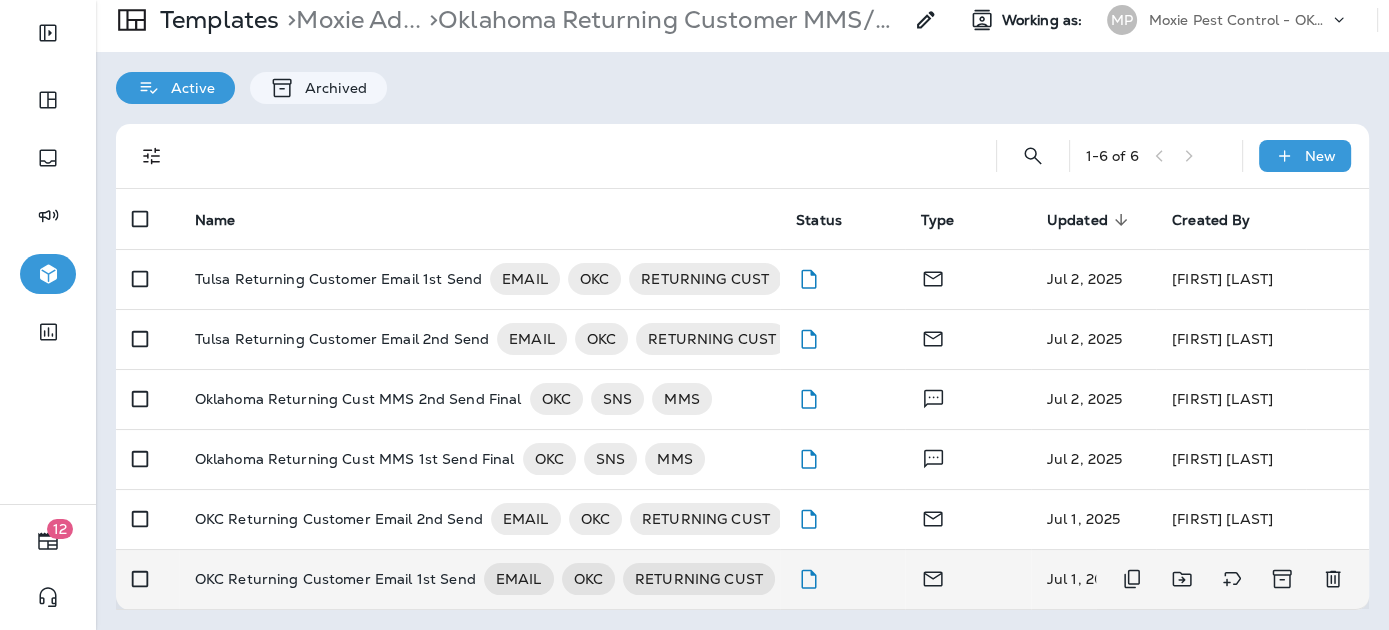 click on "OKC Returning Customer Email 1st Send" at bounding box center [335, 579] 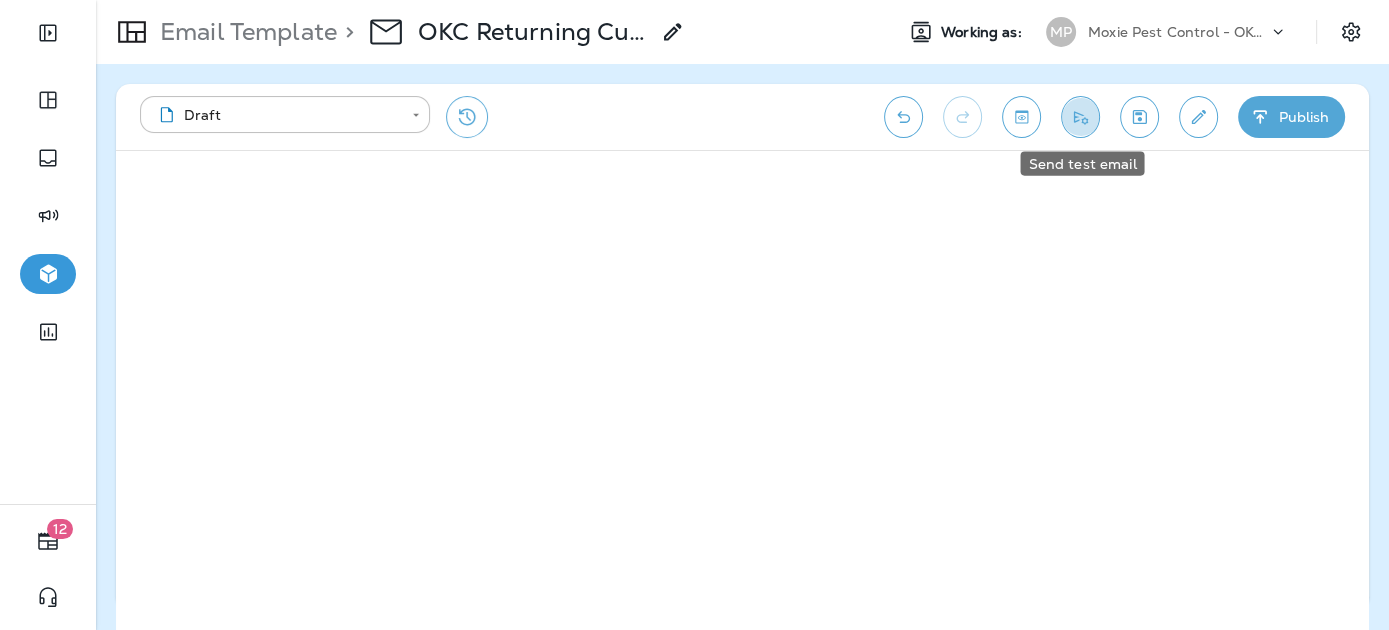click at bounding box center (1080, 117) 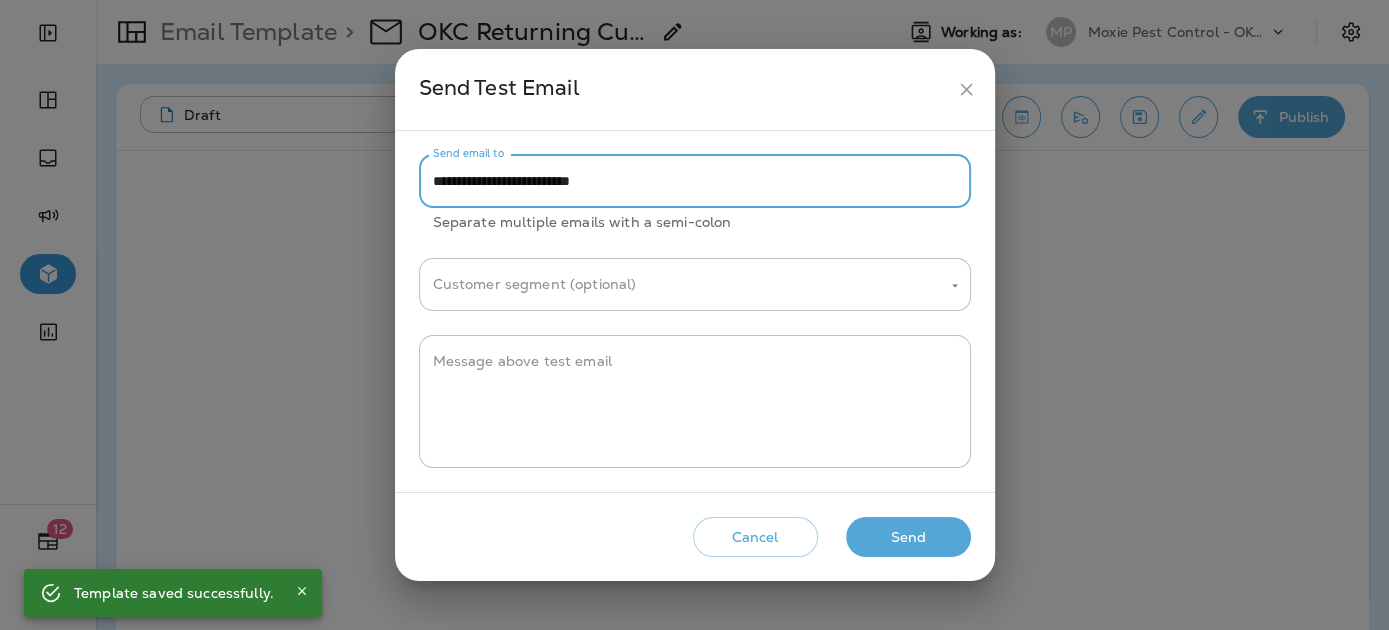 click on "**********" at bounding box center [695, 181] 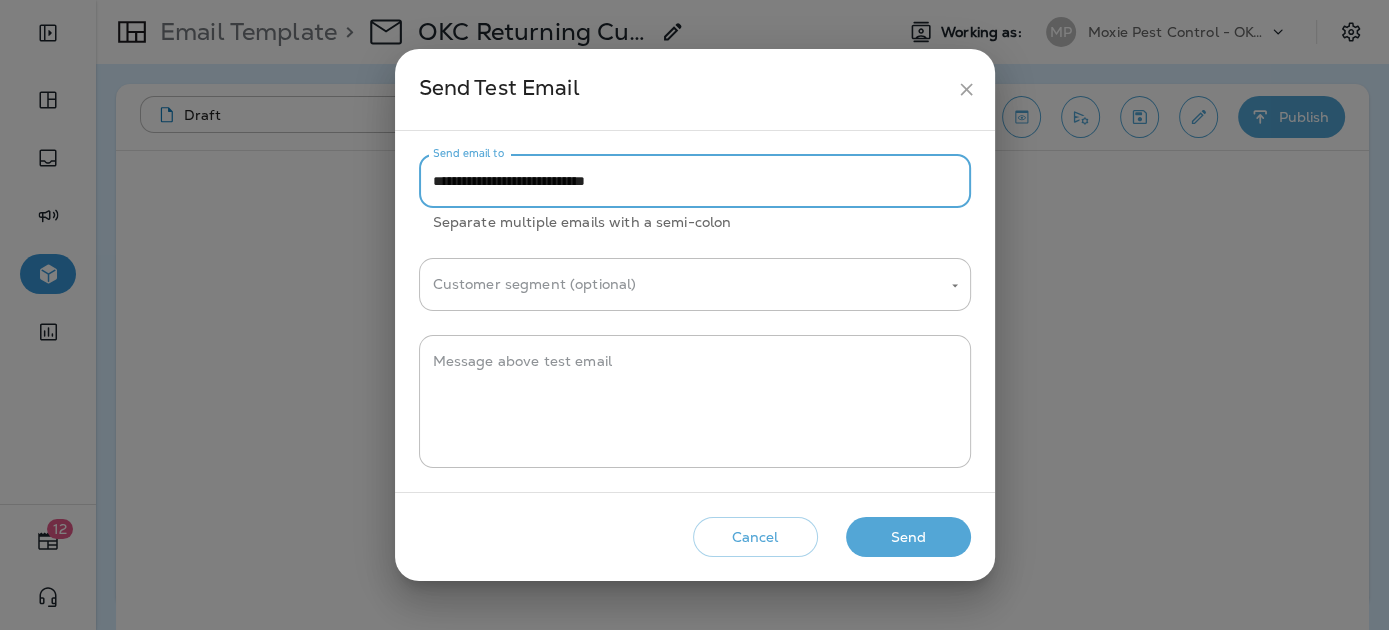 click on "**********" at bounding box center [695, 181] 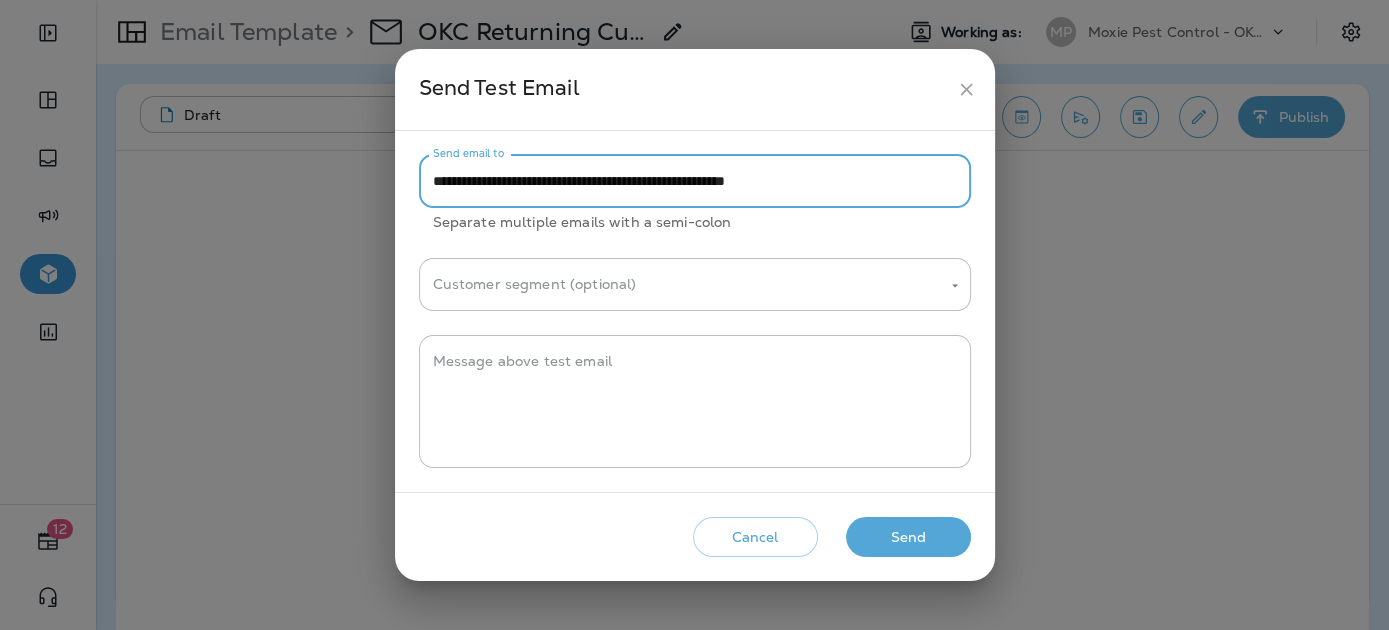 drag, startPoint x: 910, startPoint y: 184, endPoint x: 412, endPoint y: 180, distance: 498.01605 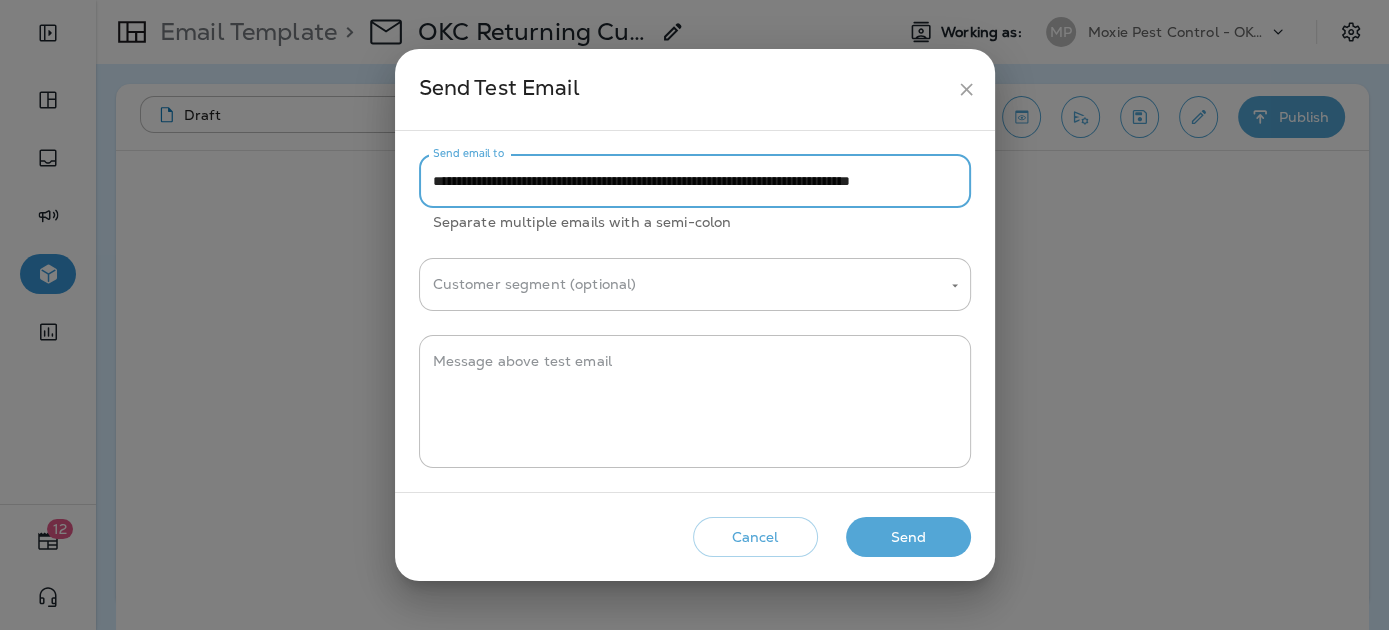 scroll, scrollTop: 0, scrollLeft: 113, axis: horizontal 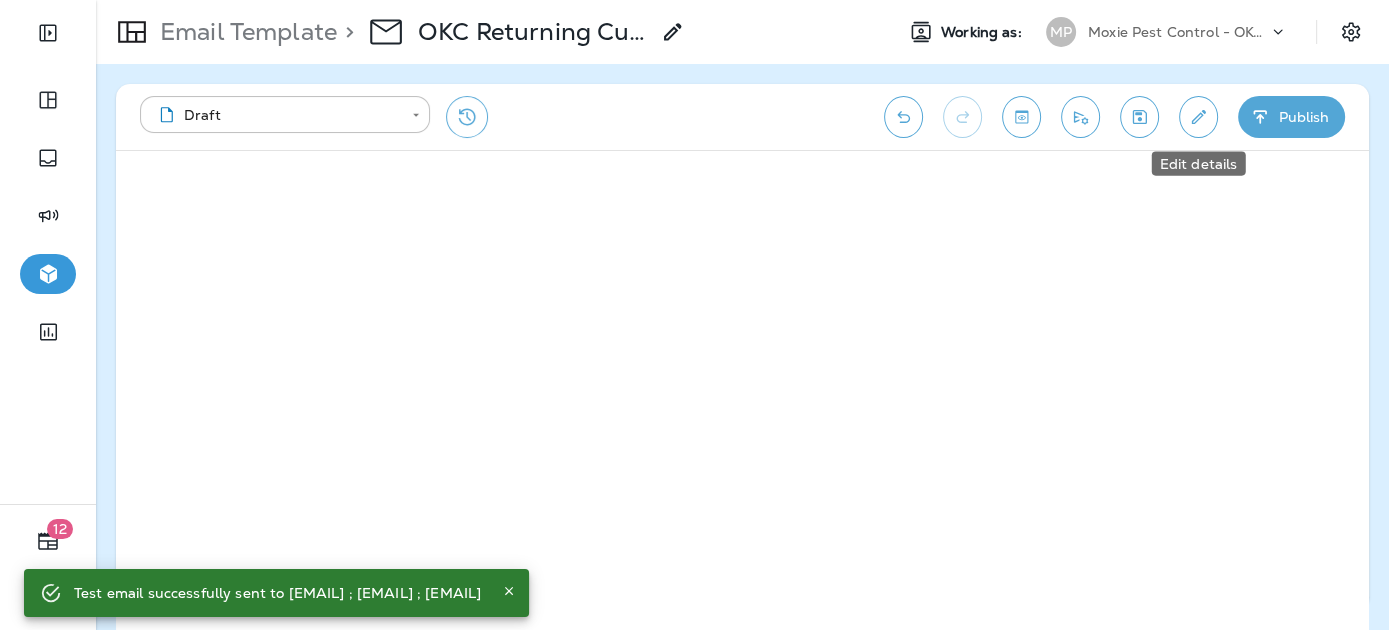 click 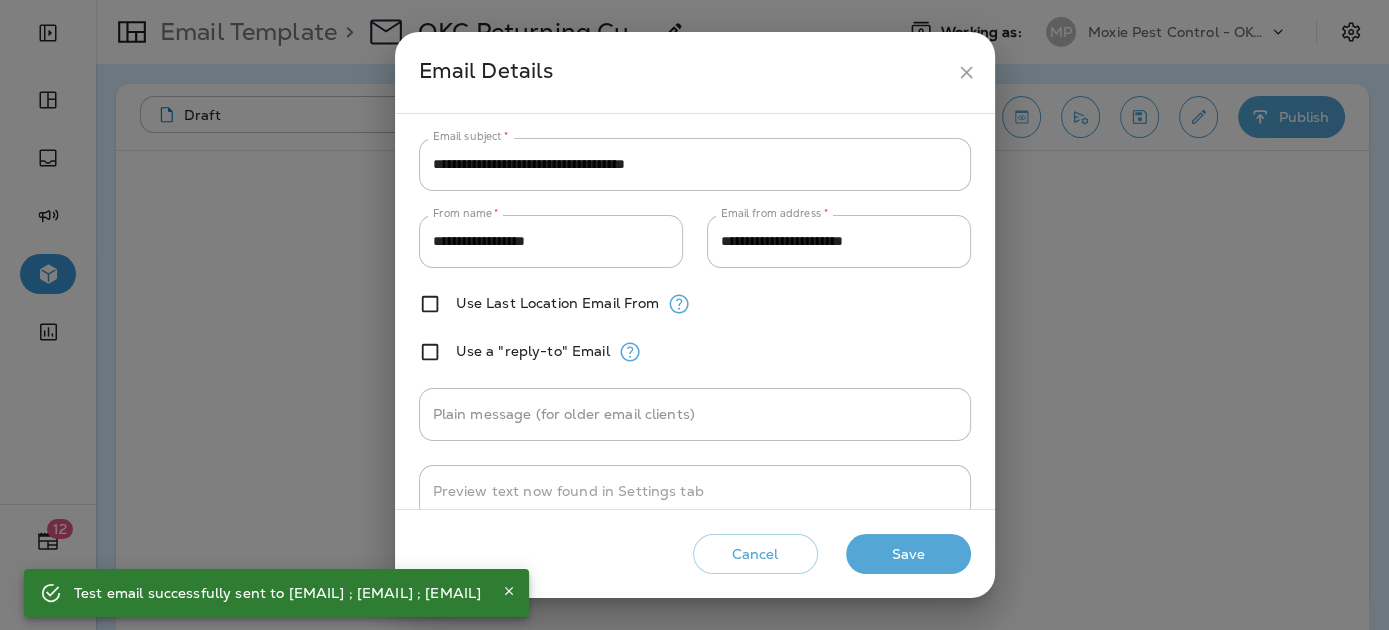 click 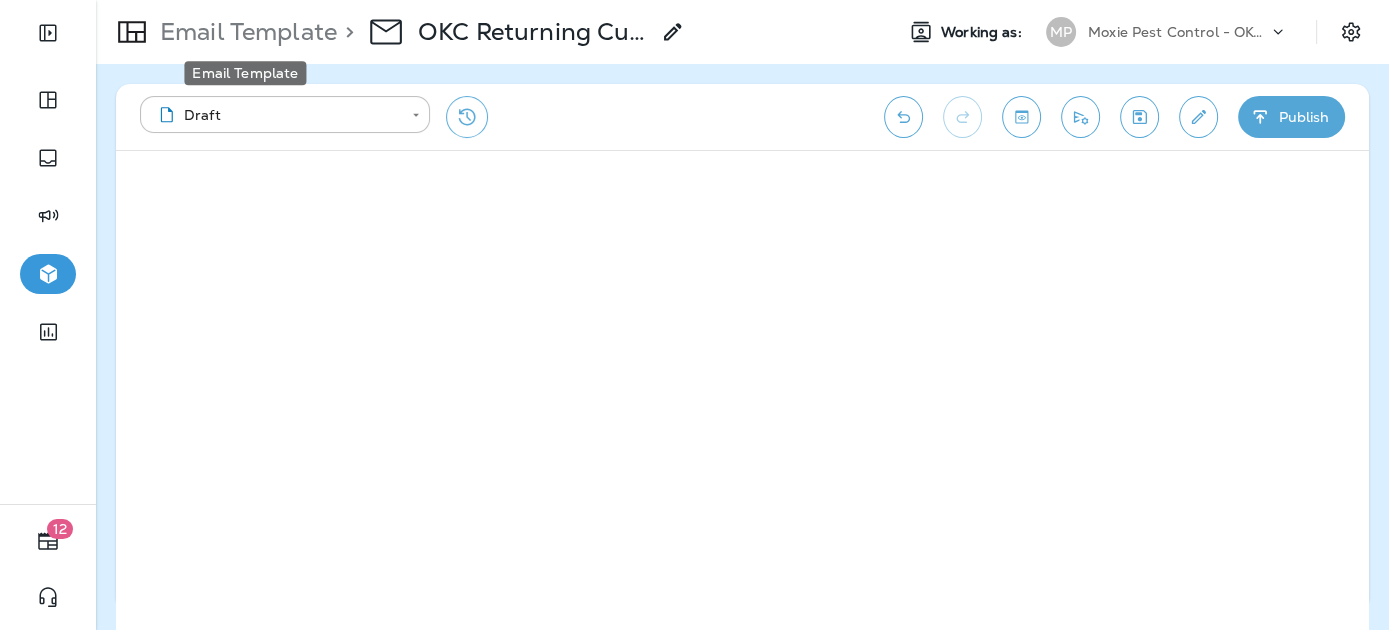 click on "Email Template" at bounding box center (244, 32) 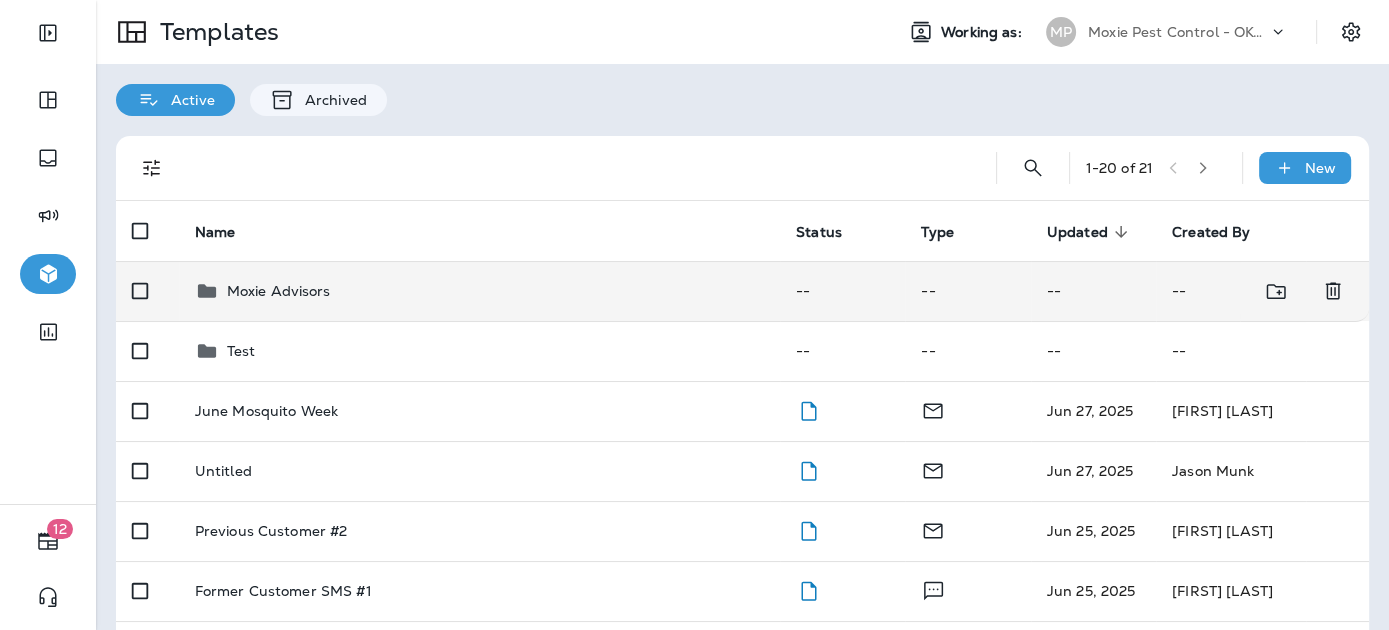 click on "Moxie Advisors" at bounding box center [479, 291] 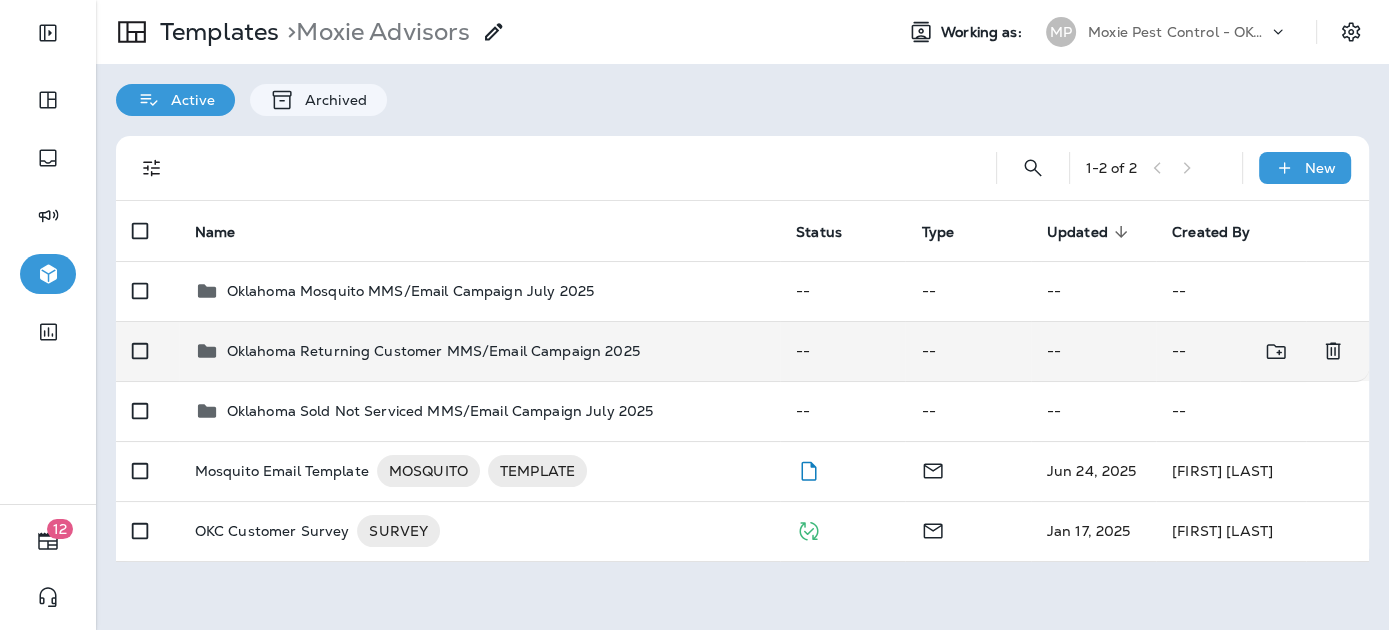 click on "Oklahoma Returning Customer MMS/Email Campaign 2025" at bounding box center (479, 351) 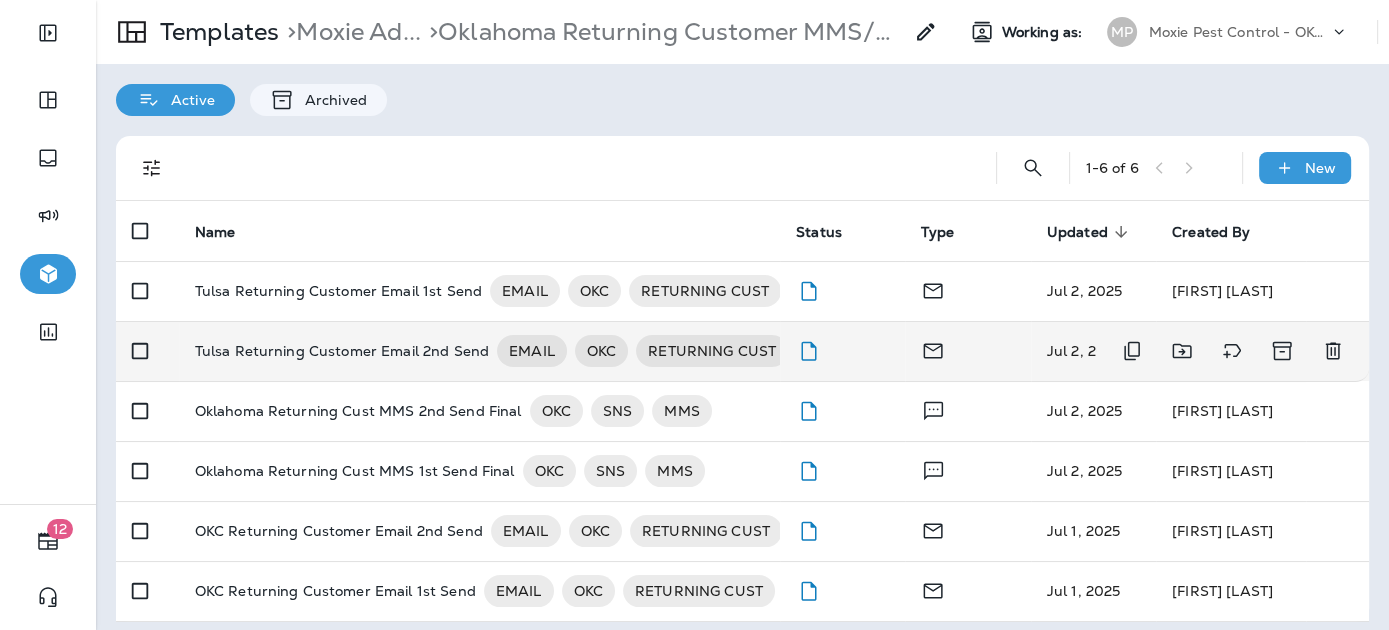 scroll, scrollTop: 12, scrollLeft: 0, axis: vertical 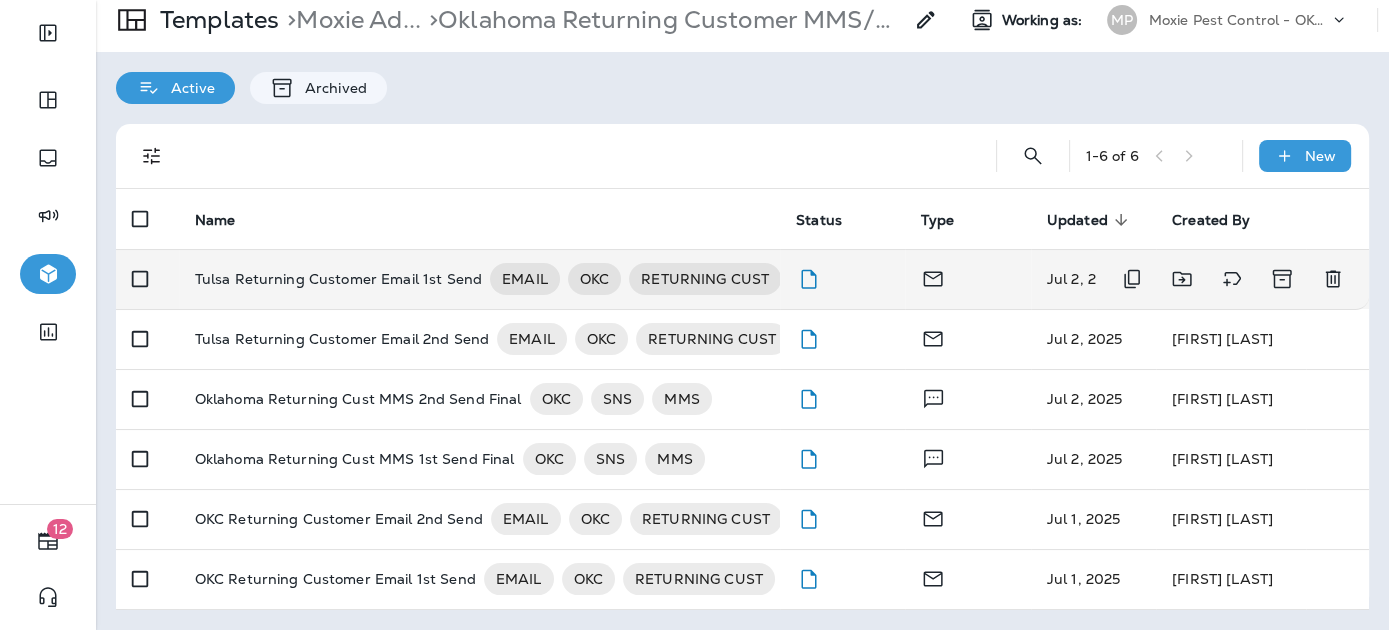 click on "Tulsa Returning Customer Email 1st Send" at bounding box center [338, 279] 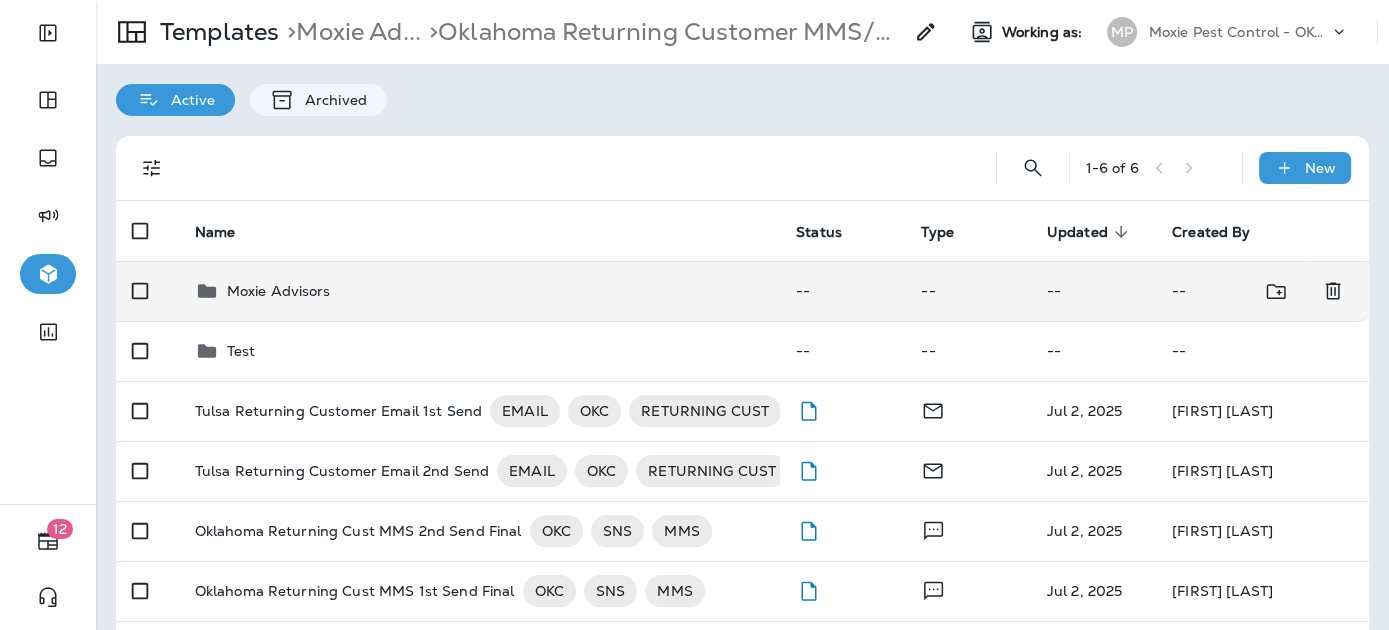 click on "Moxie Advisors" at bounding box center [479, 291] 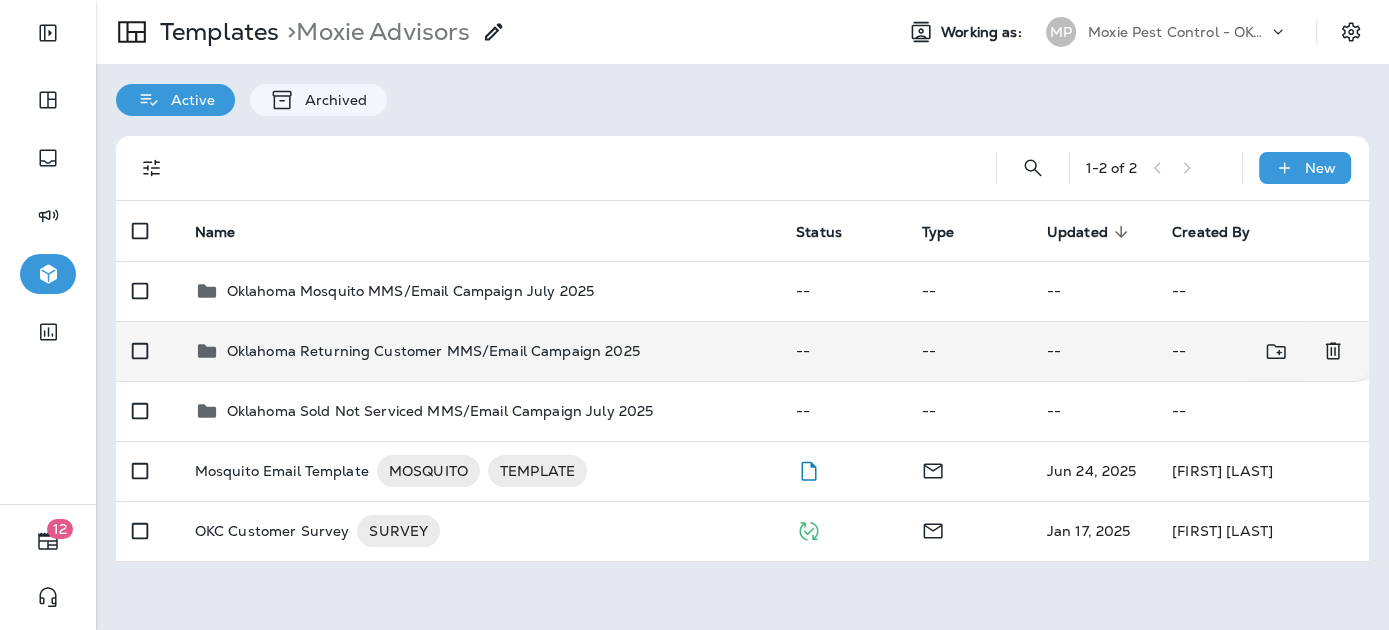 click on "Oklahoma Returning Customer MMS/Email Campaign 2025" at bounding box center (433, 351) 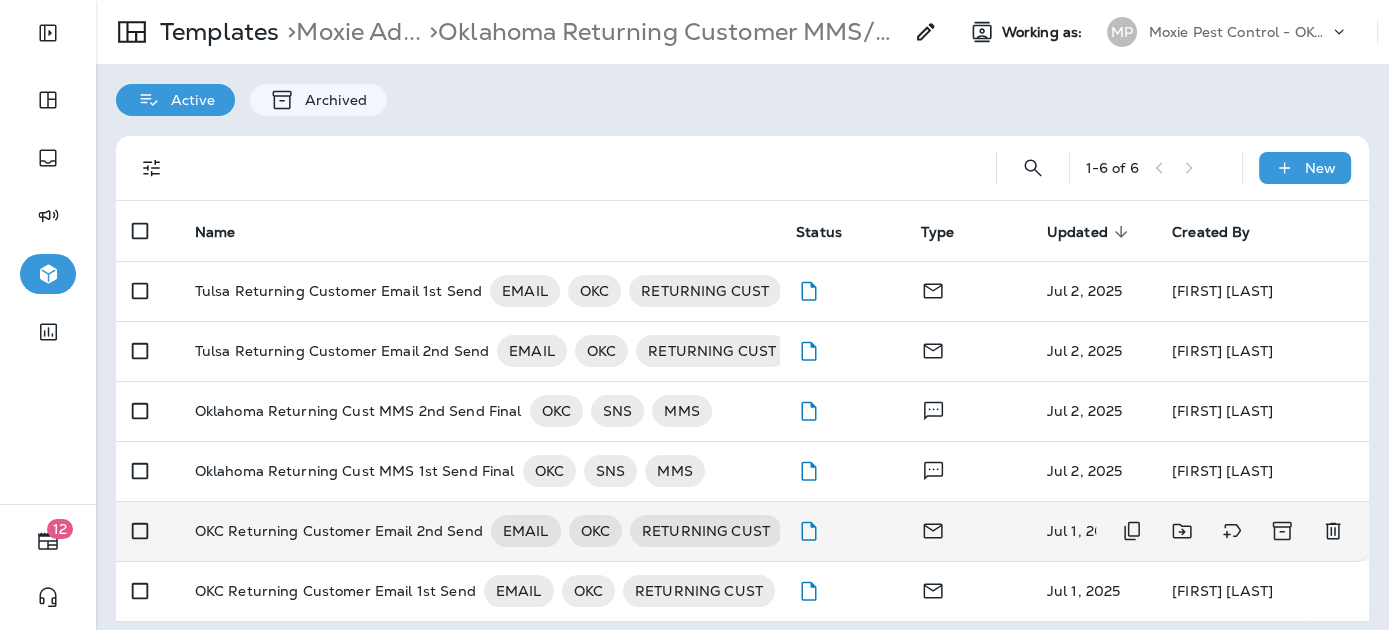 click on "OKC Returning Customer Email 2nd Send" at bounding box center [339, 531] 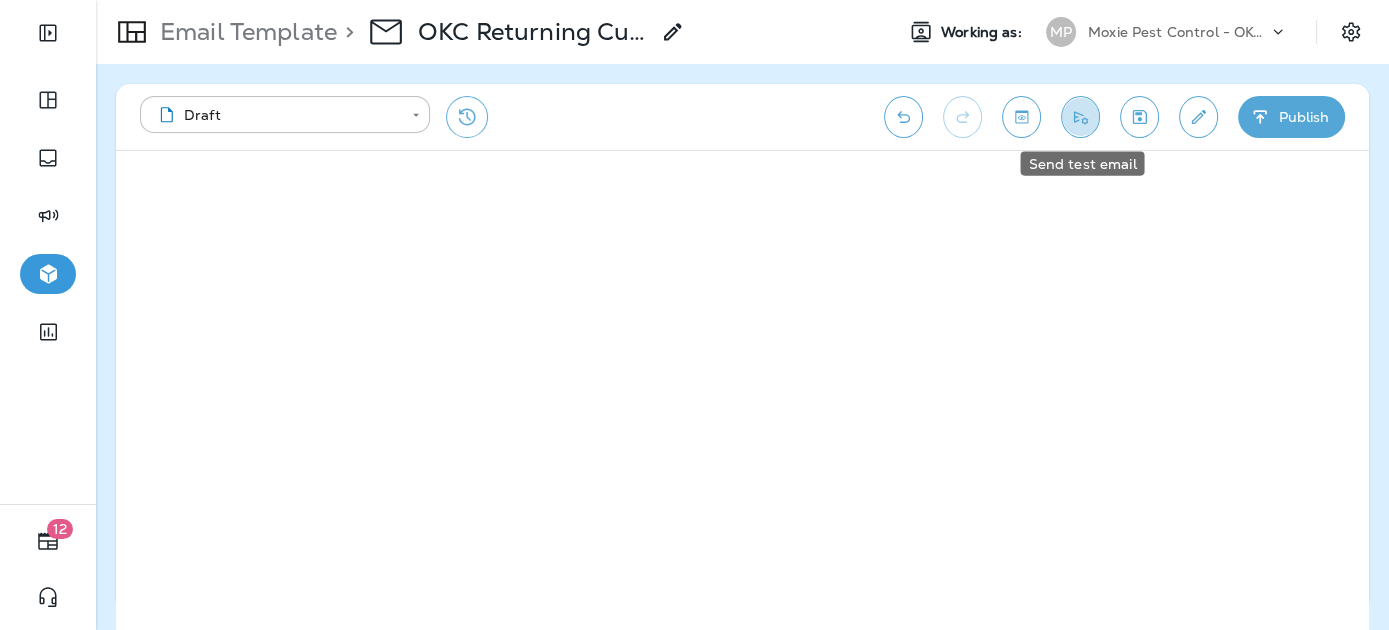 click 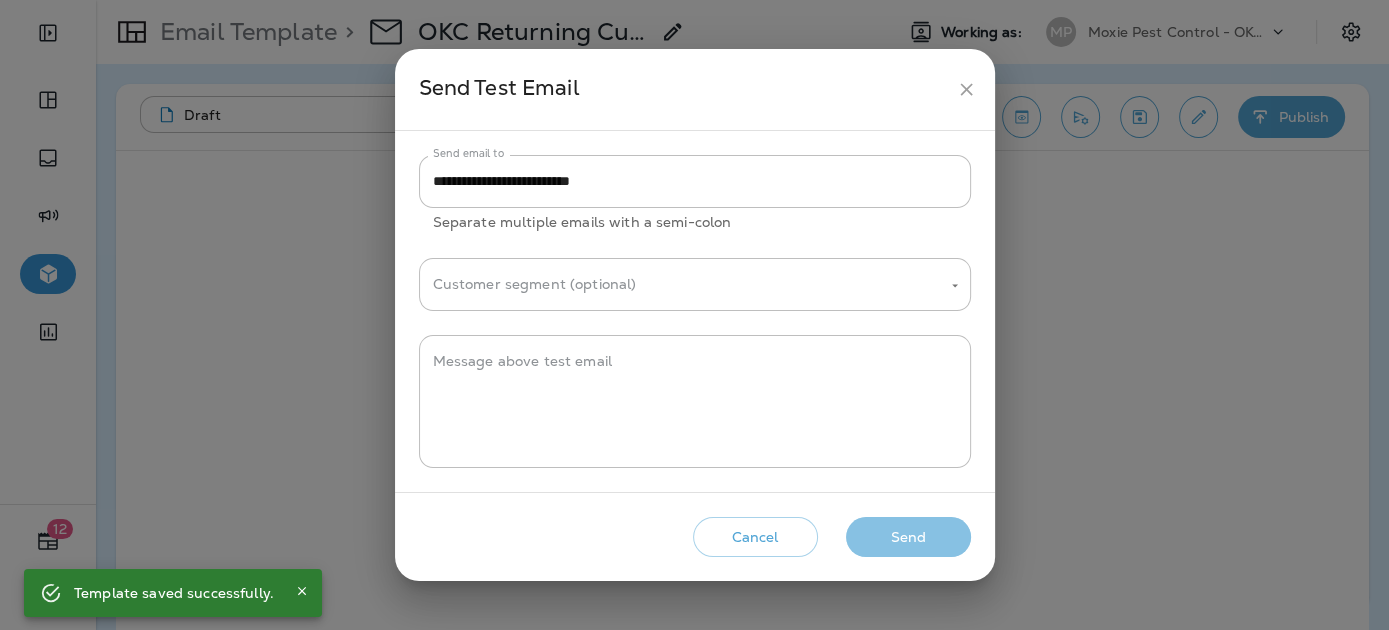 click on "Send" at bounding box center (908, 537) 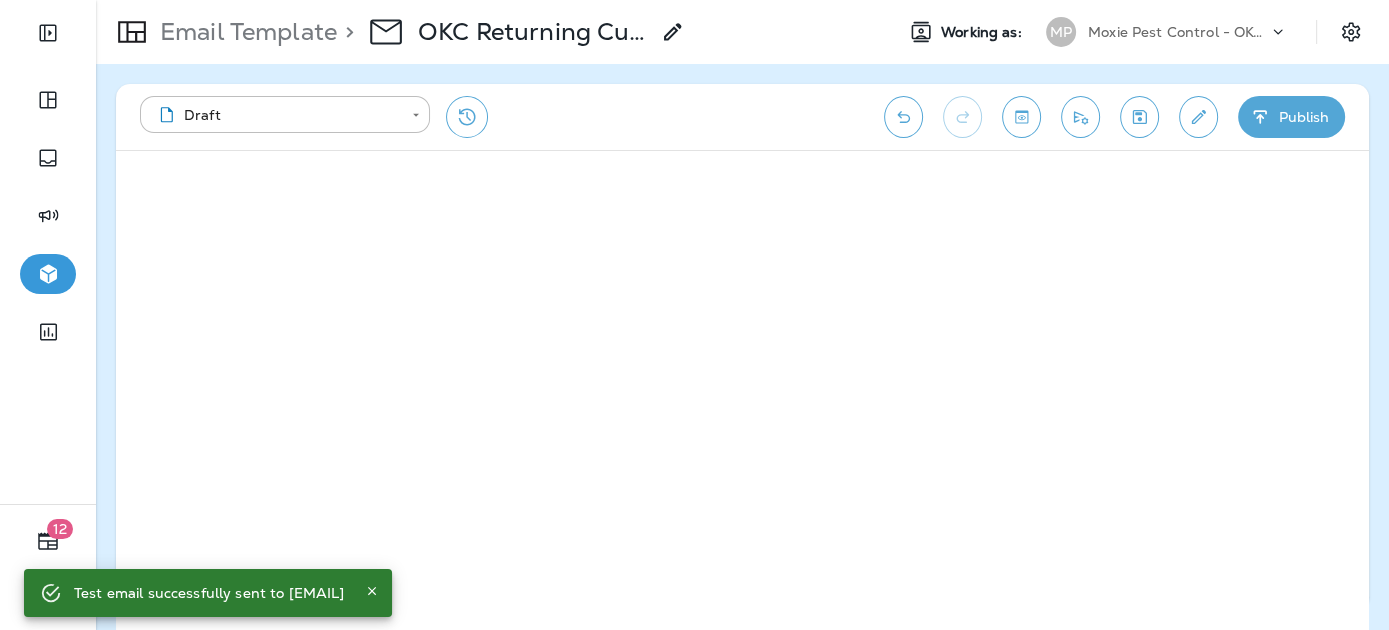 click 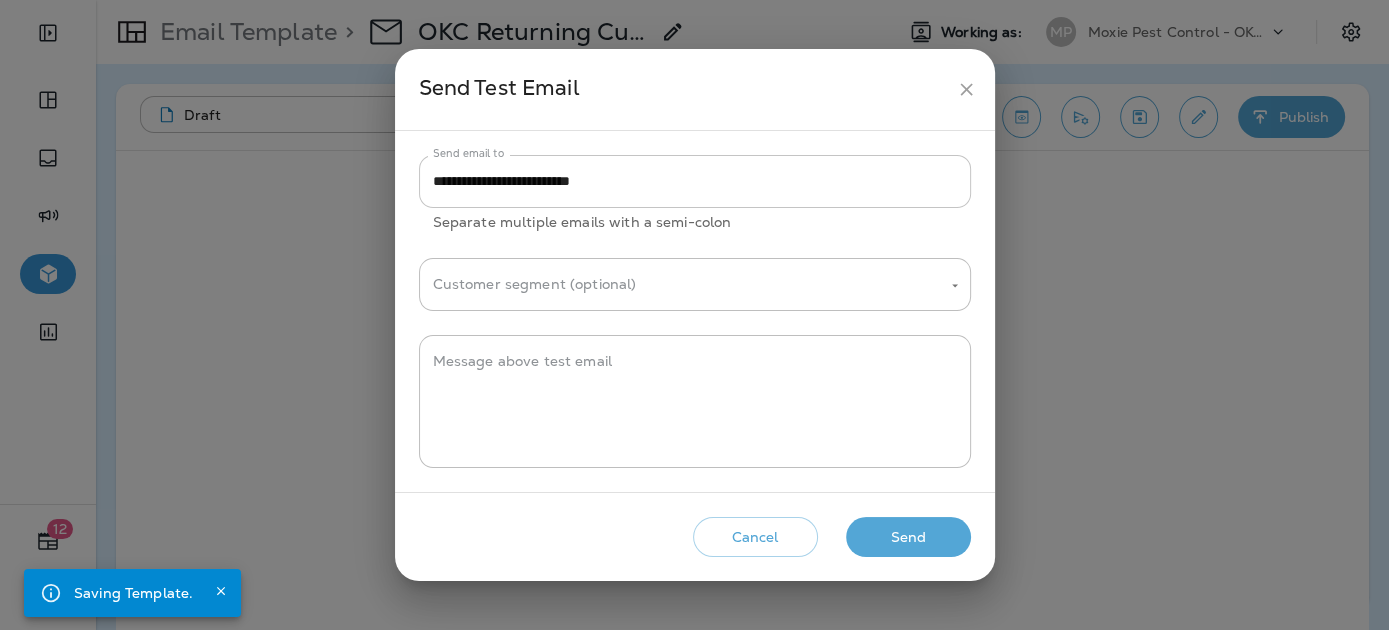 click on "**********" at bounding box center [695, 181] 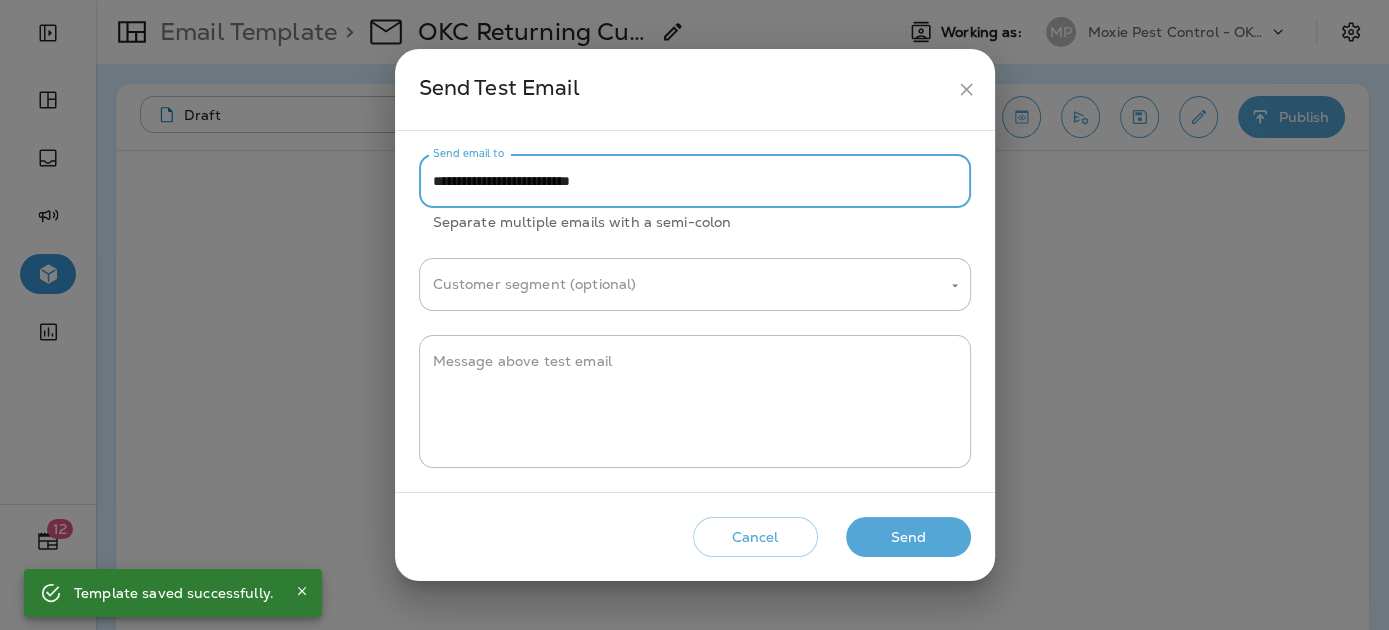 click on "**********" at bounding box center (695, 181) 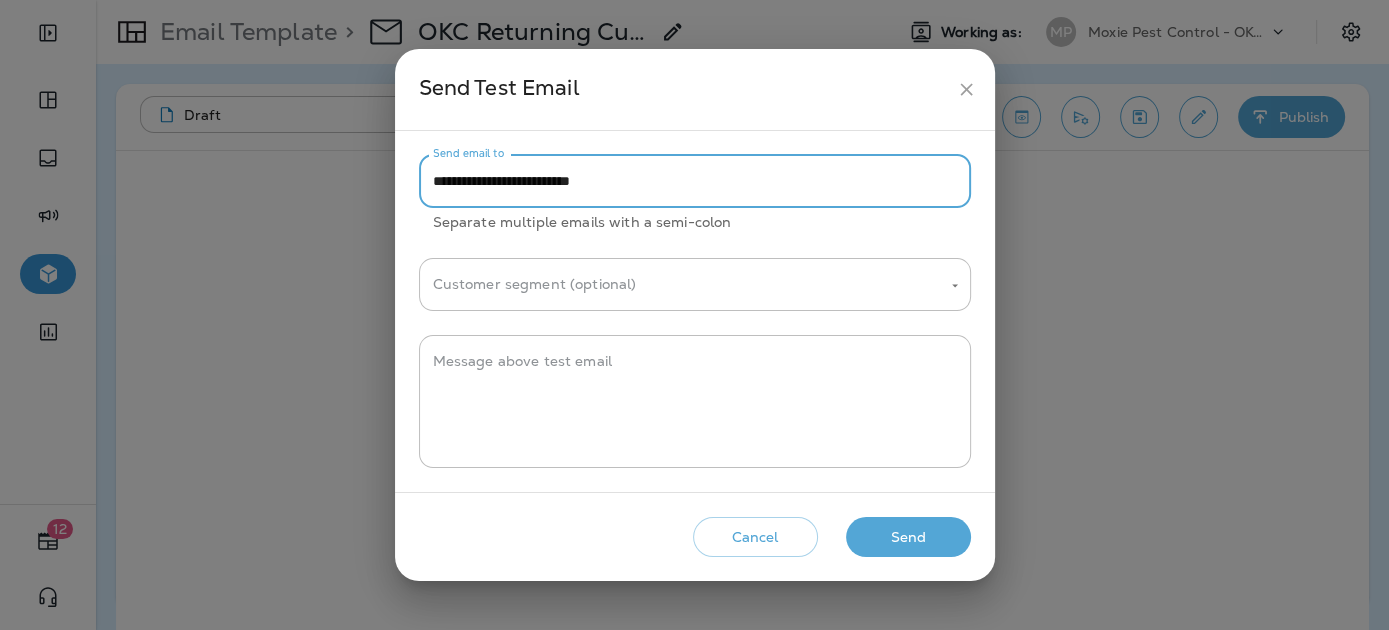 paste on "**********" 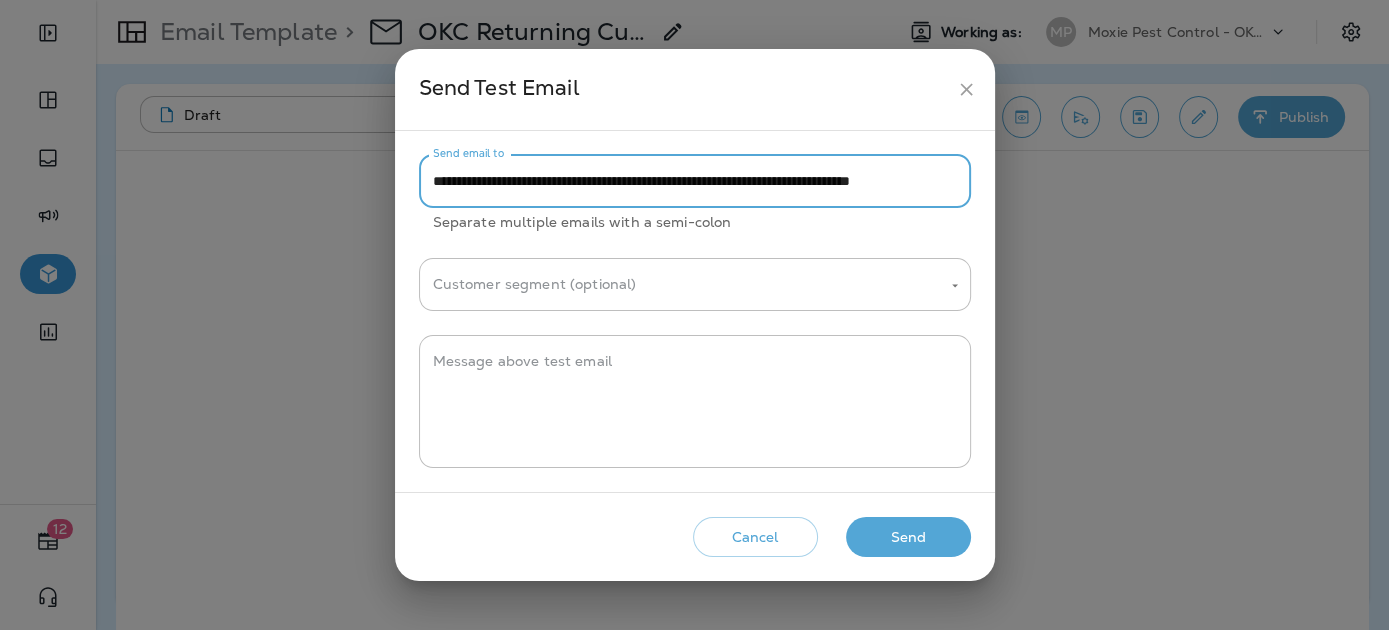 scroll, scrollTop: 0, scrollLeft: 113, axis: horizontal 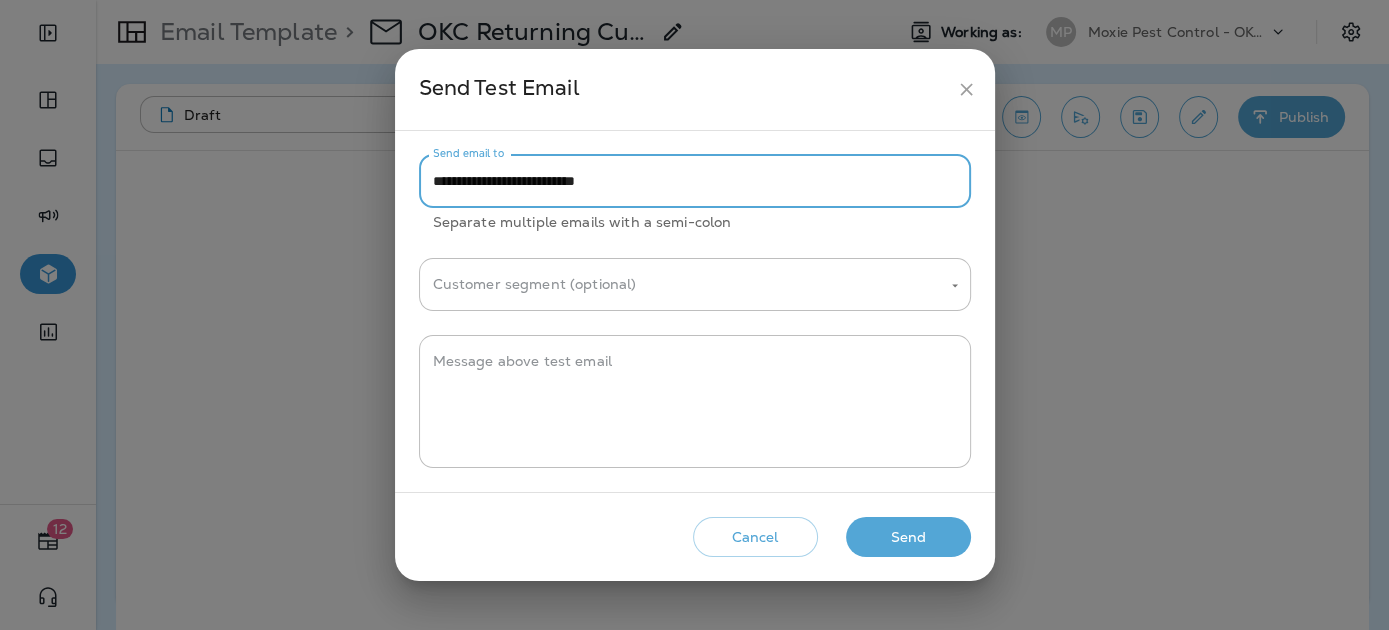 type on "**********" 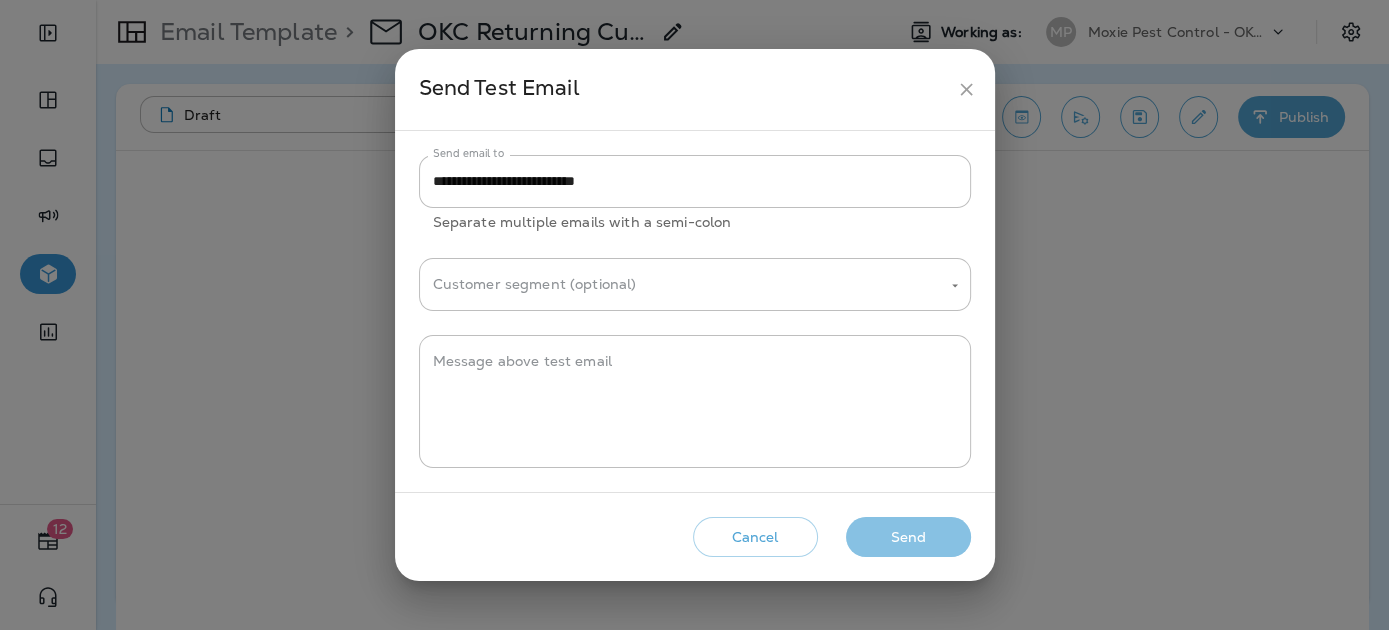 click on "Send" at bounding box center [908, 537] 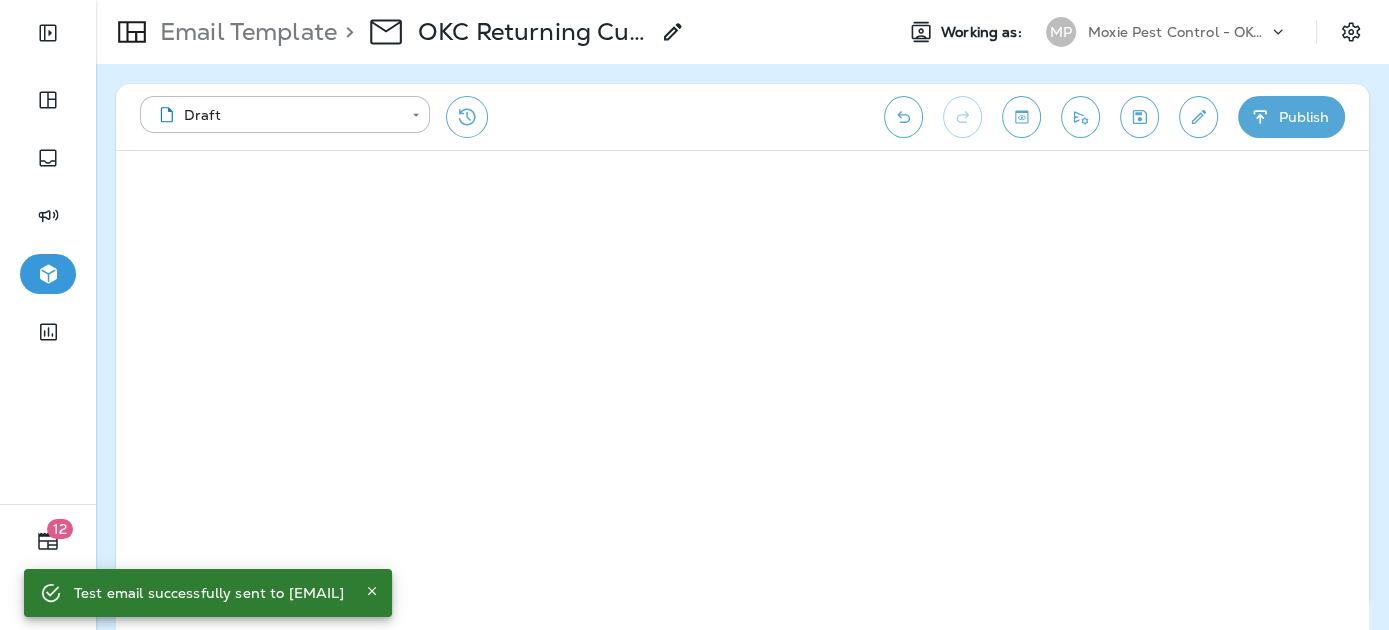 click 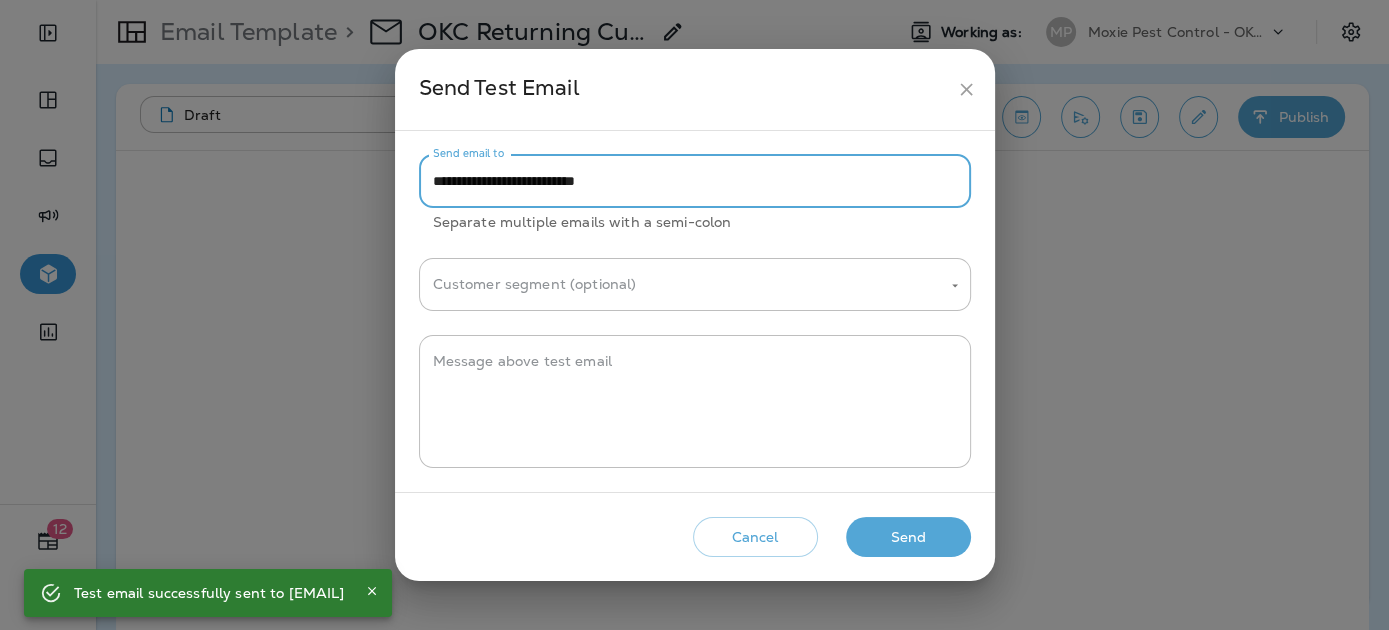 click on "**********" at bounding box center (695, 181) 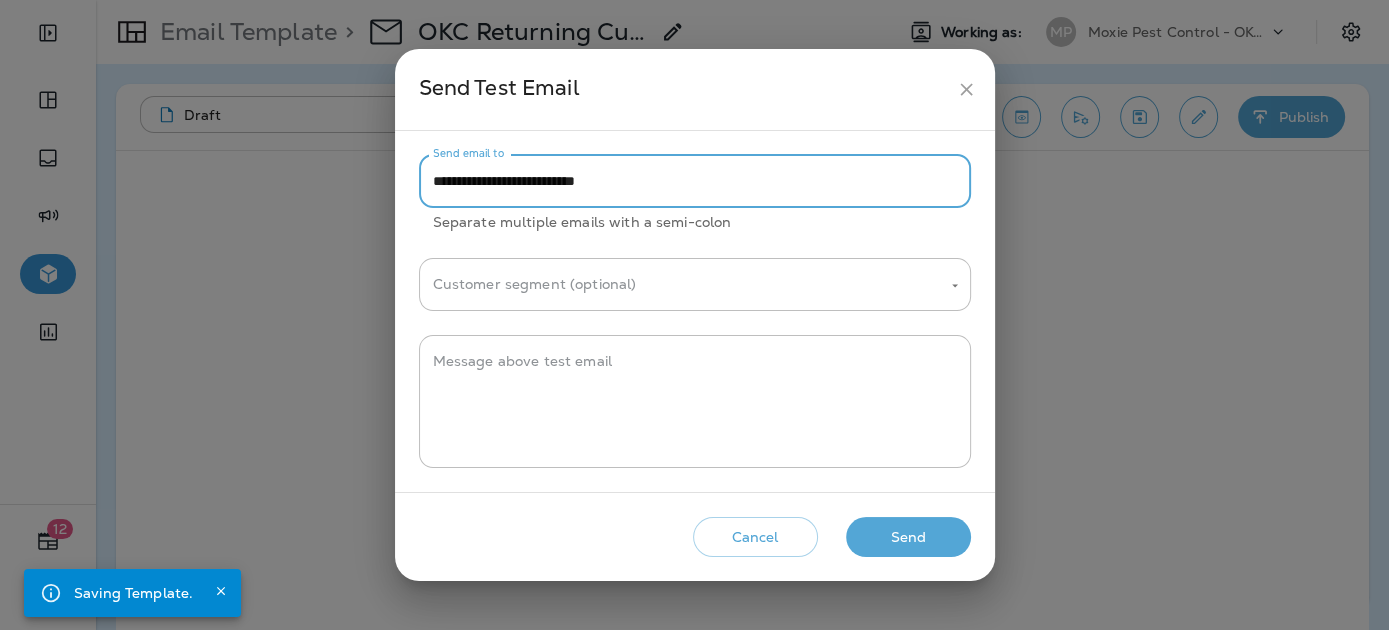 click on "**********" at bounding box center (695, 181) 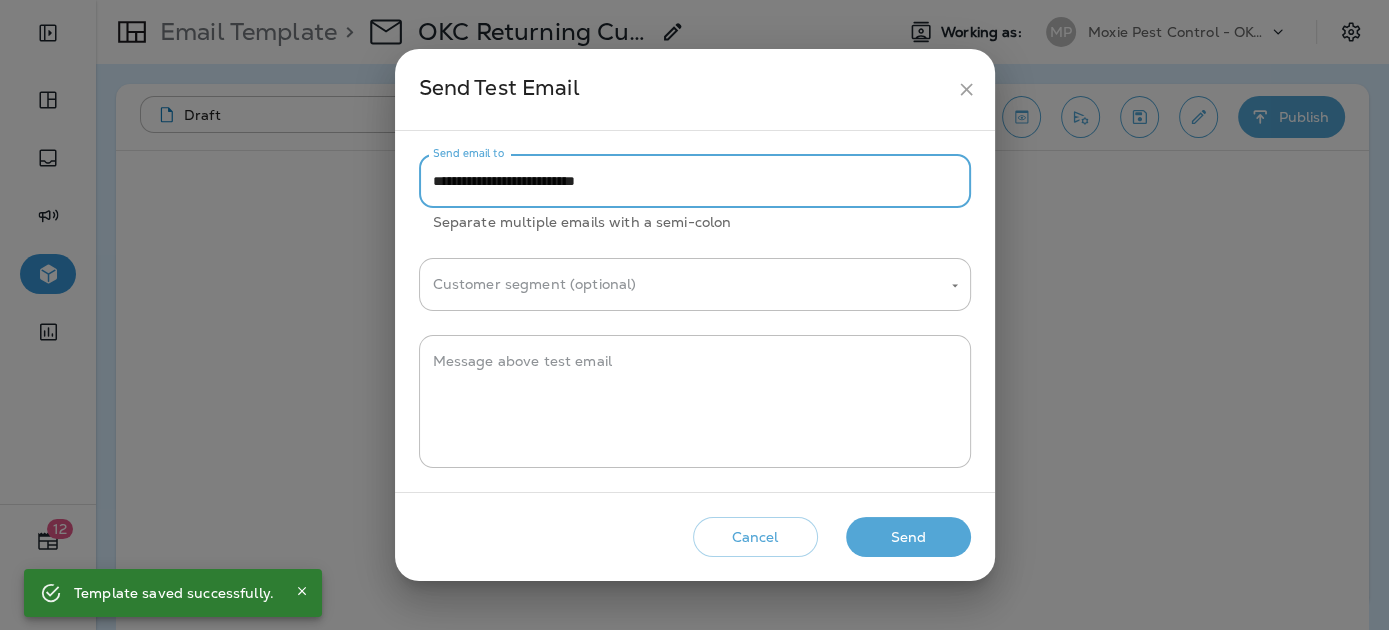 paste on "**********" 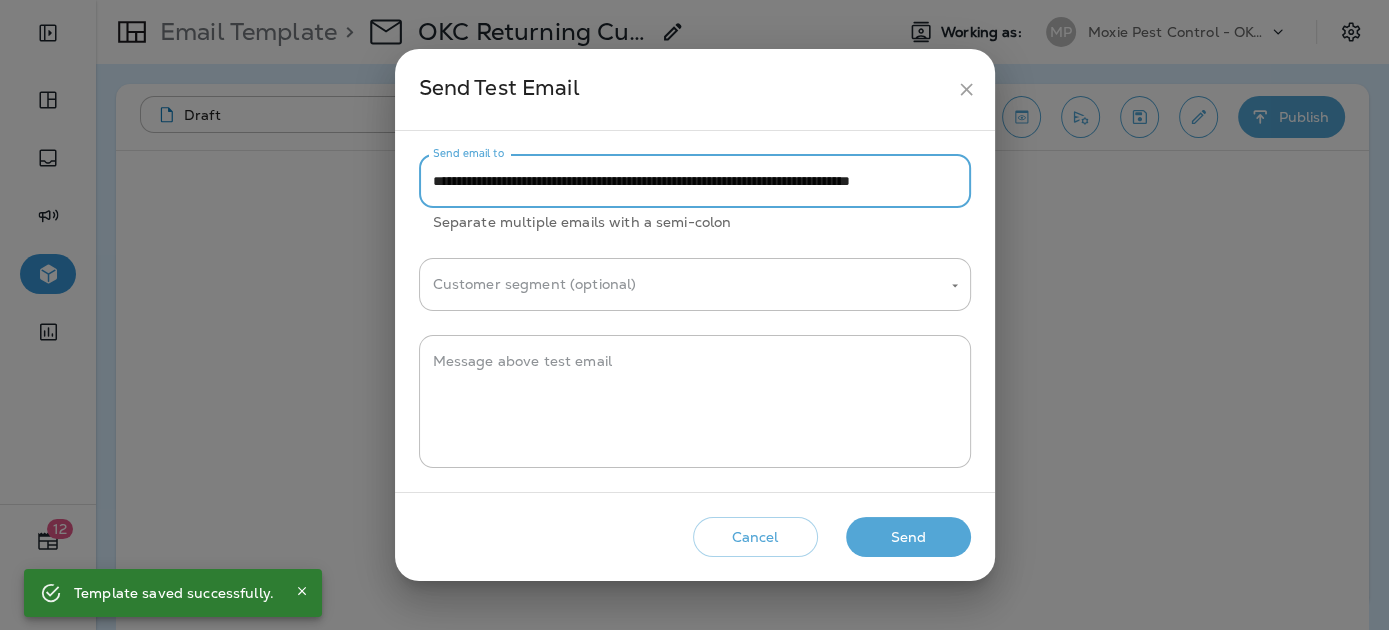scroll, scrollTop: 0, scrollLeft: 113, axis: horizontal 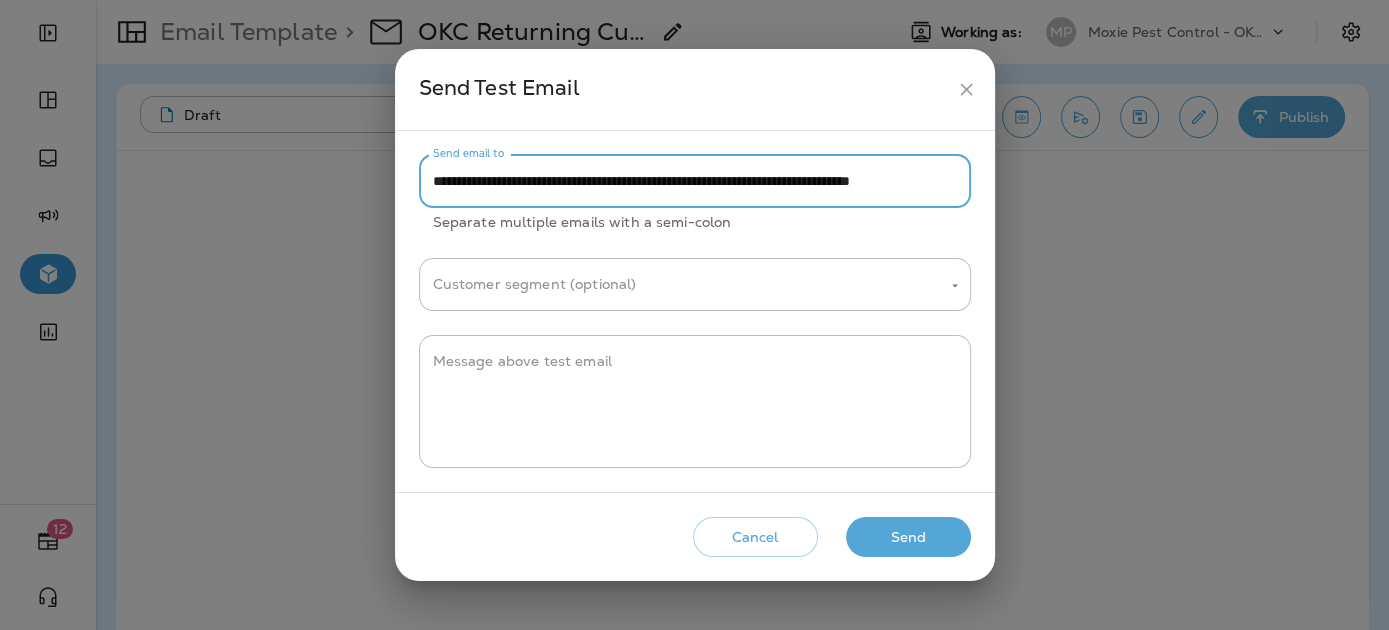 drag, startPoint x: 548, startPoint y: 181, endPoint x: 394, endPoint y: 186, distance: 154.08115 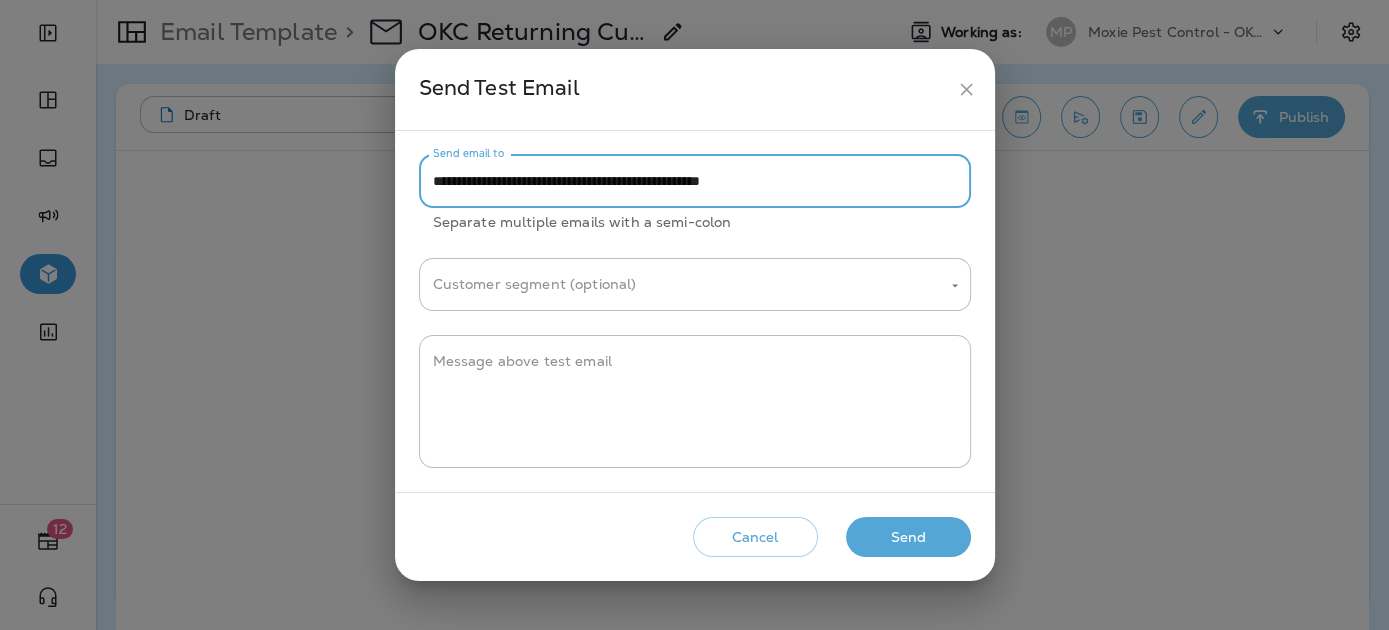 drag, startPoint x: 660, startPoint y: 185, endPoint x: 882, endPoint y: 184, distance: 222.00226 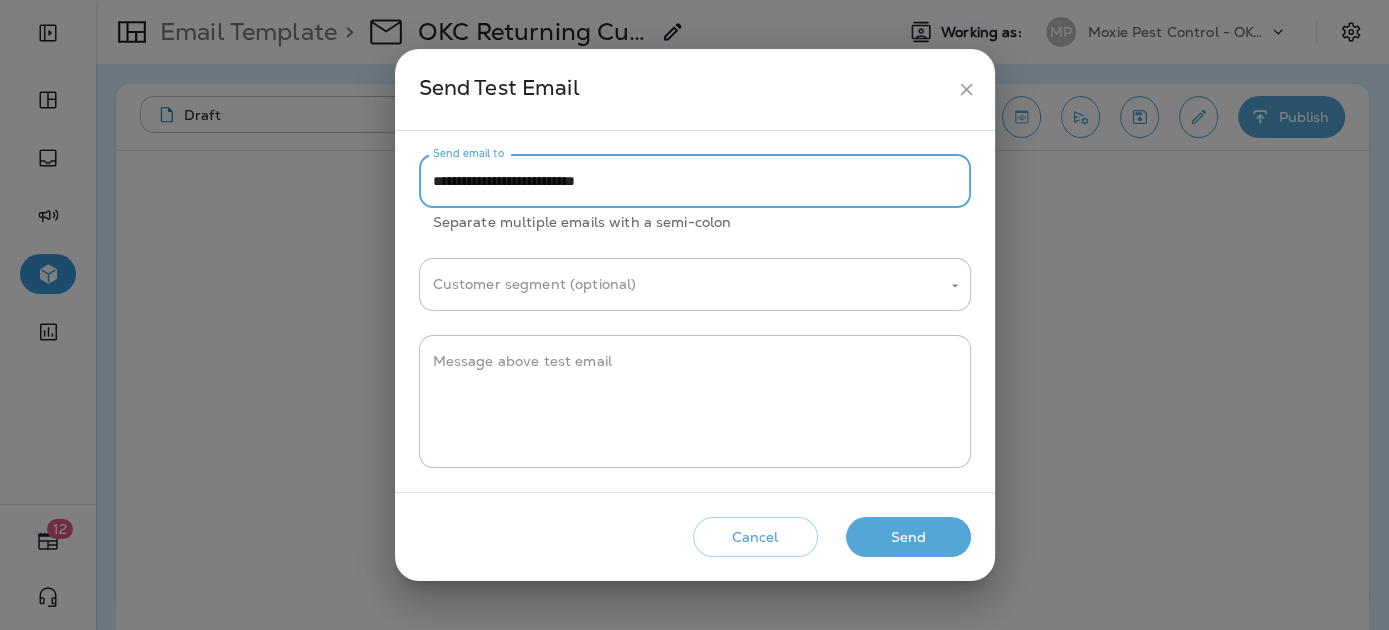 type on "**********" 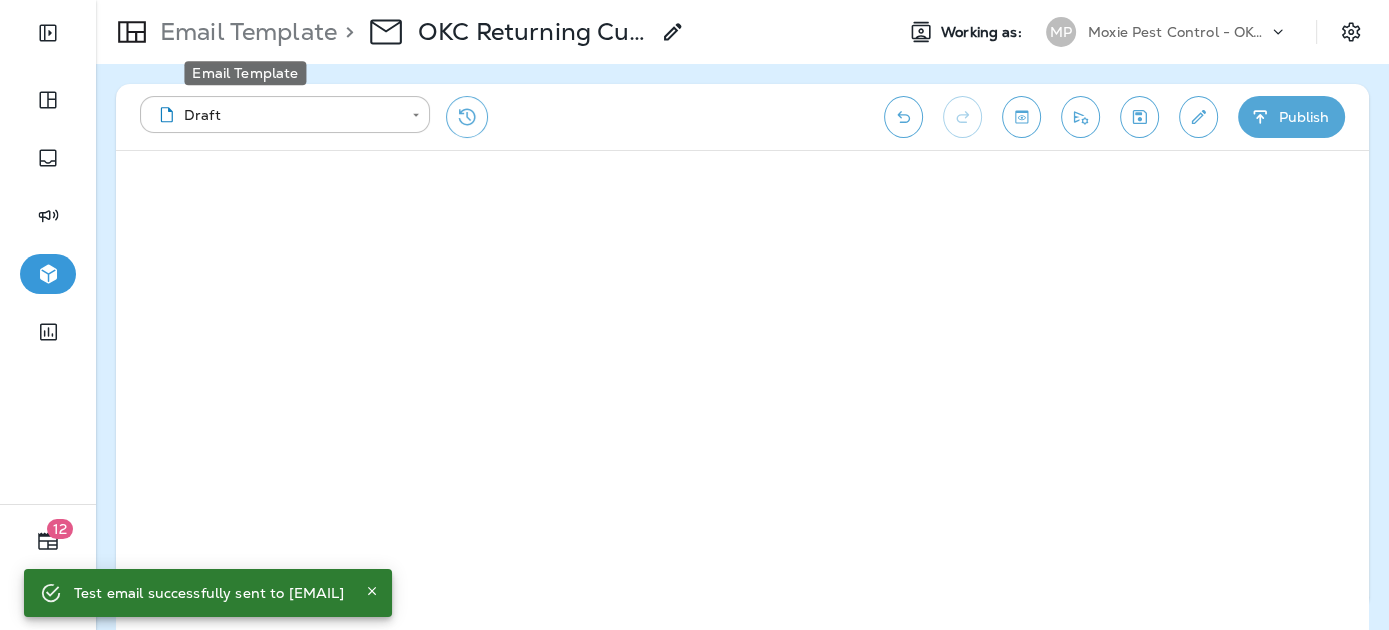 click on "Email Template" at bounding box center (244, 32) 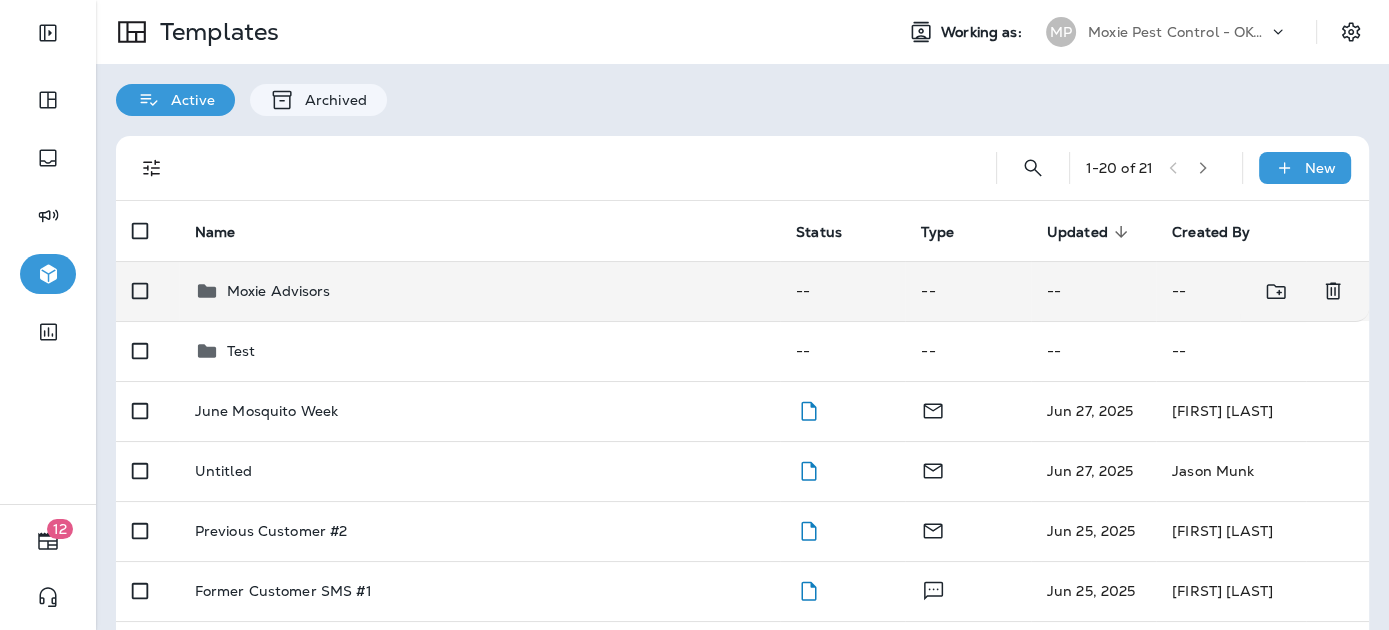 click on "Moxie Advisors" at bounding box center [479, 291] 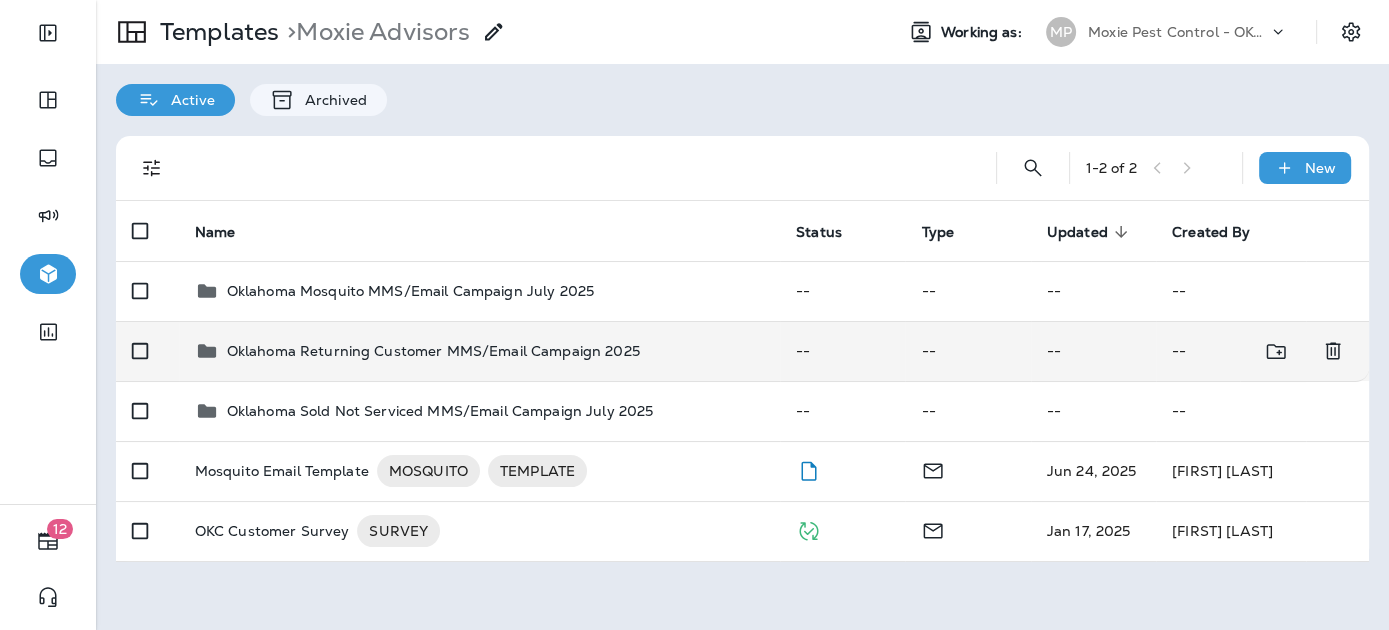 click on "Oklahoma Returning Customer MMS/Email Campaign 2025" at bounding box center [433, 351] 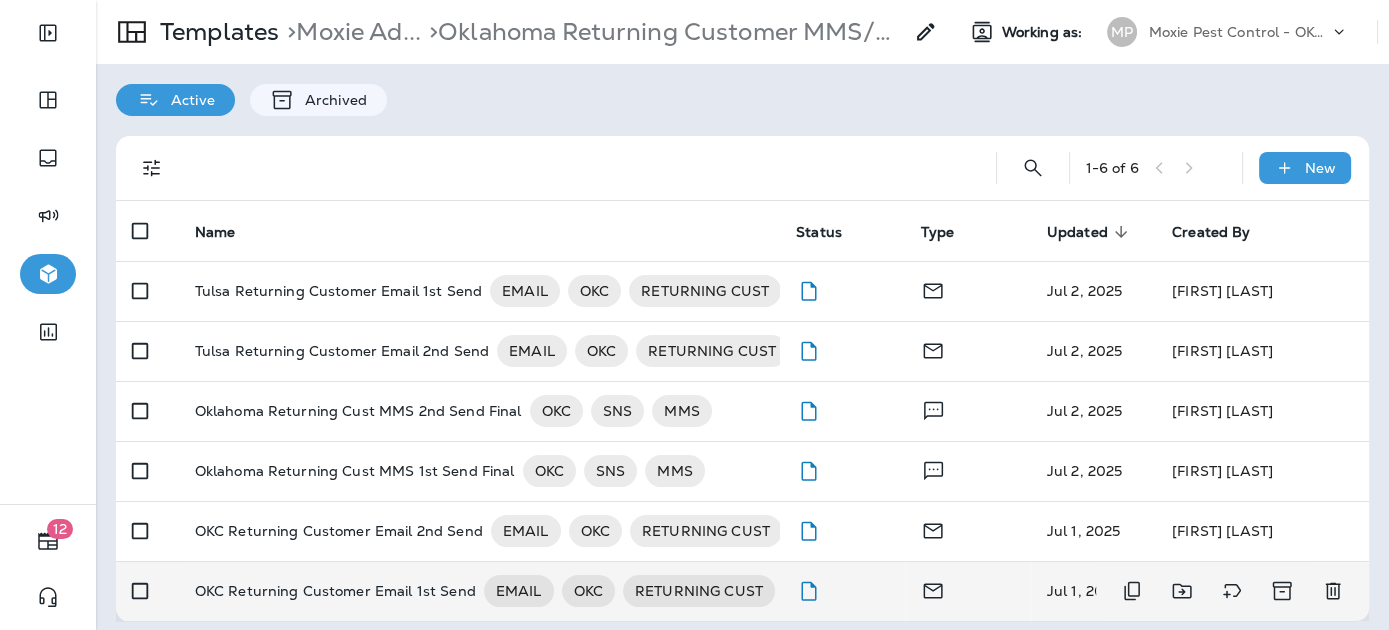 click on "OKC Returning Customer Email 1st Send" at bounding box center [335, 591] 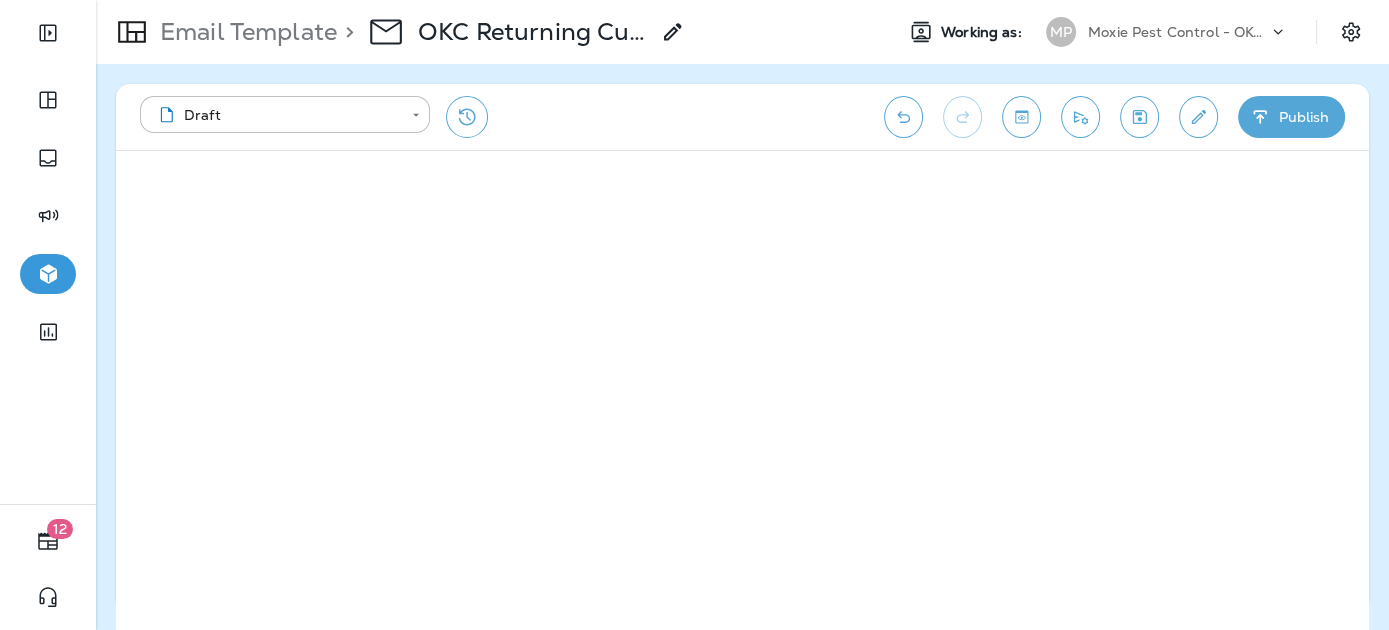 click on "**********" at bounding box center [742, 117] 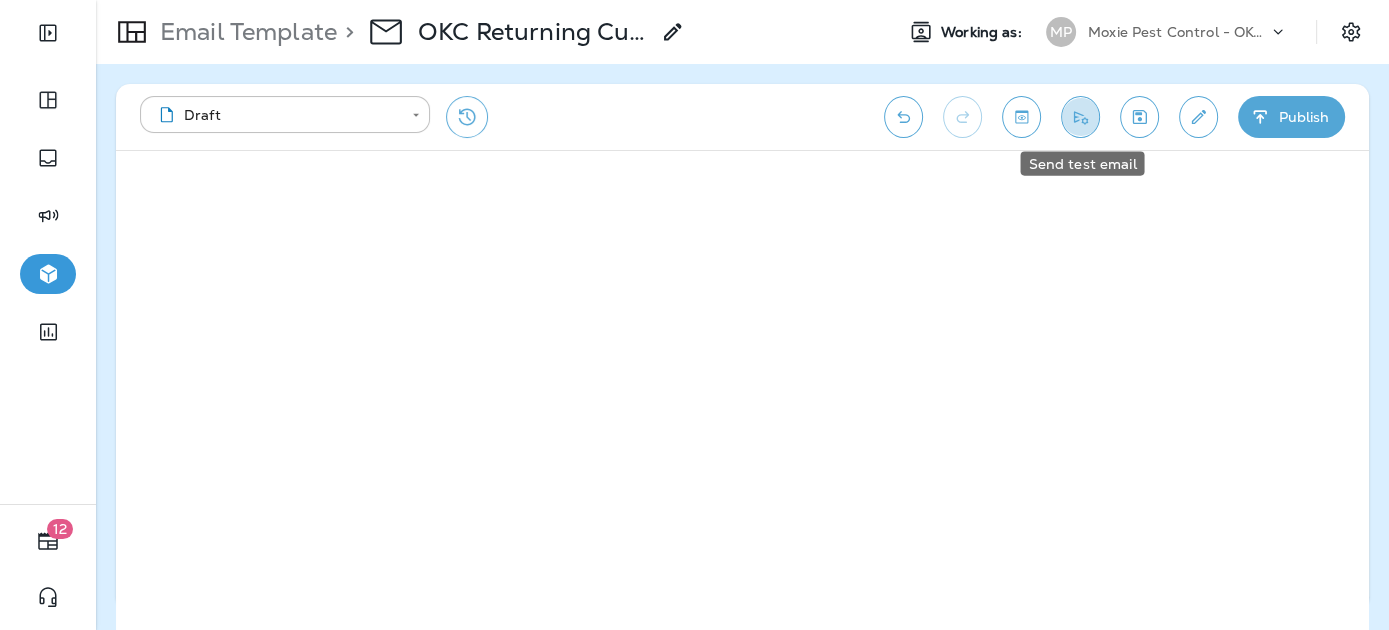 click 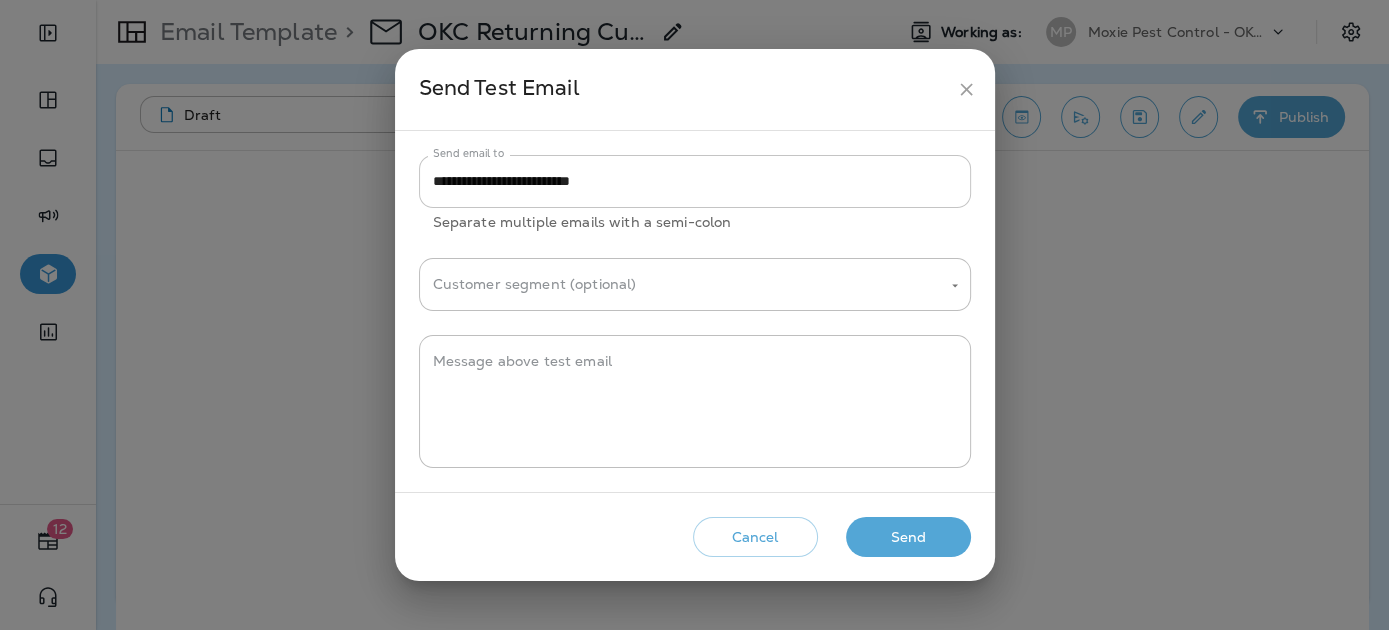 click on "**********" at bounding box center (695, 181) 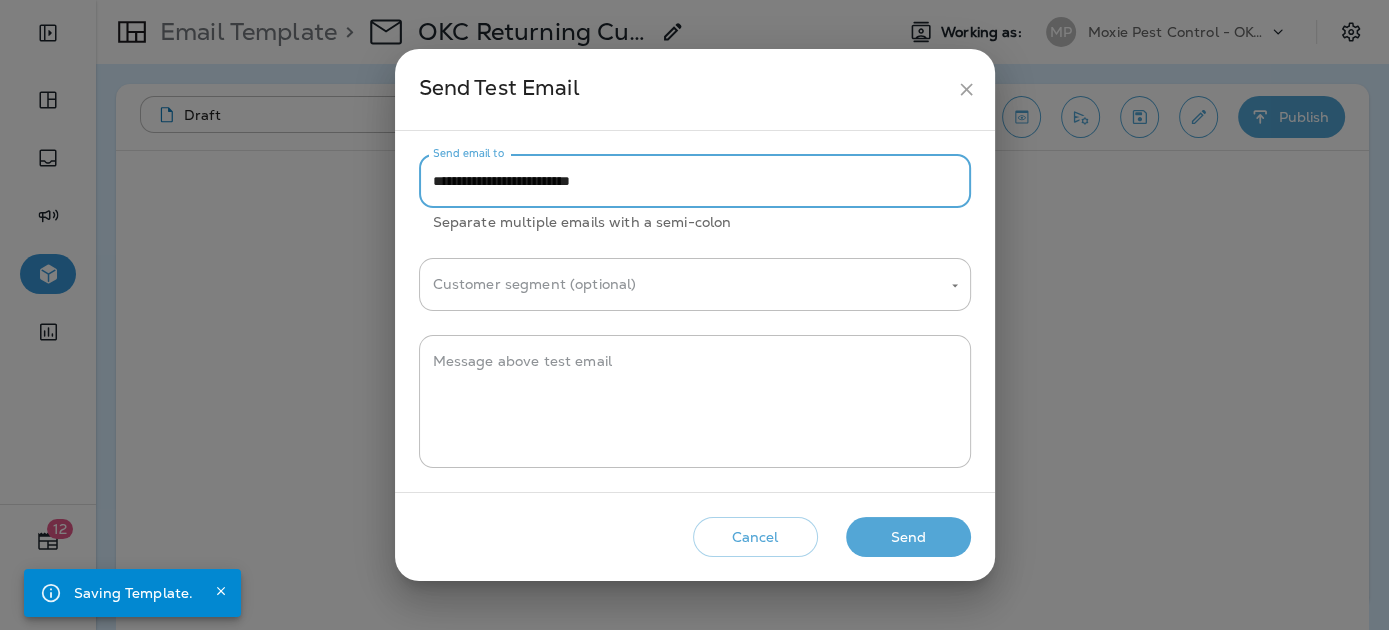 click on "**********" at bounding box center (695, 181) 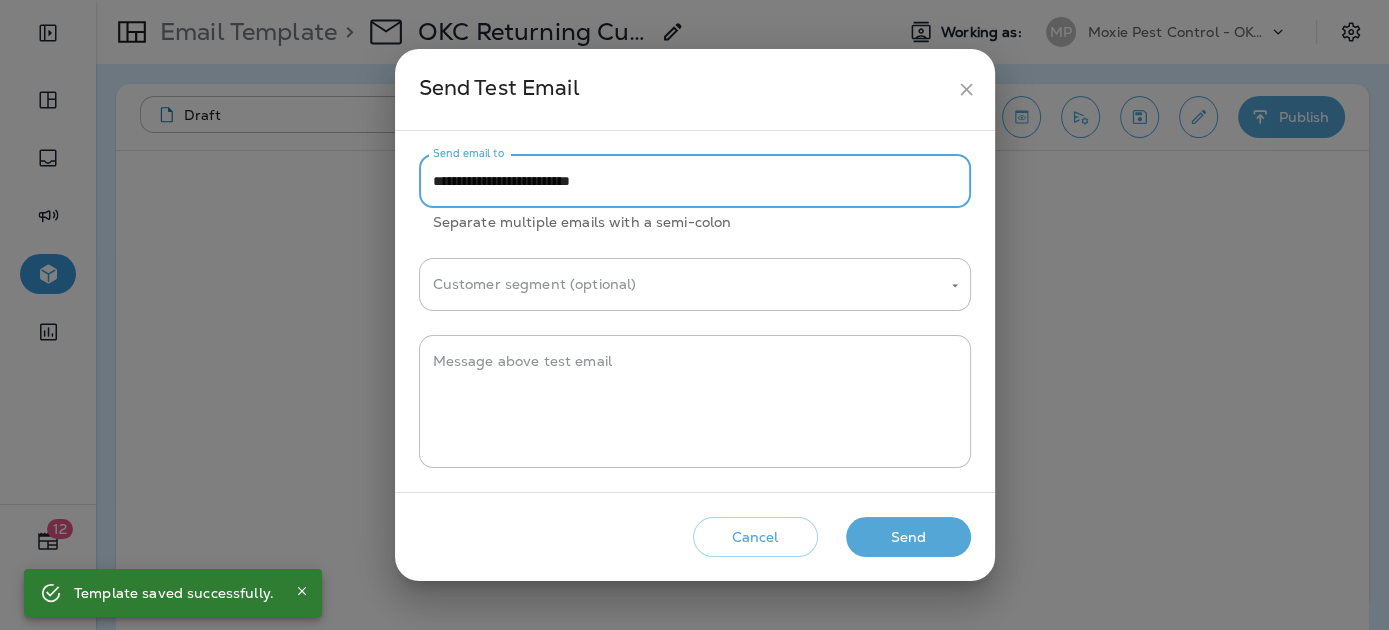paste on "**********" 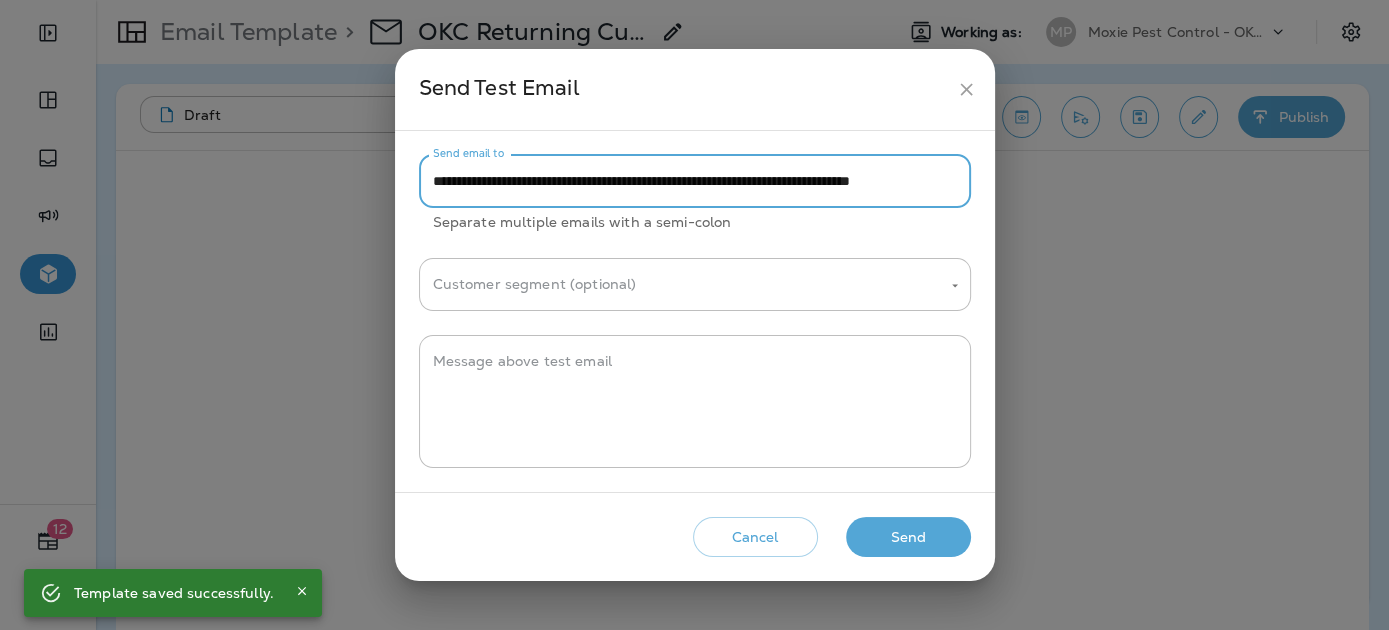 scroll, scrollTop: 0, scrollLeft: 0, axis: both 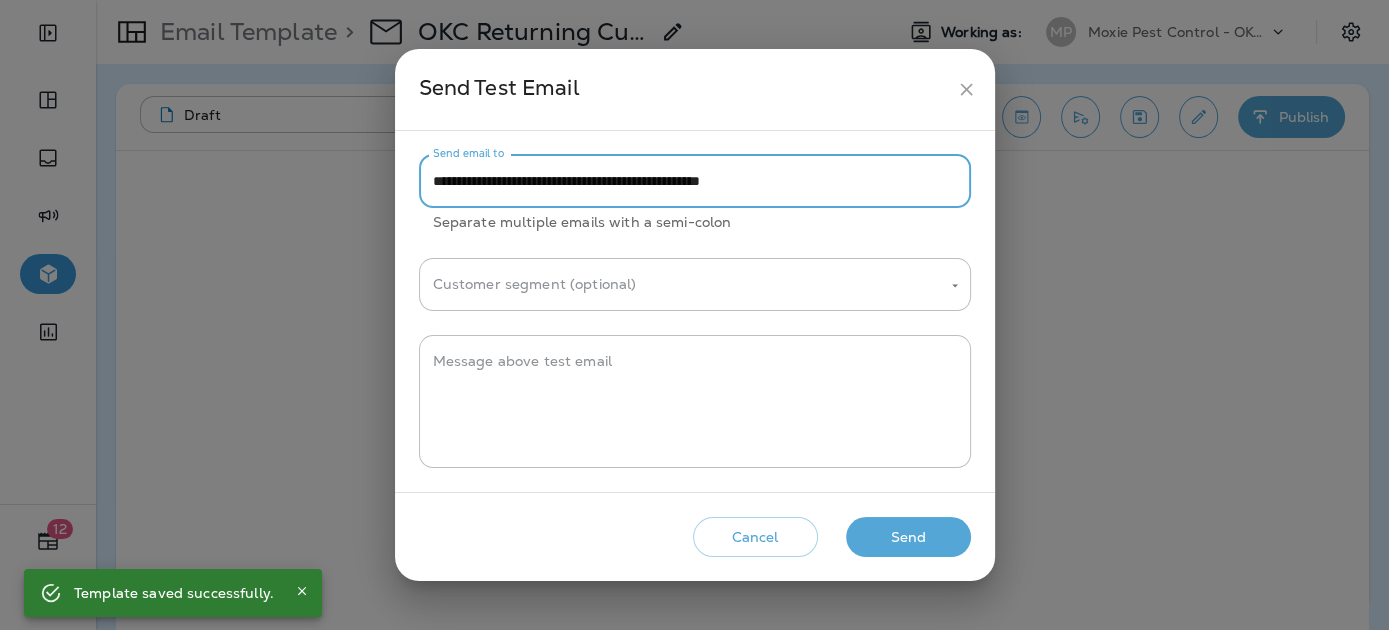 drag, startPoint x: 725, startPoint y: 181, endPoint x: 871, endPoint y: 185, distance: 146.05478 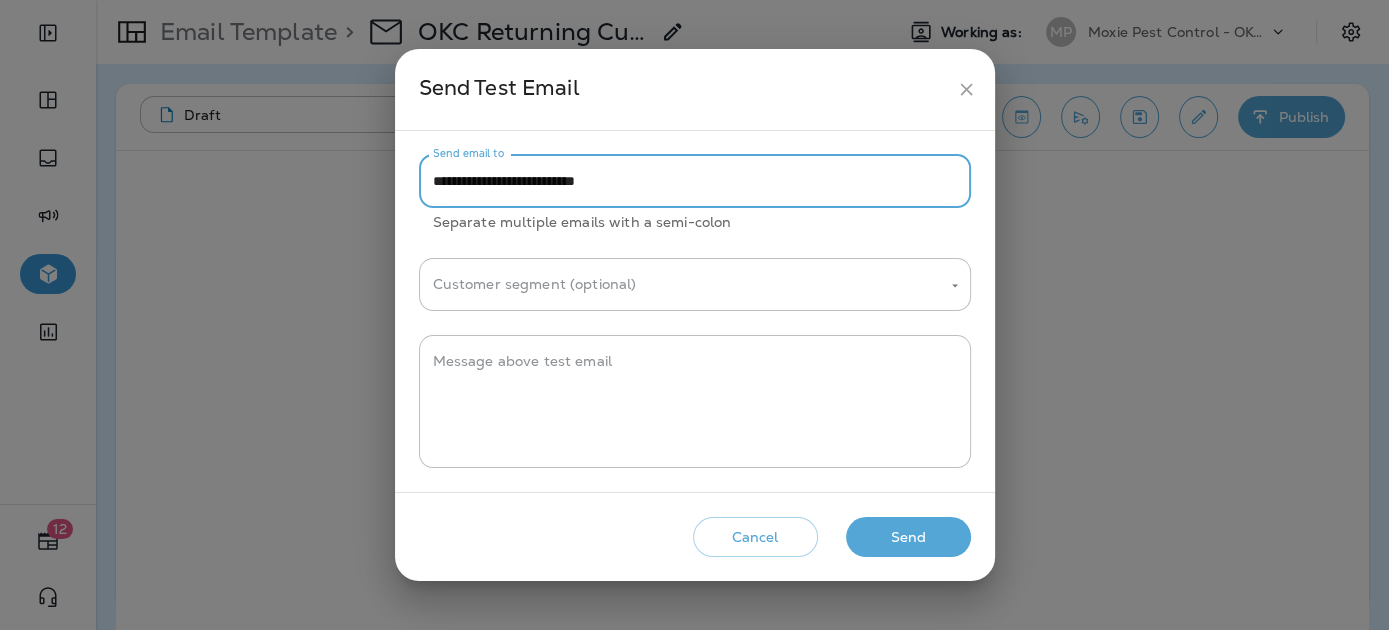 type on "**********" 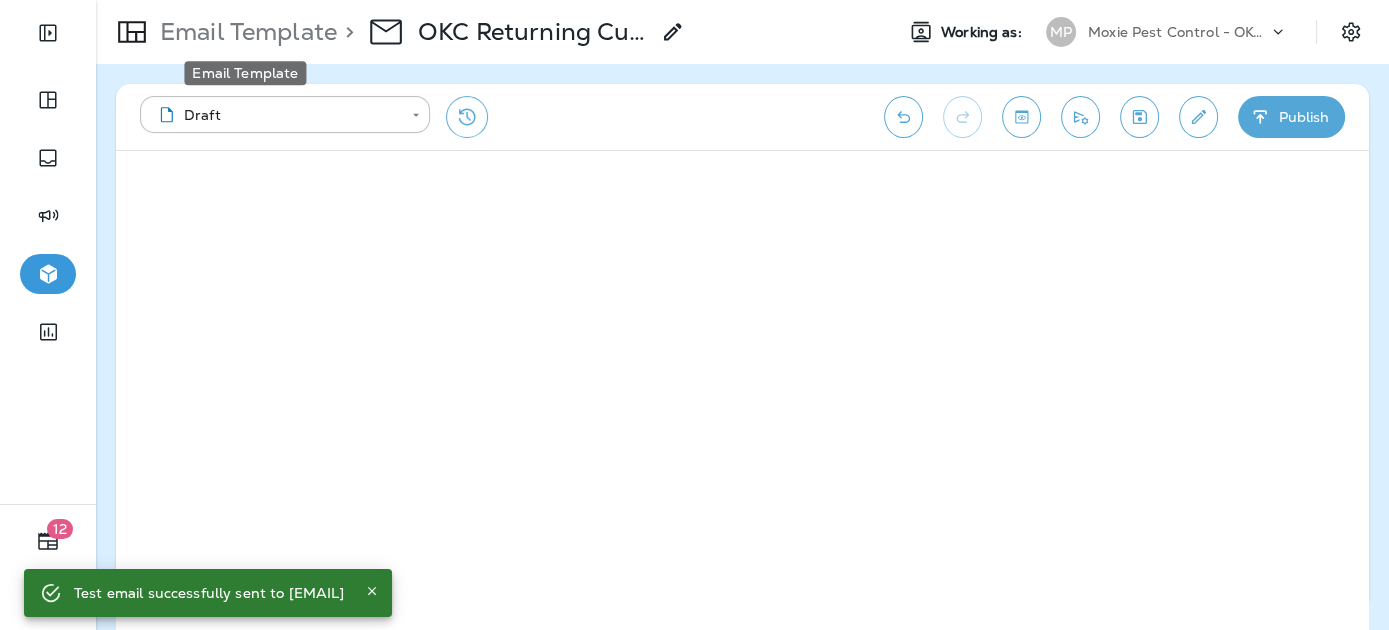 click on "Email Template" at bounding box center (244, 32) 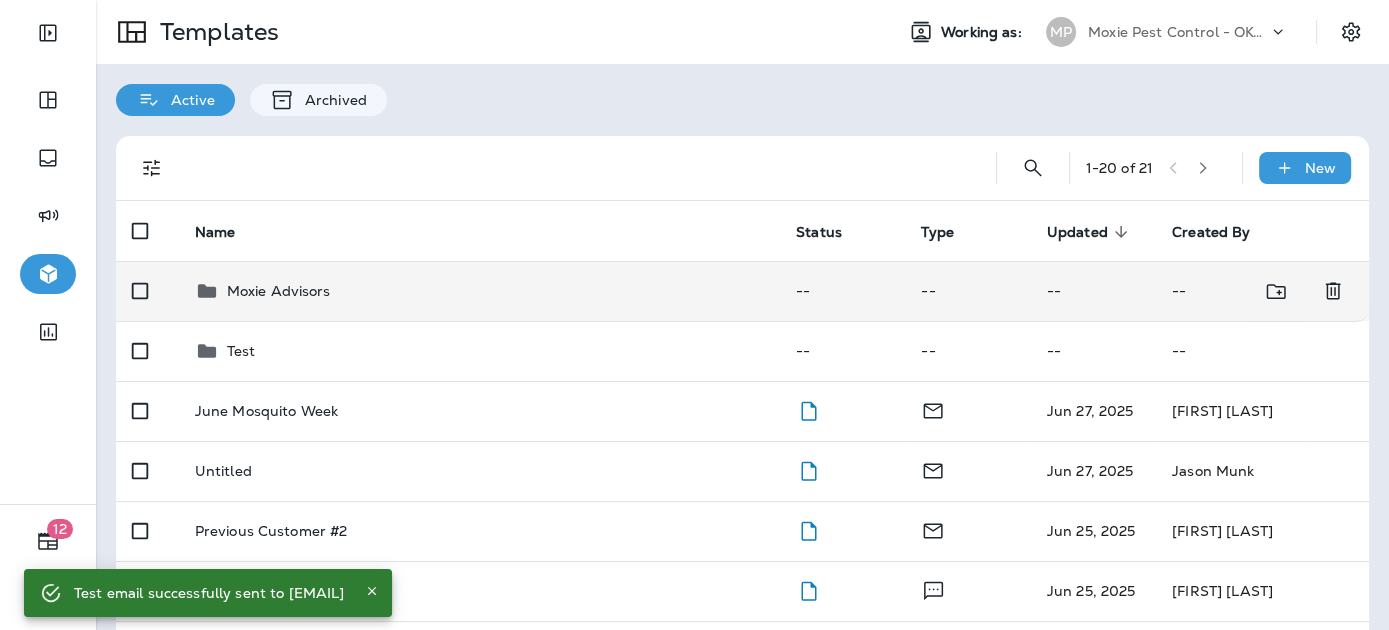 click on "Moxie Advisors" at bounding box center [279, 291] 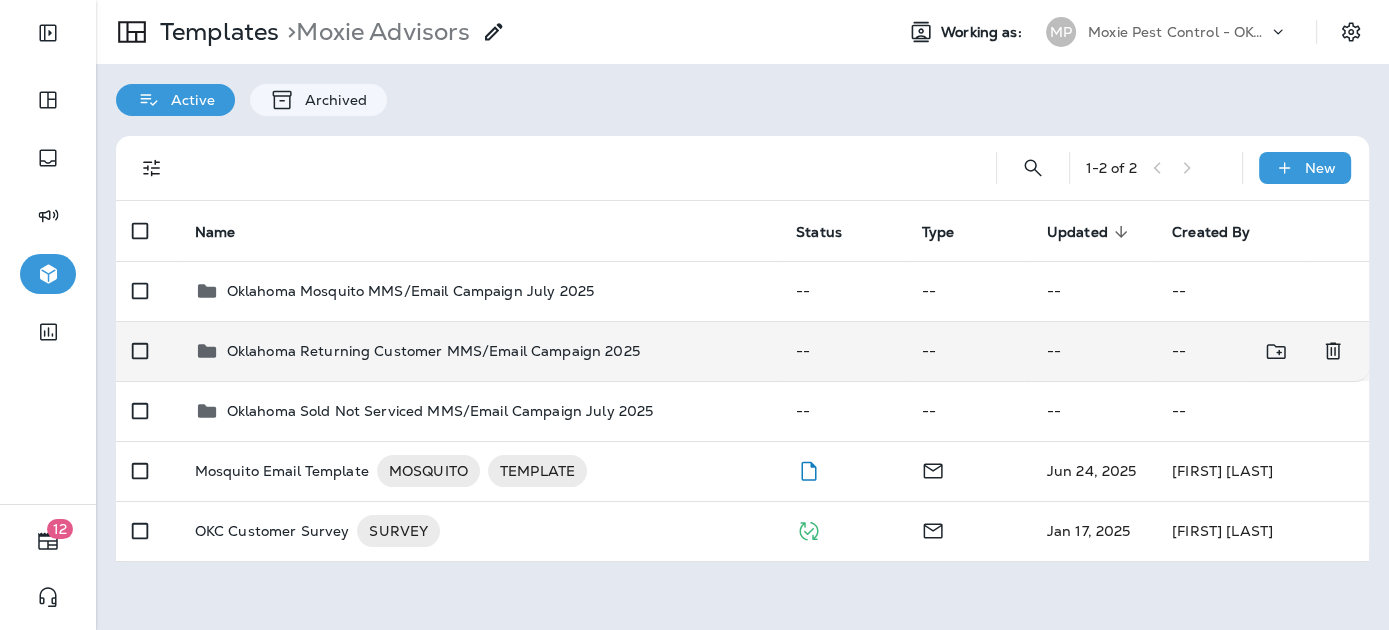click on "Oklahoma Returning Customer MMS/Email Campaign 2025" at bounding box center [433, 351] 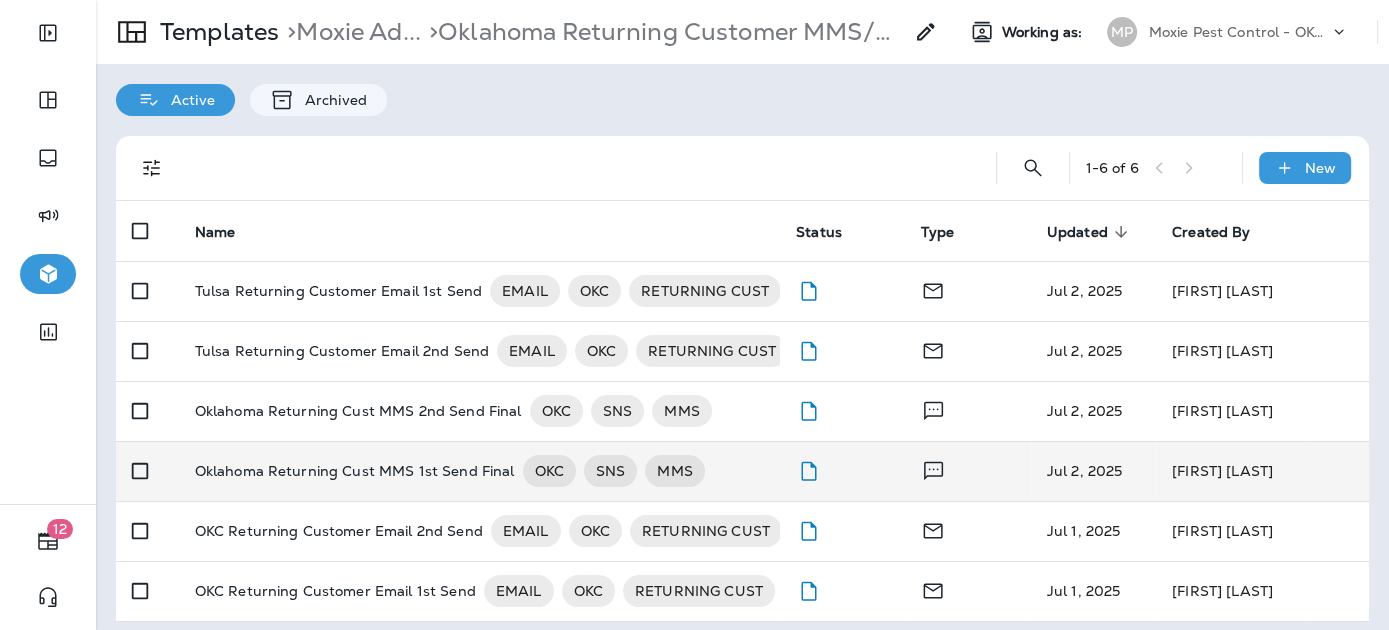 scroll, scrollTop: 12, scrollLeft: 0, axis: vertical 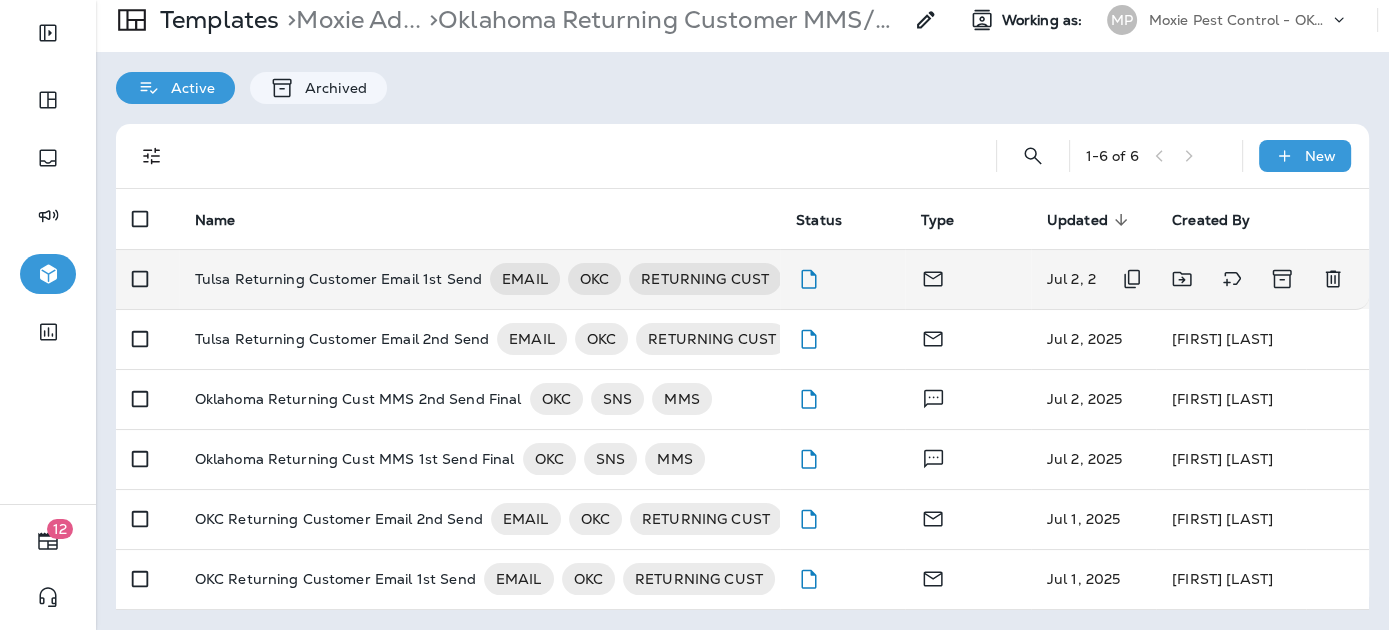 click on "Tulsa Returning Customer Email 1st Send" at bounding box center (338, 279) 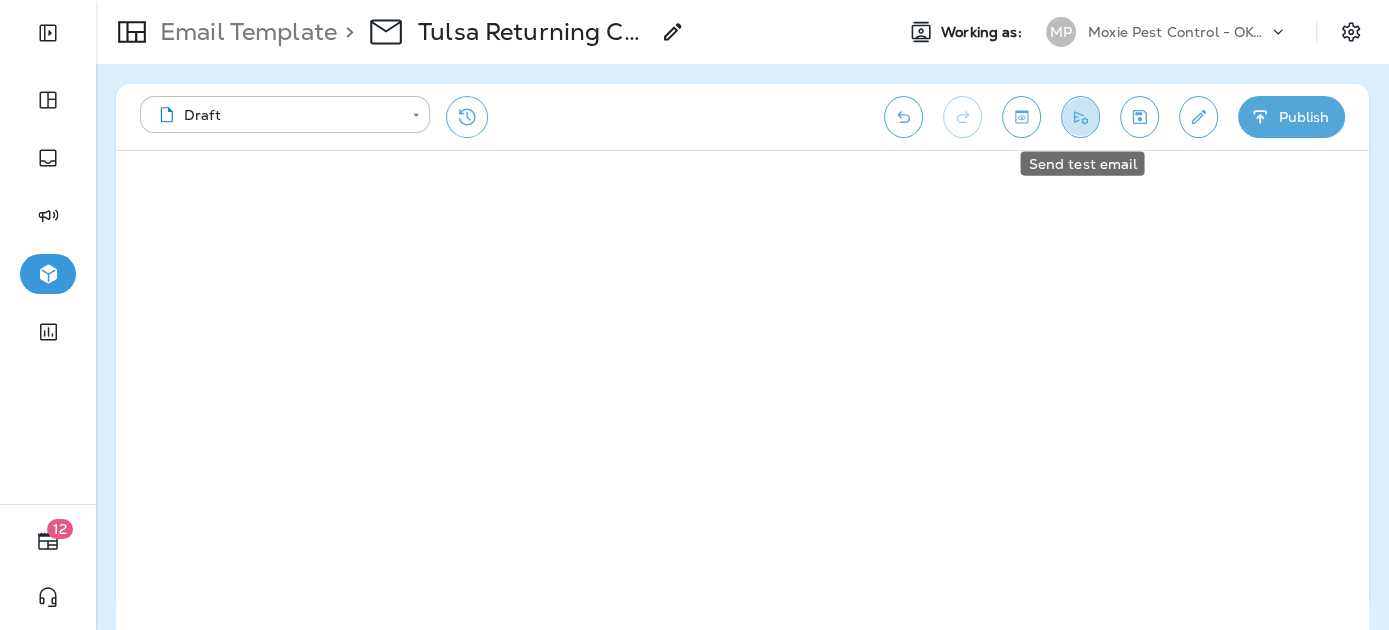 click at bounding box center (1080, 117) 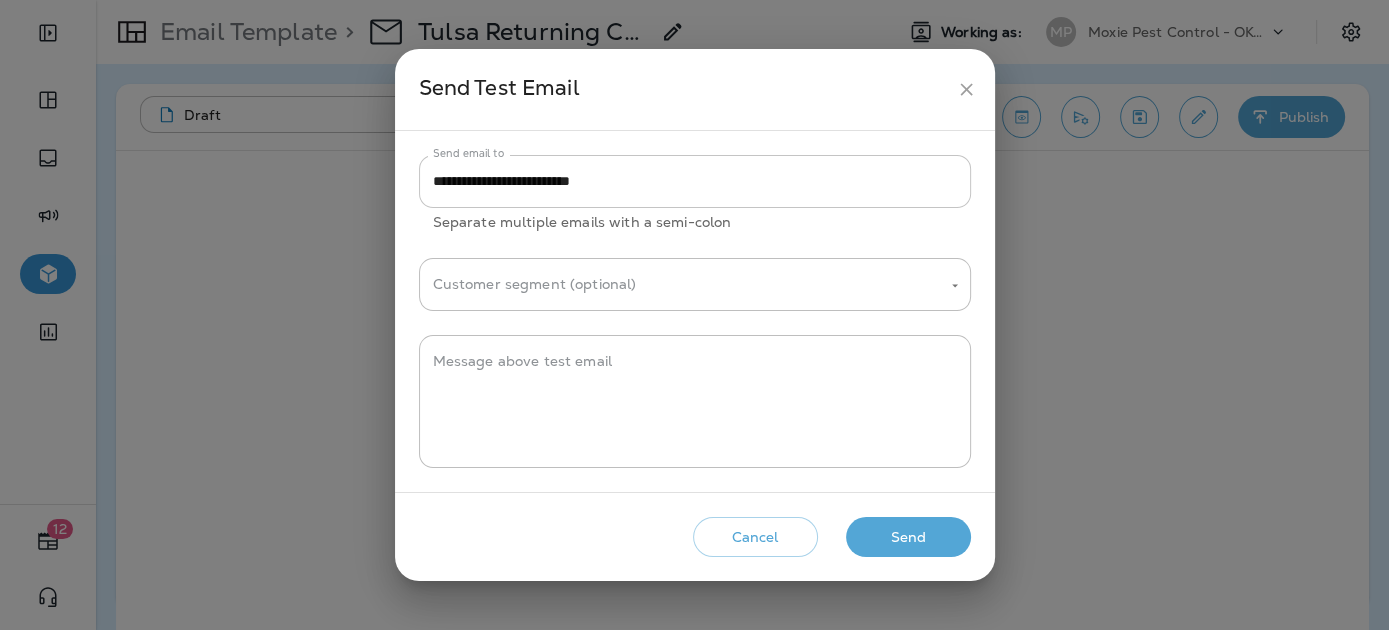 click on "**********" at bounding box center (695, 181) 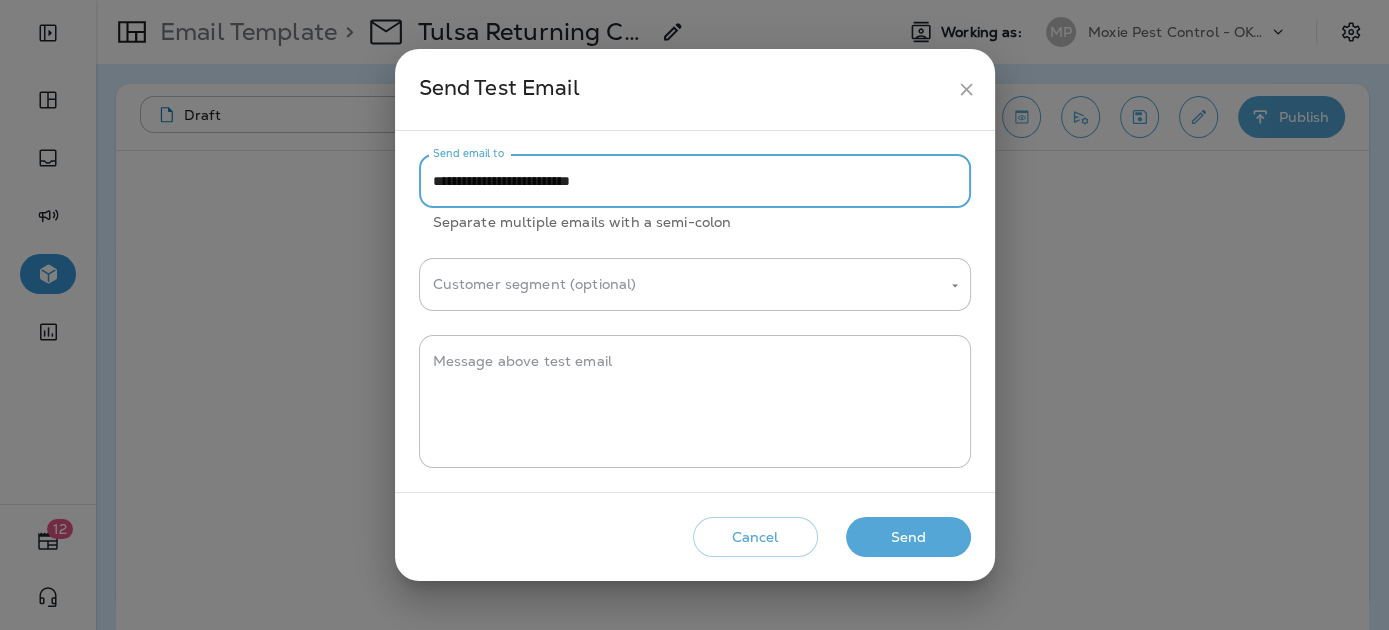 click on "**********" at bounding box center [695, 181] 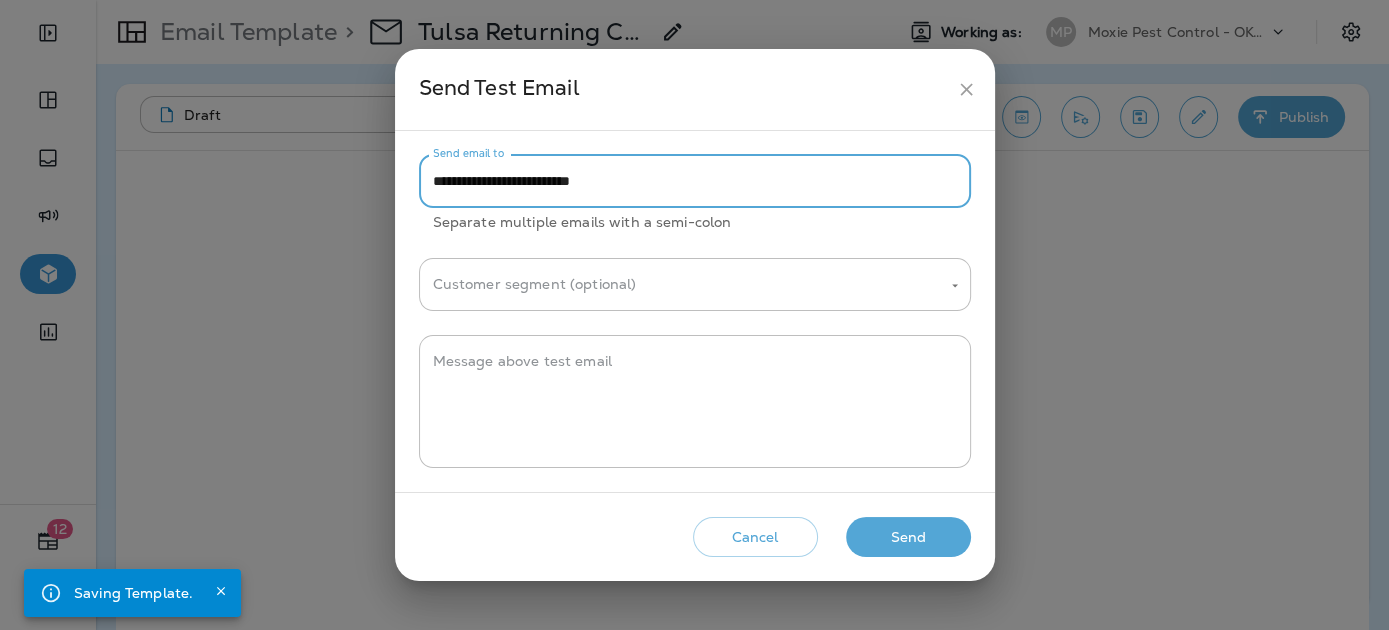 paste on "**********" 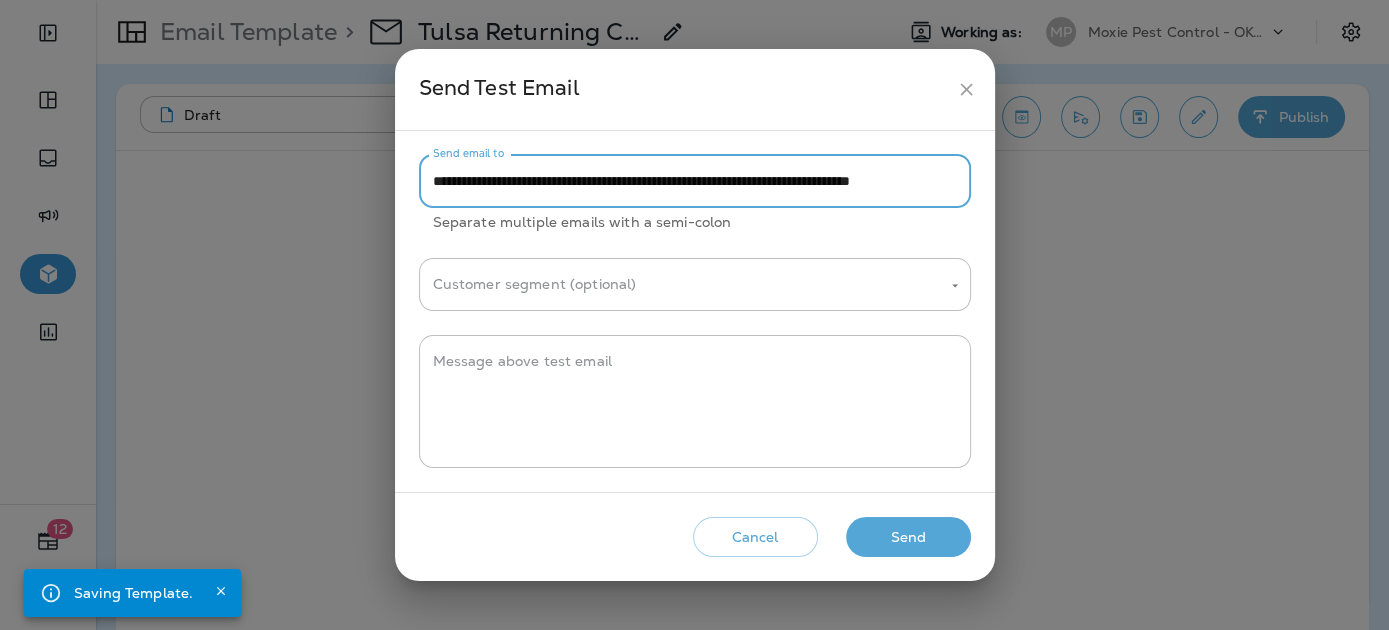 scroll, scrollTop: 0, scrollLeft: 113, axis: horizontal 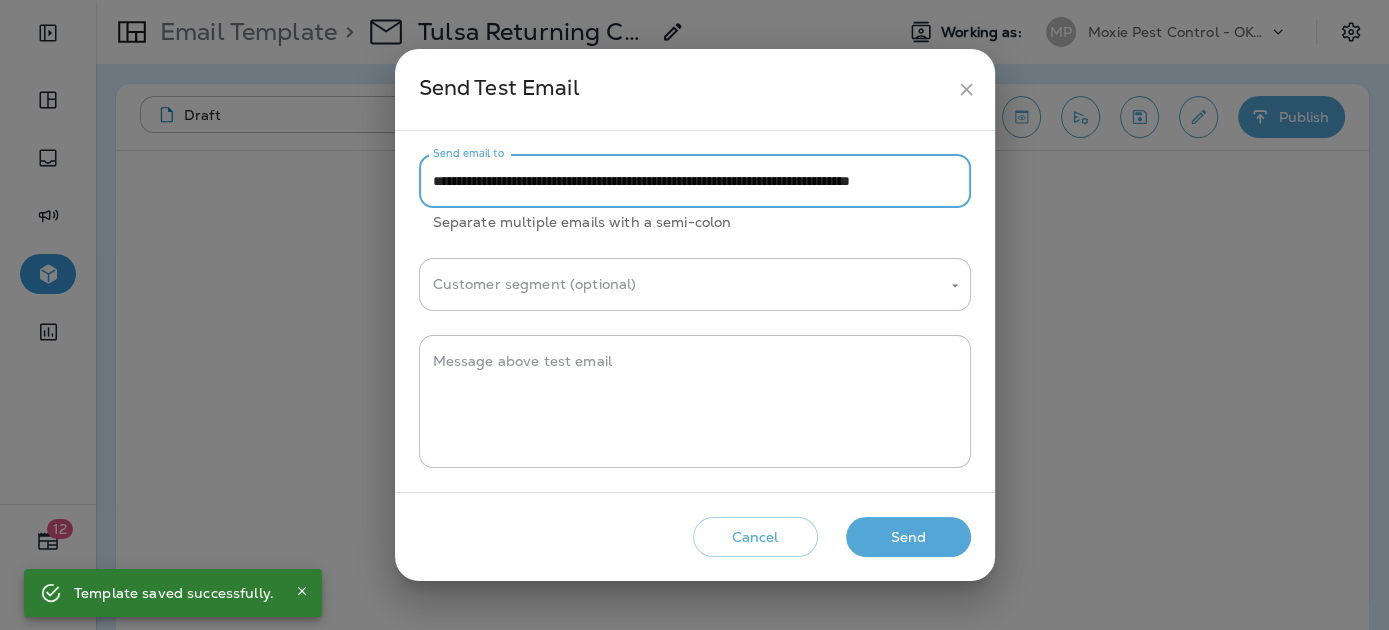 drag, startPoint x: 537, startPoint y: 182, endPoint x: 974, endPoint y: 180, distance: 437.00458 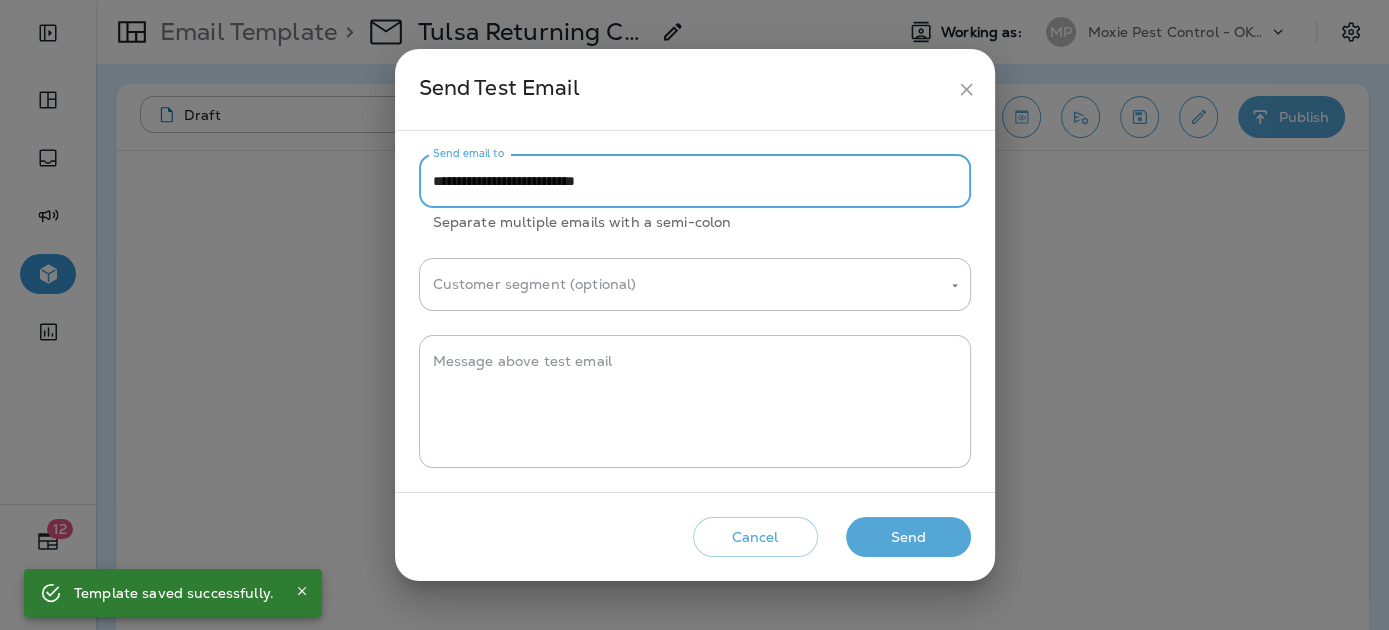 scroll, scrollTop: 0, scrollLeft: 0, axis: both 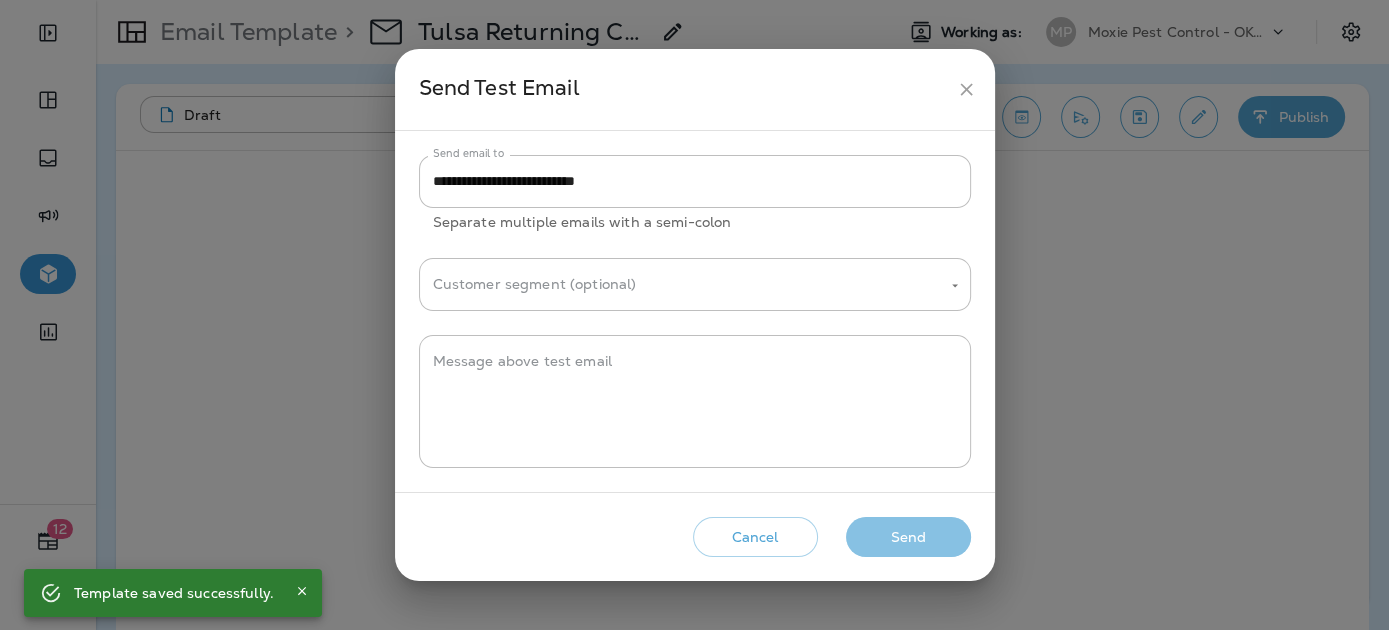 click on "Send" at bounding box center (908, 537) 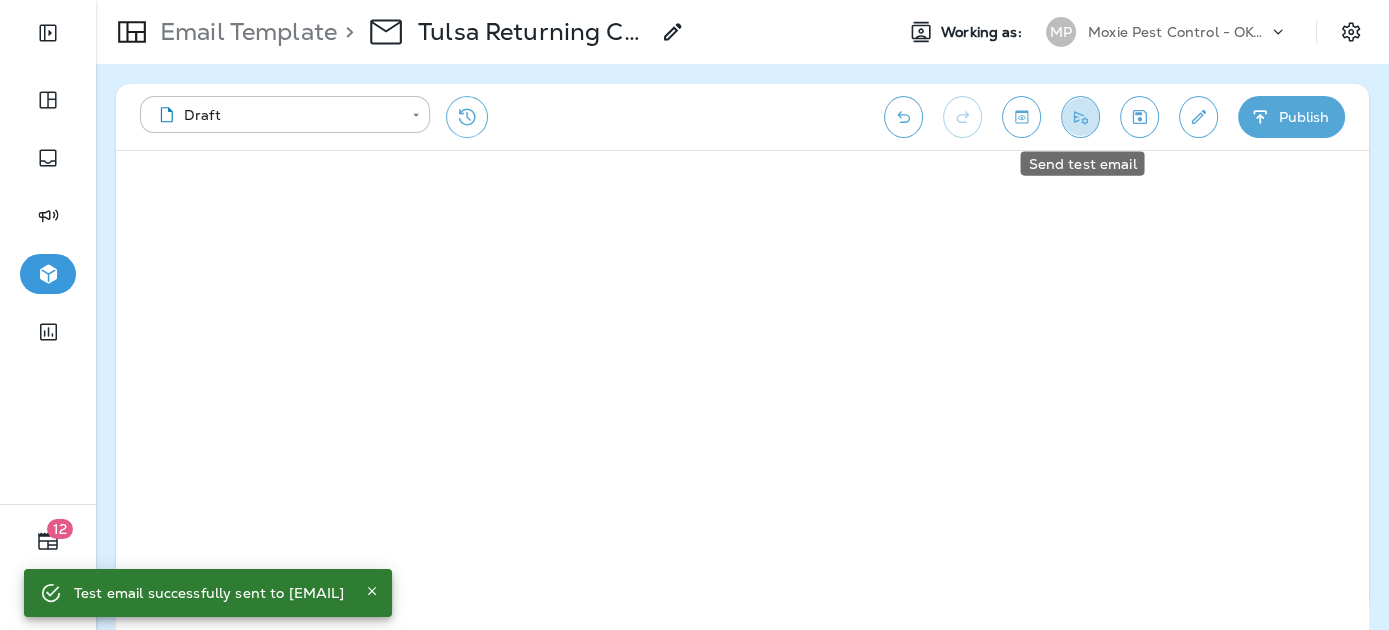 click 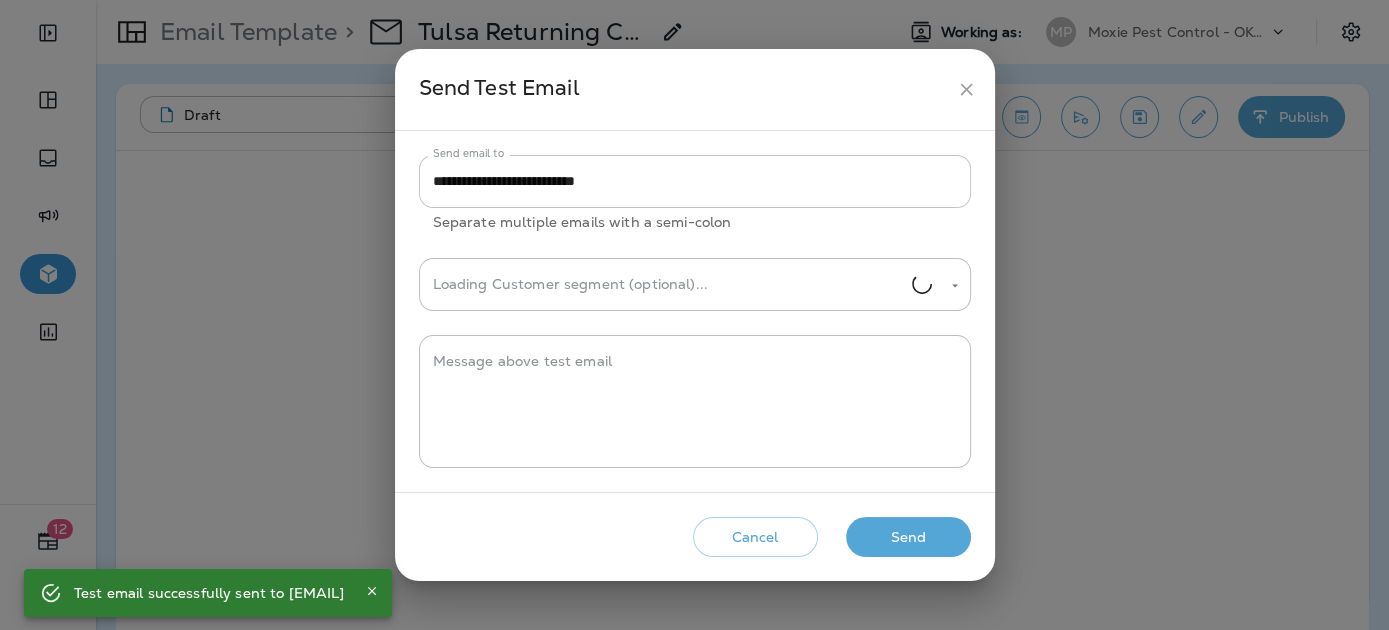 click on "**********" at bounding box center [695, 181] 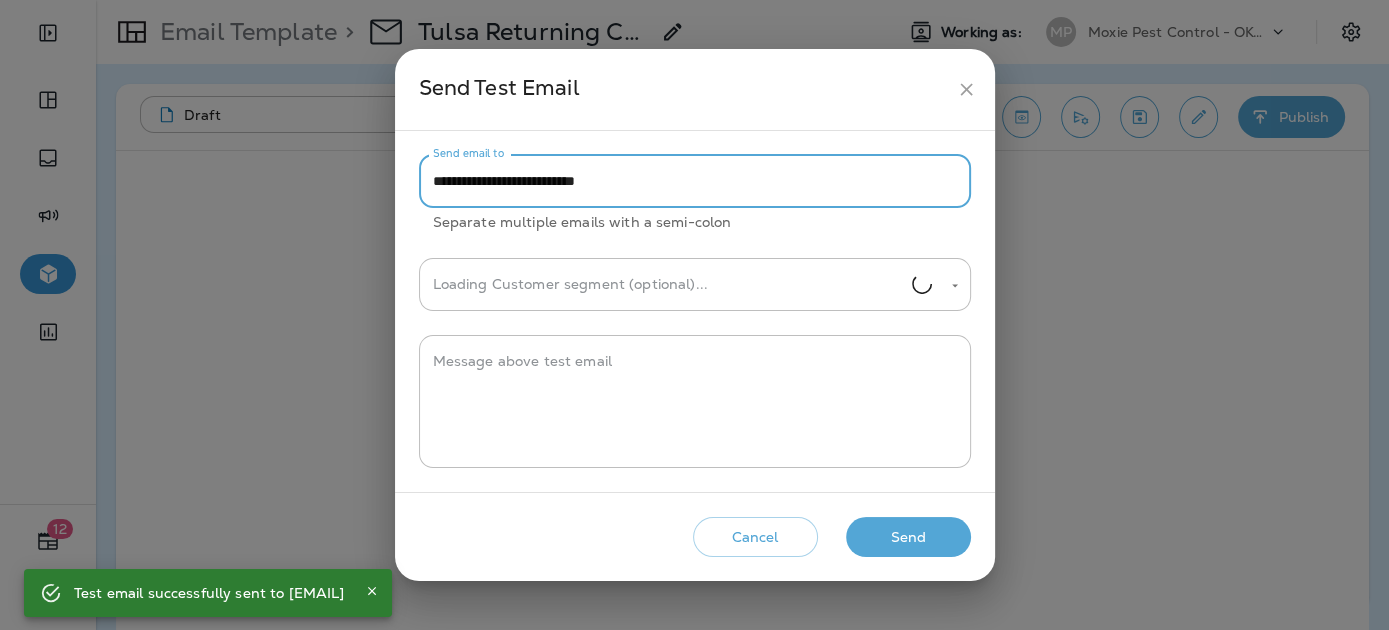 click on "**********" at bounding box center [695, 181] 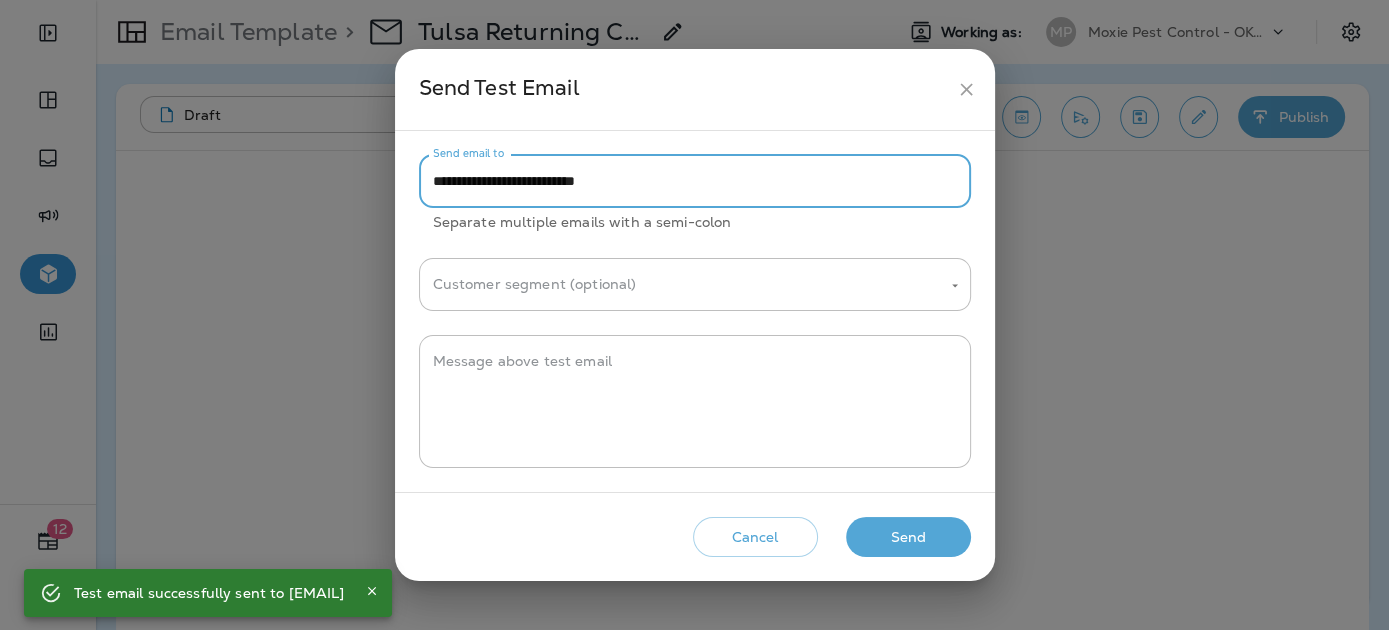 click on "**********" at bounding box center (695, 181) 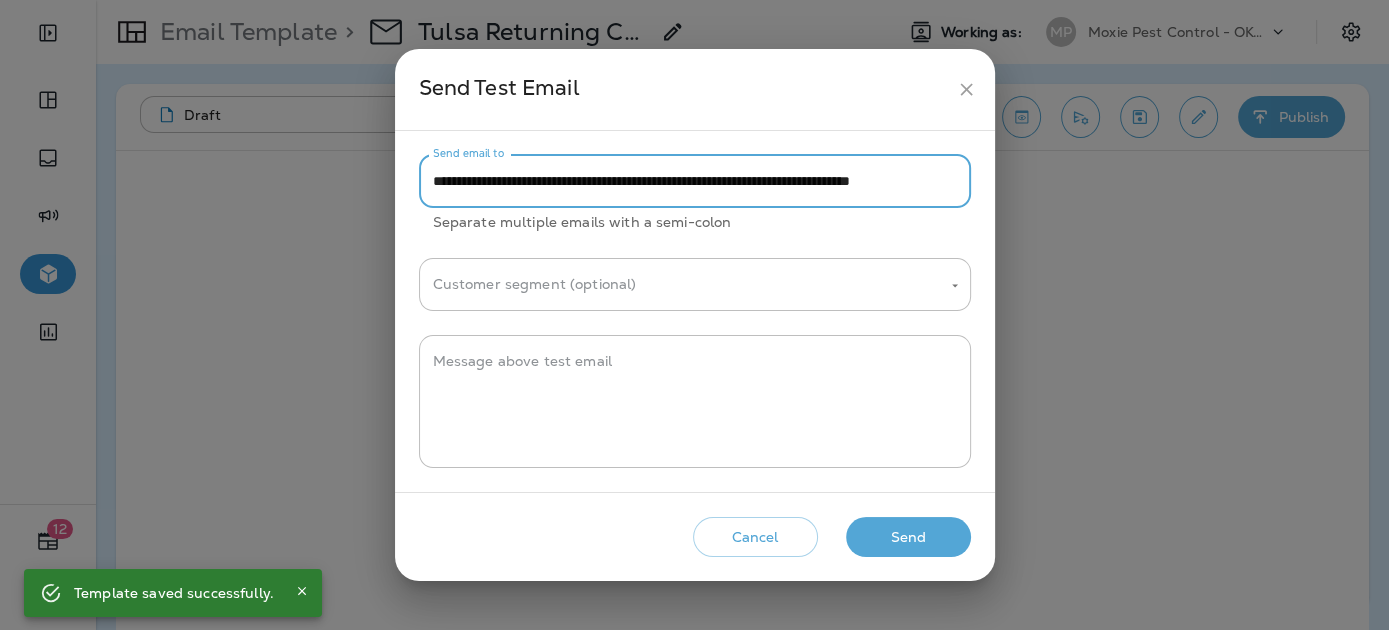 scroll, scrollTop: 0, scrollLeft: 0, axis: both 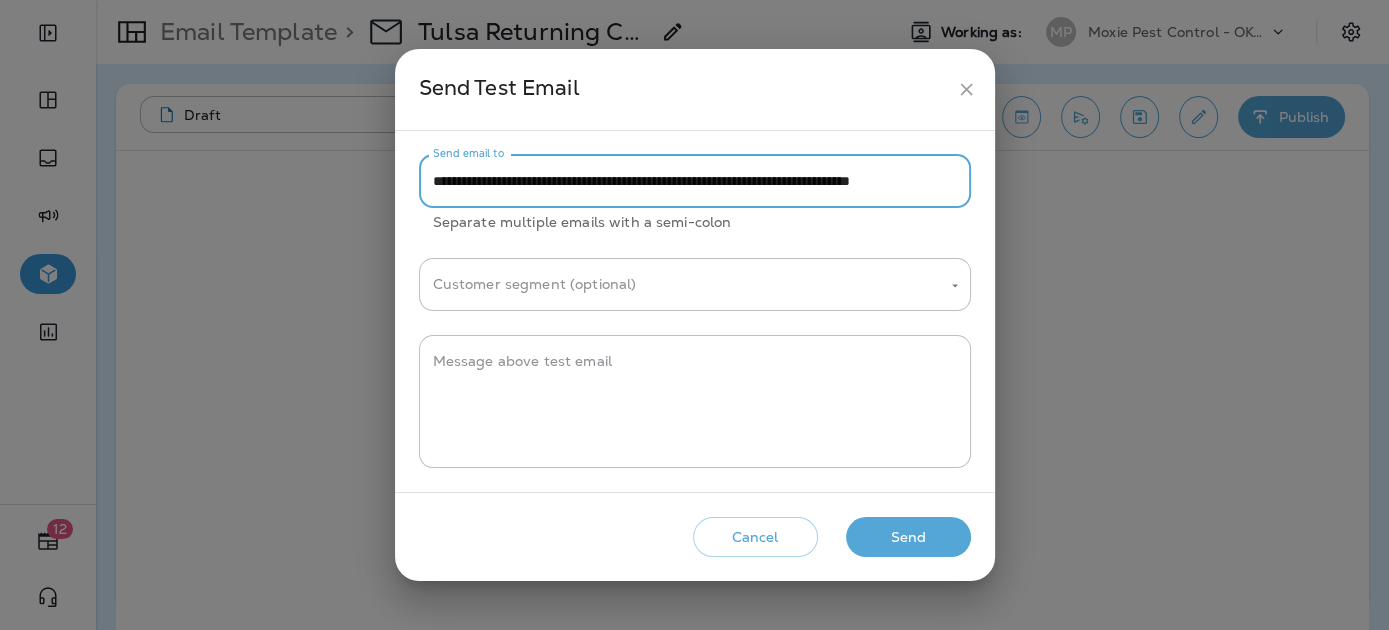 drag, startPoint x: 549, startPoint y: 182, endPoint x: 413, endPoint y: 183, distance: 136.00368 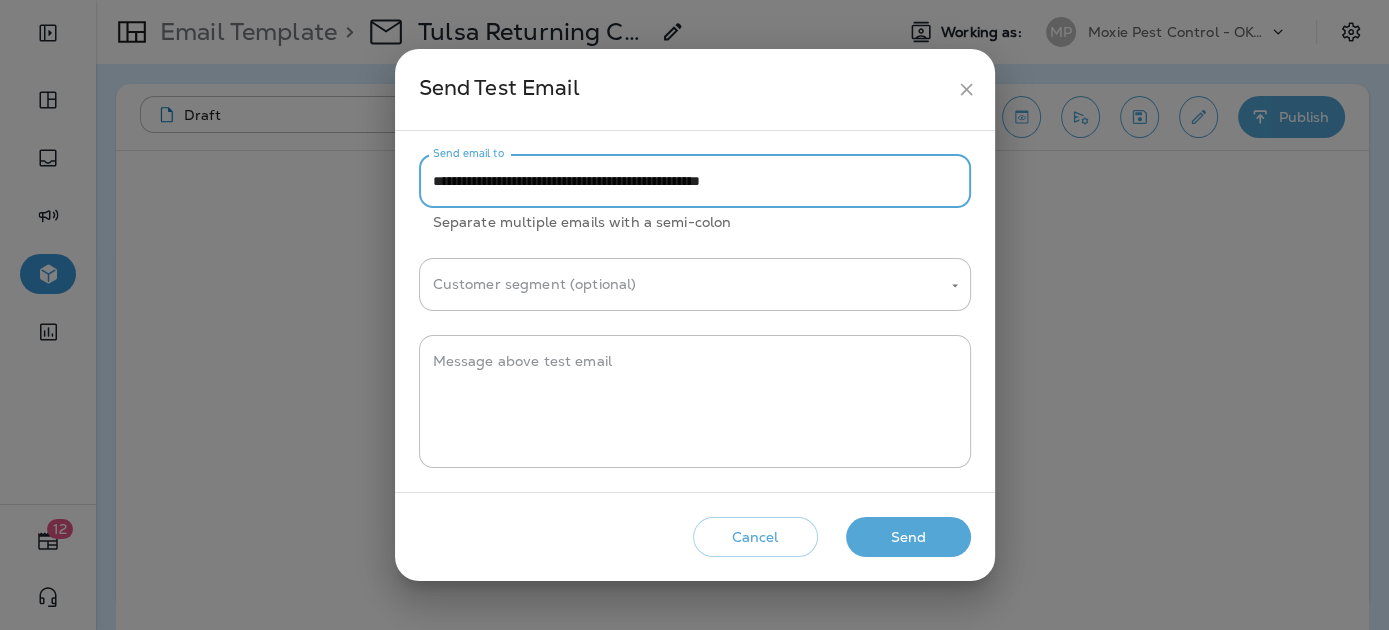 drag, startPoint x: 662, startPoint y: 182, endPoint x: 881, endPoint y: 182, distance: 219 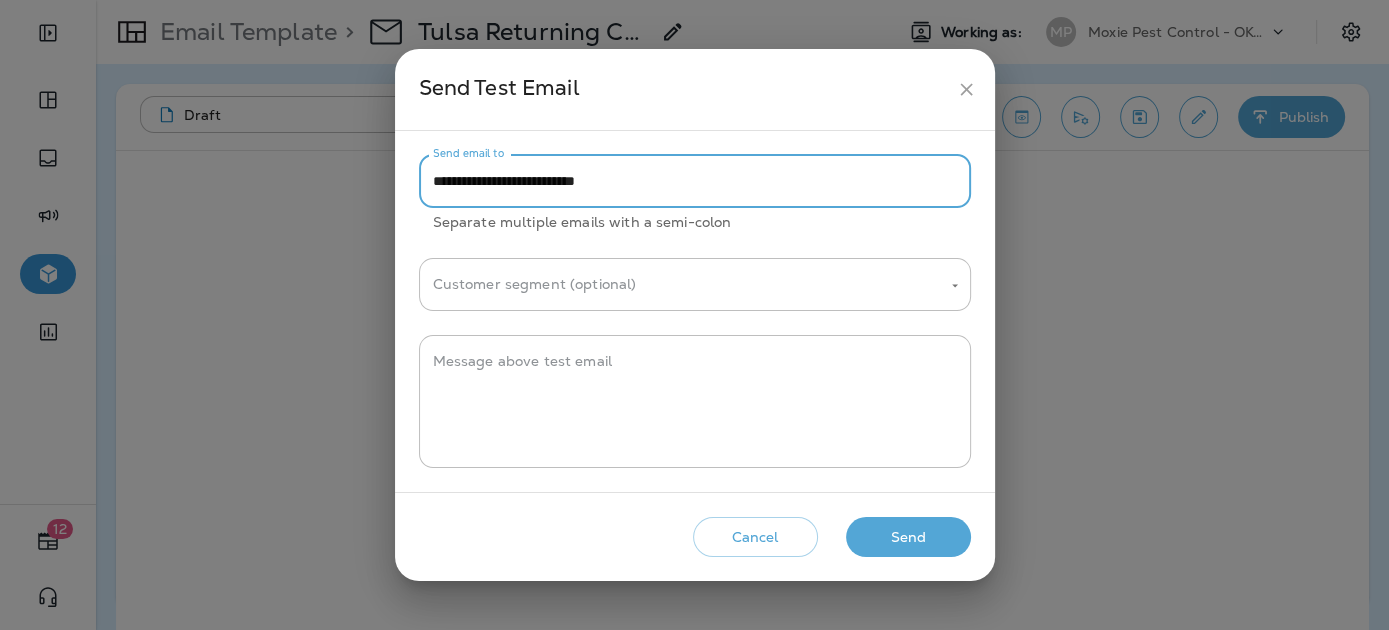 type on "**********" 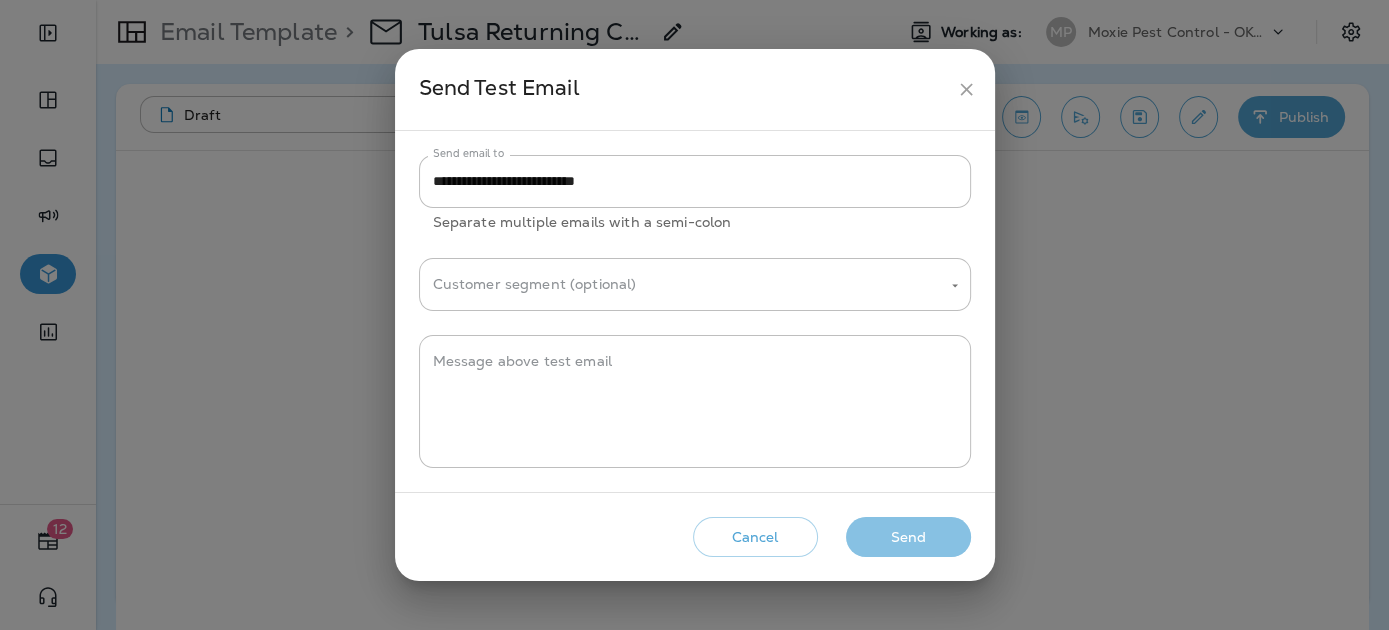 click on "Send" at bounding box center [908, 537] 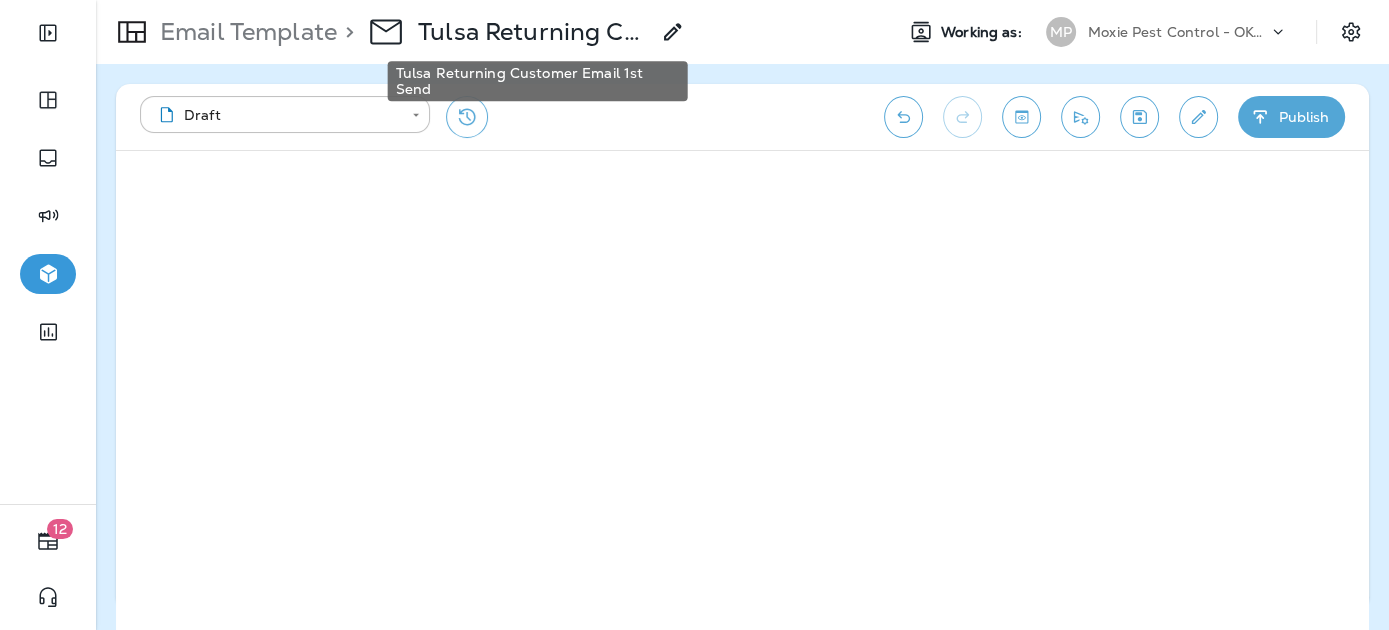 click on "Tulsa Returning Customer Email 1st Send" at bounding box center (533, 32) 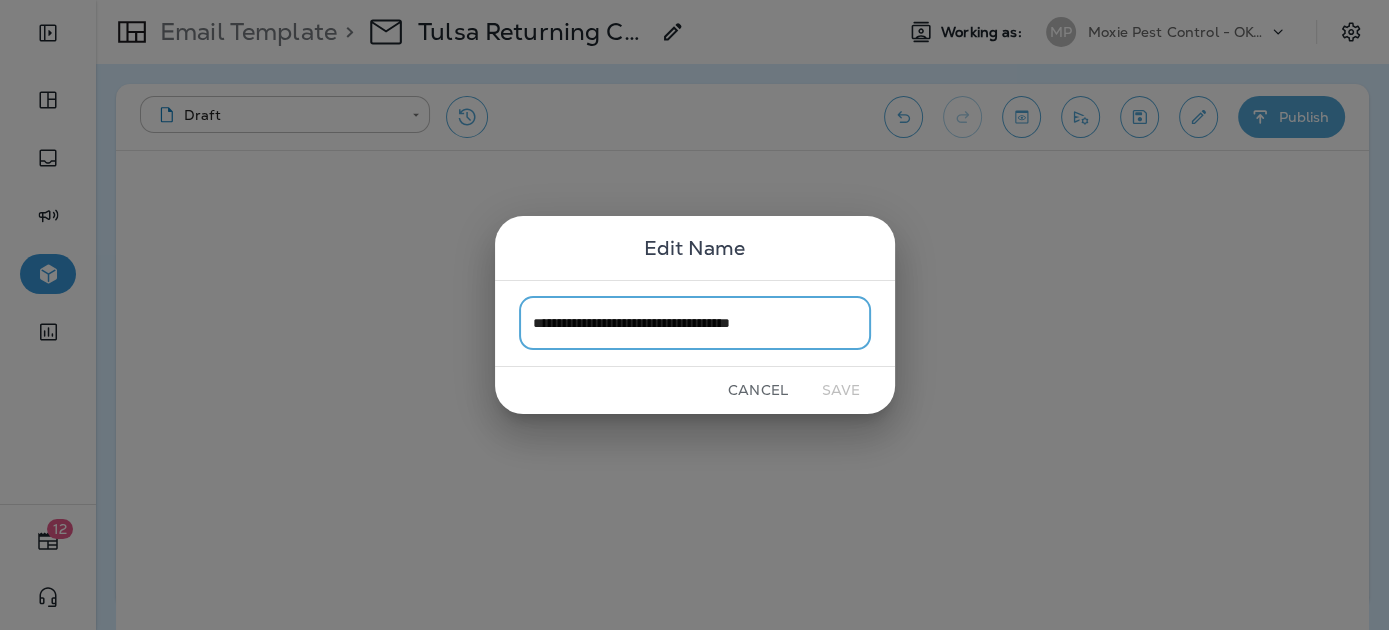 click on "Cancel" at bounding box center [758, 390] 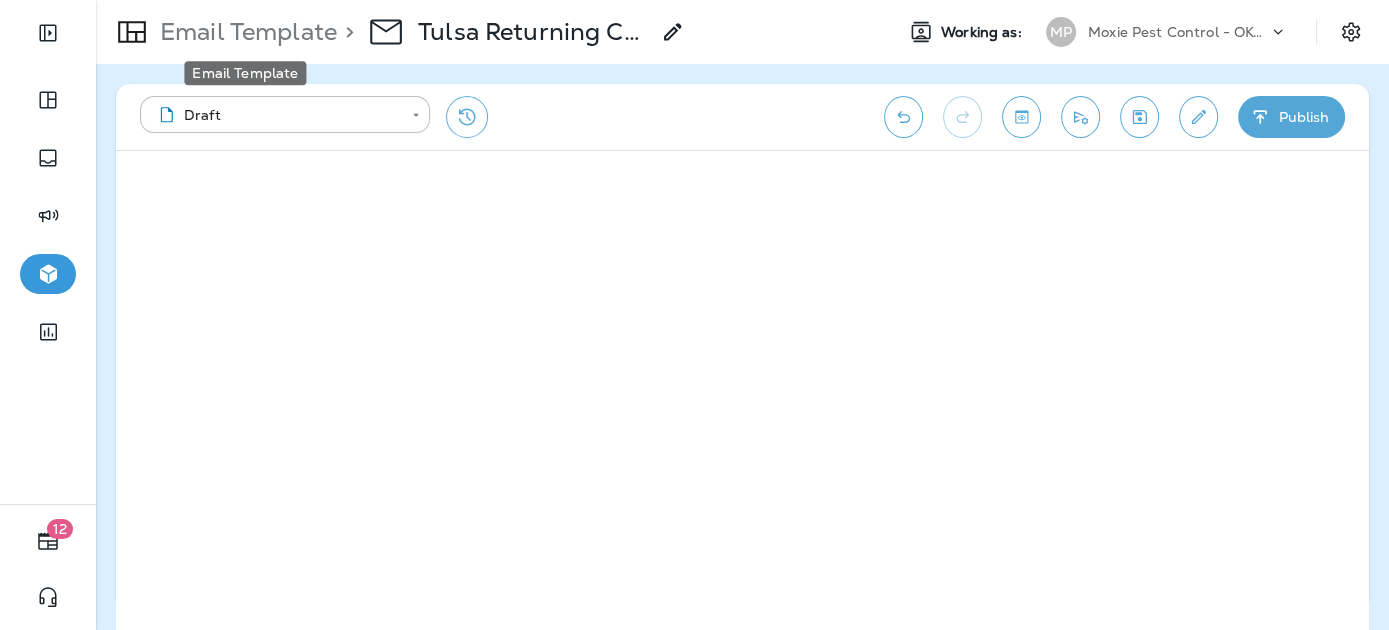 click on "Email Template" at bounding box center (244, 32) 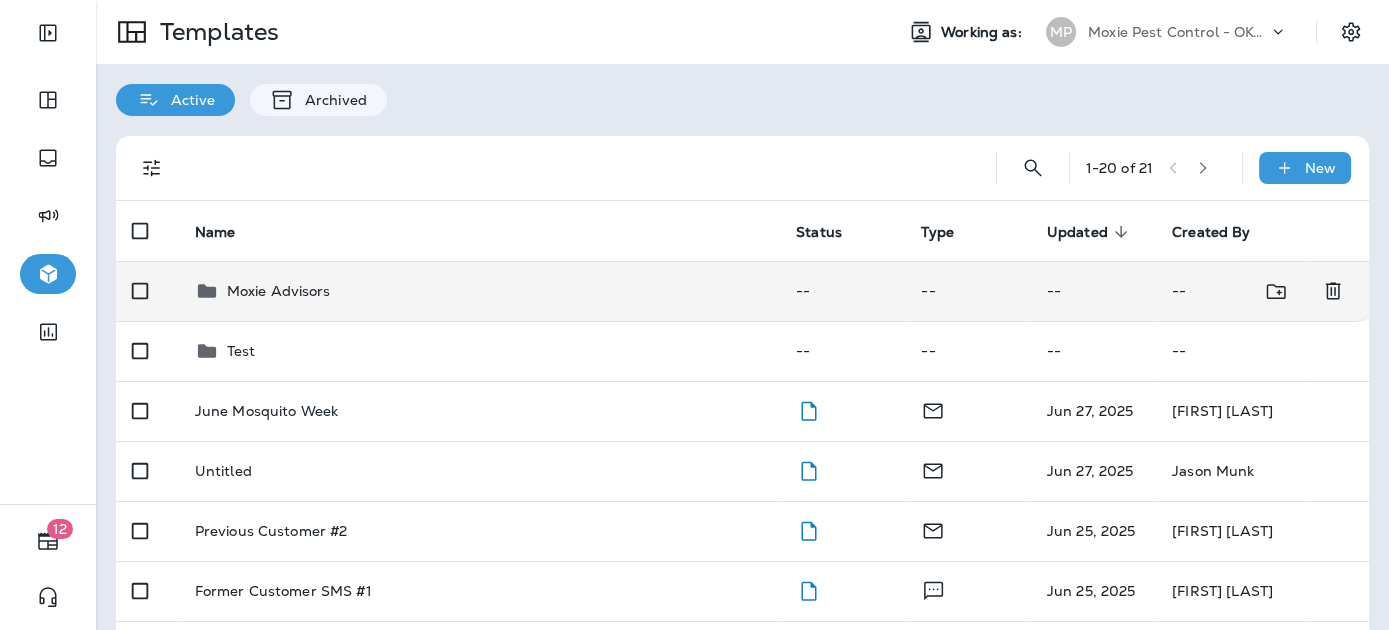click on "Moxie Advisors" at bounding box center [479, 291] 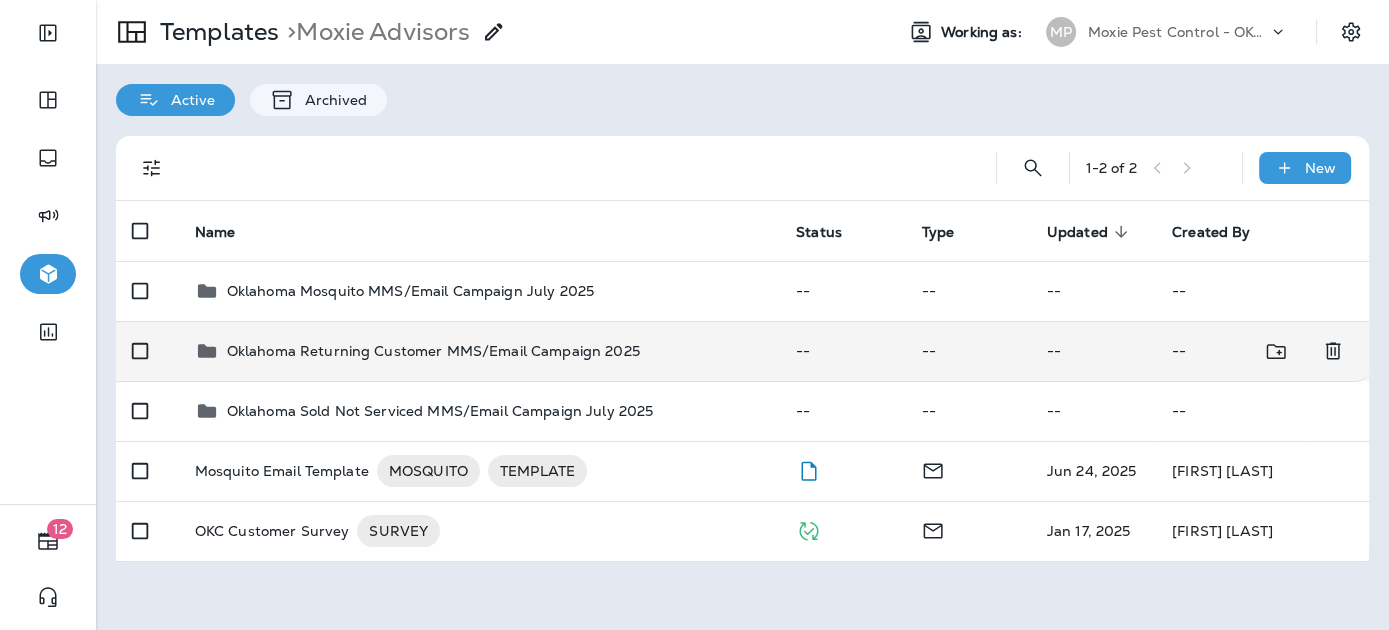 click on "Oklahoma Returning Customer MMS/Email Campaign 2025" at bounding box center (433, 351) 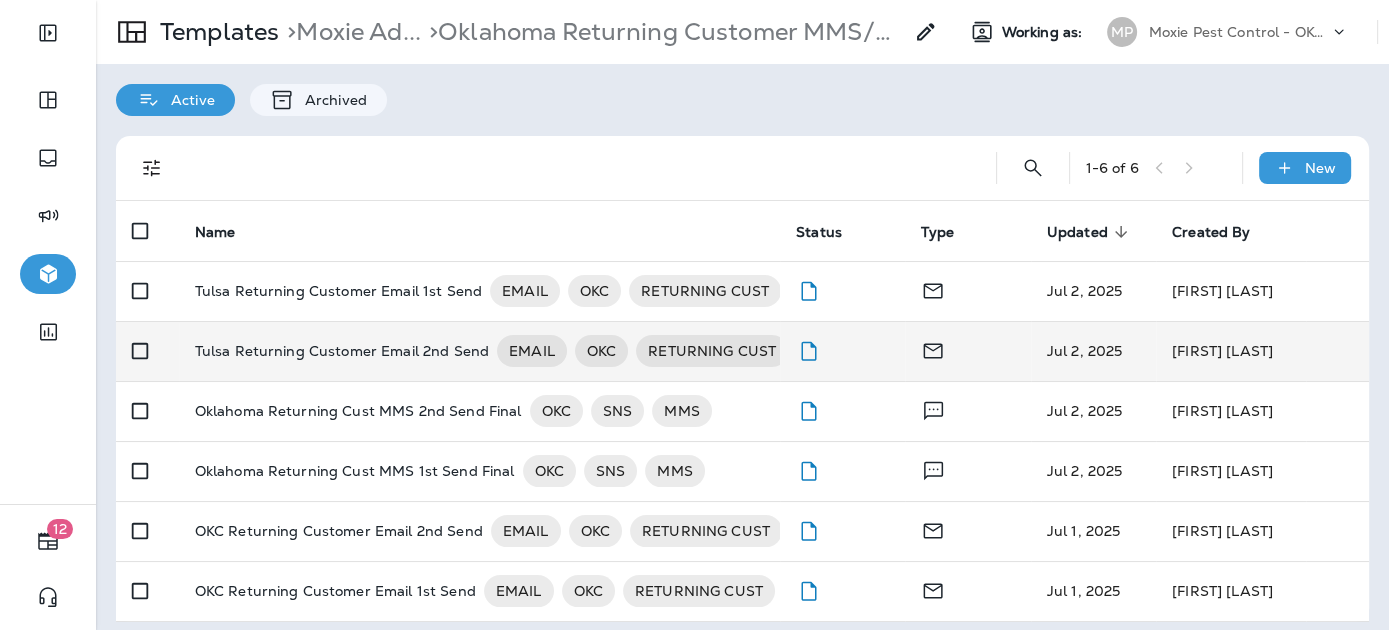 click on "Tulsa Returning Customer Email 2nd Send" at bounding box center (342, 351) 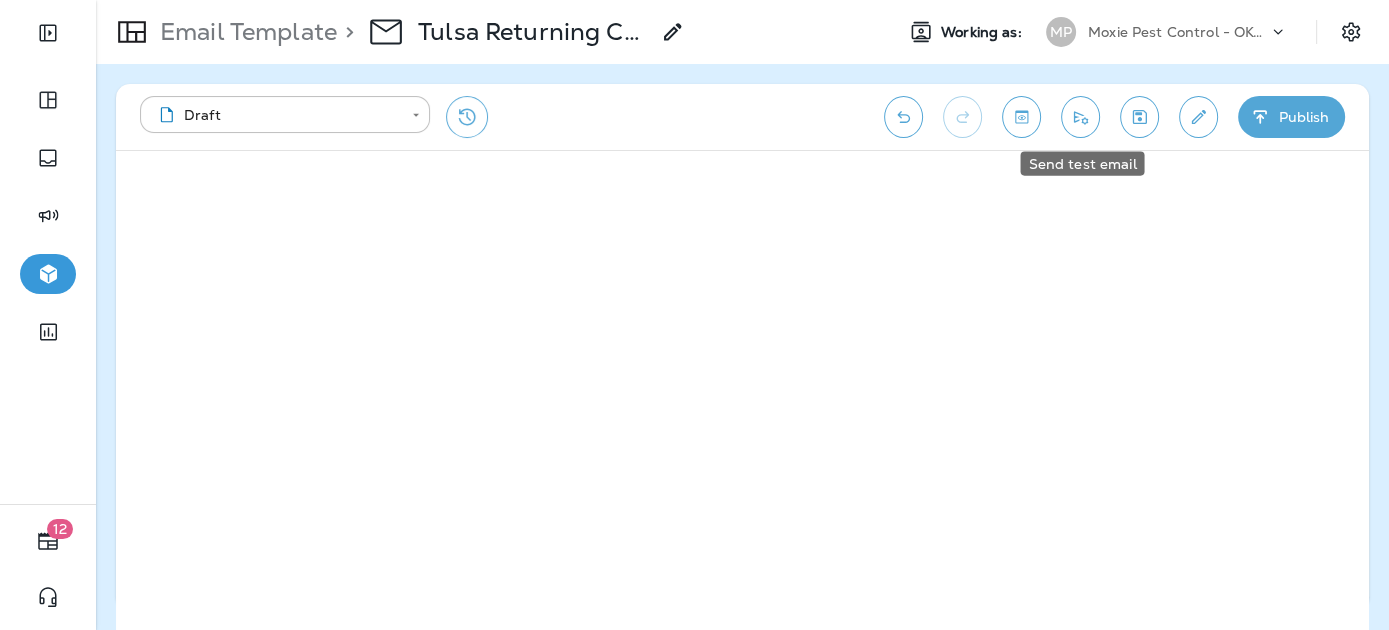 click 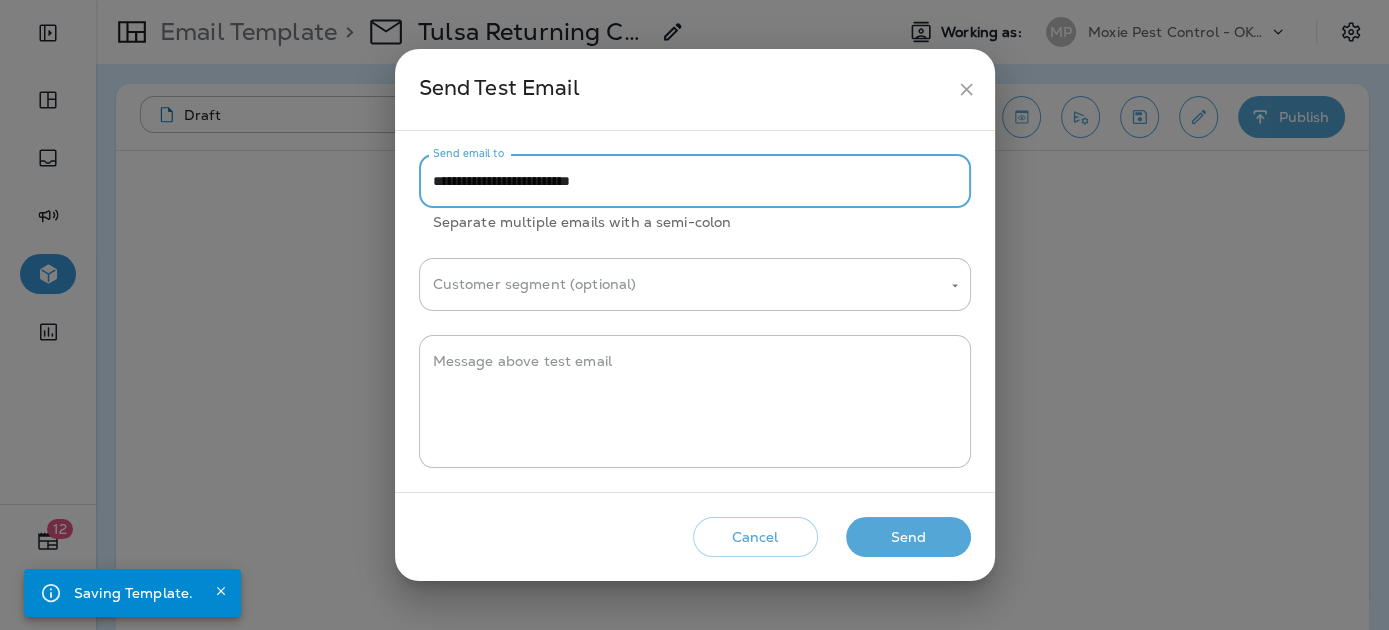 click on "**********" at bounding box center [695, 181] 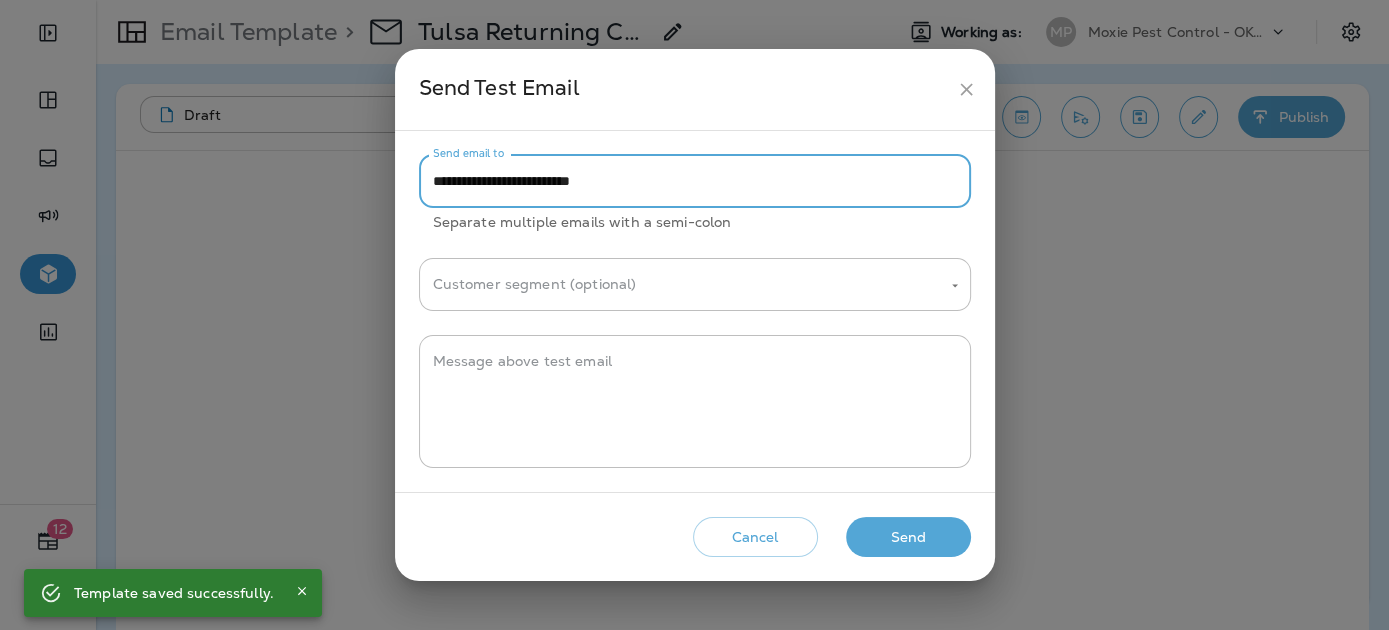 paste on "**********" 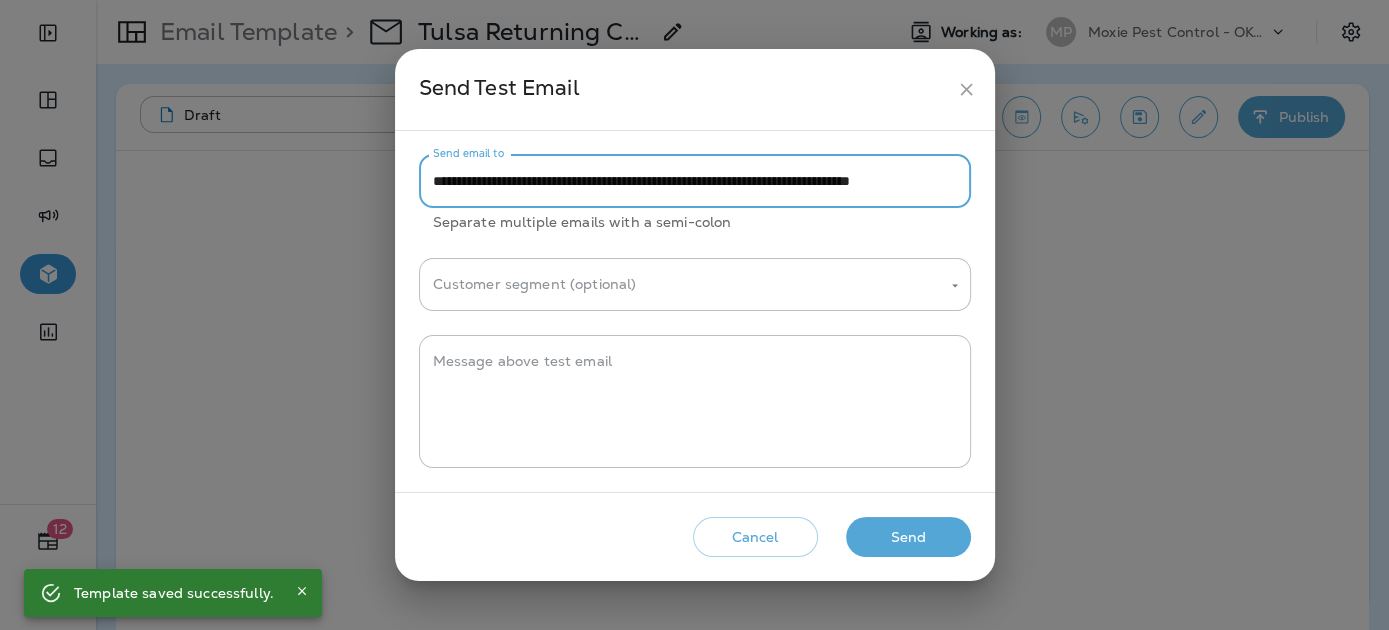 scroll, scrollTop: 0, scrollLeft: 113, axis: horizontal 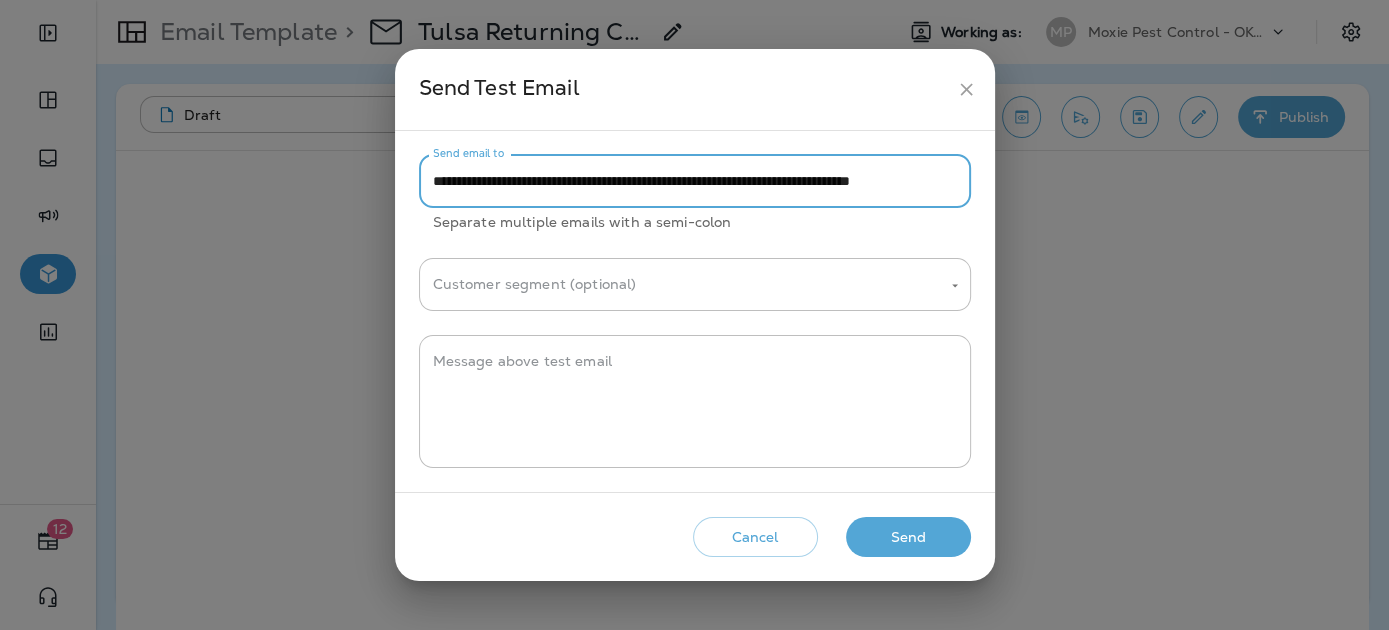 drag, startPoint x: 544, startPoint y: 182, endPoint x: 418, endPoint y: 182, distance: 126 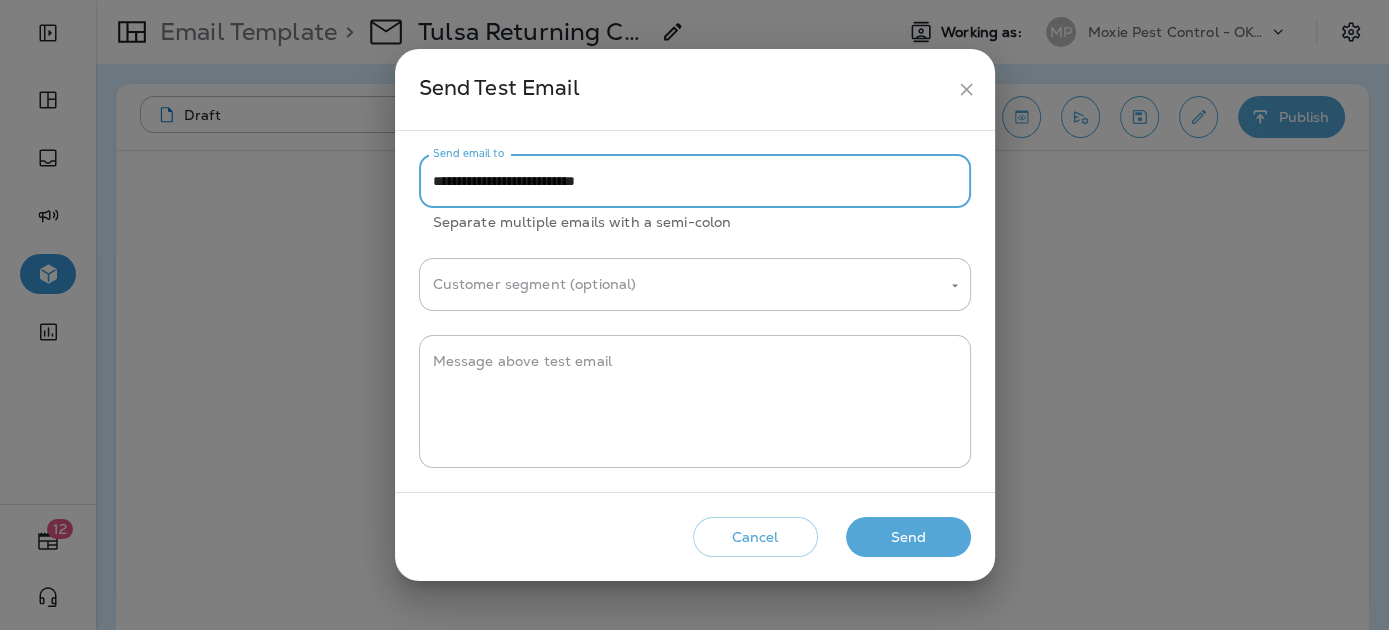 scroll, scrollTop: 0, scrollLeft: 0, axis: both 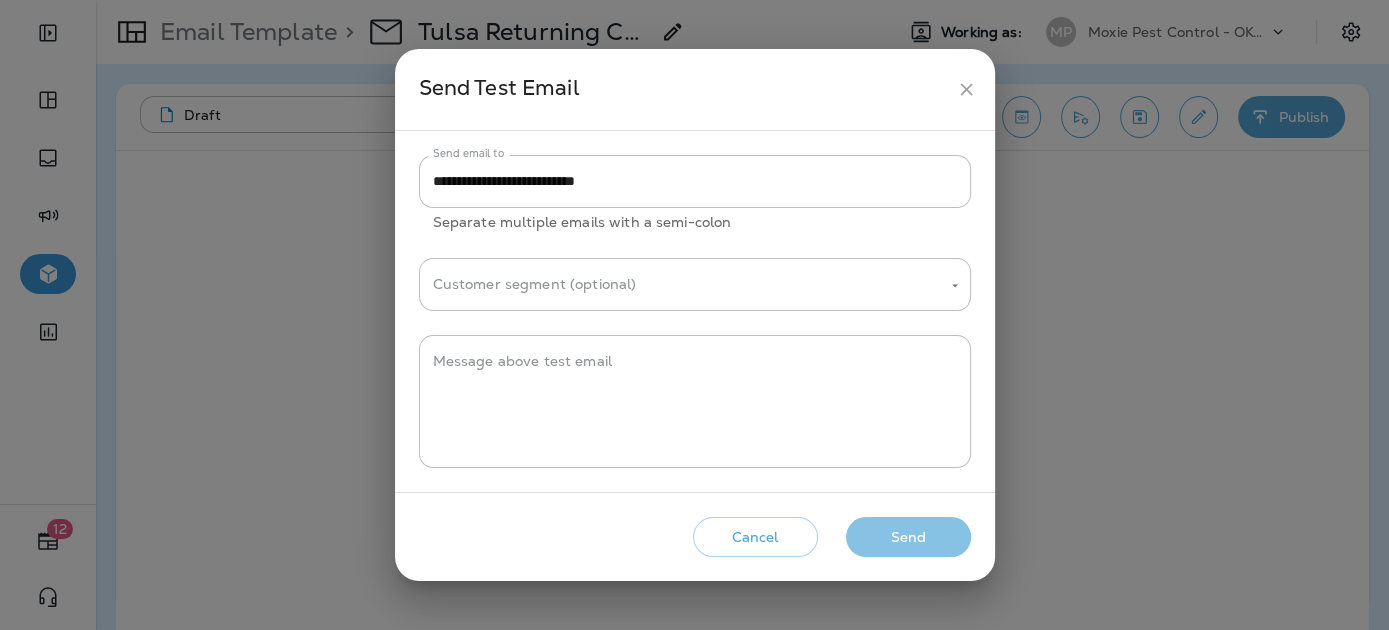 click on "Send" at bounding box center [908, 537] 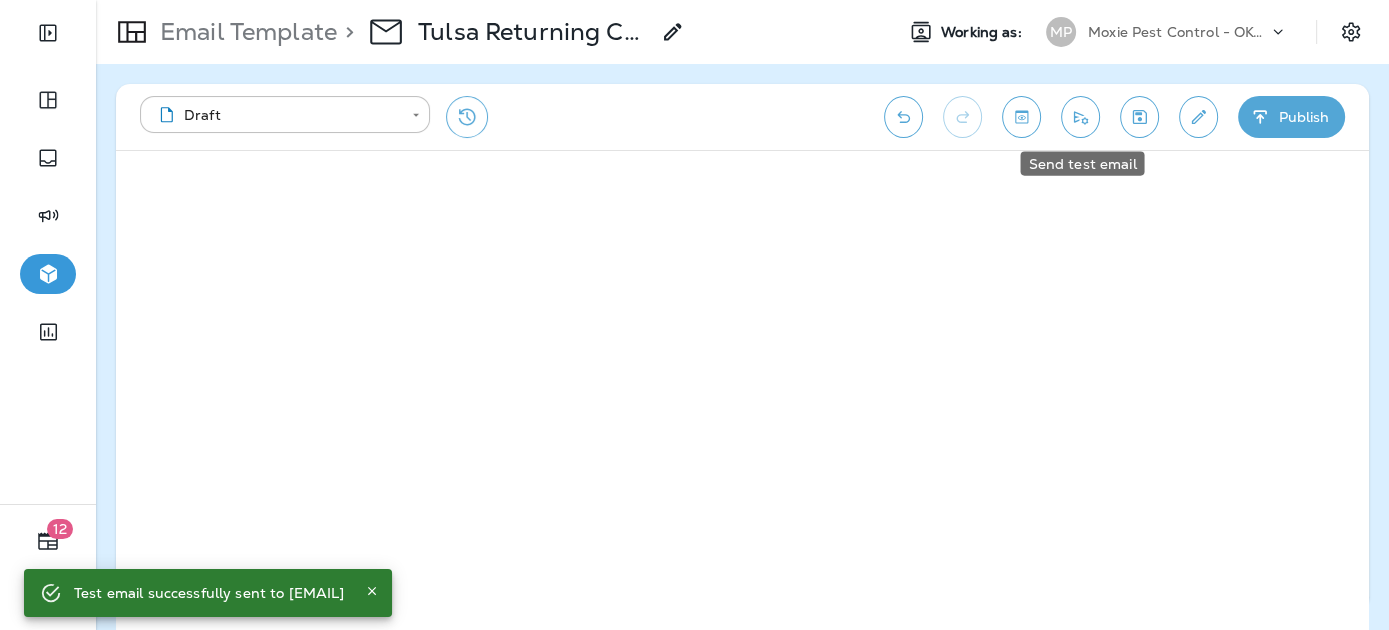 click 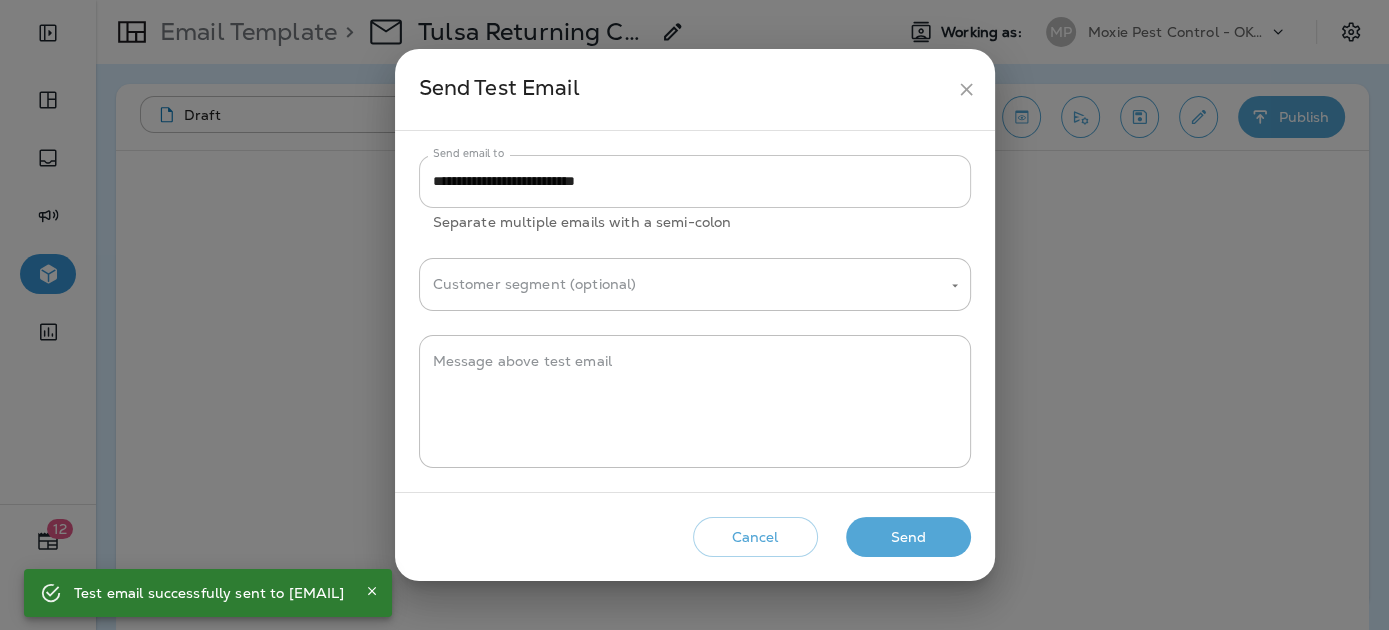 click on "**********" at bounding box center (695, 181) 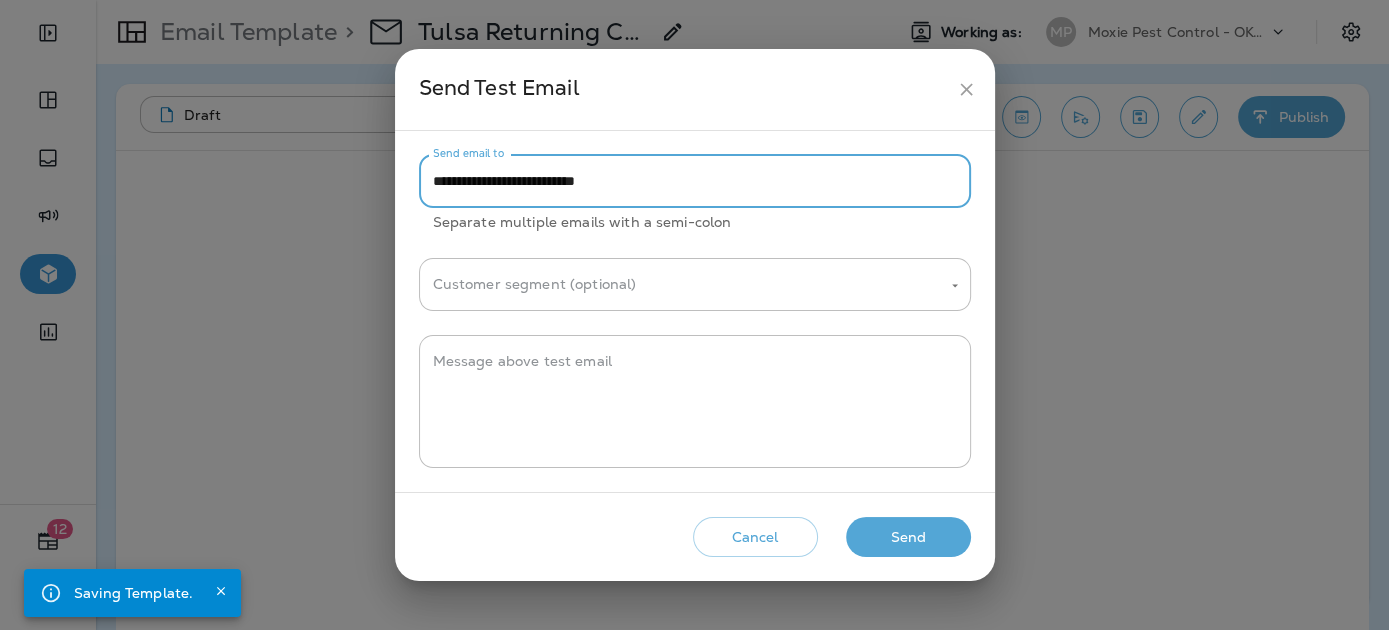 click on "**********" at bounding box center (695, 181) 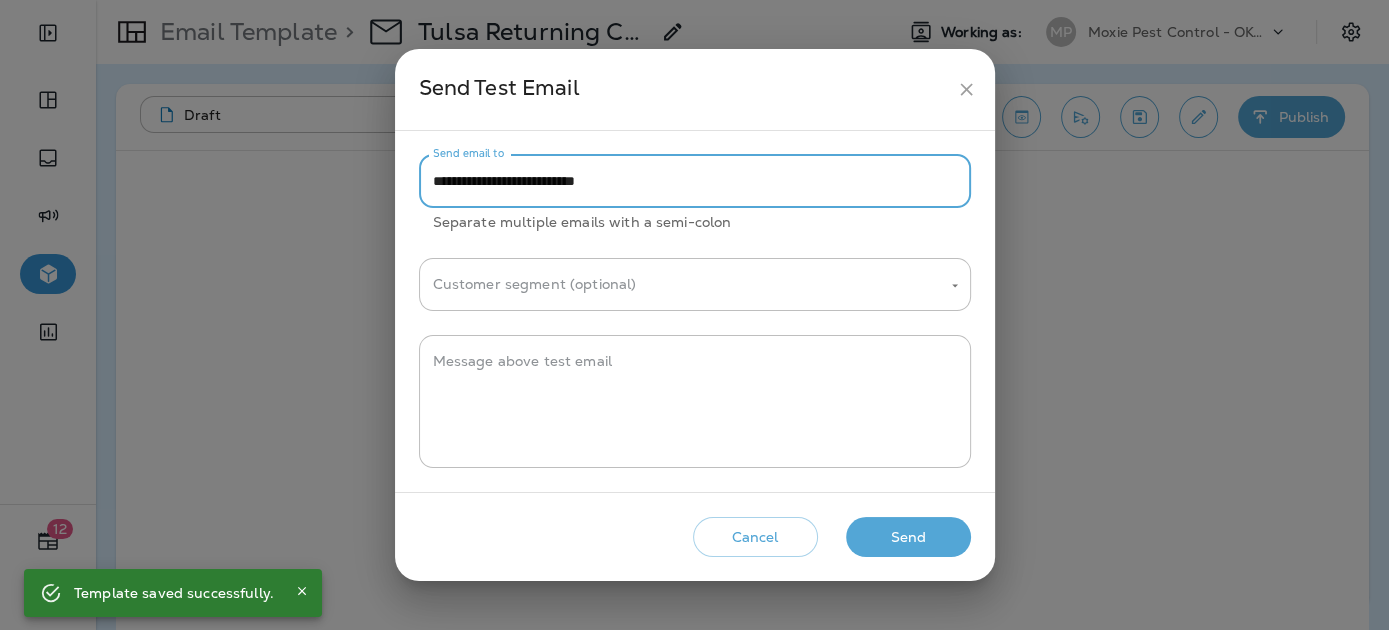 click on "**********" at bounding box center [695, 181] 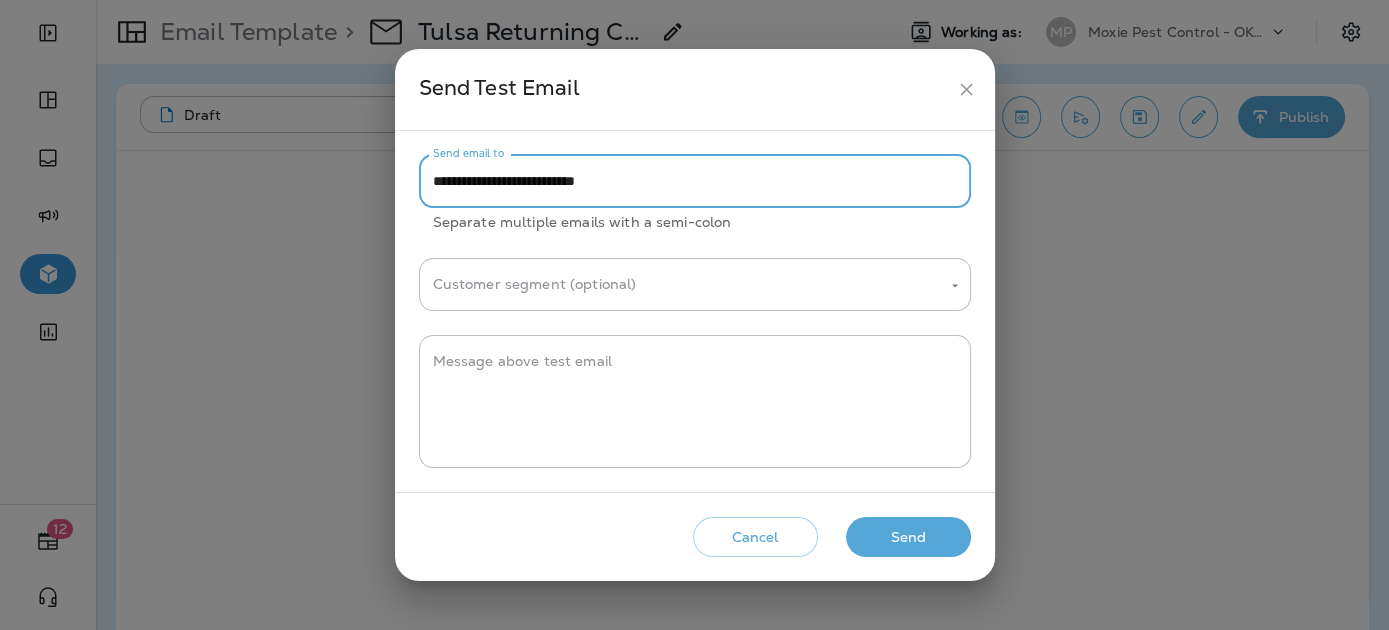 paste on "**********" 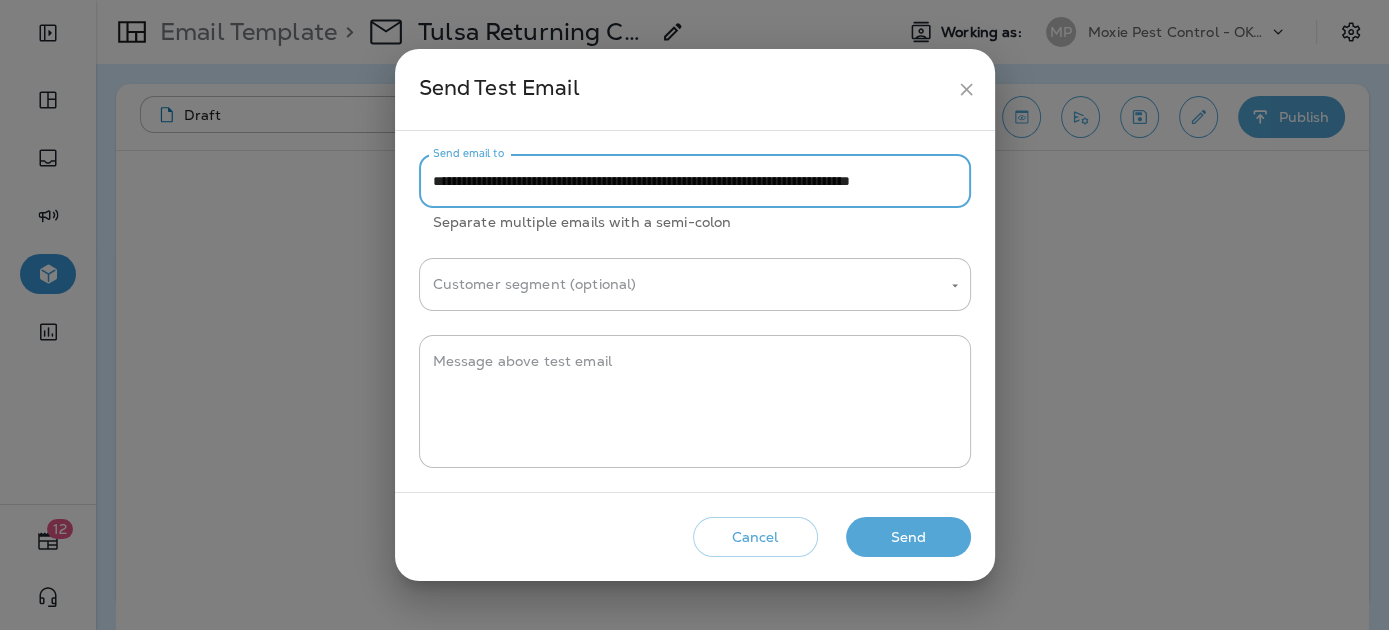 scroll, scrollTop: 0, scrollLeft: 113, axis: horizontal 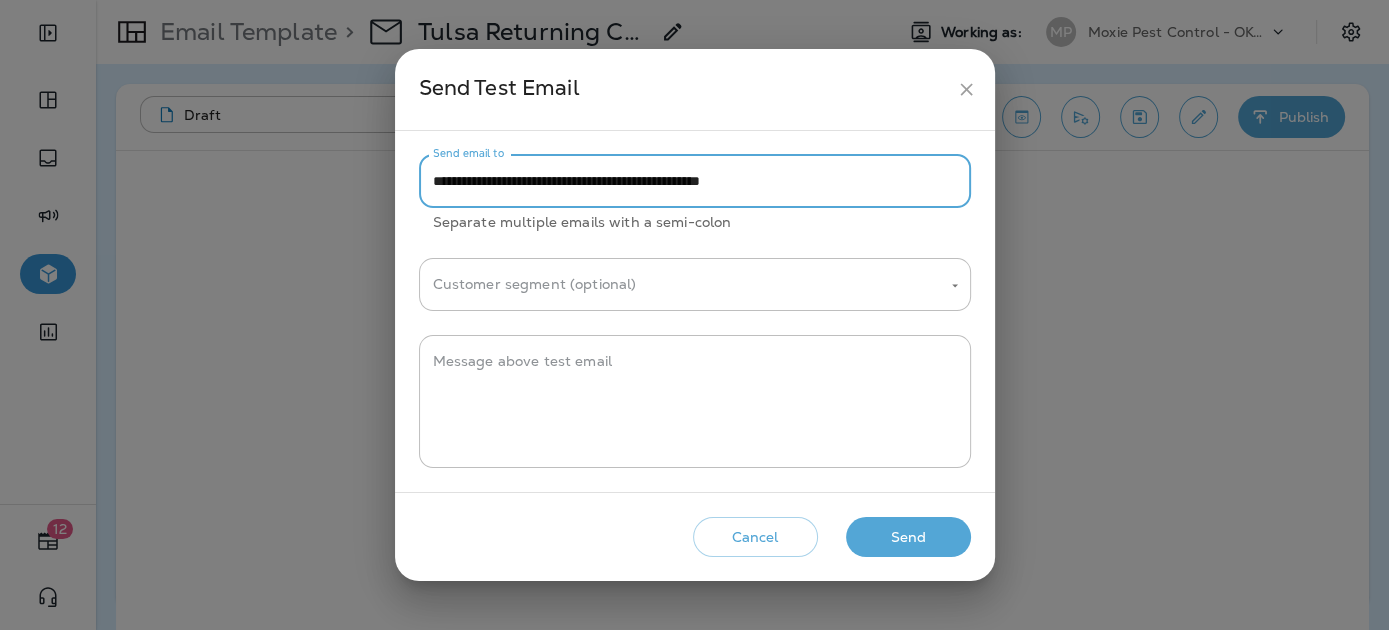 click on "**********" at bounding box center [695, 181] 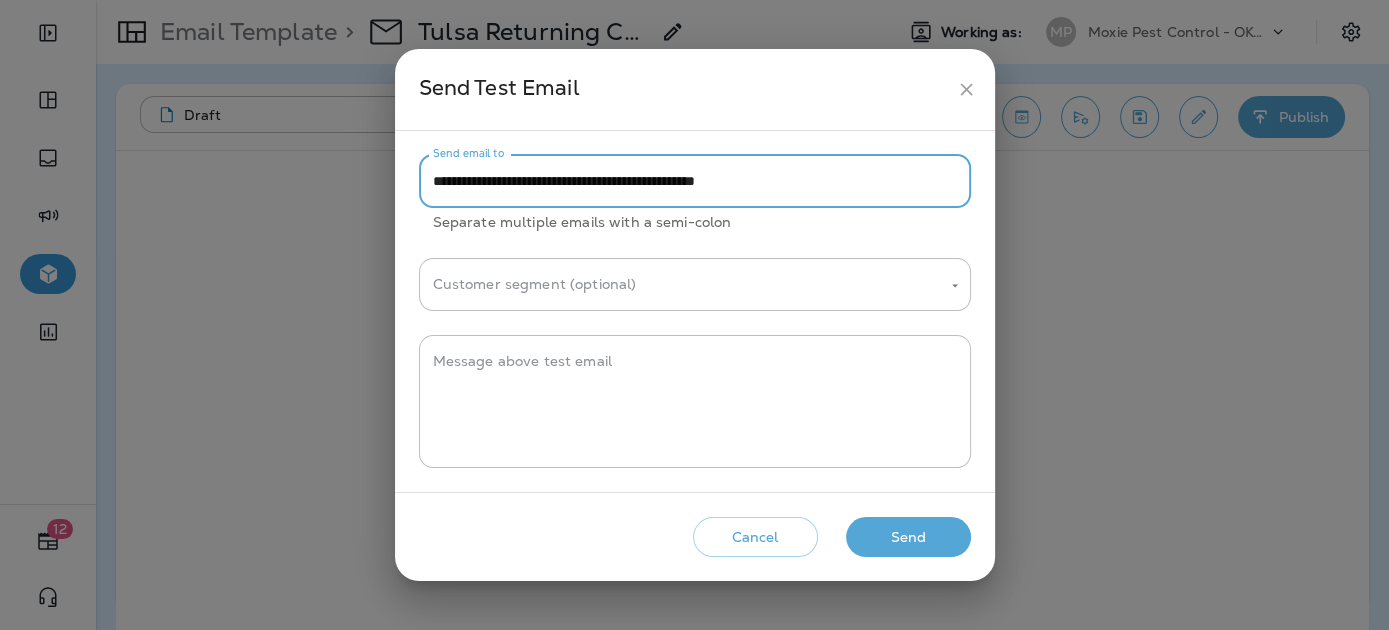 type on "**********" 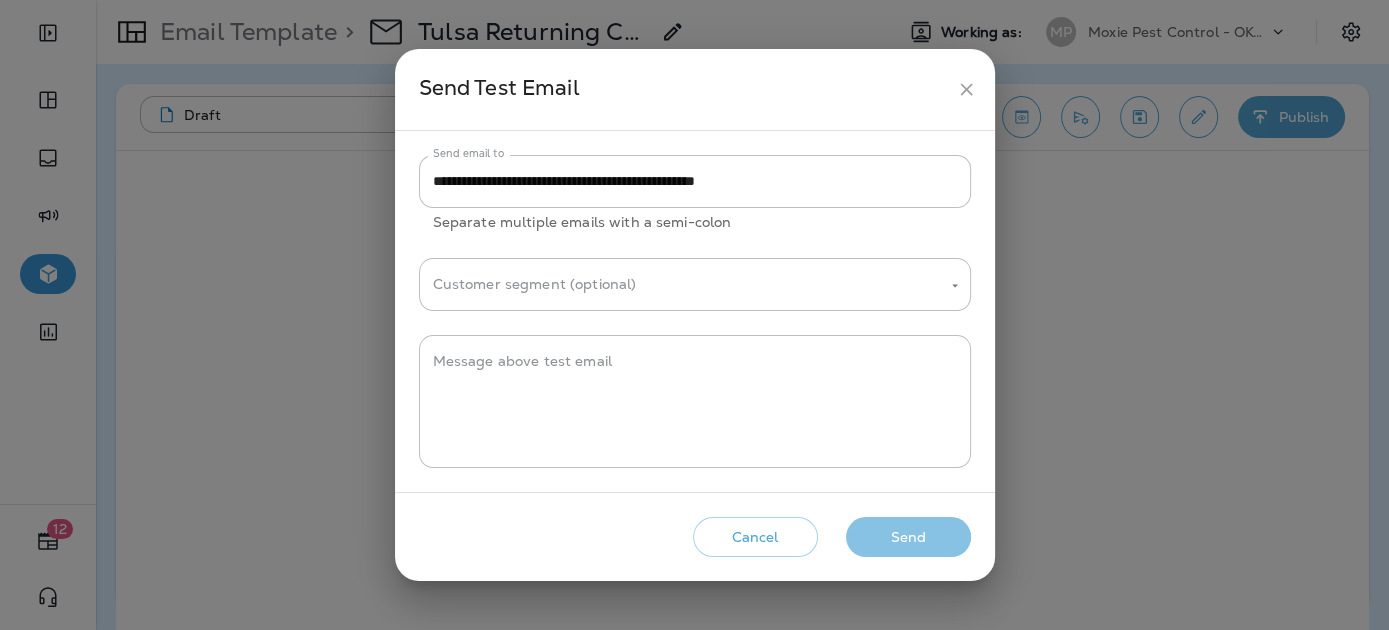 click on "Send" at bounding box center (908, 537) 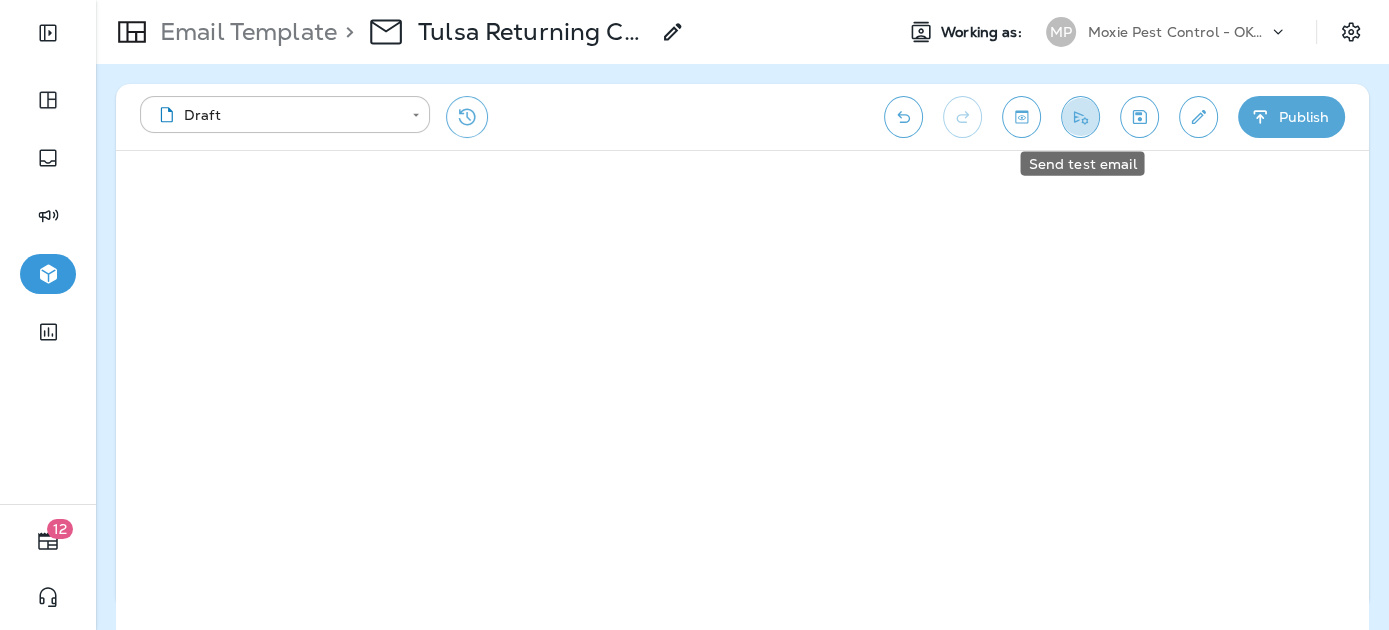 click 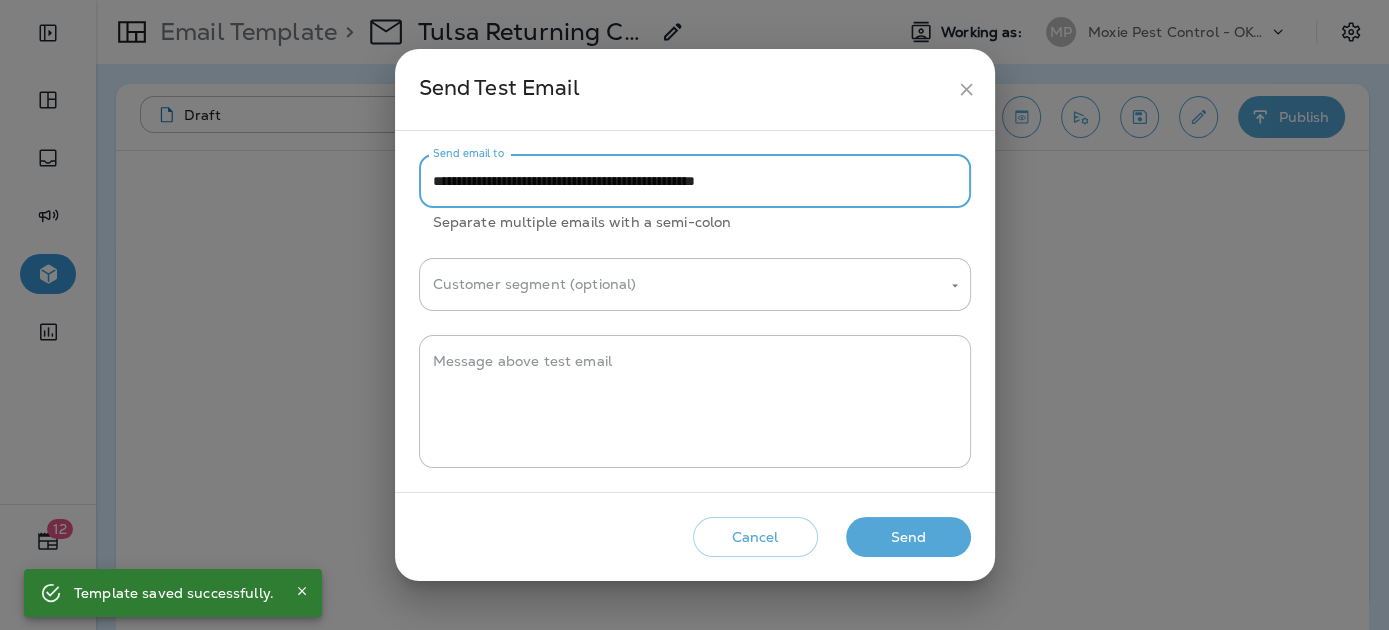 drag, startPoint x: 881, startPoint y: 187, endPoint x: 656, endPoint y: 185, distance: 225.0089 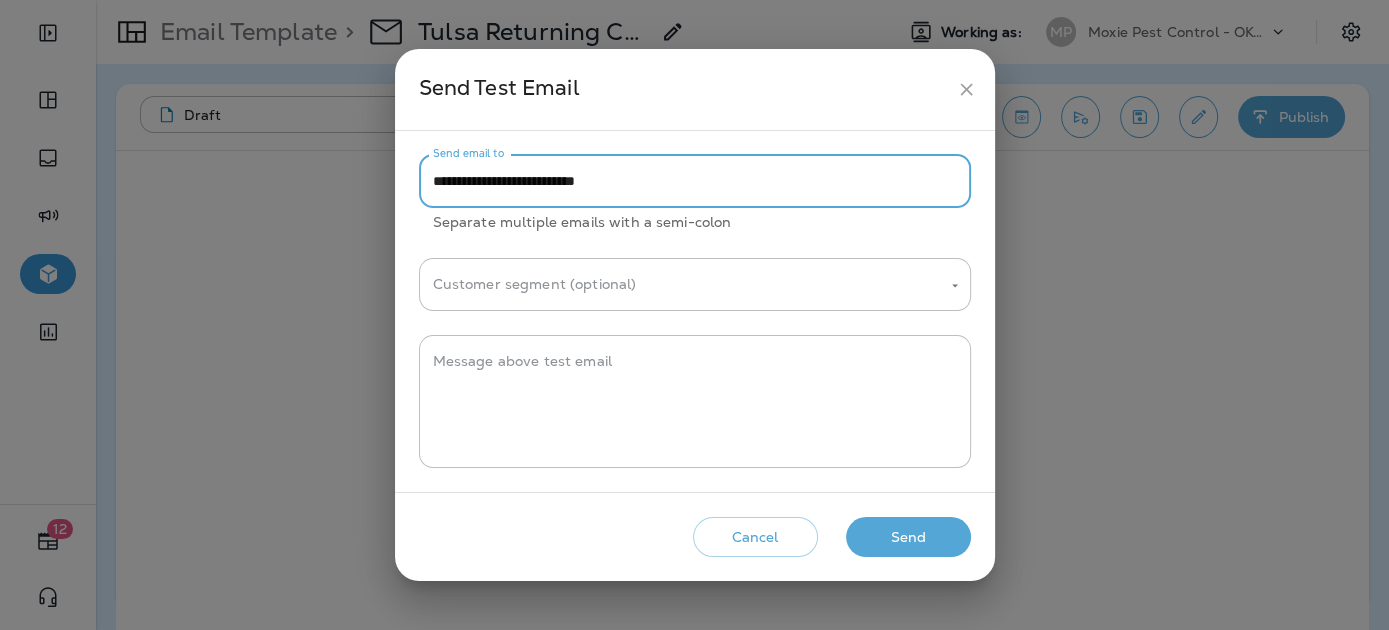 type on "**********" 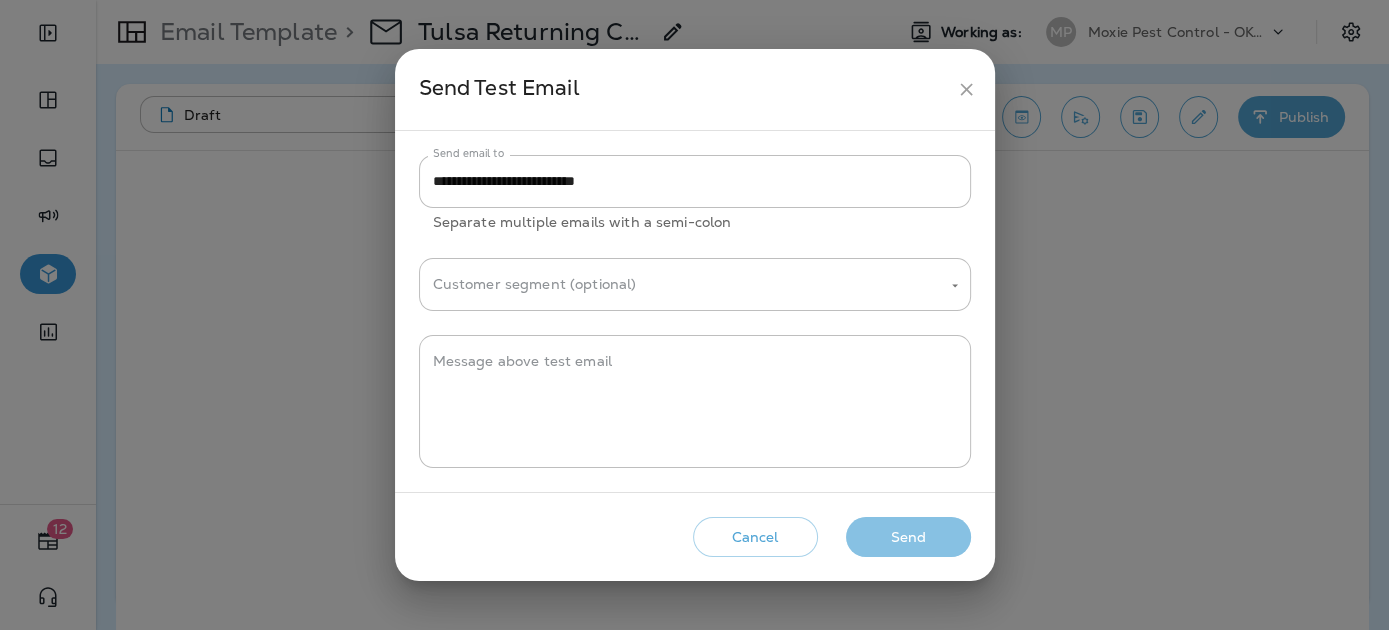 click on "Send" at bounding box center [908, 537] 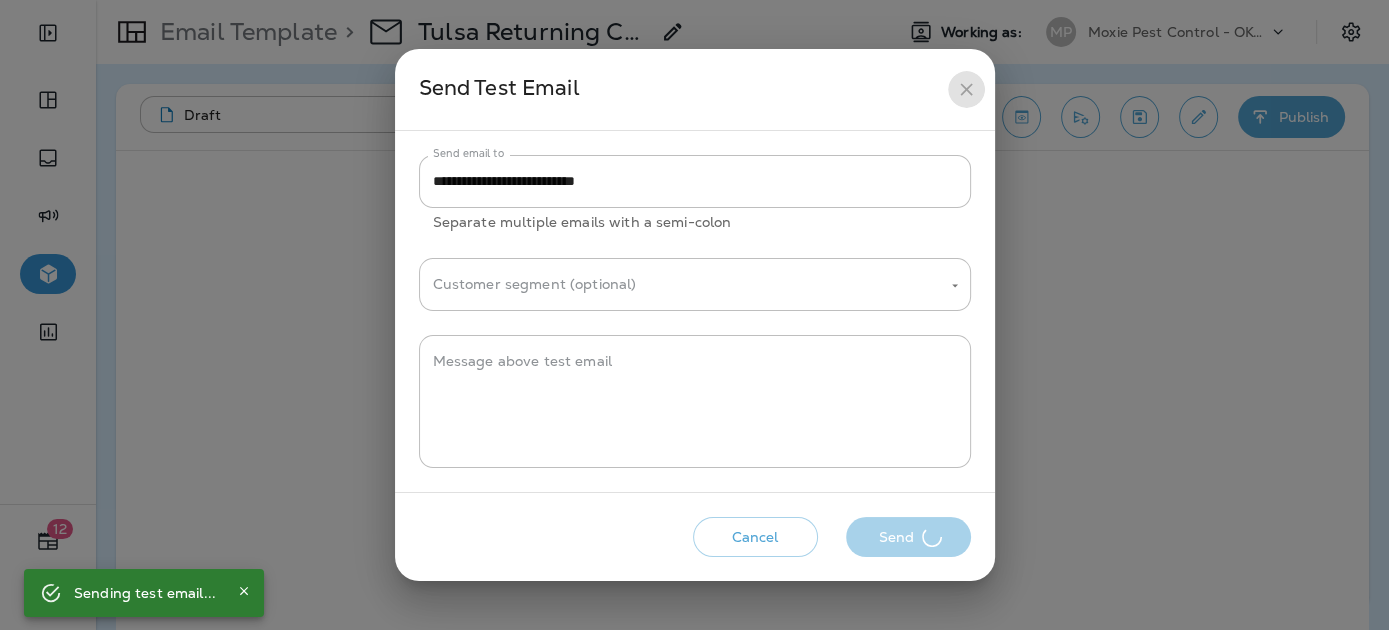 click 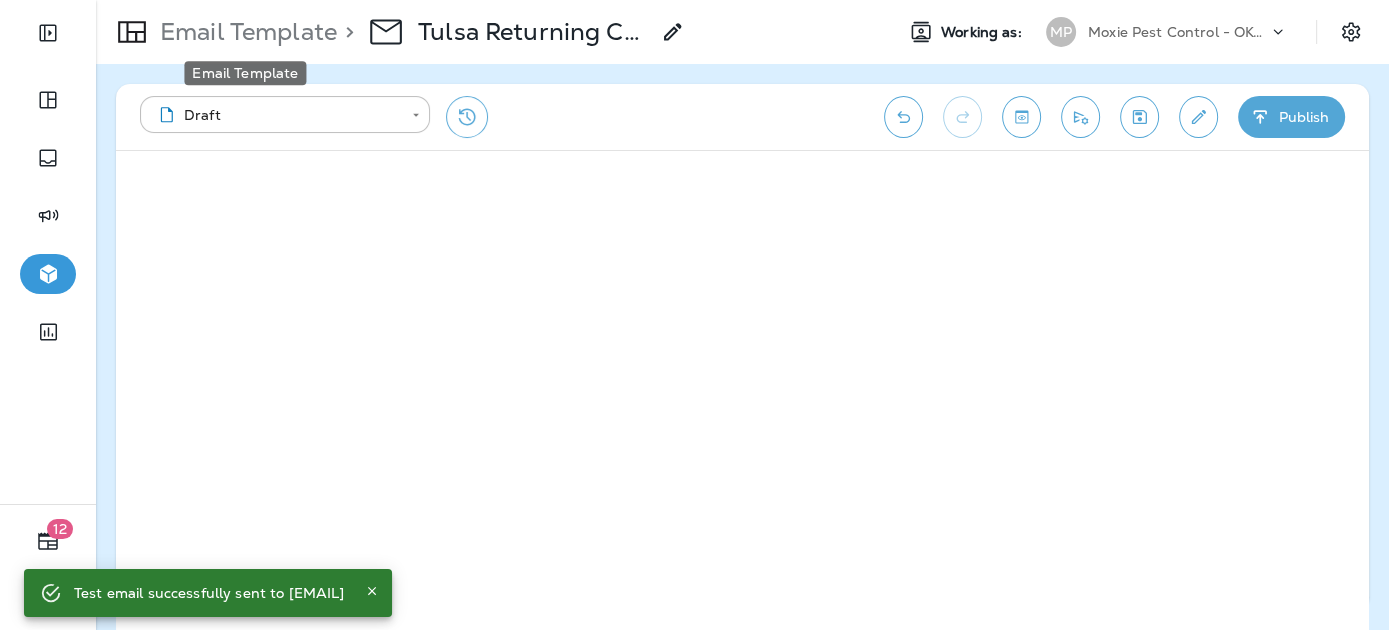 click on "Email Template" at bounding box center [244, 32] 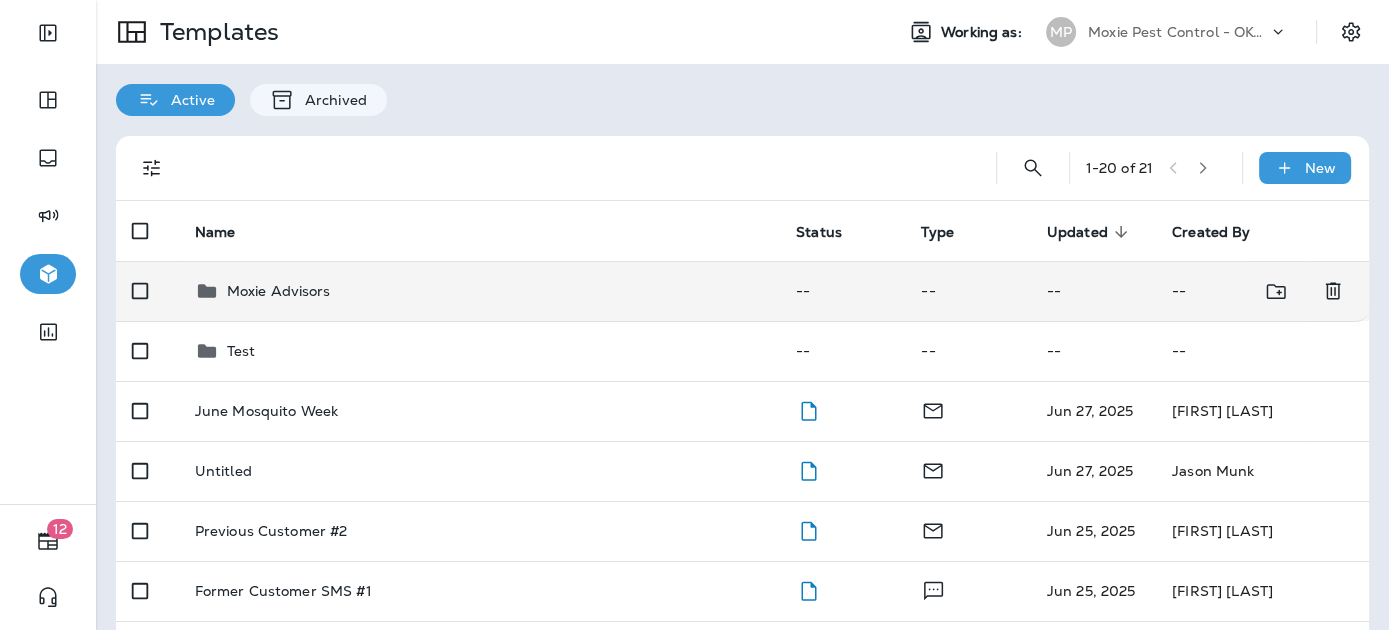 click on "Moxie Advisors" at bounding box center (279, 291) 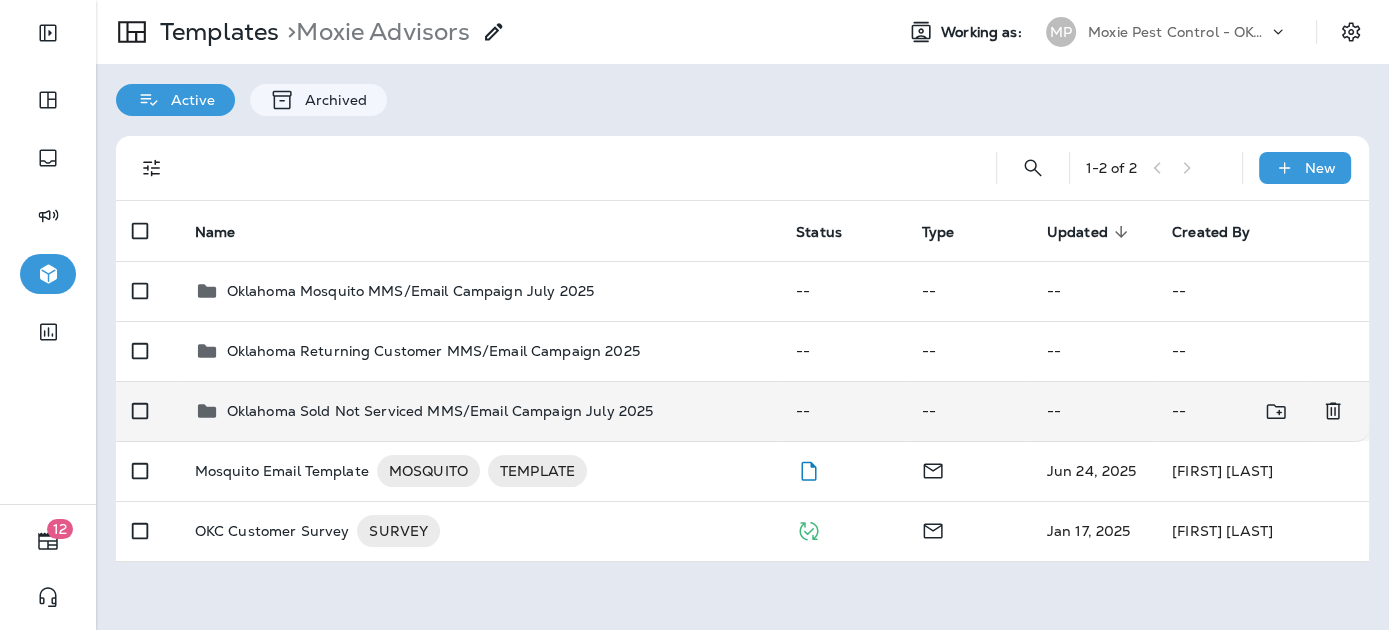 click on "Oklahoma Sold Not Serviced MMS/Email Campaign July 2025" at bounding box center (440, 411) 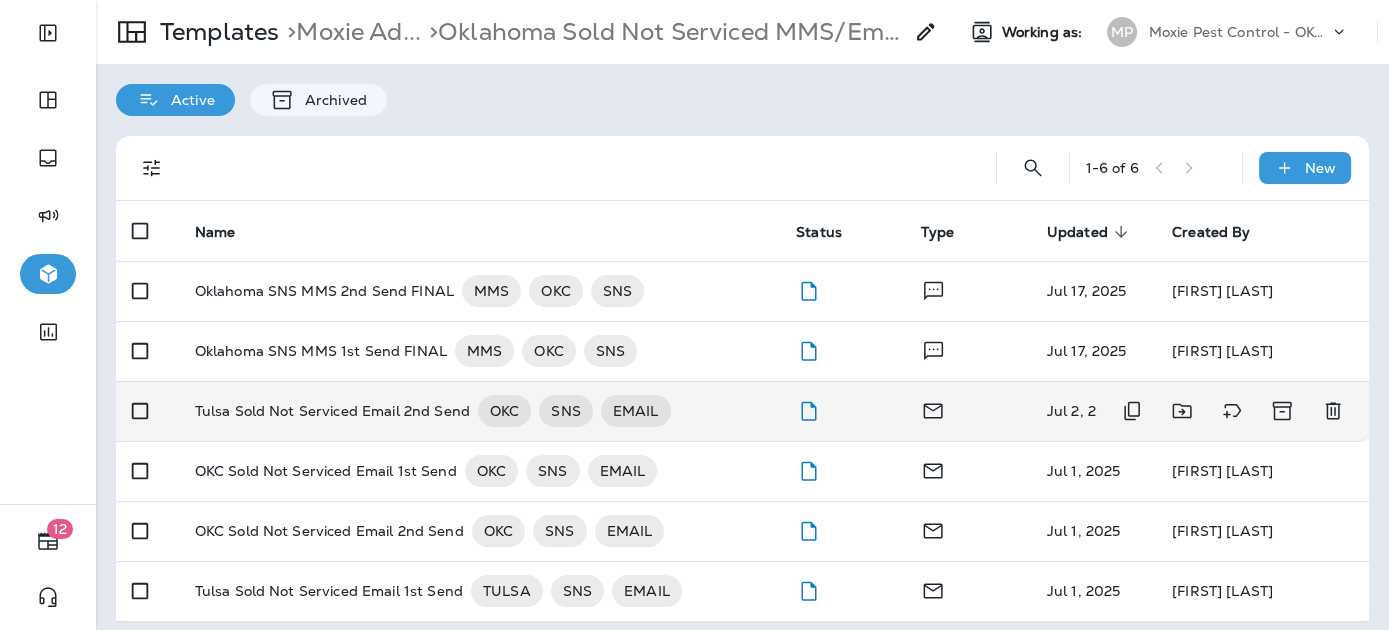 click on "Tulsa Sold Not Serviced Email 2nd Send" at bounding box center (332, 411) 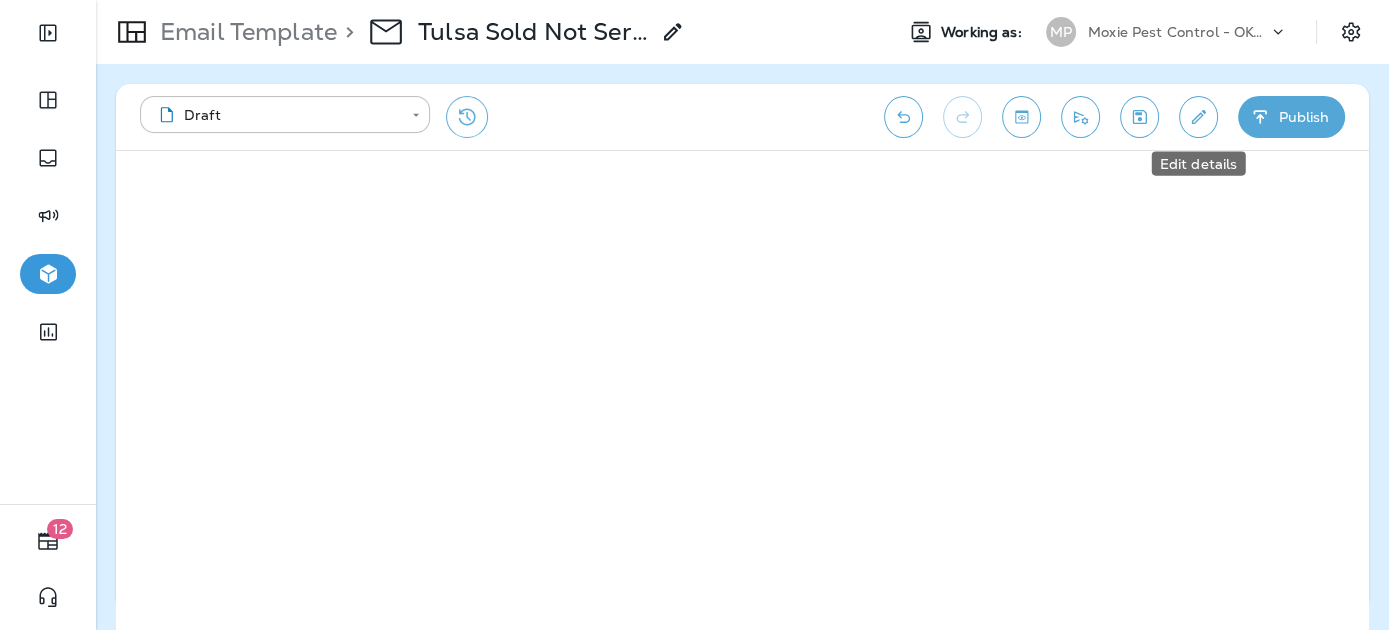 click 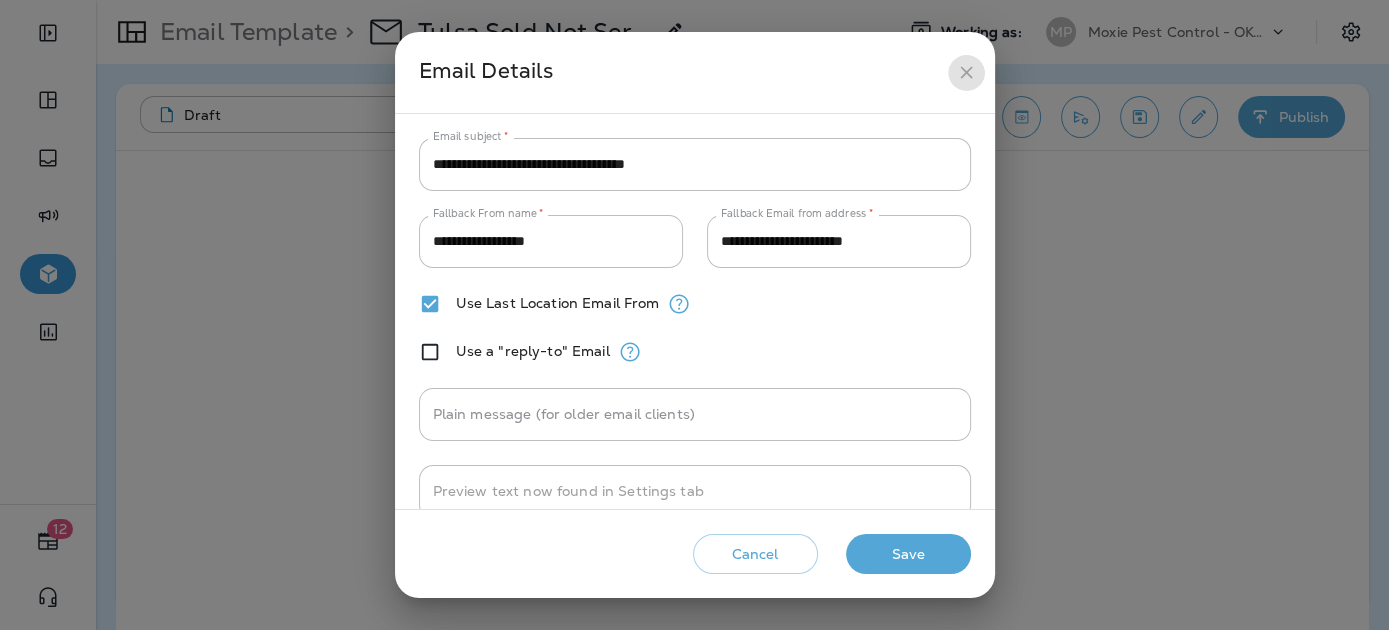 drag, startPoint x: 949, startPoint y: 77, endPoint x: 938, endPoint y: 73, distance: 11.7046995 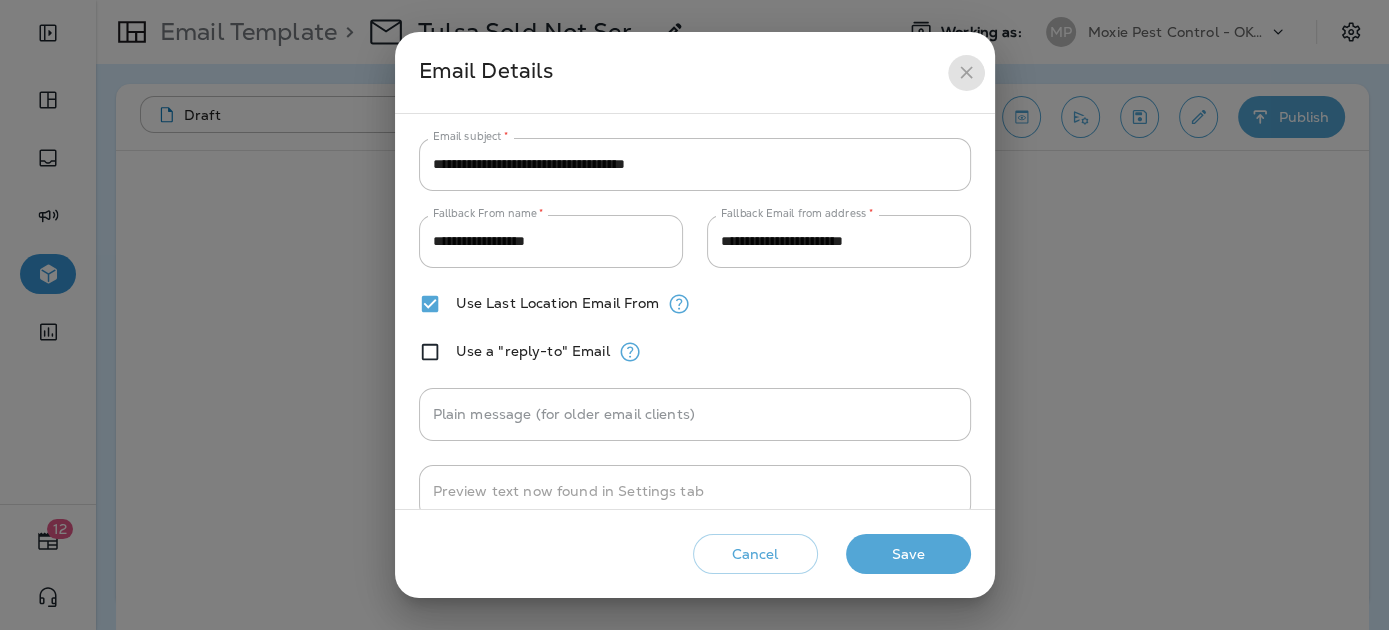 click at bounding box center [966, 72] 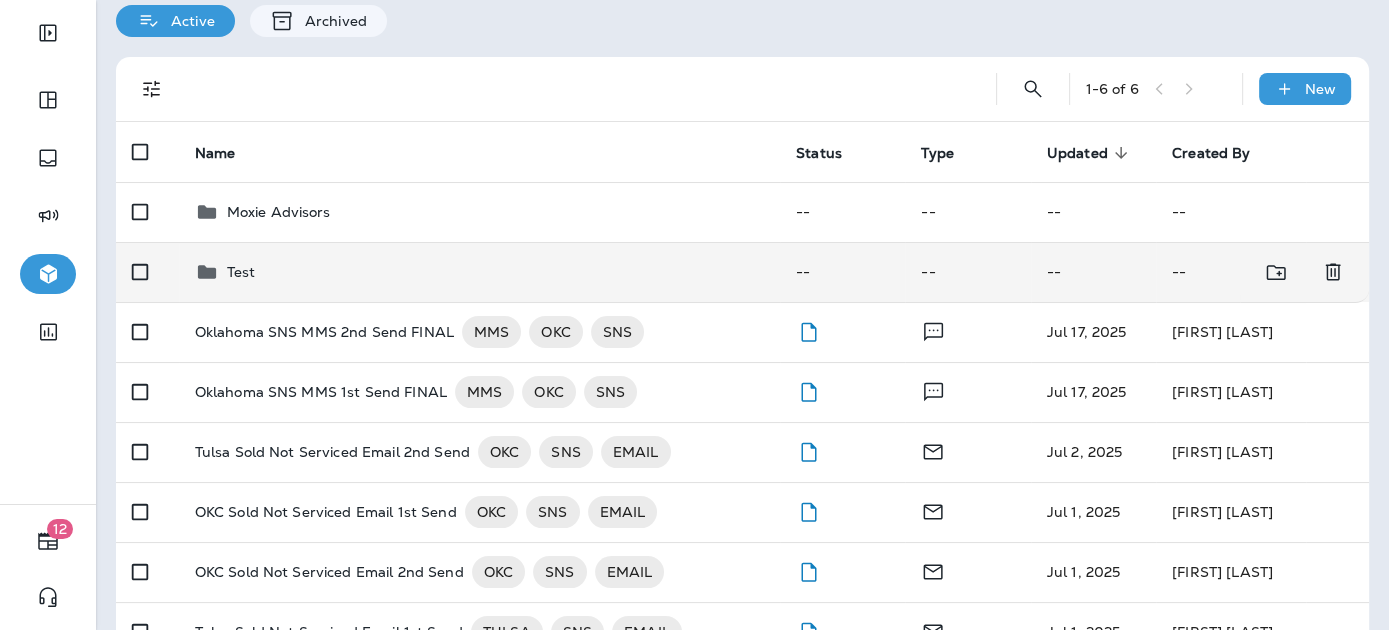scroll, scrollTop: 80, scrollLeft: 0, axis: vertical 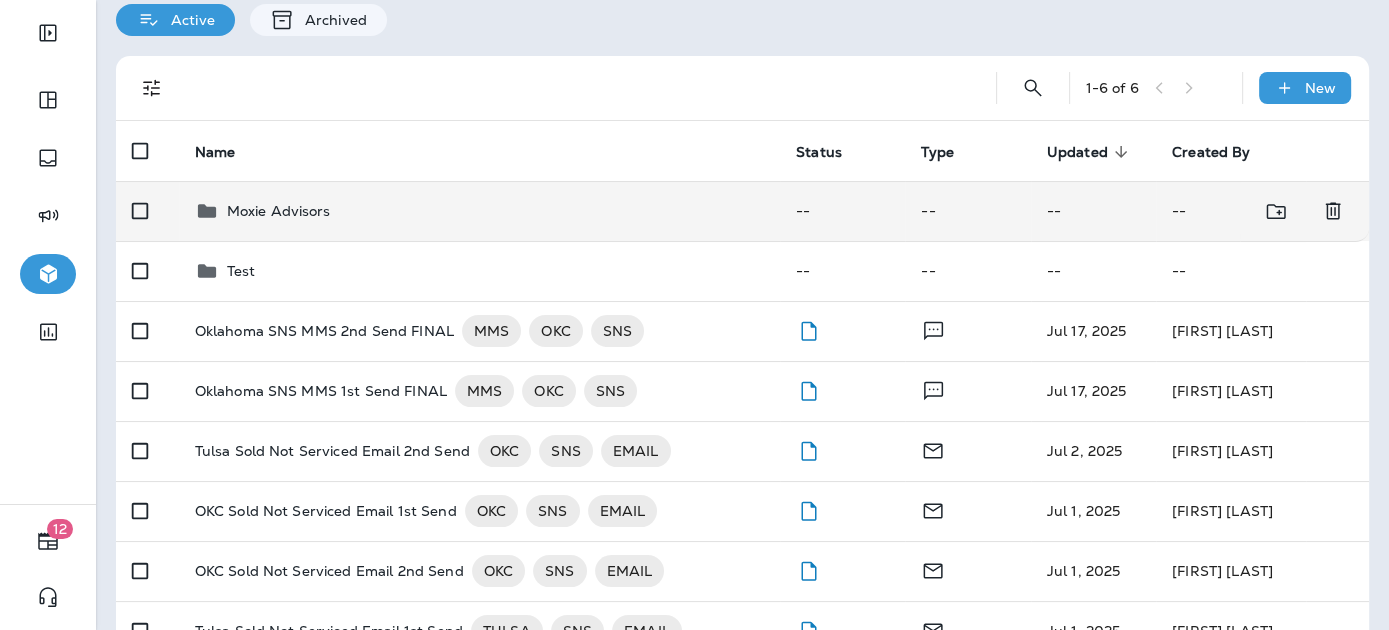 click on "Moxie Advisors" at bounding box center [479, 211] 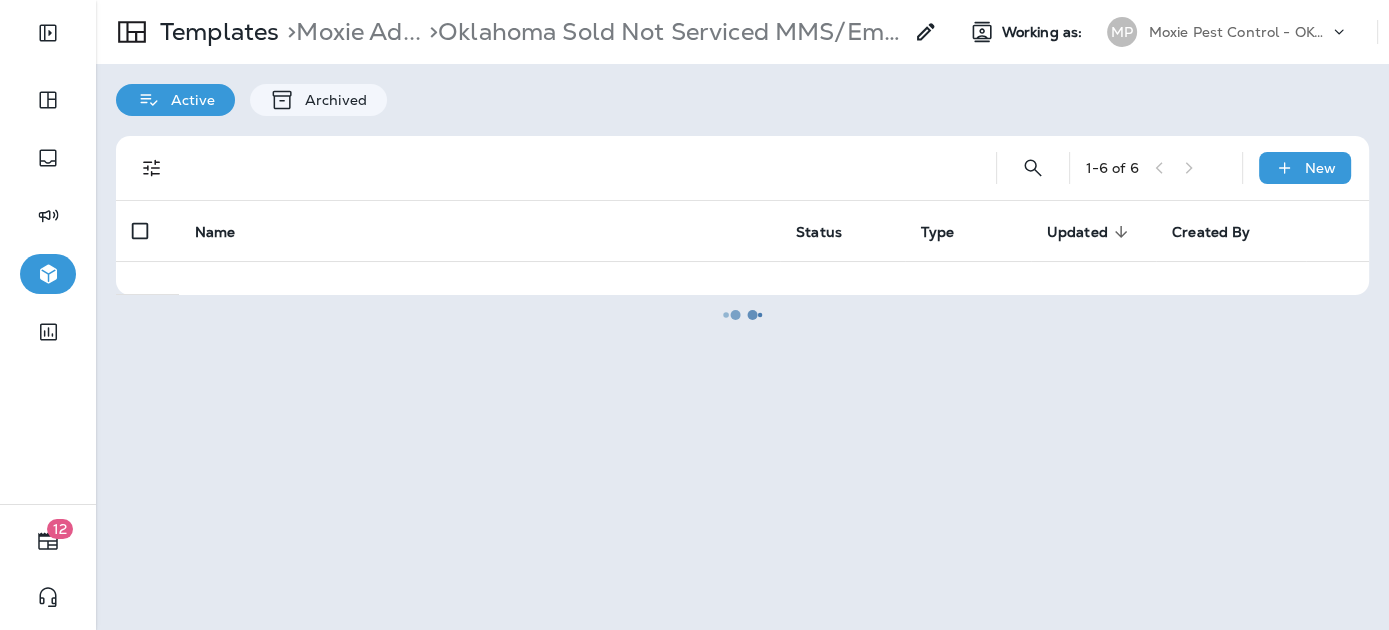 scroll, scrollTop: 0, scrollLeft: 0, axis: both 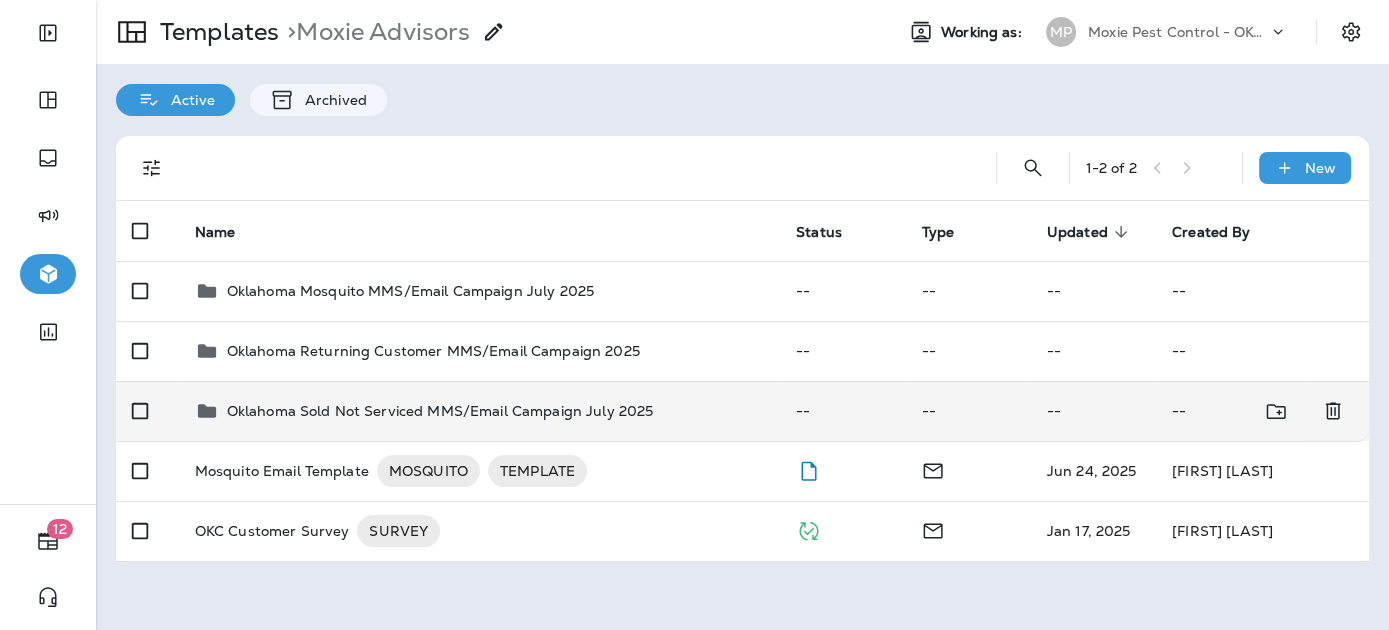 click on "Oklahoma Sold Not Serviced MMS/Email Campaign July 2025" at bounding box center [440, 411] 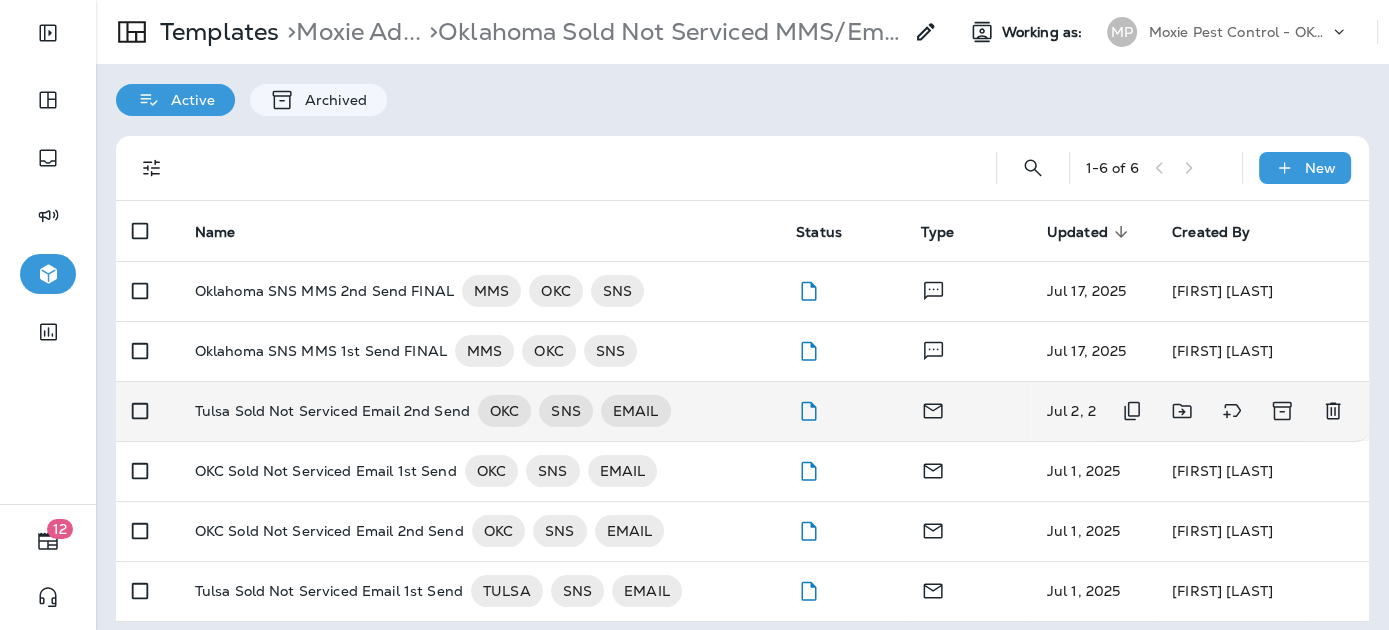 scroll, scrollTop: 12, scrollLeft: 0, axis: vertical 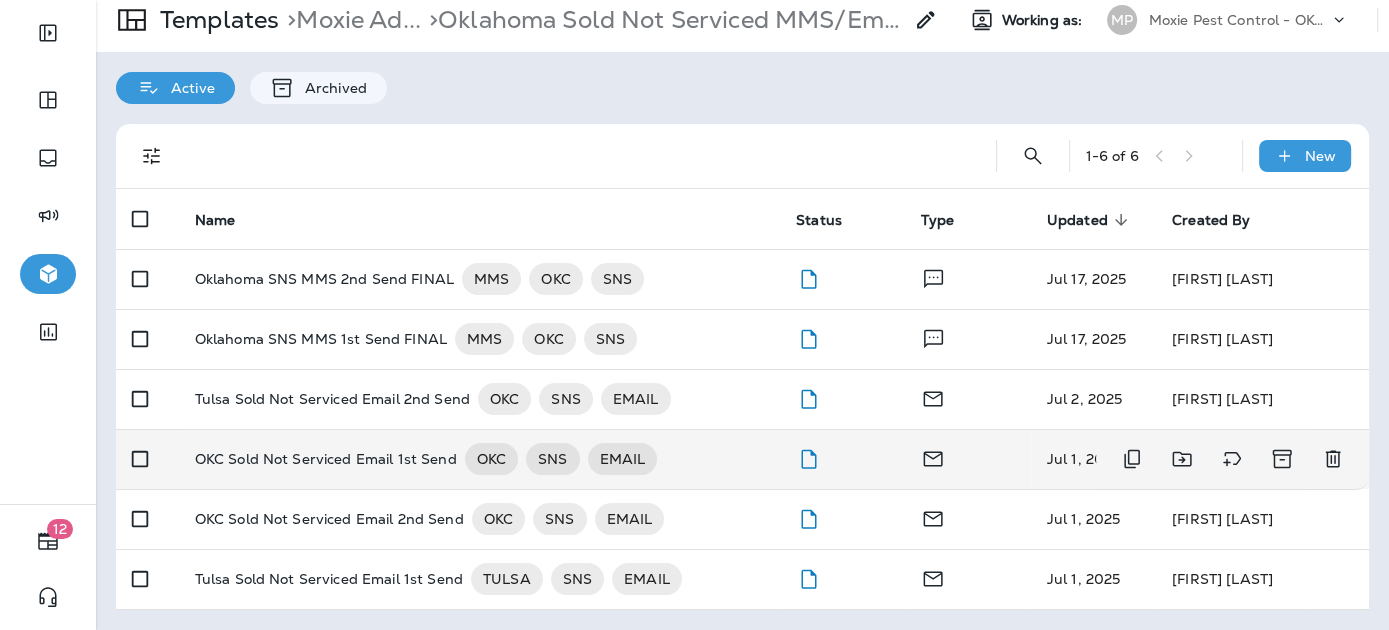 click on "OKC Sold Not Serviced Email 1st Send" at bounding box center (326, 459) 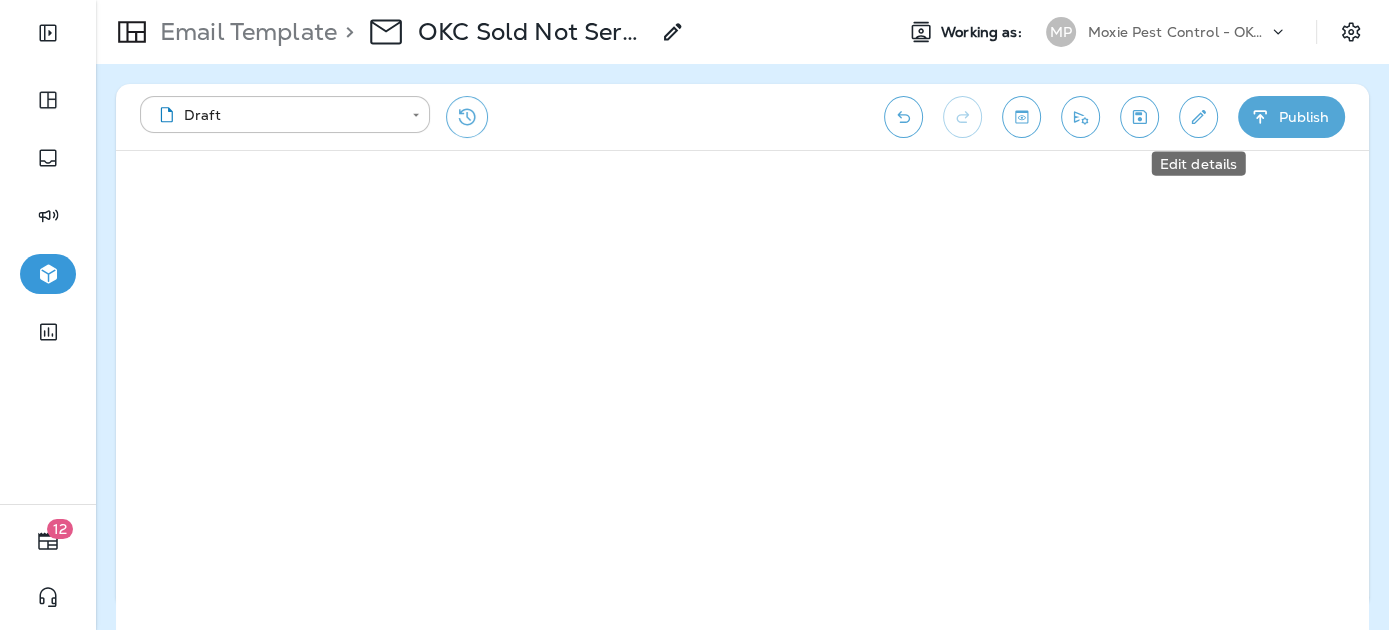 click 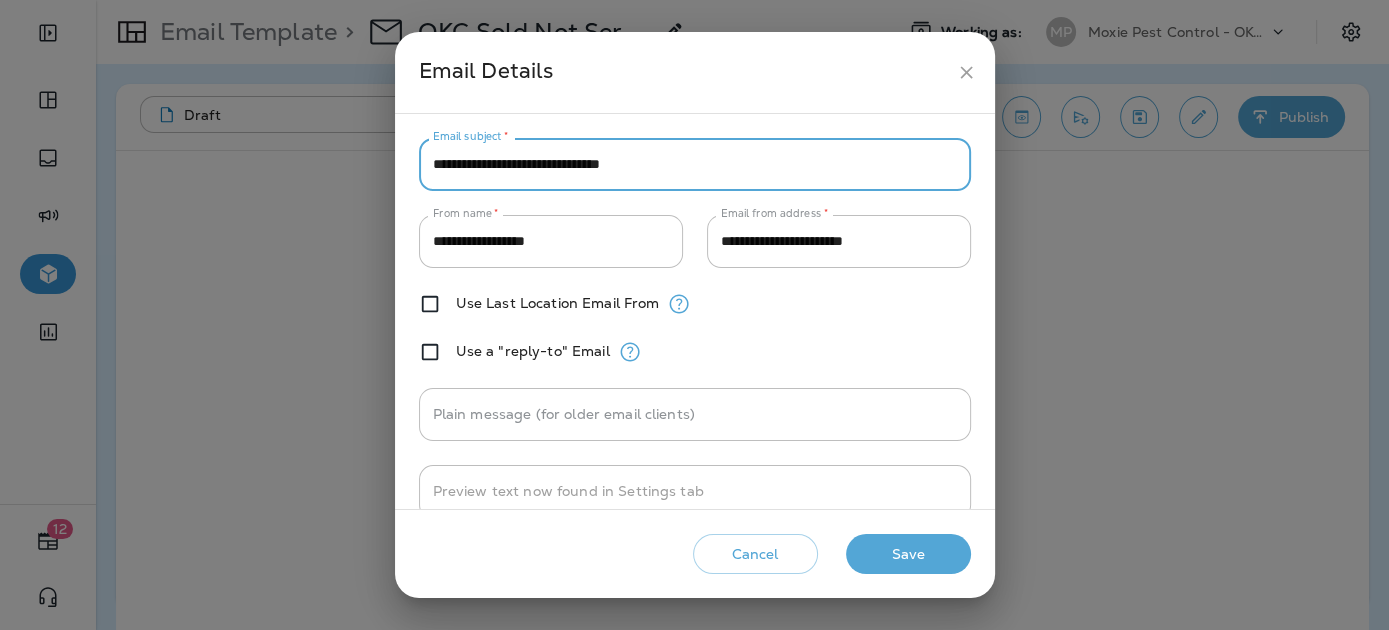 click on "**********" at bounding box center (695, 164) 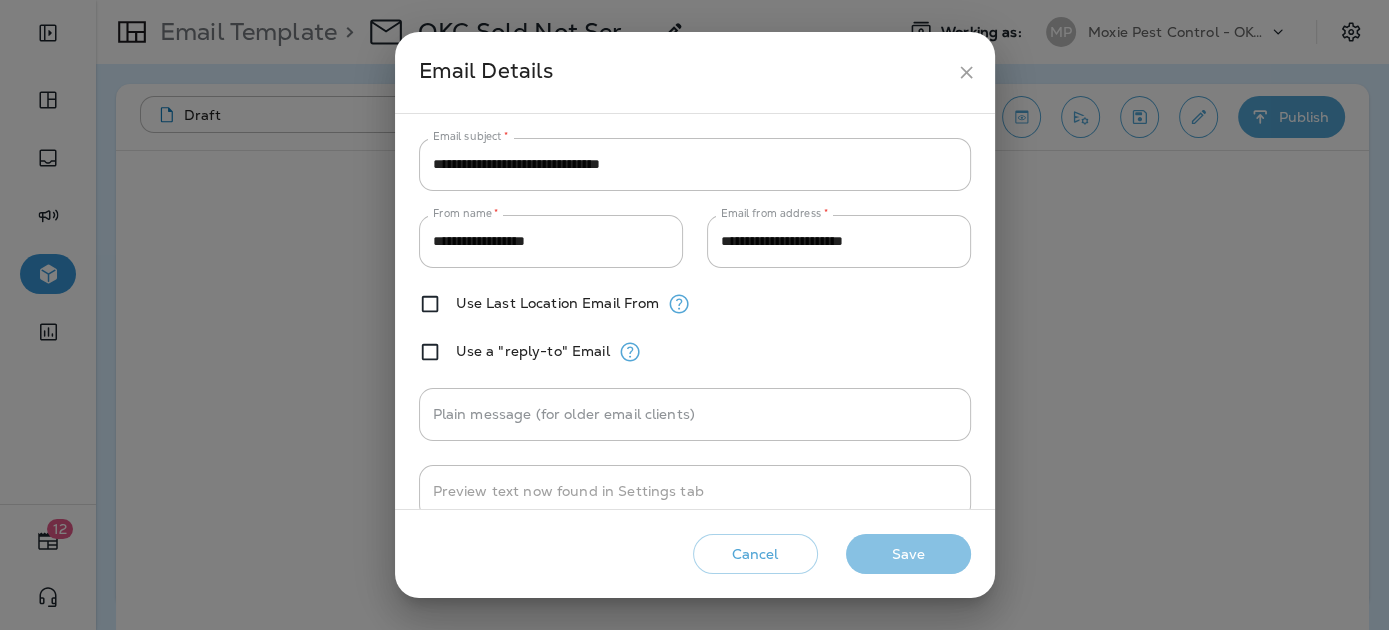 click on "Save" at bounding box center [908, 554] 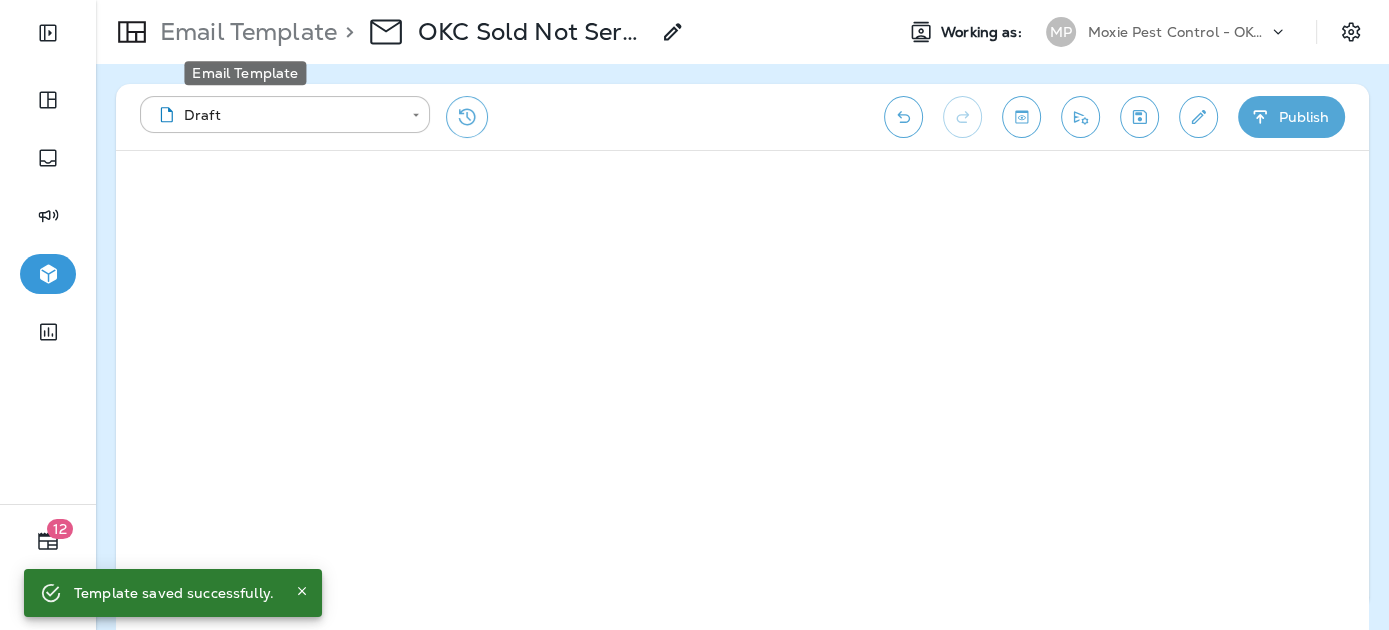 click on "Email Template" at bounding box center (244, 32) 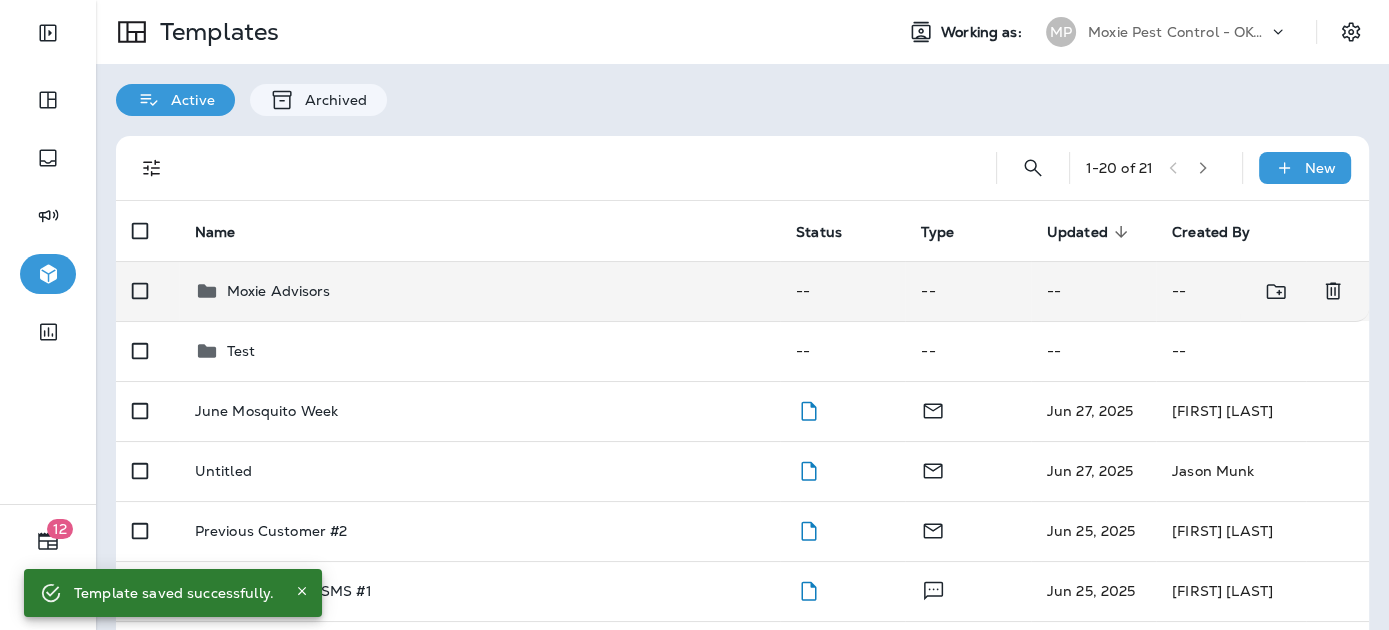 click on "Moxie Advisors" at bounding box center [279, 291] 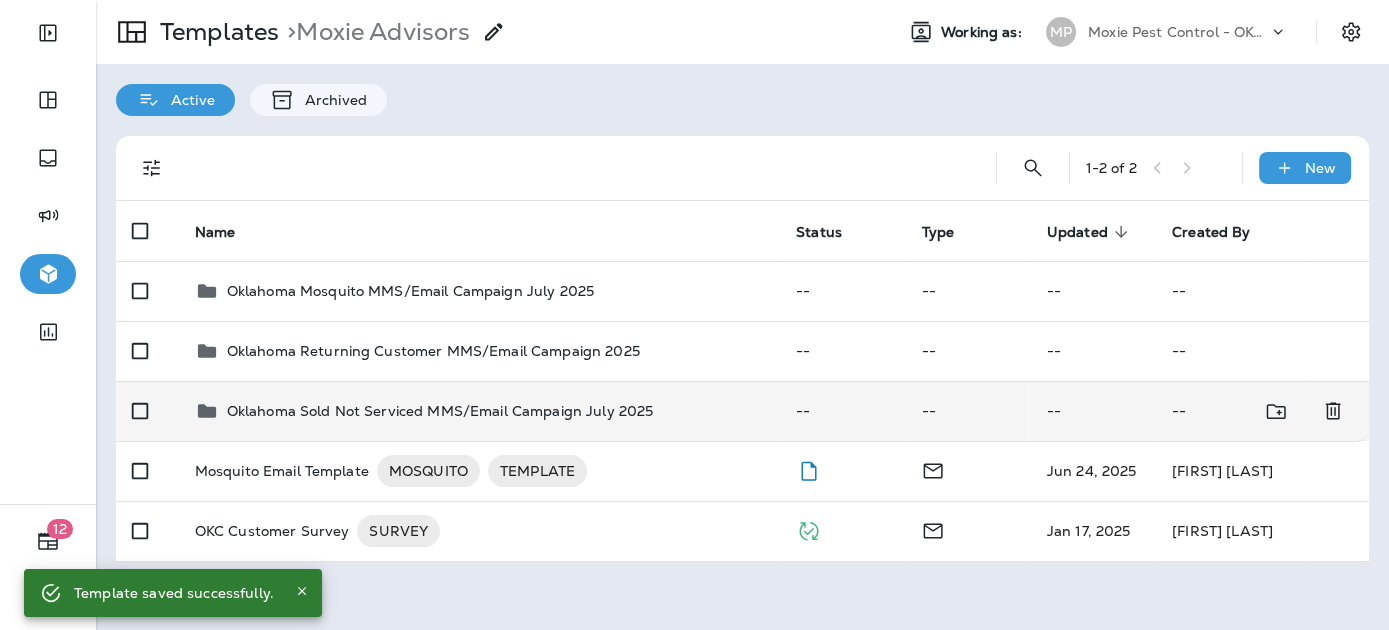 click on "Oklahoma Sold Not Serviced MMS/Email Campaign July 2025" at bounding box center (440, 411) 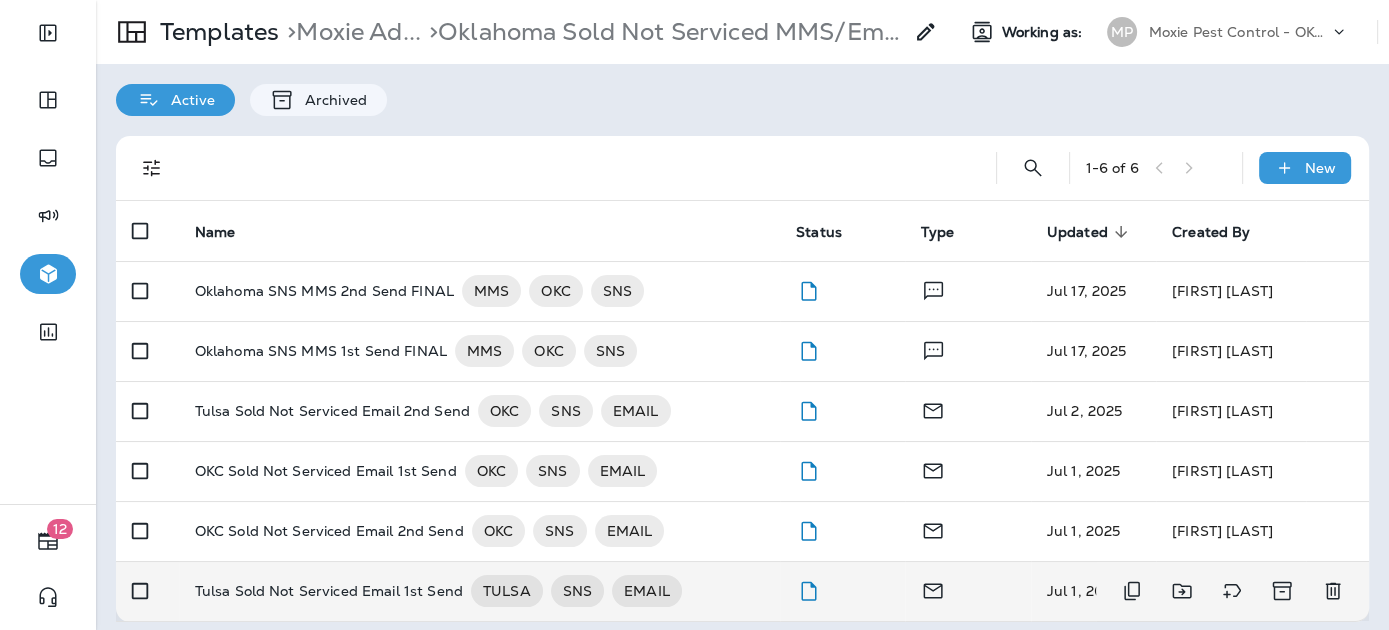 click on "Tulsa Sold Not Serviced Email 1st Send" at bounding box center [329, 591] 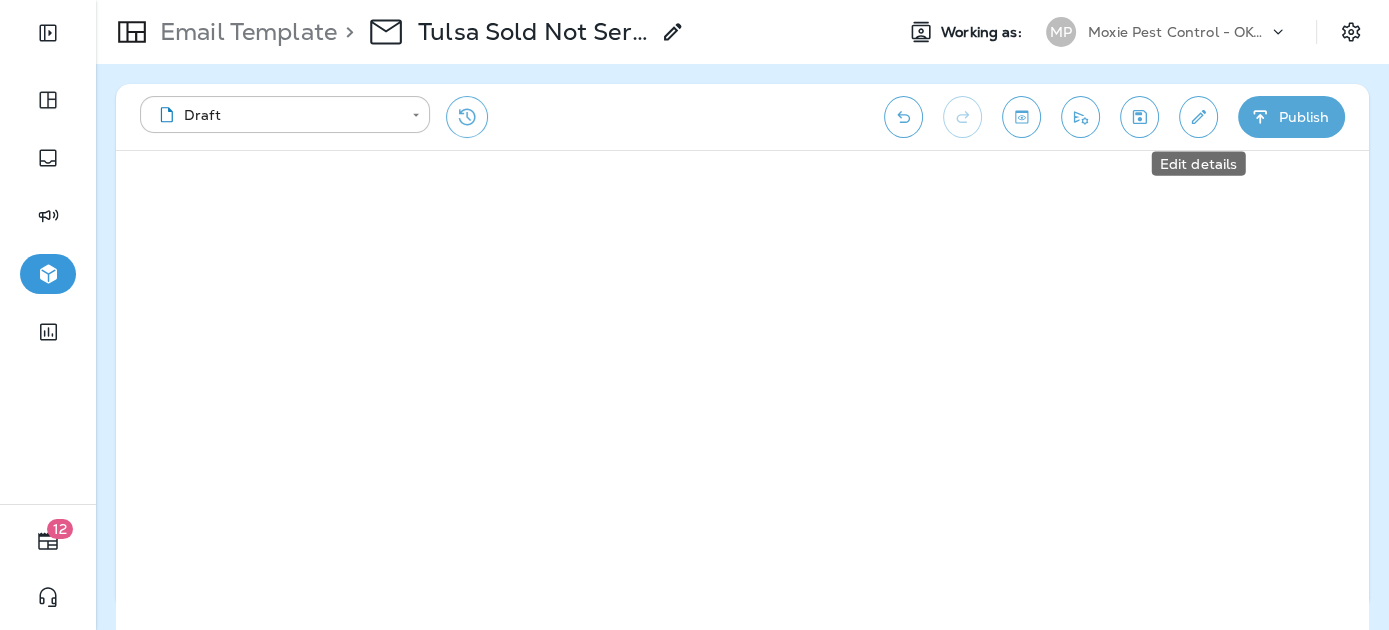 click 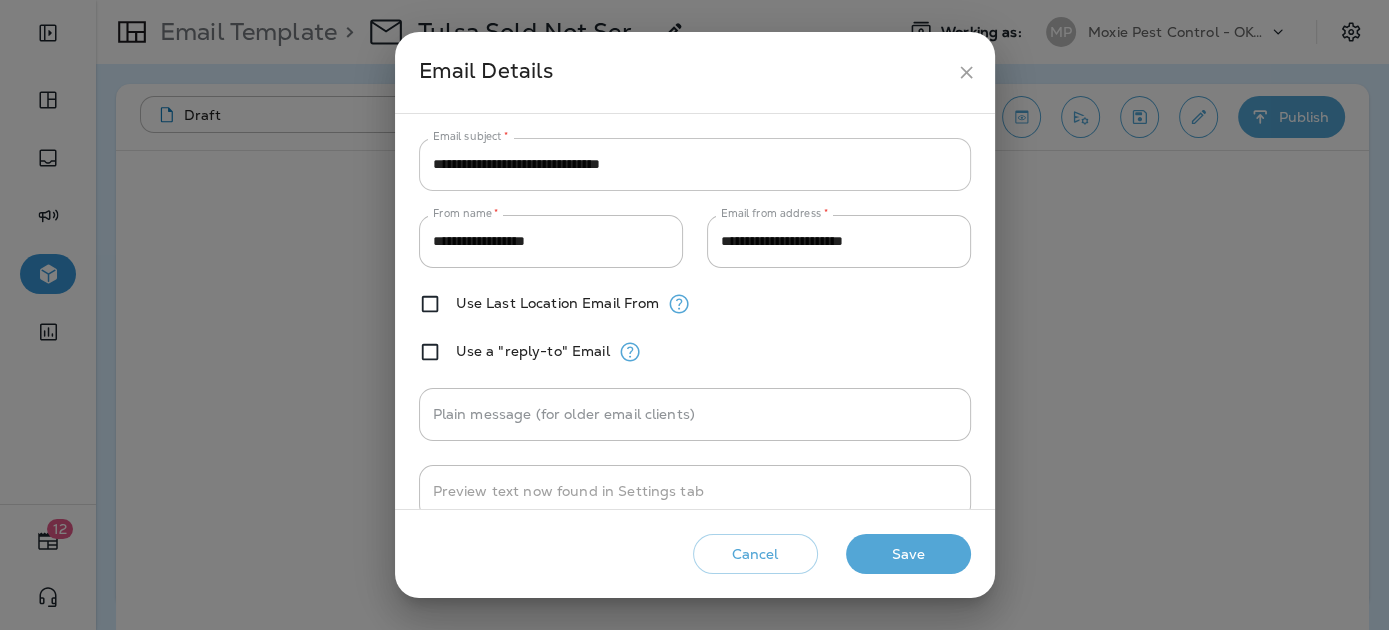 click on "**********" at bounding box center (695, 164) 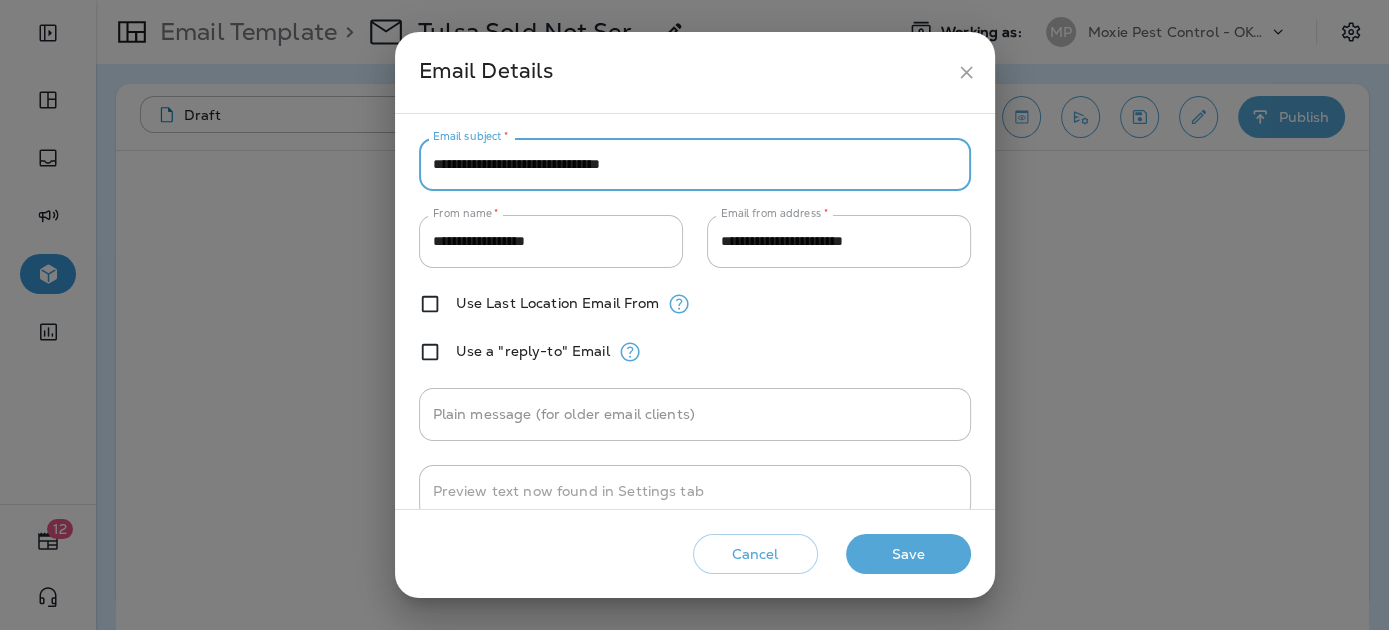 click on "**********" at bounding box center [695, 164] 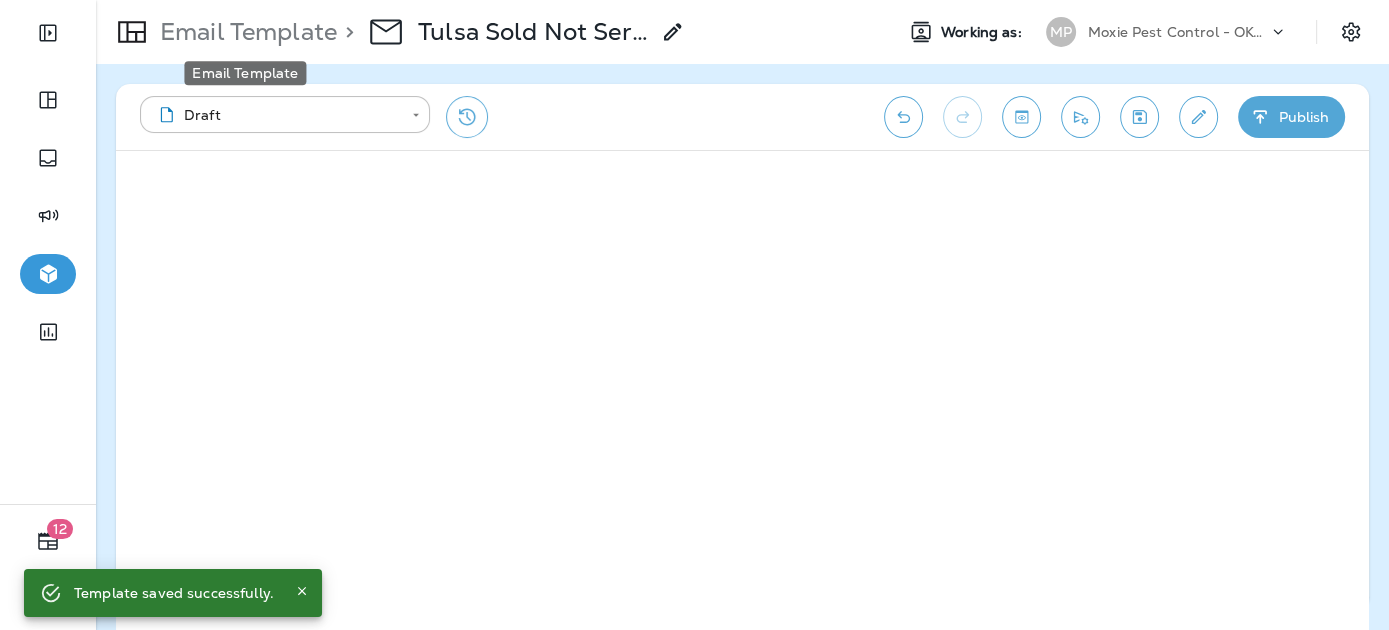 click on "Email Template" at bounding box center [244, 32] 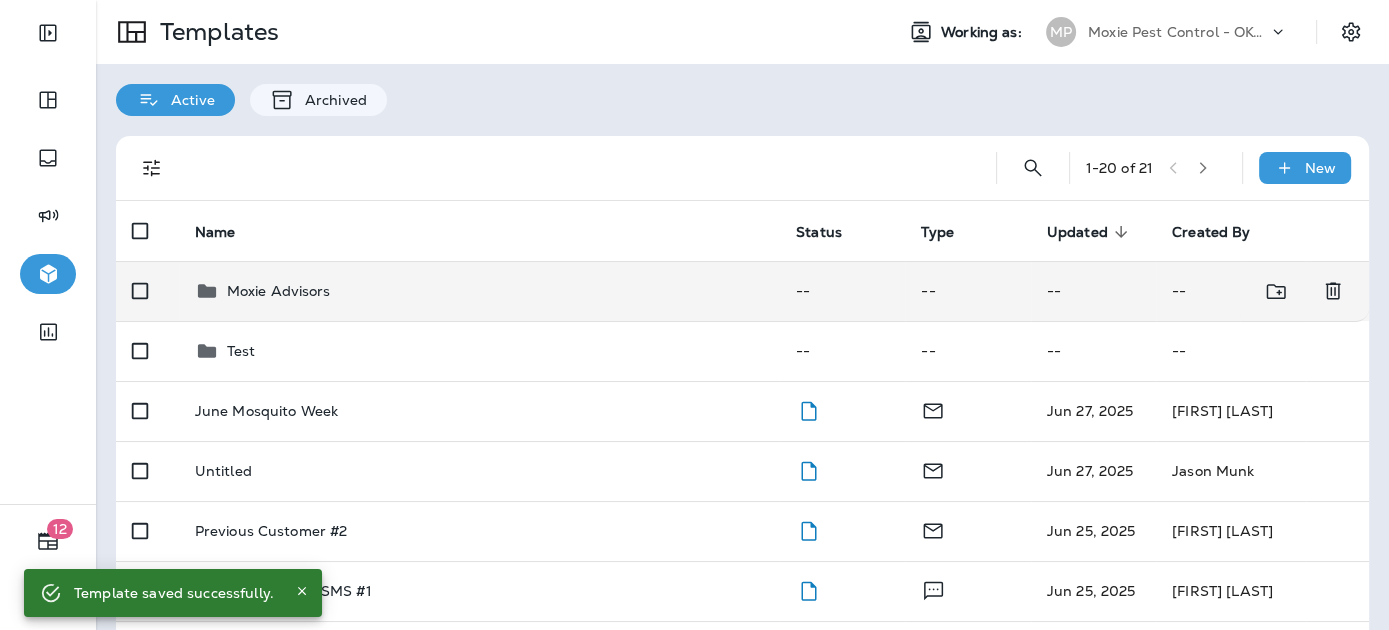 click on "Moxie Advisors" at bounding box center (279, 291) 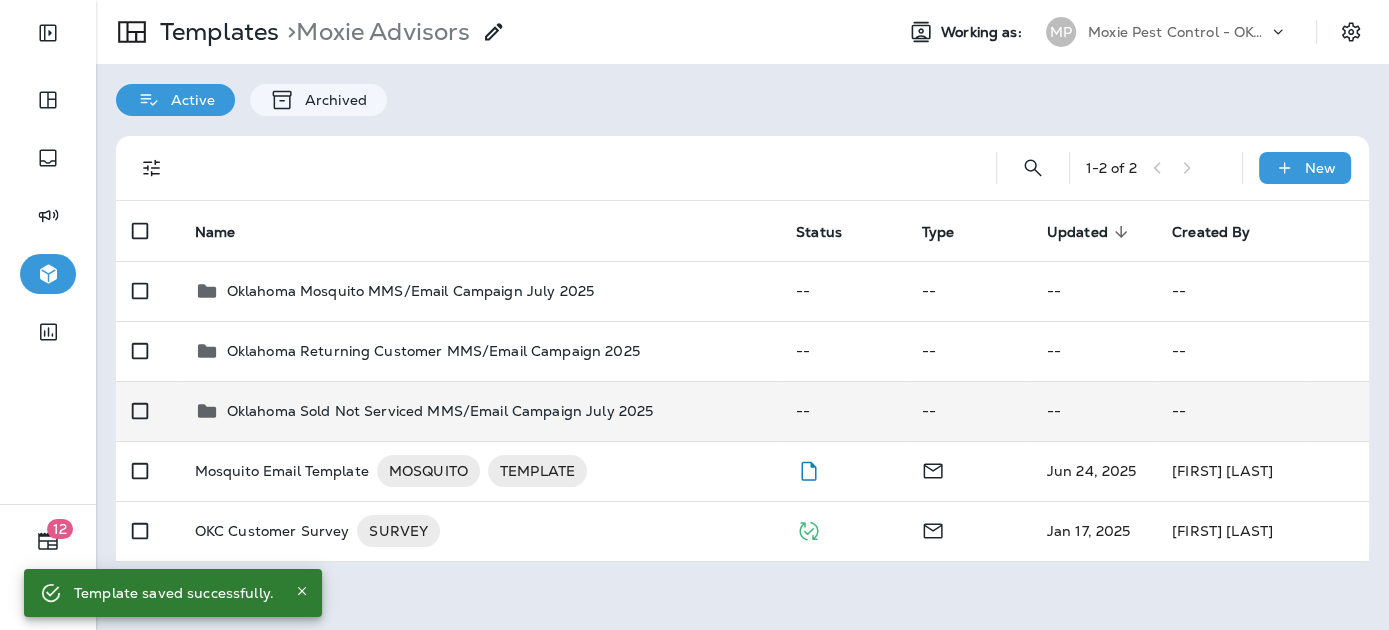 click on "Oklahoma Sold Not Serviced MMS/Email Campaign July 2025" at bounding box center [440, 411] 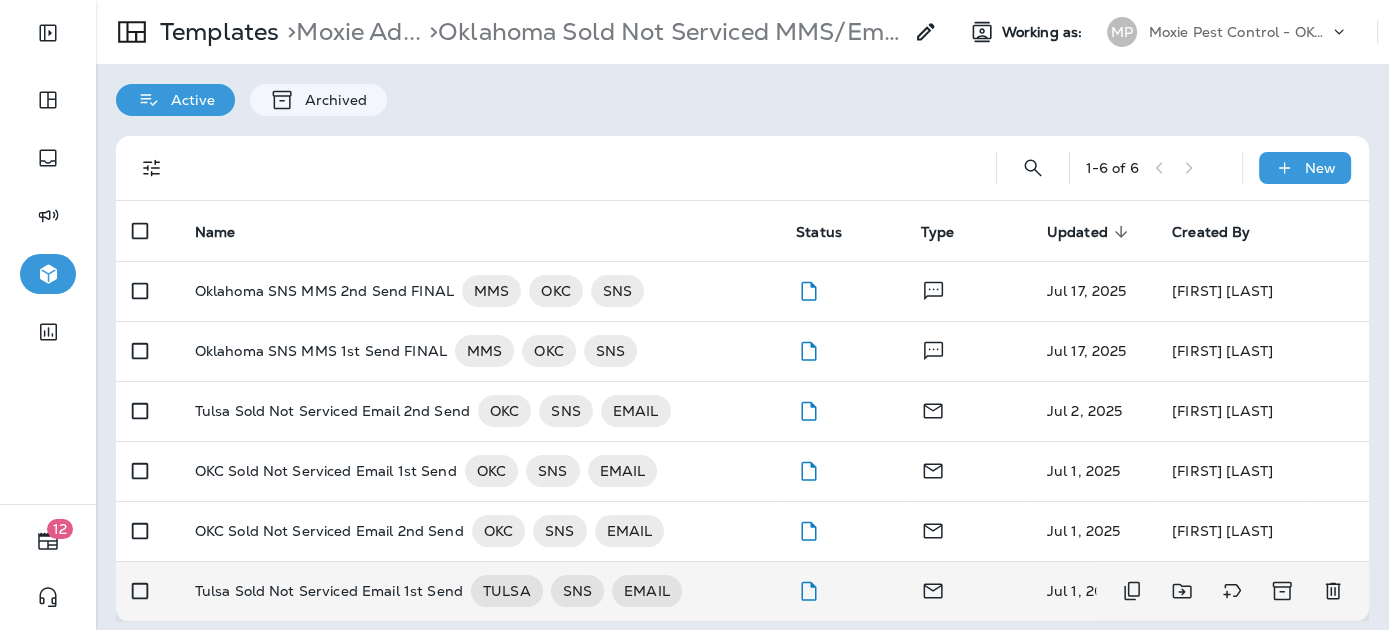 scroll, scrollTop: 12, scrollLeft: 0, axis: vertical 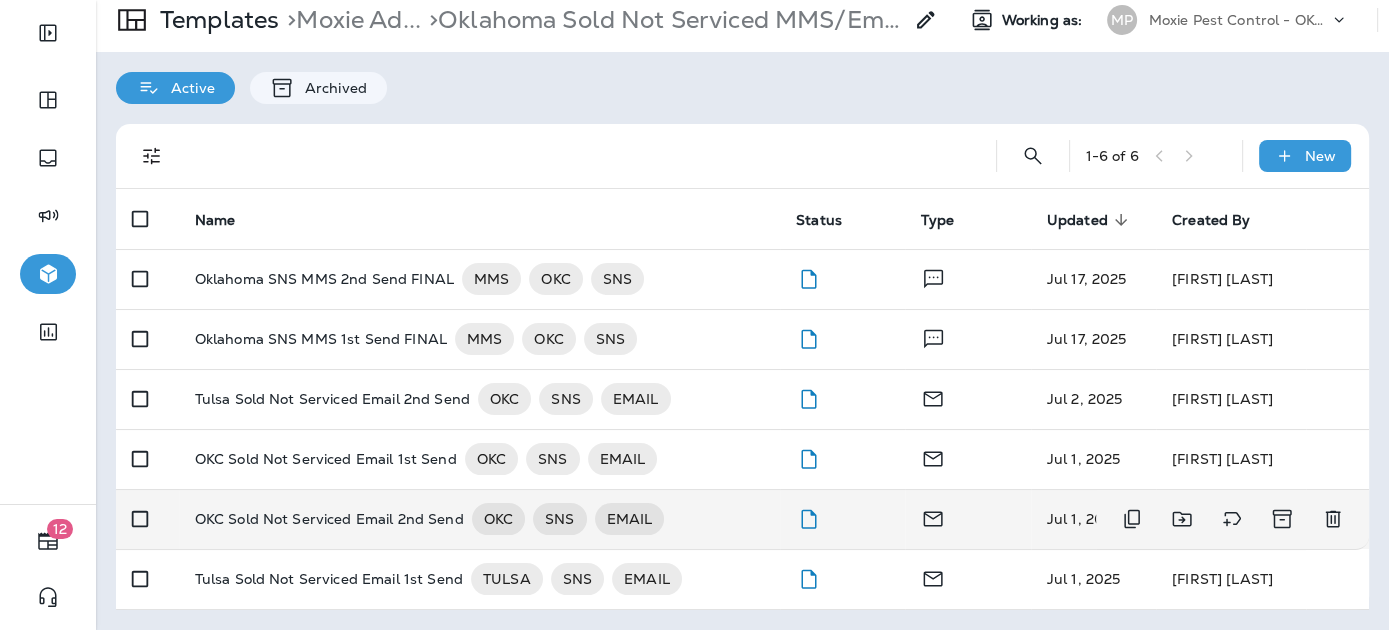 click on "OKC Sold Not Serviced Email 2nd Send" at bounding box center [329, 519] 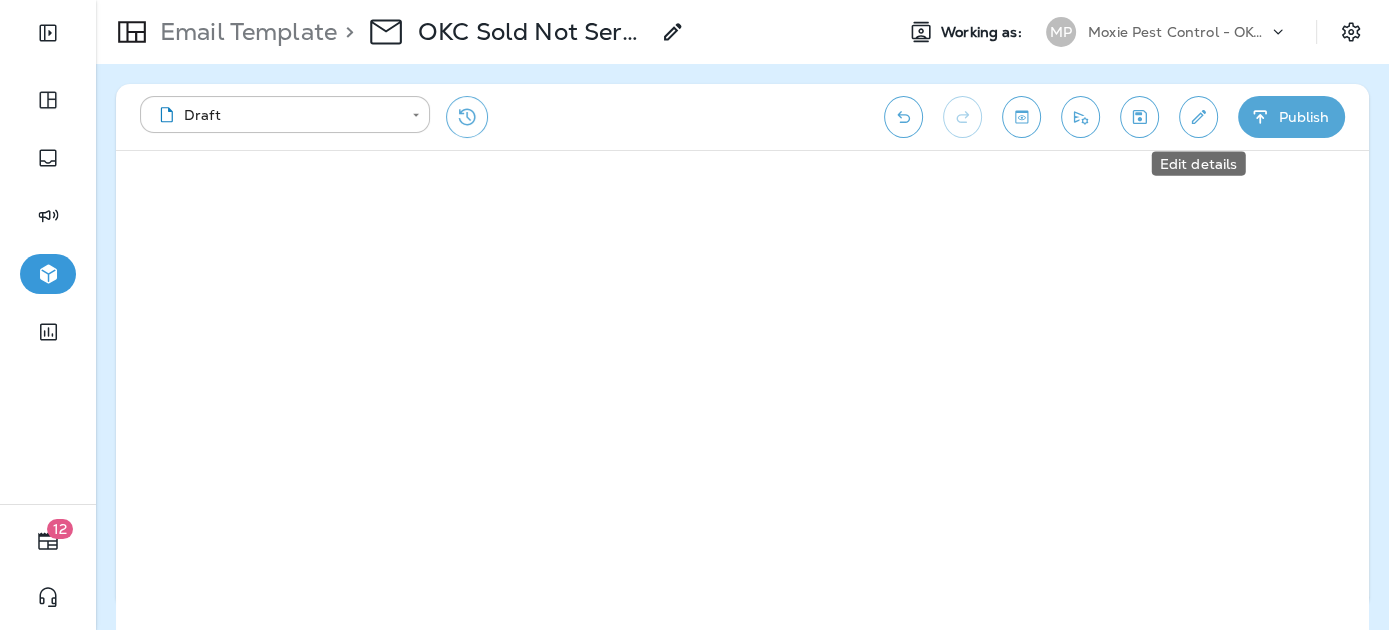 click 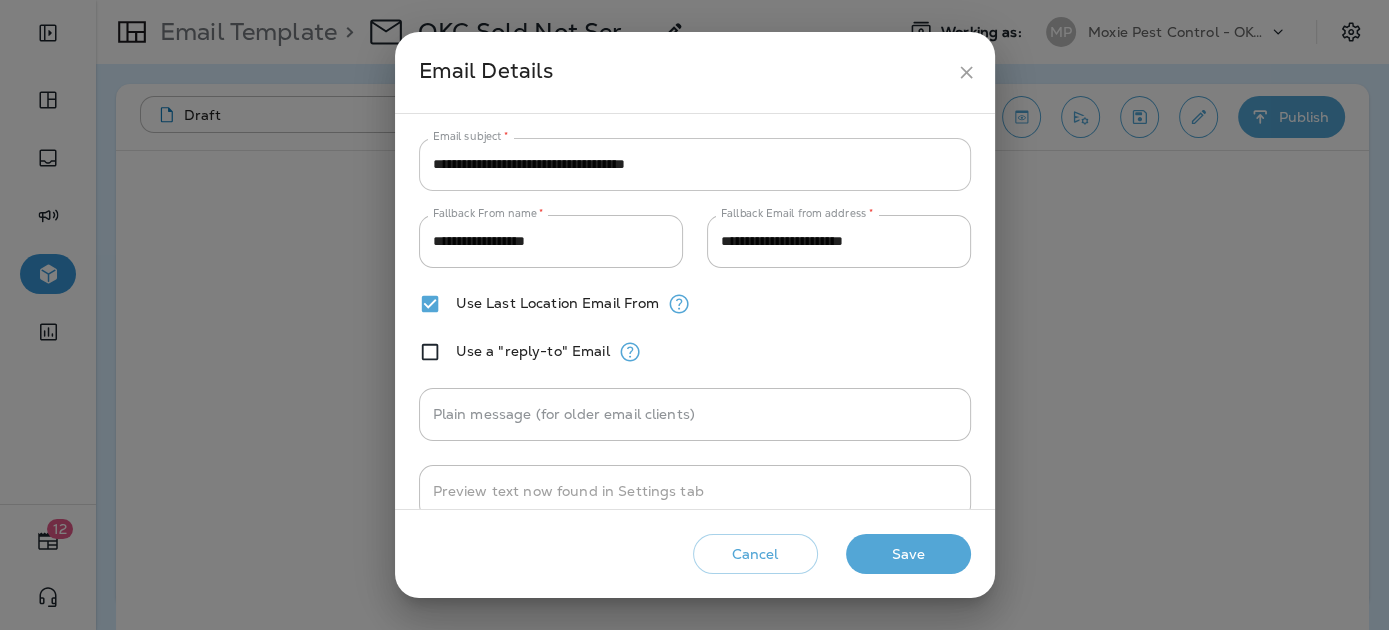 click on "**********" at bounding box center [695, 164] 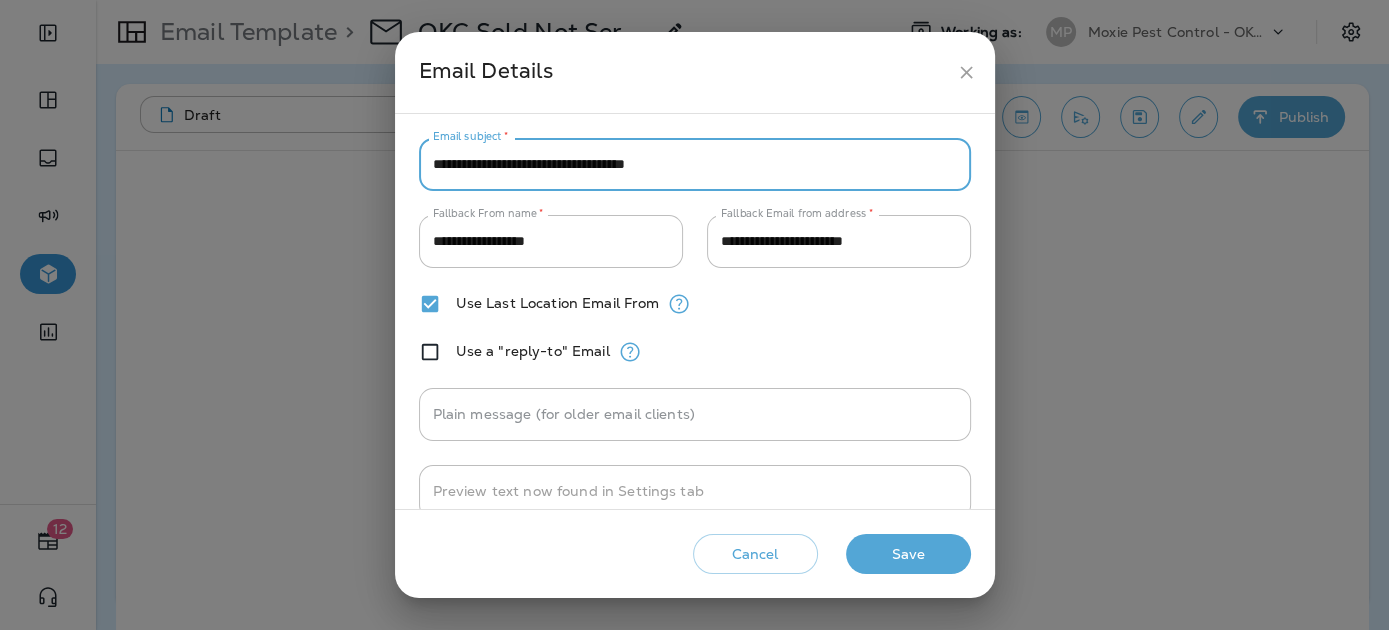 click on "**********" at bounding box center (695, 164) 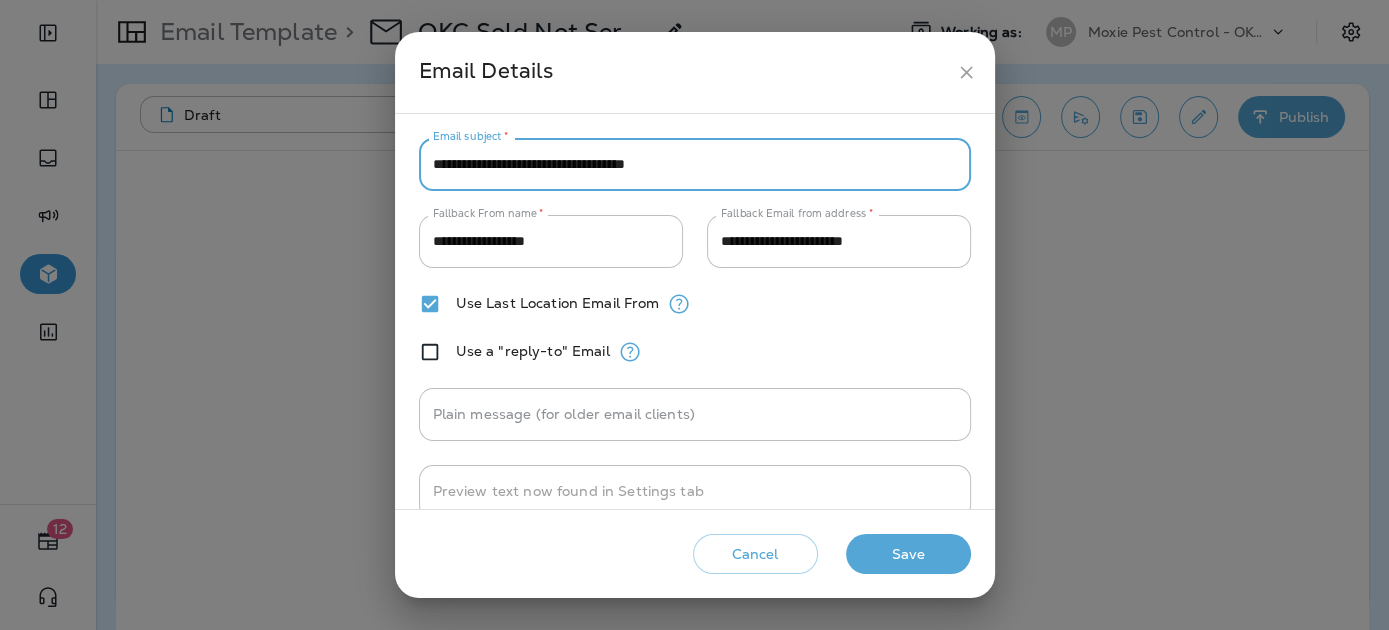 click on "**********" at bounding box center [695, 164] 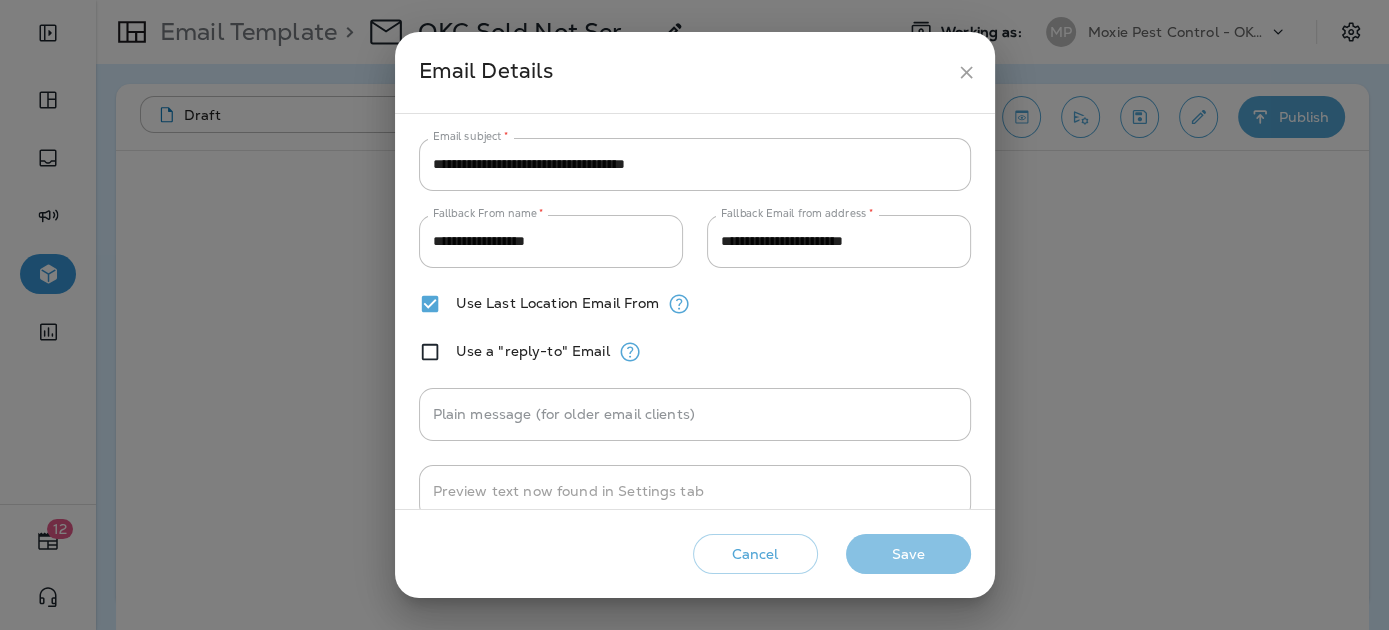 click on "Save" at bounding box center [908, 554] 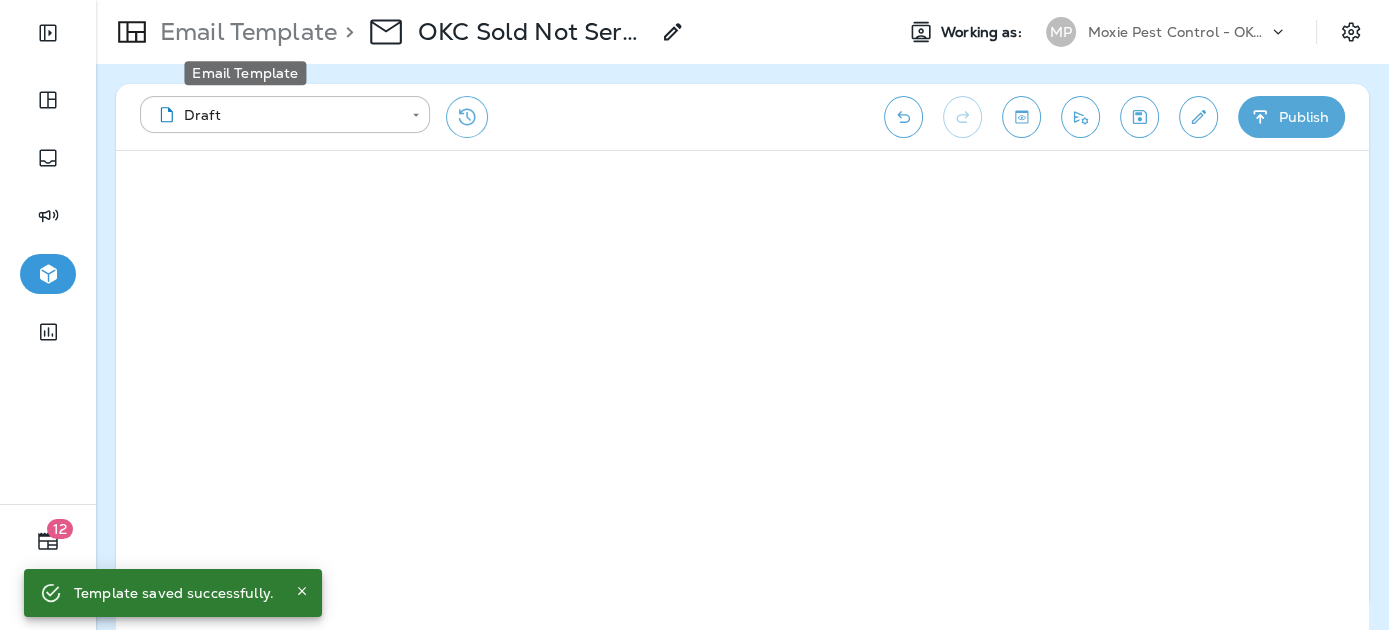 click on "Email Template" at bounding box center [244, 32] 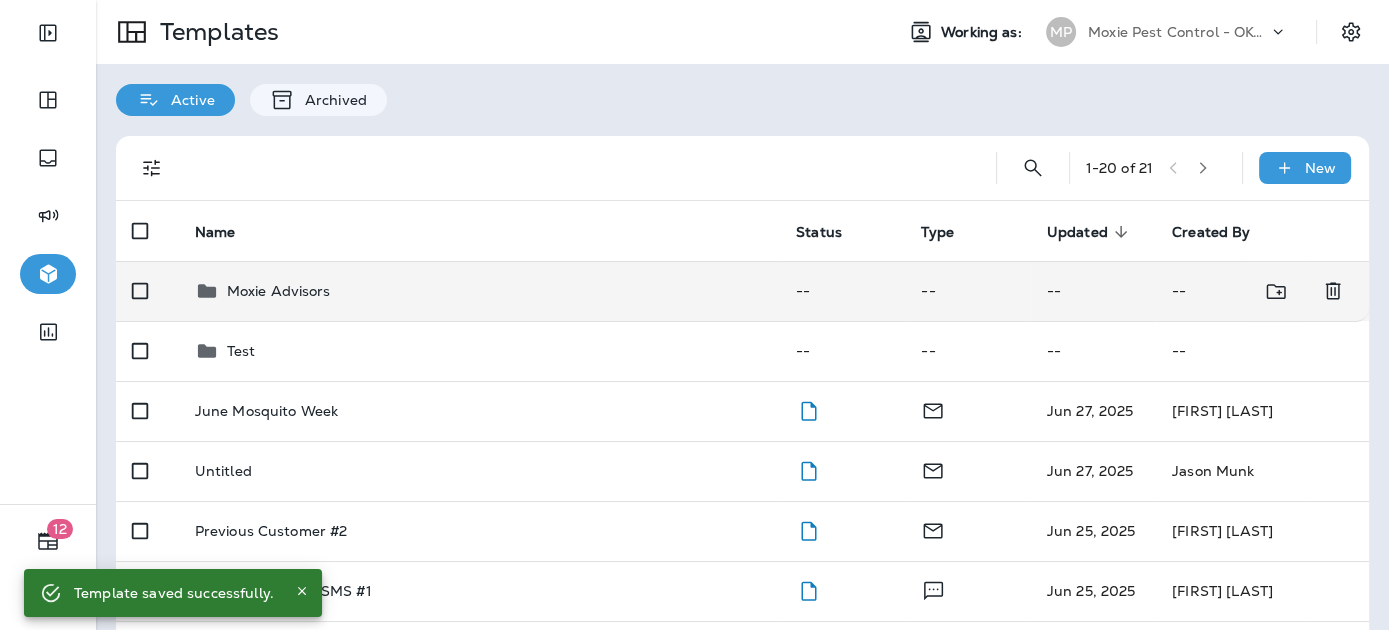 click on "Moxie Advisors" at bounding box center [279, 291] 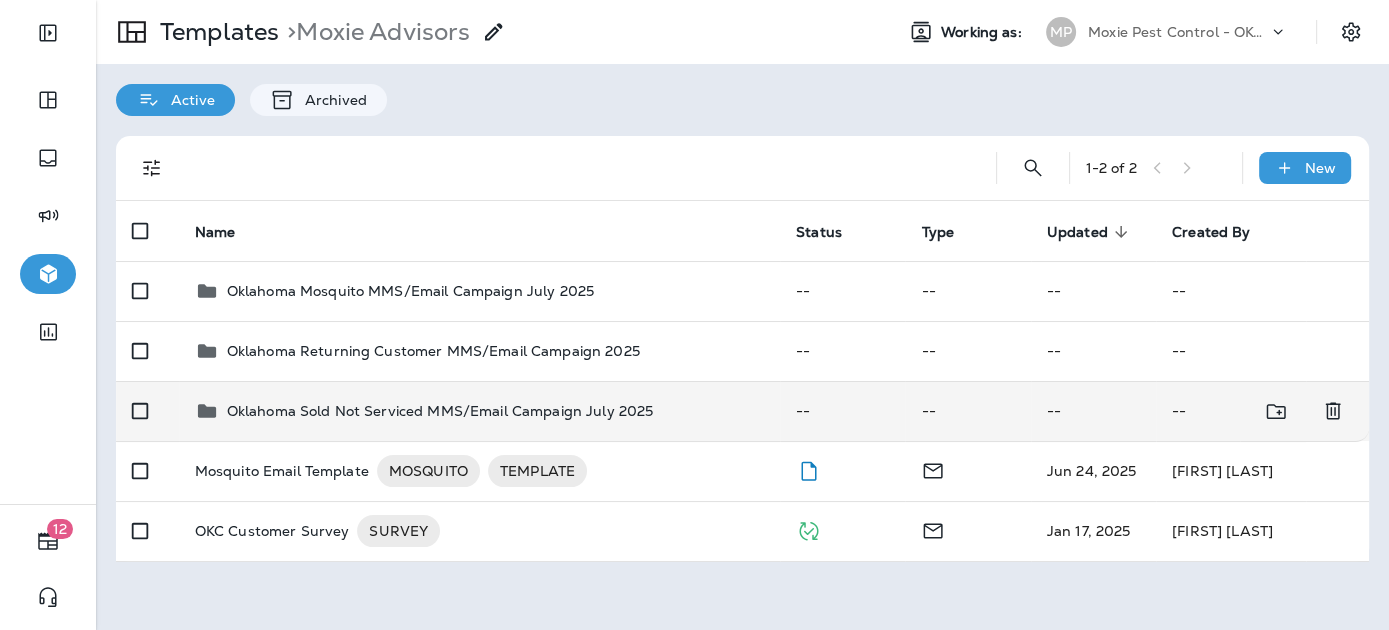 click on "Oklahoma Sold Not Serviced MMS/Email Campaign July 2025" at bounding box center [440, 411] 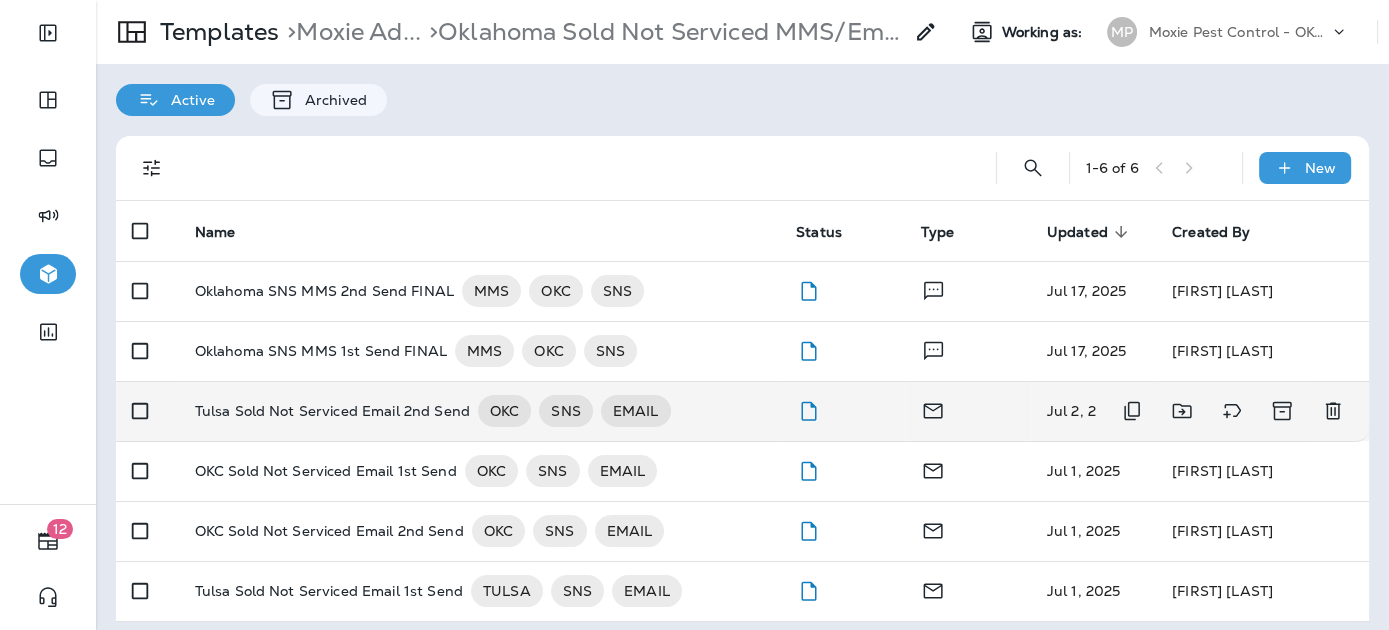 click on "Tulsa Sold Not Serviced Email 2nd Send" at bounding box center (332, 411) 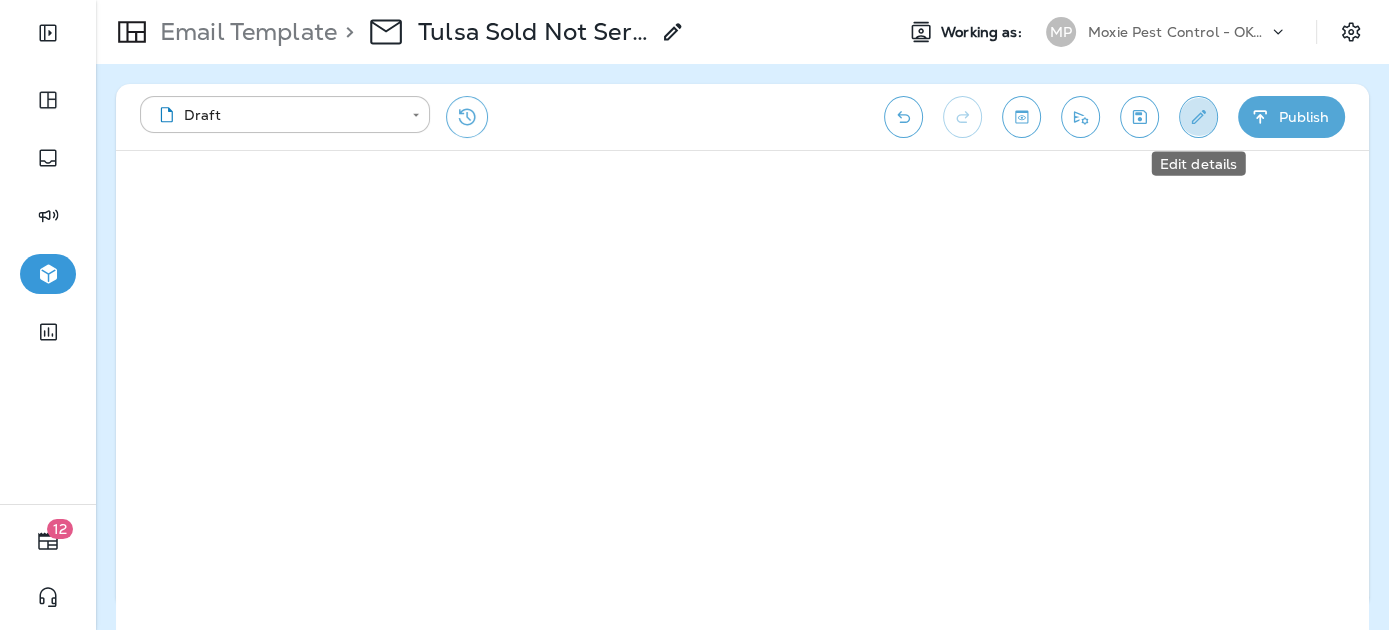 click 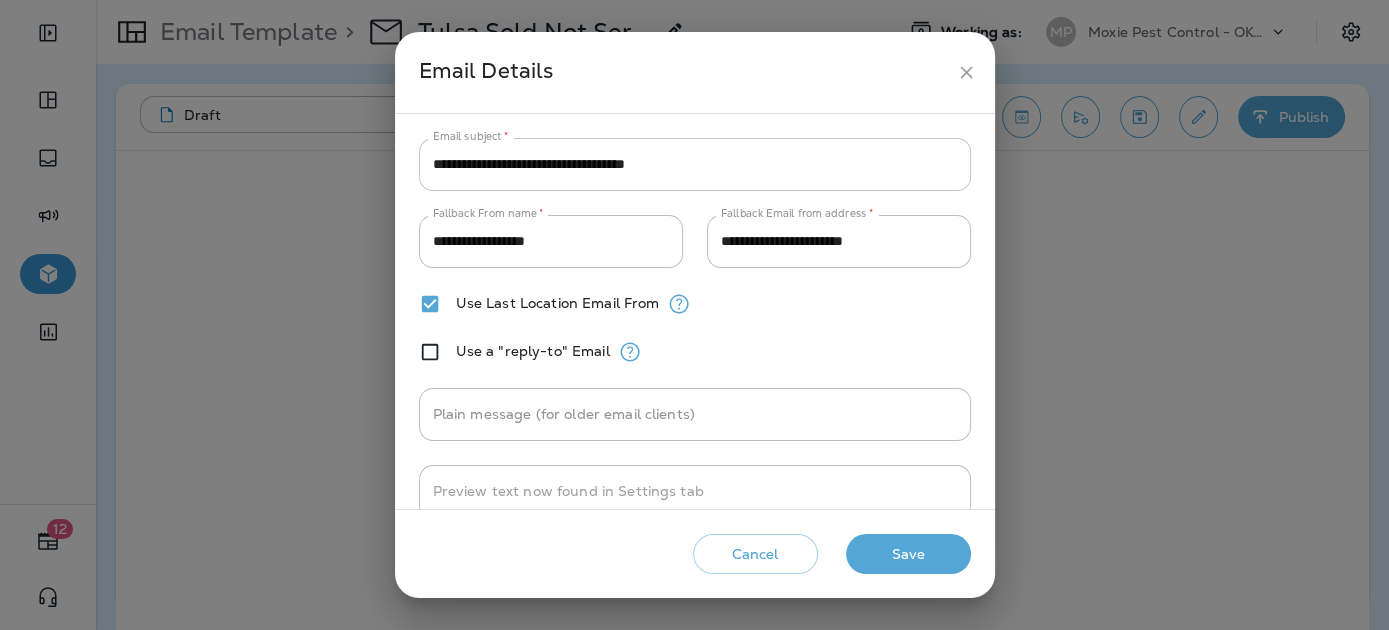 click on "**********" at bounding box center (695, 164) 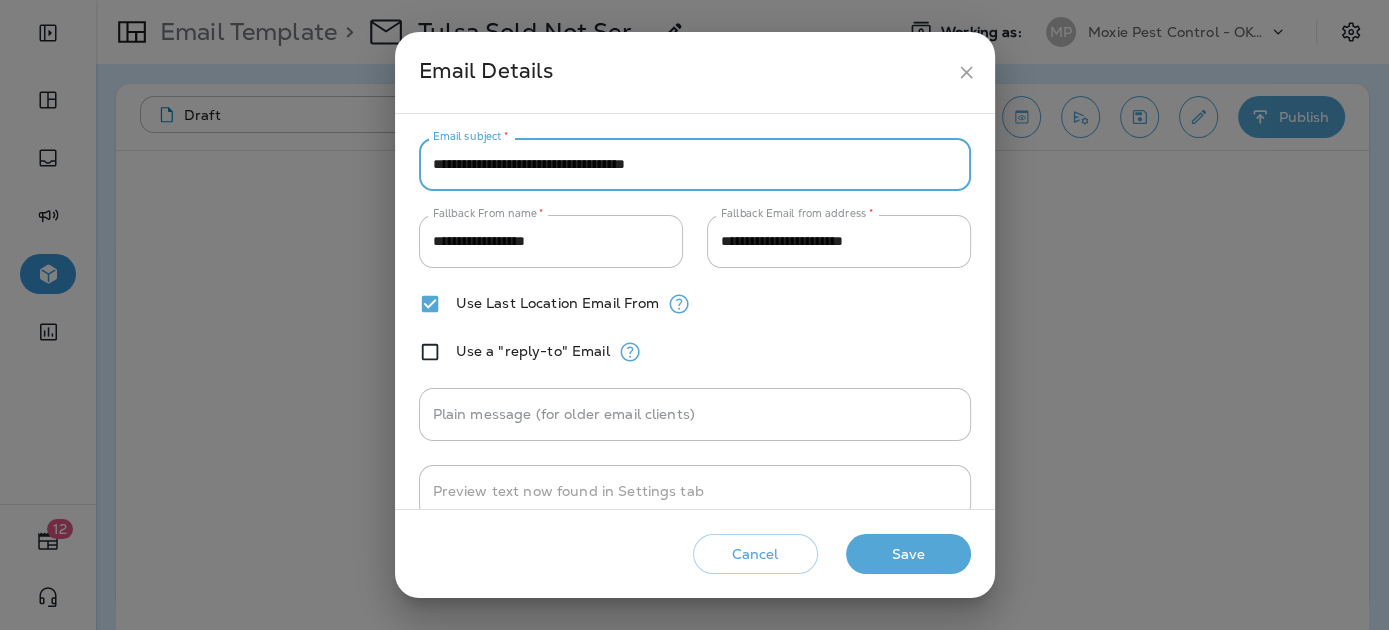 click on "**********" at bounding box center [695, 164] 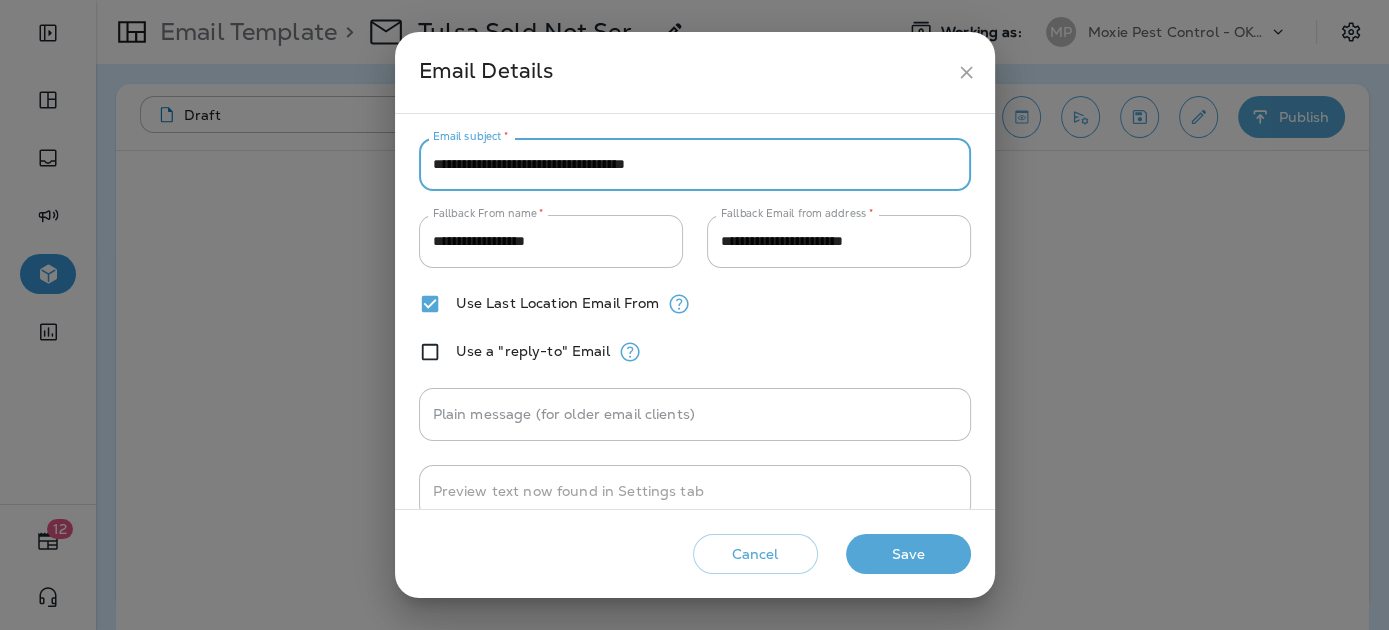 click on "**********" at bounding box center (695, 164) 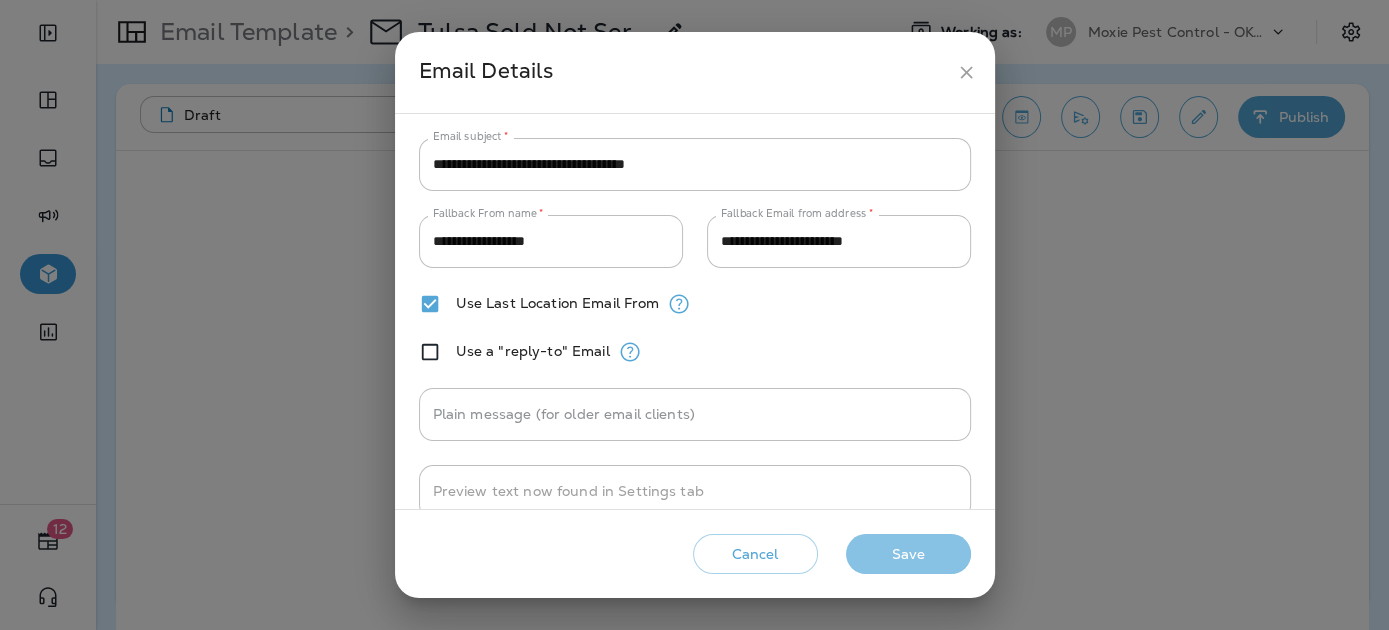 click on "Save" at bounding box center (908, 554) 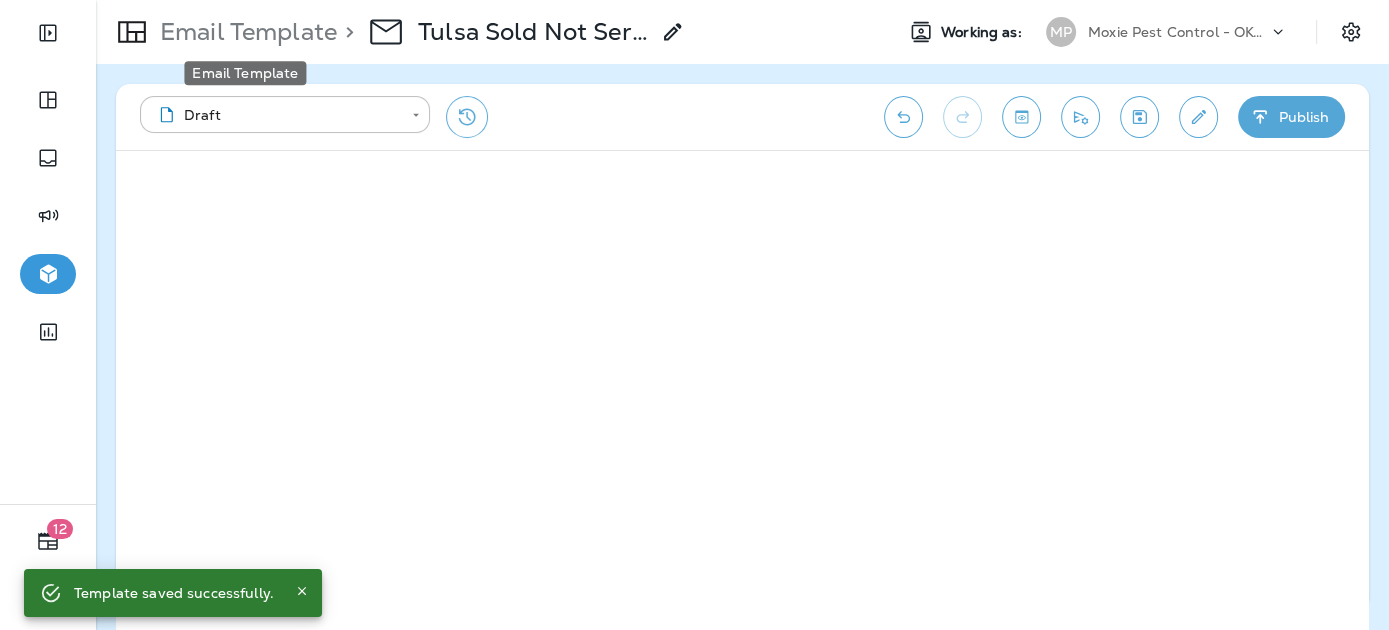 click on "Email Template" at bounding box center [244, 32] 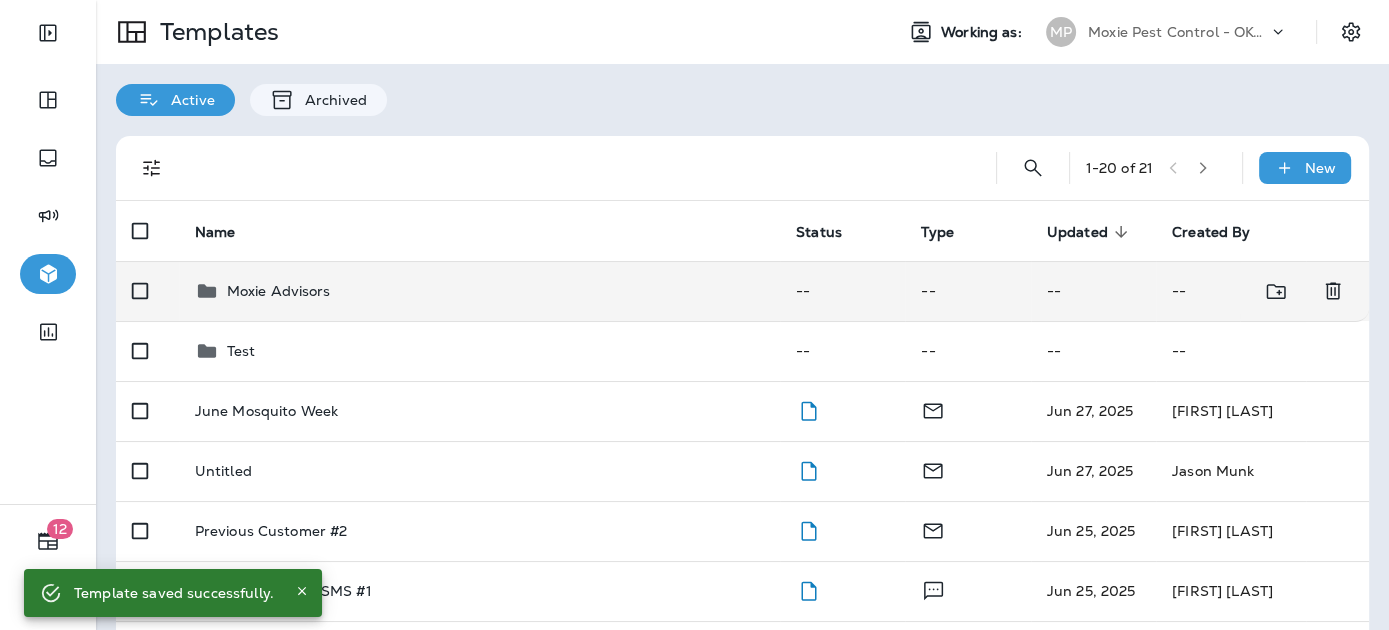 click on "Moxie Advisors" at bounding box center (479, 291) 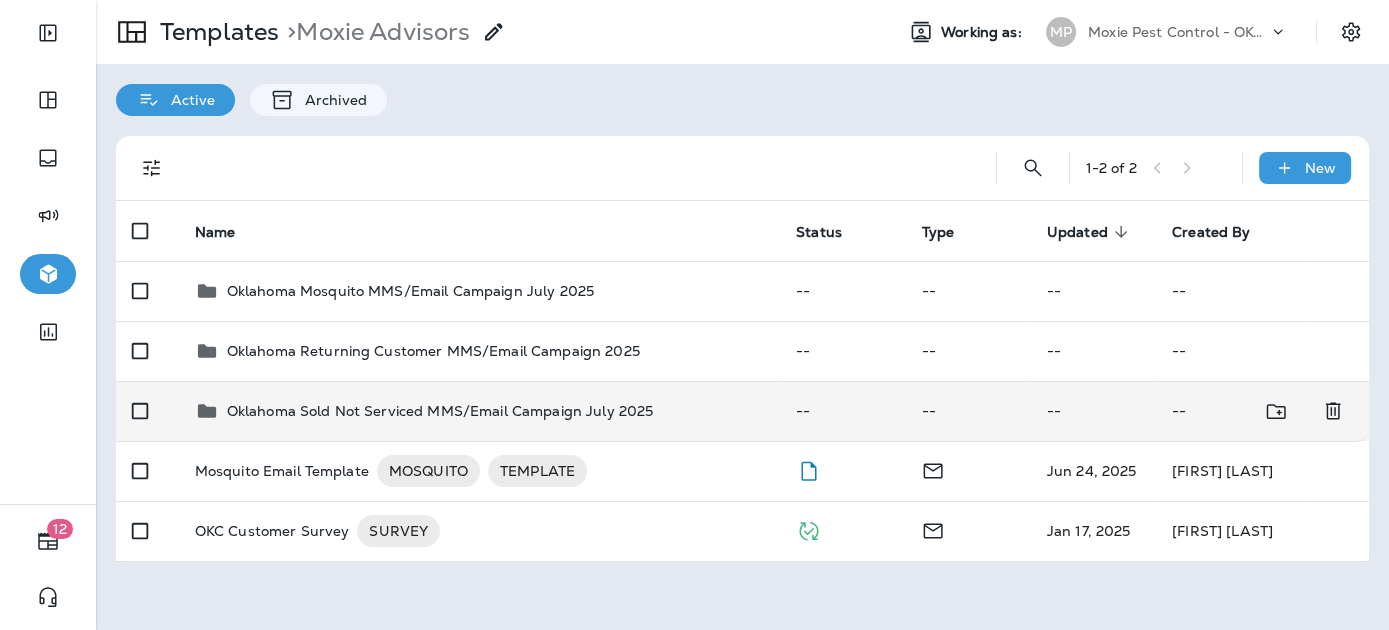 click on "Oklahoma Sold Not Serviced MMS/Email Campaign July 2025" at bounding box center [440, 411] 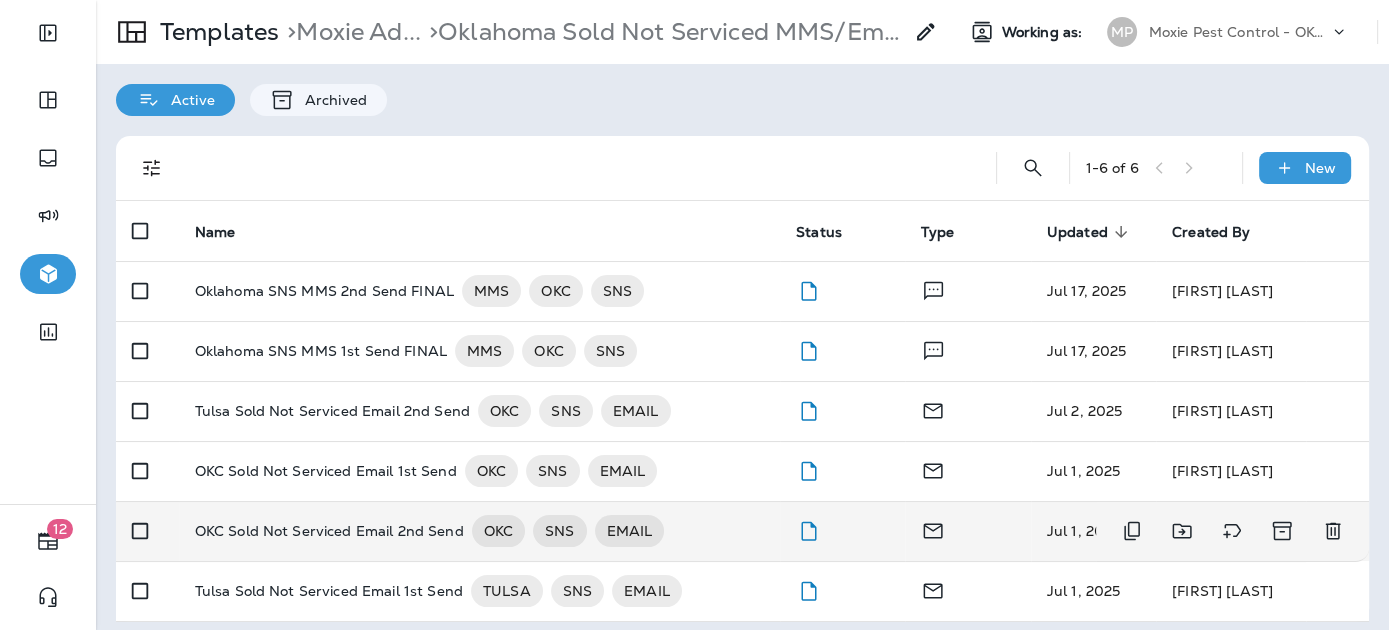click on "OKC Sold Not Serviced Email 2nd Send" at bounding box center (329, 531) 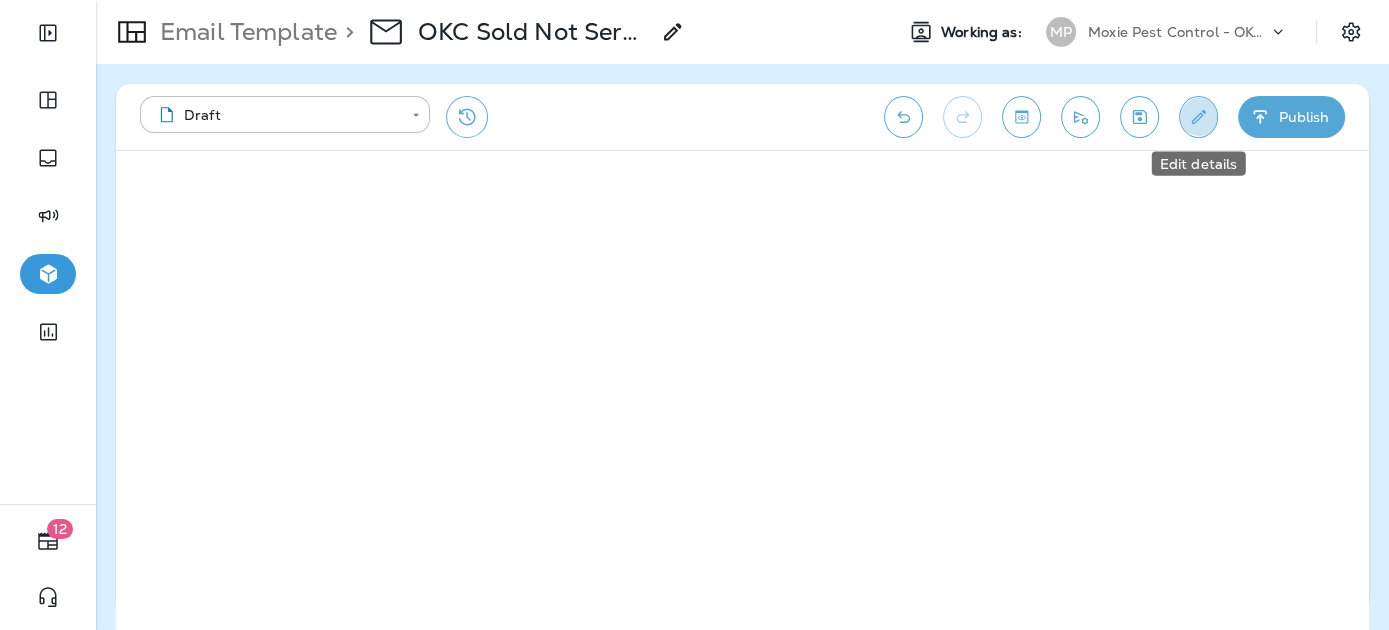 click 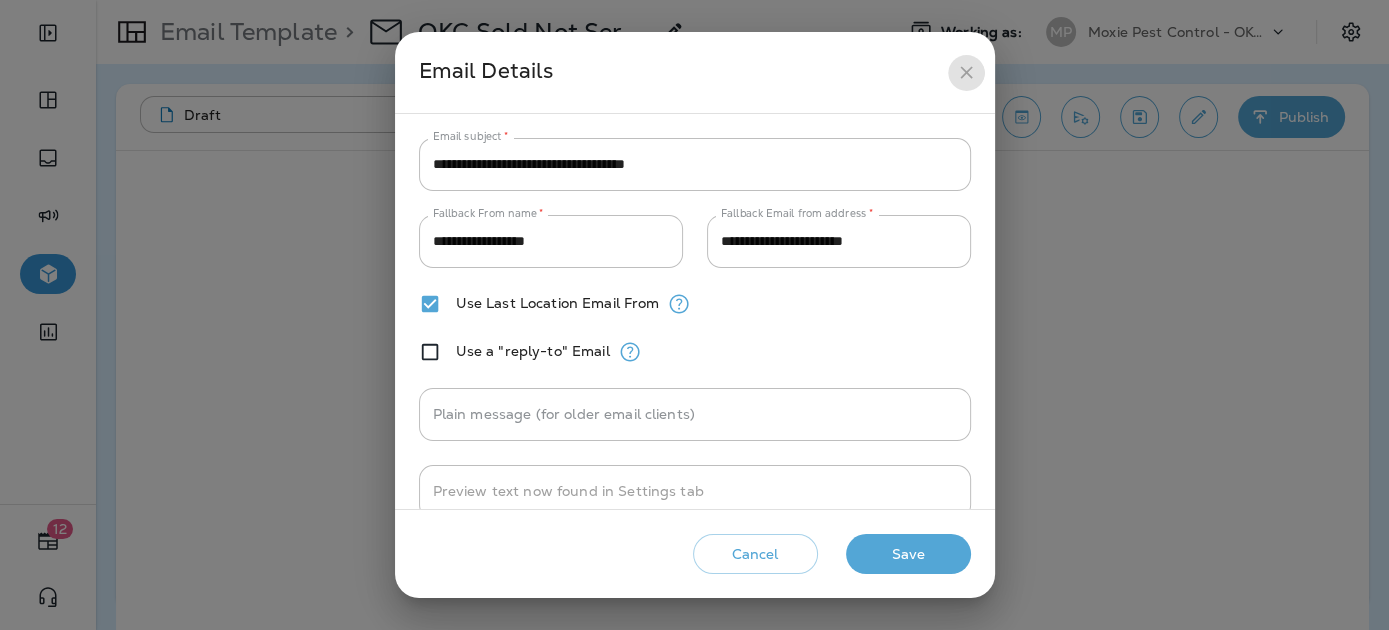 click 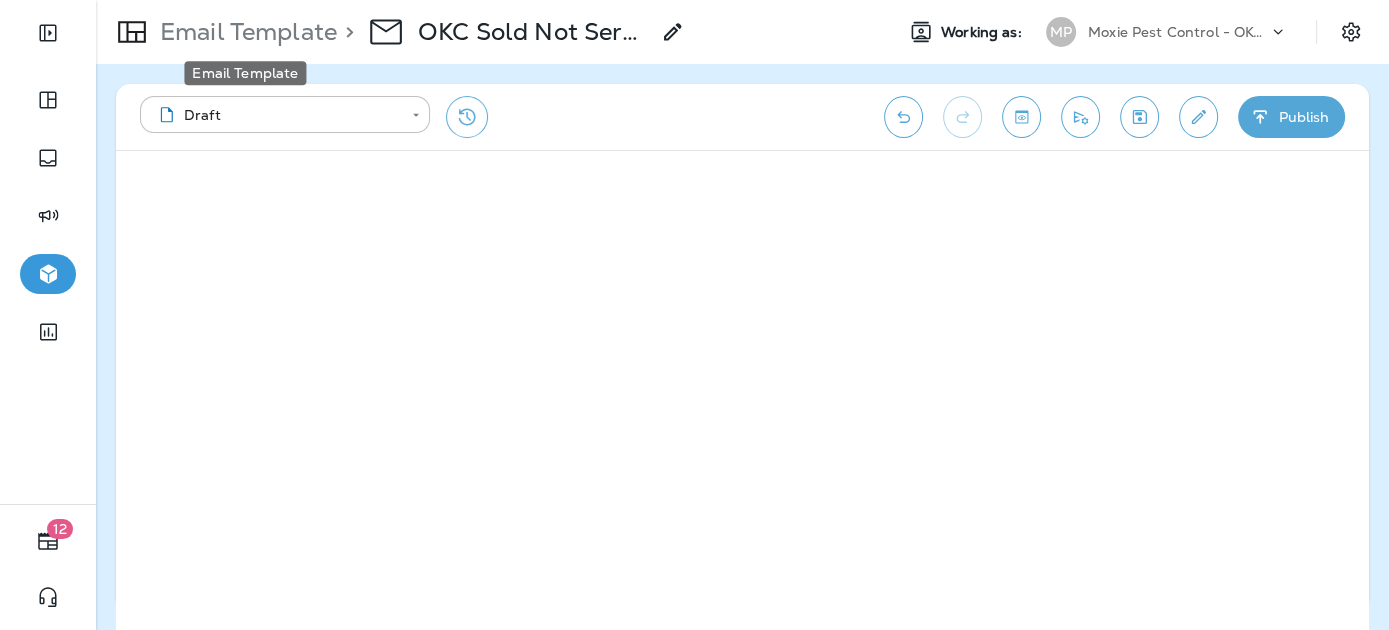 click on "Email Template" at bounding box center (244, 32) 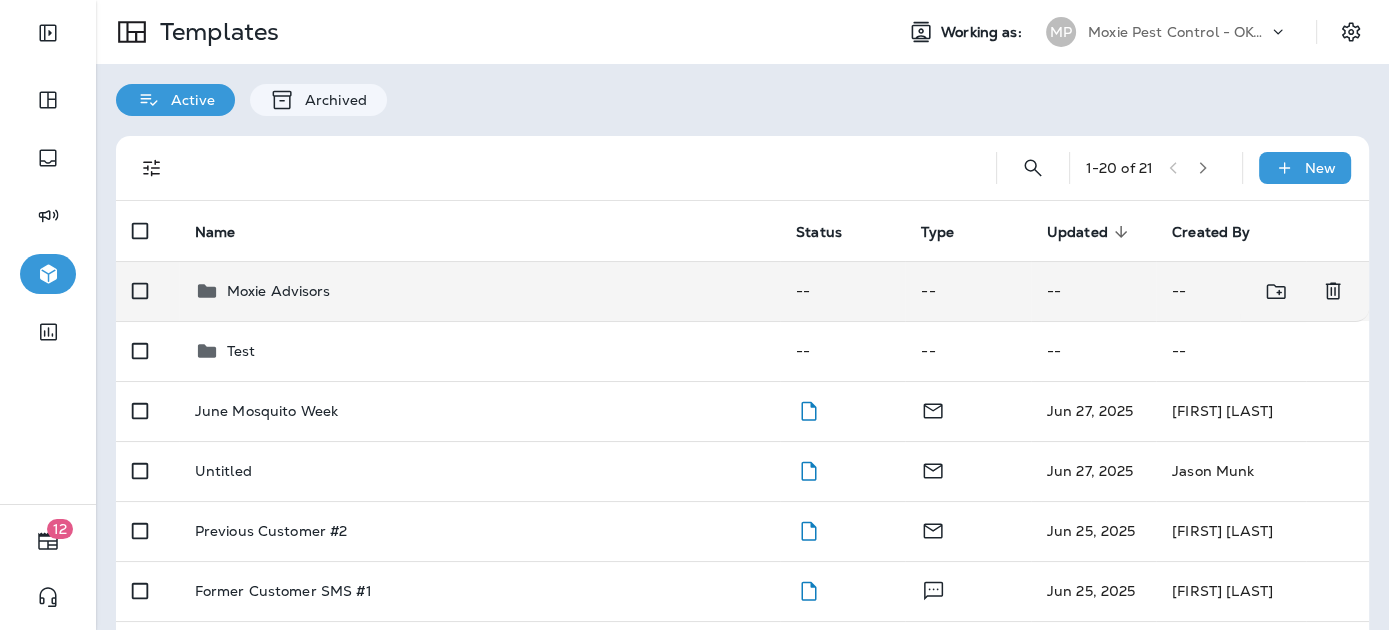 click on "Moxie Advisors" at bounding box center [279, 291] 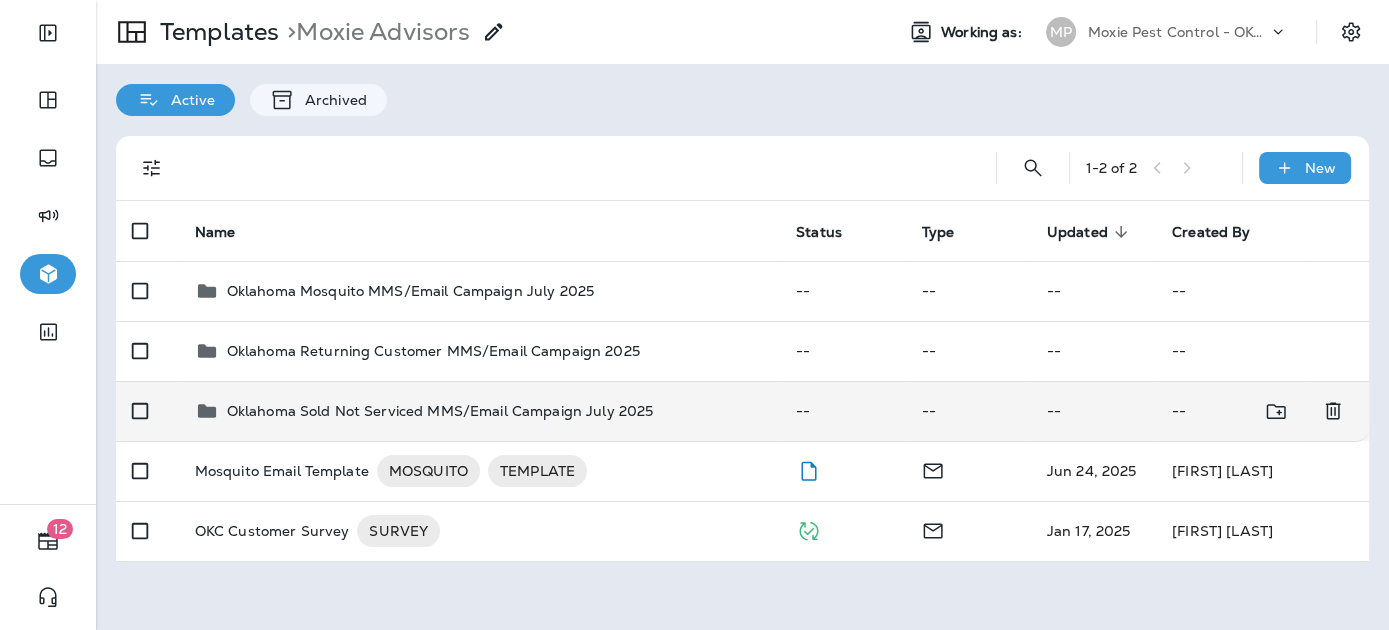click on "Oklahoma Sold Not Serviced MMS/Email Campaign July 2025" at bounding box center [440, 411] 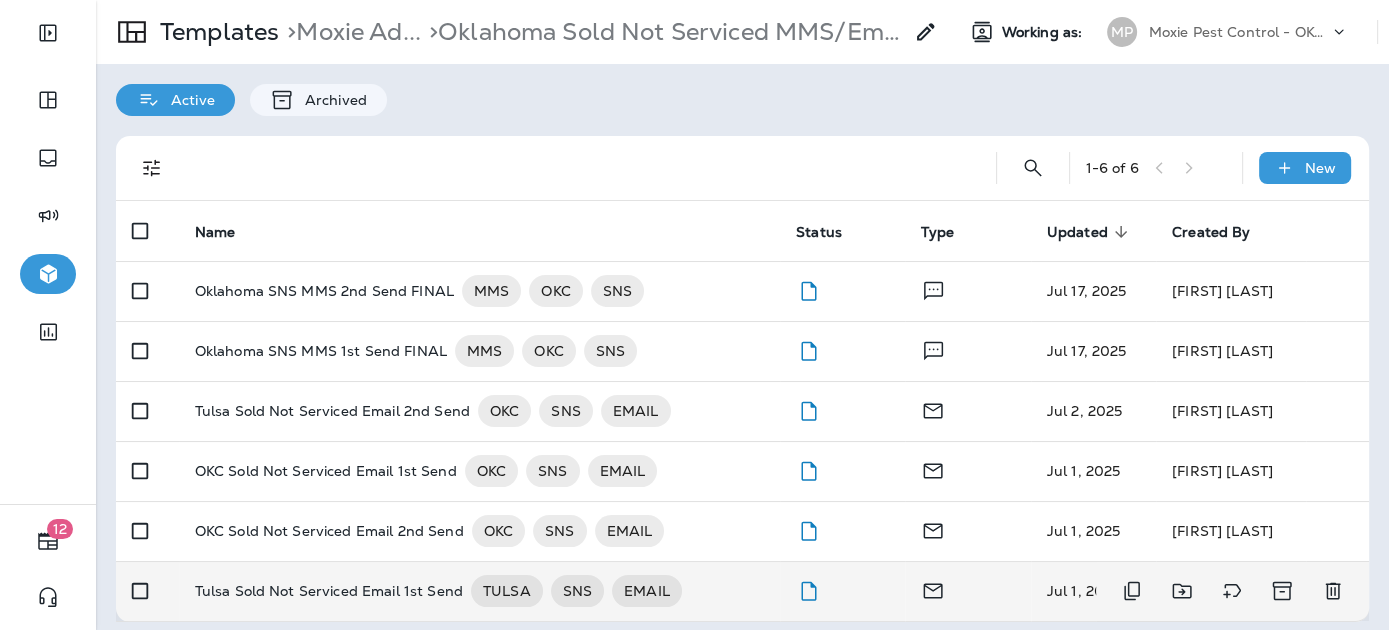 click on "Tulsa Sold Not Serviced Email 1st Send" at bounding box center [329, 591] 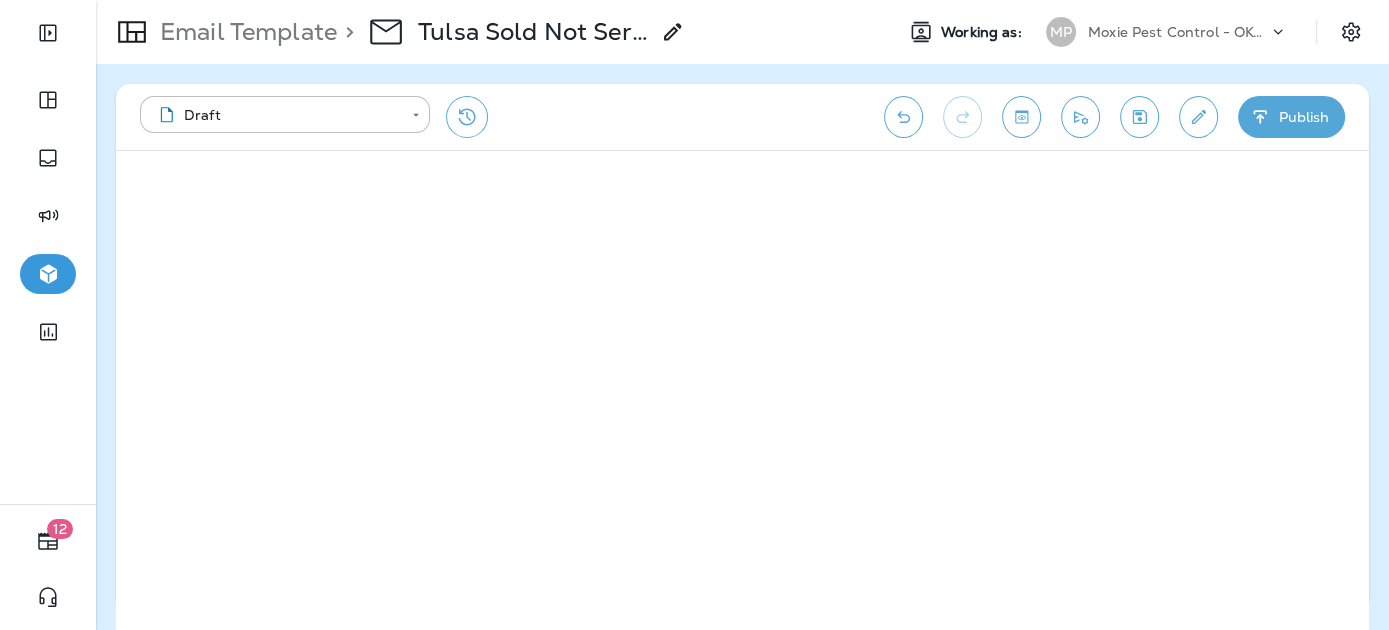 click at bounding box center (1198, 117) 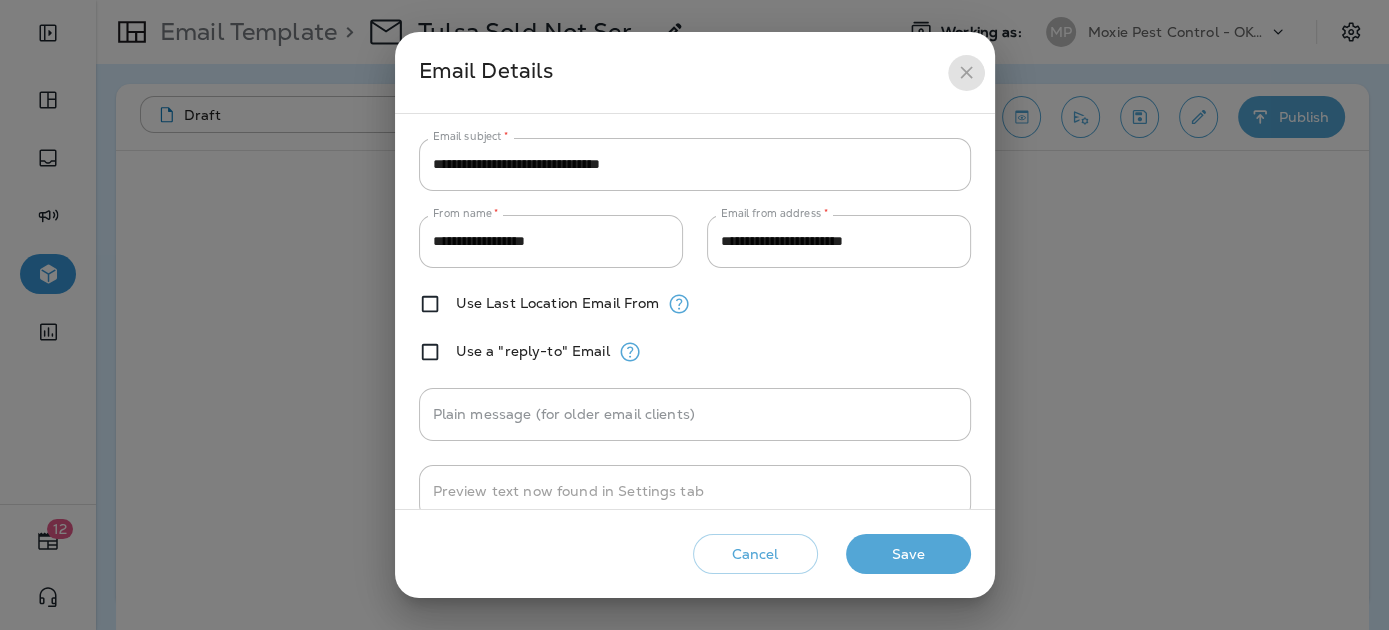 click 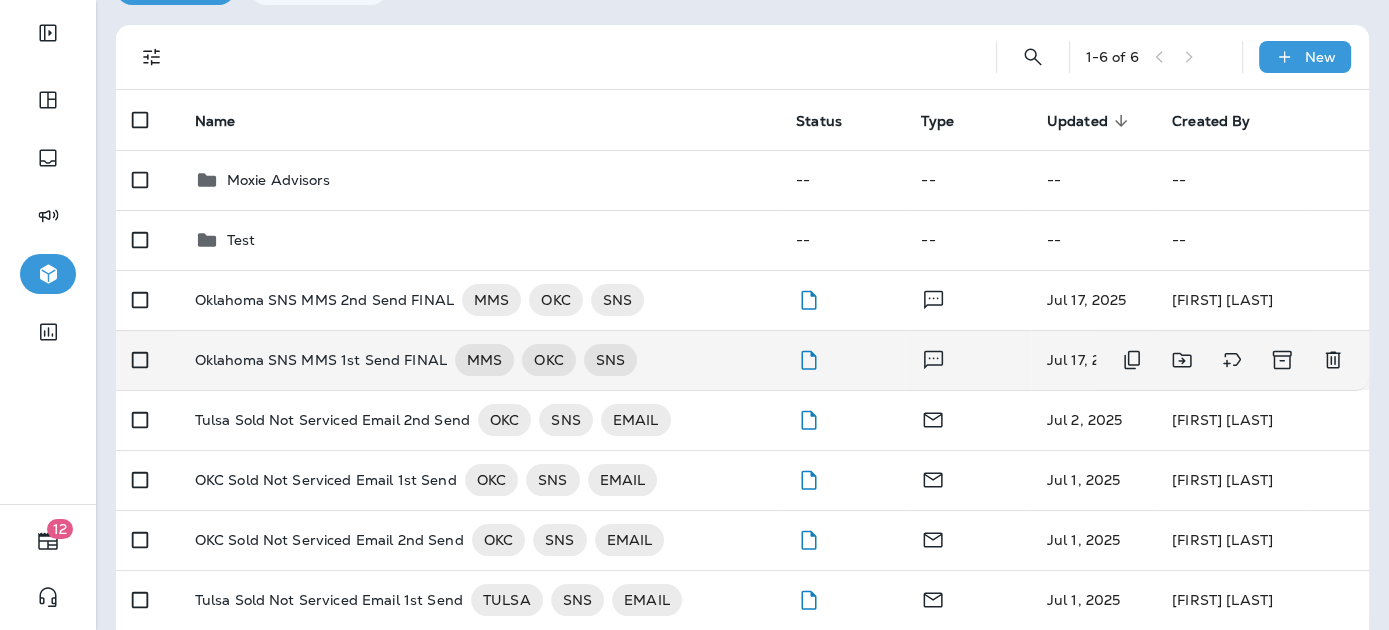 scroll, scrollTop: 117, scrollLeft: 0, axis: vertical 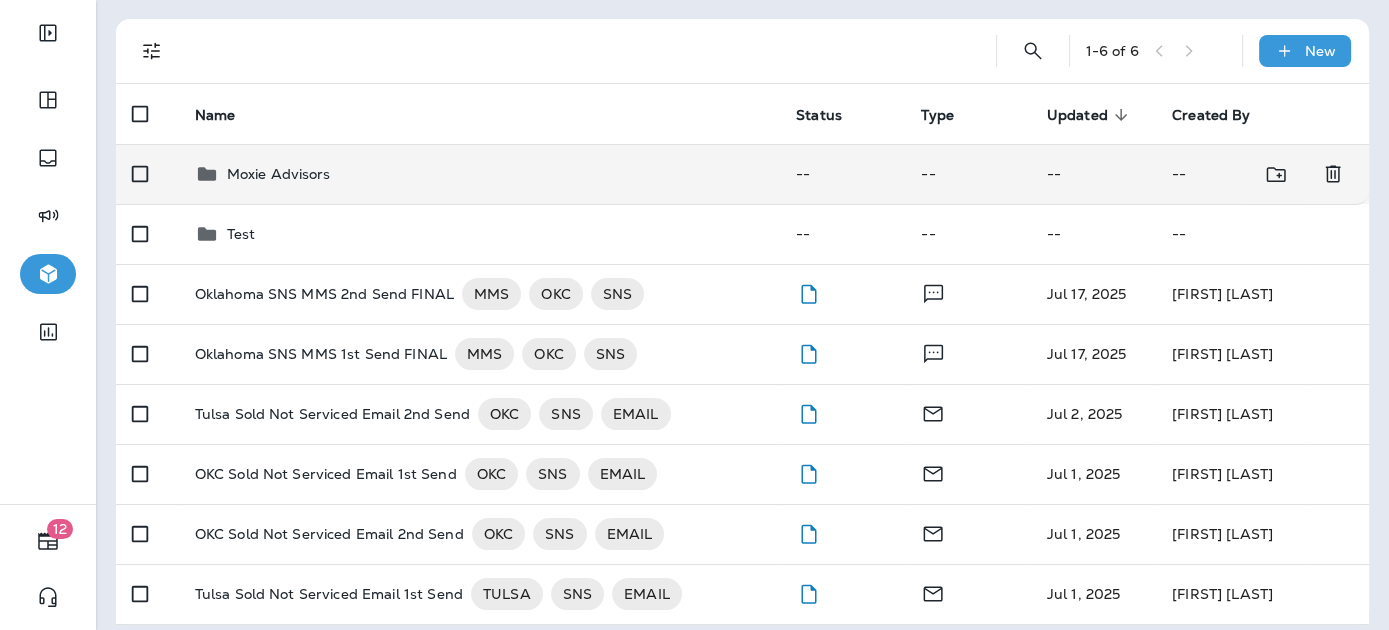 click on "Moxie Advisors" at bounding box center [279, 174] 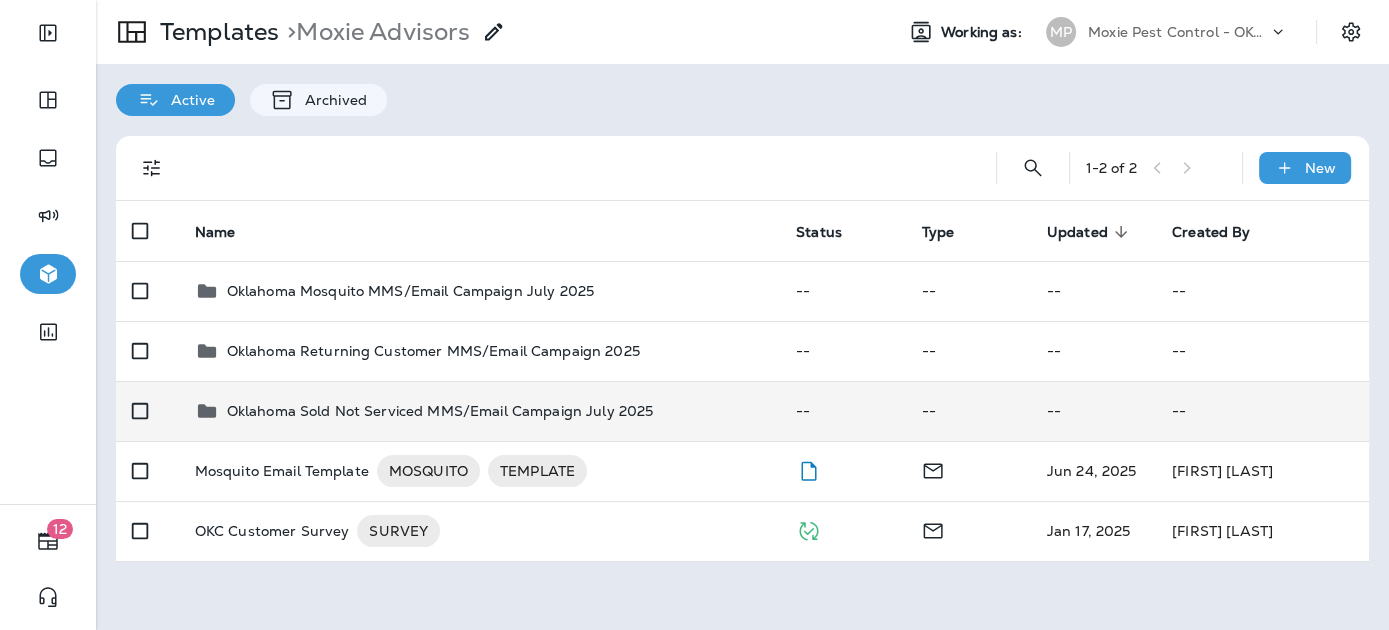 click on "Oklahoma Sold Not Serviced MMS/Email Campaign July 2025" at bounding box center [440, 411] 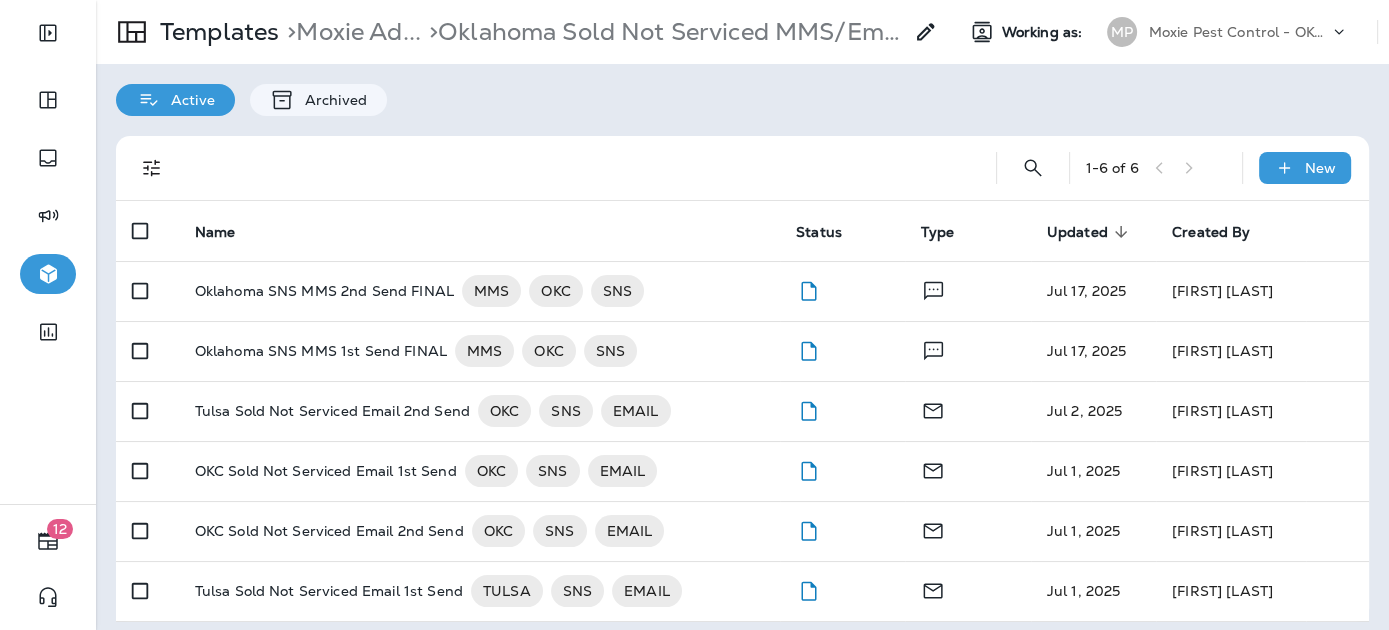 click on "Tulsa Sold Not Serviced Email 2nd Send" at bounding box center (332, 411) 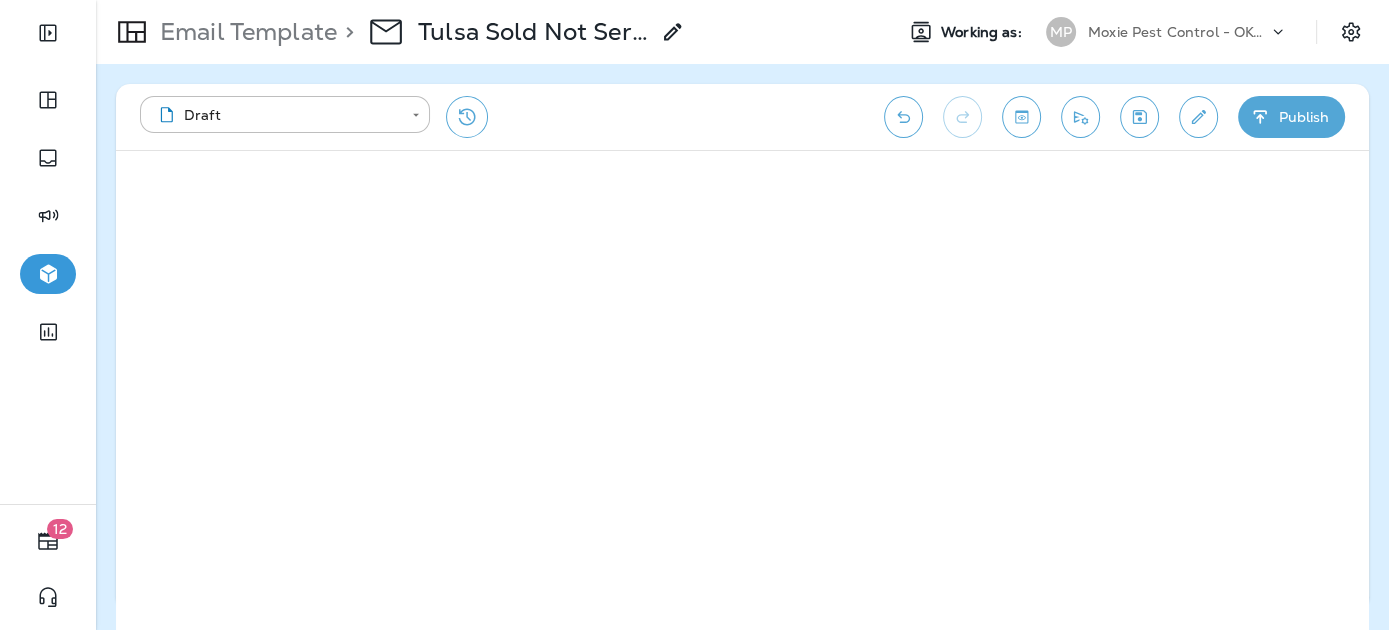 click 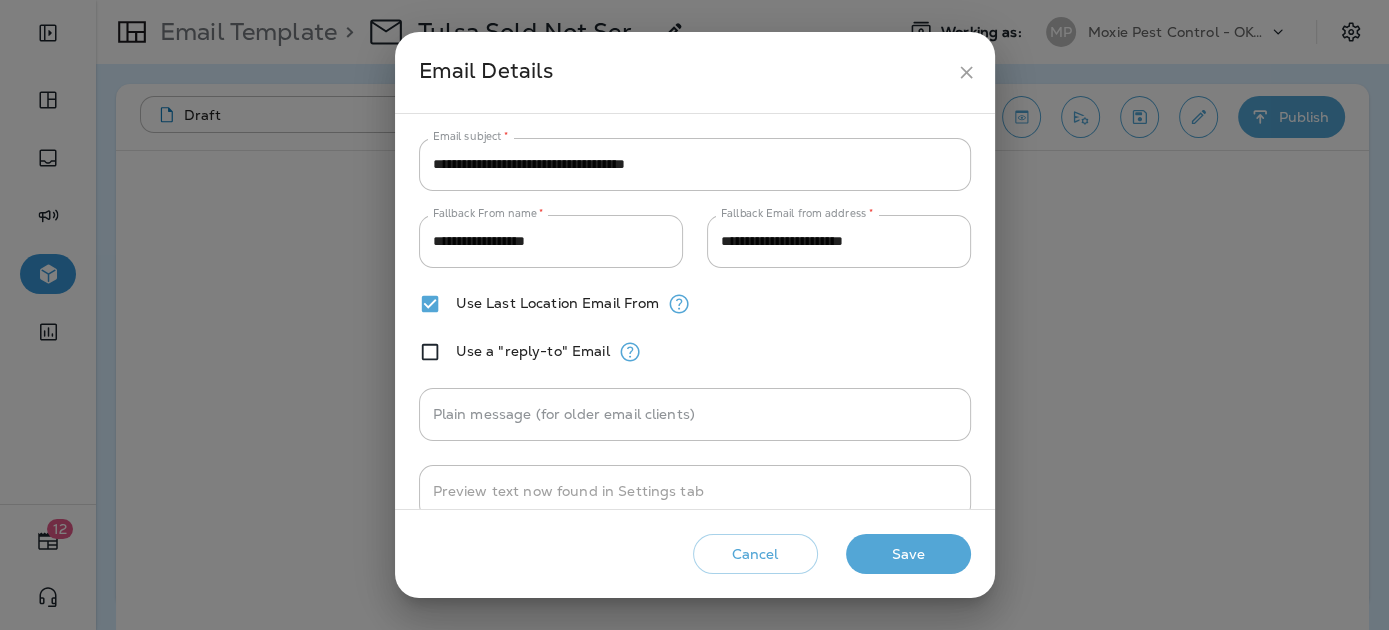 click 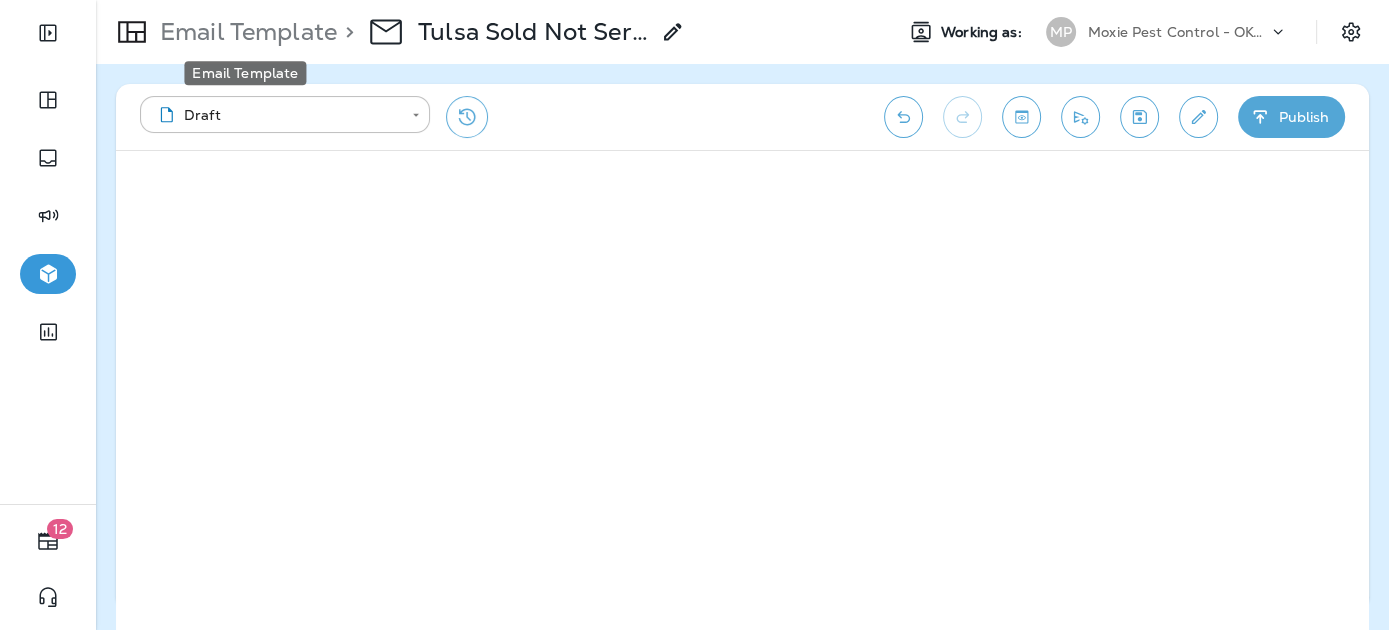 click on "Email Template" at bounding box center (244, 32) 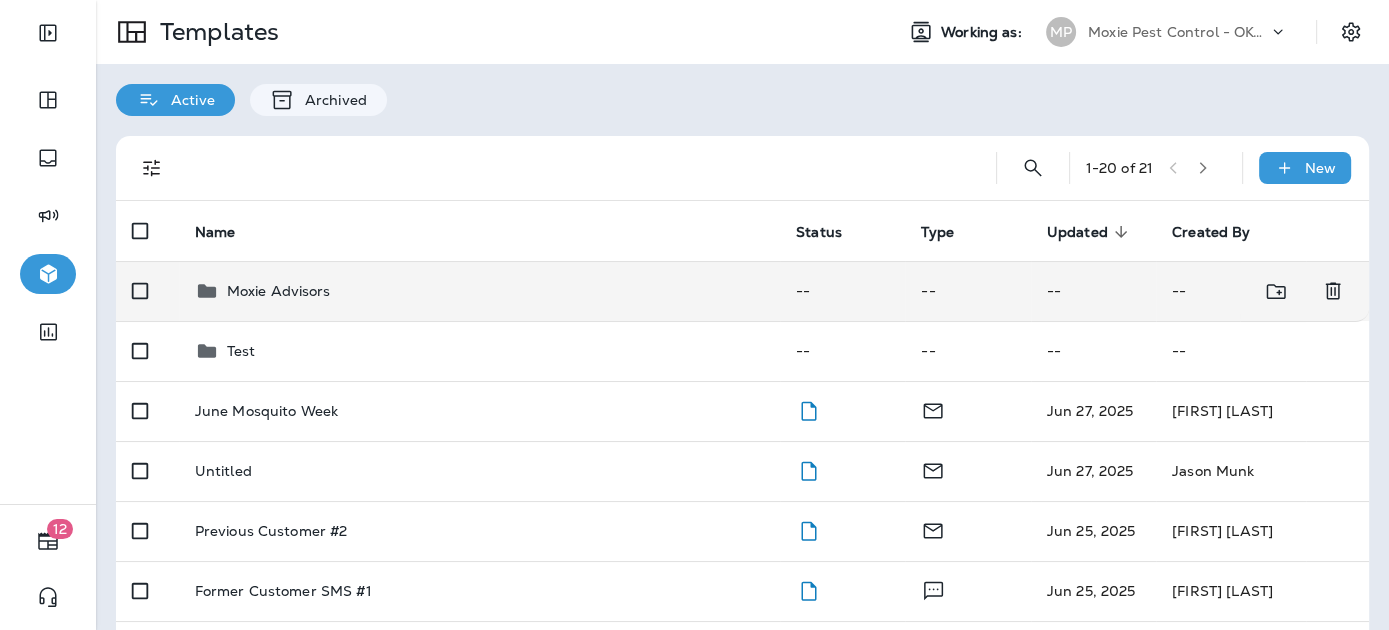 click on "Moxie Advisors" at bounding box center [279, 291] 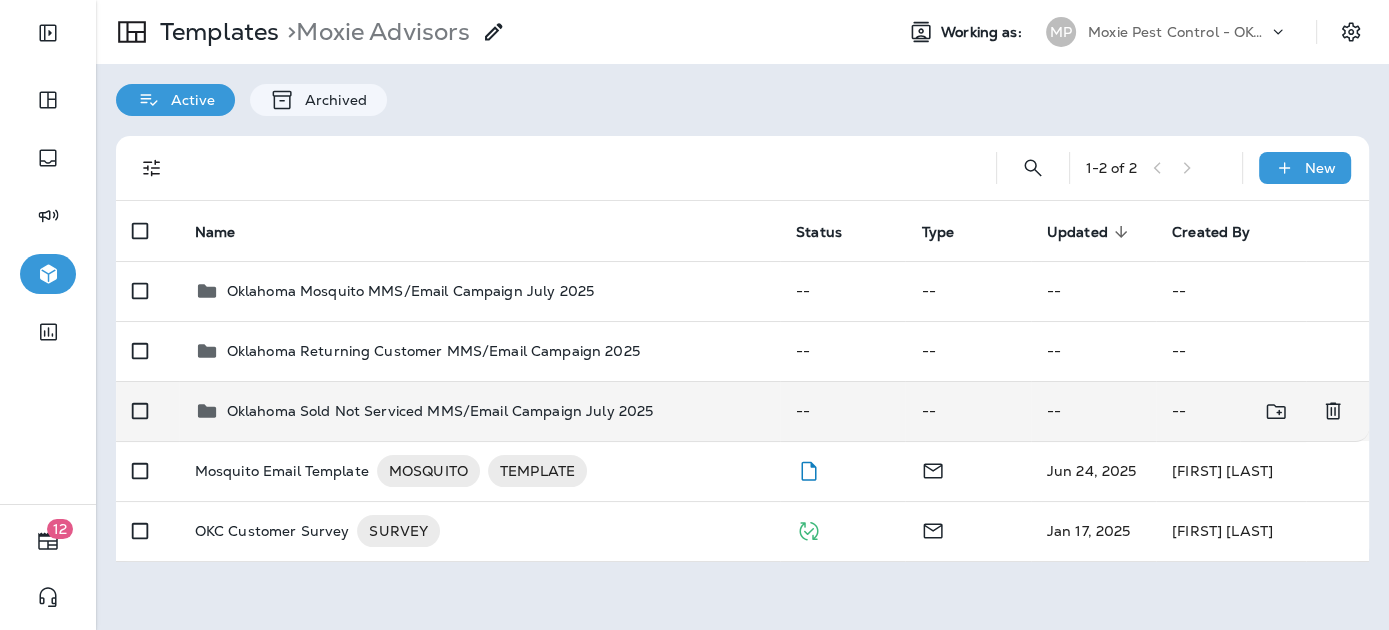 click on "Oklahoma Sold Not Serviced MMS/Email Campaign July 2025" at bounding box center [440, 411] 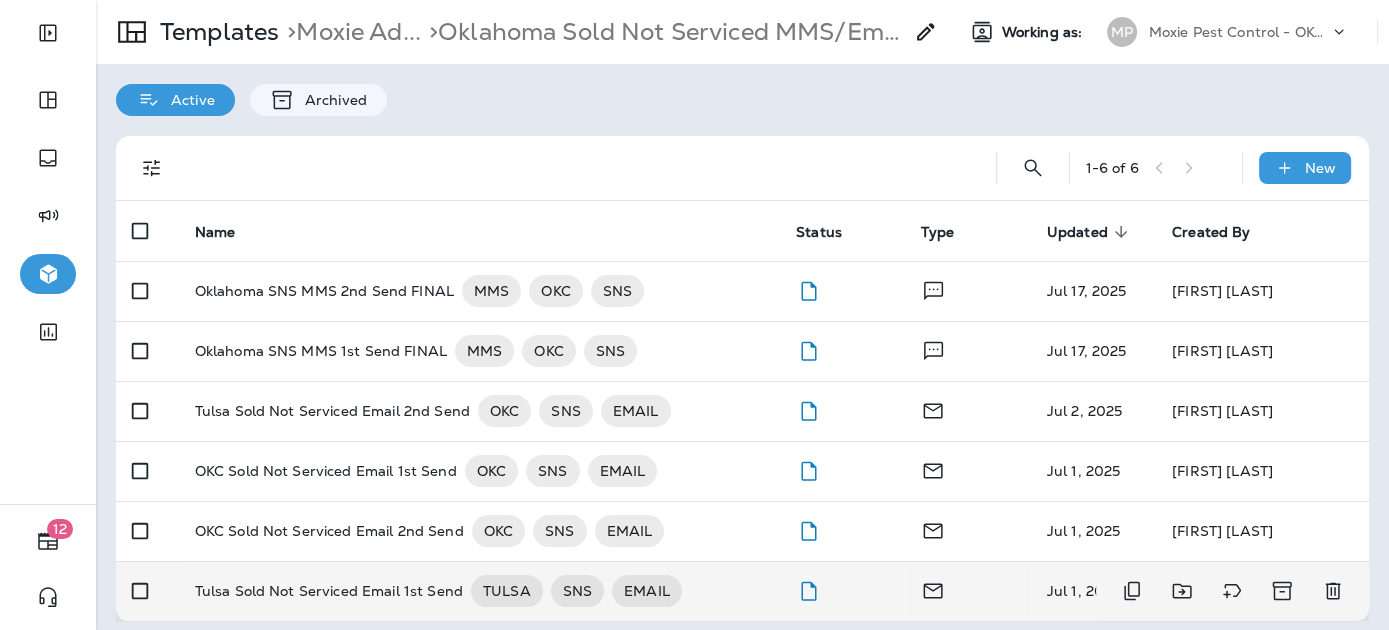 click on "Tulsa Sold Not Serviced Email 1st Send" at bounding box center [329, 591] 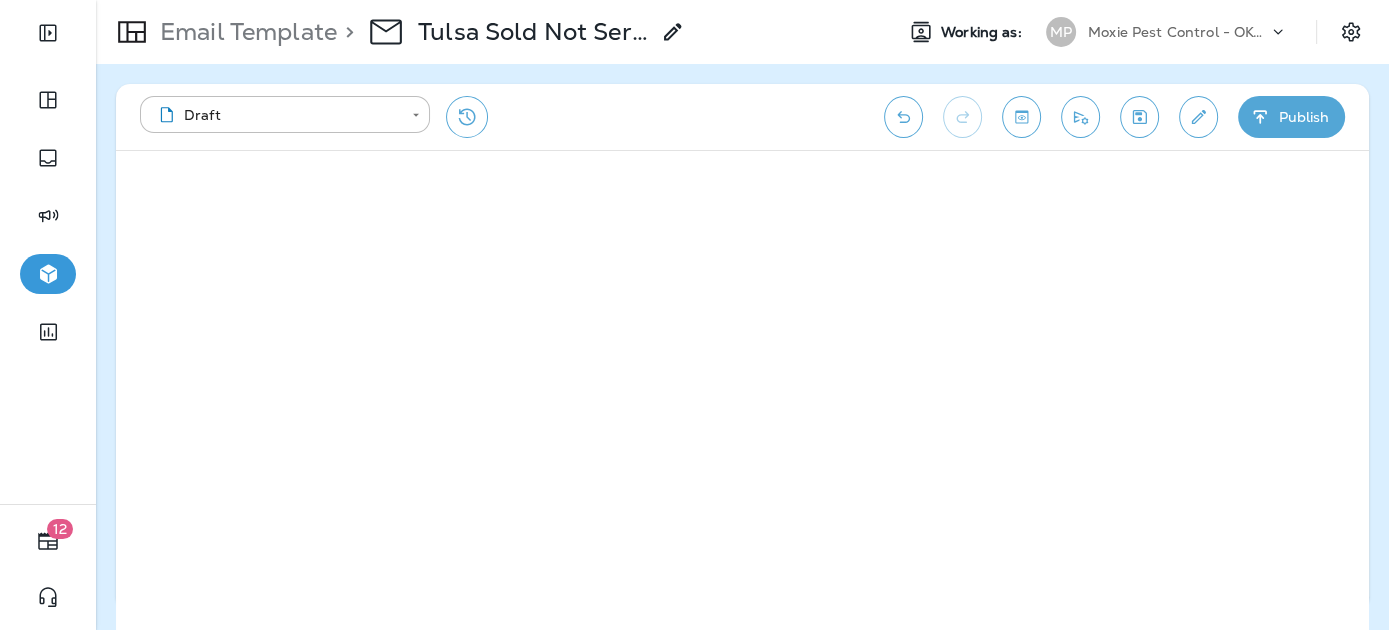 click 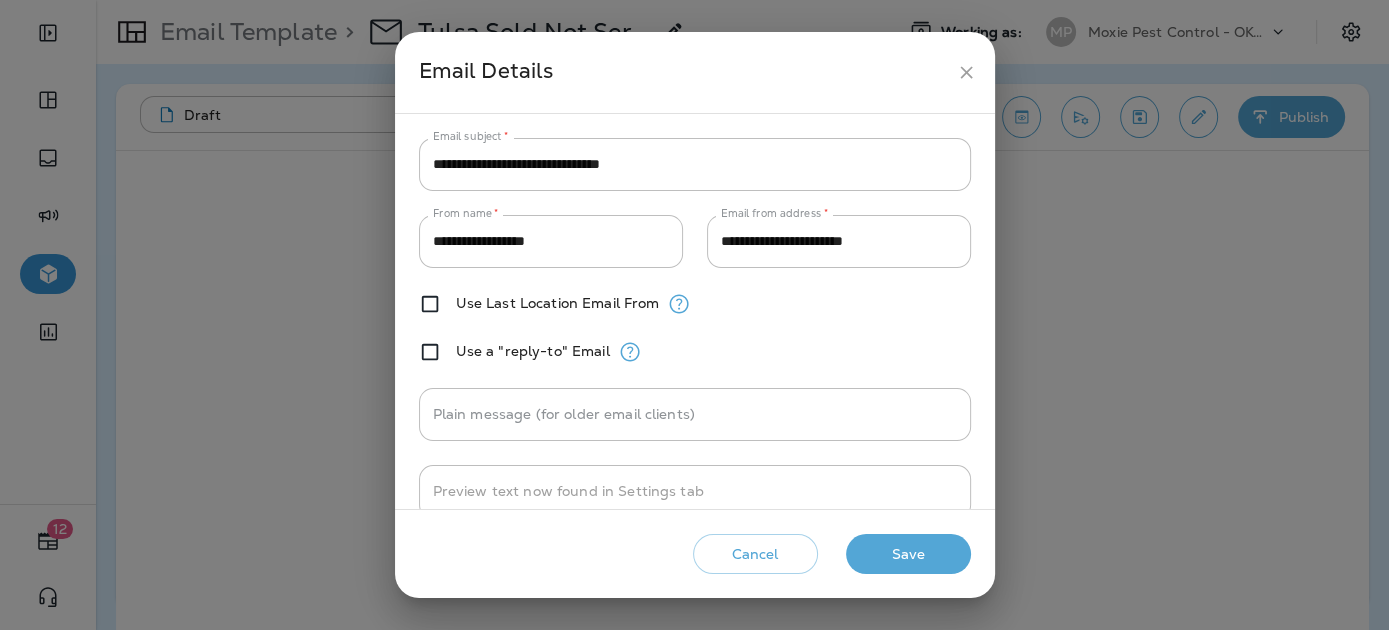click 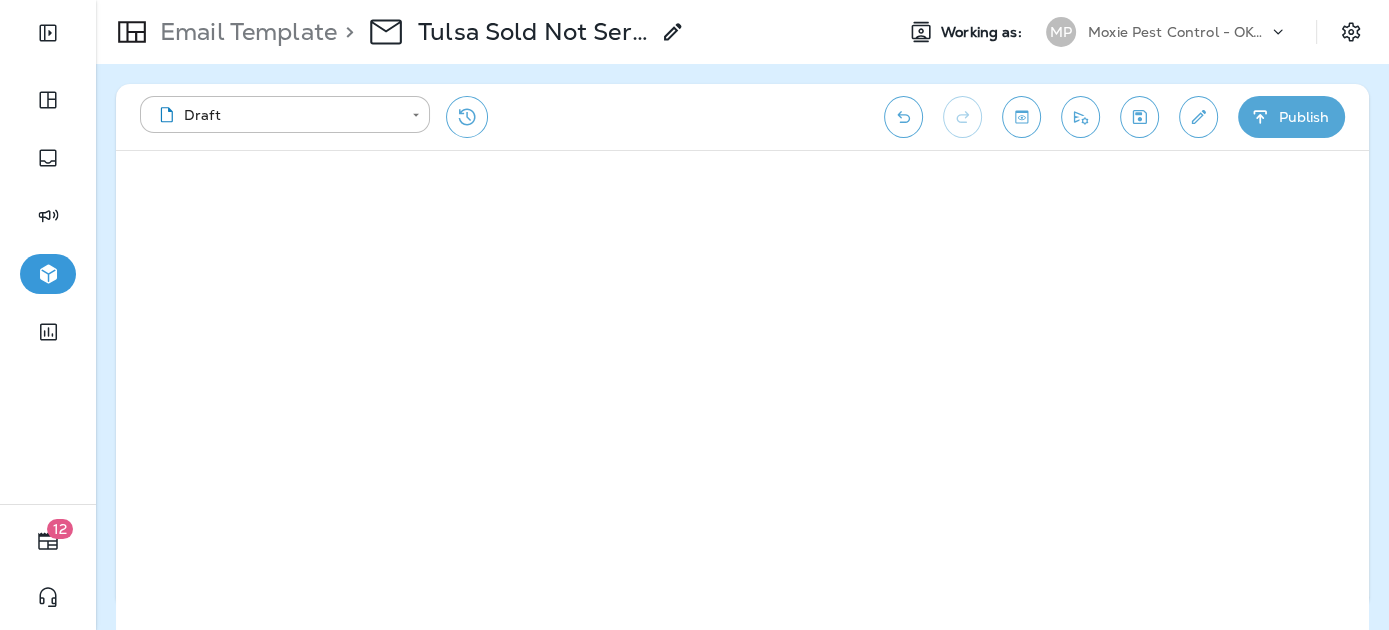 click on "Email Template > Tulsa Sold Not Serviced Email 1st Send" at bounding box center (390, 32) 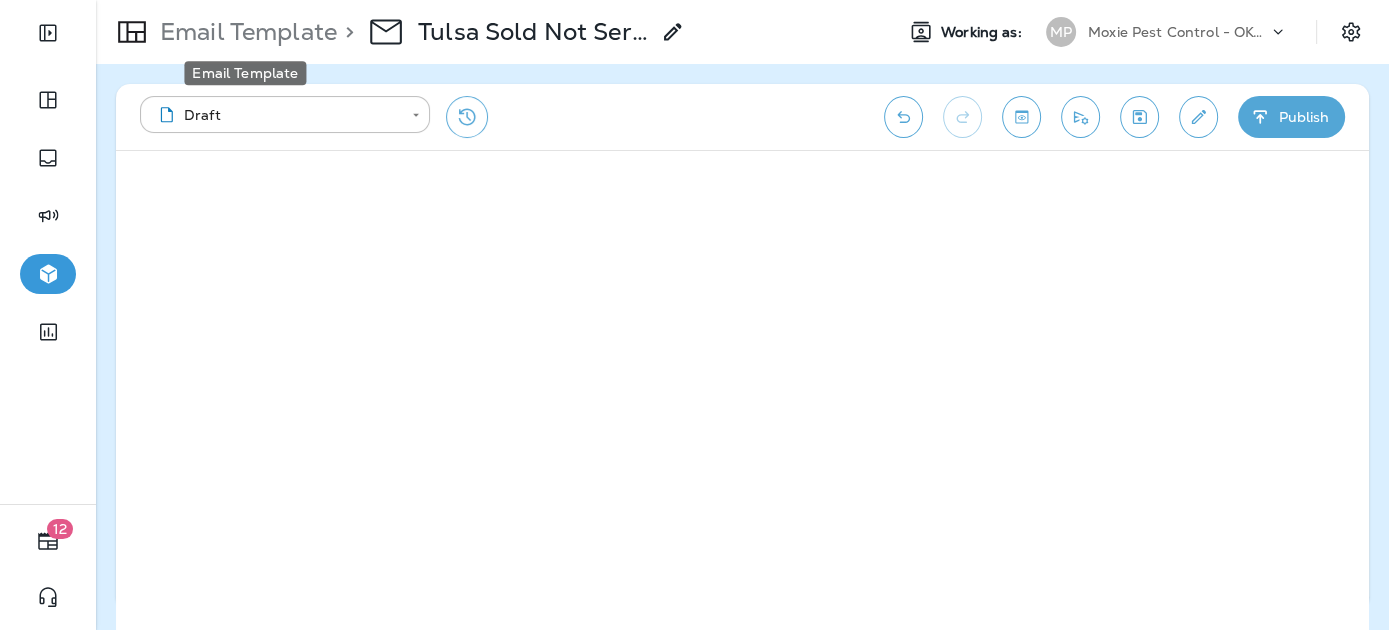click on "Email Template" at bounding box center [244, 32] 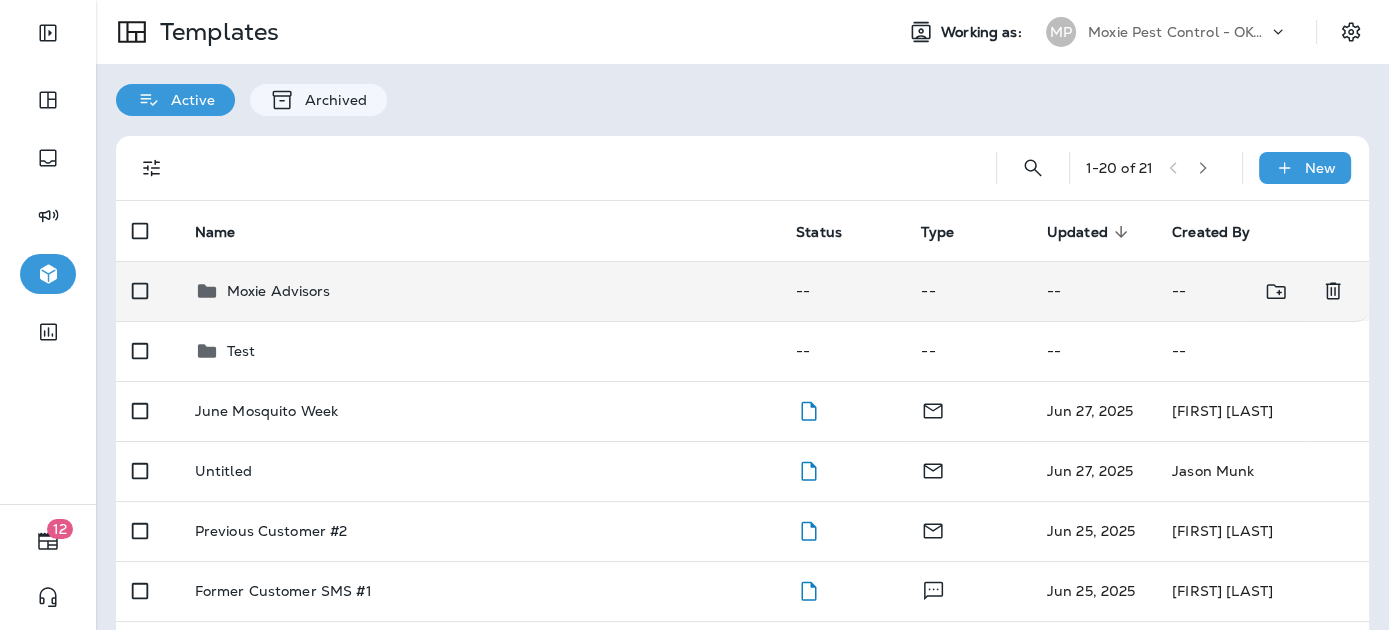click on "Moxie Advisors" at bounding box center [279, 291] 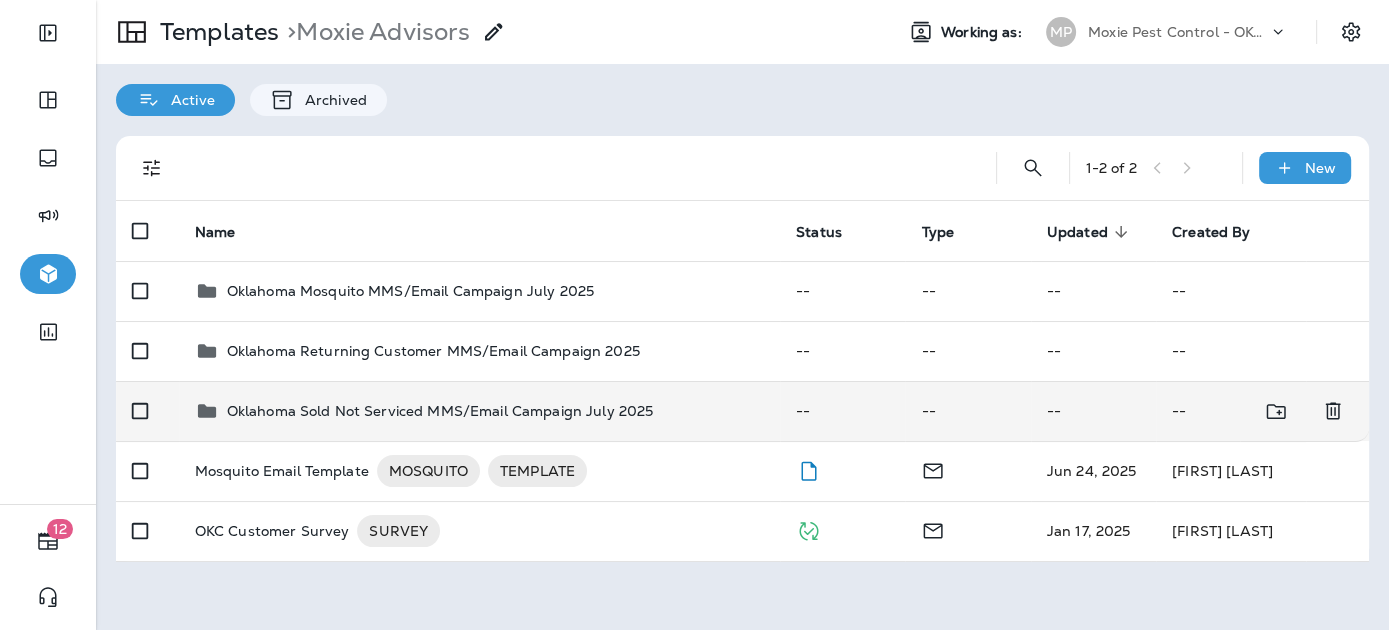 click on "Oklahoma Sold Not Serviced MMS/Email Campaign July 2025" at bounding box center (440, 411) 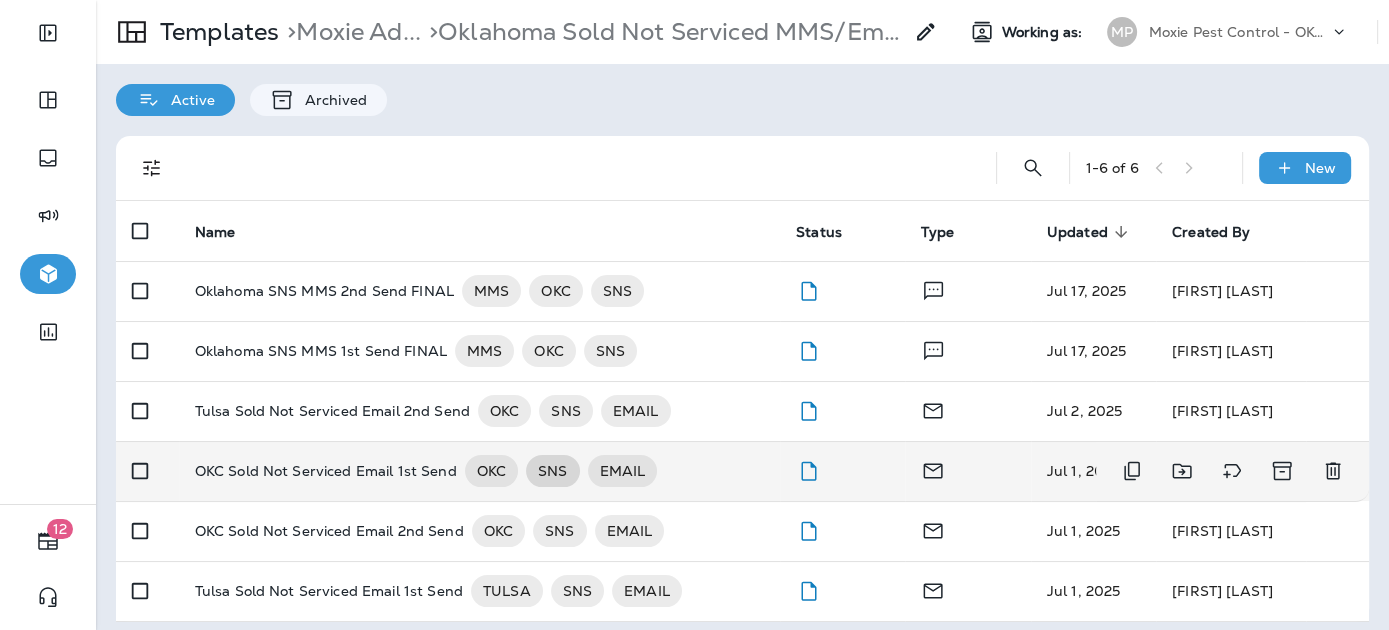 scroll, scrollTop: 12, scrollLeft: 0, axis: vertical 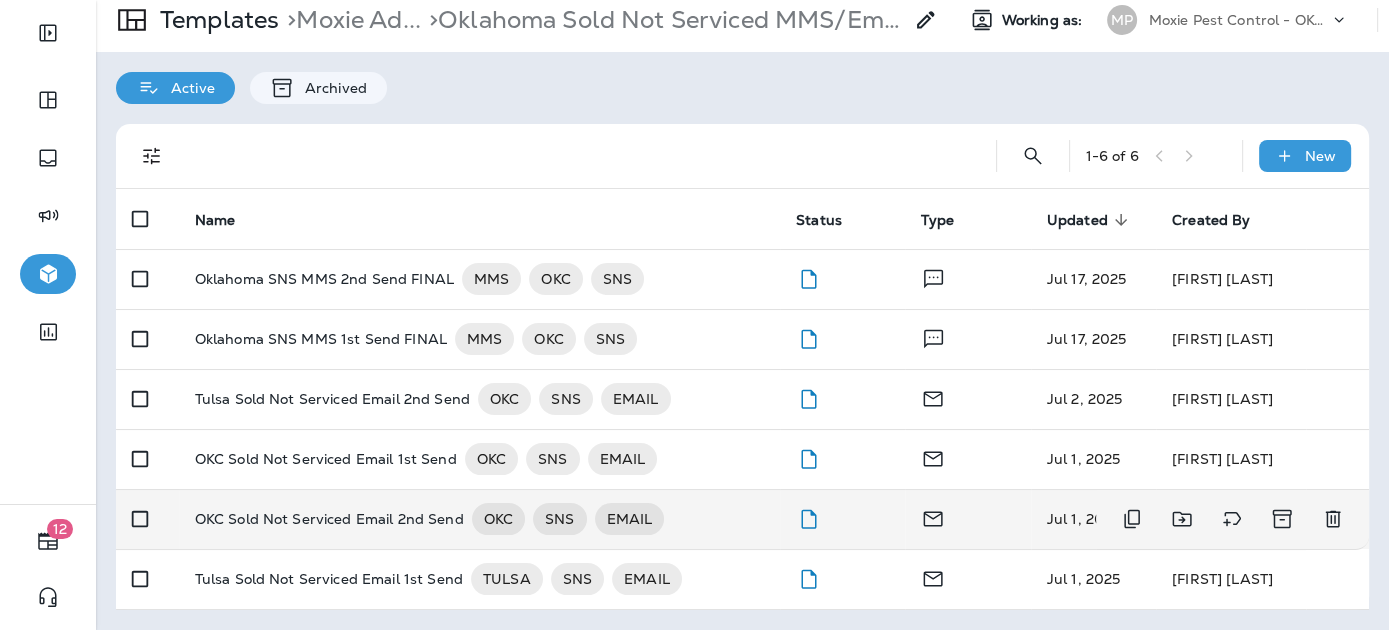 click on "OKC Sold Not Serviced Email 2nd Send OKC SNS EMAIL" at bounding box center [479, 519] 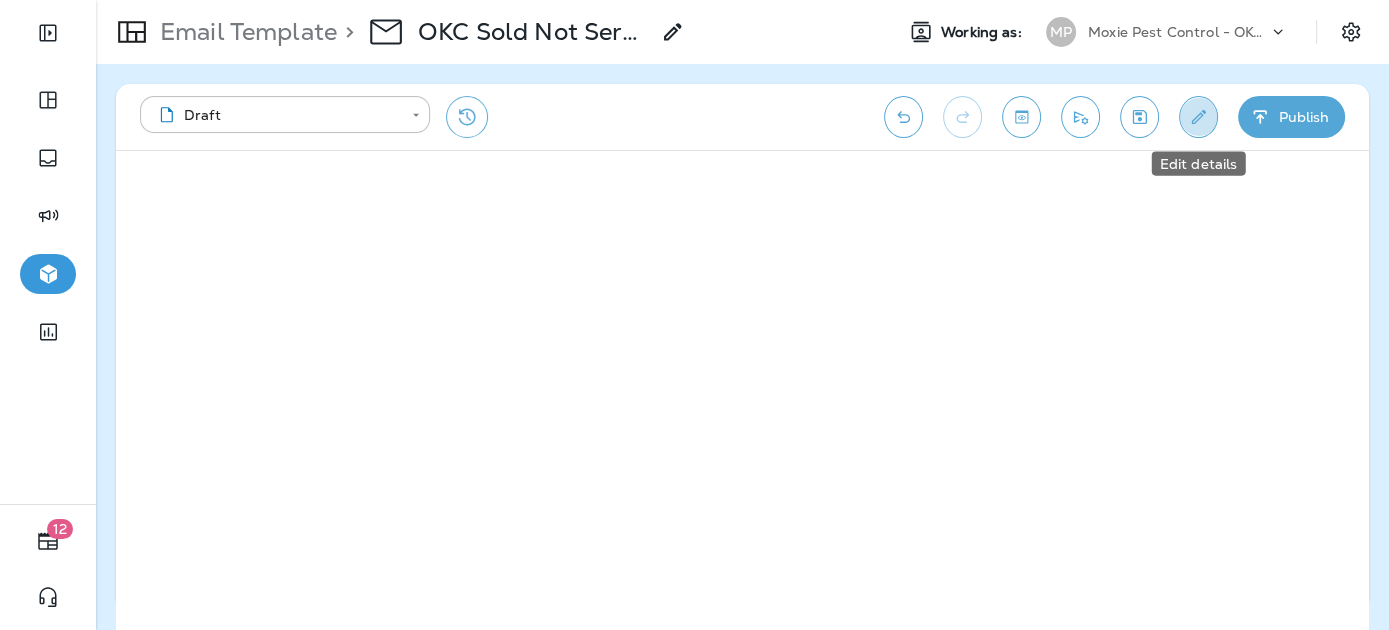 click at bounding box center (1198, 117) 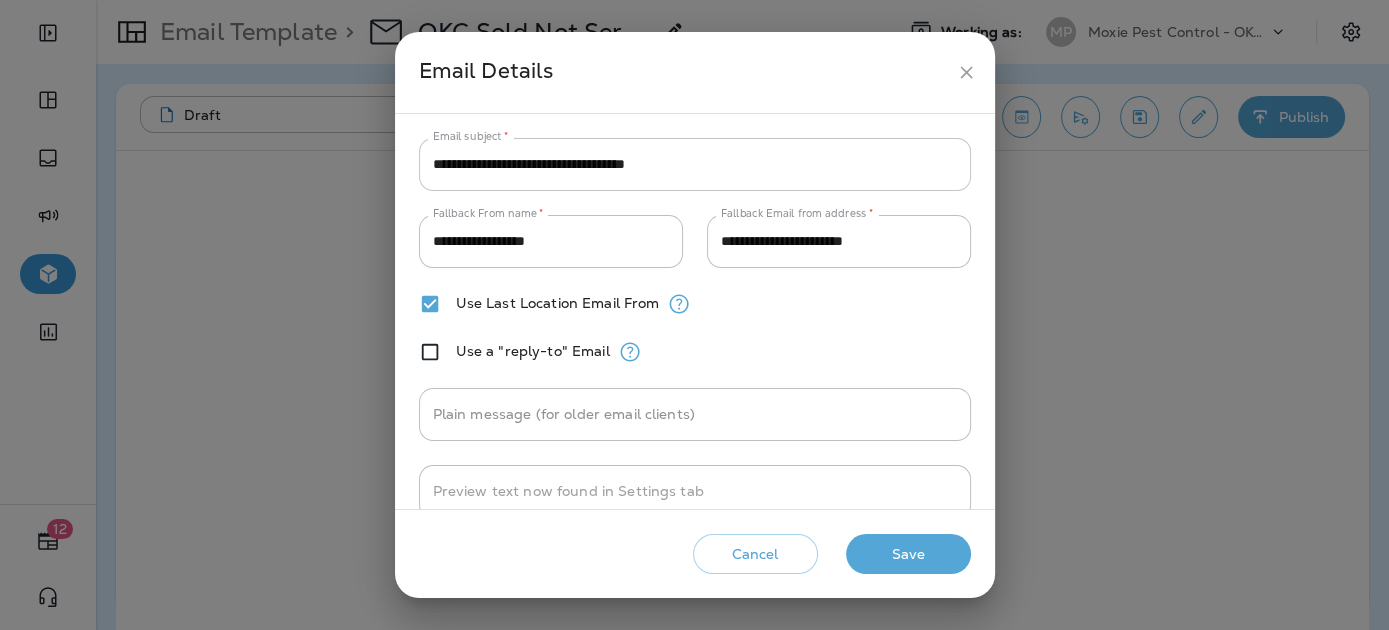 click on "**********" at bounding box center (695, 164) 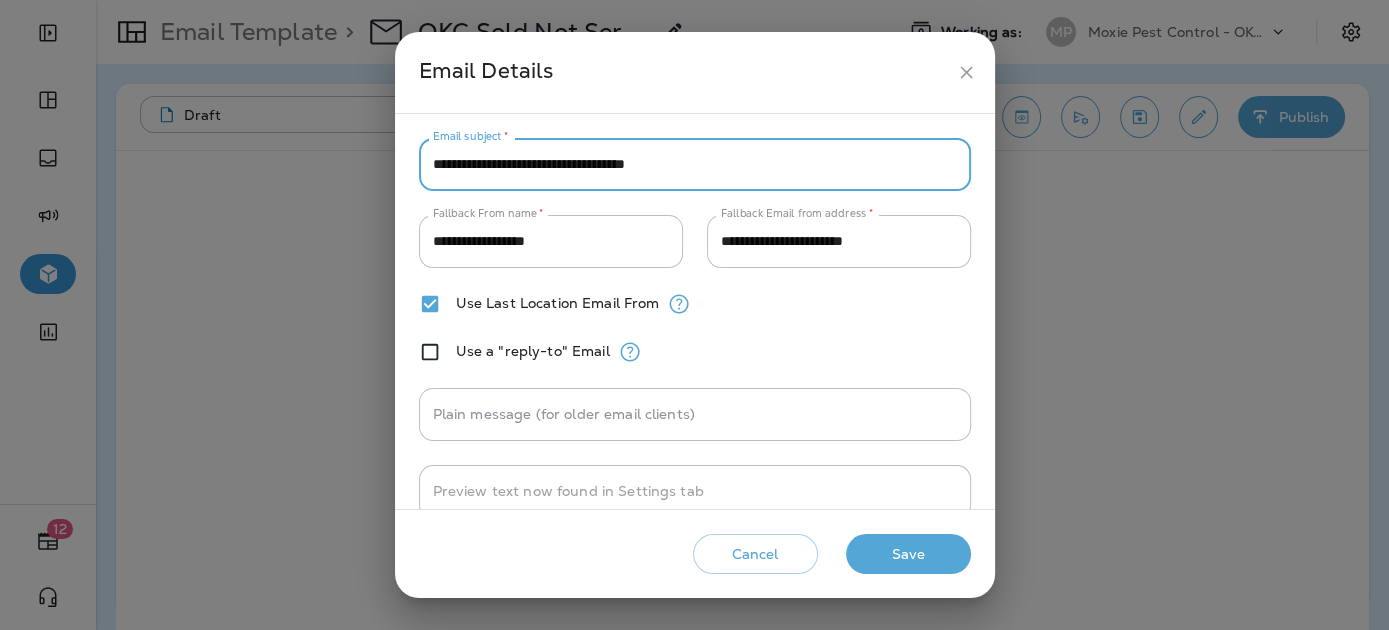 click on "**********" at bounding box center (695, 164) 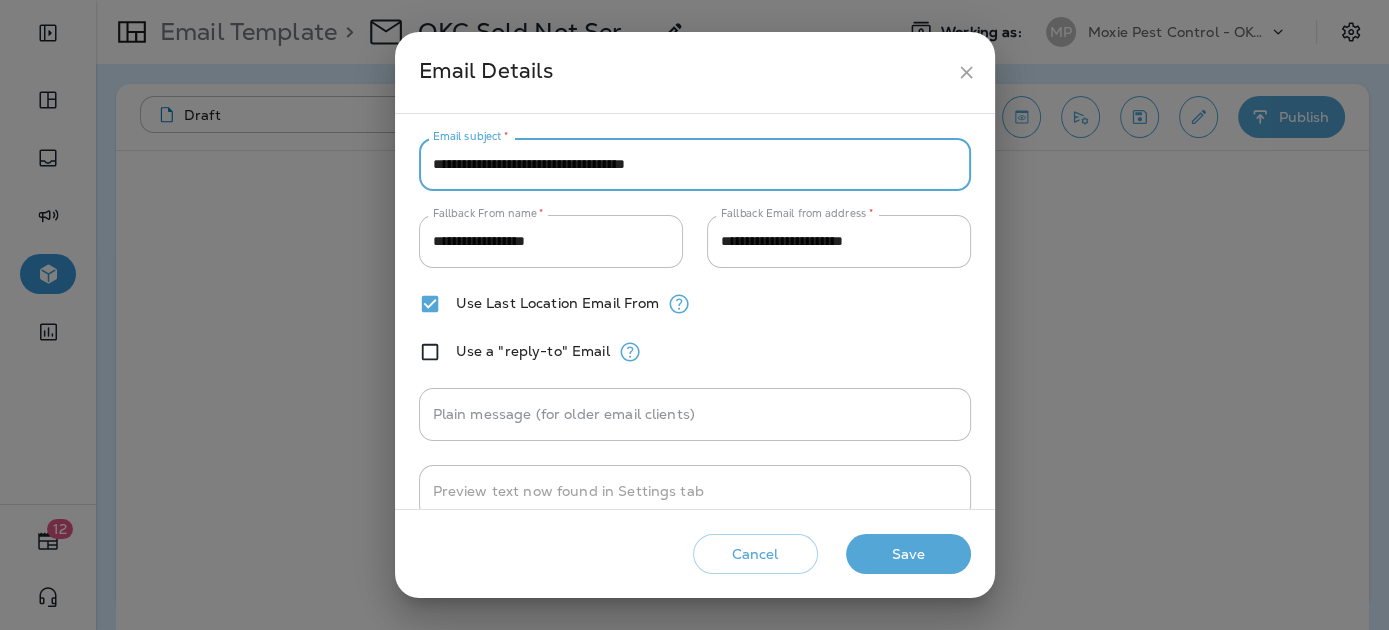 click on "**********" at bounding box center (695, 164) 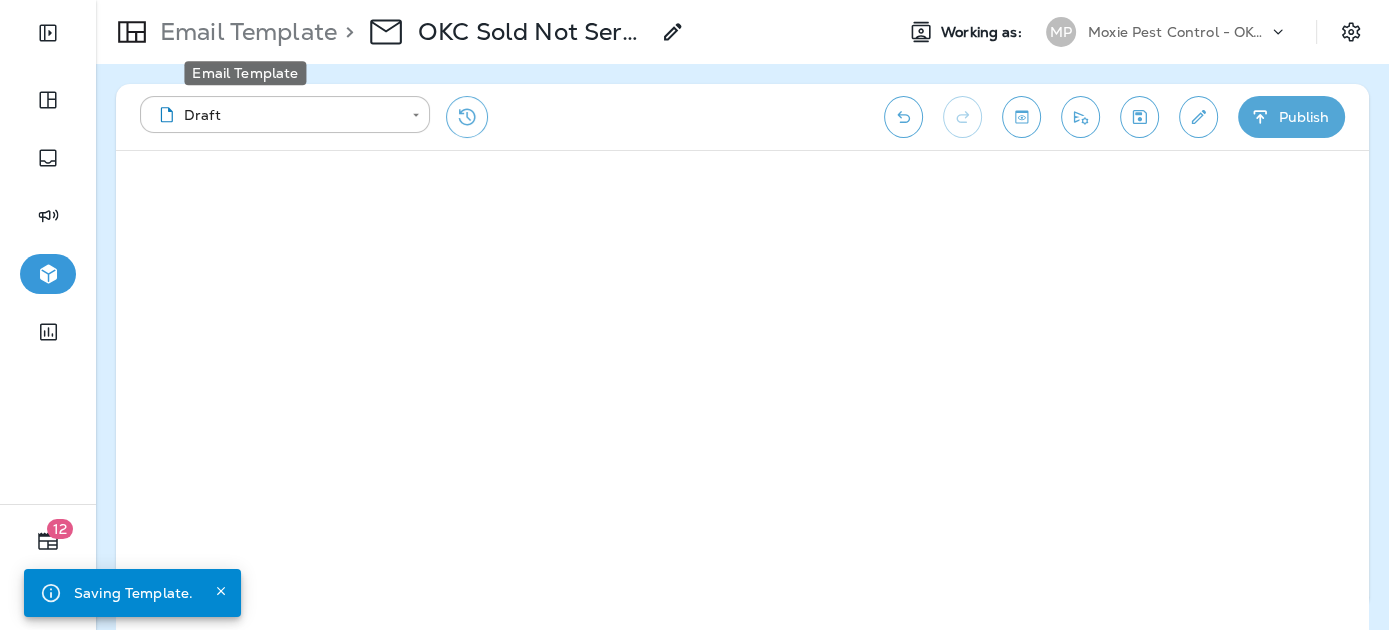 click on "Email Template" at bounding box center [244, 32] 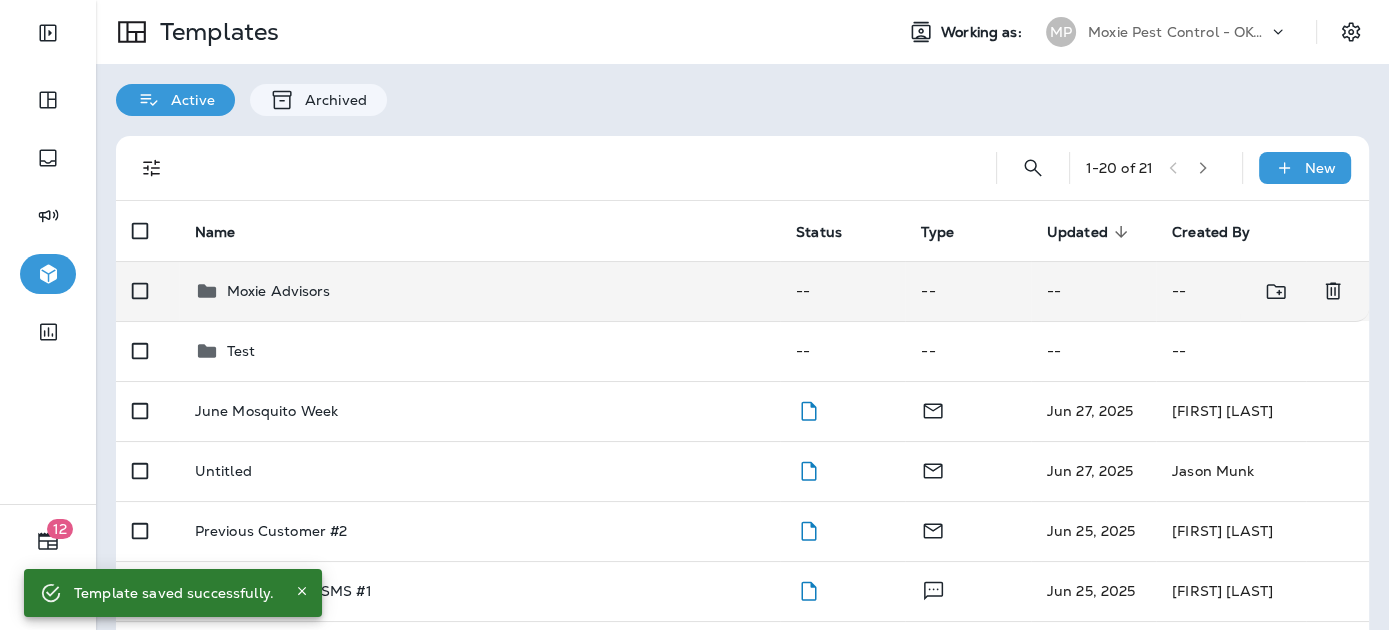 click on "Moxie Advisors" at bounding box center [279, 291] 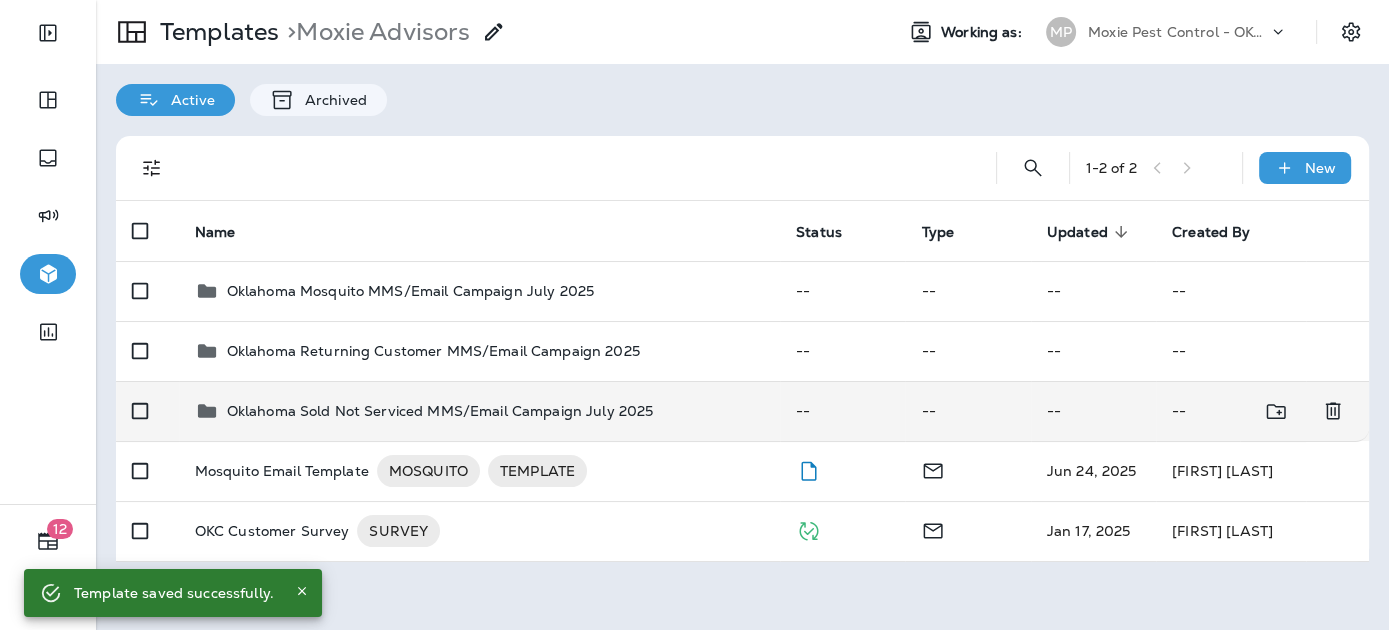 click on "Oklahoma Sold Not Serviced MMS/Email Campaign July 2025" at bounding box center (440, 411) 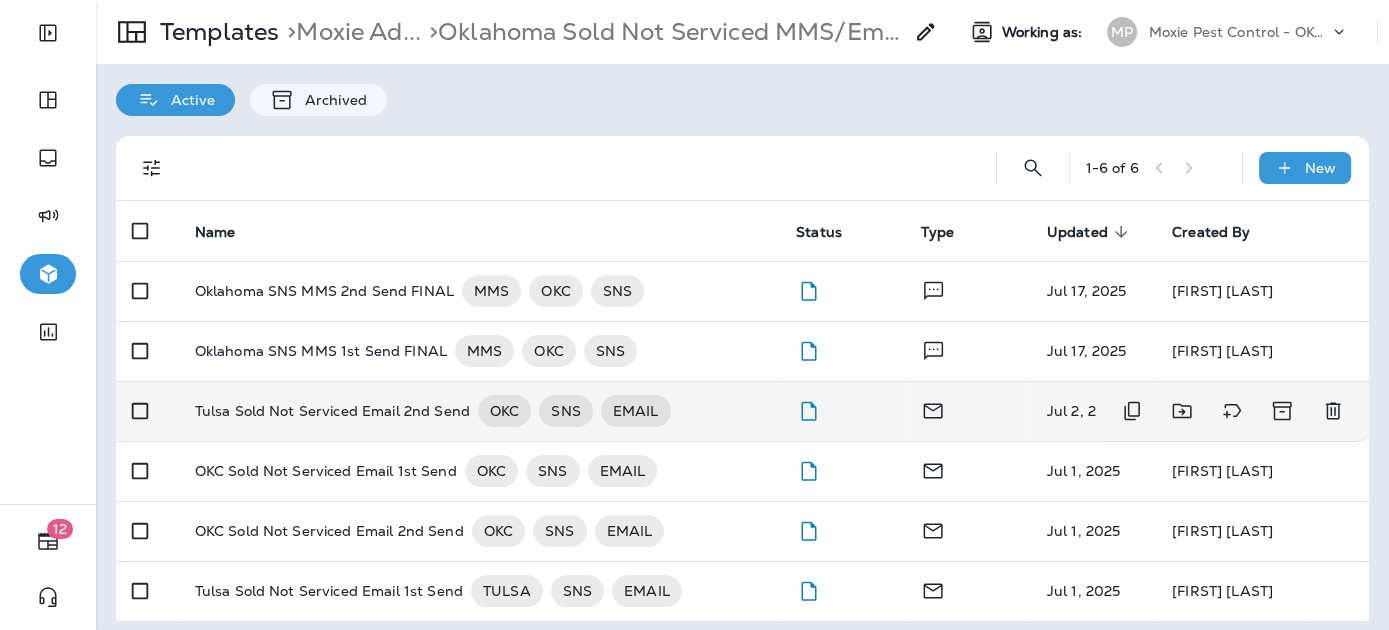 click on "Tulsa Sold Not Serviced Email 2nd Send" at bounding box center [332, 411] 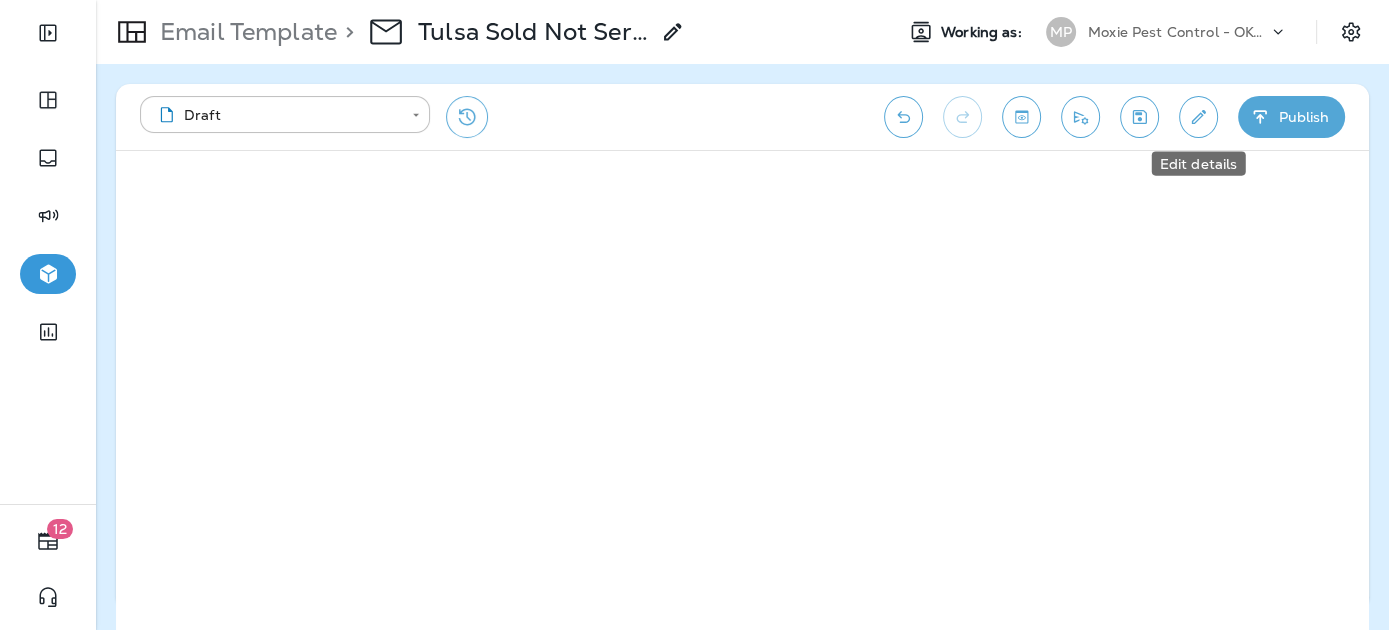 click at bounding box center (1198, 117) 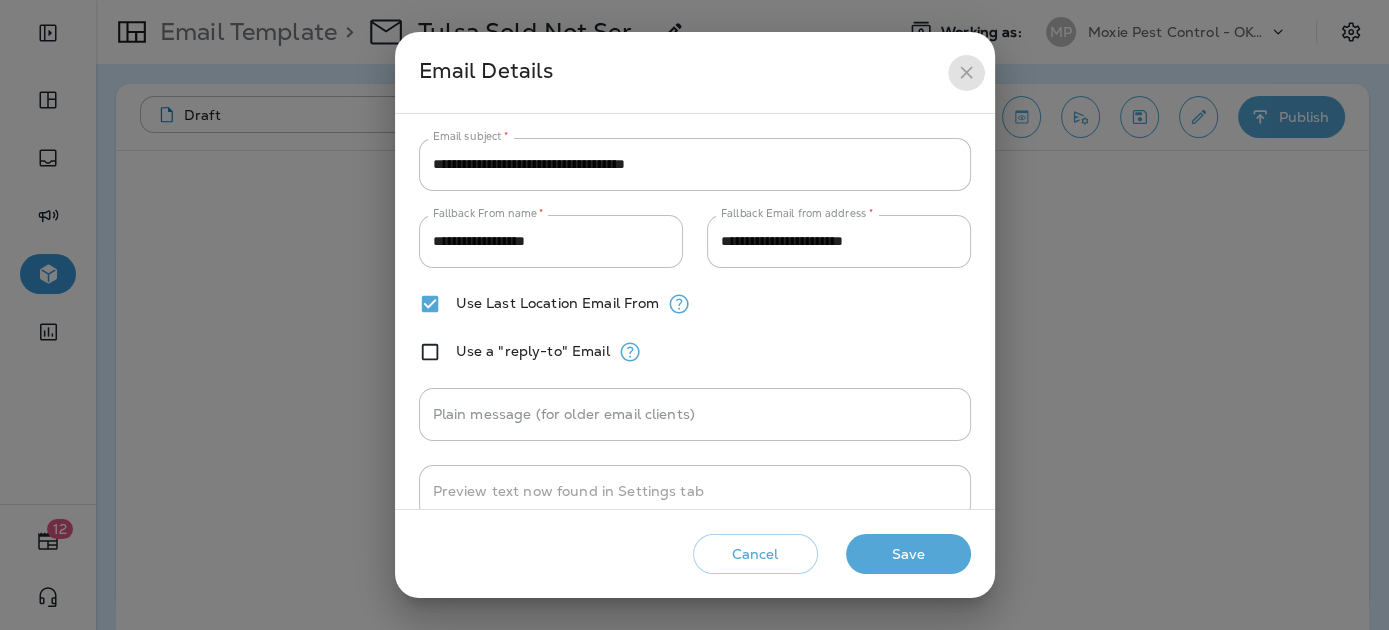 click at bounding box center [966, 72] 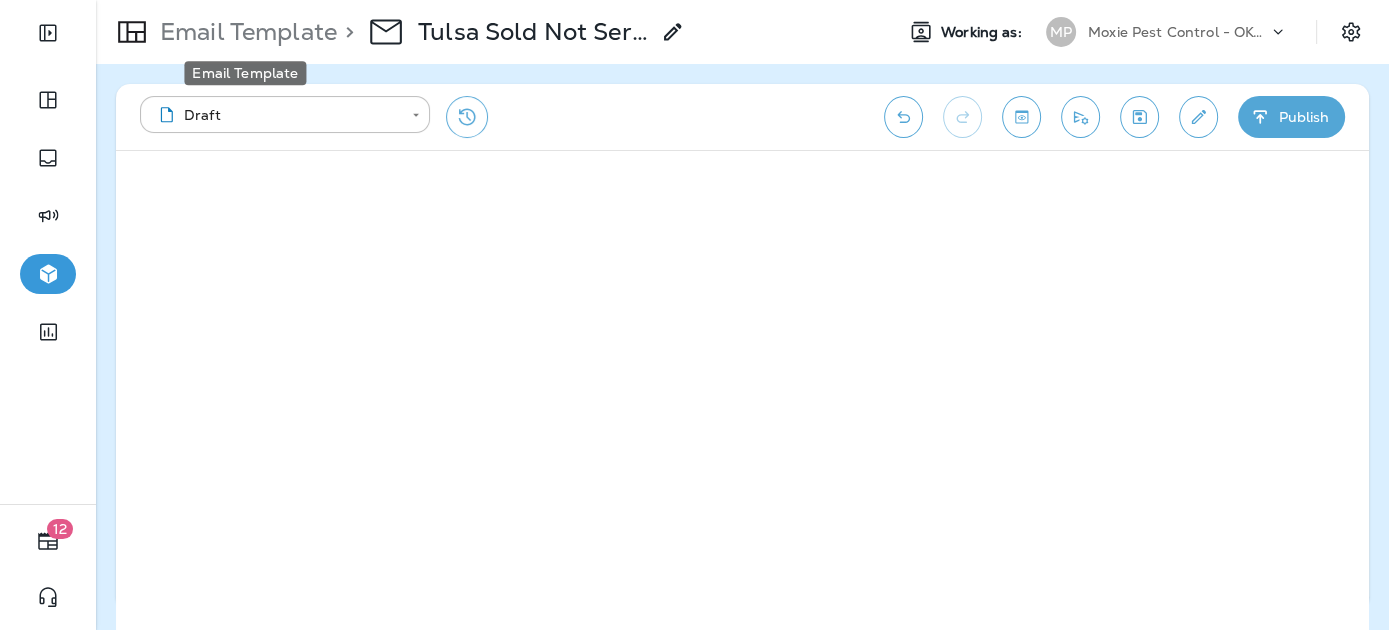 click on "Email Template" at bounding box center [244, 32] 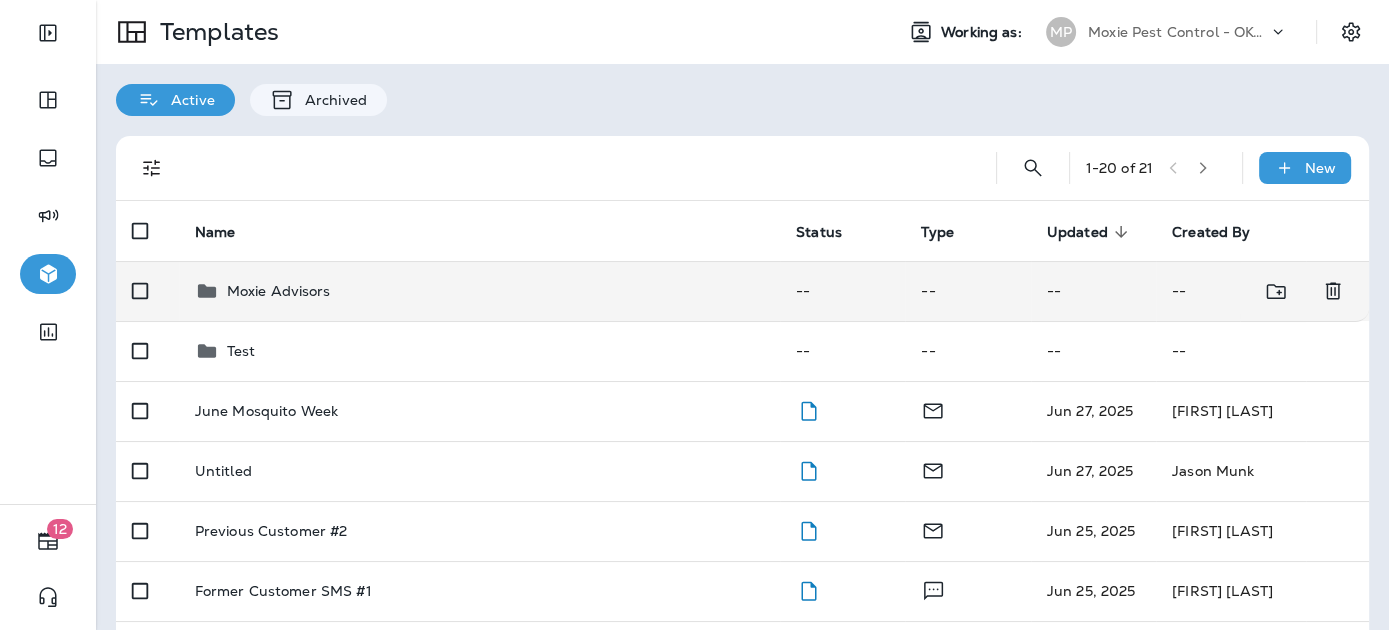 click on "Moxie Advisors" at bounding box center (279, 291) 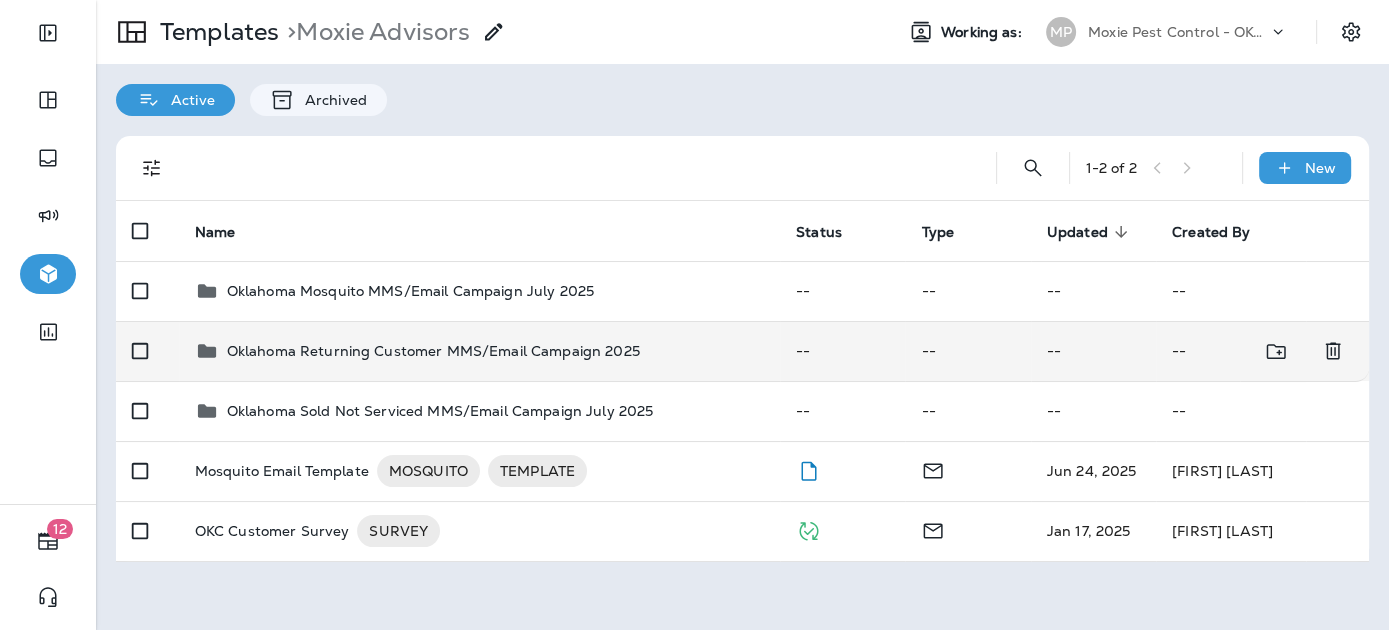 click on "Oklahoma Returning Customer MMS/Email Campaign 2025" at bounding box center (479, 351) 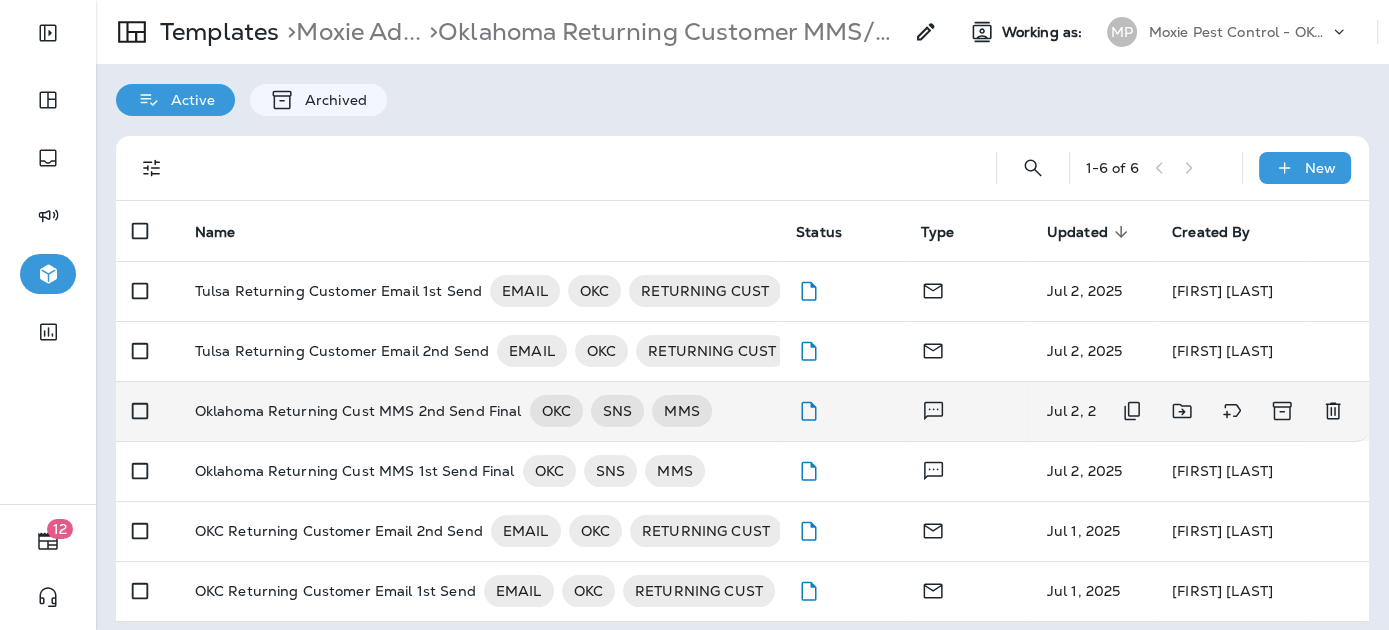 scroll, scrollTop: 12, scrollLeft: 0, axis: vertical 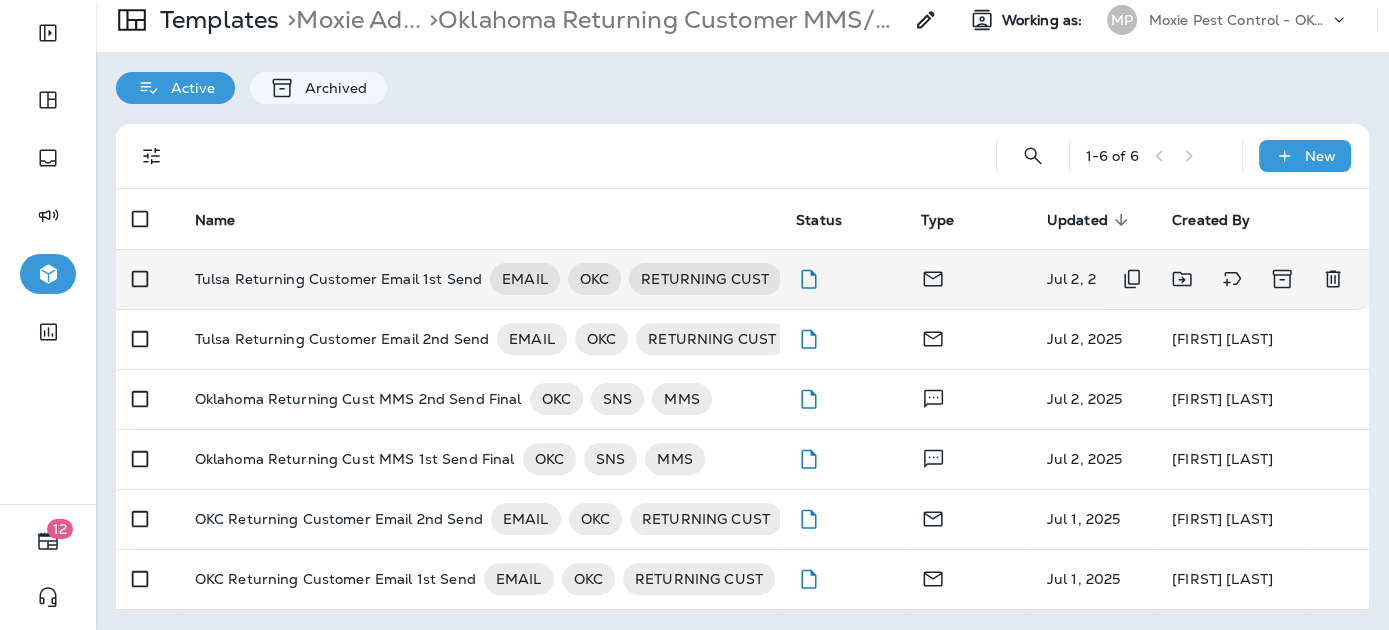 click on "Tulsa Returning Customer Email 1st Send" at bounding box center (338, 279) 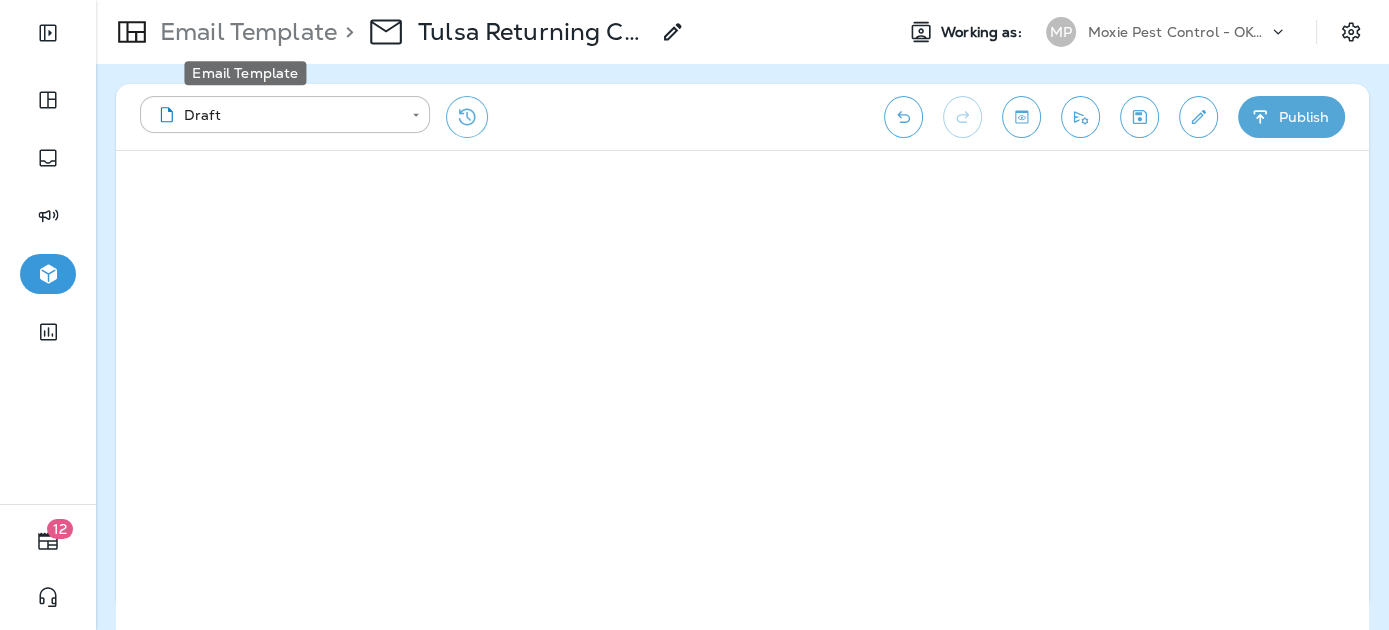 click on "Email Template" at bounding box center (244, 32) 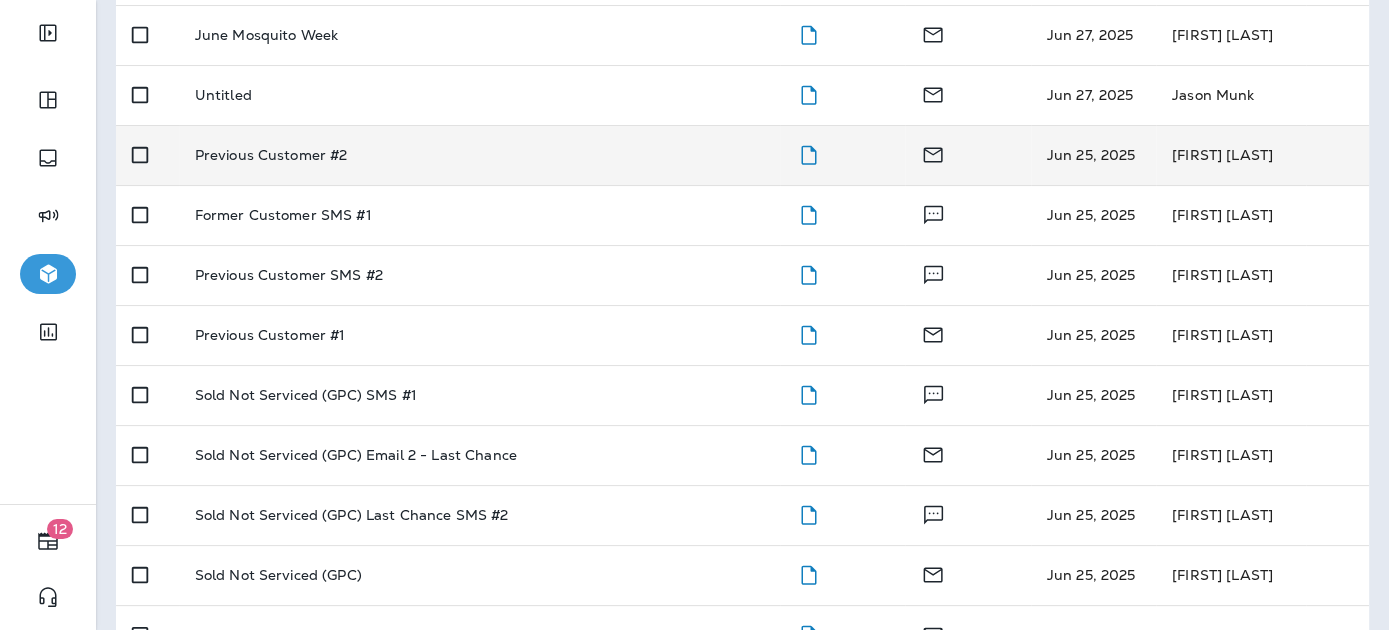 scroll, scrollTop: 0, scrollLeft: 0, axis: both 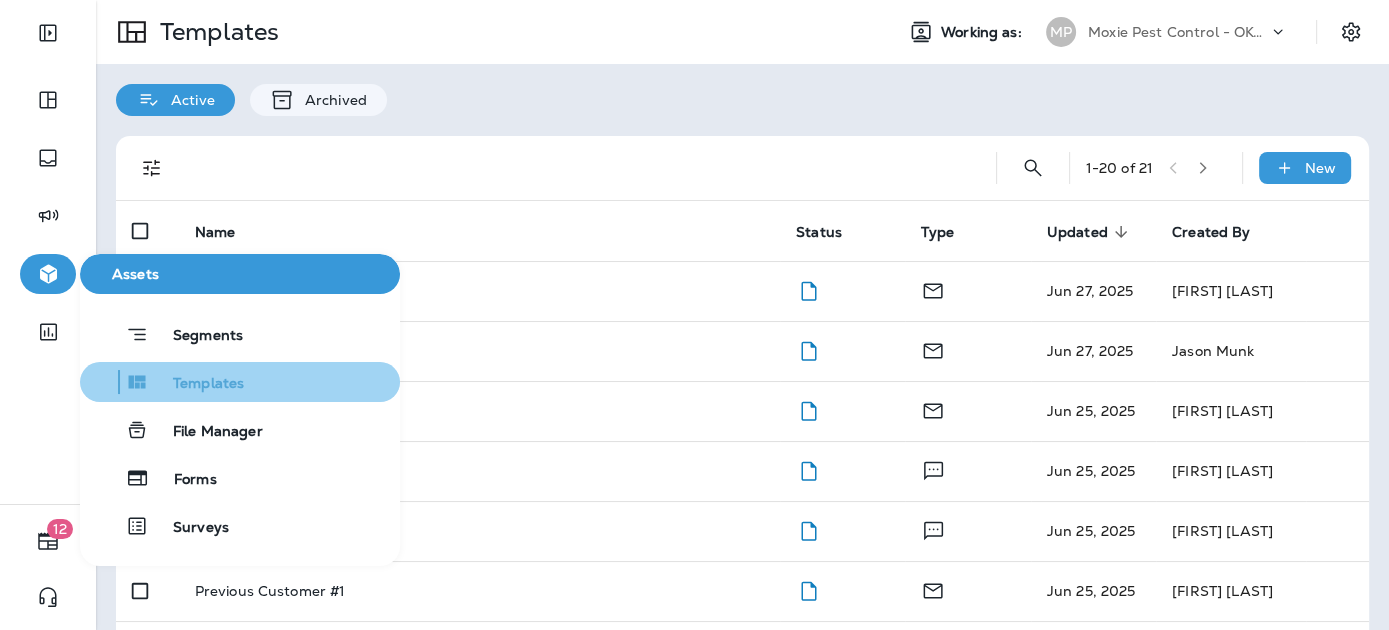 click on "Templates" at bounding box center (196, 384) 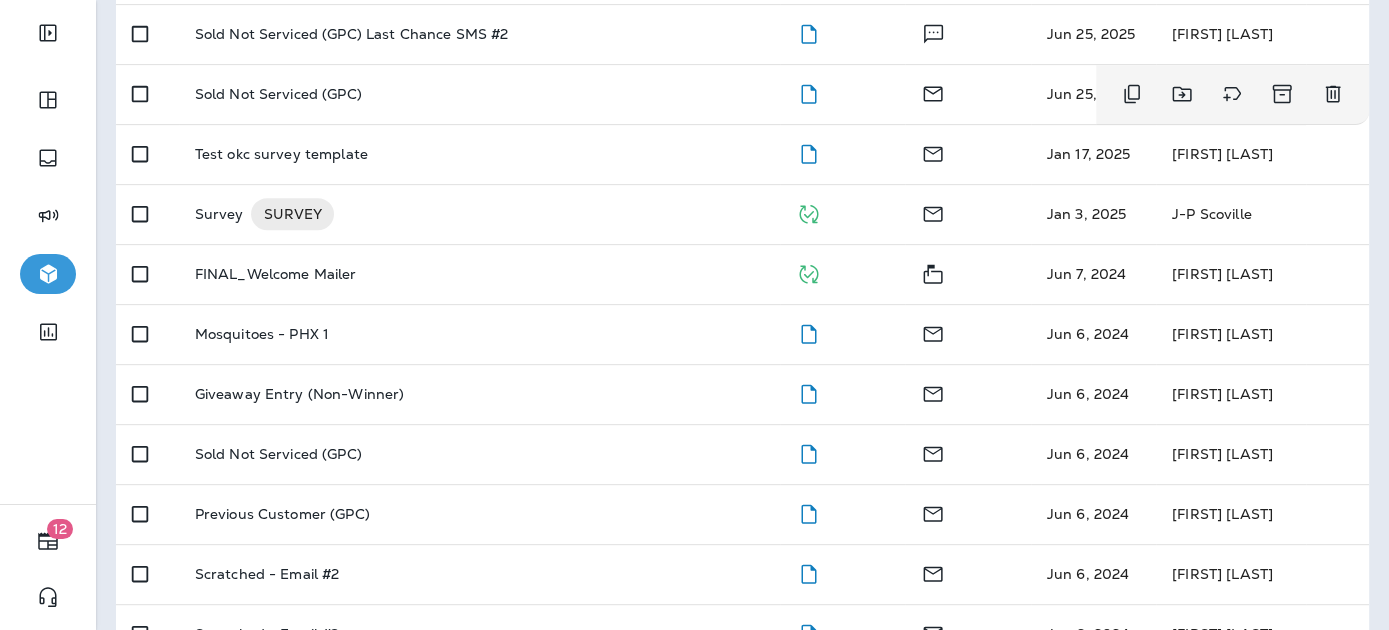 scroll, scrollTop: 852, scrollLeft: 0, axis: vertical 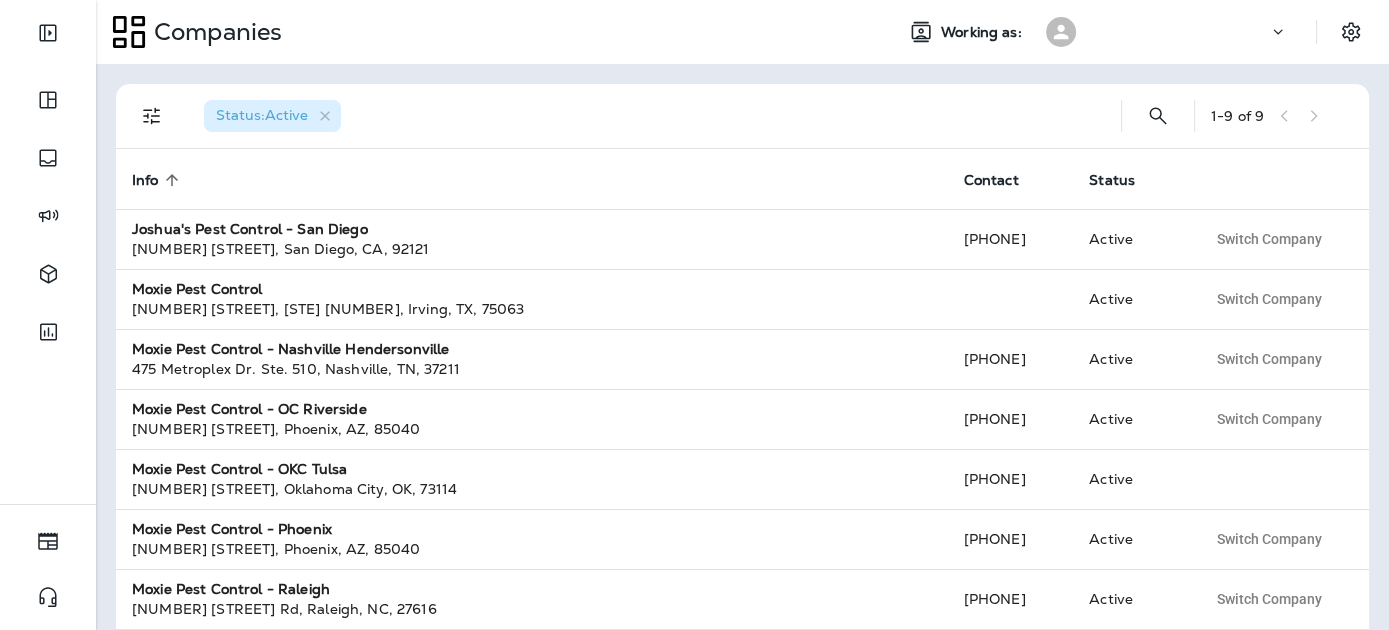 click 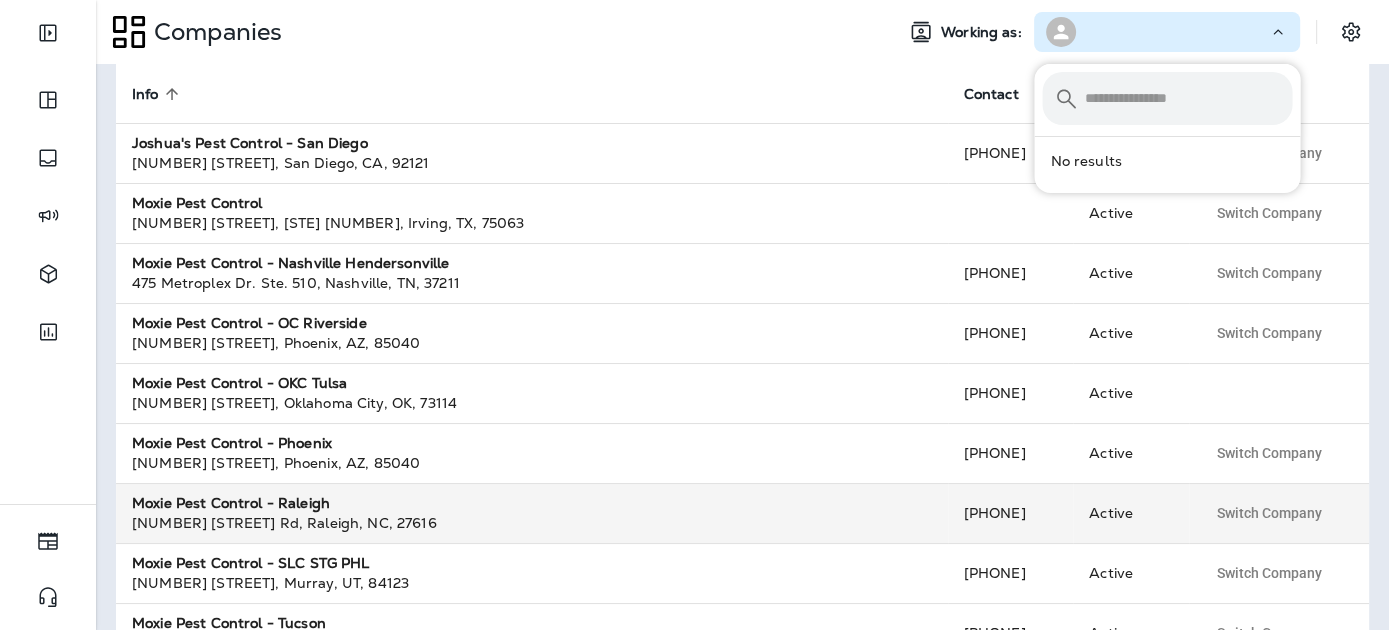 scroll, scrollTop: 83, scrollLeft: 0, axis: vertical 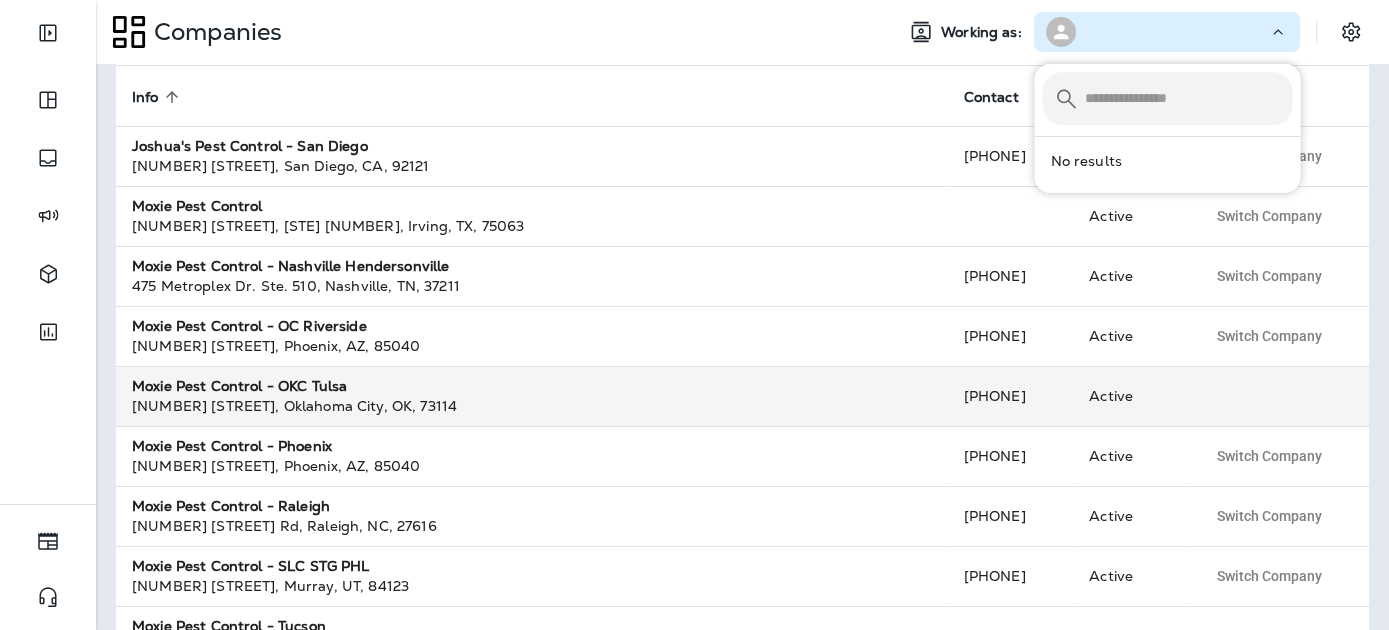 click on "701 NW 123rd St ,   Oklahoma City ,   OK ,   73114" at bounding box center (532, 406) 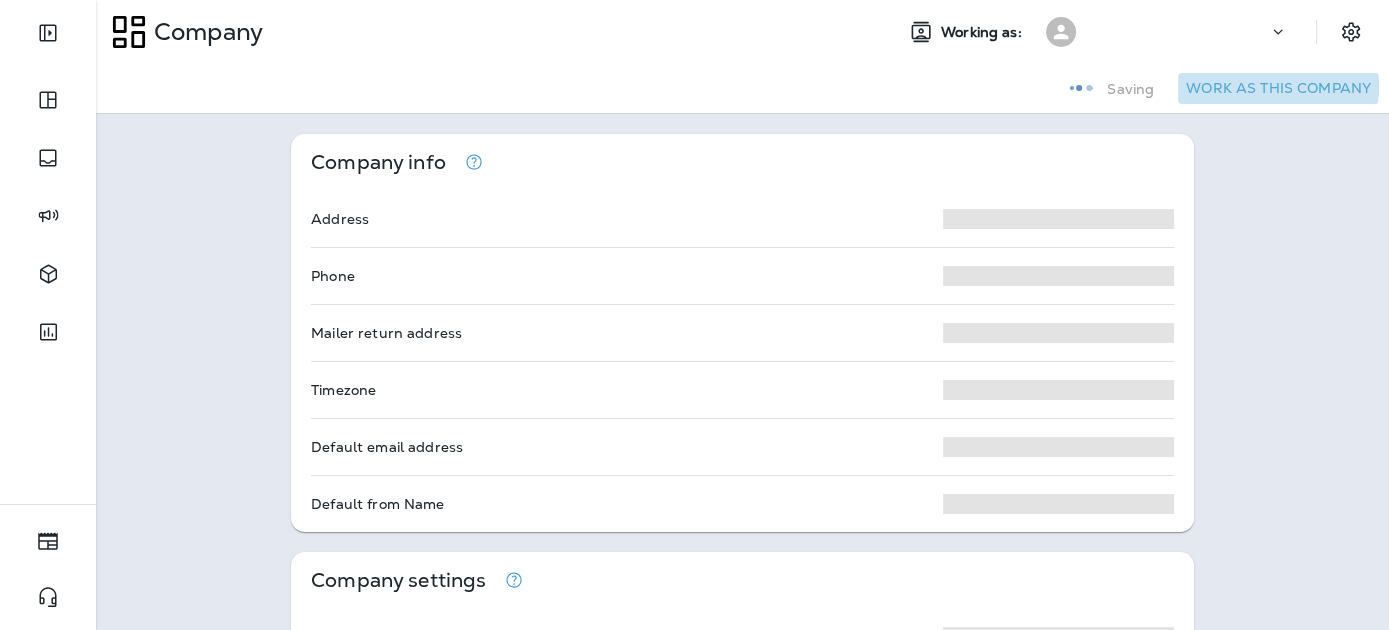 click on "Work as this company" at bounding box center (1278, 88) 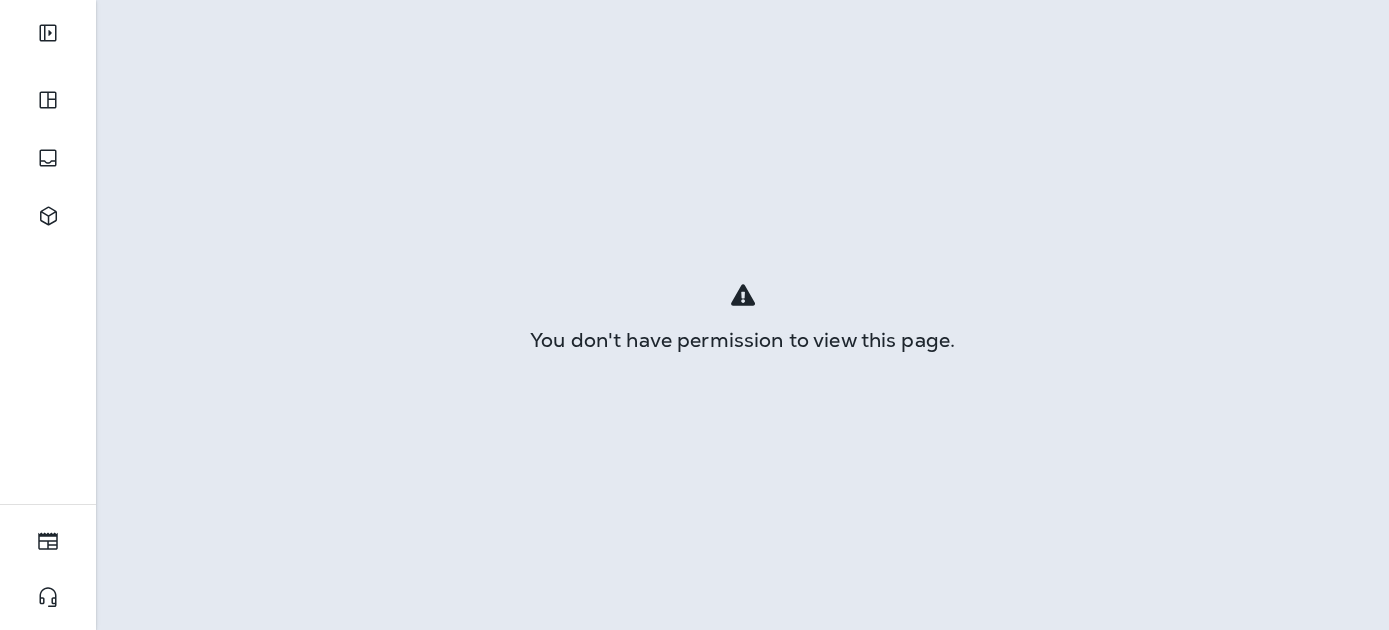 click on "You don't have permission to view this page." at bounding box center [742, 315] 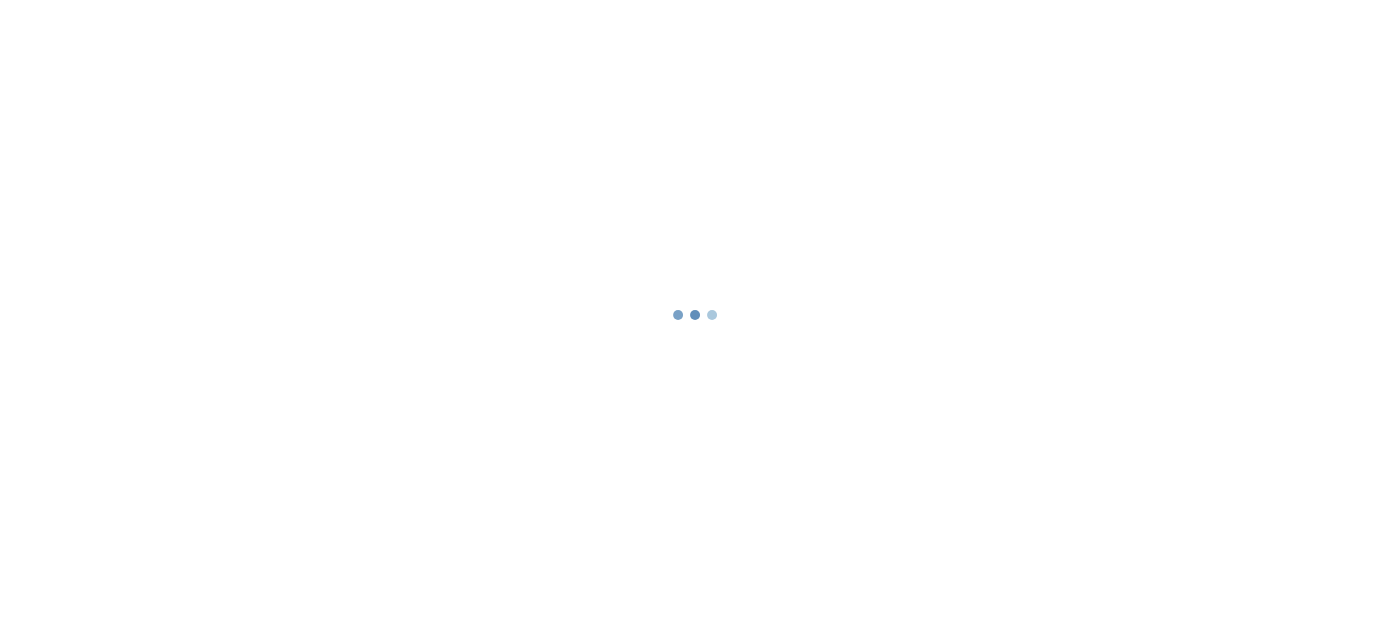 click at bounding box center (694, 315) 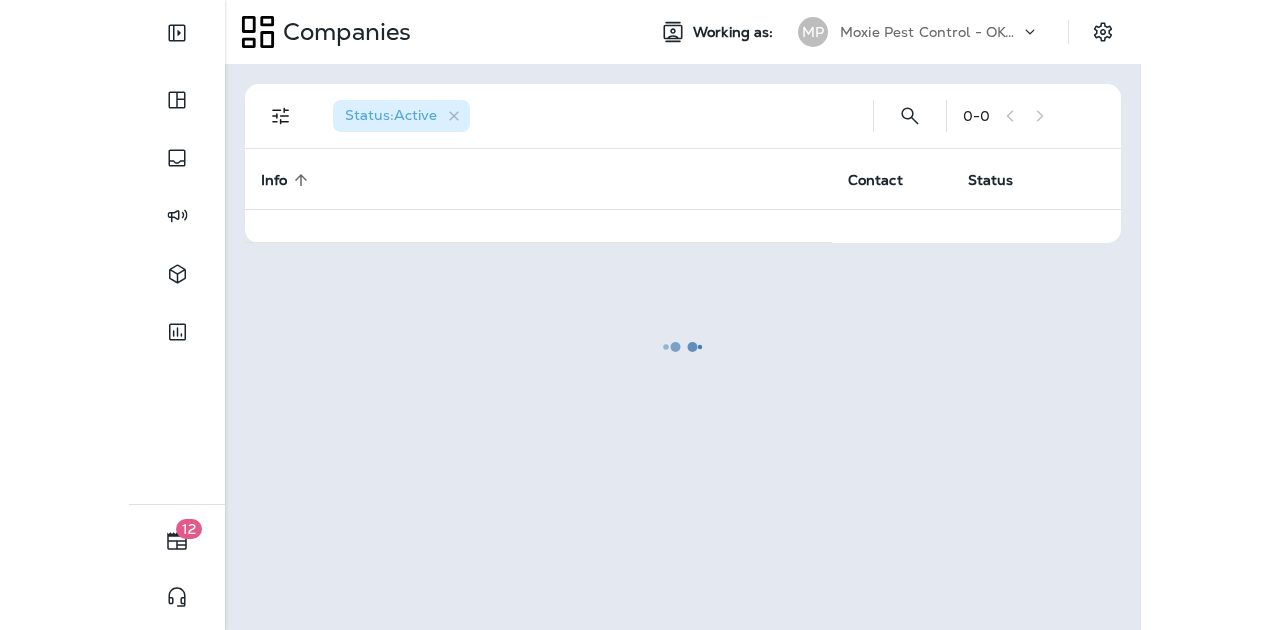 scroll, scrollTop: 0, scrollLeft: 0, axis: both 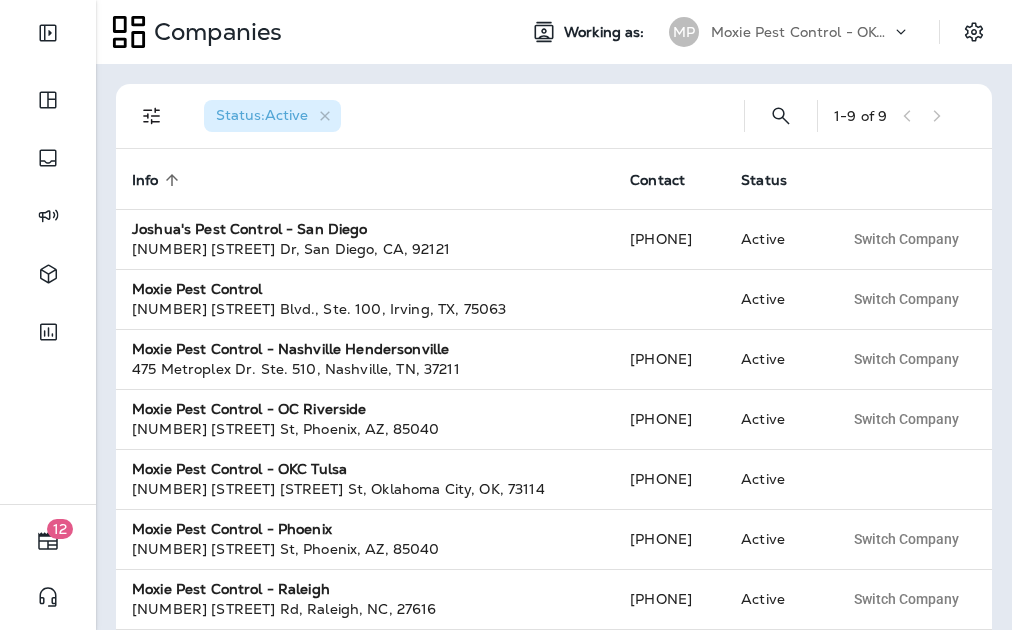 click on "Moxie Pest Control - OKC Tulsa" at bounding box center (801, 32) 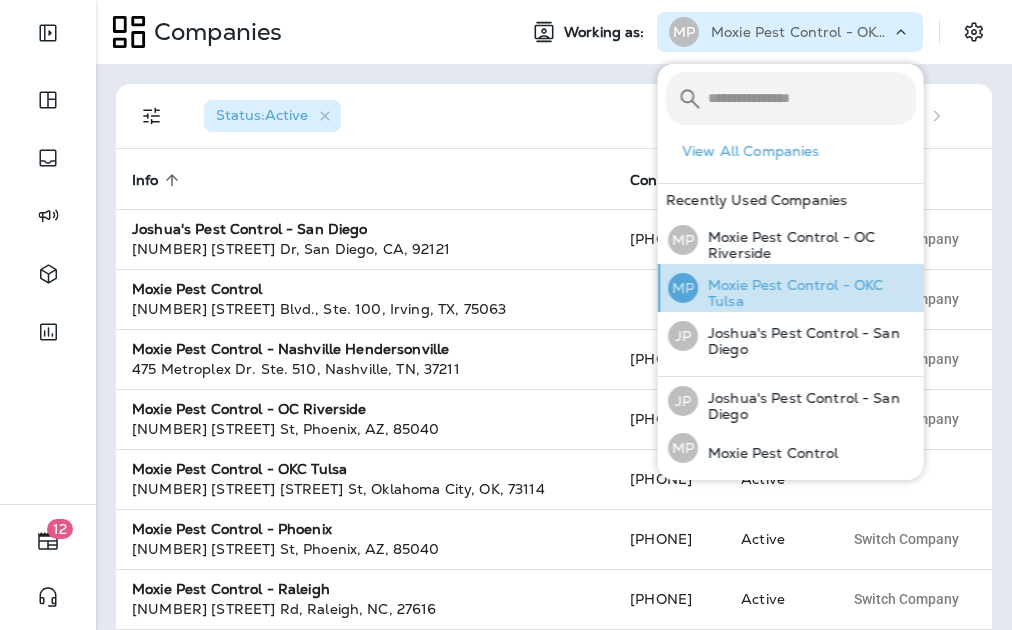 click on "Moxie Pest Control - OKC Tulsa" at bounding box center (807, 293) 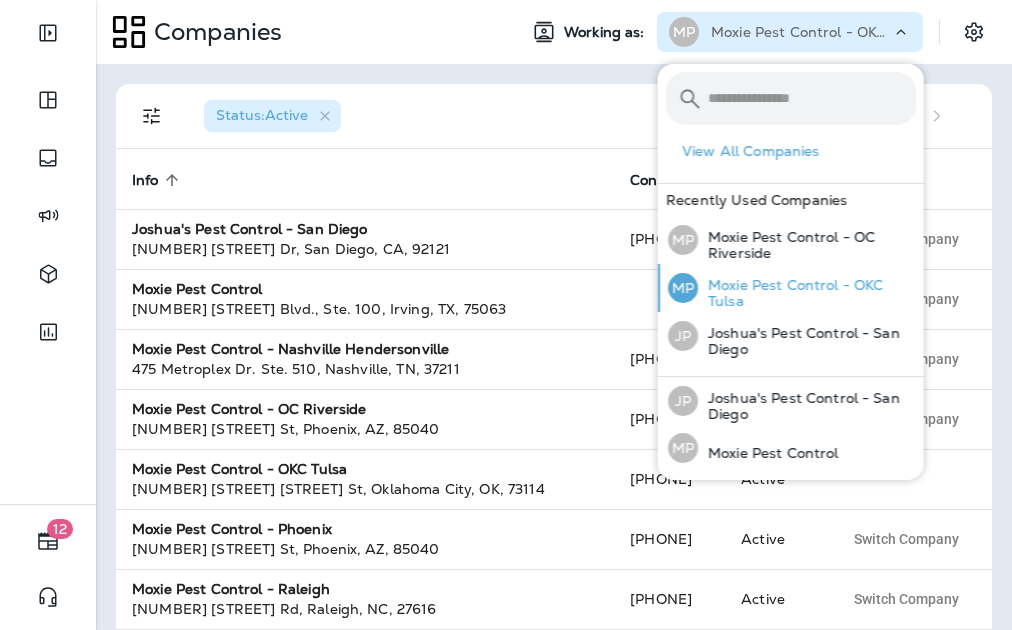 click on "Moxie Pest Control - OKC Tulsa" at bounding box center (807, 293) 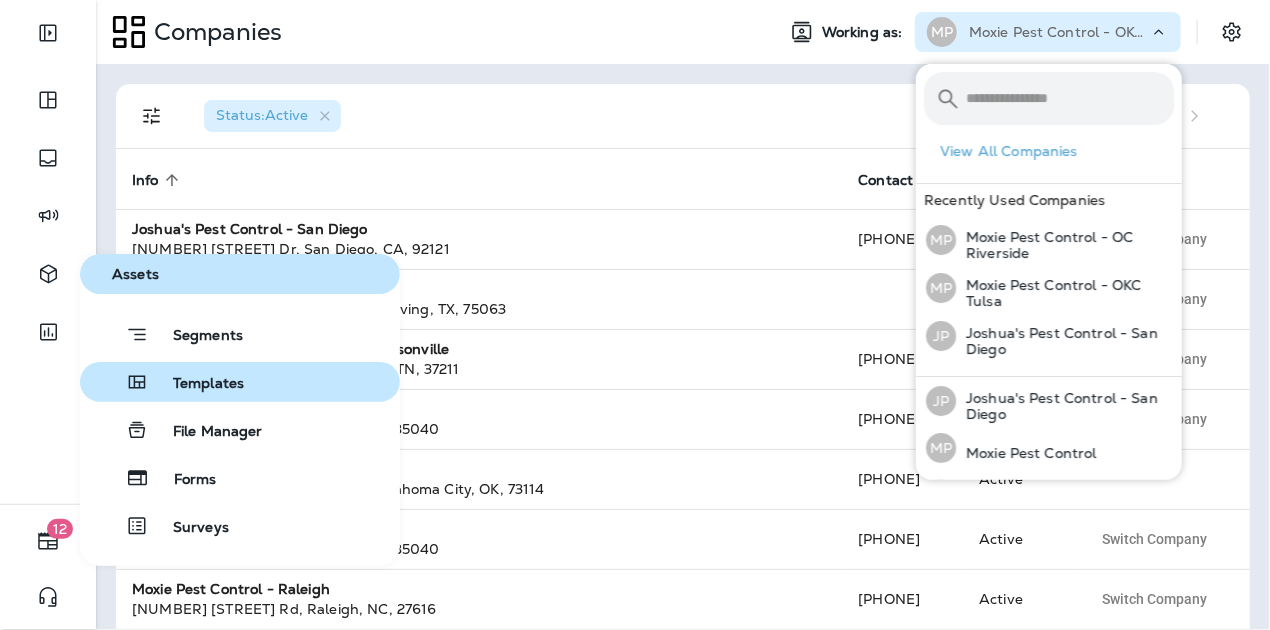 click on "Templates" at bounding box center (196, 384) 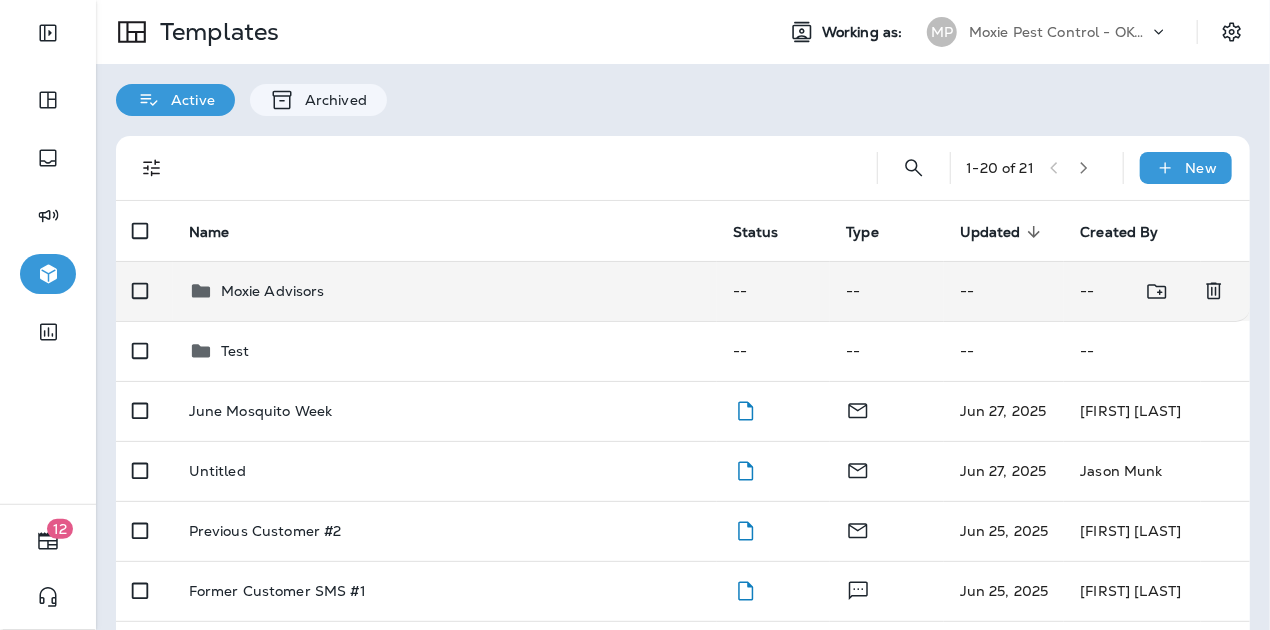 click on "Moxie Advisors" at bounding box center (445, 291) 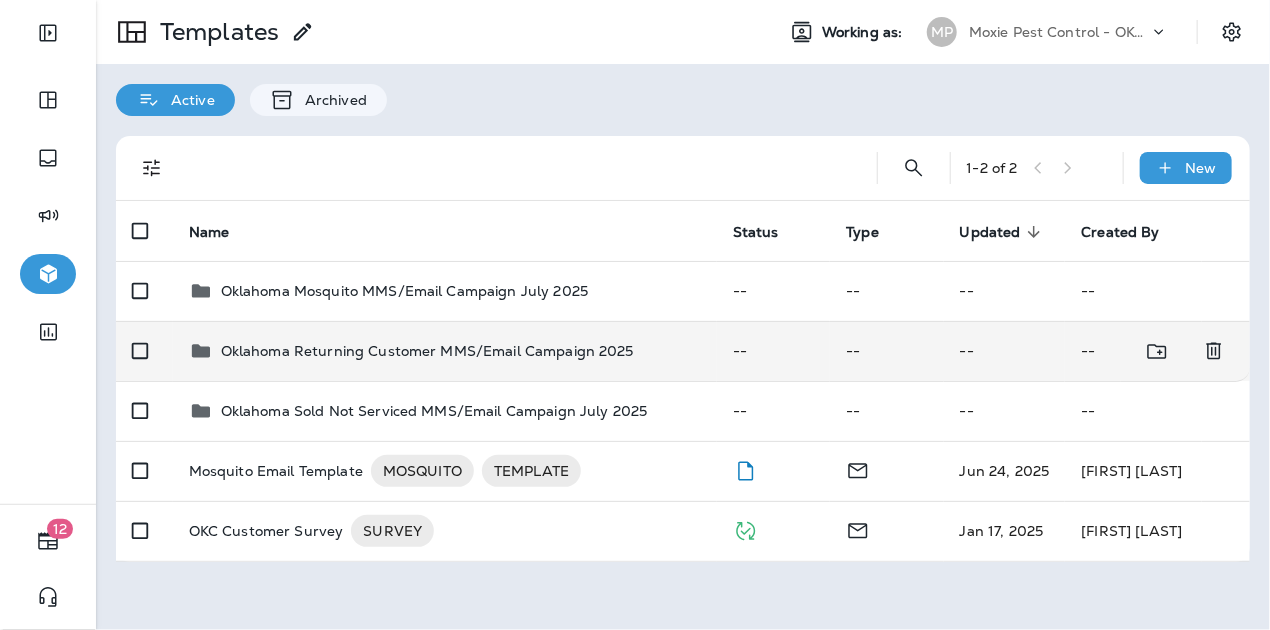 click on "Oklahoma Returning Customer MMS/Email Campaign 2025" at bounding box center [427, 351] 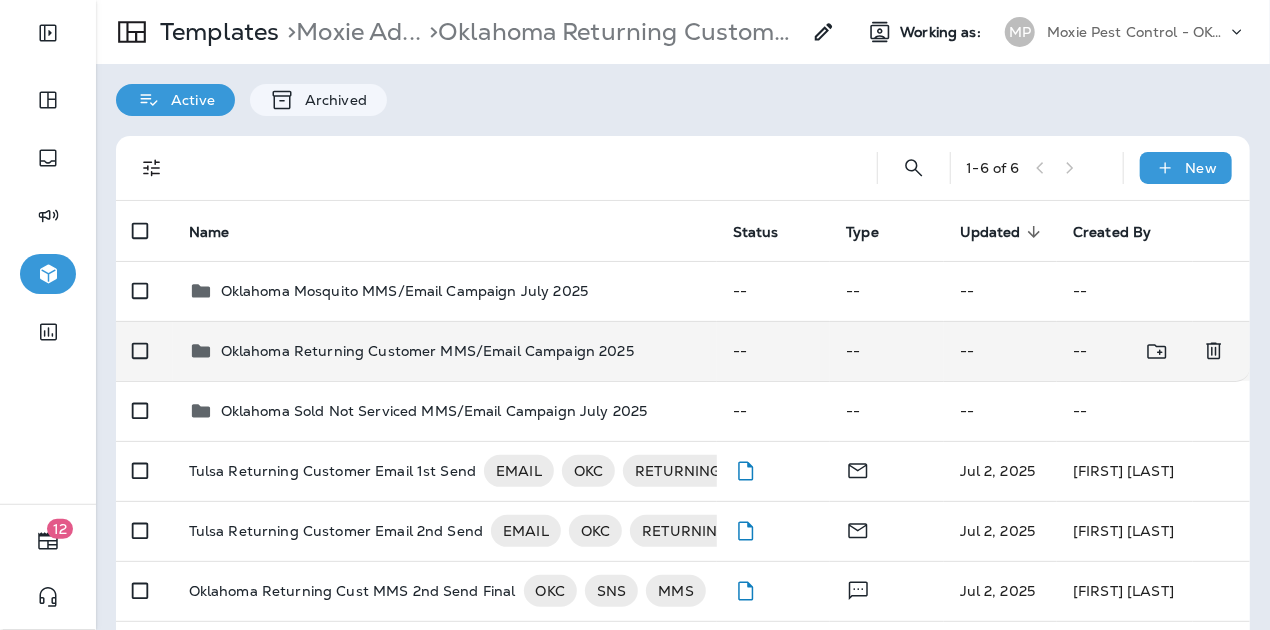 click on "Oklahoma Returning Customer MMS/Email Campaign 2025" at bounding box center [427, 351] 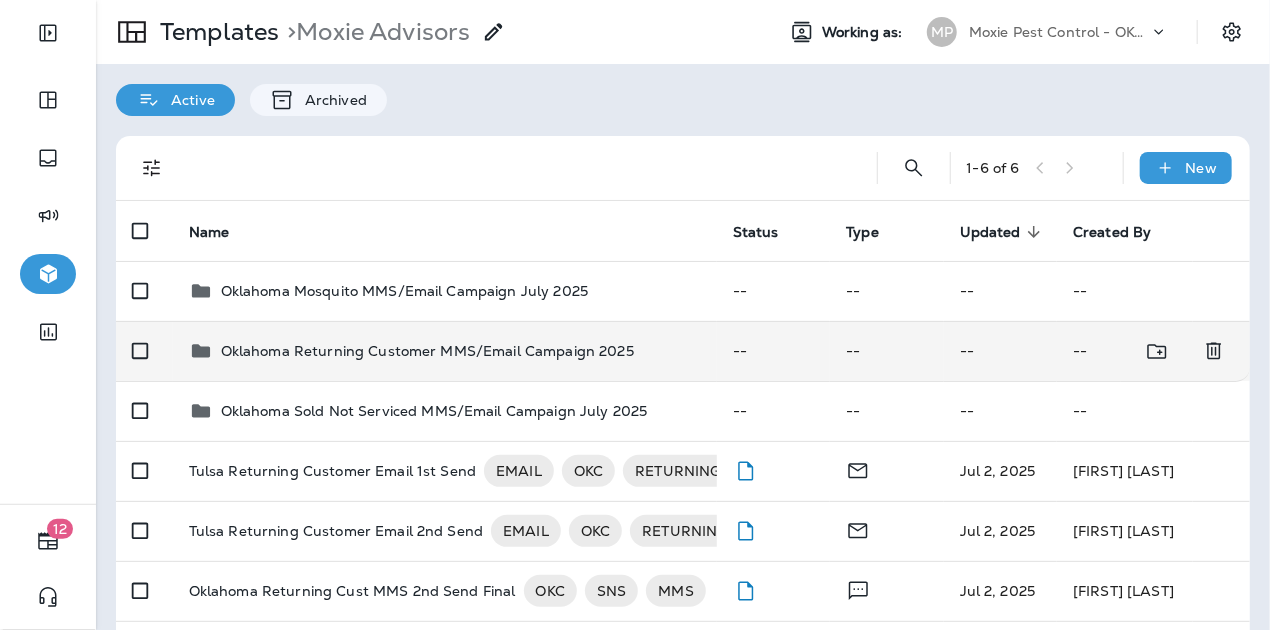 click on "Oklahoma Returning Customer MMS/Email Campaign 2025" at bounding box center [427, 351] 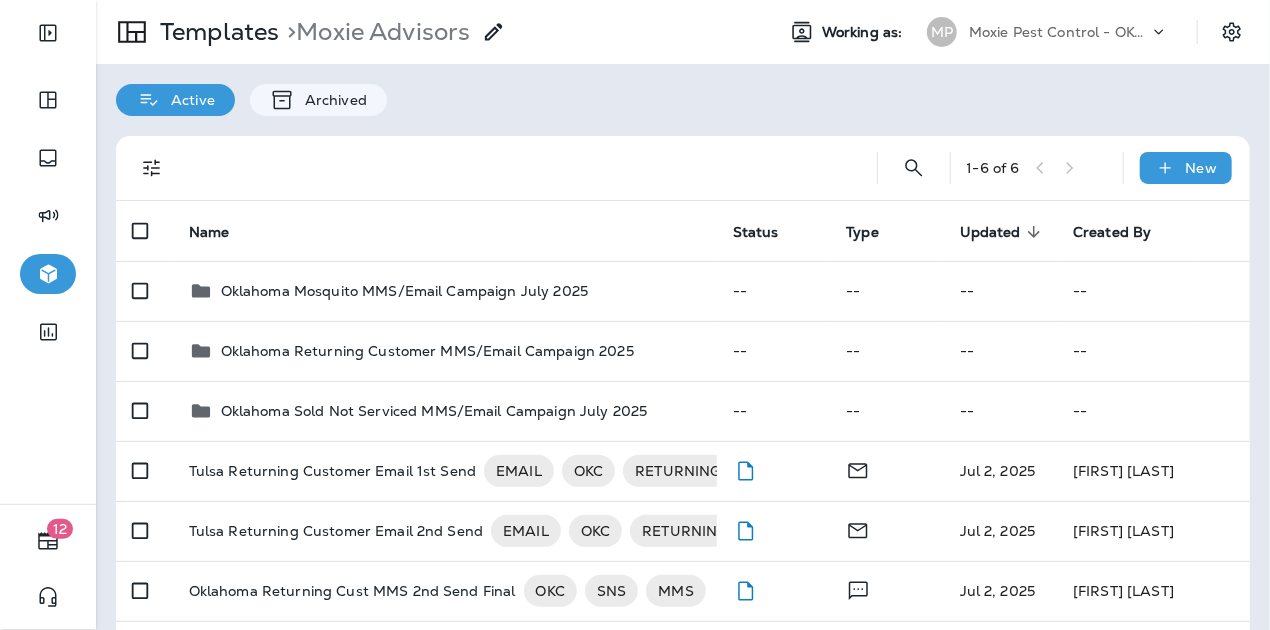 click at bounding box center [516, 168] 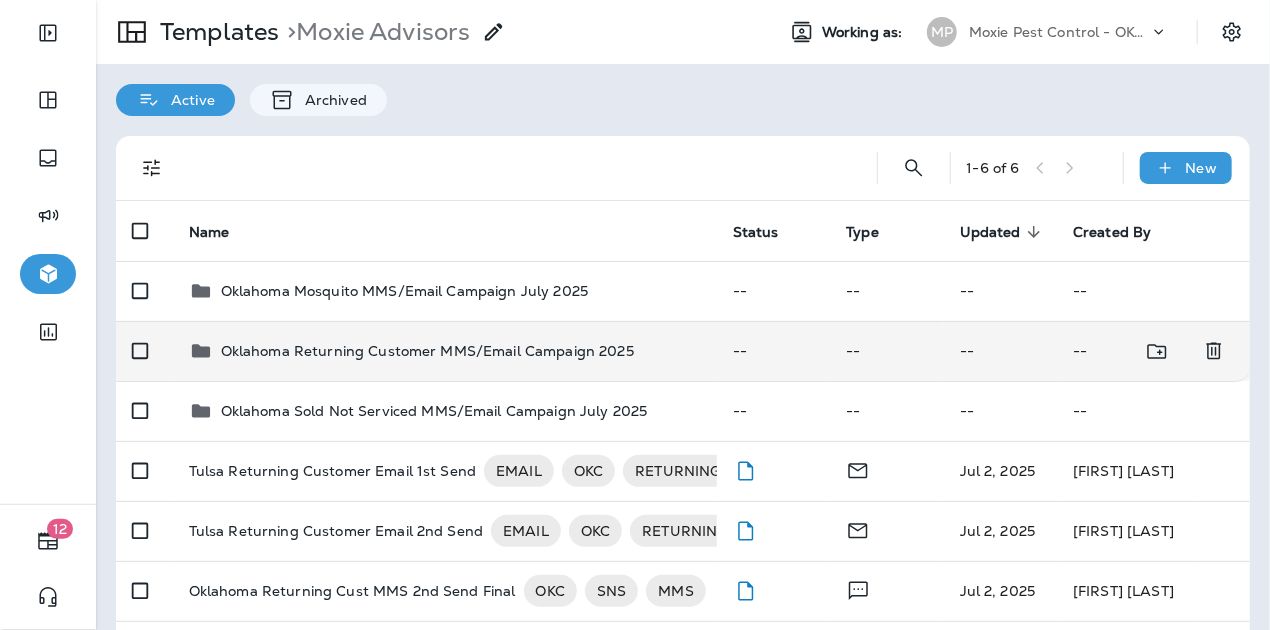 click on "Oklahoma Returning Customer MMS/Email Campaign 2025" at bounding box center [445, 351] 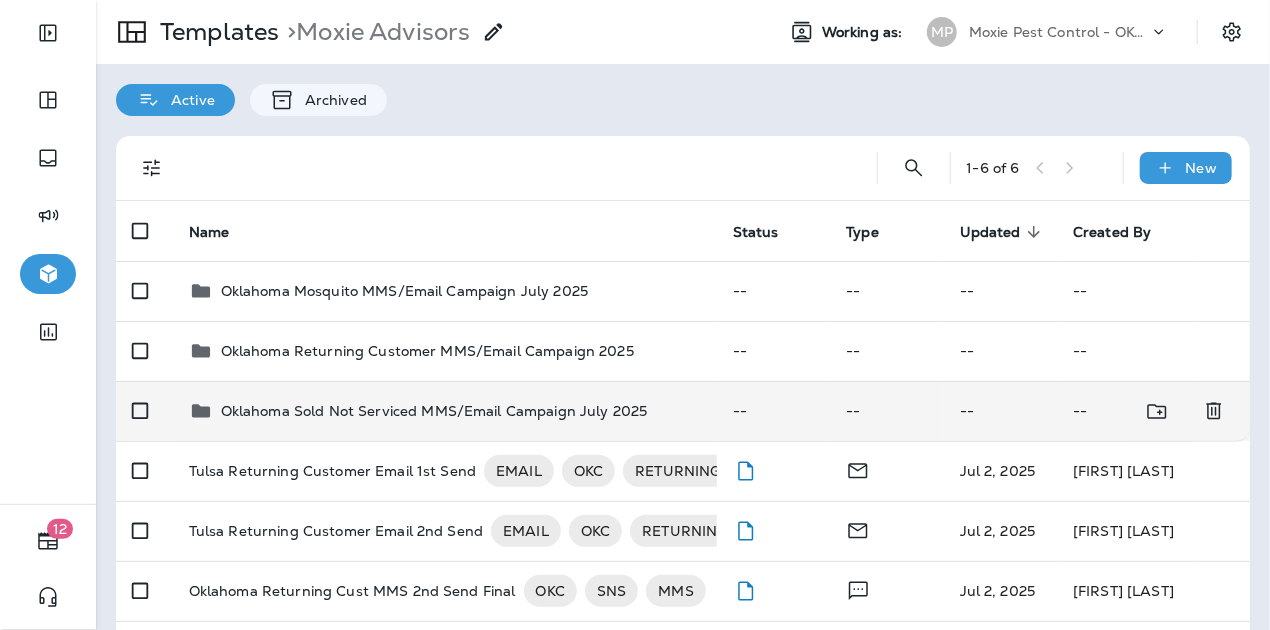 click on "Oklahoma Sold Not Serviced MMS/Email Campaign July 2025" at bounding box center [445, 411] 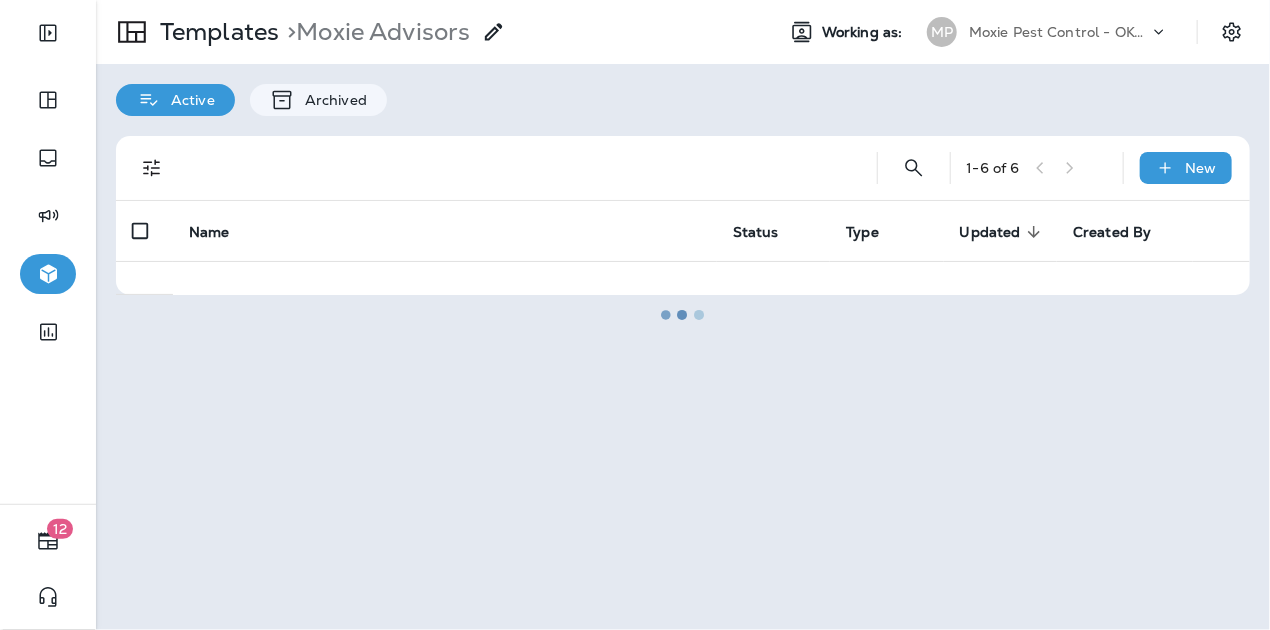 click at bounding box center (683, 315) 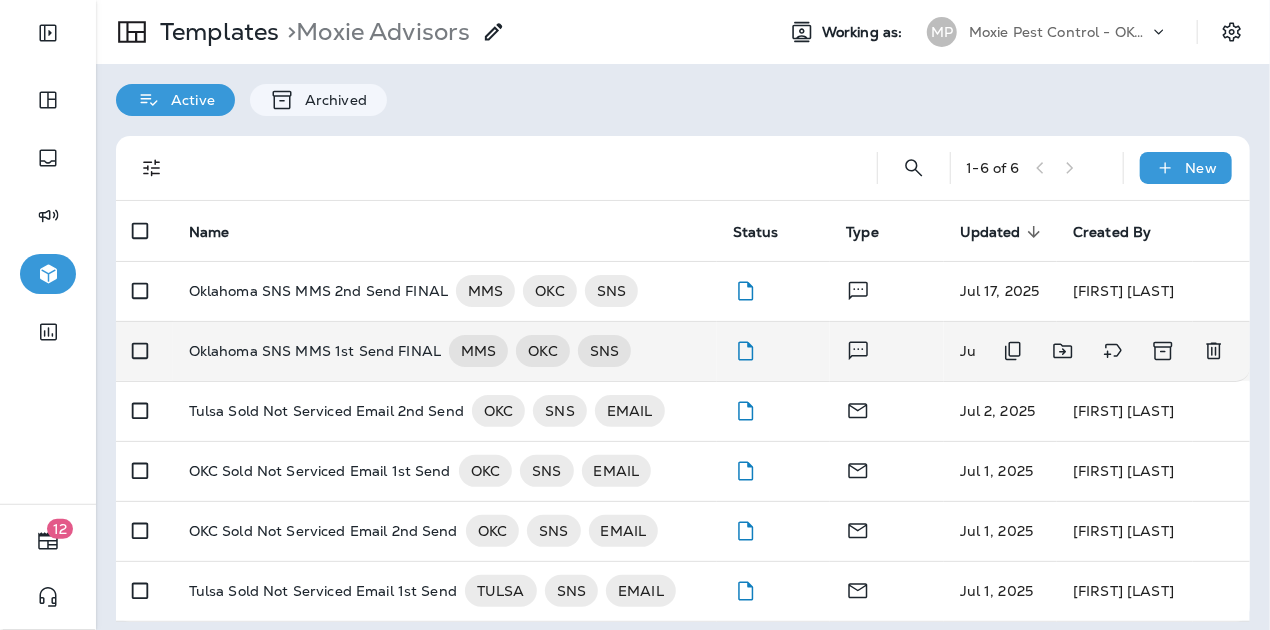 scroll, scrollTop: 12, scrollLeft: 0, axis: vertical 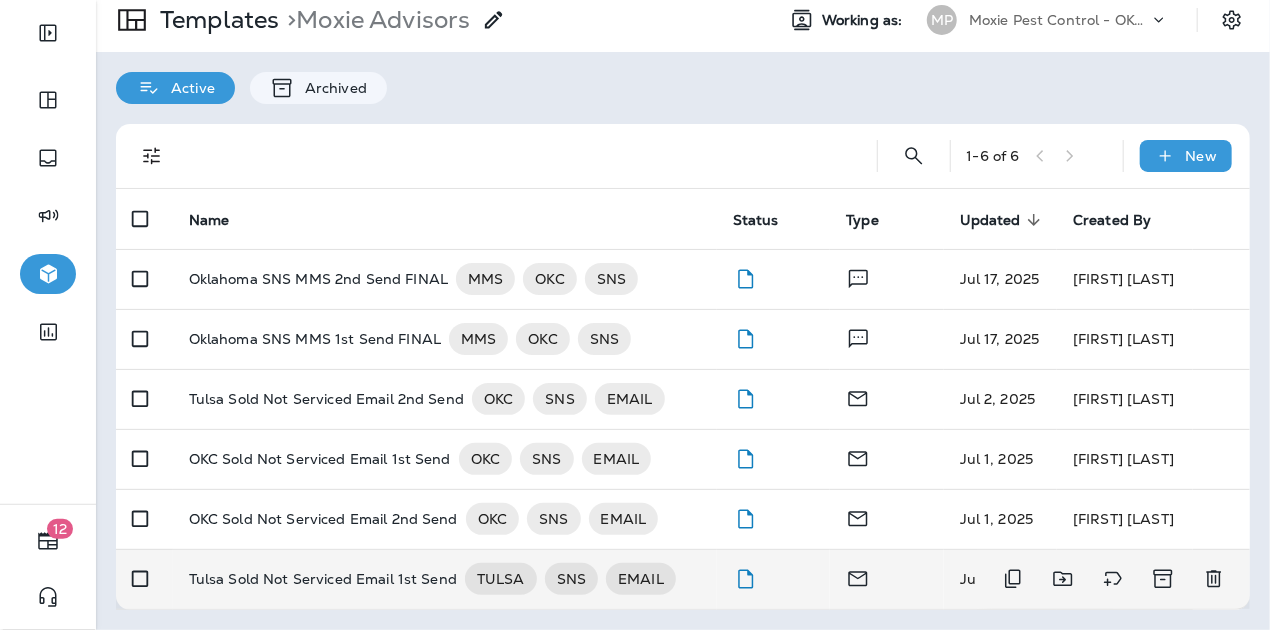 click on "Tulsa Sold Not Serviced Email 1st Send" at bounding box center (323, 579) 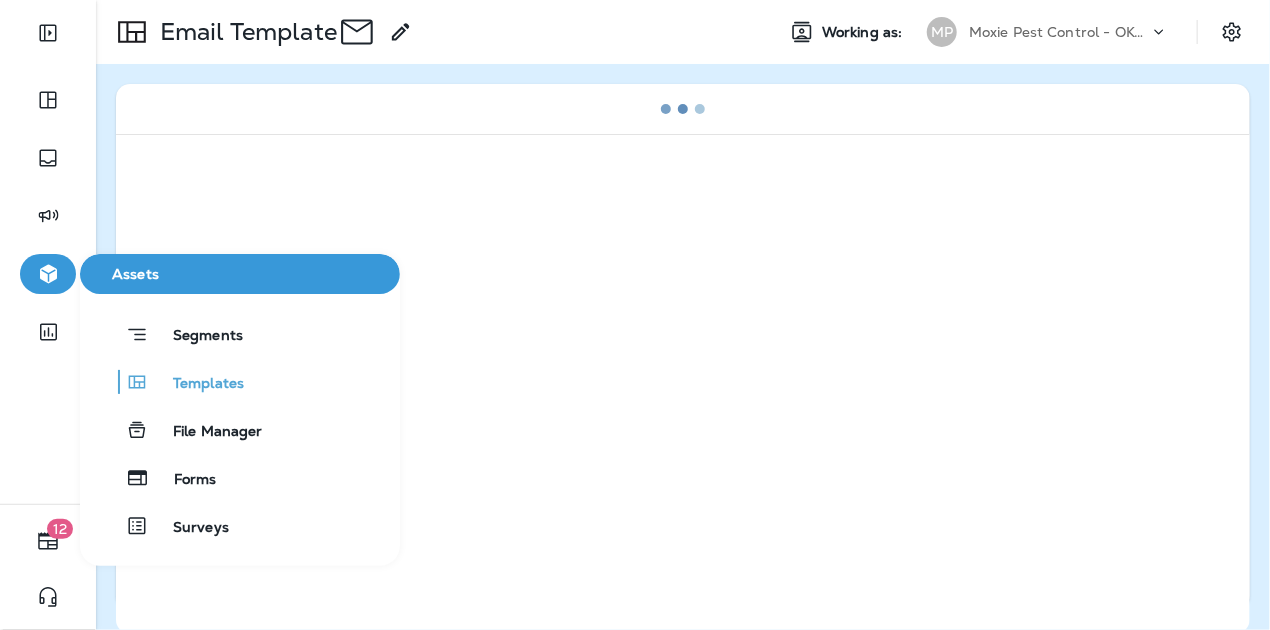 click 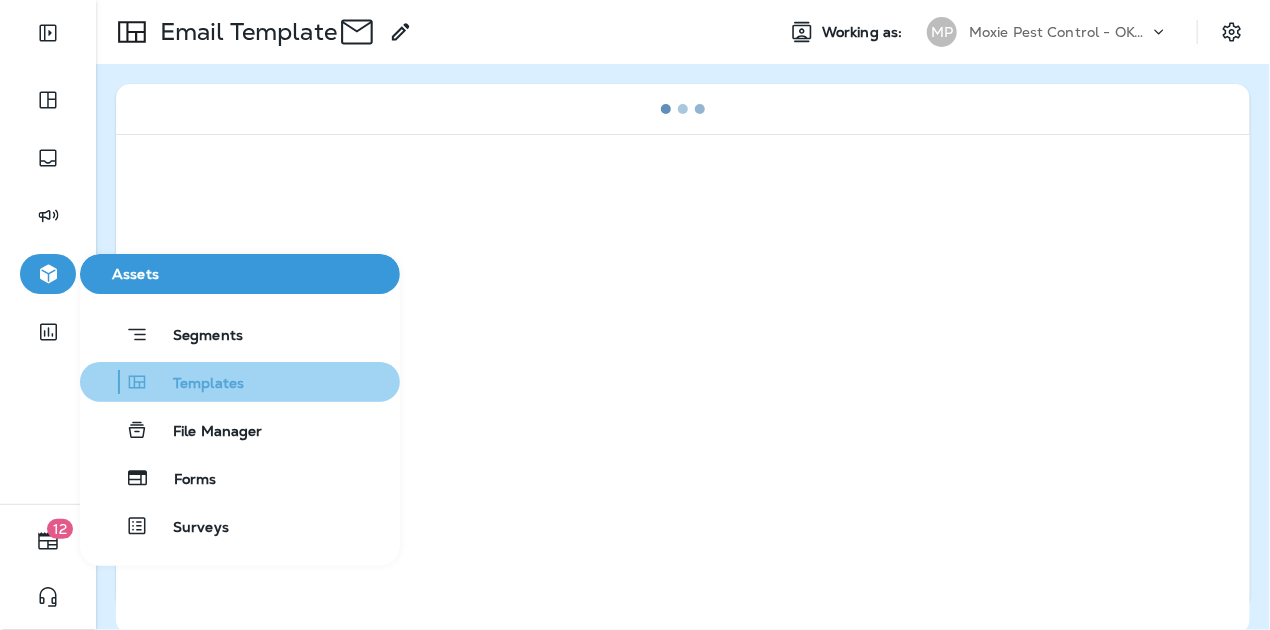 click on "Templates" at bounding box center [196, 384] 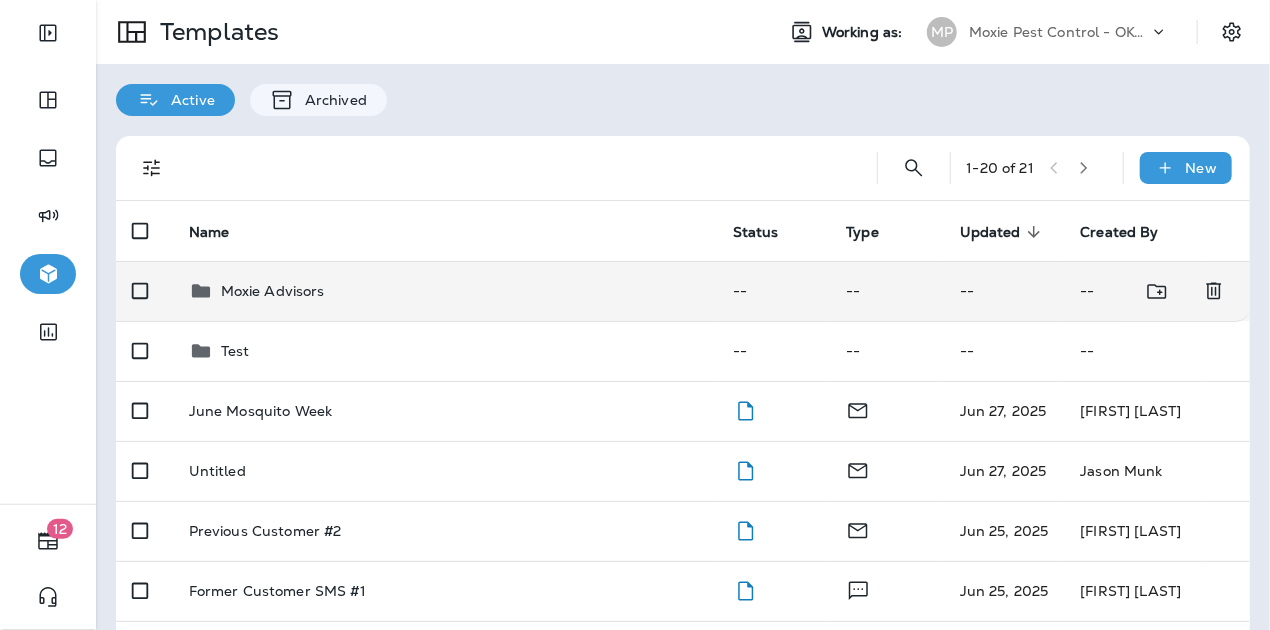 click on "Moxie Advisors" at bounding box center [445, 291] 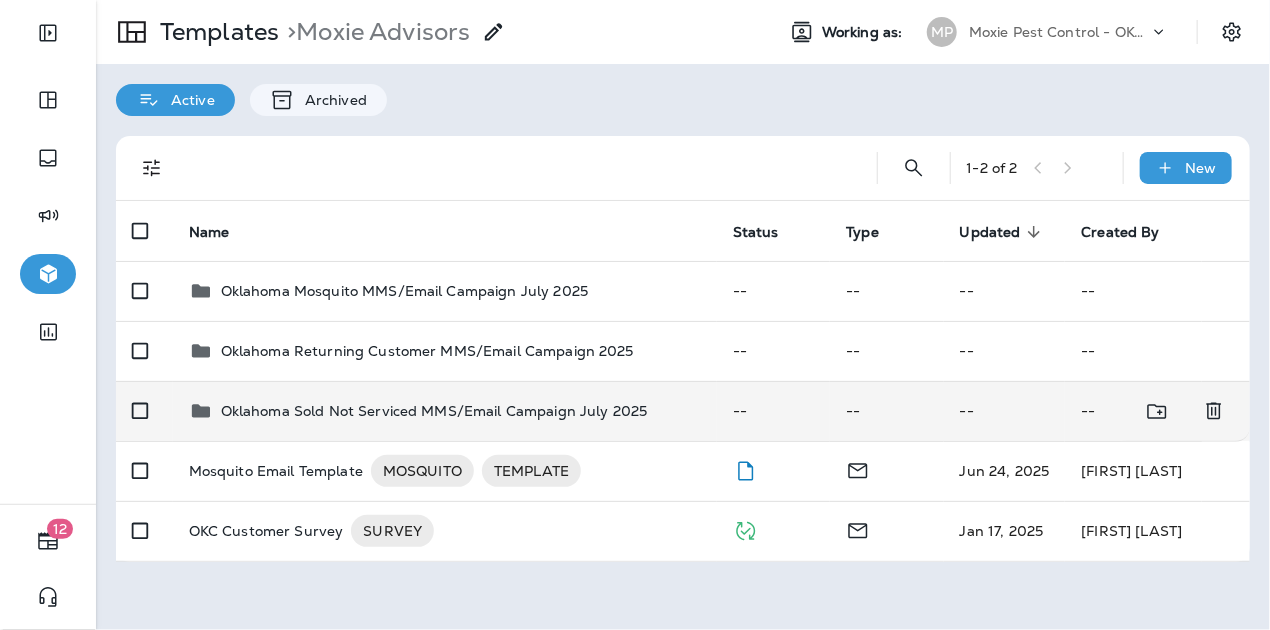 click on "Oklahoma Sold Not Serviced MMS/Email Campaign July 2025" at bounding box center (434, 411) 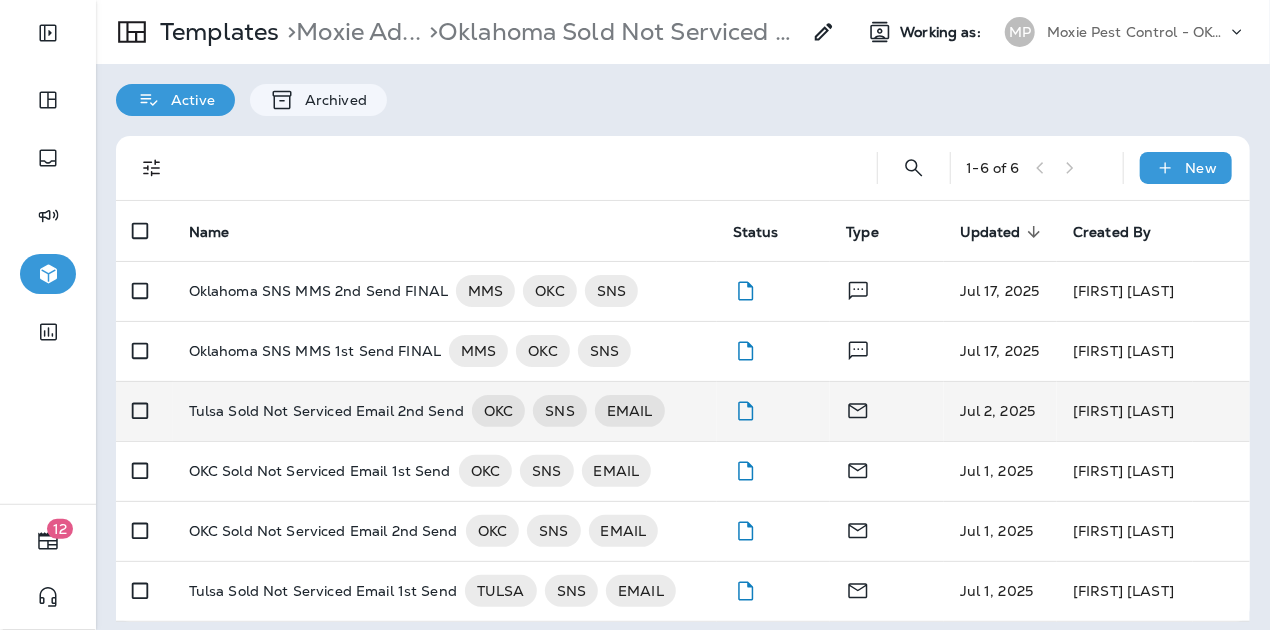 scroll, scrollTop: 12, scrollLeft: 0, axis: vertical 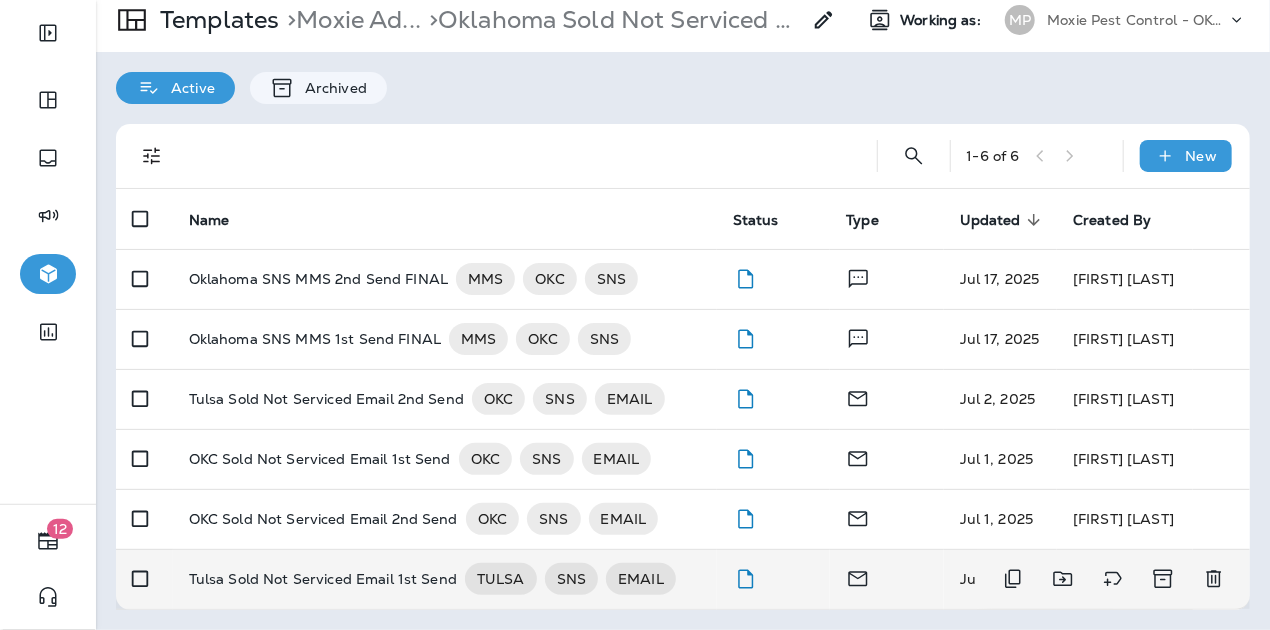 click on "Tulsa Sold Not Serviced Email 1st Send" at bounding box center [323, 579] 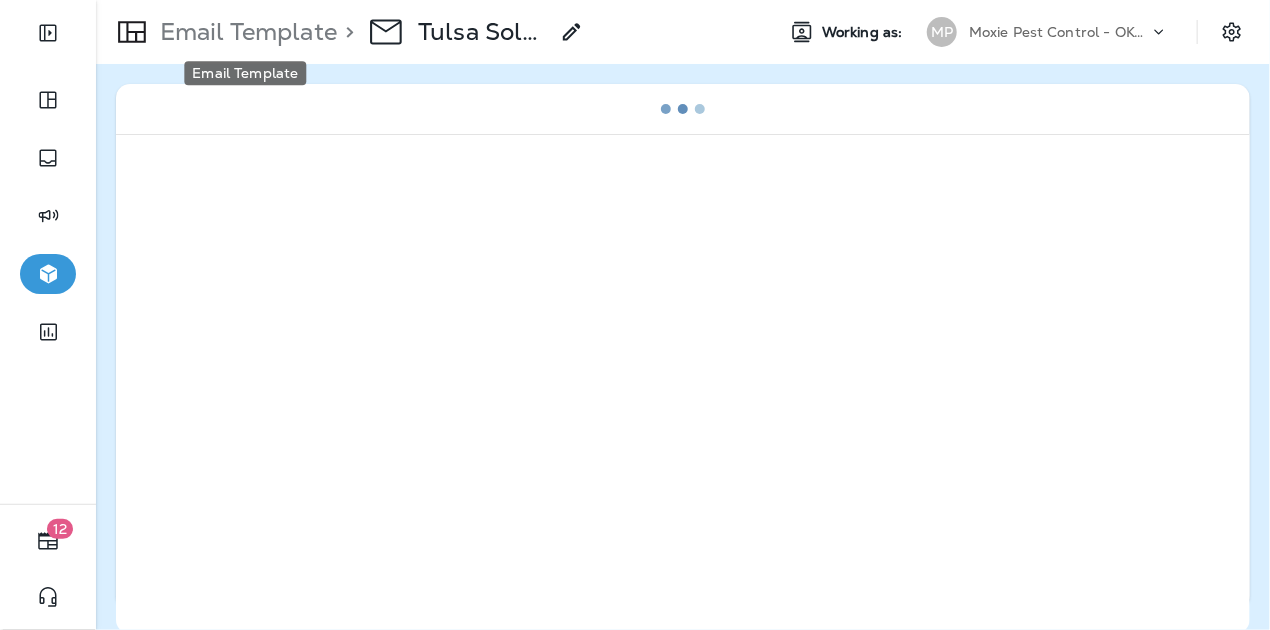 click on "Email Template" at bounding box center [244, 32] 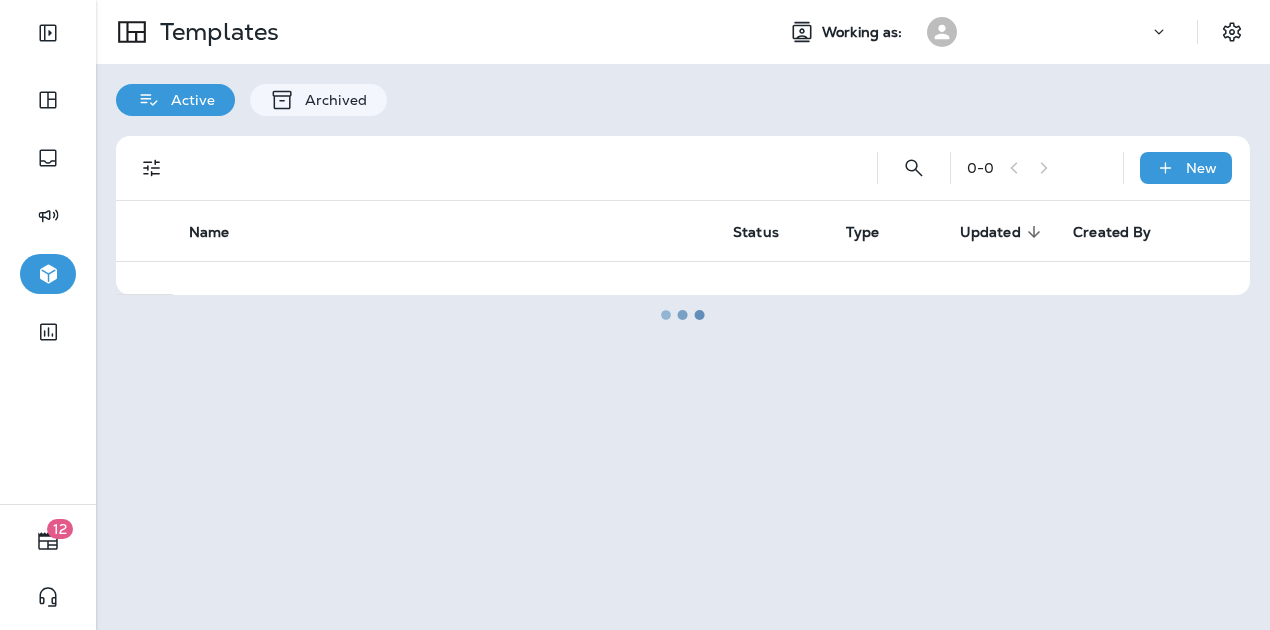 scroll, scrollTop: 0, scrollLeft: 0, axis: both 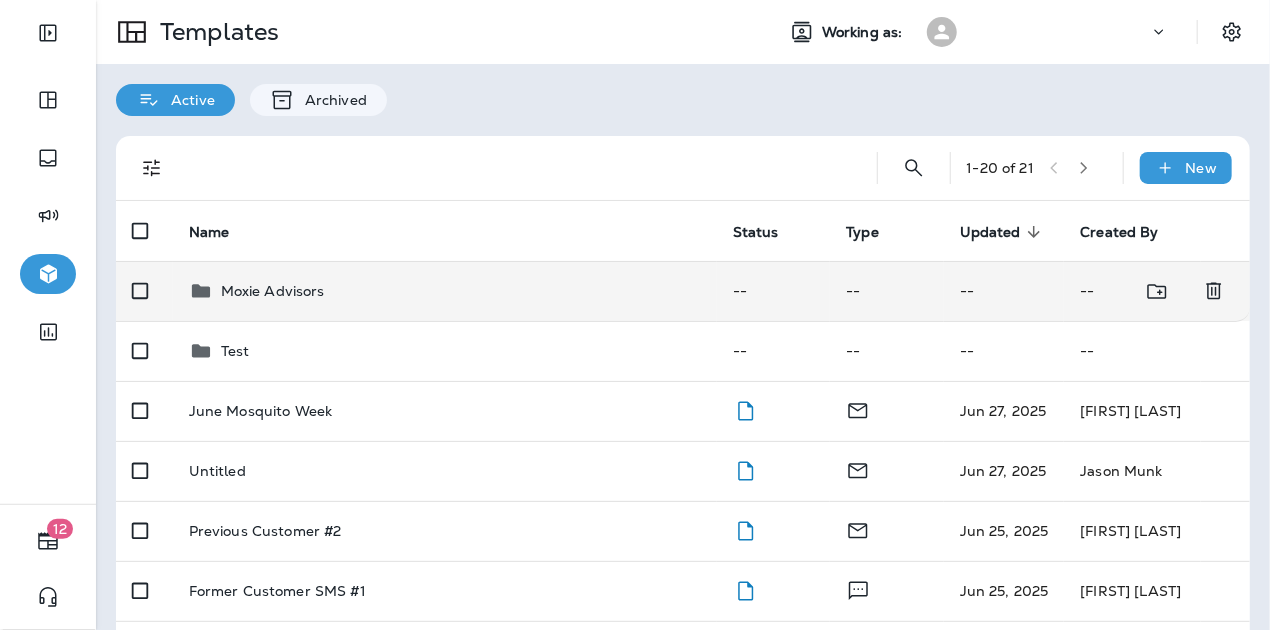 click on "Moxie Advisors" at bounding box center [273, 291] 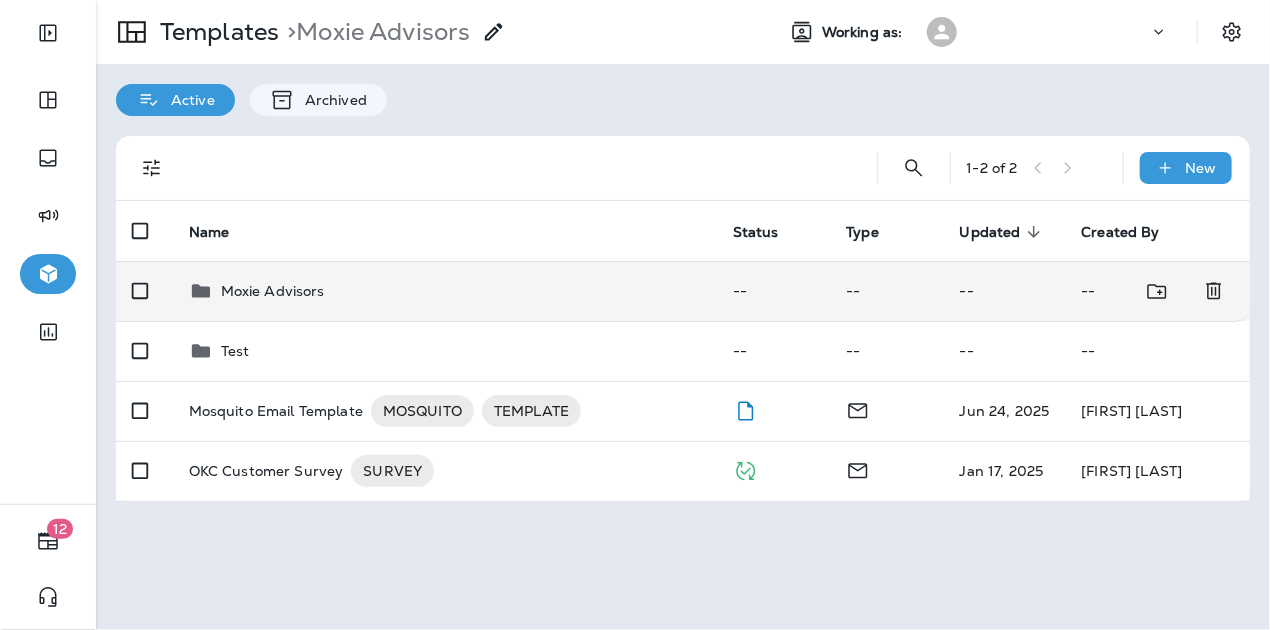 click on "Moxie Advisors" at bounding box center [445, 291] 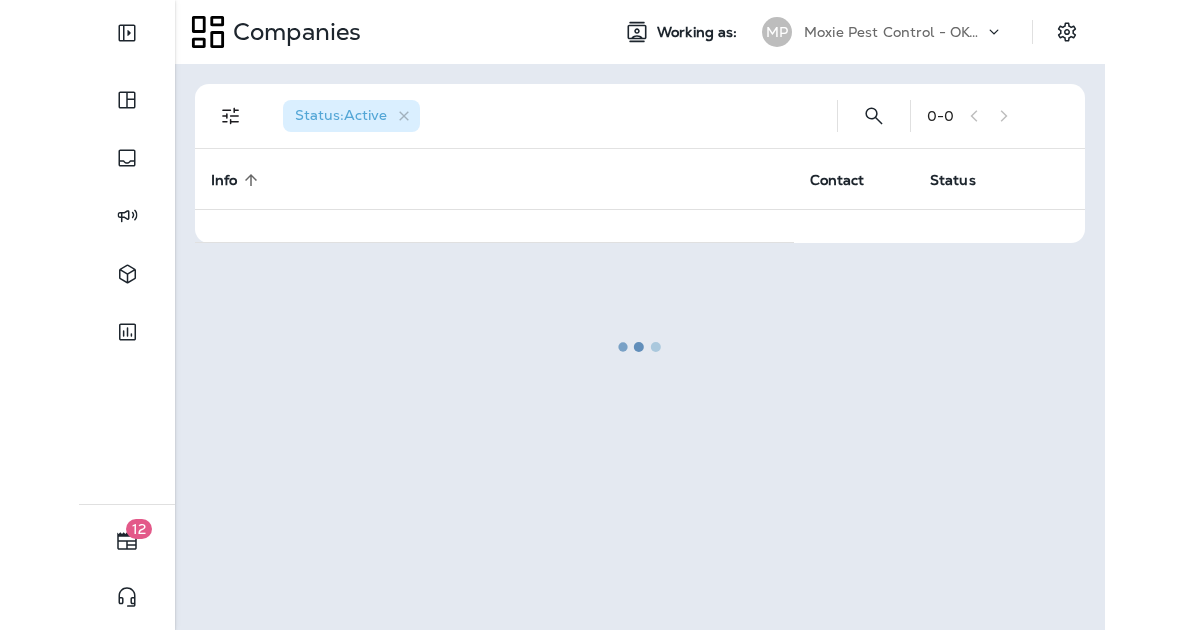 scroll, scrollTop: 0, scrollLeft: 0, axis: both 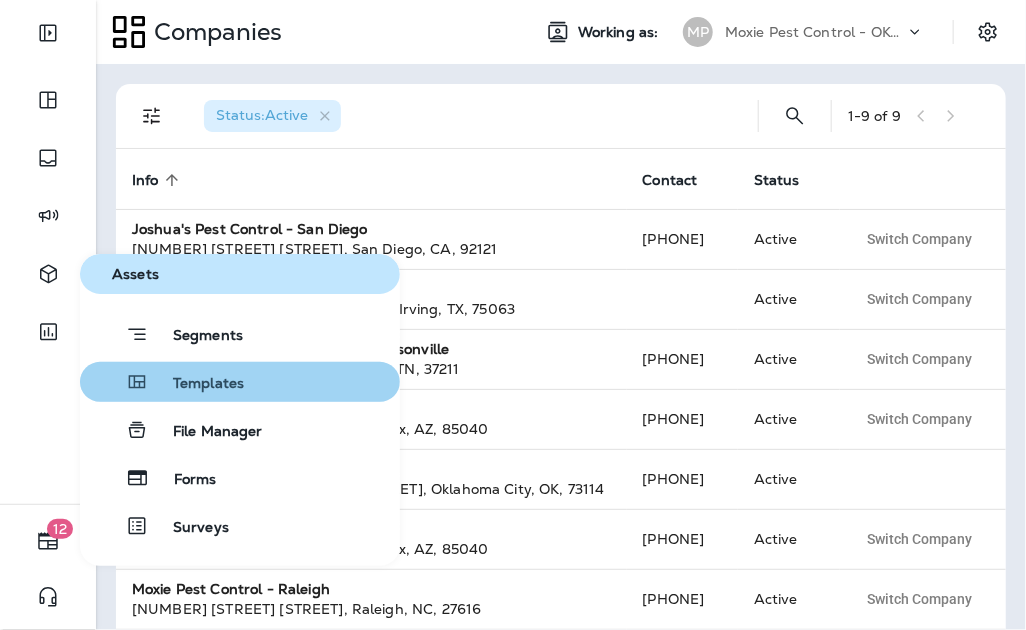 click on "Templates" at bounding box center (196, 384) 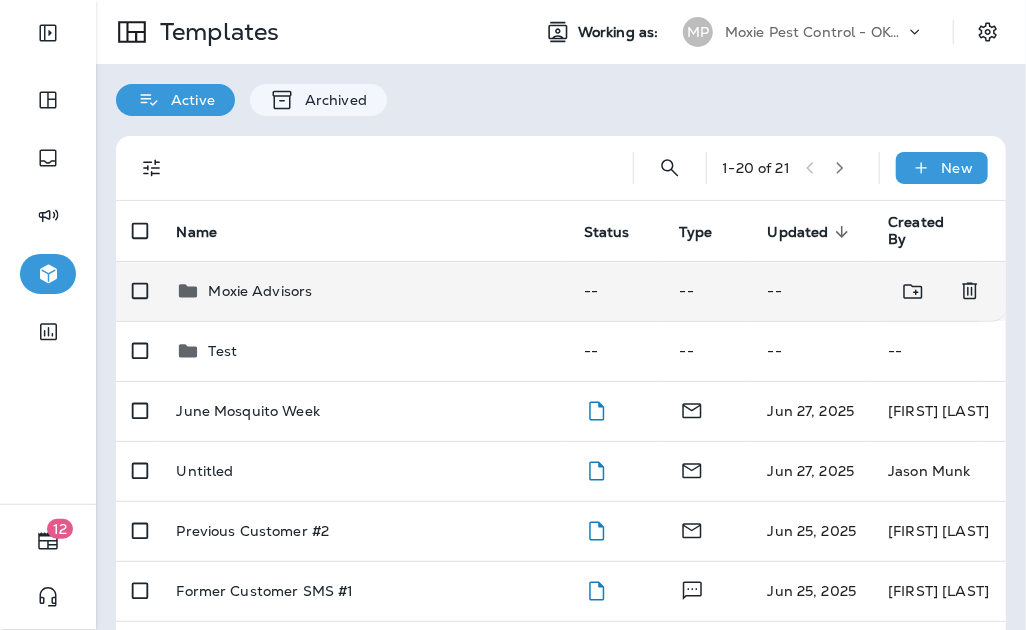 click on "Moxie Advisors" at bounding box center [363, 291] 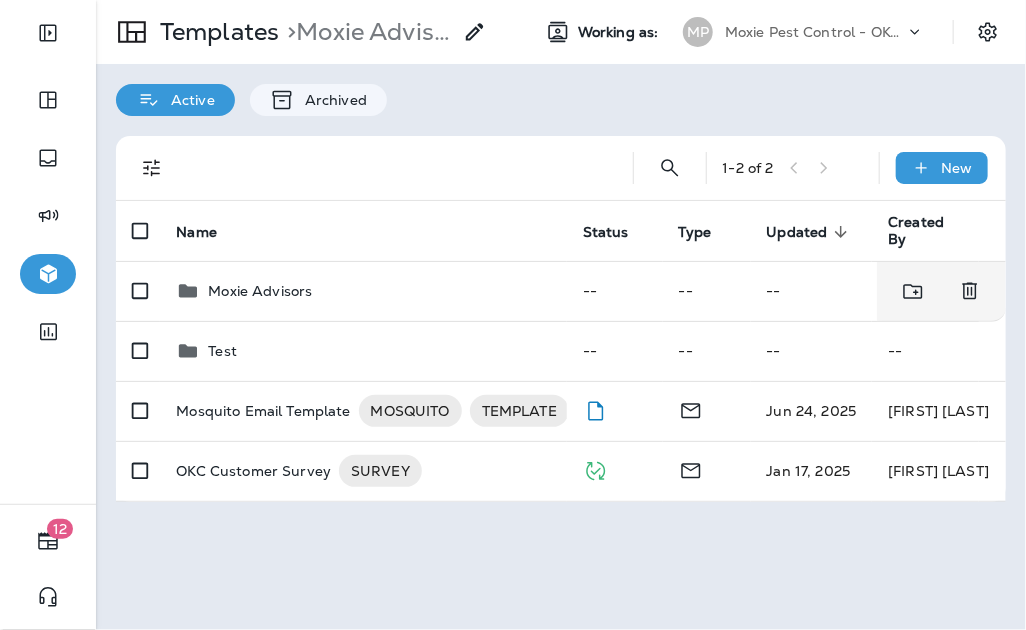 click on "Moxie Advisors" at bounding box center [260, 291] 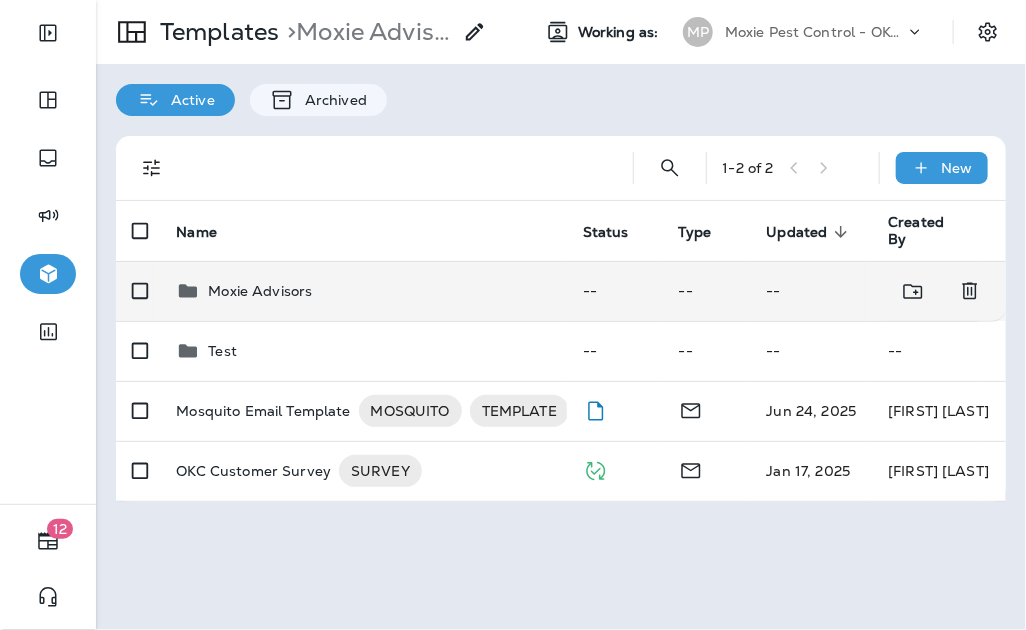 click on "Moxie Advisors" at bounding box center [363, 291] 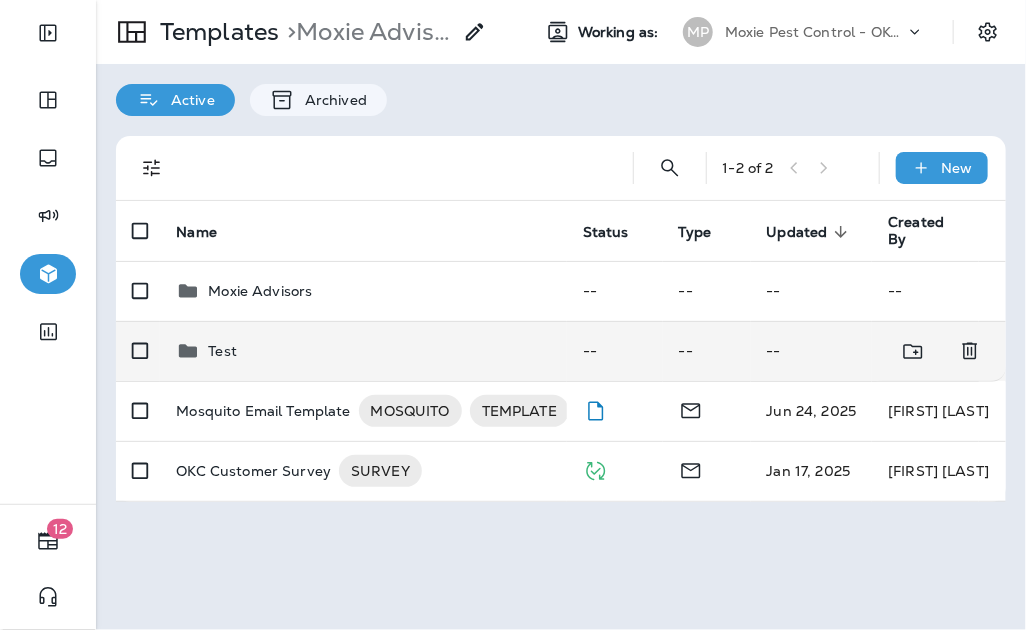 click on "Test" at bounding box center (222, 351) 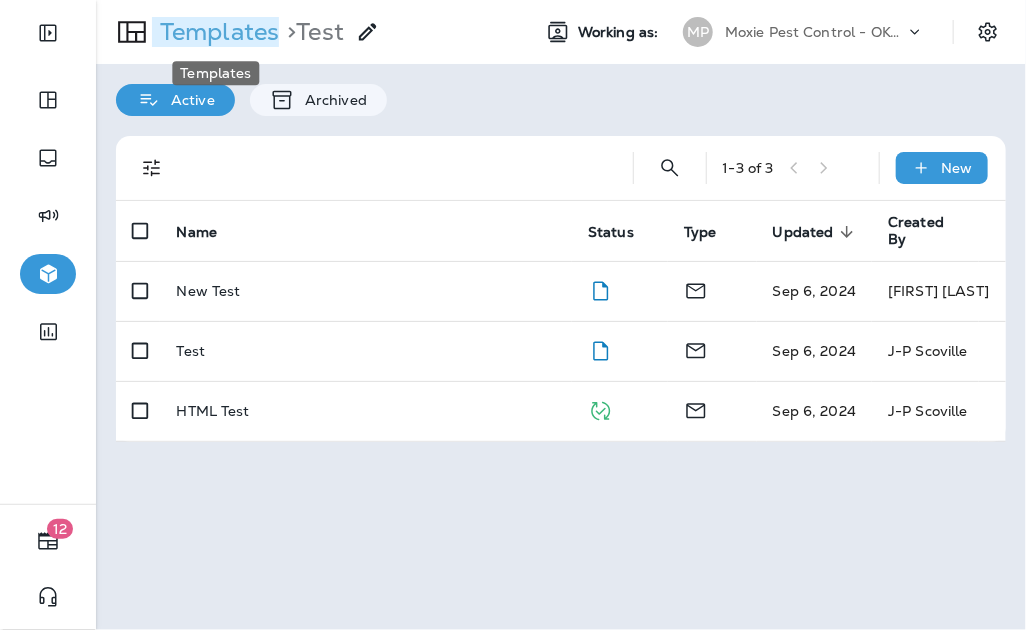 click on "Templates" at bounding box center [215, 32] 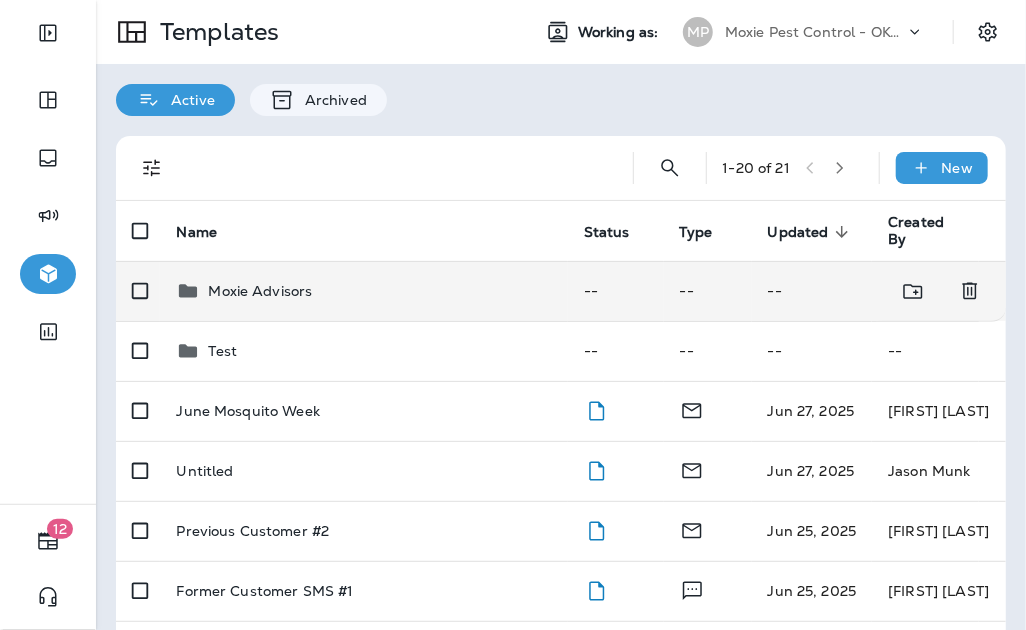 click on "Moxie Advisors" at bounding box center [260, 291] 